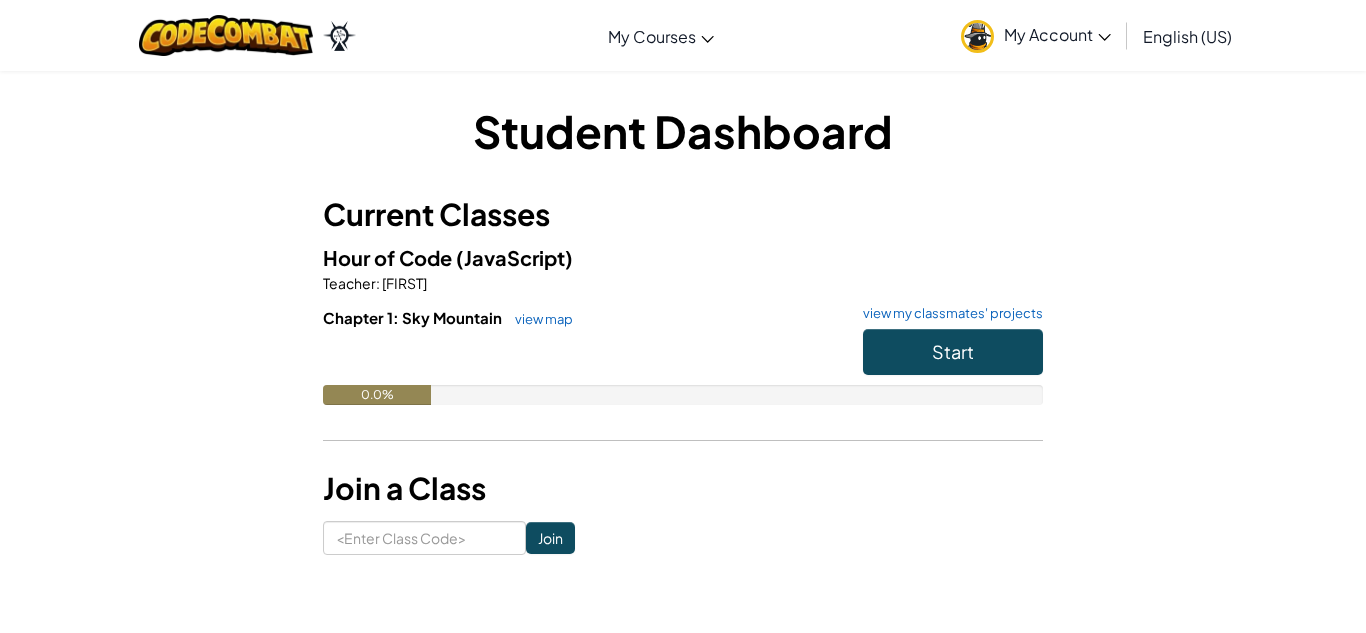 scroll, scrollTop: 0, scrollLeft: 0, axis: both 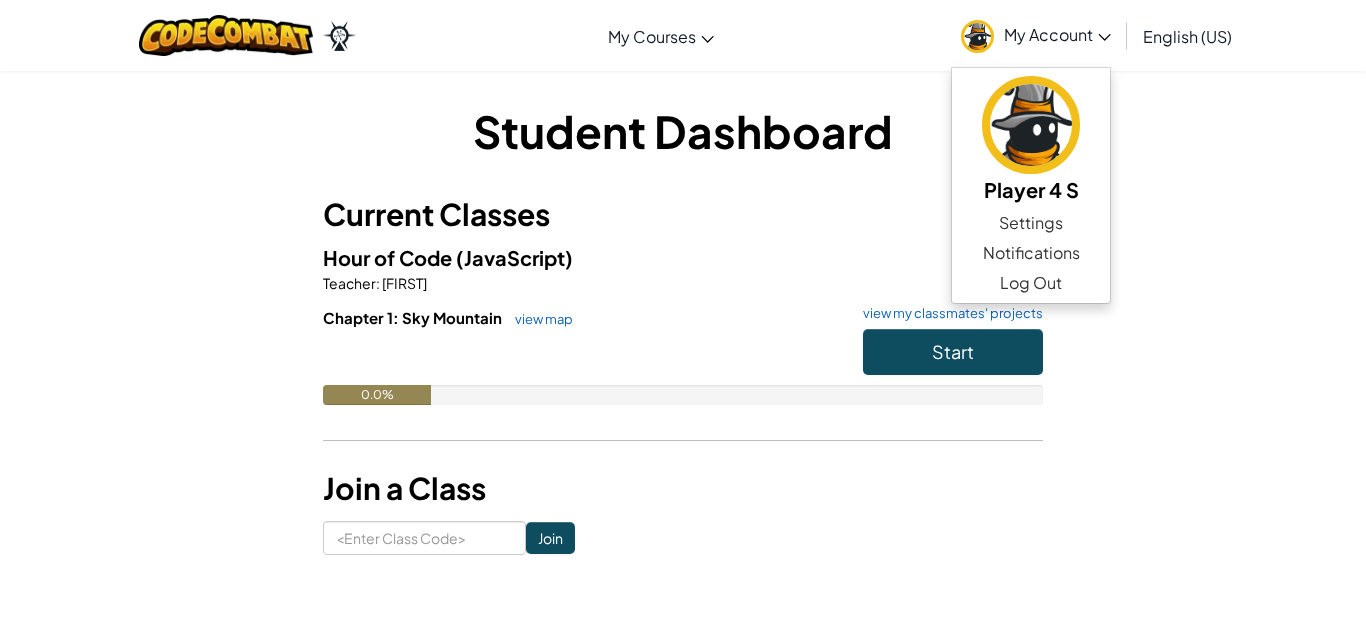 click on "Student Dashboard Current Classes Hour of Code (JavaScript) Teacher : [FIRST] Chapter 1: Sky Mountain view map view my classmates' projects Start 0.0% Join a Class Join" at bounding box center (683, 327) 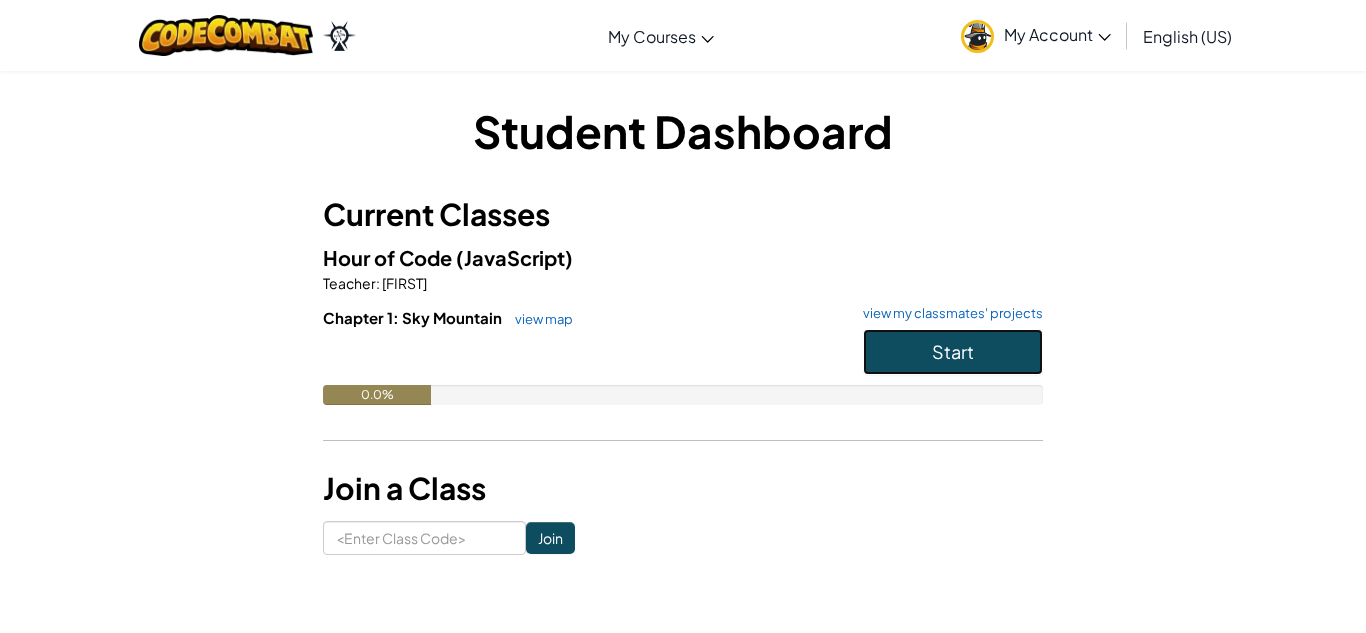 click on "Start" at bounding box center (953, 352) 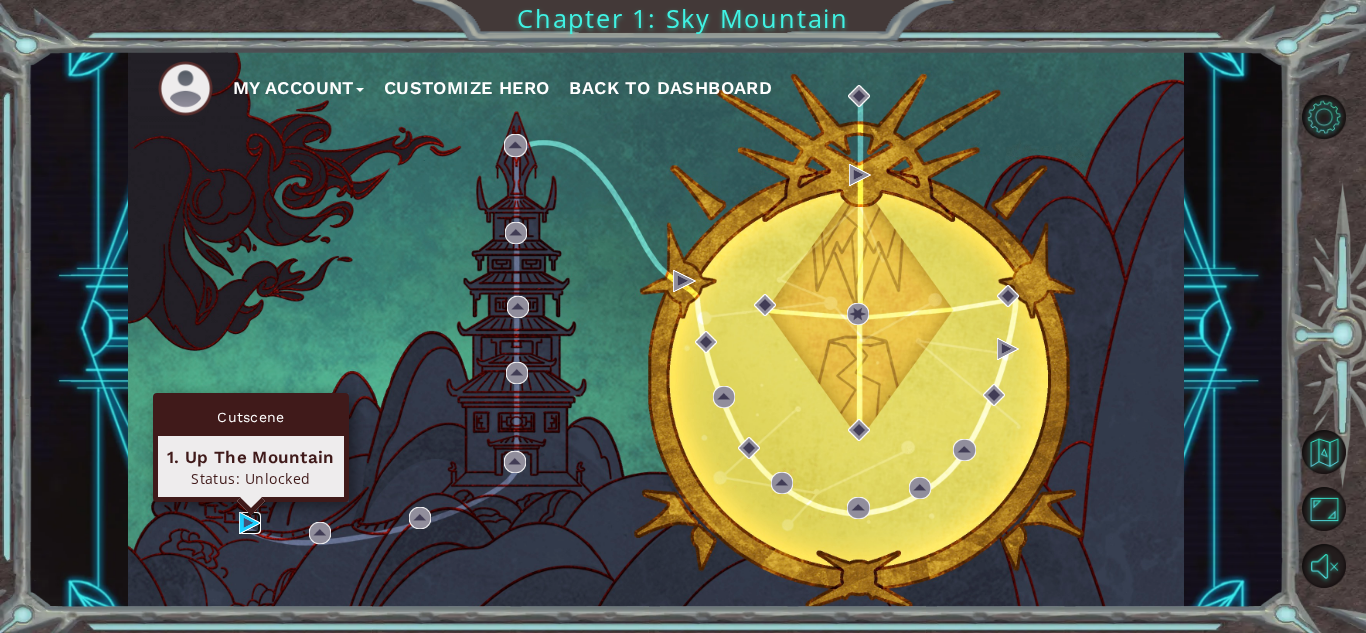 click at bounding box center (250, 523) 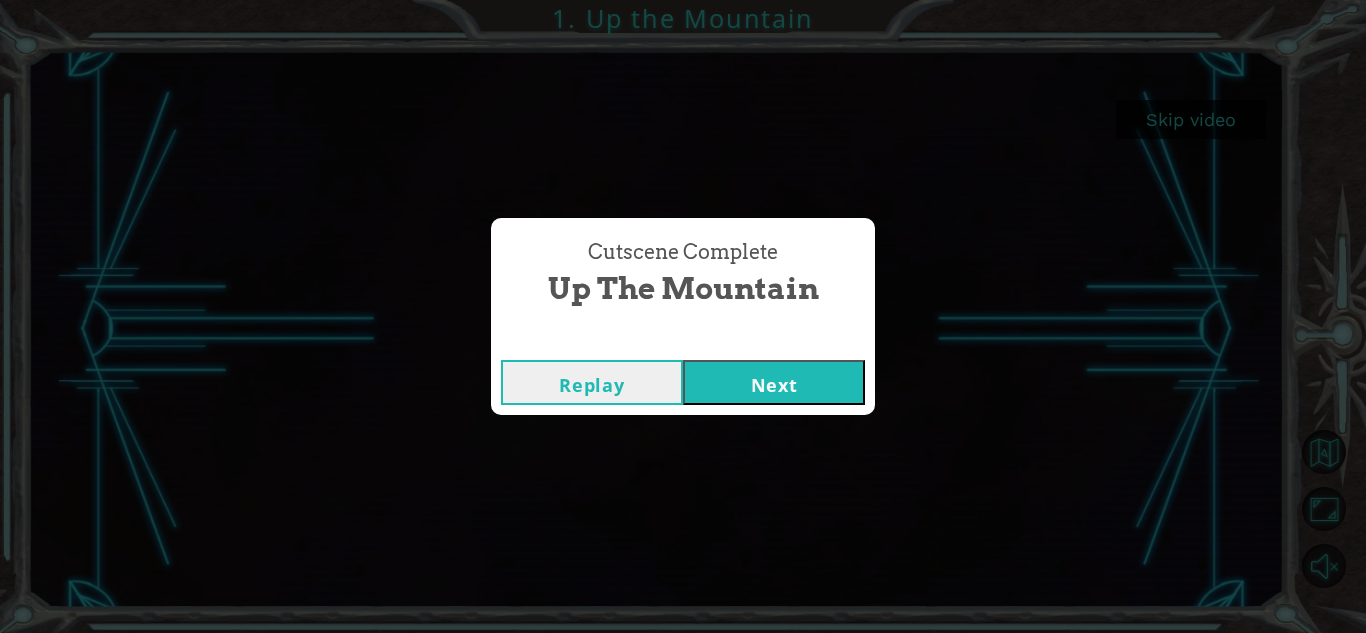click on "Next" at bounding box center (774, 382) 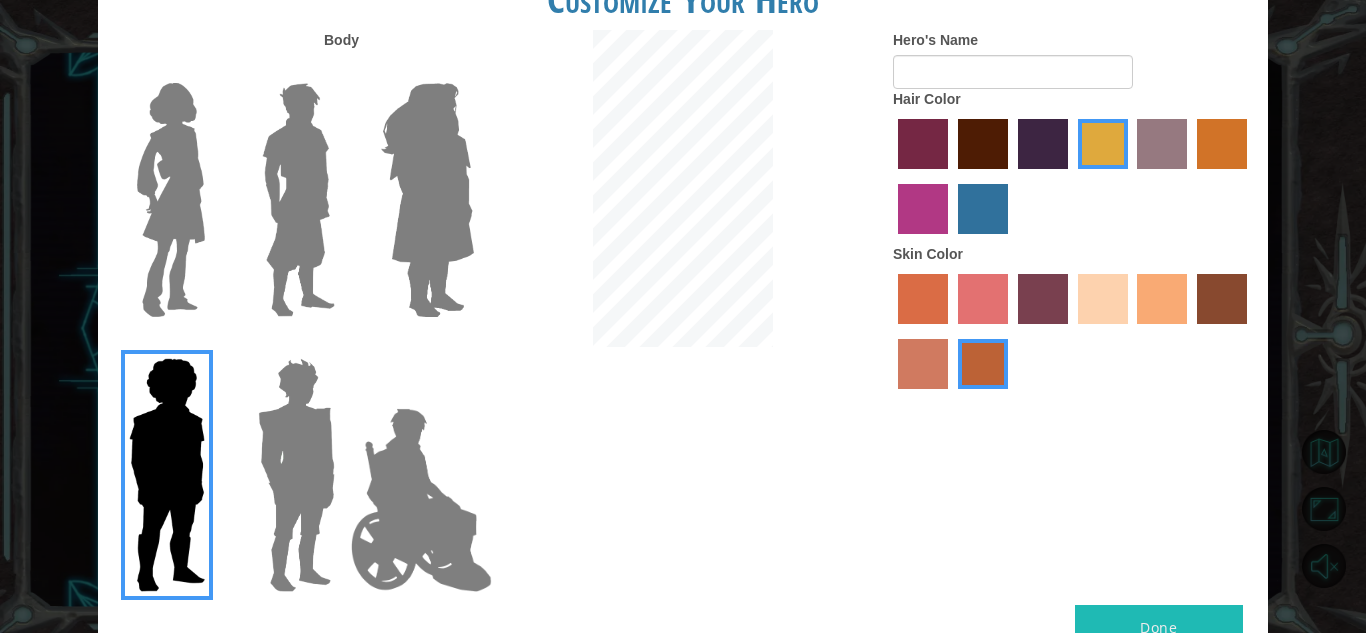 click at bounding box center [171, 200] 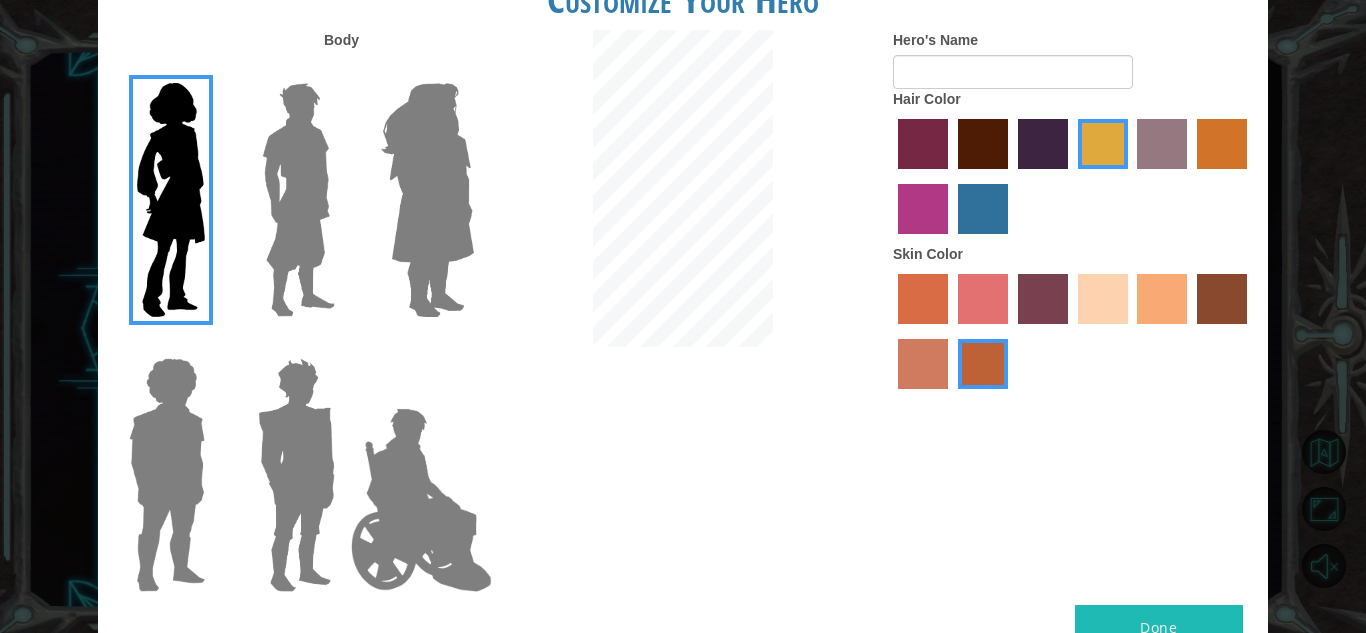 click at bounding box center (427, 200) 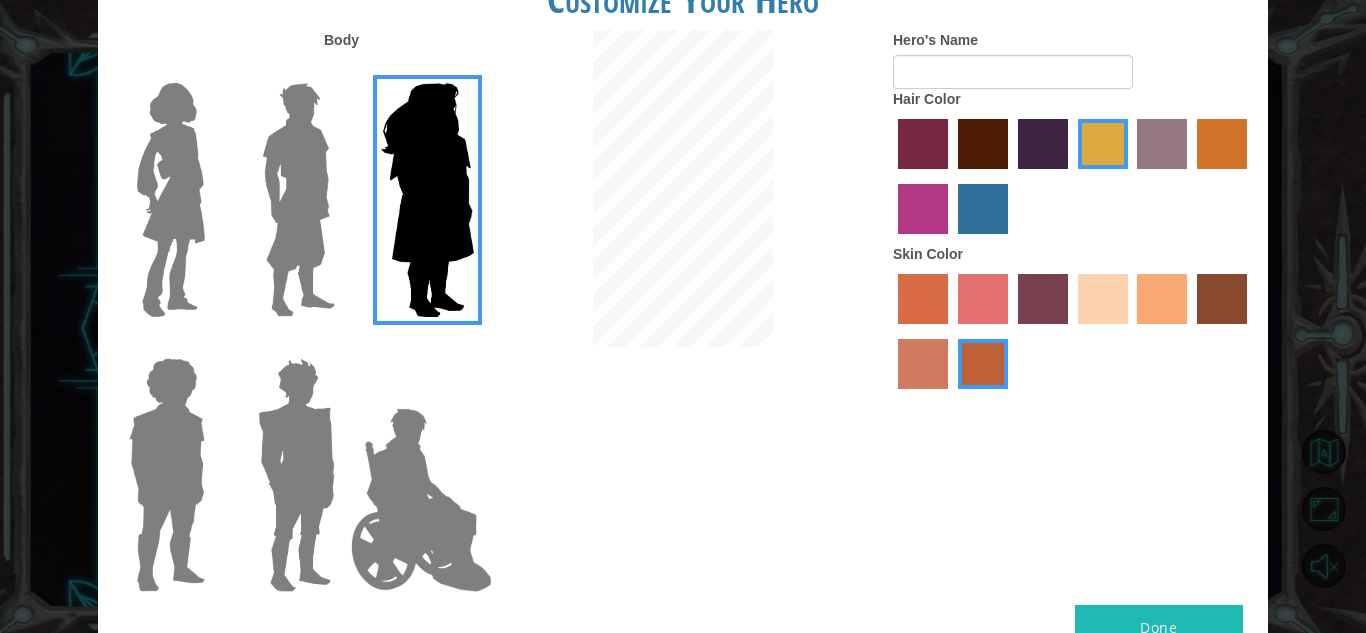 click at bounding box center [171, 200] 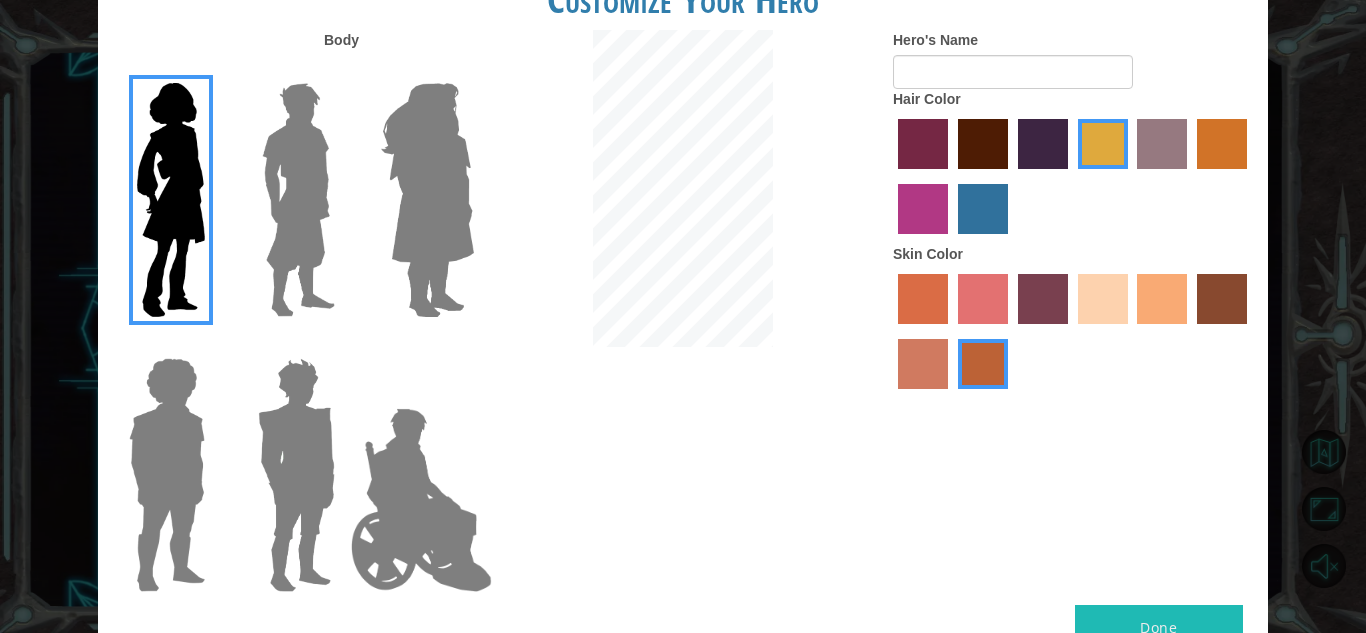click at bounding box center (296, 475) 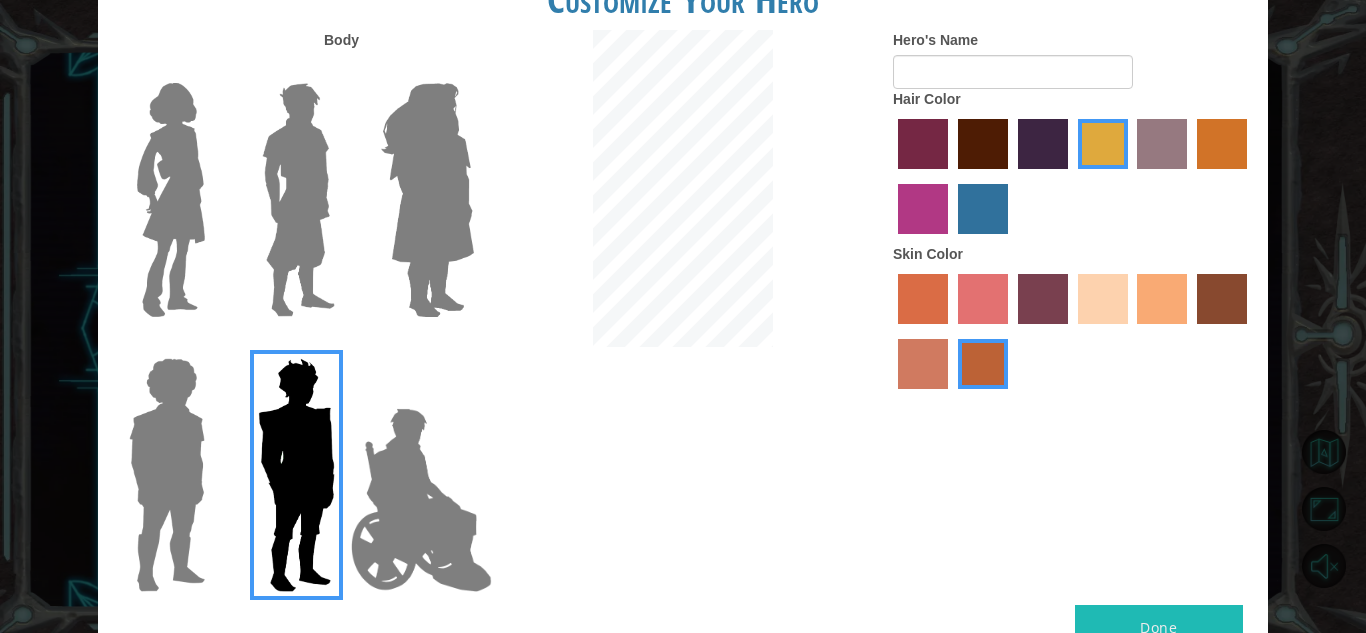 click at bounding box center [171, 200] 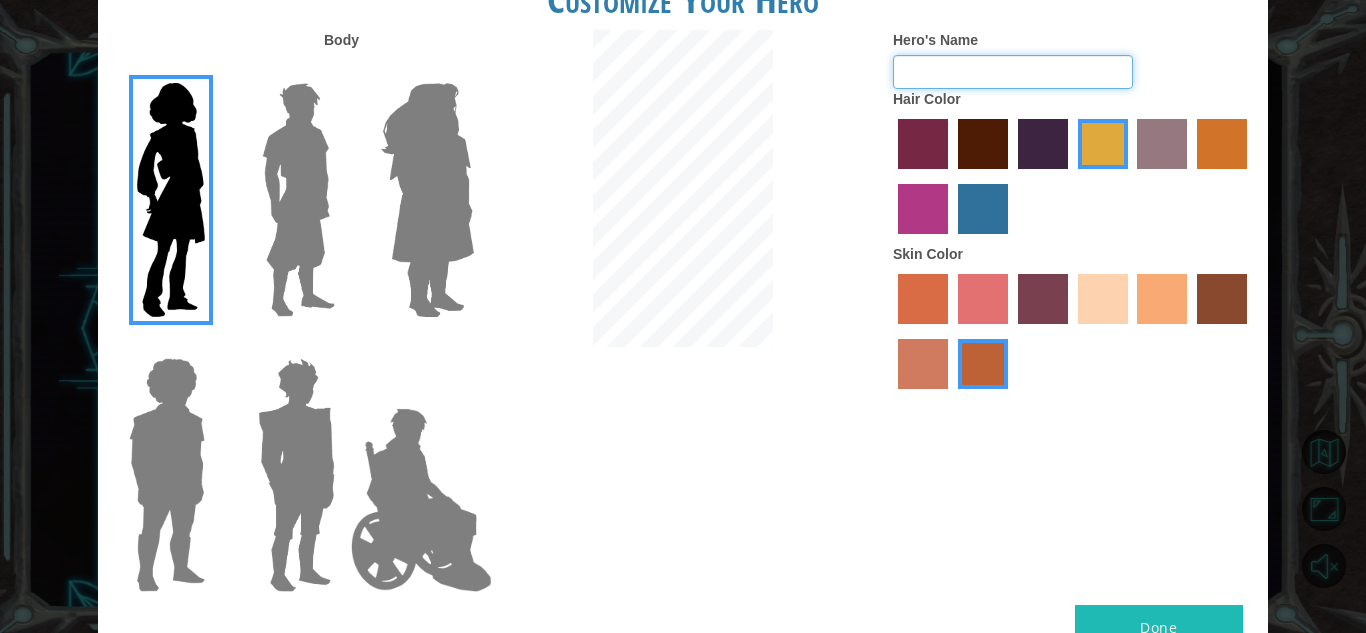 click on "Hero's Name" at bounding box center [1013, 72] 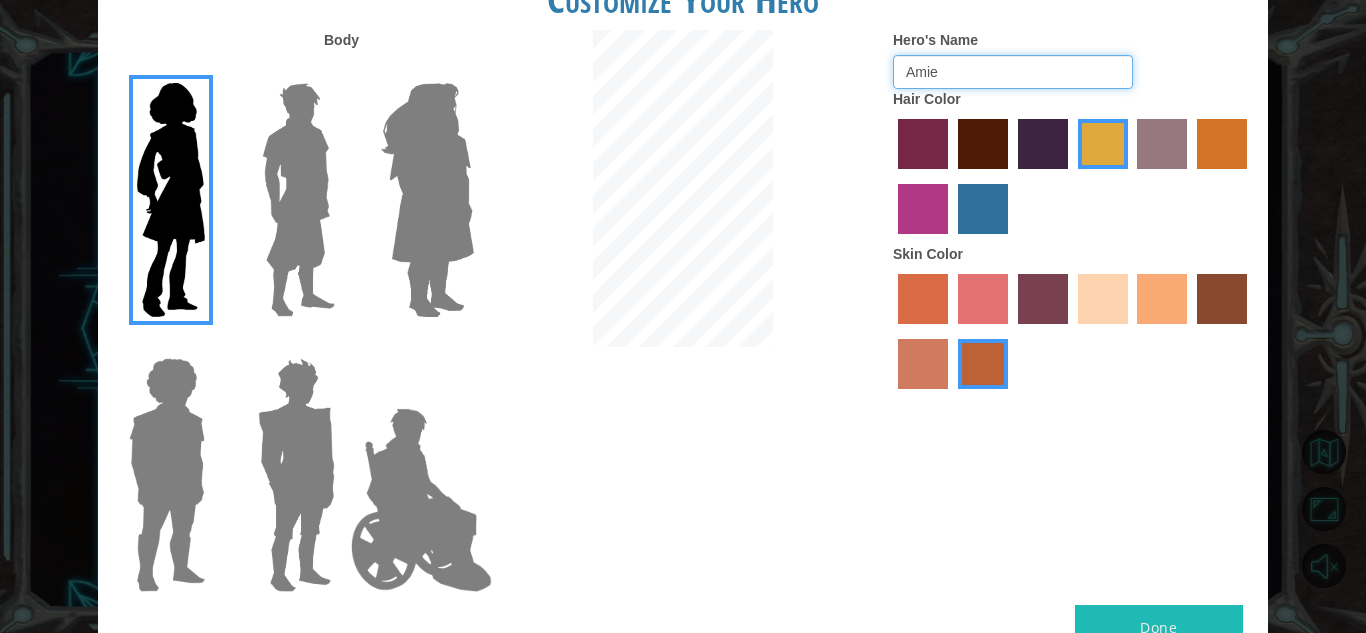 type on "Amie" 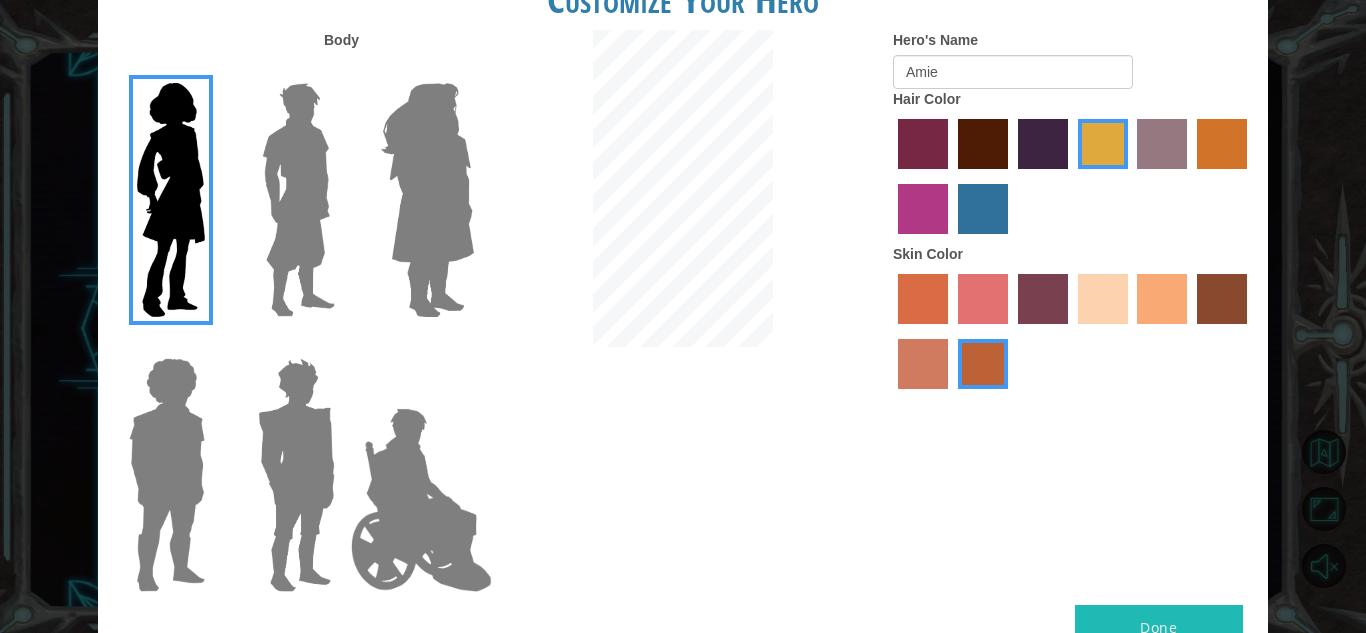 click at bounding box center [683, 191] 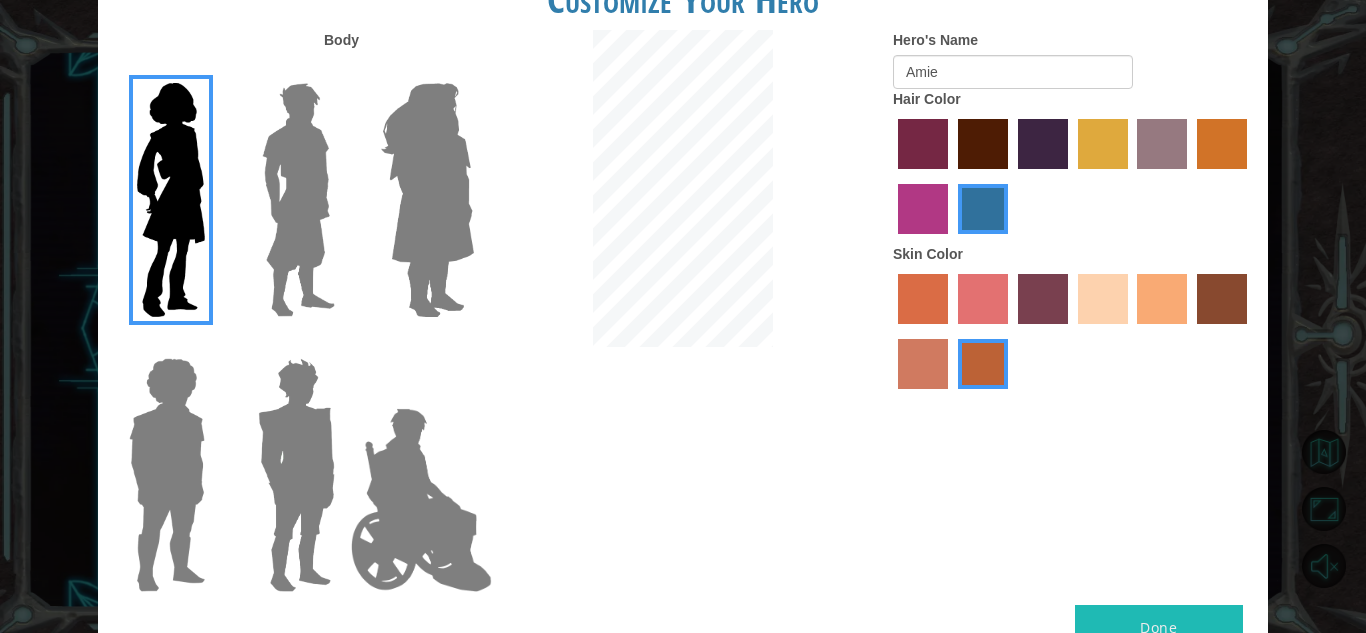click at bounding box center (923, 209) 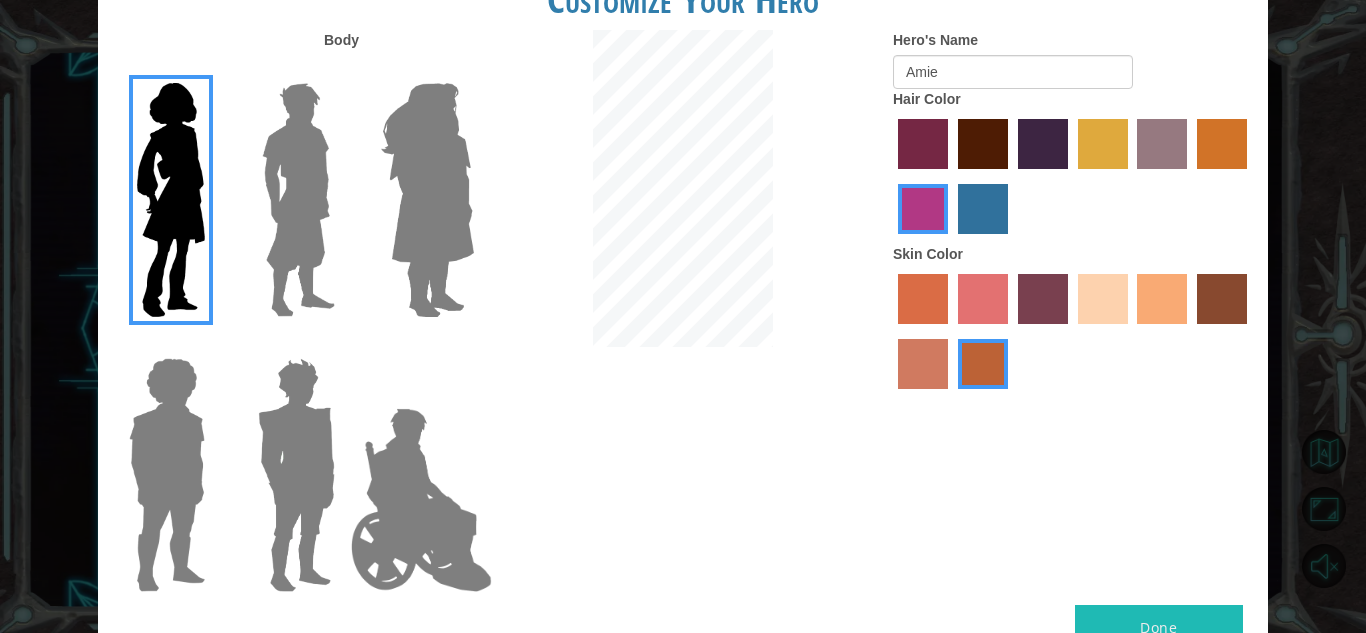 click at bounding box center [923, 144] 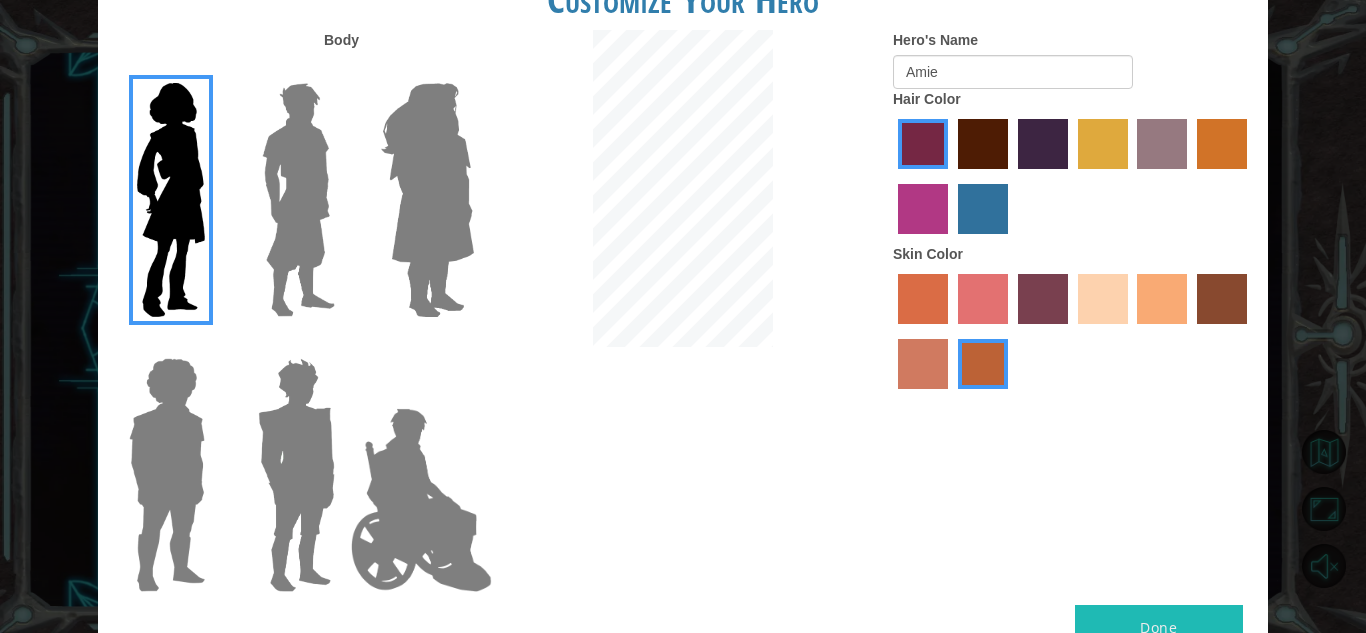 click at bounding box center (983, 144) 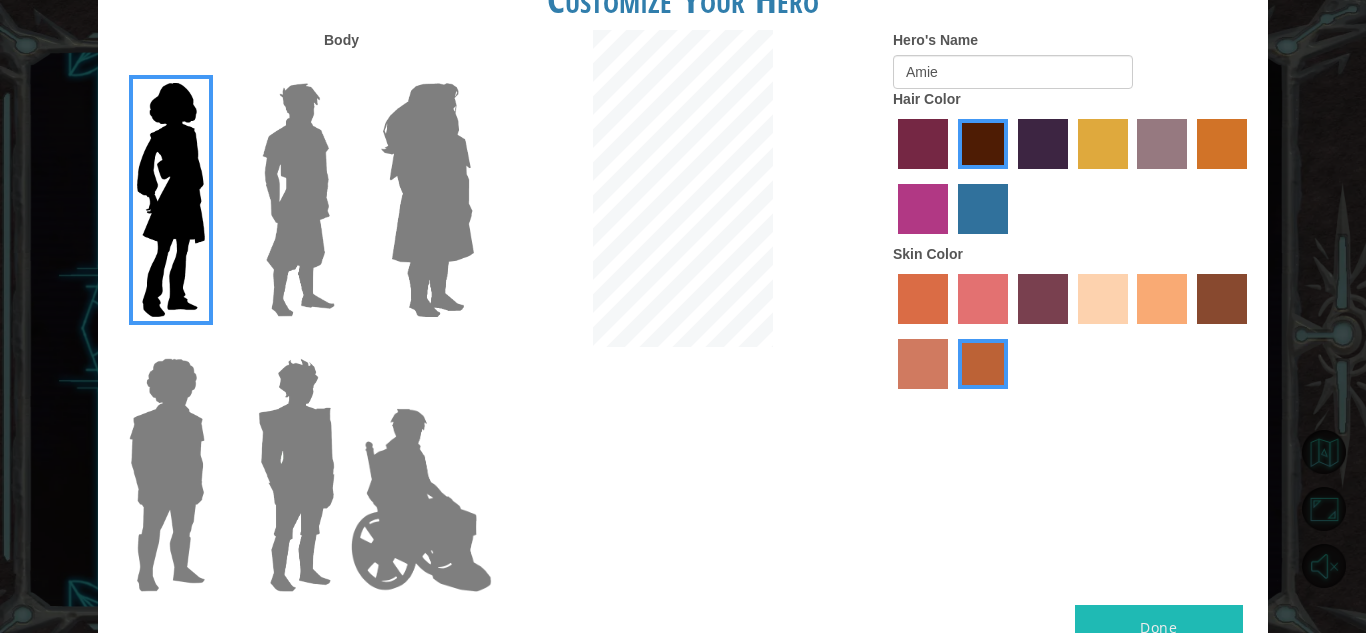 click at bounding box center [1103, 299] 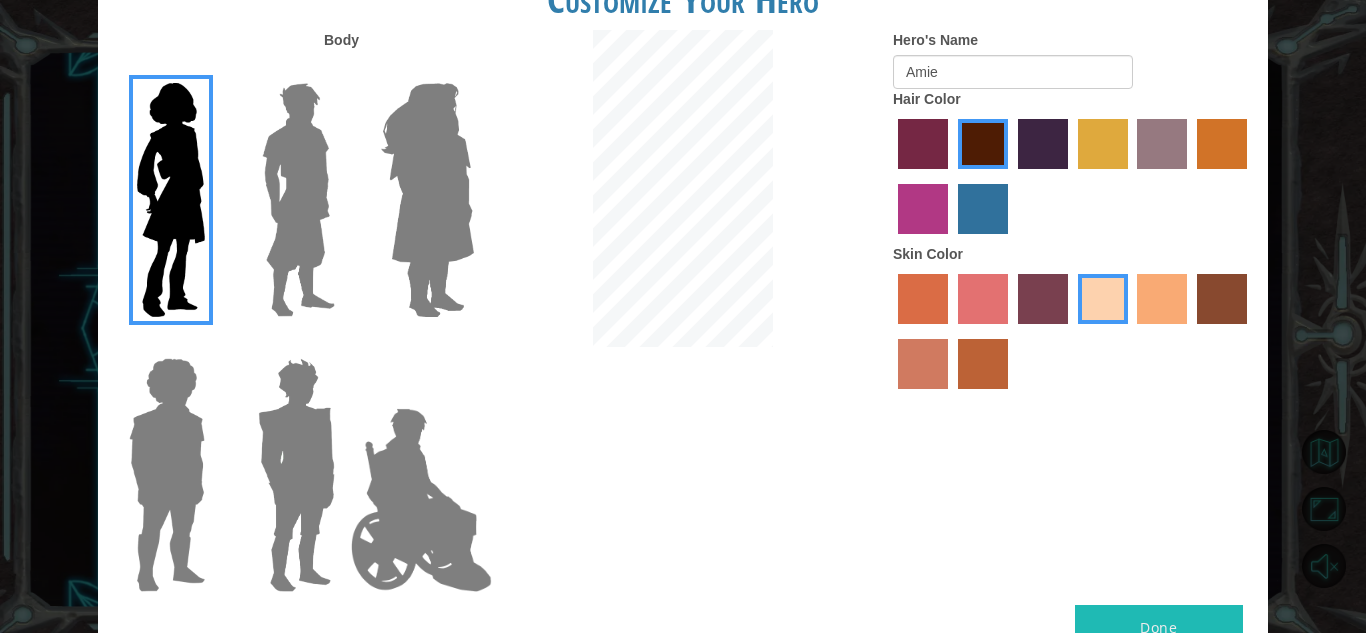 click at bounding box center (1162, 299) 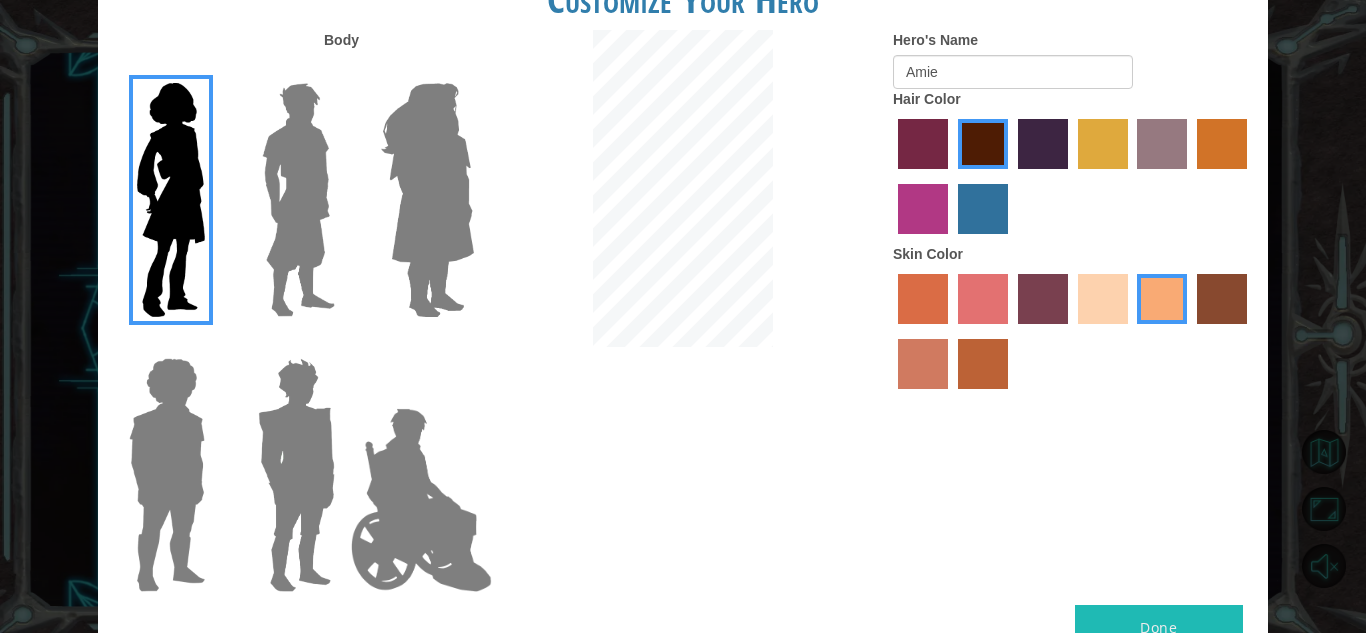 click at bounding box center [923, 144] 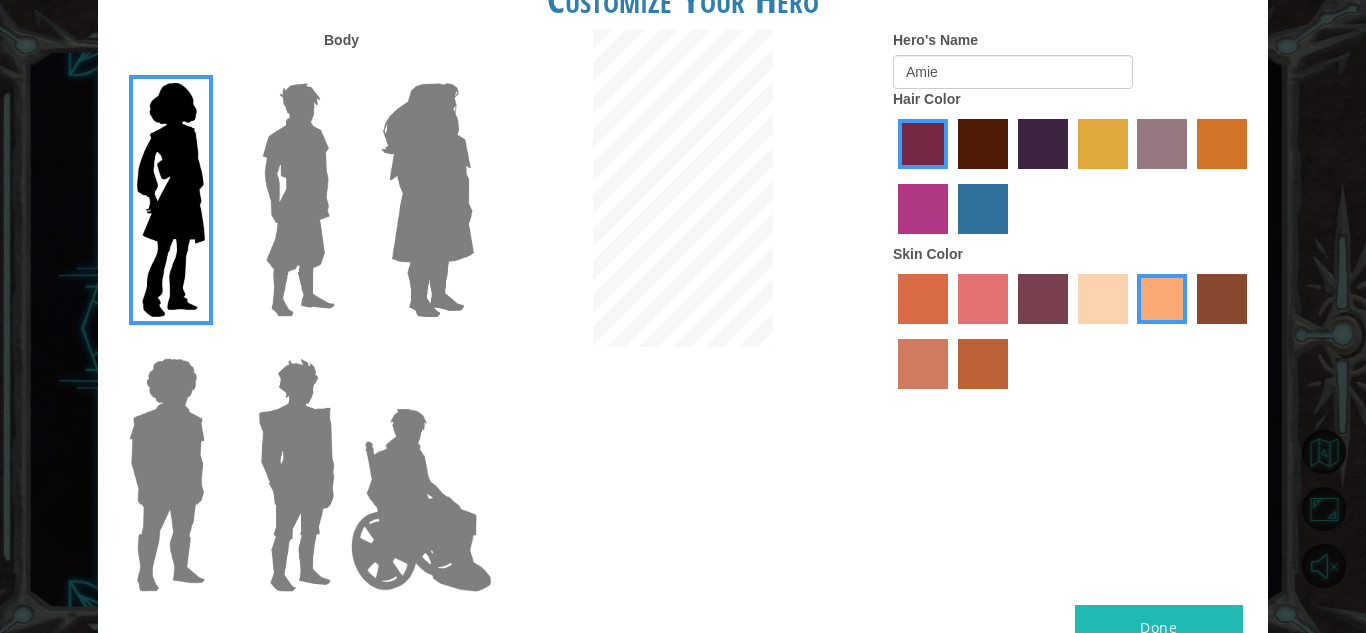 click at bounding box center (1162, 144) 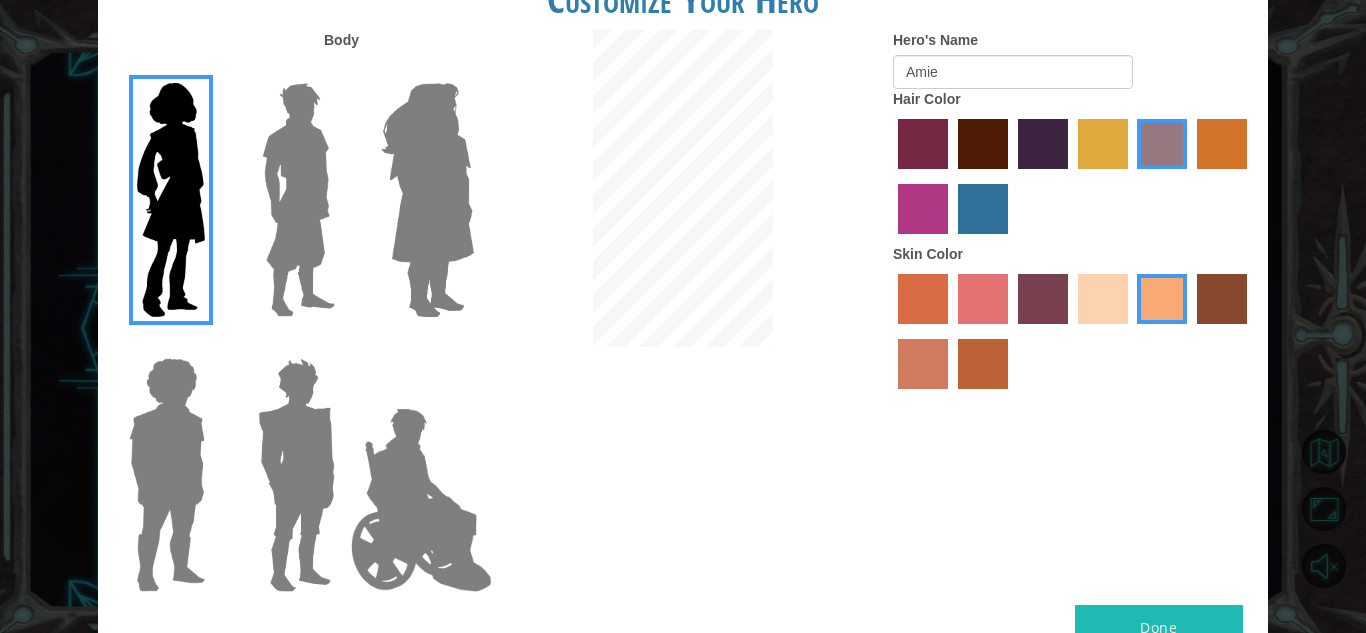 click at bounding box center [1043, 144] 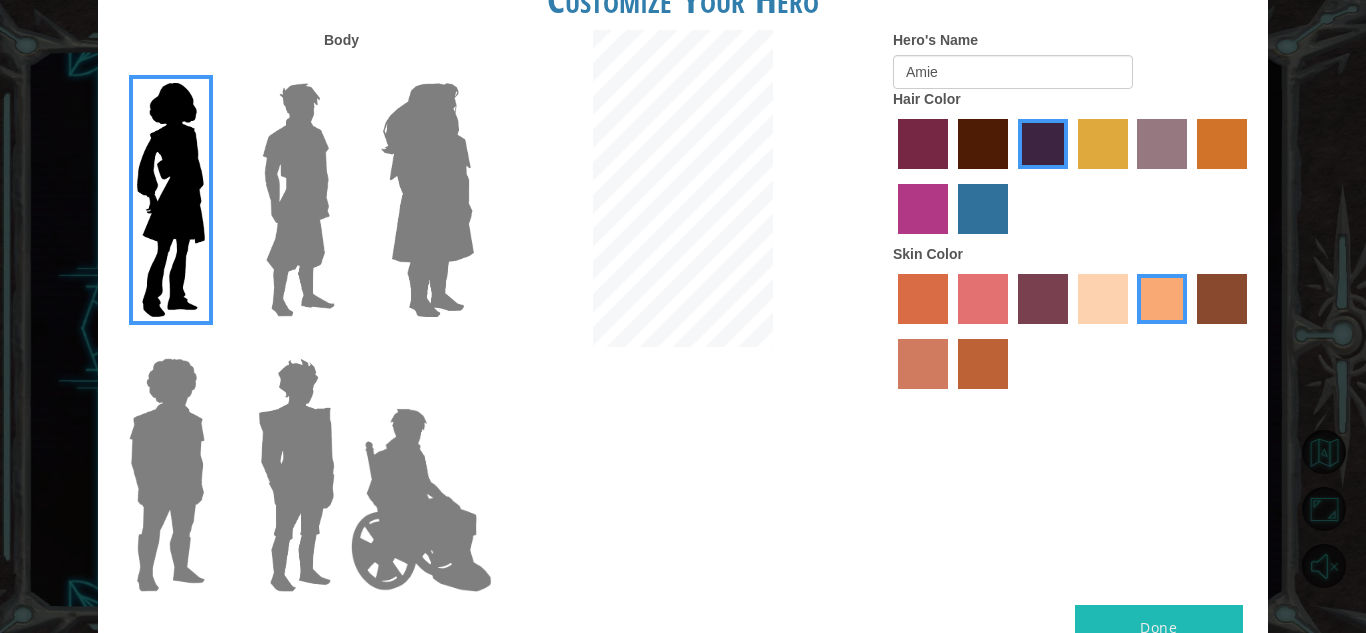 click at bounding box center [923, 144] 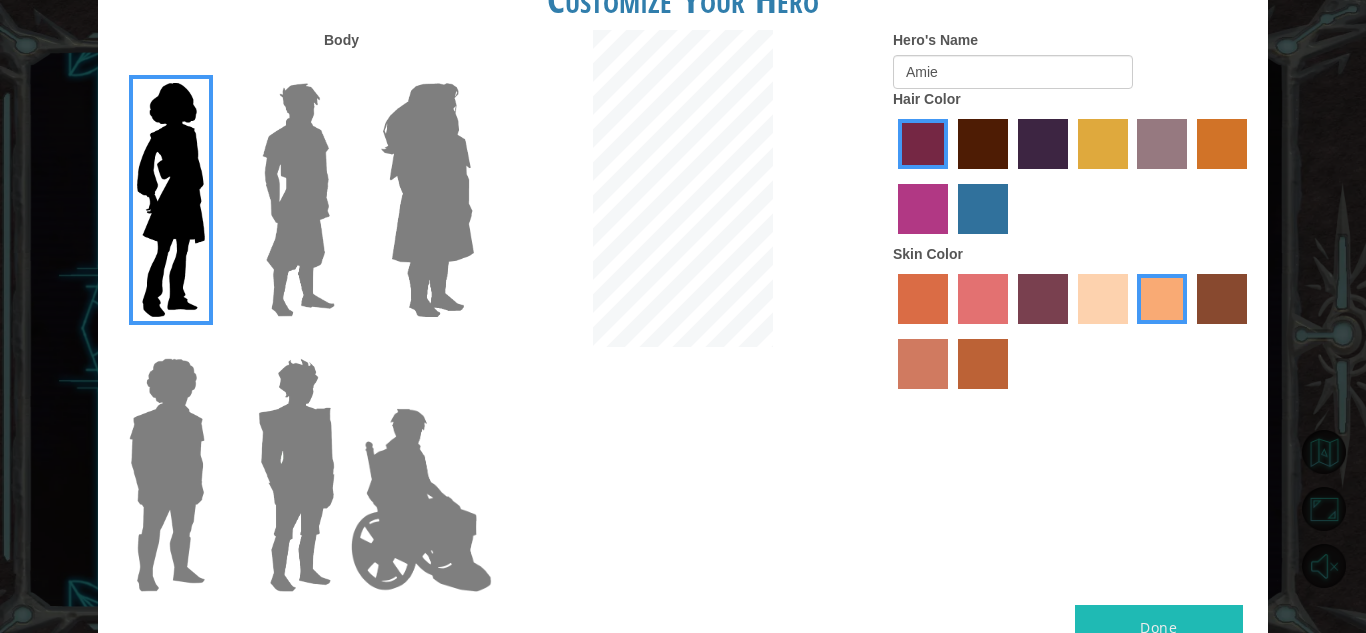 click at bounding box center (923, 209) 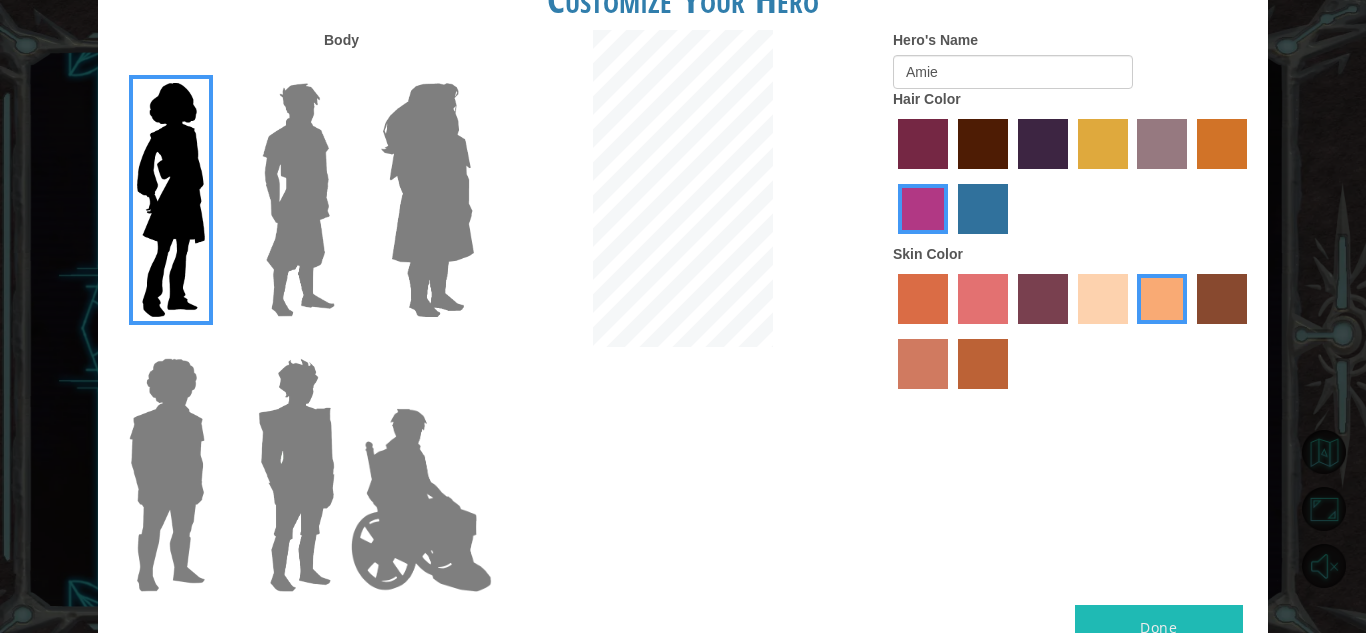 click at bounding box center (923, 144) 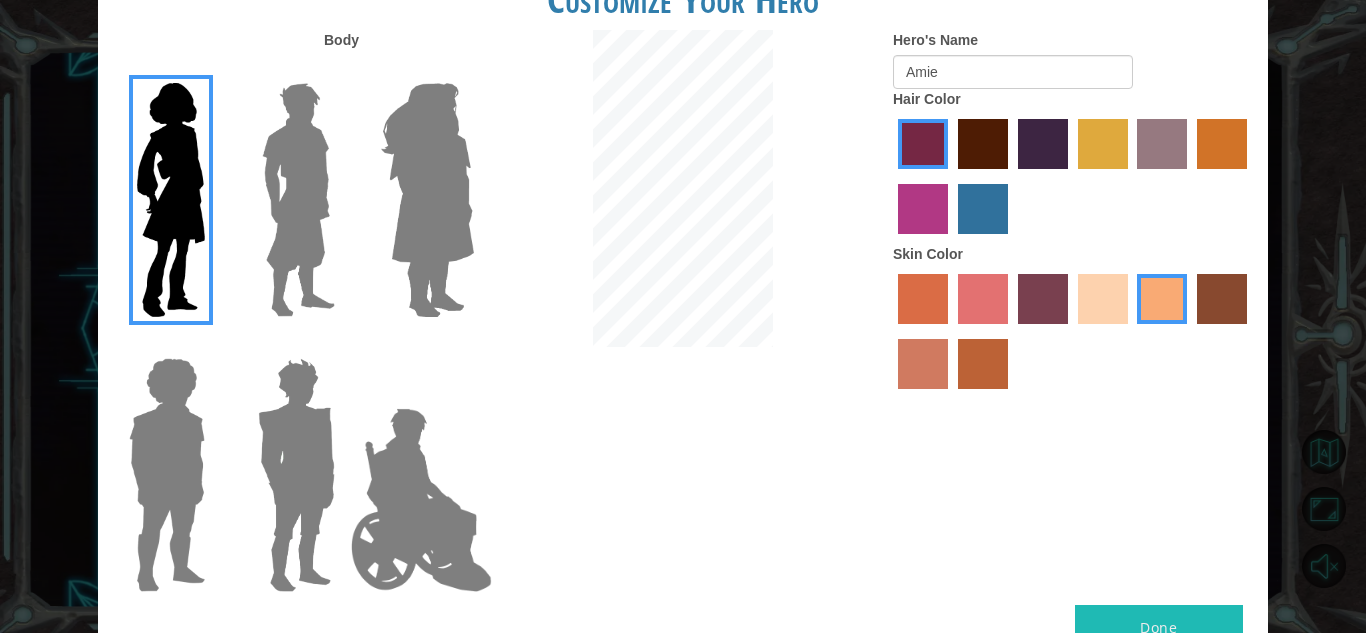 click on "Done" at bounding box center [1159, 627] 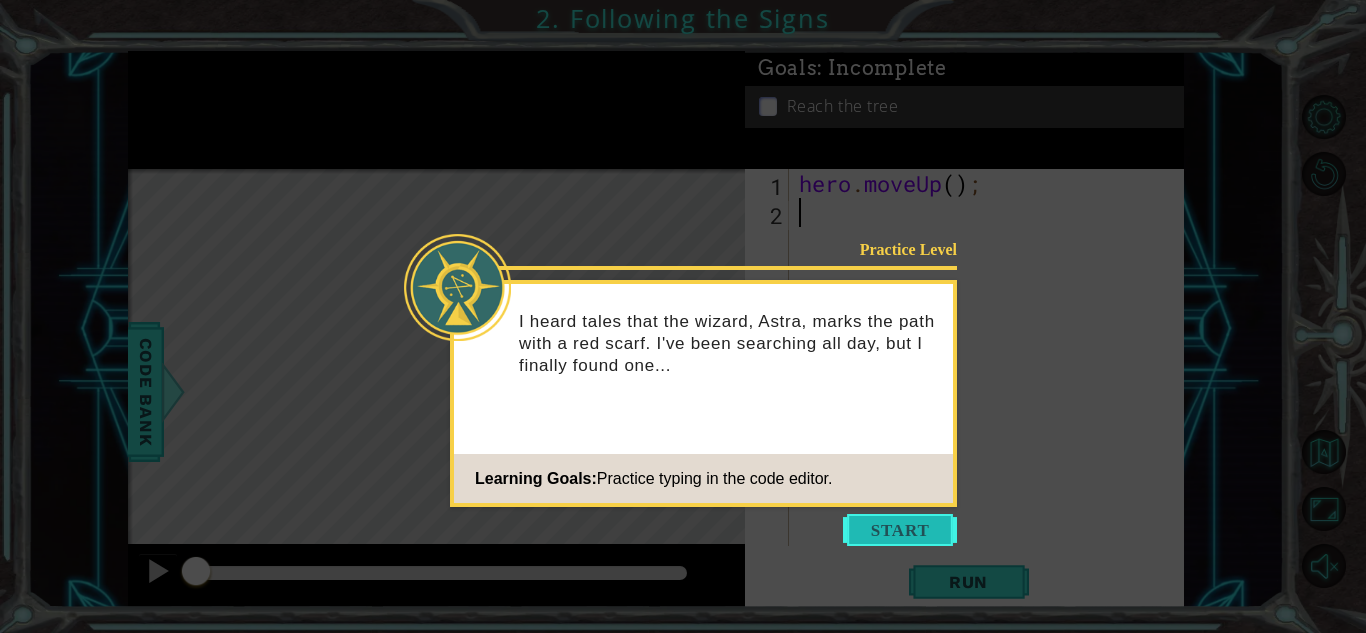 click at bounding box center [900, 530] 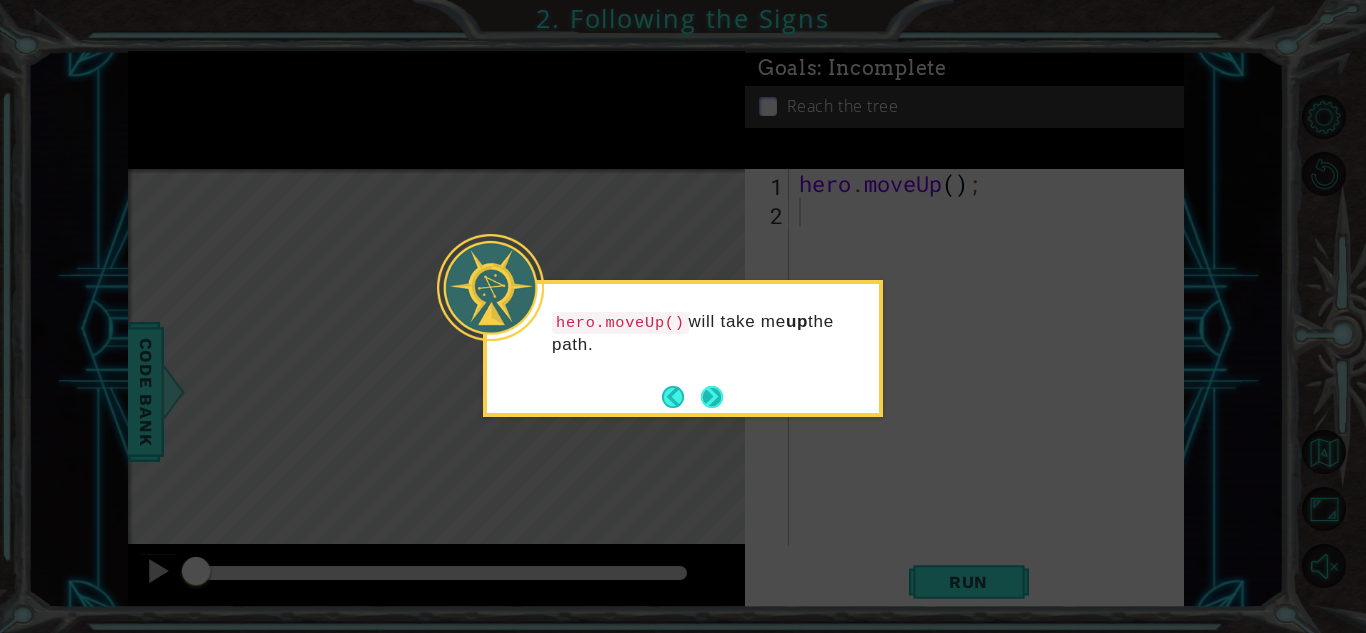click at bounding box center [712, 397] 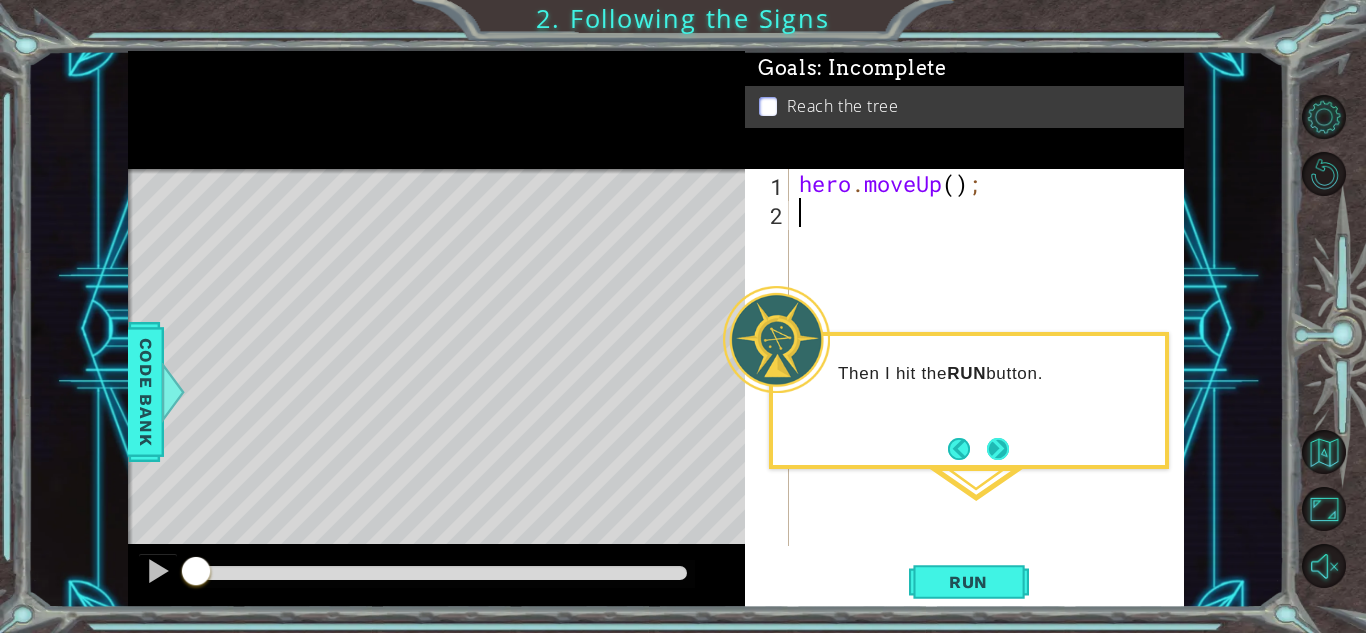 click at bounding box center [998, 449] 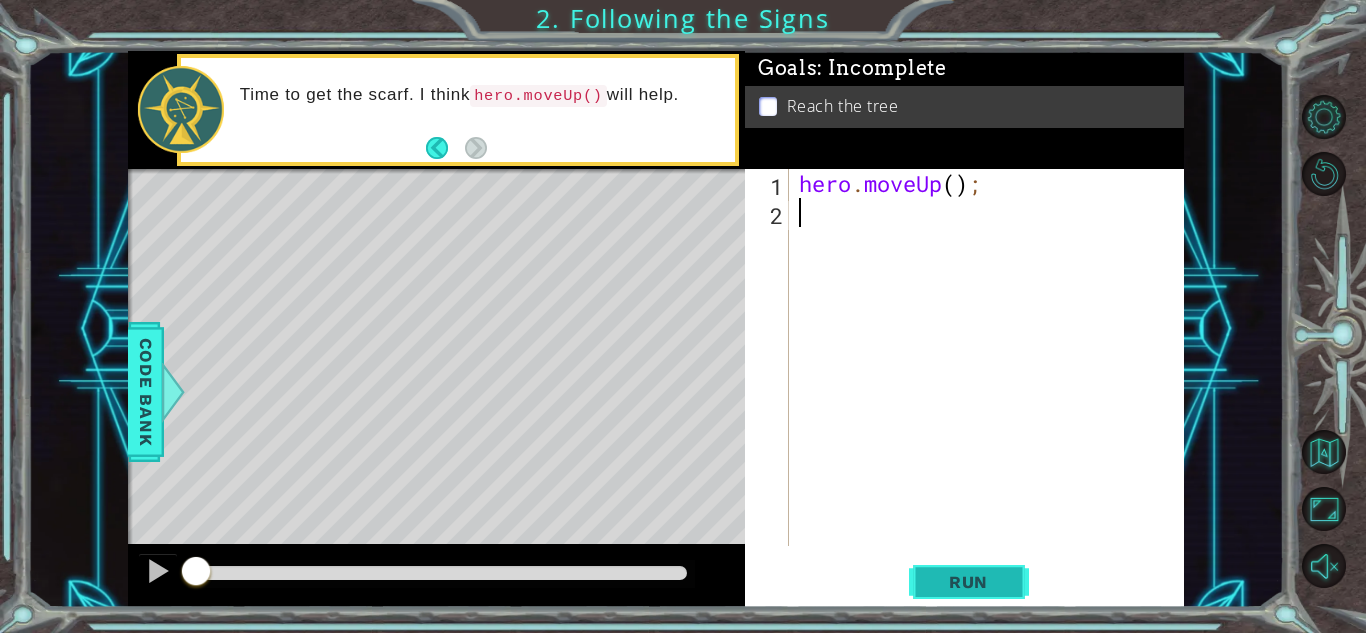 click on "Run" at bounding box center [968, 582] 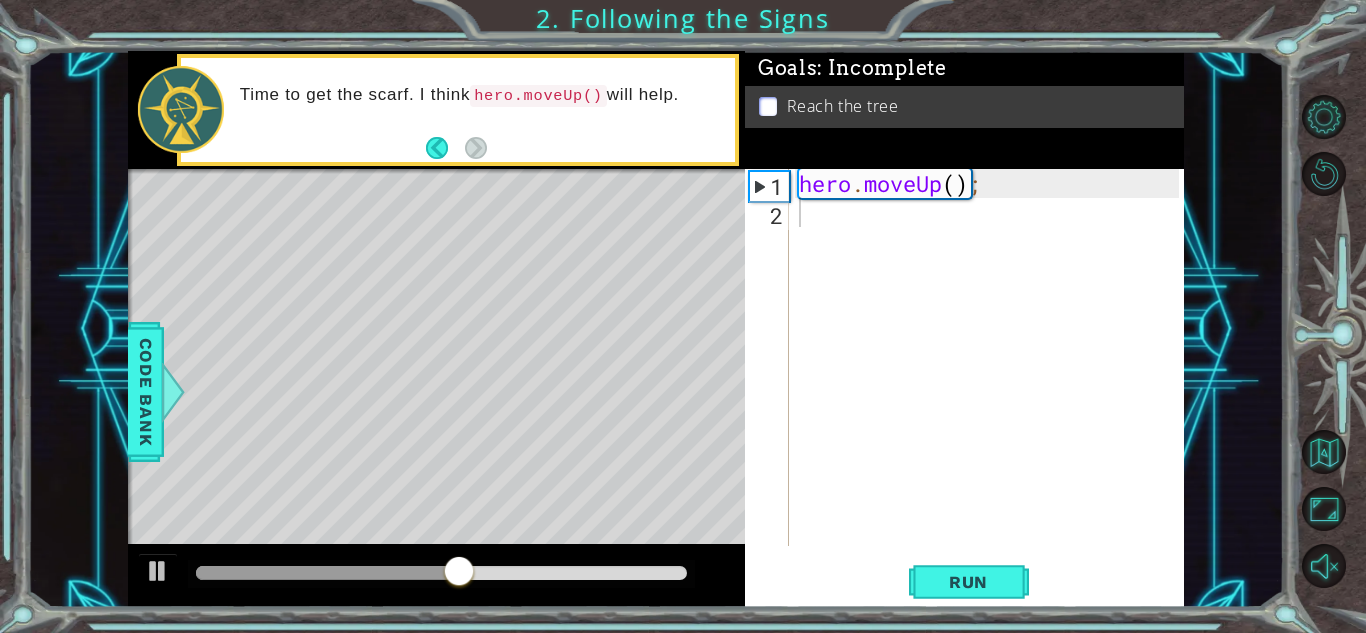 click on "Reach the tree" at bounding box center [964, 107] 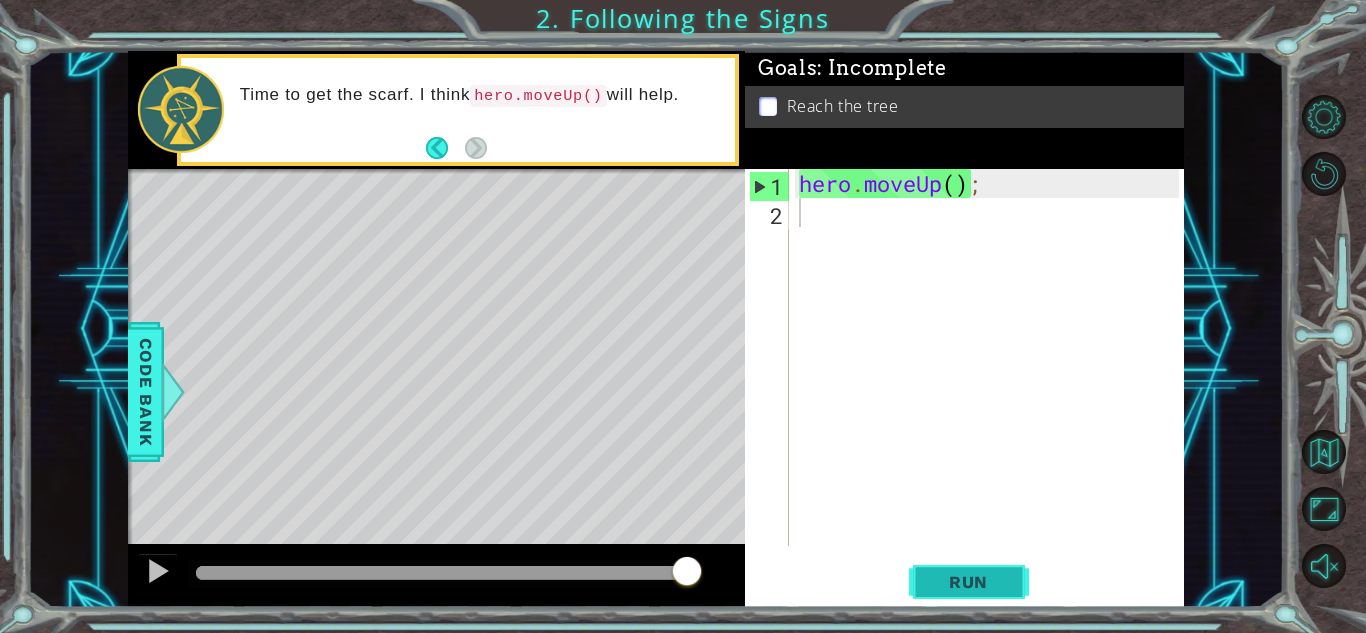 click on "Run" at bounding box center [968, 582] 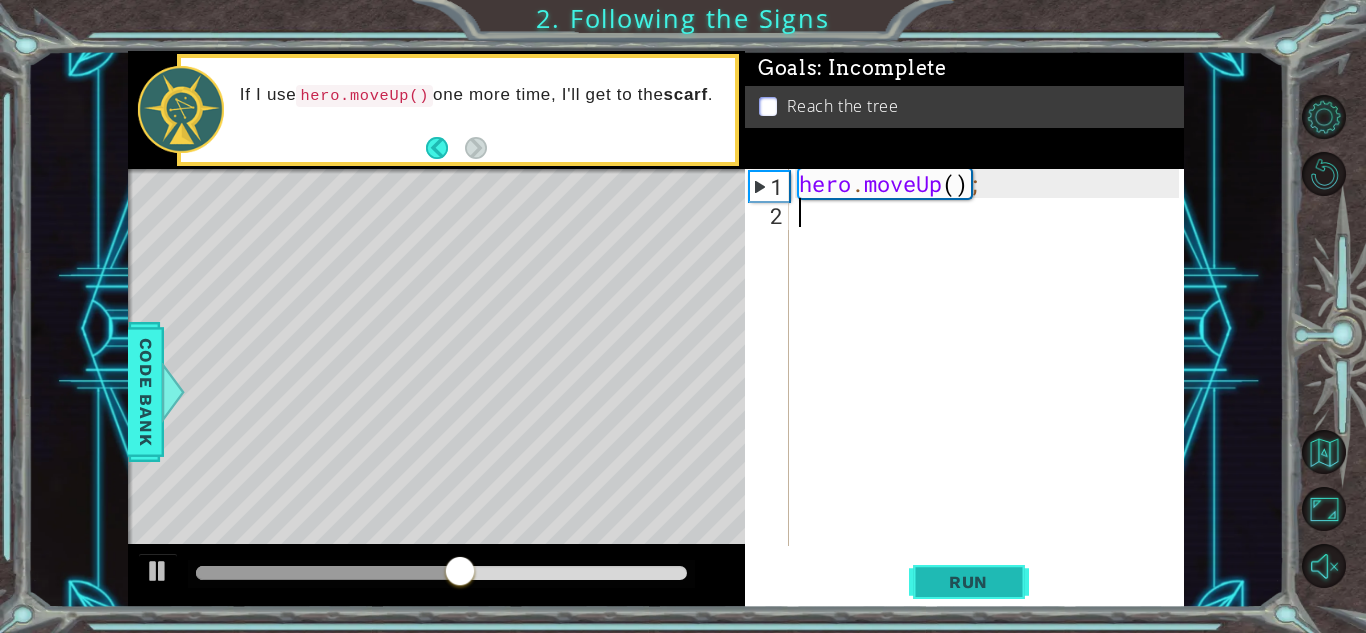 click on "Run" at bounding box center (969, 582) 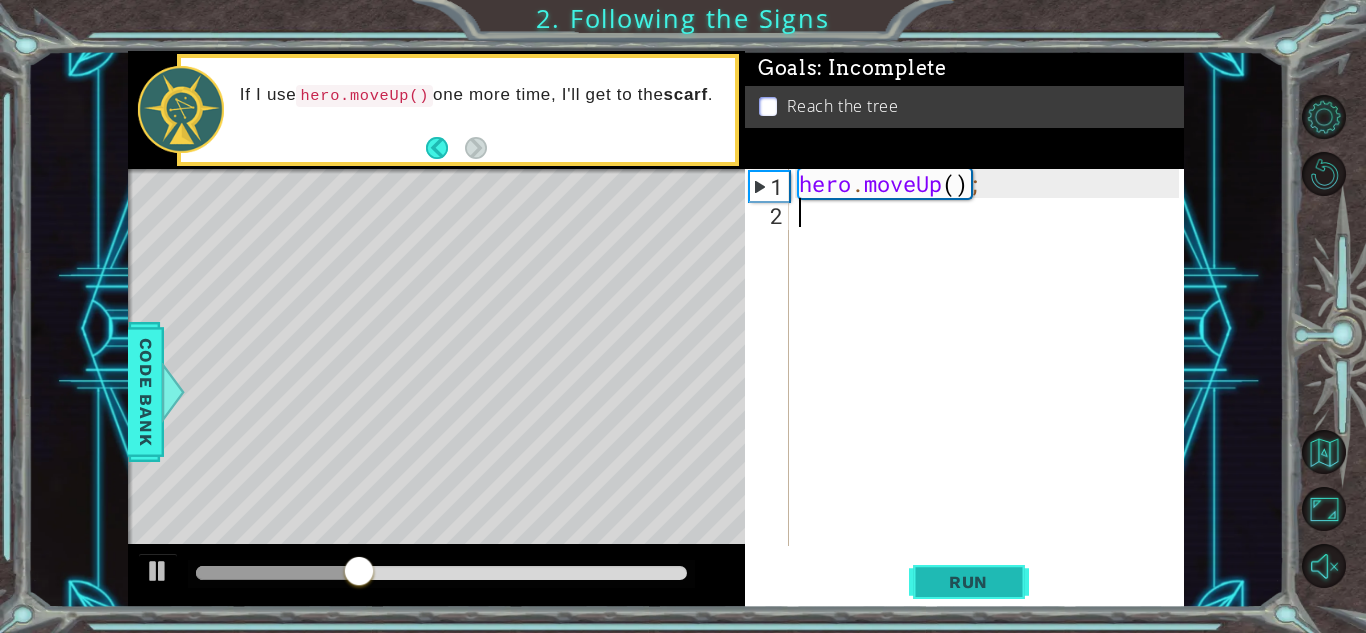 click on "Run" at bounding box center (968, 582) 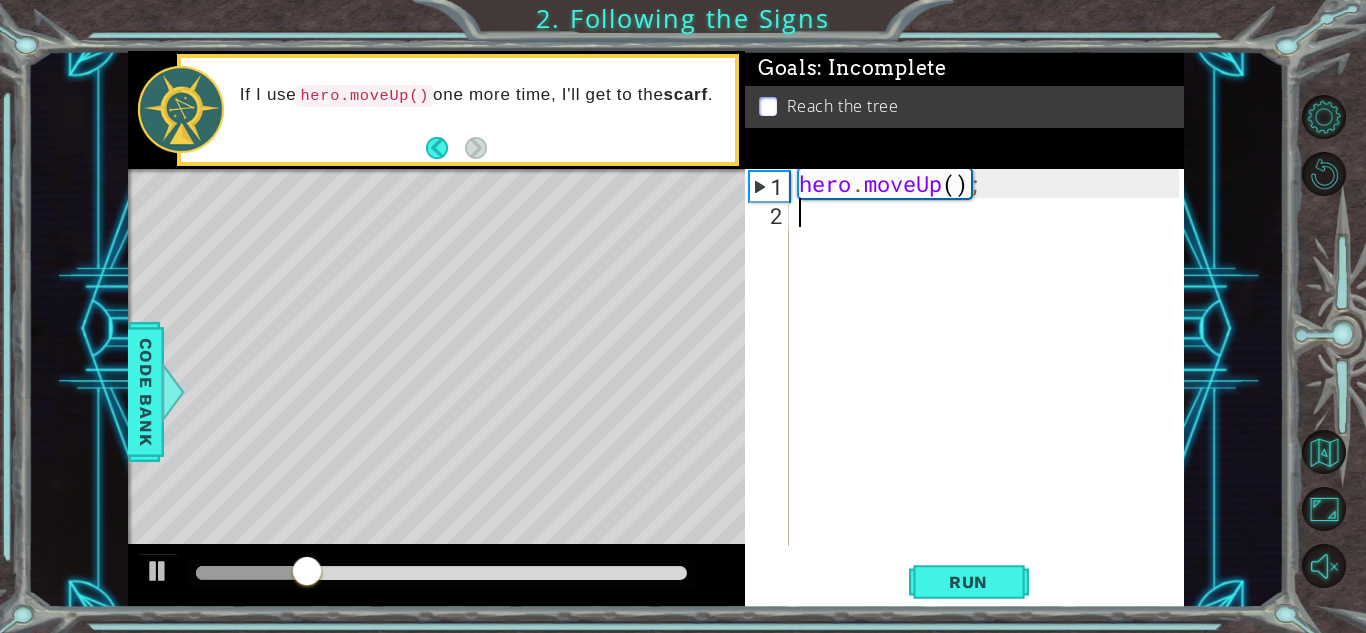 click on "hero . moveUp ( ) ;" at bounding box center (992, 386) 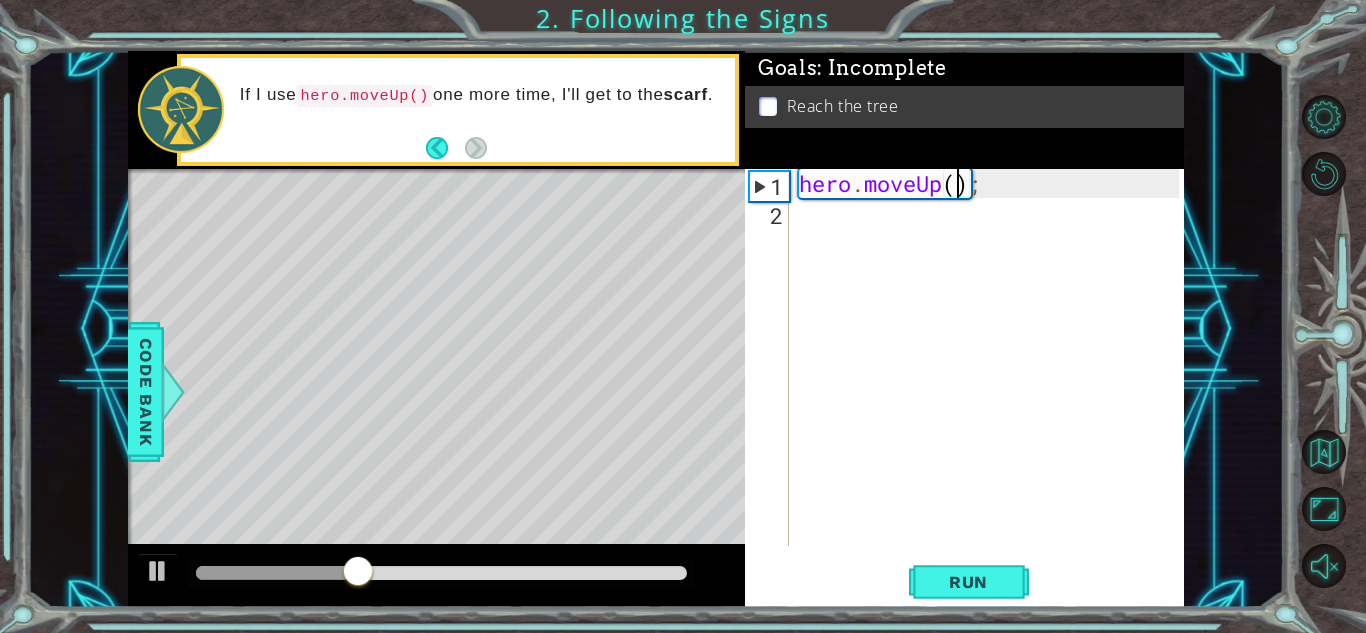 scroll, scrollTop: 0, scrollLeft: 7, axis: horizontal 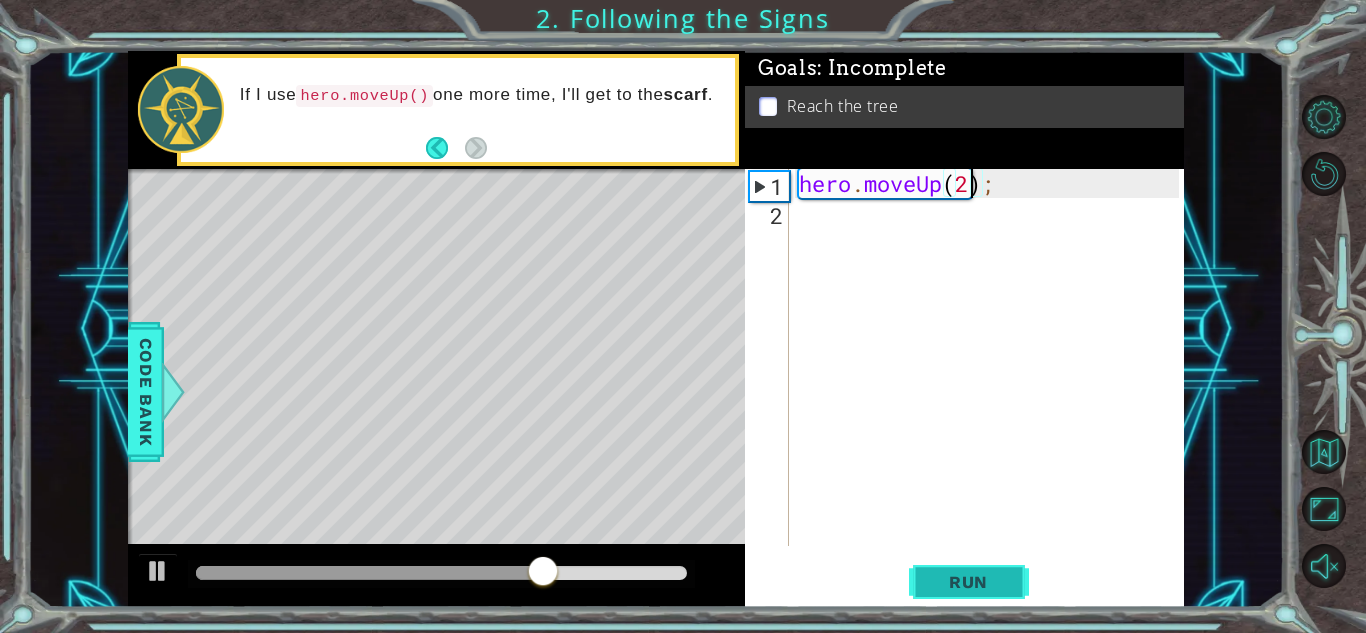 type on "hero.moveUp(2);" 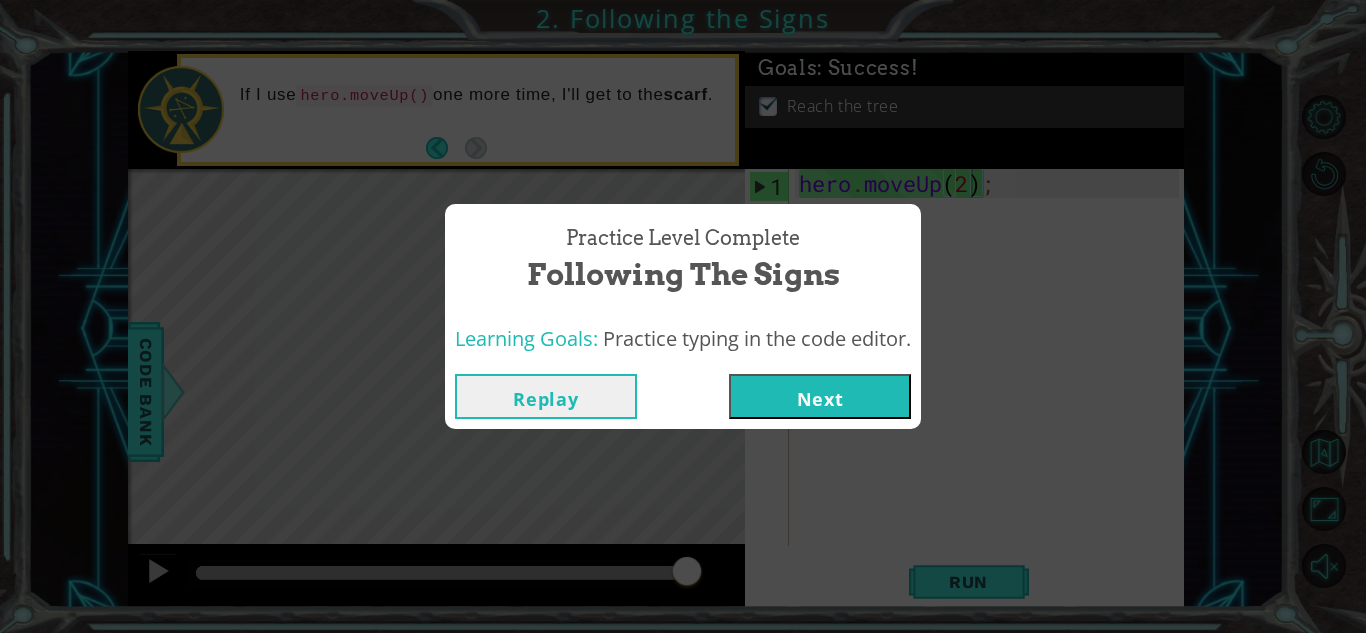 click on "Next" at bounding box center [820, 396] 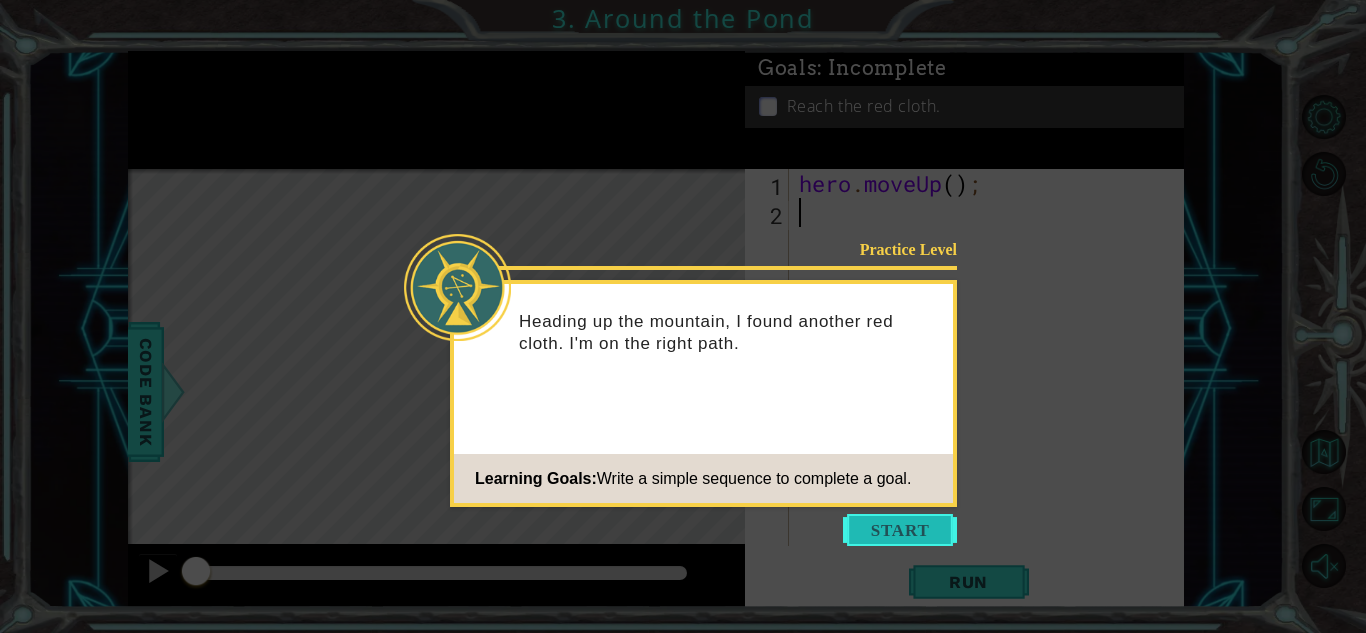 click at bounding box center [900, 530] 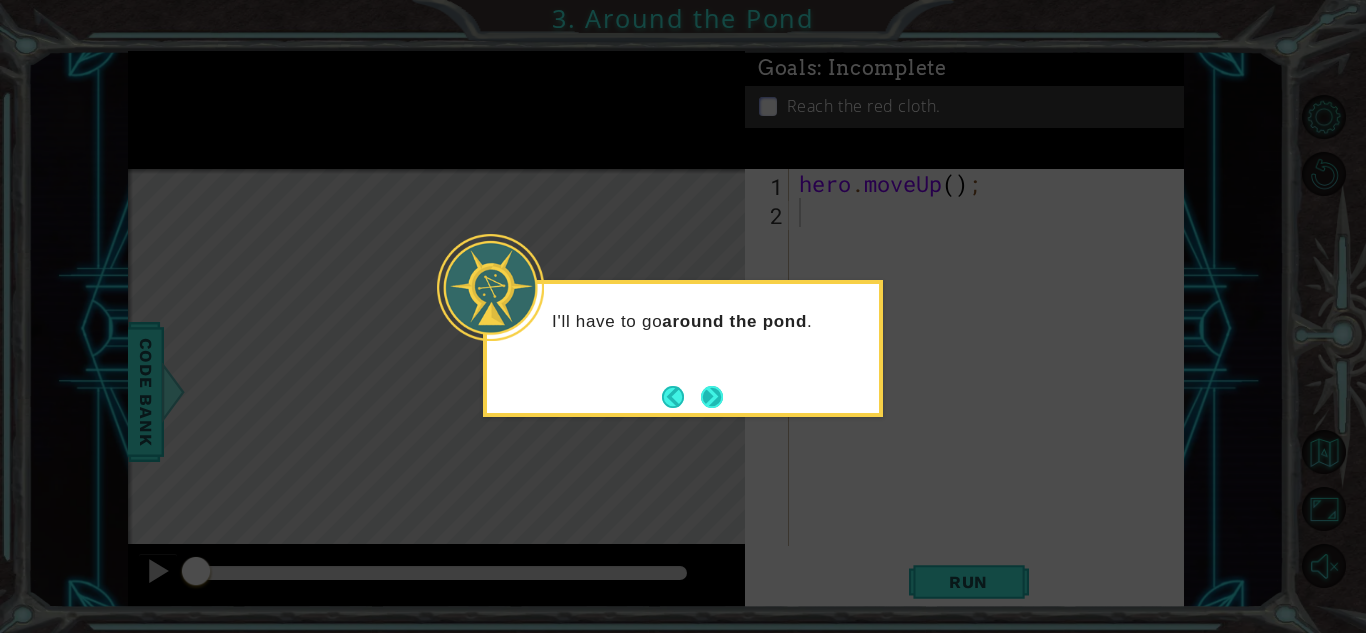 click at bounding box center (712, 397) 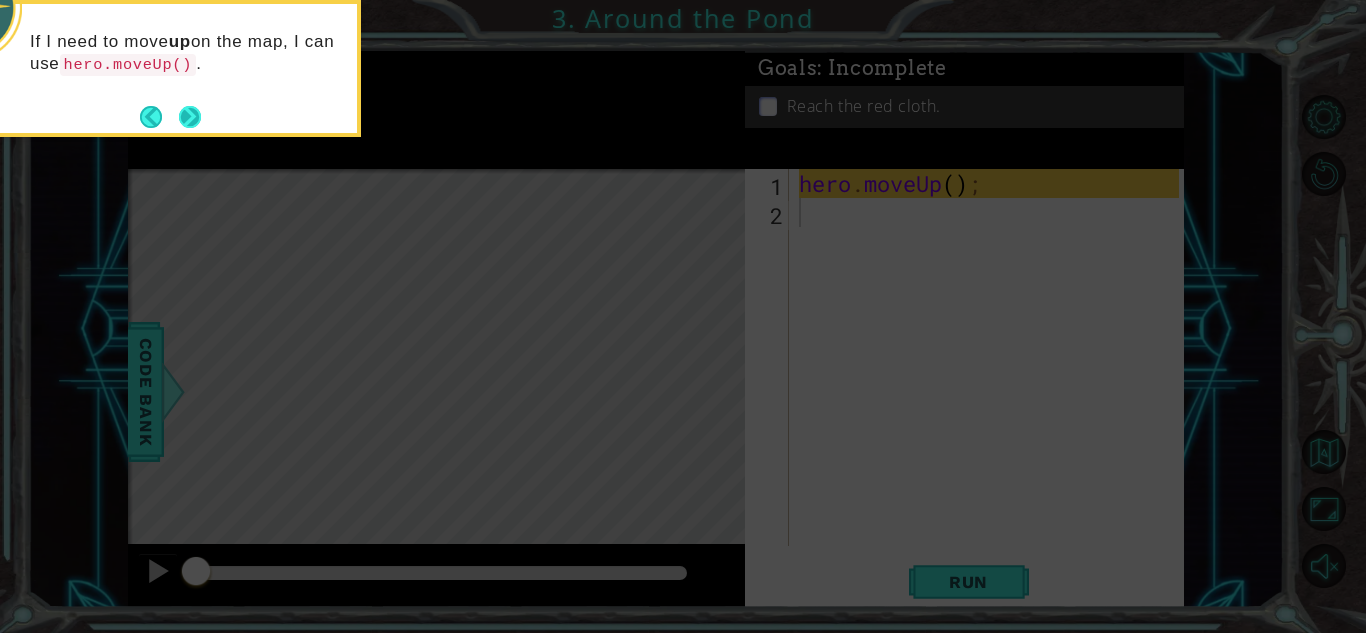 click at bounding box center [190, 117] 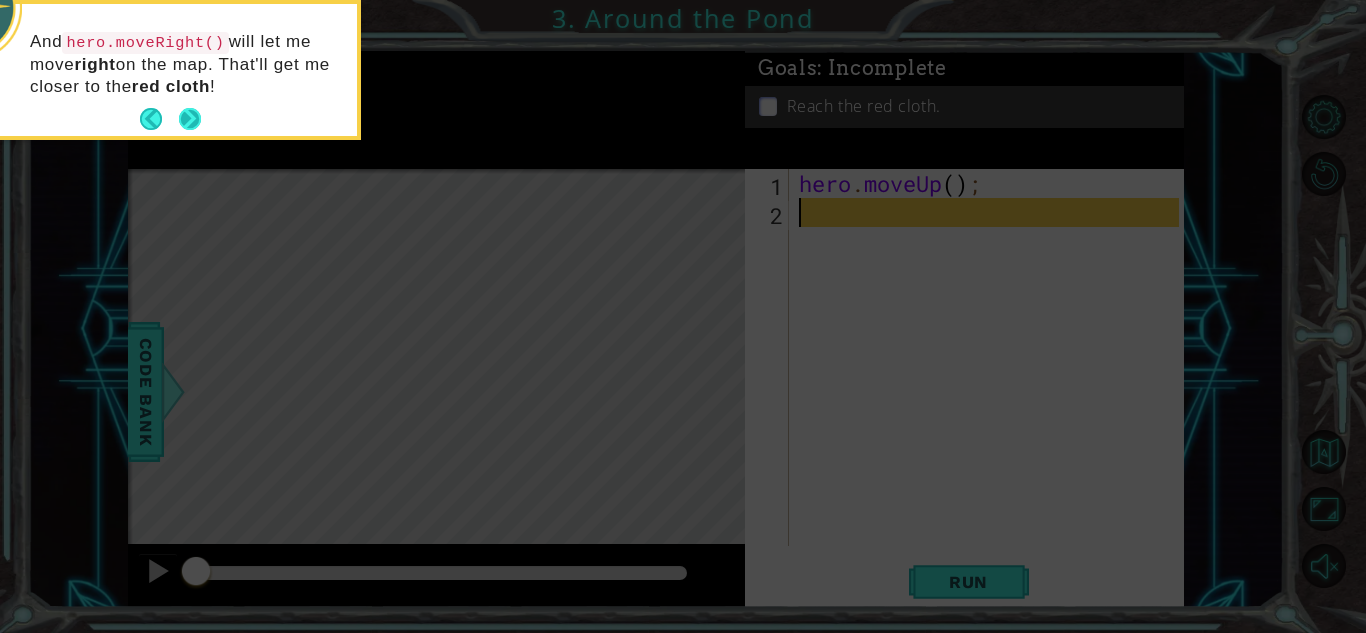 click at bounding box center [190, 119] 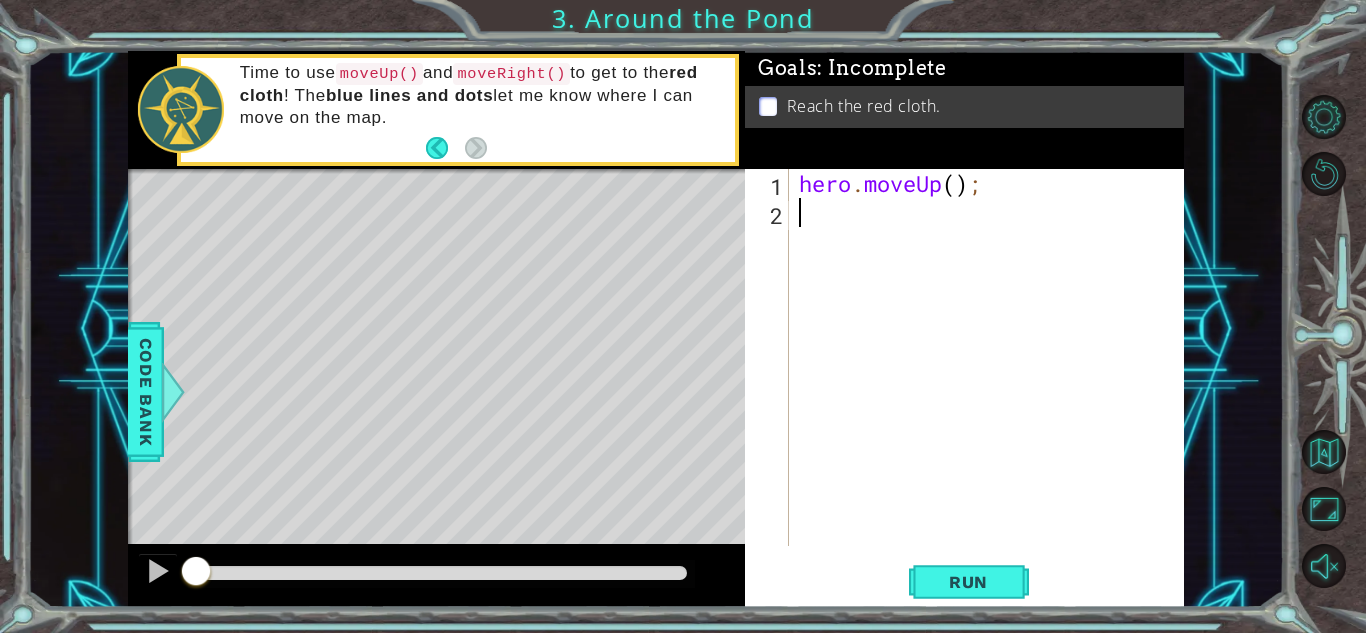 click on "hero . moveUp ( ) ;" at bounding box center [992, 386] 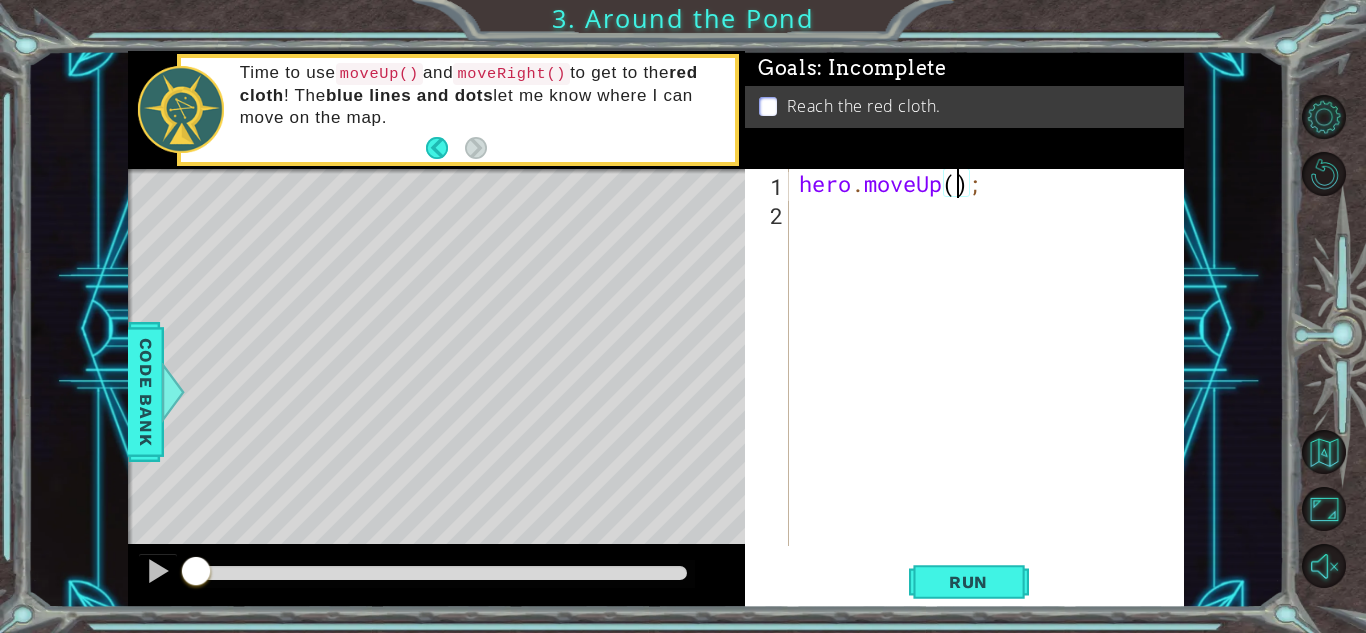 type on "hero.moveUp(2);" 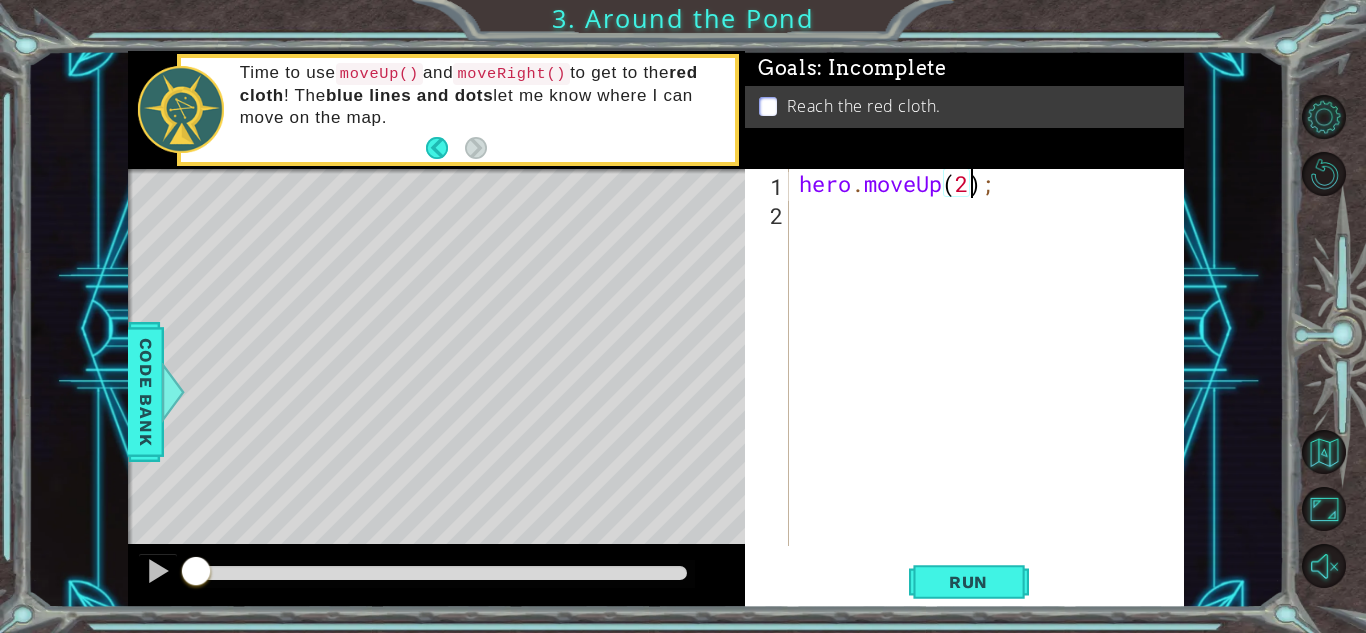 scroll, scrollTop: 0, scrollLeft: 7, axis: horizontal 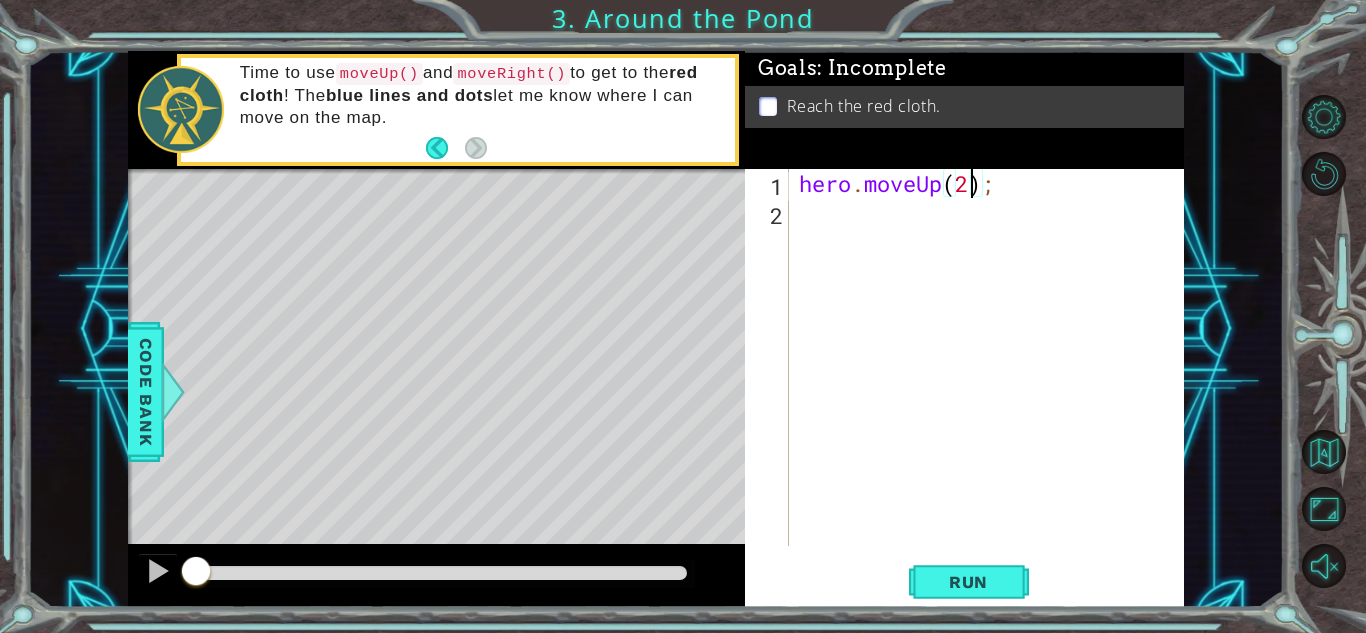 click on "hero . moveUp ( 2 ) ;" at bounding box center (992, 386) 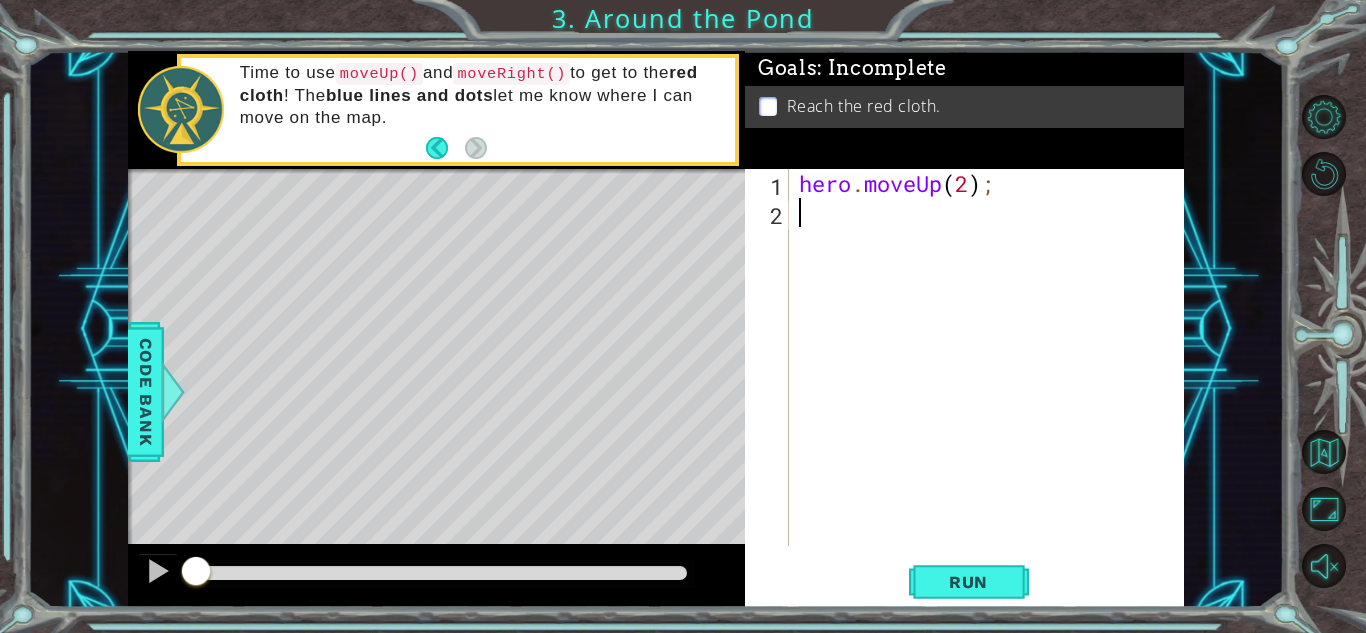scroll, scrollTop: 0, scrollLeft: 0, axis: both 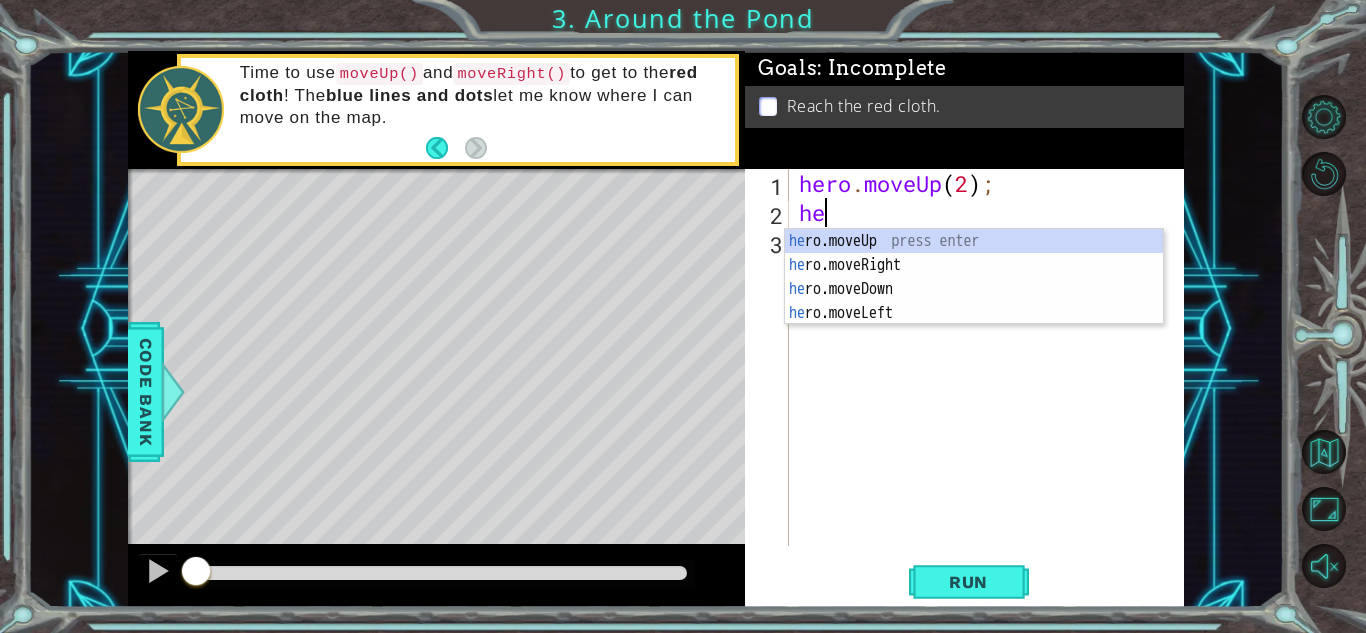 type on "her" 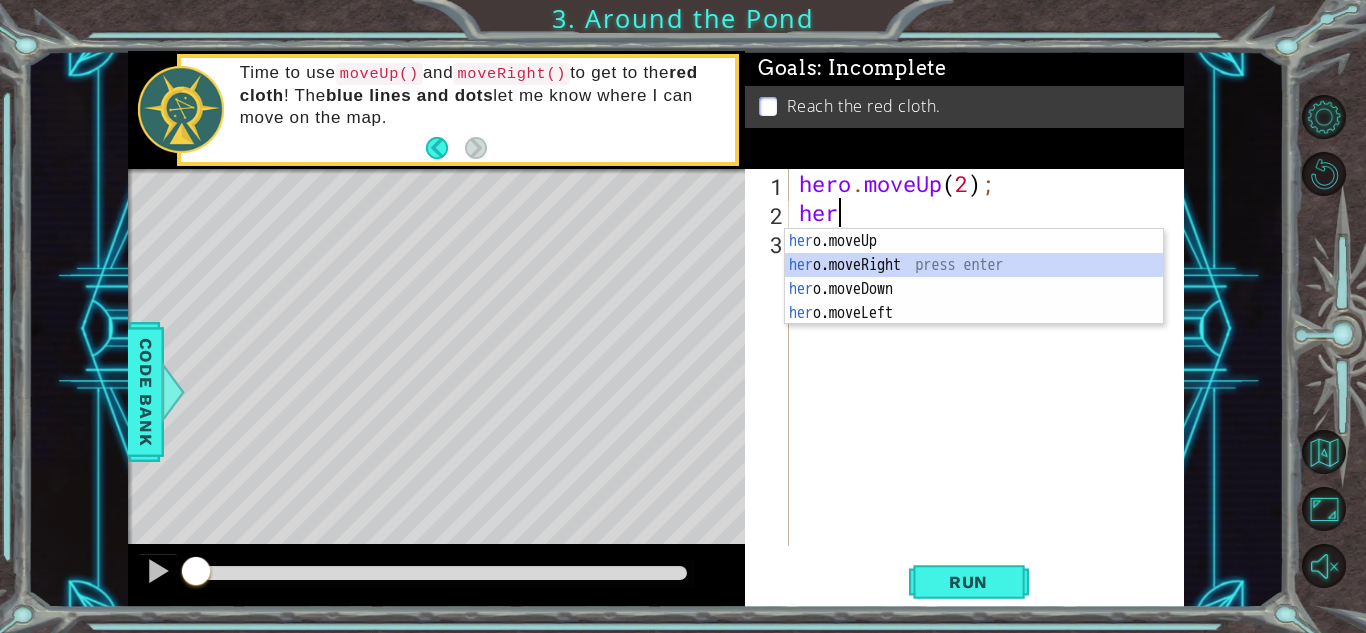 click on "her o.moveUp press enter her o.moveRight press enter her o.moveDown press enter her o.moveLeft press enter" at bounding box center (974, 301) 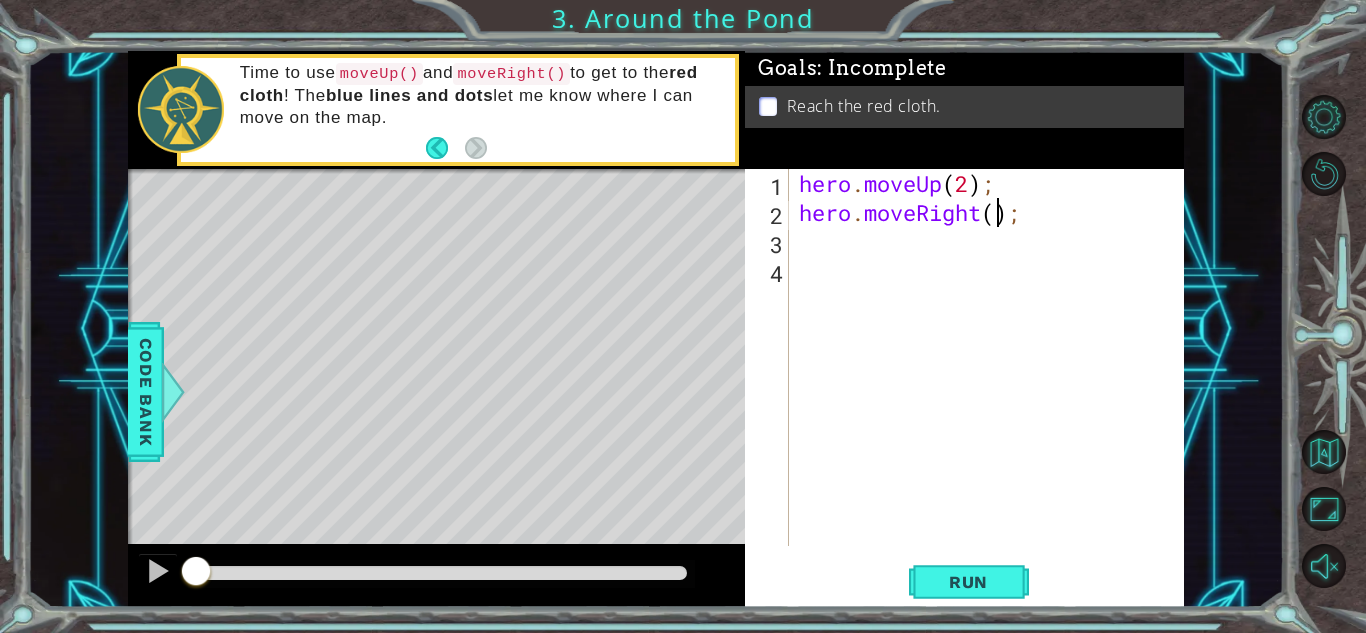 click on "hero . moveUp ( 2 ) ; hero . moveRight ( ) ;" at bounding box center [992, 386] 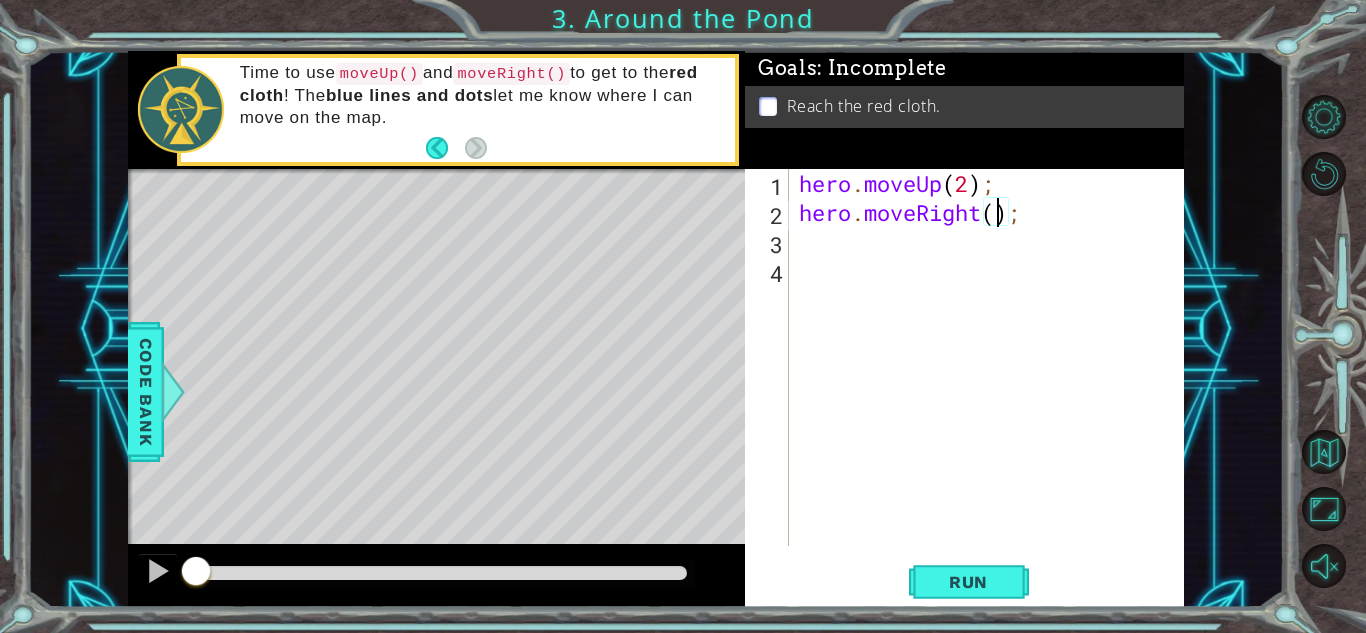type on "hero.moveRight(1);" 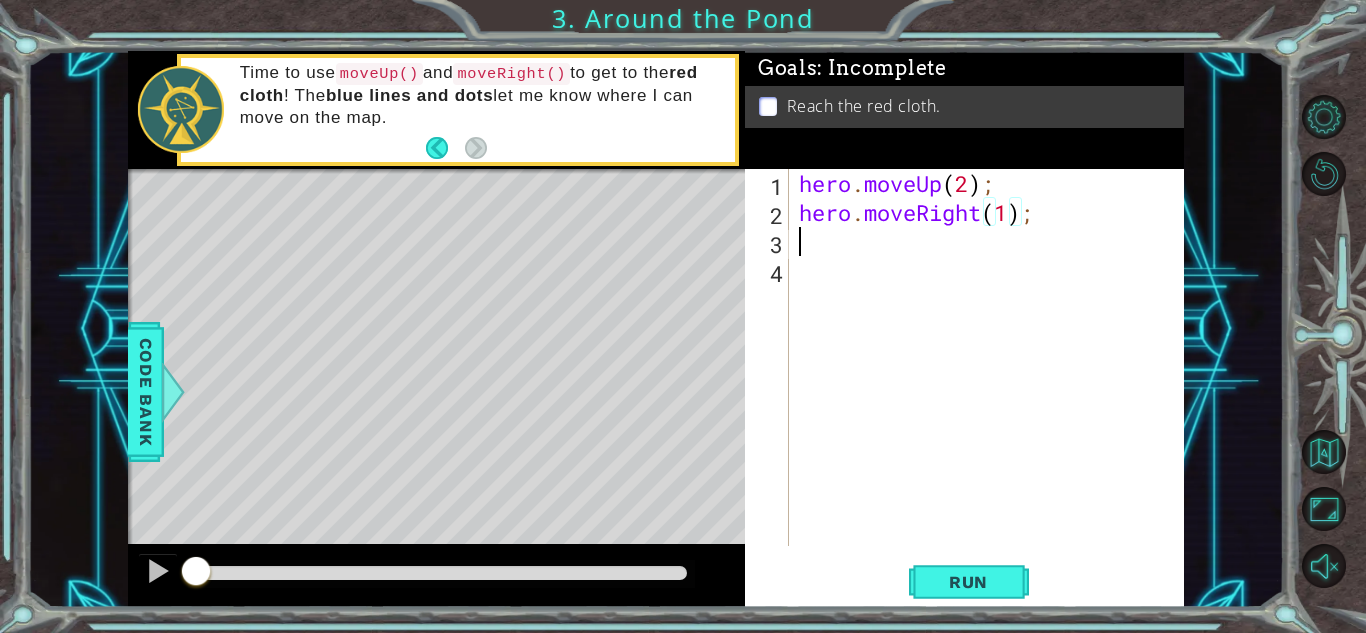 click on "hero . moveUp ( 2 ) ; hero . moveRight ( 1 ) ;" at bounding box center [992, 386] 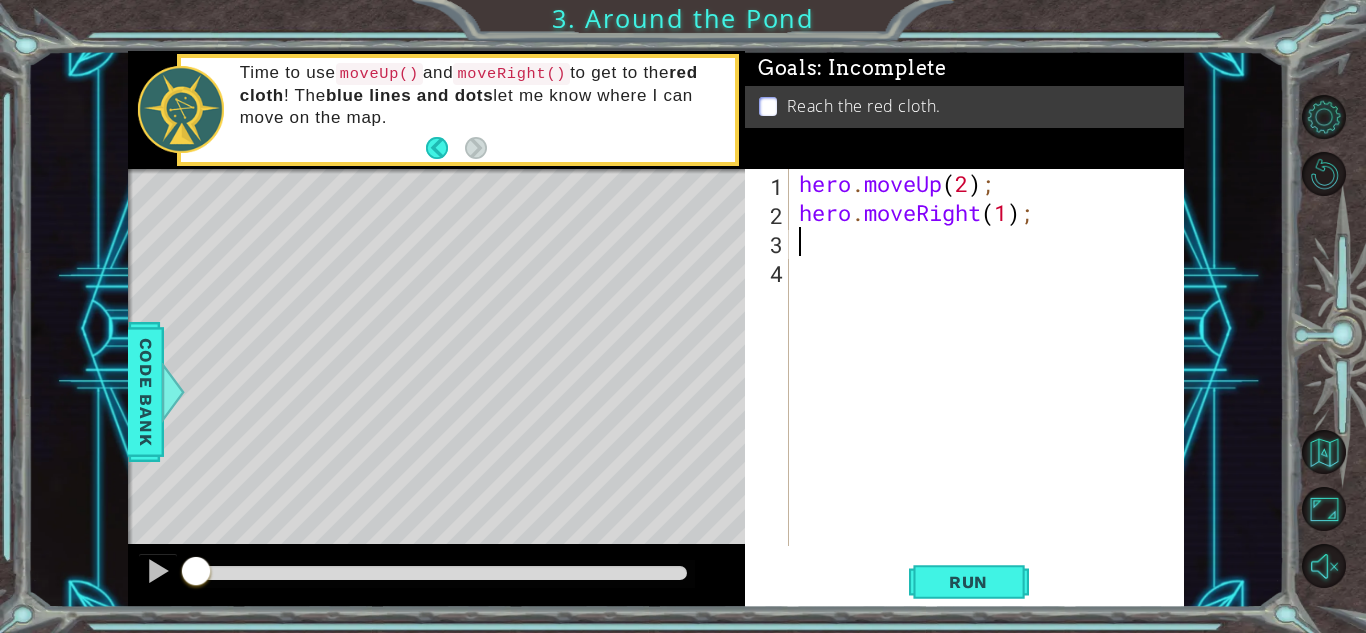 type on "h" 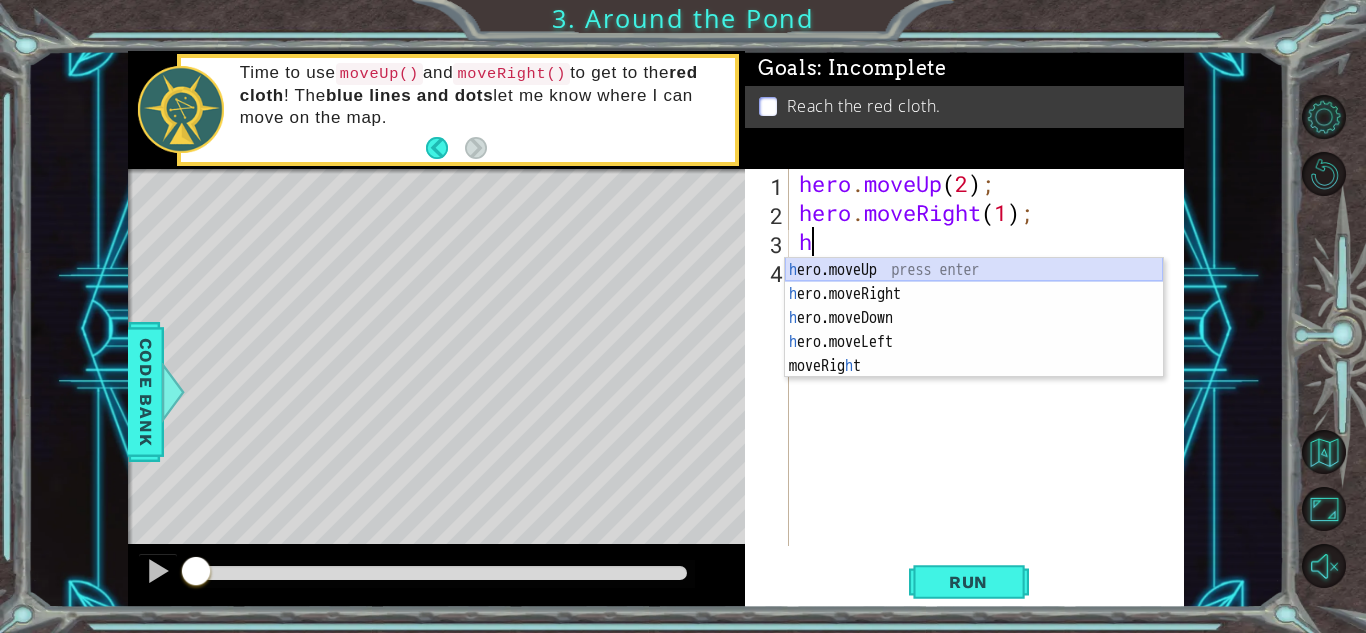 click on "h ero.moveUp press enter h ero.moveRight press enter h ero.moveDown press enter h ero.moveLeft press enter moveRig h t press enter" at bounding box center [974, 342] 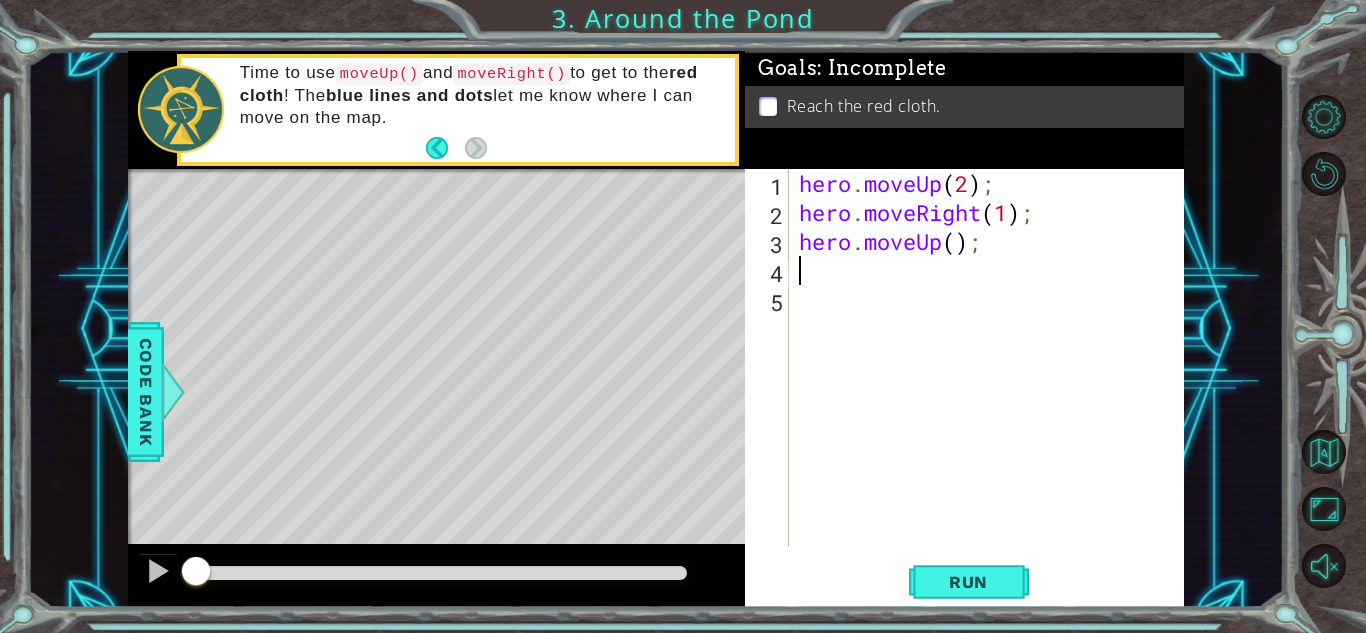 click on "hero . moveUp ( 2 ) ; hero . moveRight ( 1 ) ; hero . moveUp ( ) ;" at bounding box center [992, 386] 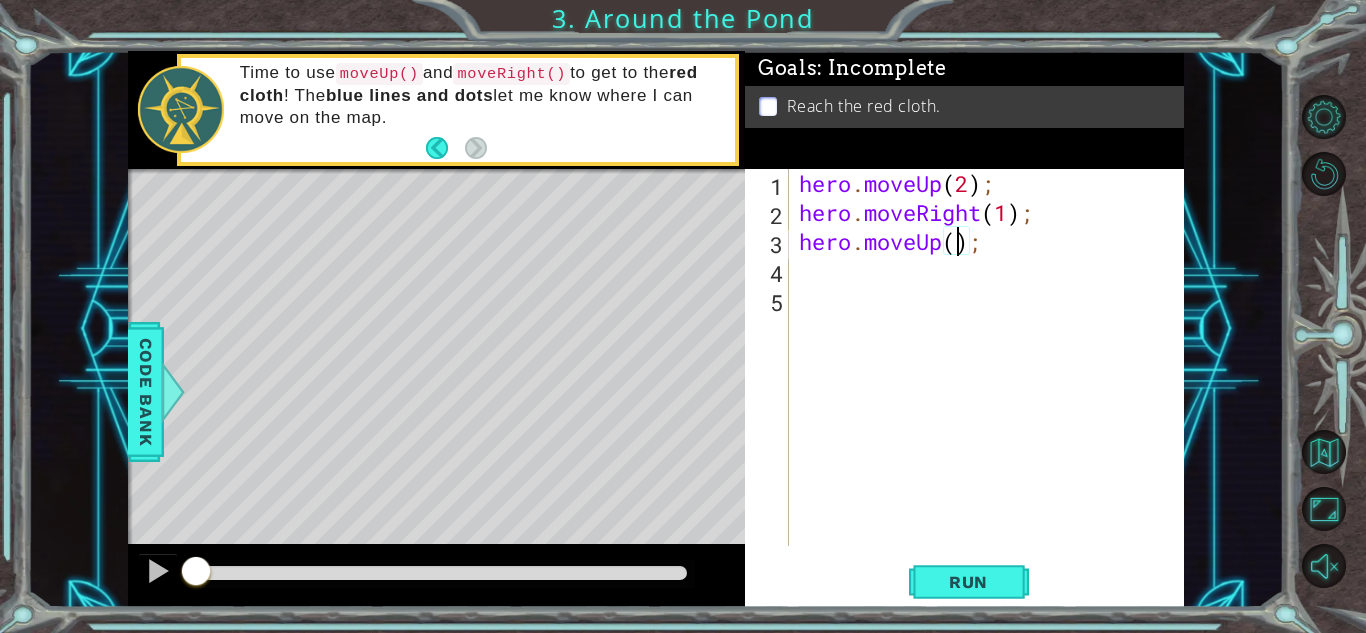 scroll, scrollTop: 0, scrollLeft: 7, axis: horizontal 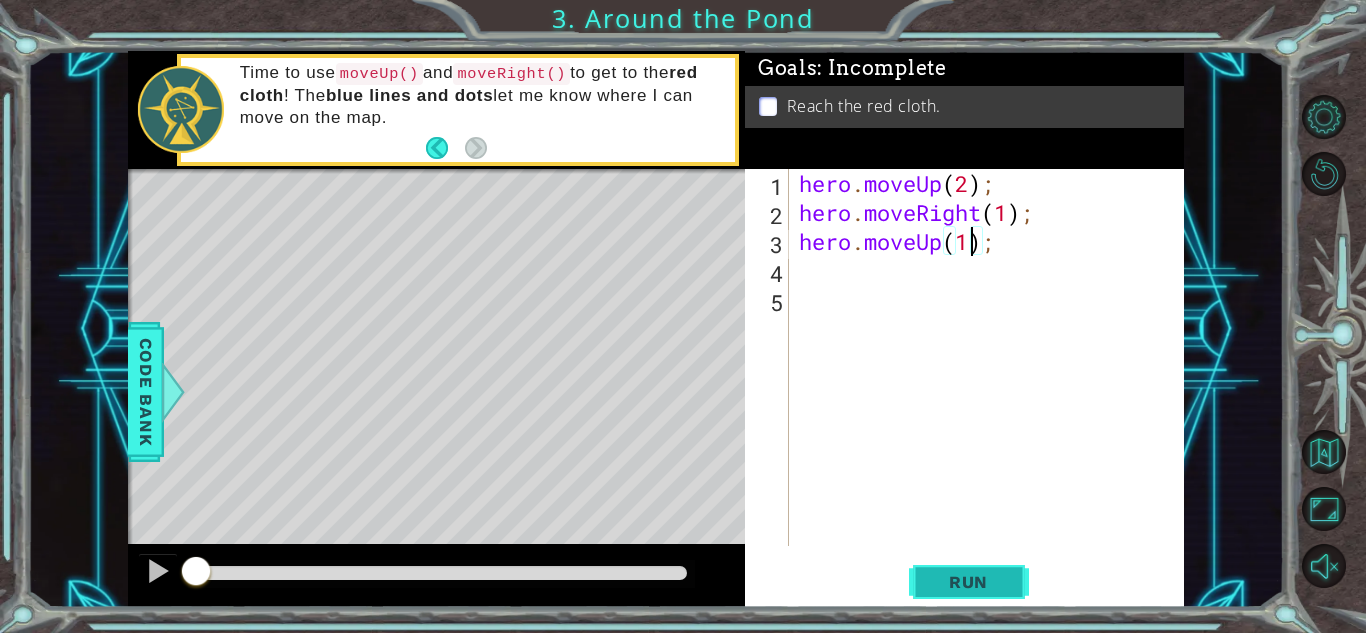 type on "hero.moveUp(1);" 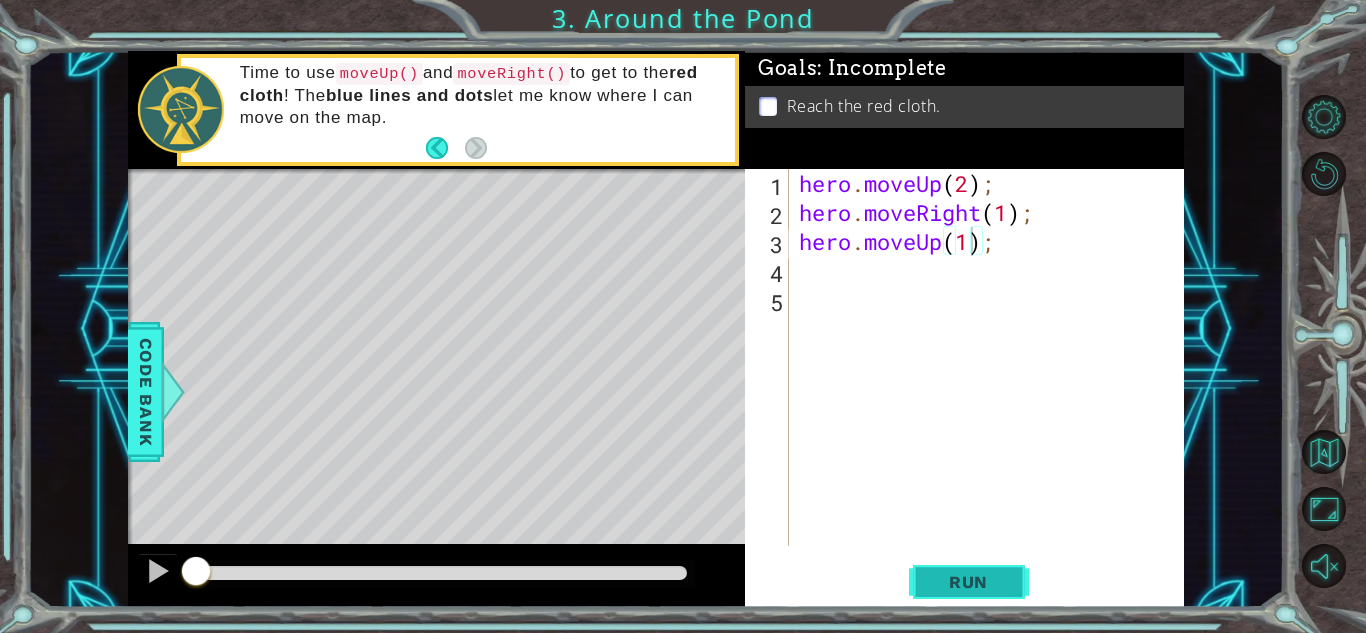 click on "Run" at bounding box center (968, 582) 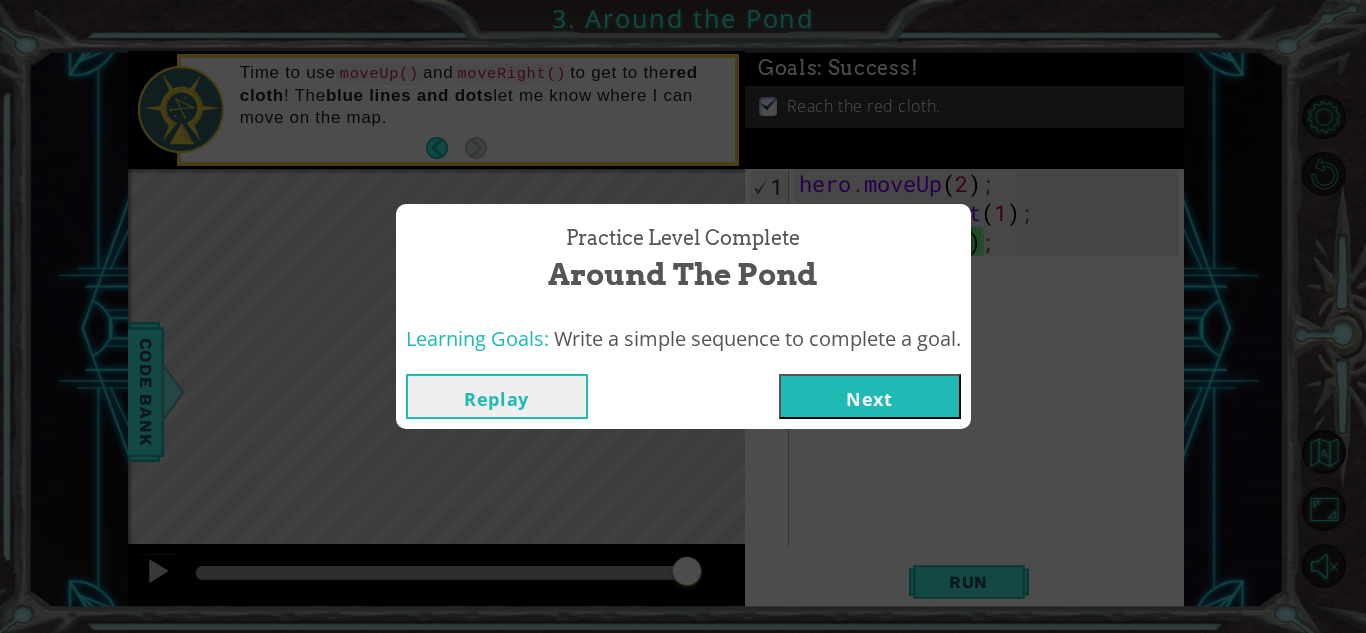 click on "Next" at bounding box center [870, 396] 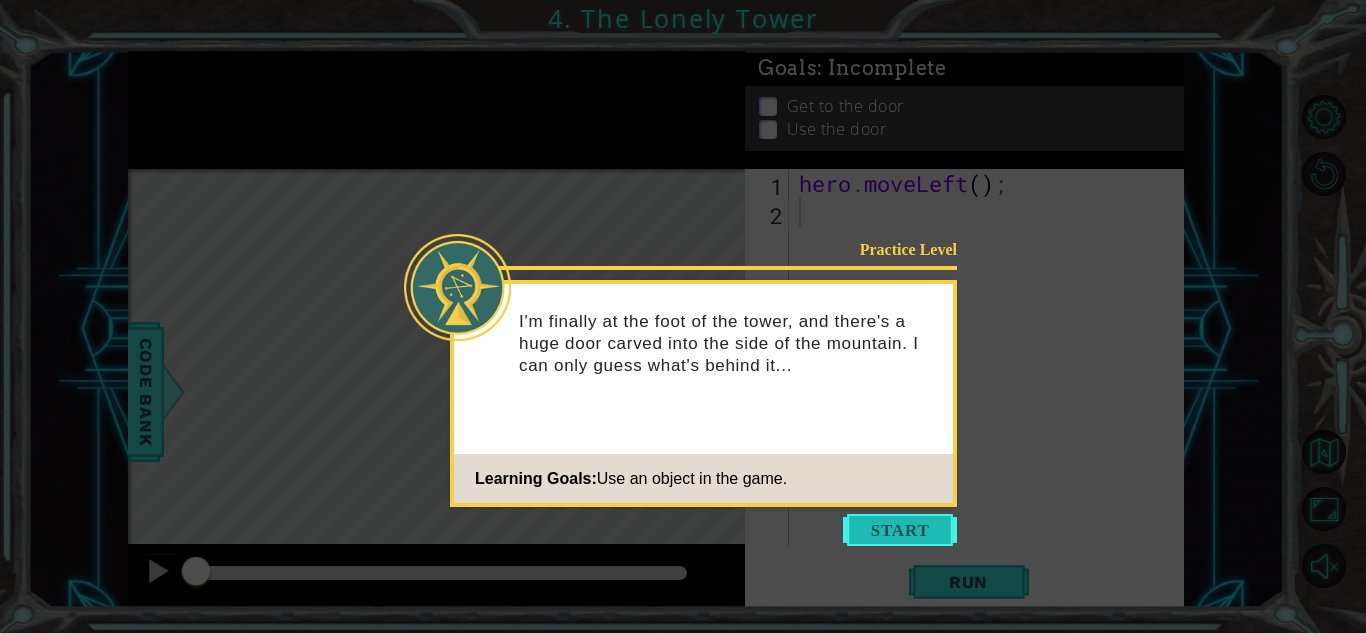 click at bounding box center [900, 530] 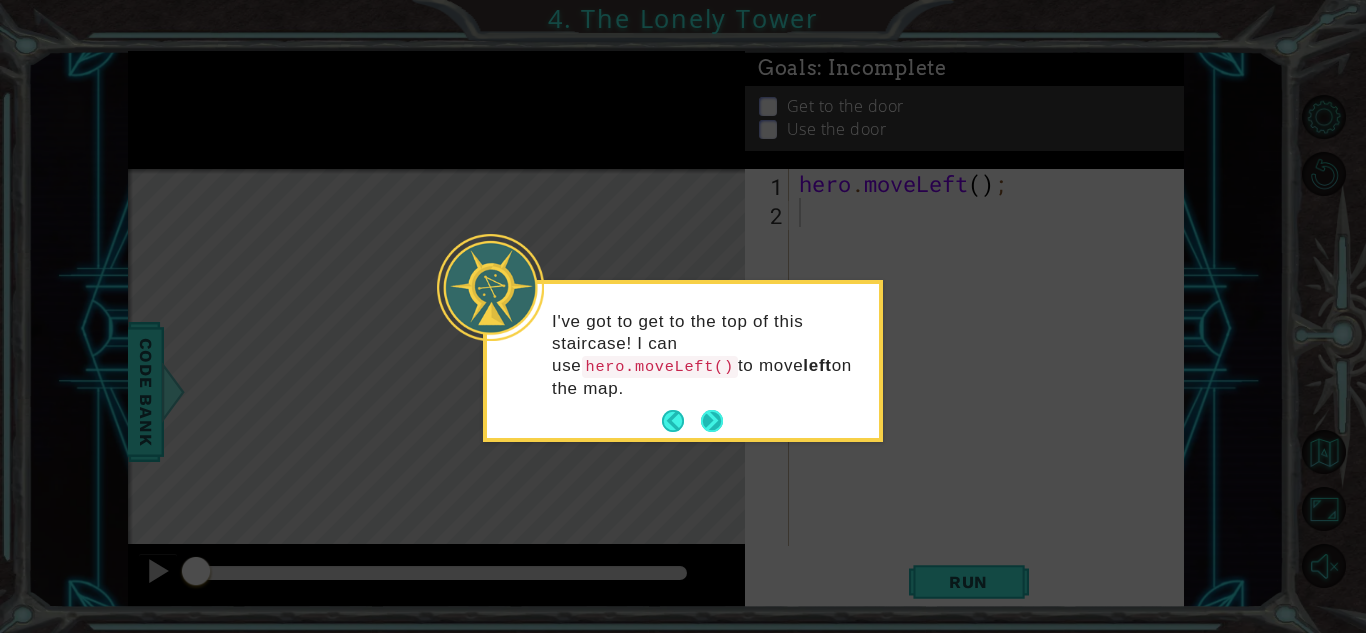 click at bounding box center (712, 421) 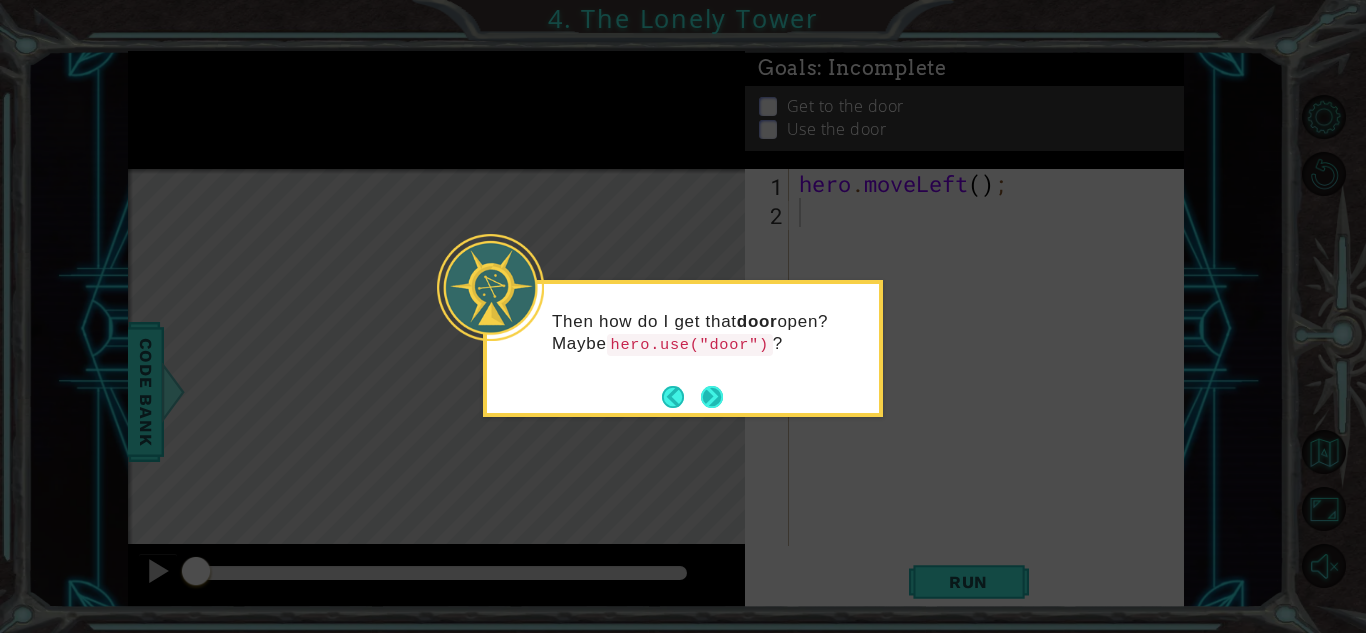 click at bounding box center (712, 397) 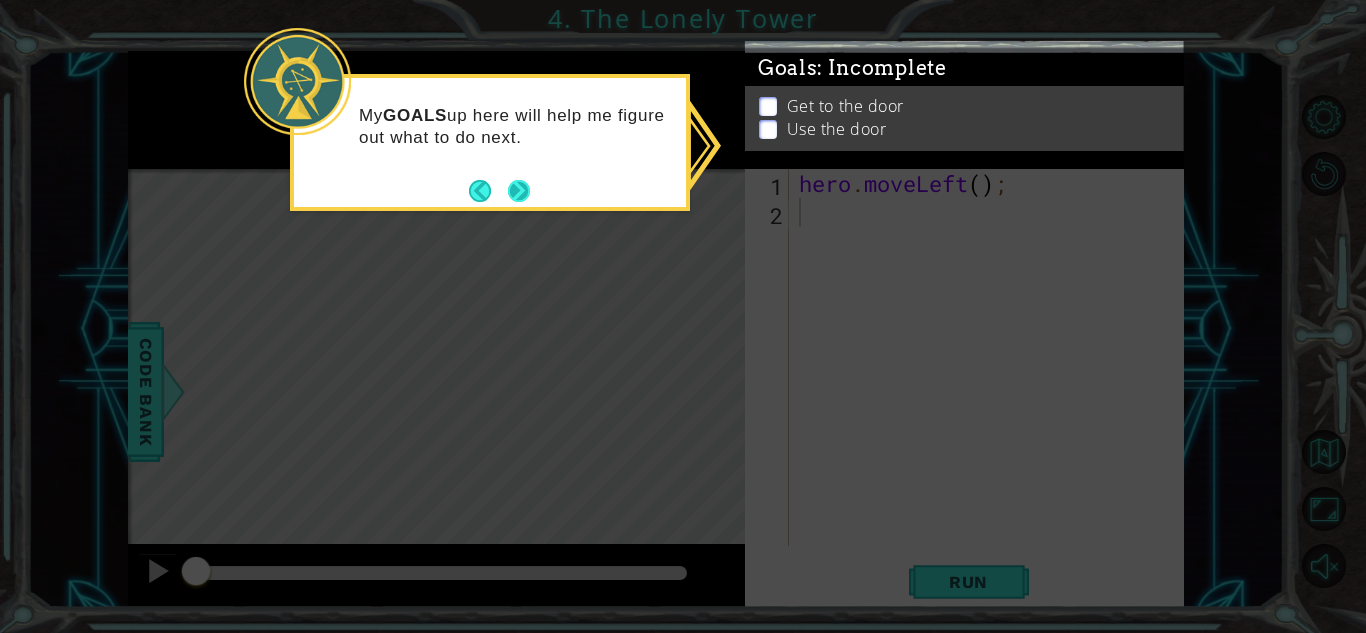 click at bounding box center (519, 190) 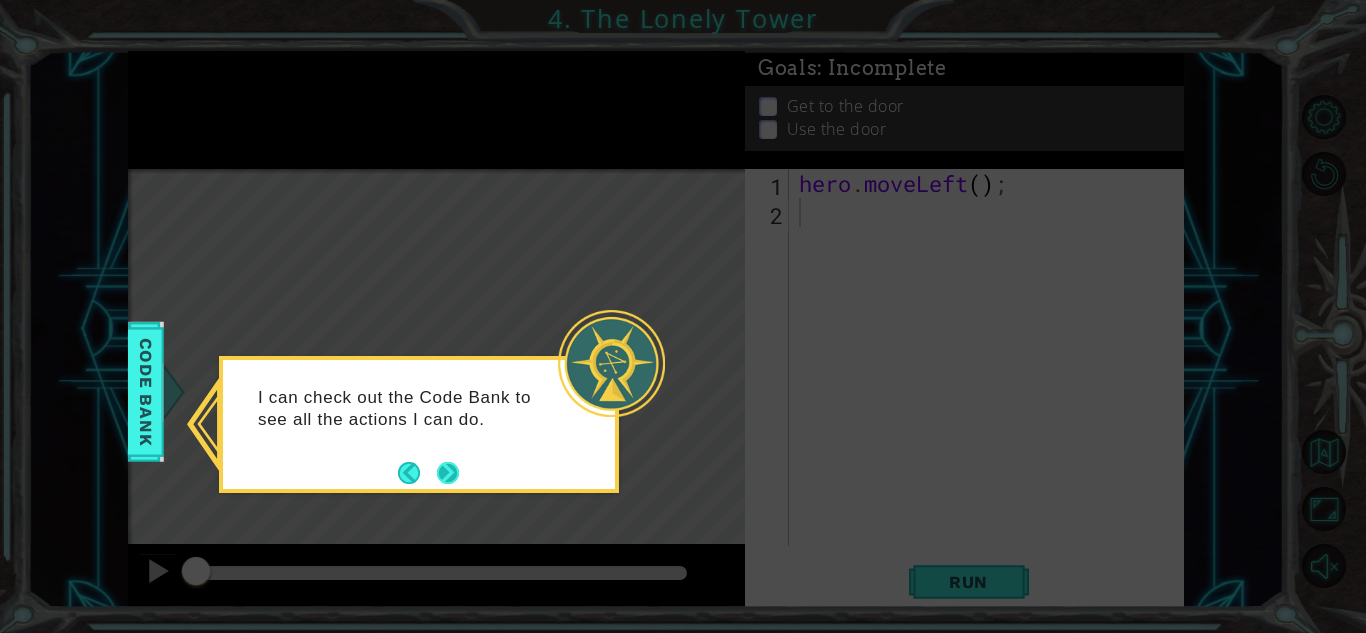 click at bounding box center [448, 473] 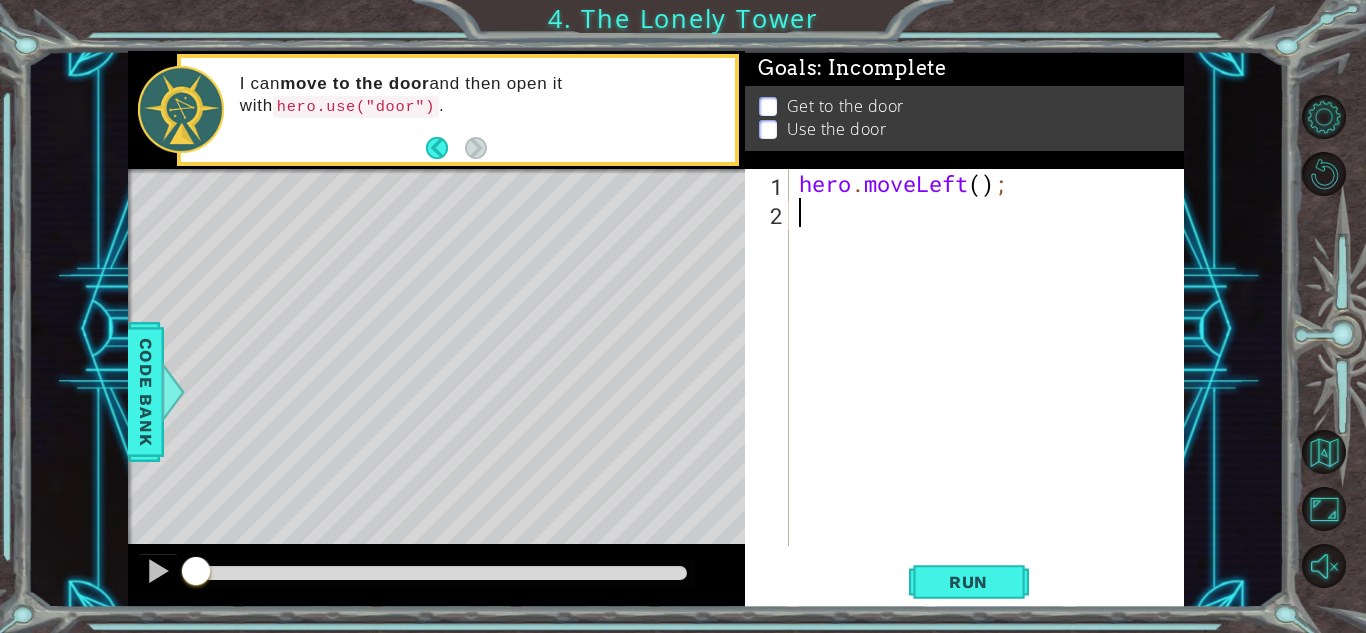 click on "hero . moveLeft ( ) ;" at bounding box center [992, 386] 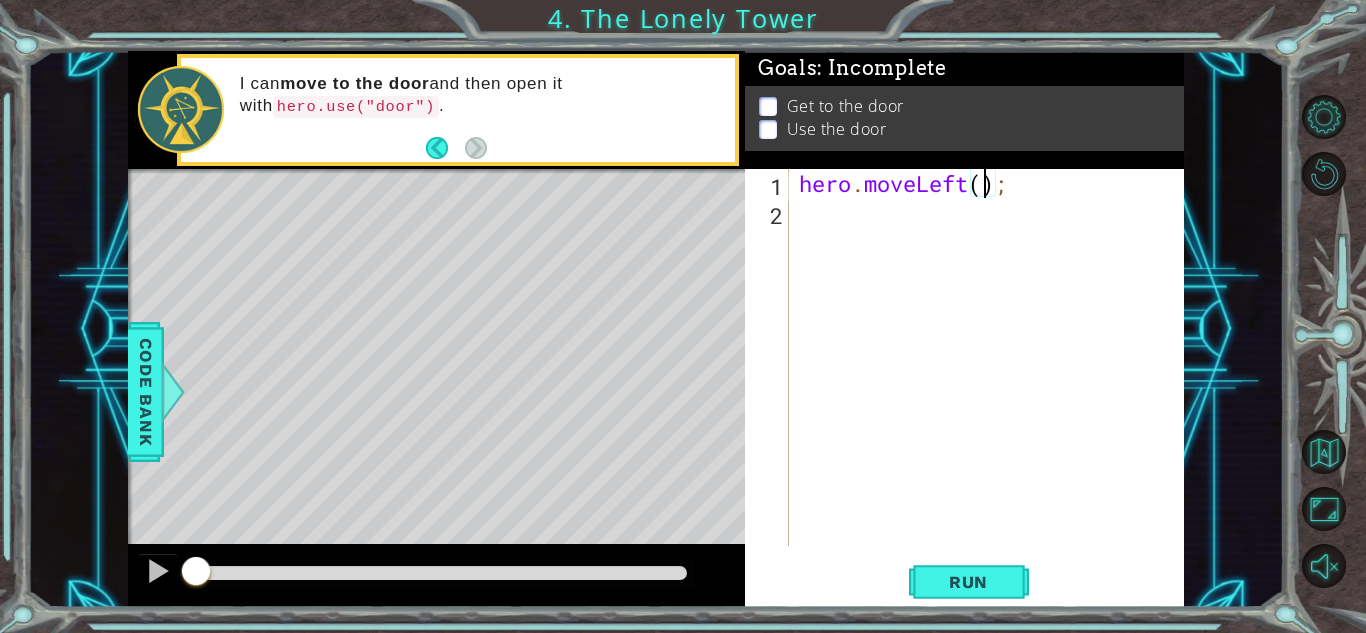 type on "hero.moveLeft(2);" 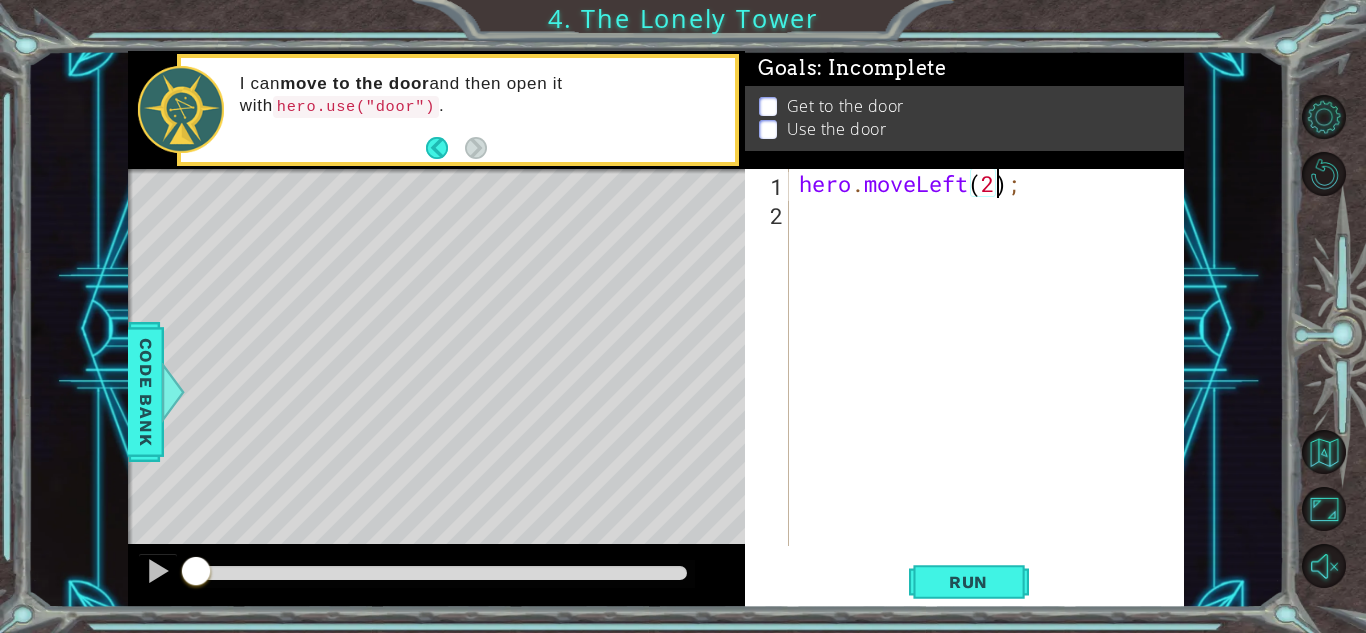scroll, scrollTop: 0, scrollLeft: 9, axis: horizontal 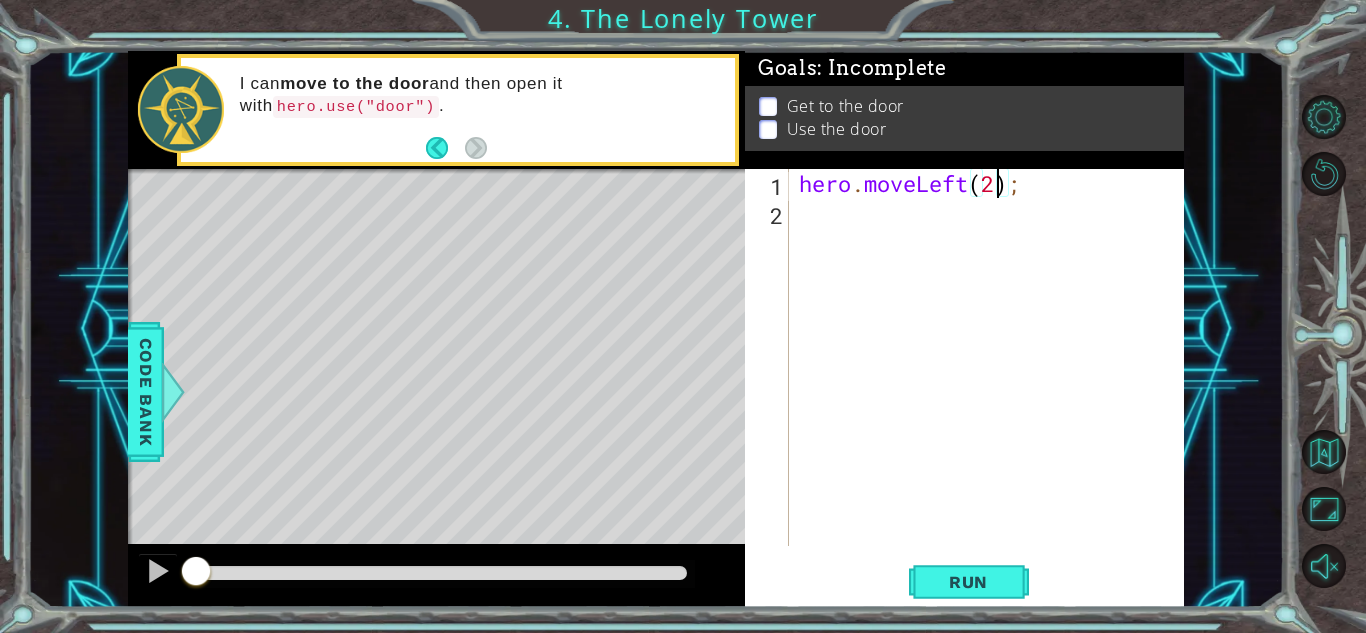 click on "hero . moveLeft ( 2 ) ;" at bounding box center (992, 386) 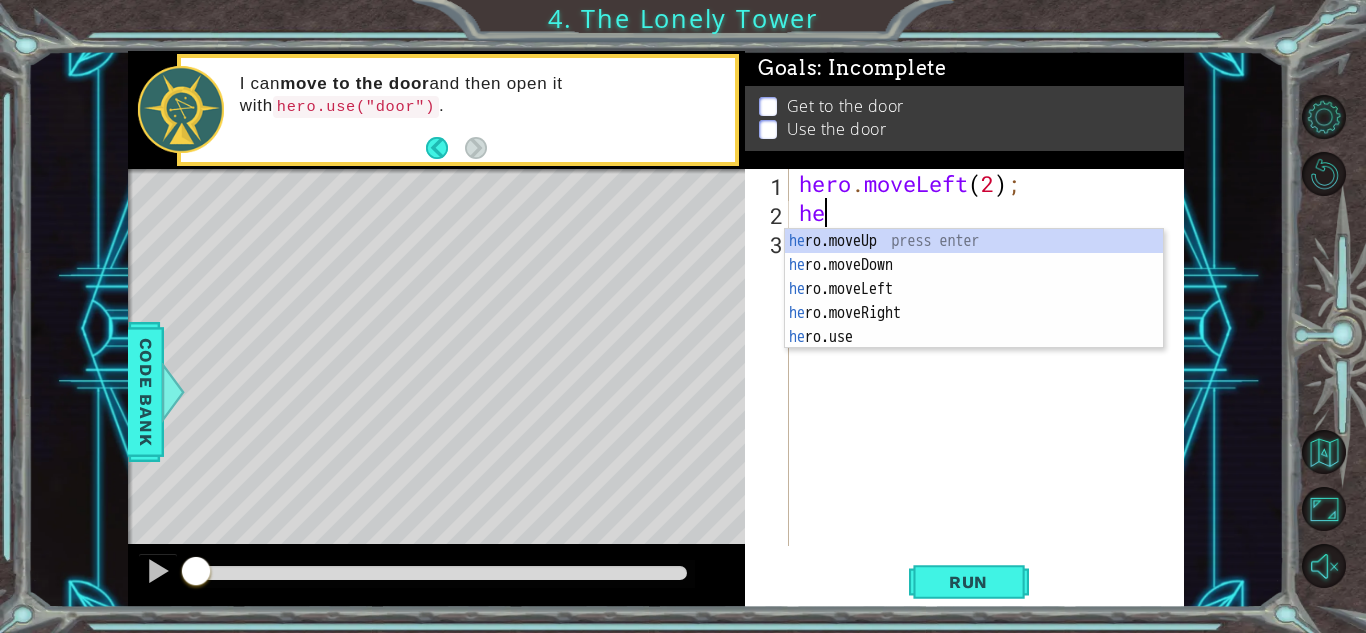 type on "her" 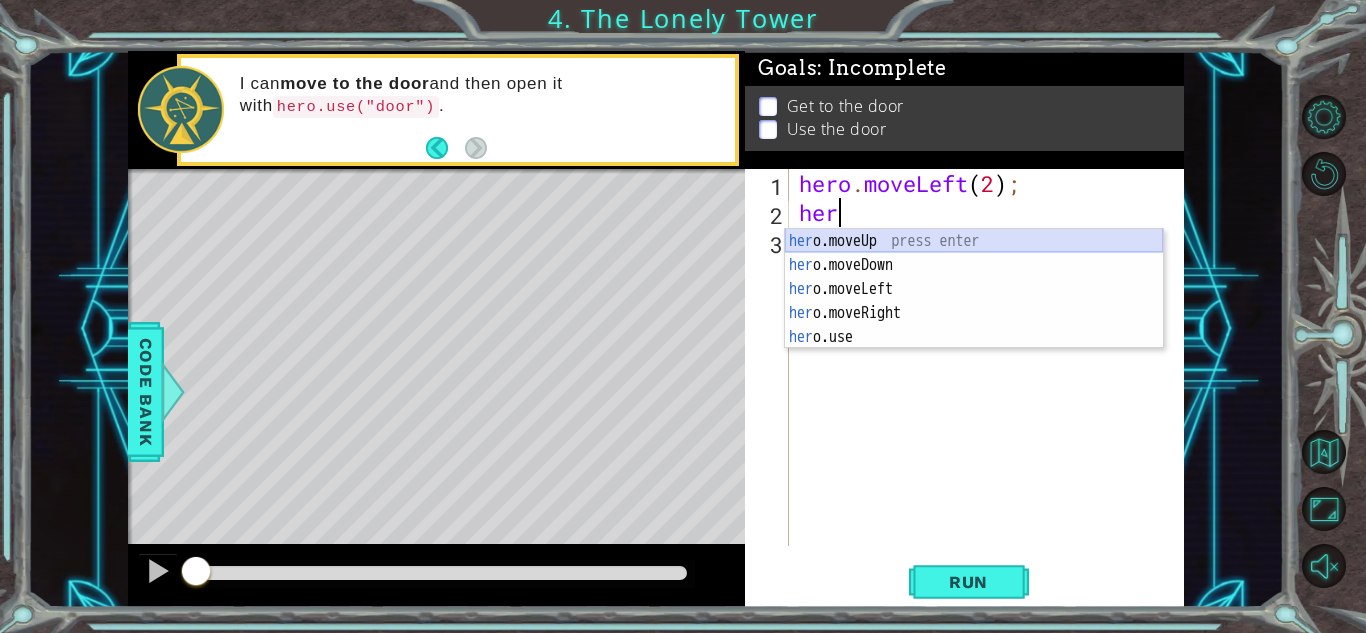 click on "her o.moveUp press enter her o.moveDown press enter her o.moveLeft press enter her o.moveRight press enter her o.use press enter" at bounding box center [974, 313] 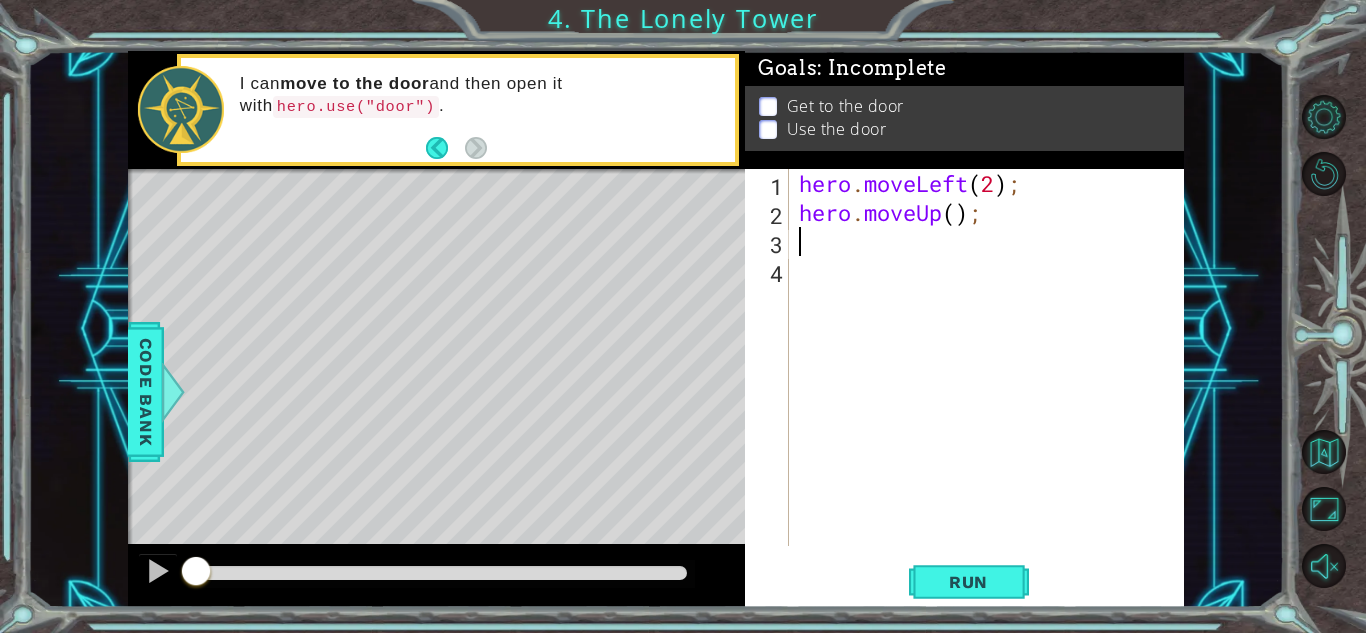 click on "hero . moveLeft ( 2 ) ; hero . moveUp ( ) ;" at bounding box center (992, 386) 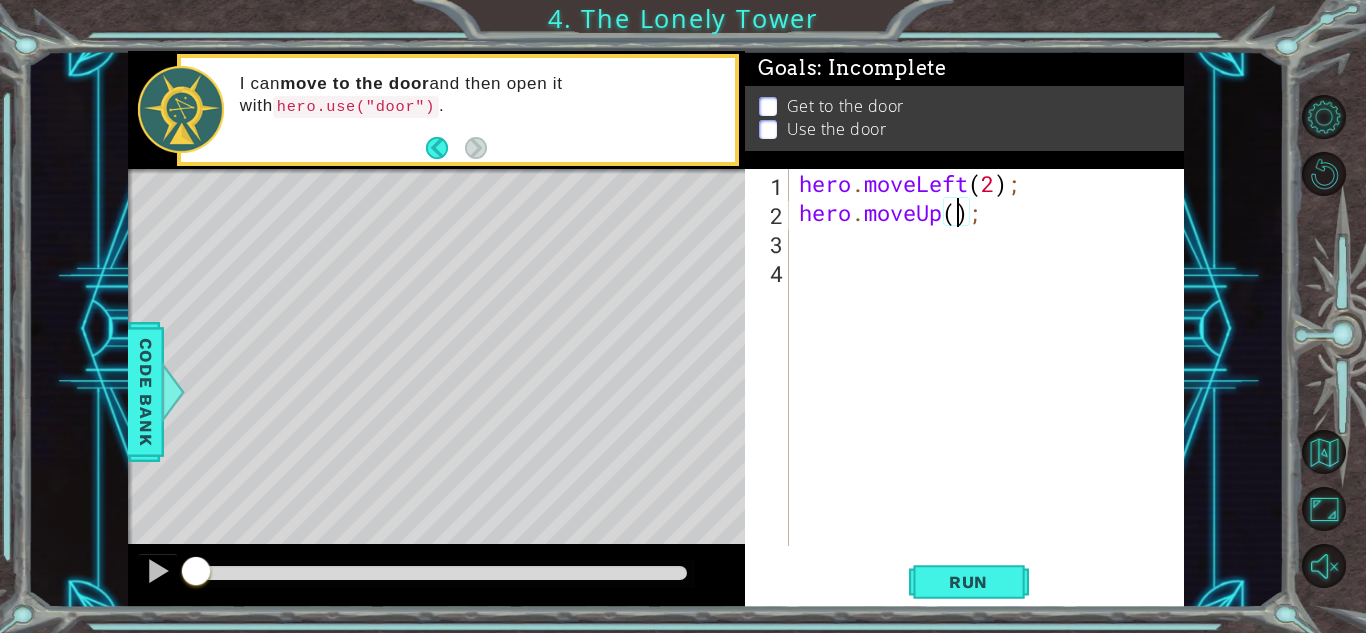 type on "hero.moveUp(2);" 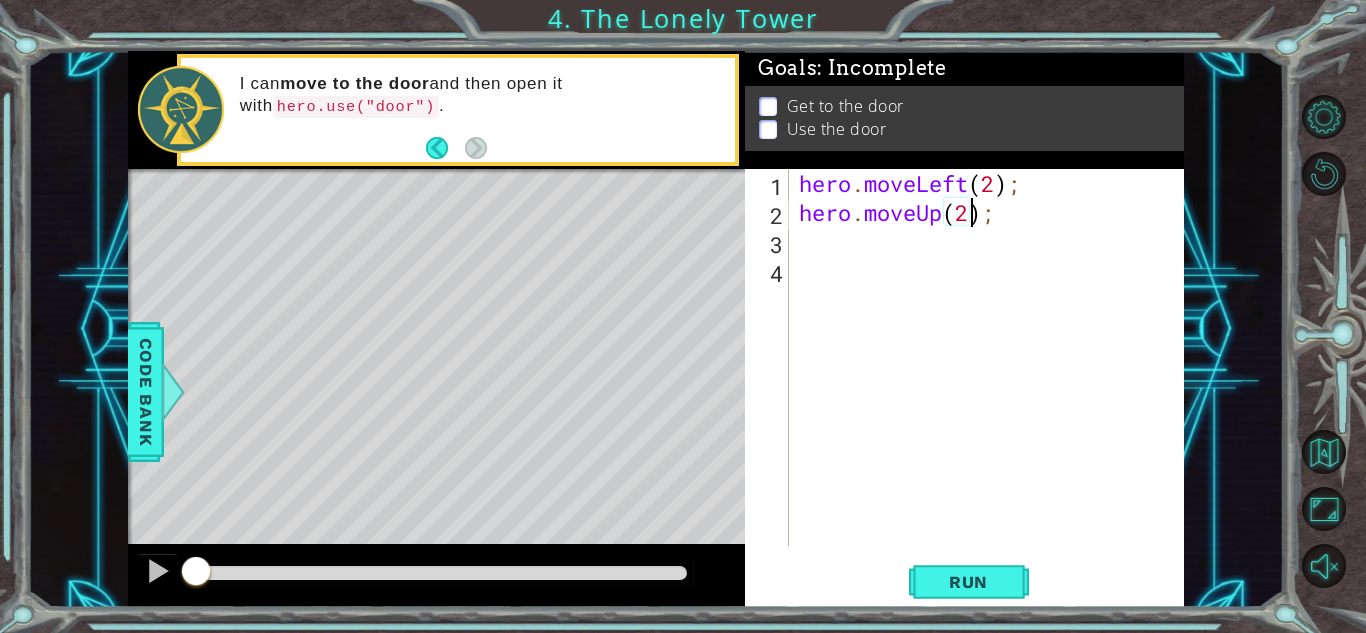 scroll, scrollTop: 0, scrollLeft: 7, axis: horizontal 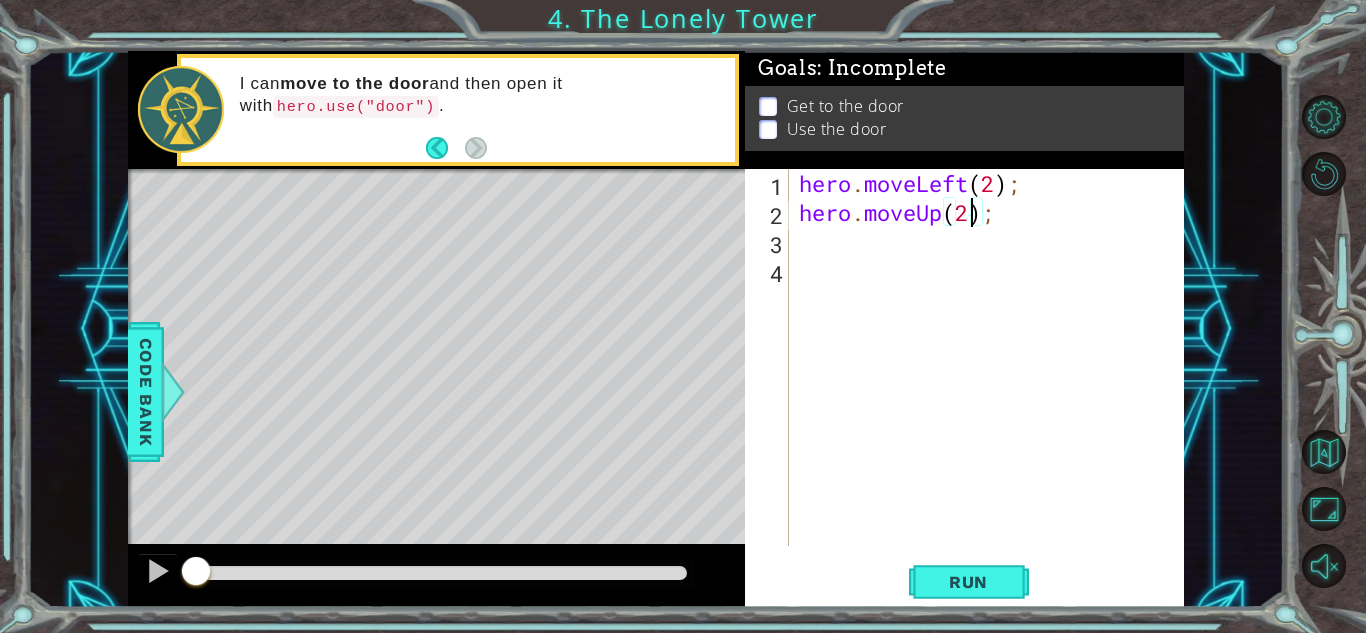 click on "hero . moveLeft ( 2 ) ; hero . moveUp ( 2 ) ;" at bounding box center (992, 386) 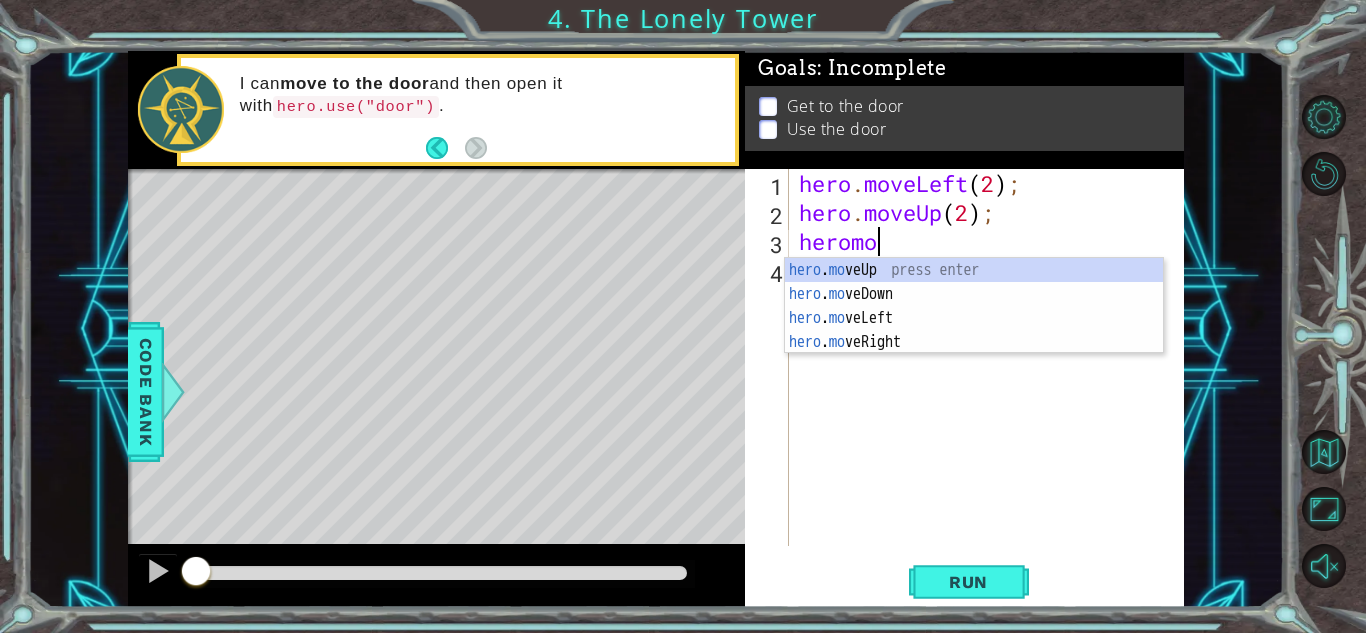 scroll, scrollTop: 0, scrollLeft: 3, axis: horizontal 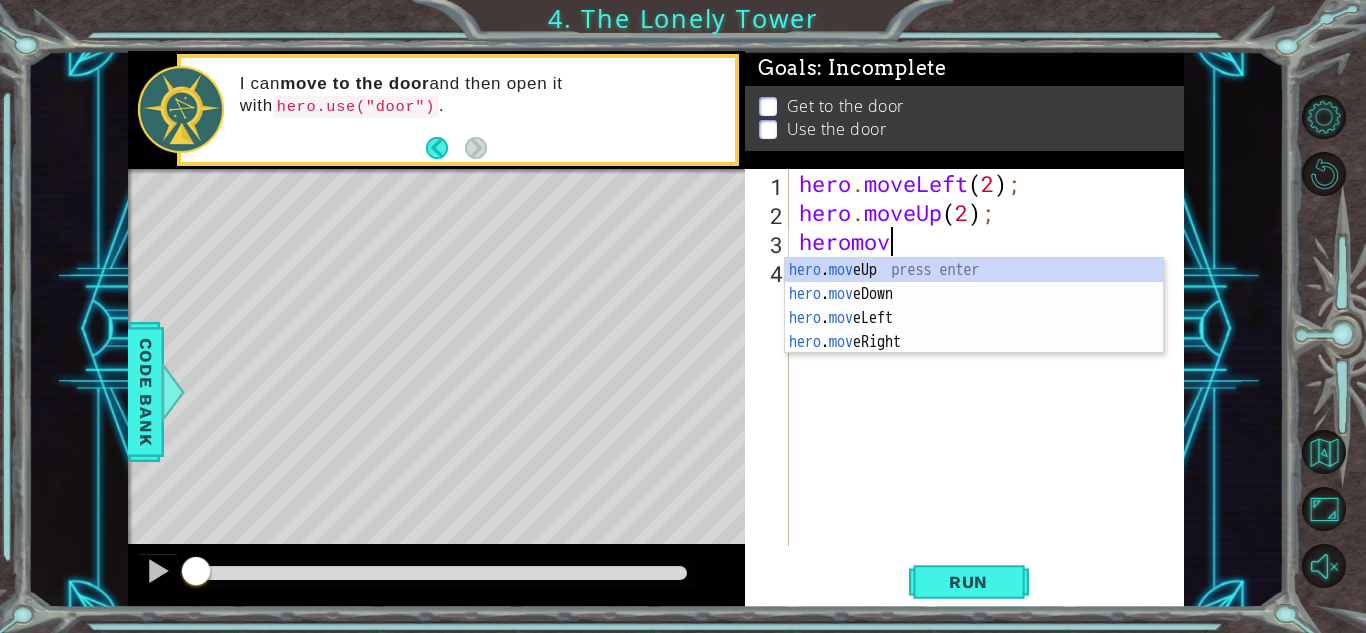 type on "heromove" 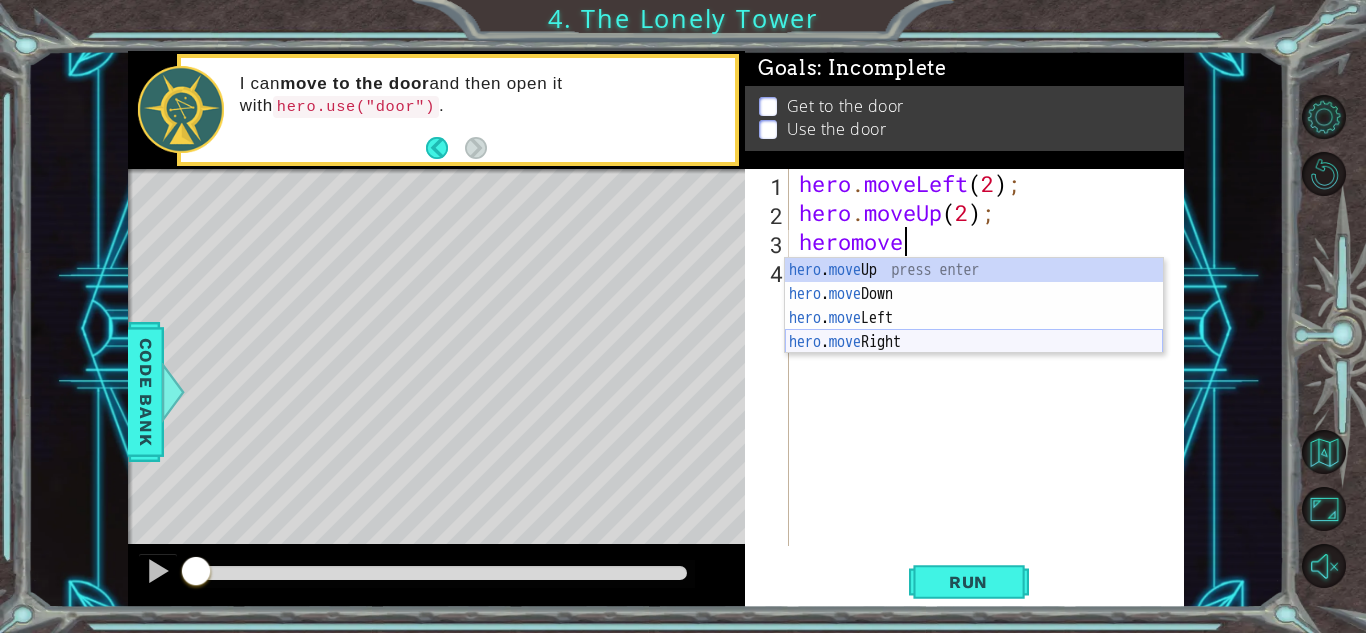 click on "hero . move Up press enter hero . move Down press enter hero . move Left press enter hero . move Right press enter" at bounding box center [974, 330] 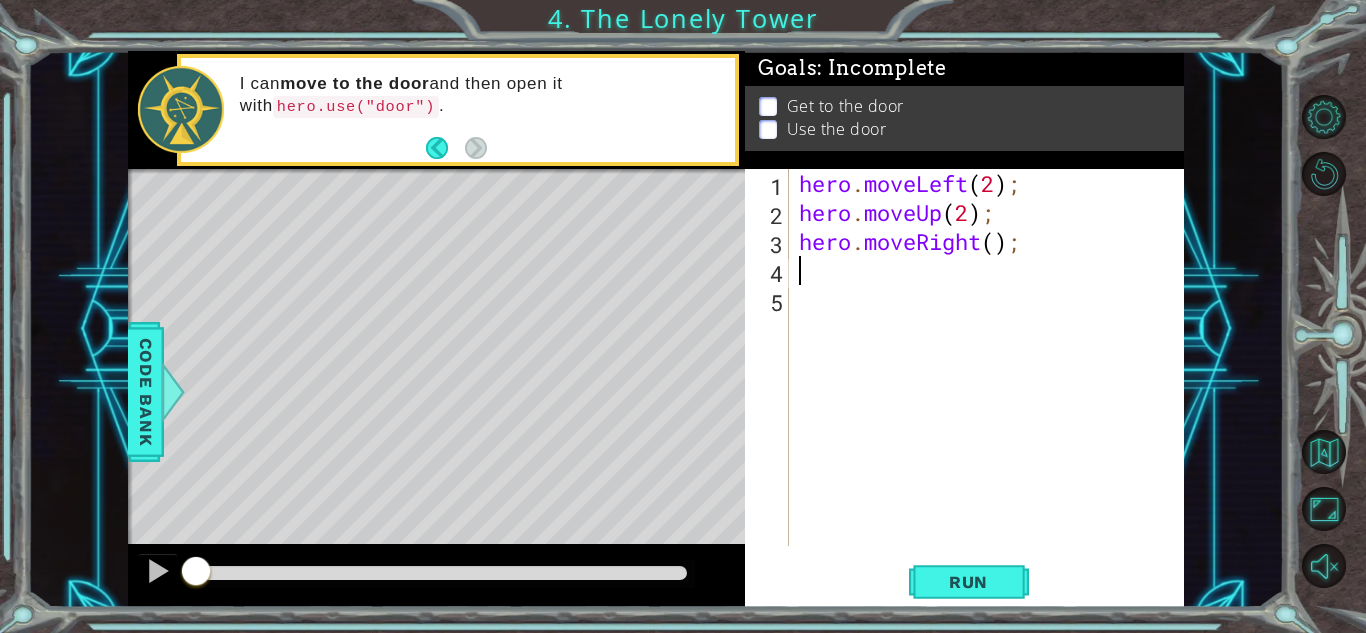 scroll, scrollTop: 0, scrollLeft: 0, axis: both 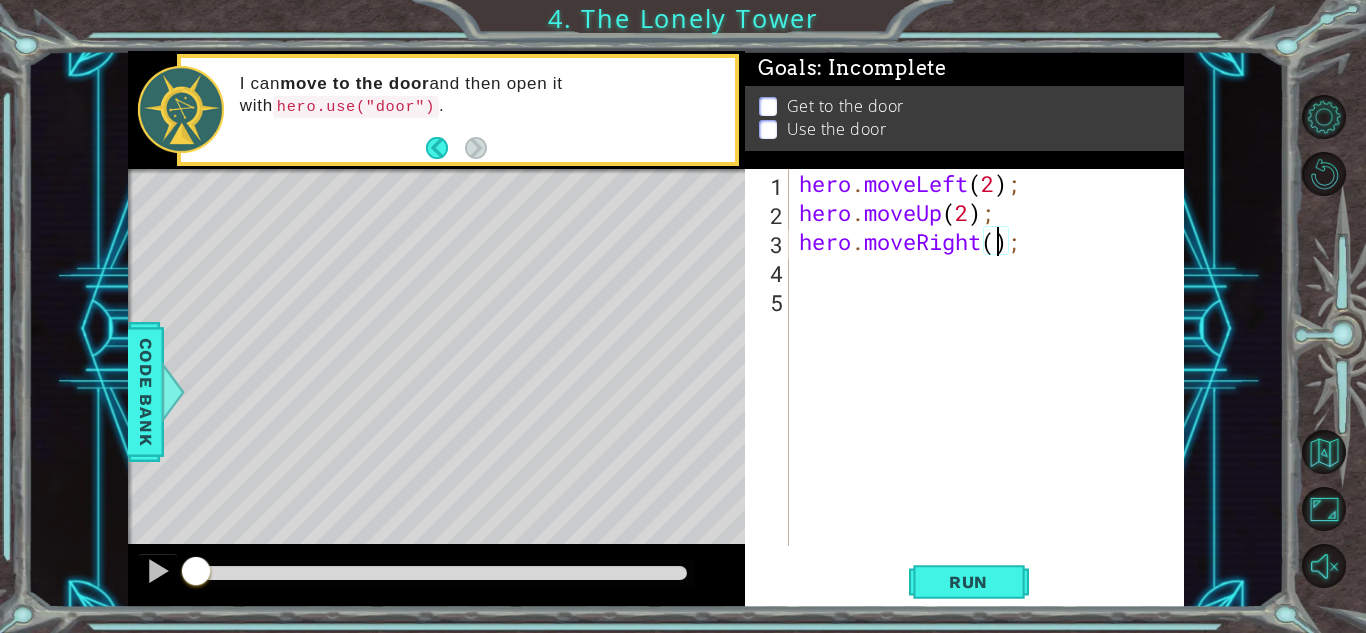 type on "hero.moveRight(2);" 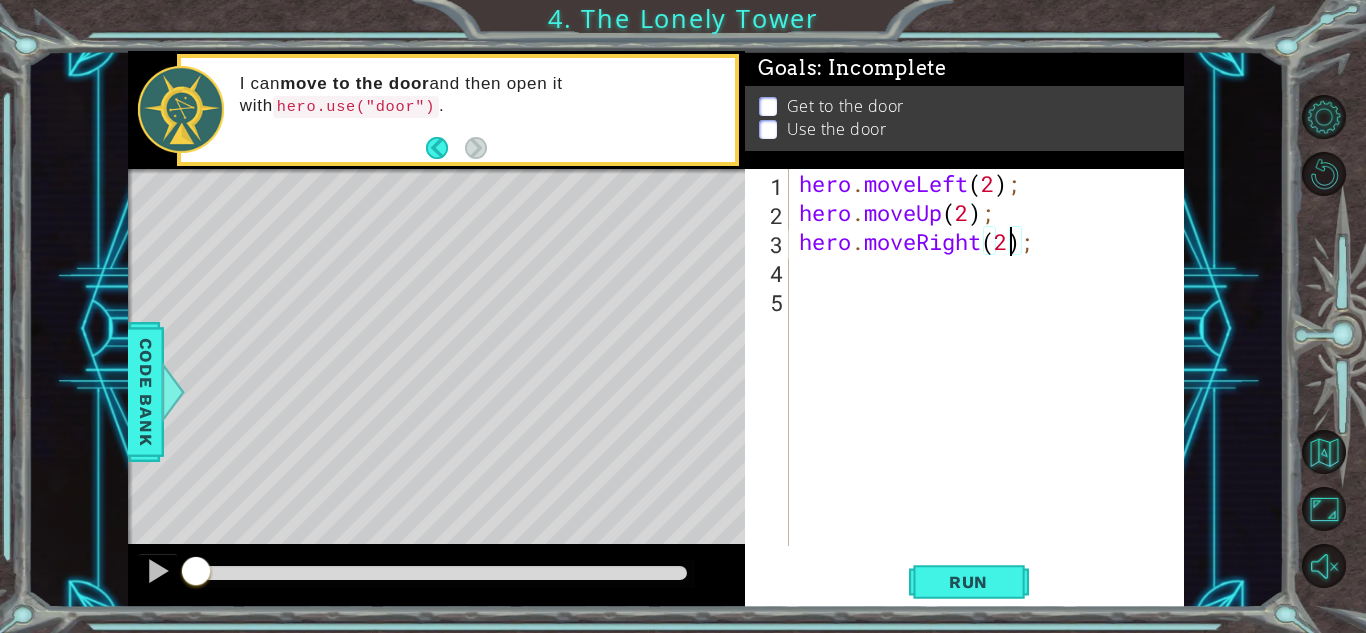scroll, scrollTop: 0, scrollLeft: 9, axis: horizontal 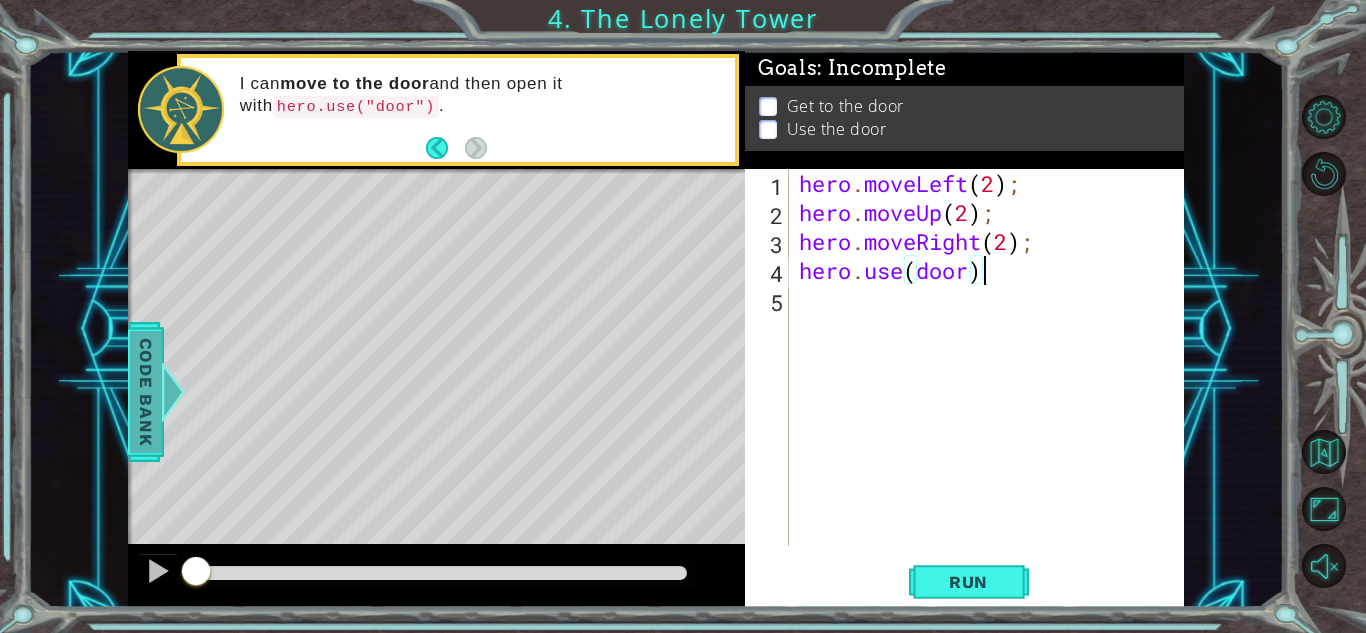 click on "Code Bank" at bounding box center [145, 392] 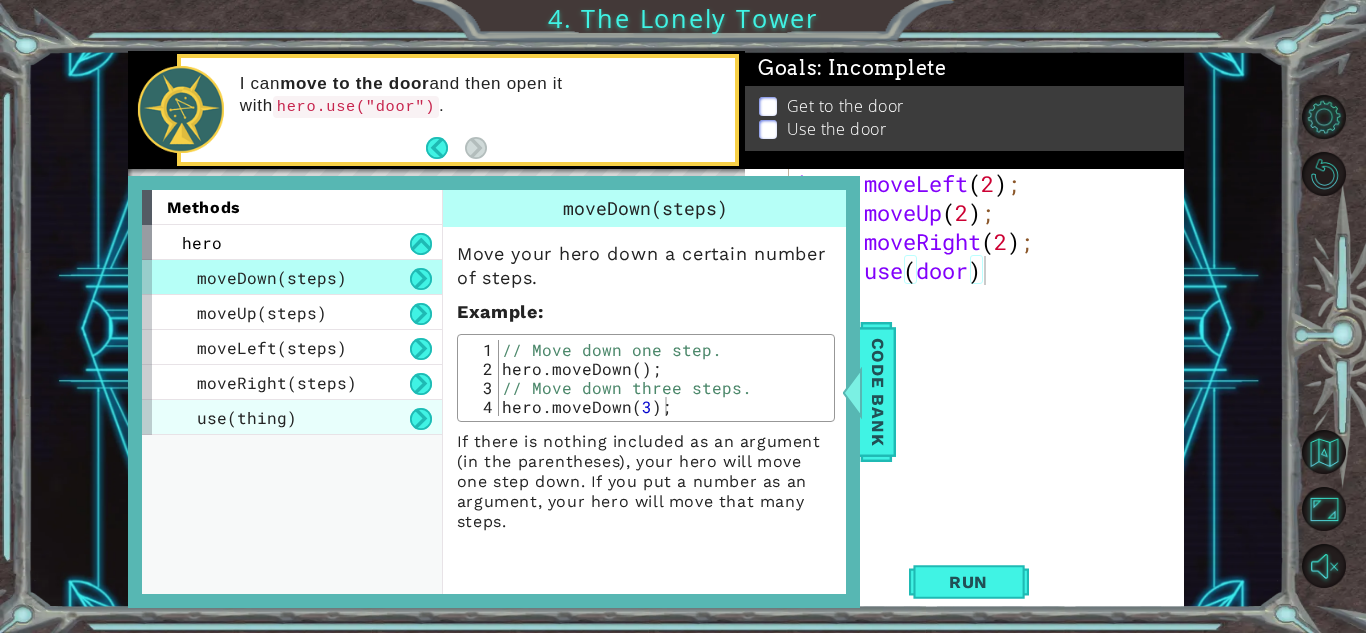 click on "use(thing)" at bounding box center (292, 417) 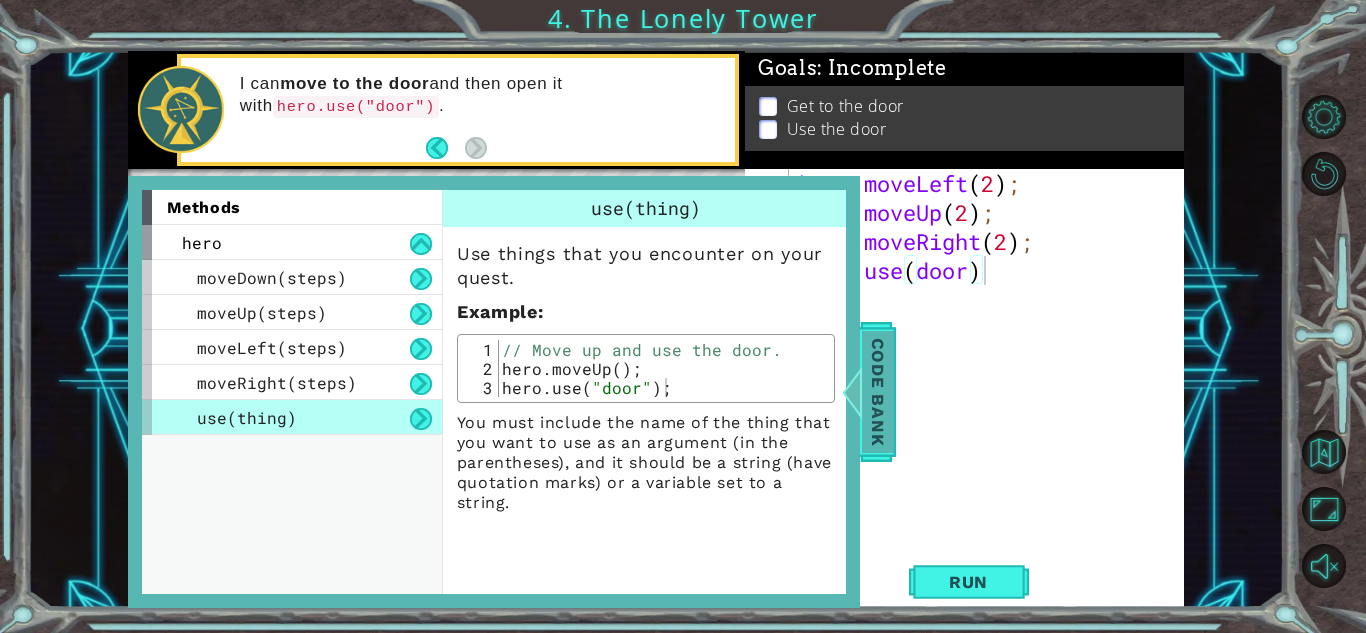 click on "Code Bank" at bounding box center [877, 392] 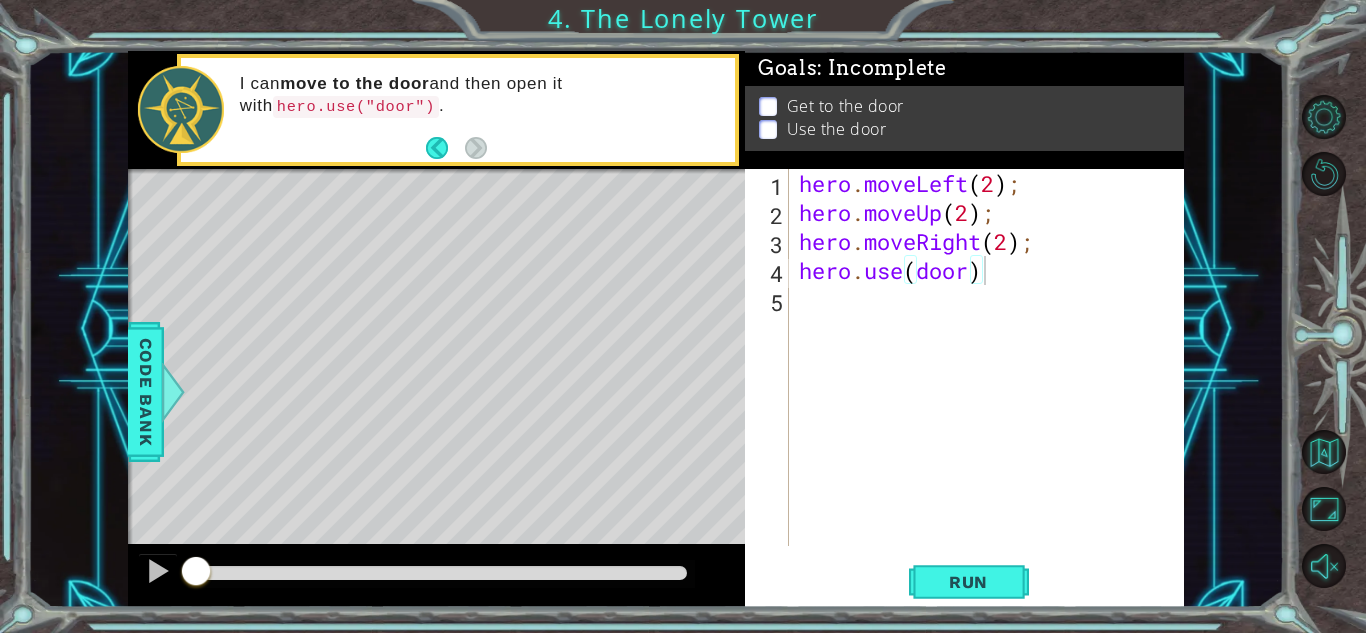 click on "hero . moveLeft ( 2 ) ; hero . moveUp ( 2 ) ; hero . moveRight ( 2 ) ; hero . use ( door )" at bounding box center [992, 386] 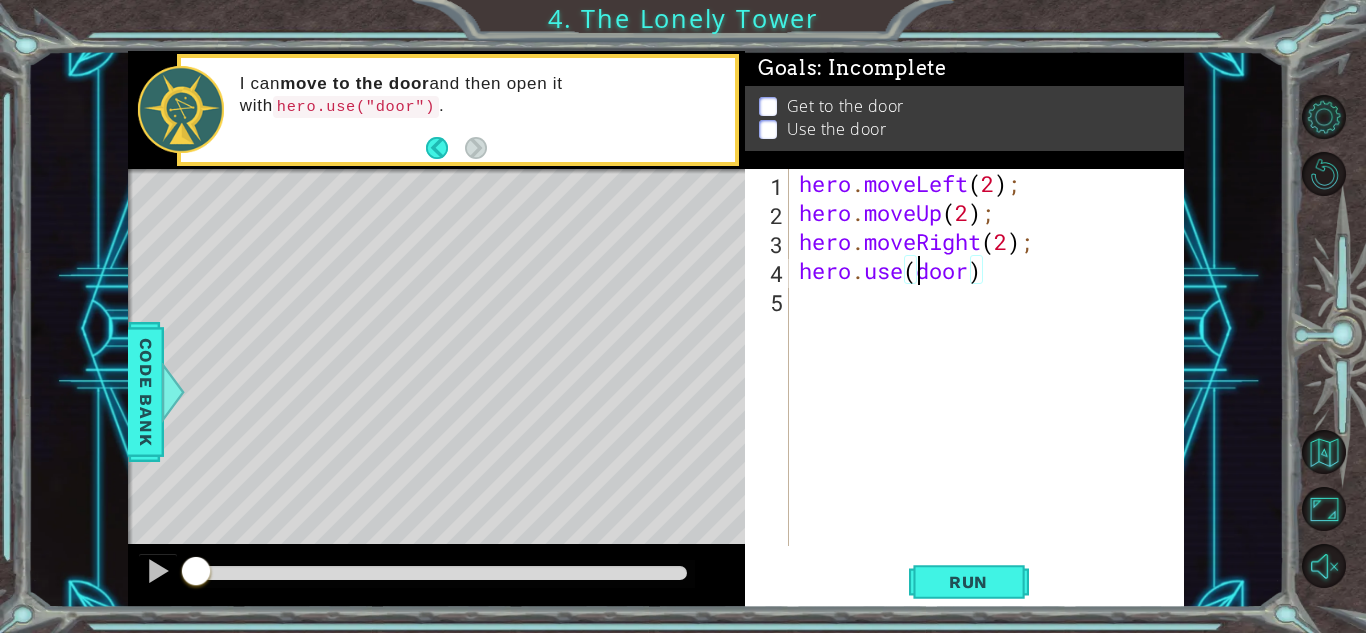 scroll, scrollTop: 0, scrollLeft: 6, axis: horizontal 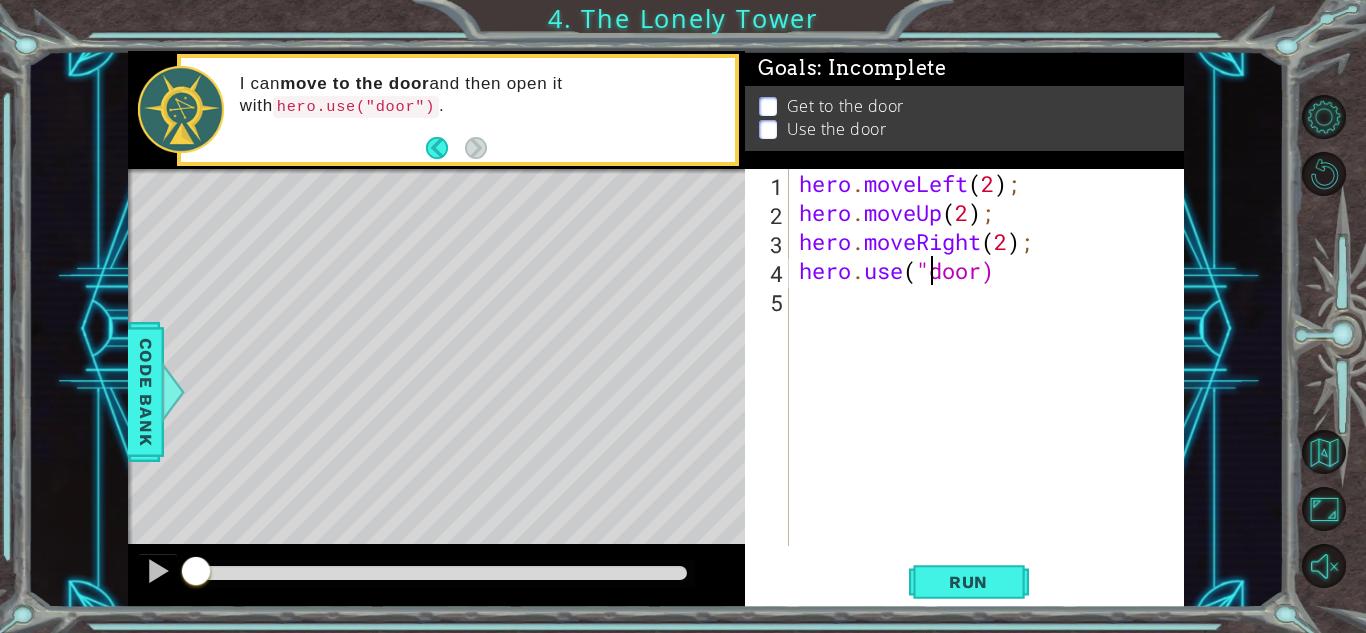 click on "hero . moveLeft ( 2 ) ; hero . moveUp ( 2 ) ; hero . moveRight ( 2 ) ; hero . use ( "door)" at bounding box center (992, 386) 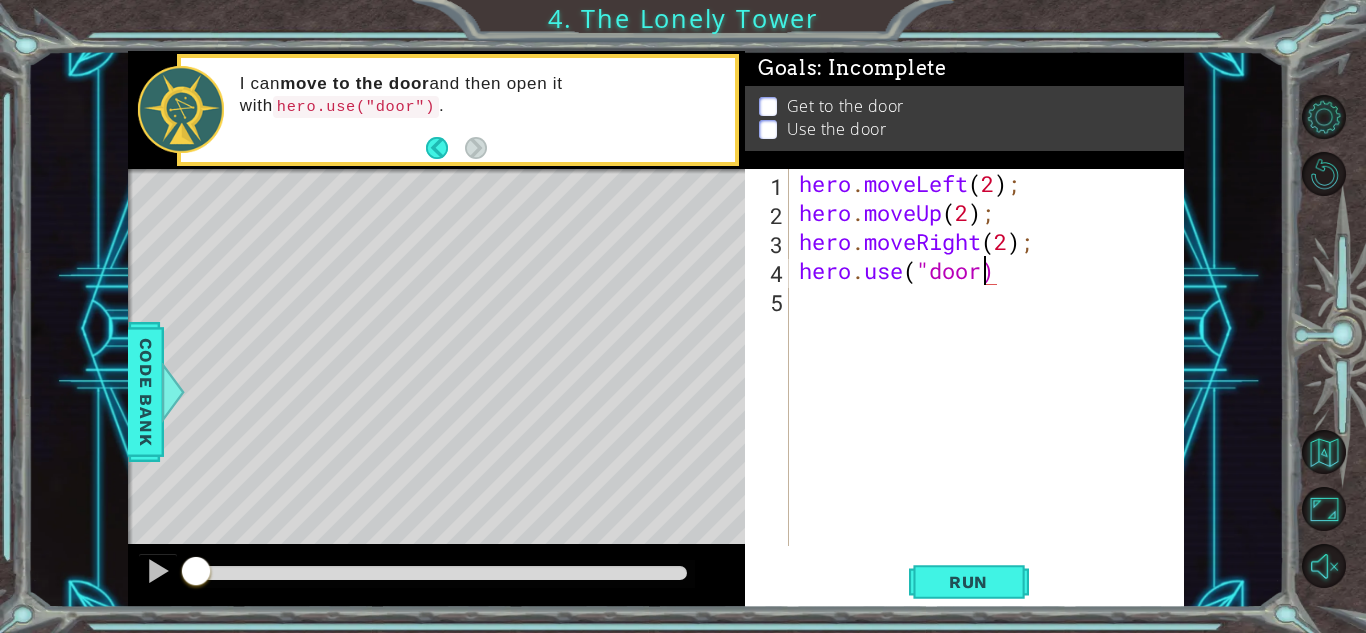 type on "hero.use("door")" 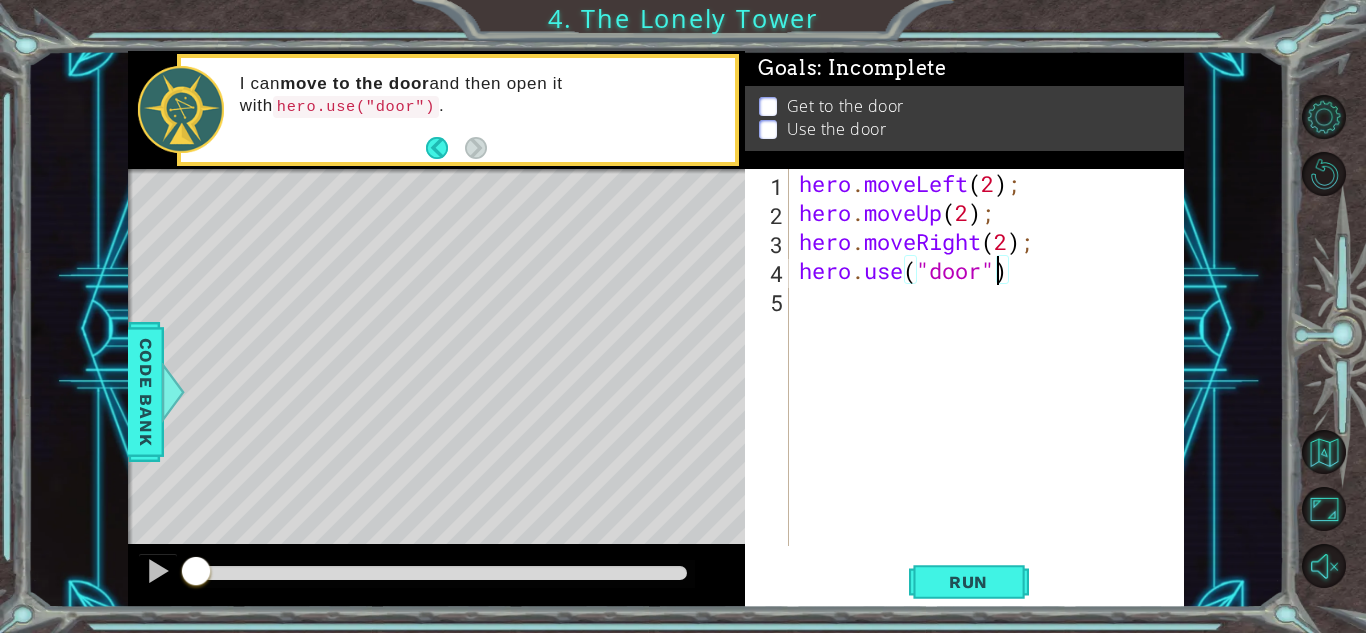 click on "hero . moveLeft ( 2 ) ; hero . moveUp ( 2 ) ; hero . moveRight ( 2 ) ; hero . use ( "door" )" at bounding box center [992, 386] 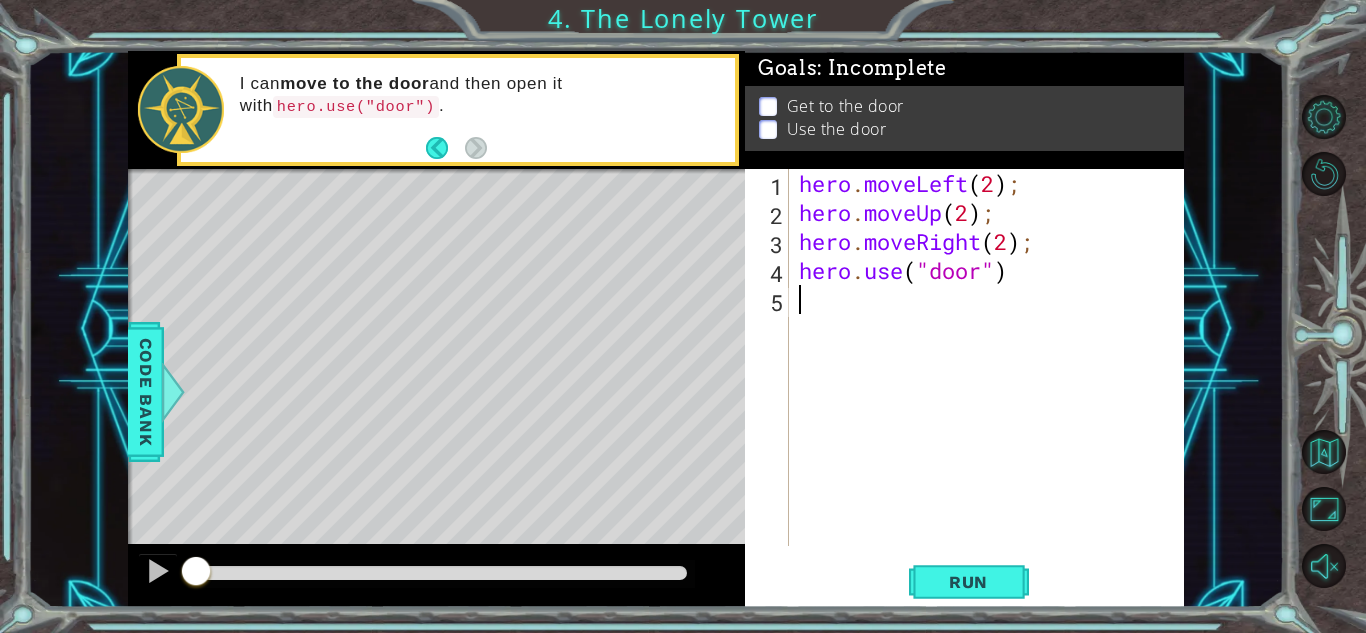 scroll, scrollTop: 0, scrollLeft: 0, axis: both 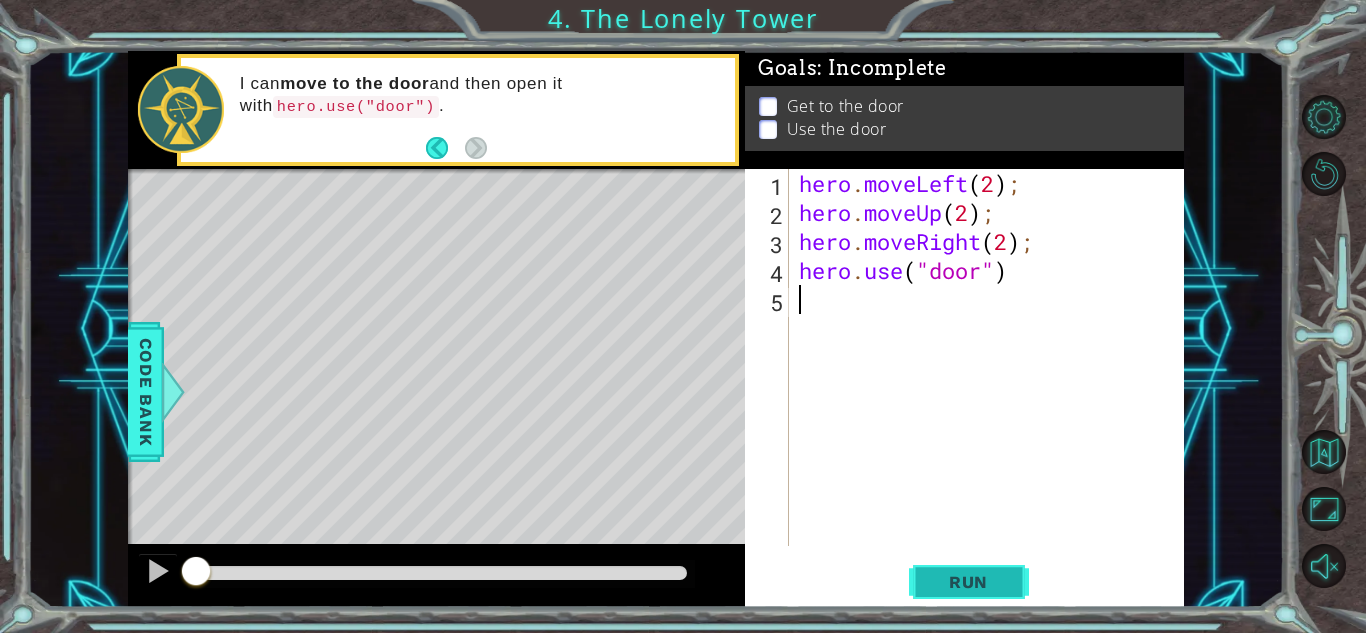 type 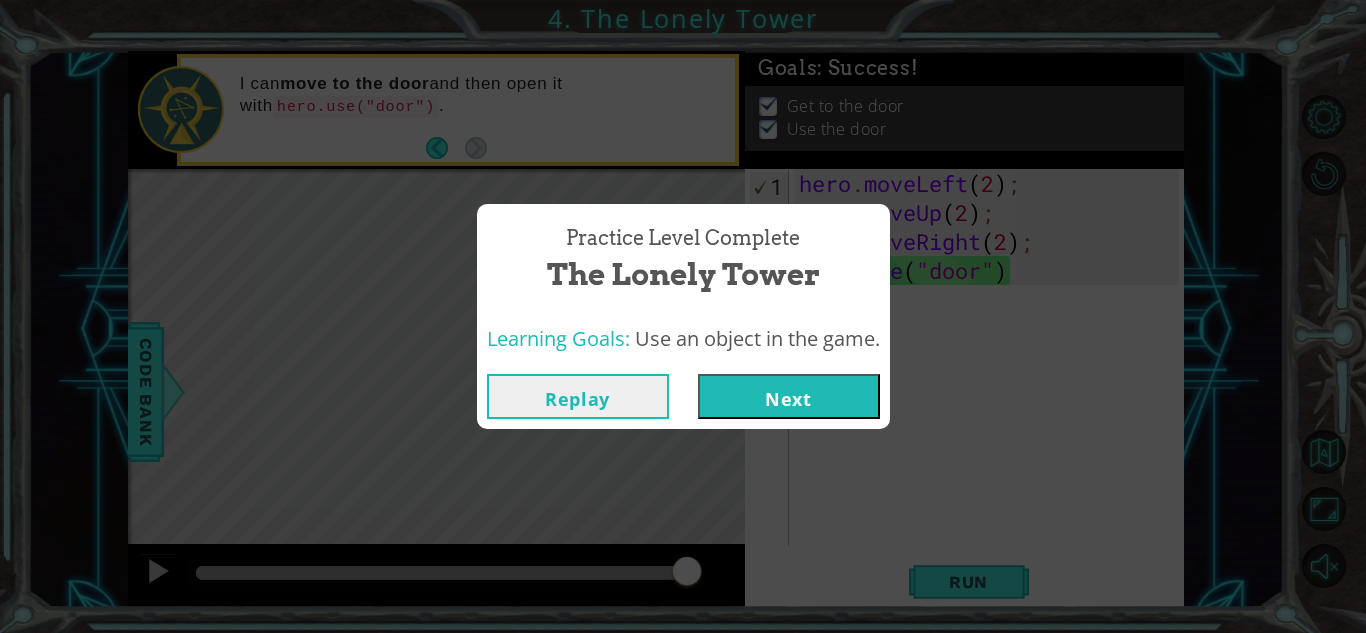 click on "Next" at bounding box center [789, 396] 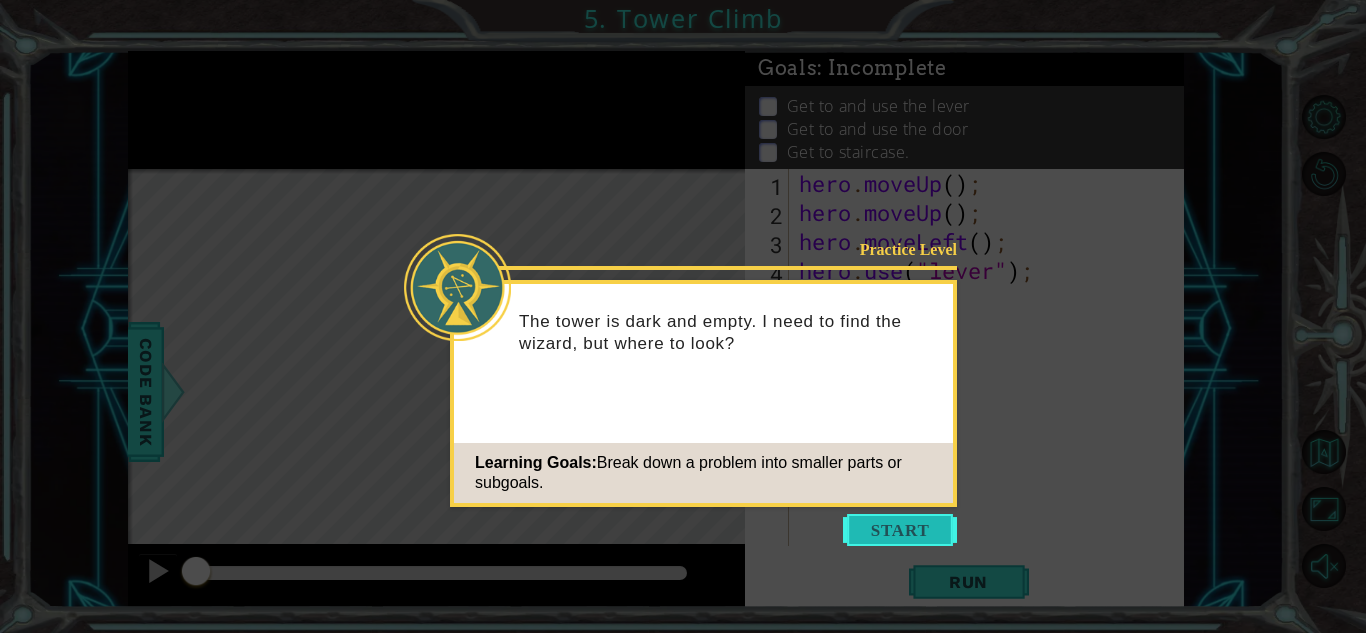 click at bounding box center [900, 530] 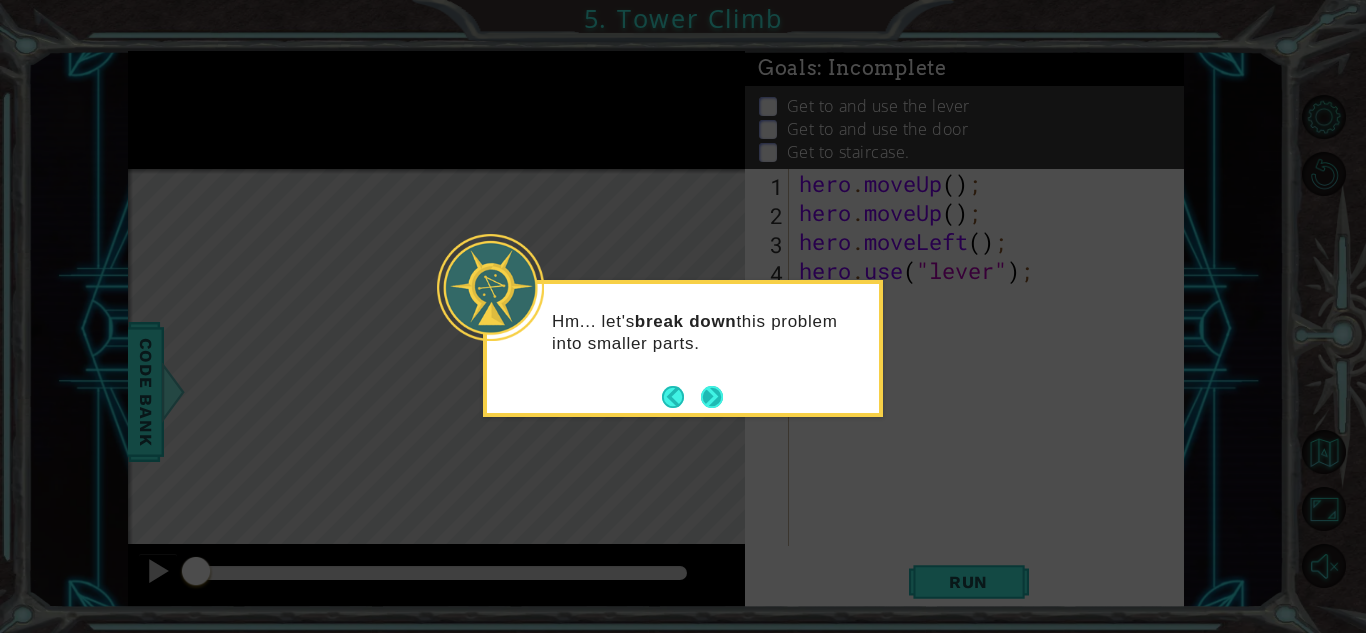 click at bounding box center (712, 396) 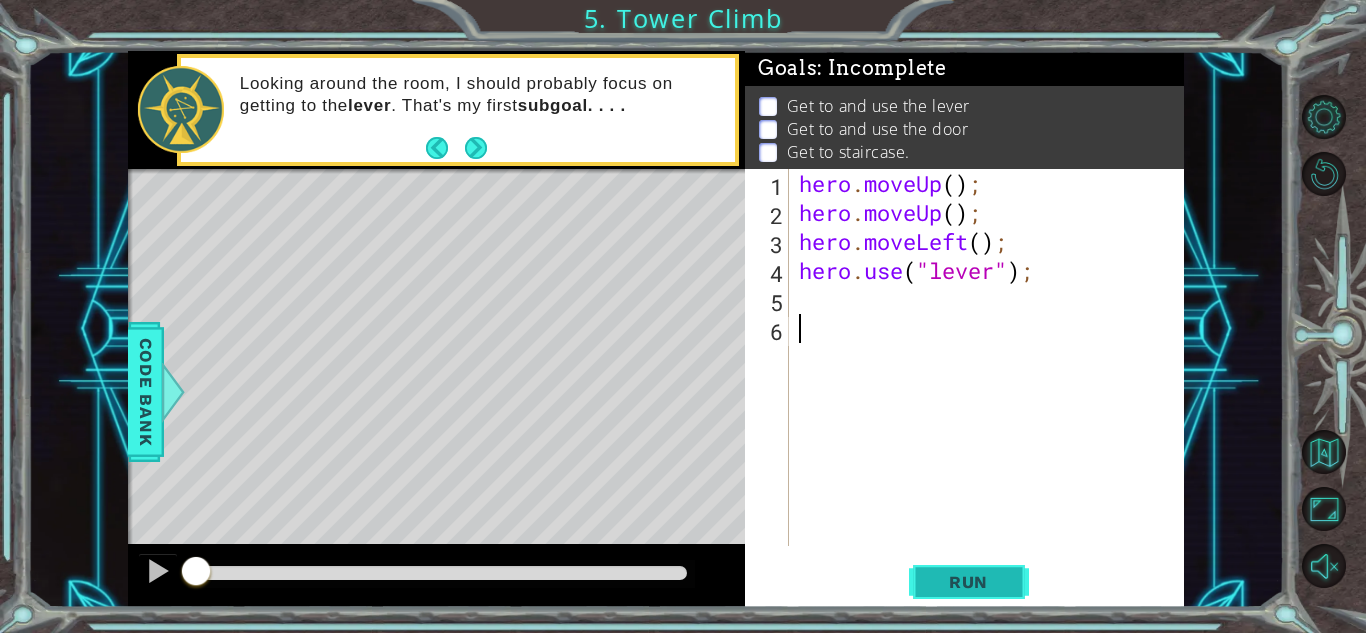 click on "Run" at bounding box center [968, 582] 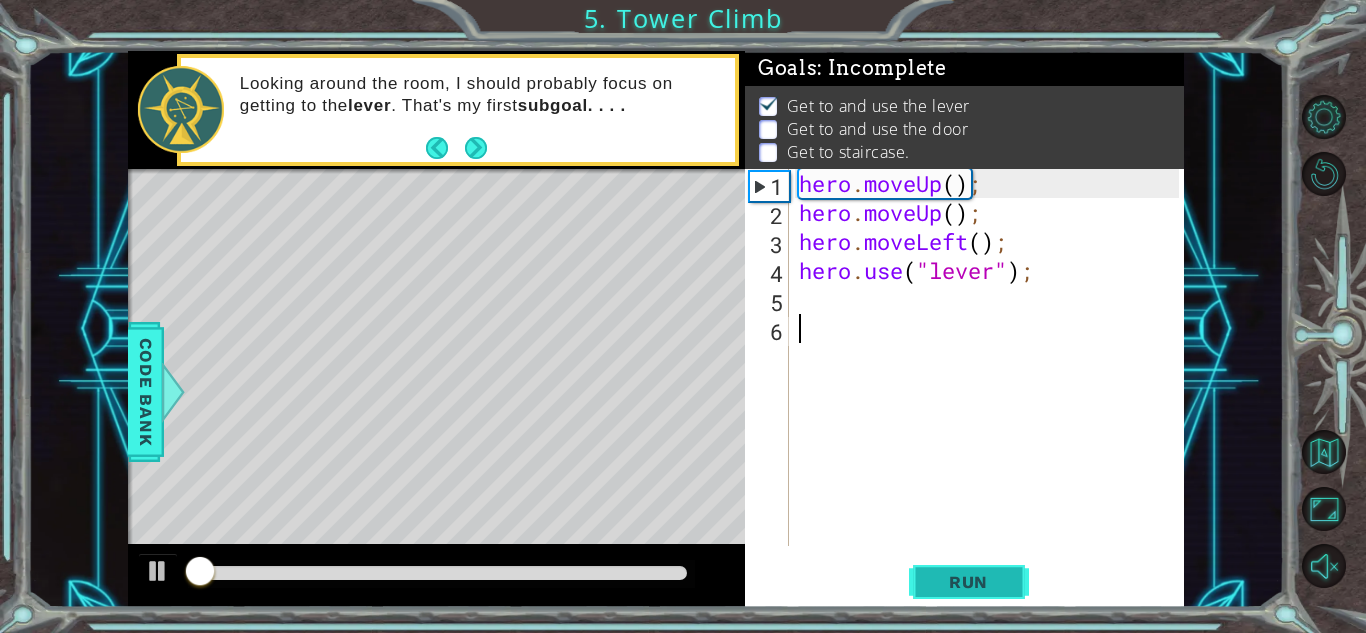 scroll, scrollTop: 2, scrollLeft: 0, axis: vertical 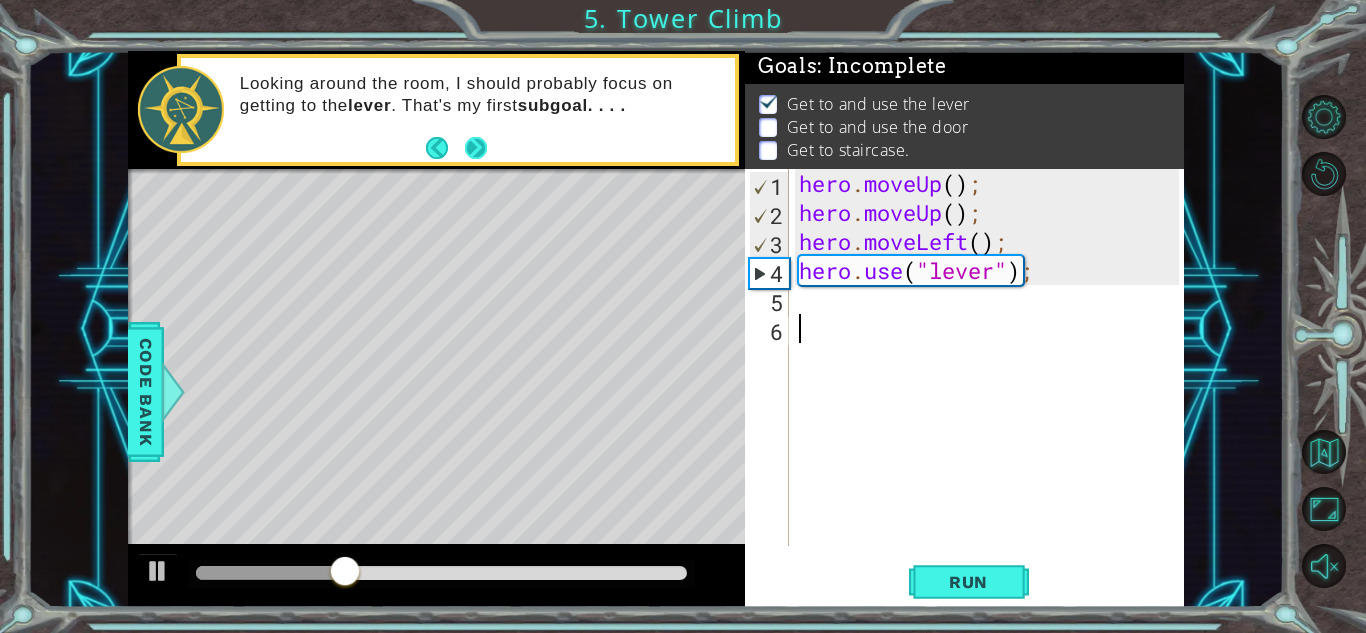 click at bounding box center [476, 148] 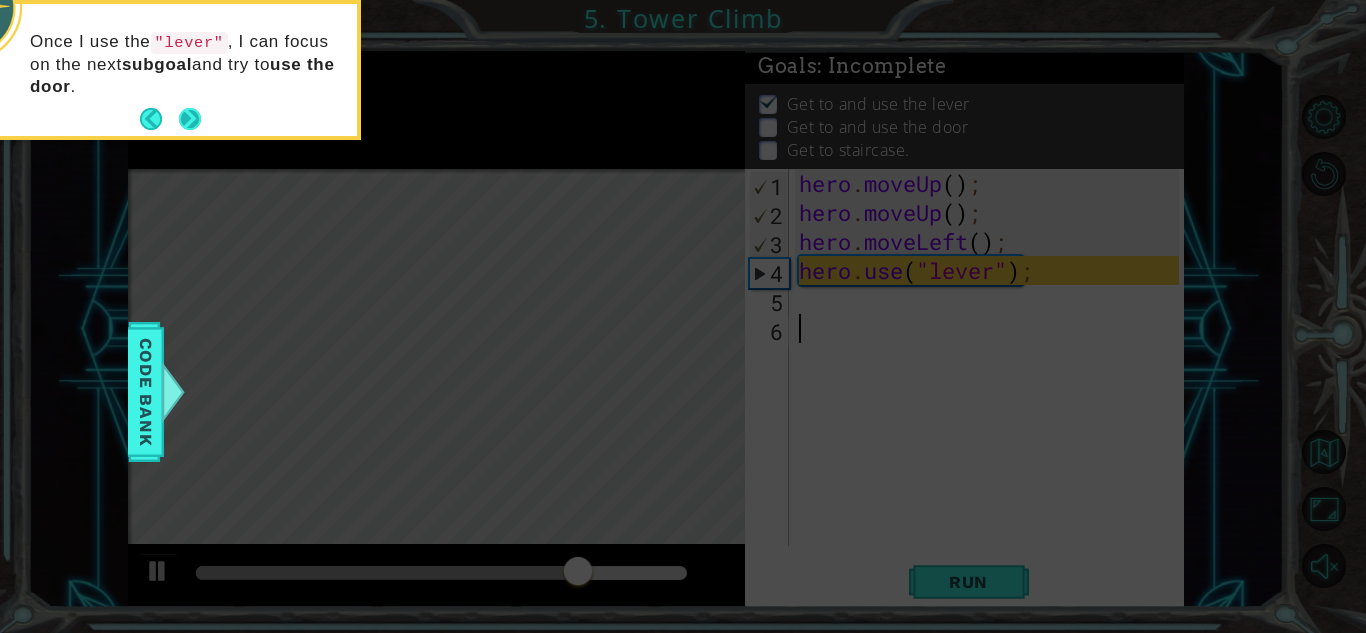 click at bounding box center (190, 119) 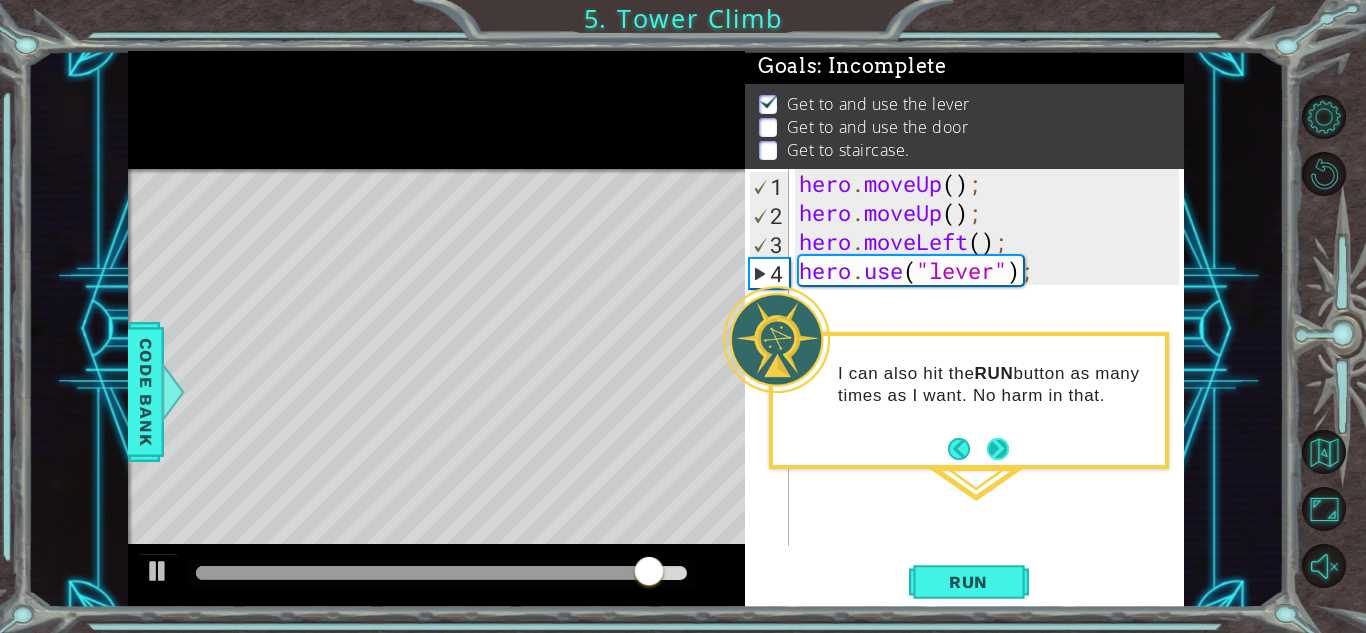 click at bounding box center (998, 448) 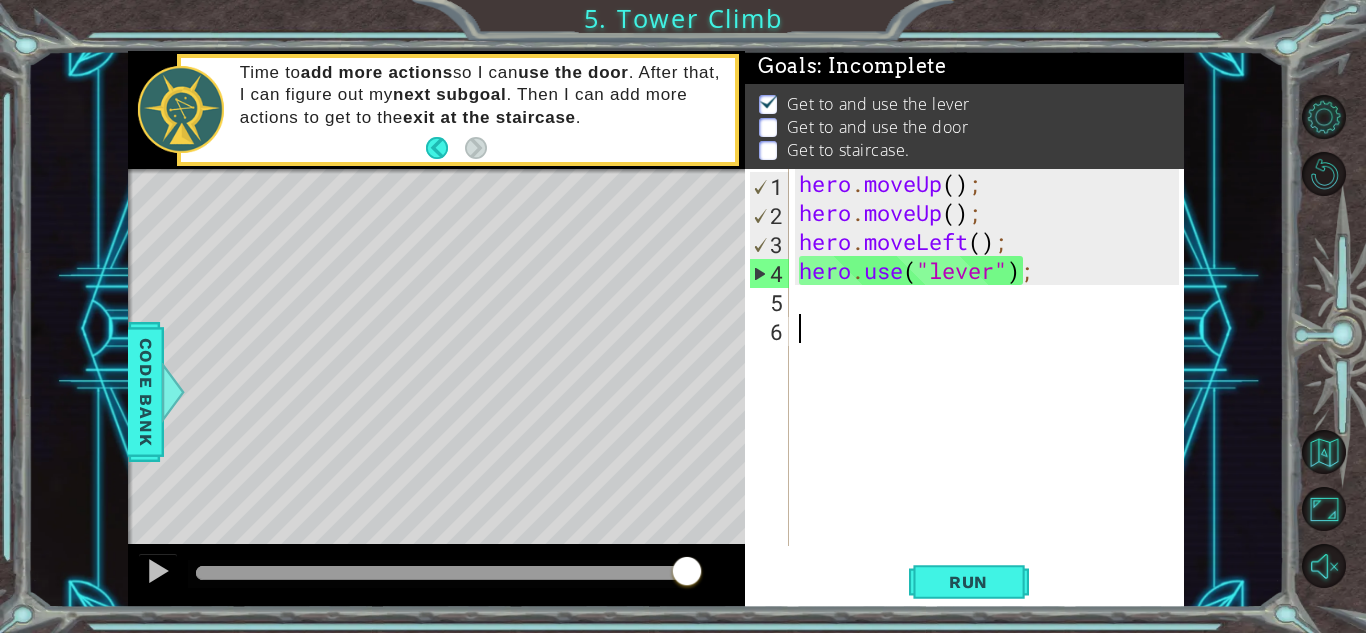 click on "hero . moveUp ( ) ; hero . moveUp ( ) ; hero . moveLeft ( ) ; hero . use ( "lever" ) ;" at bounding box center (992, 386) 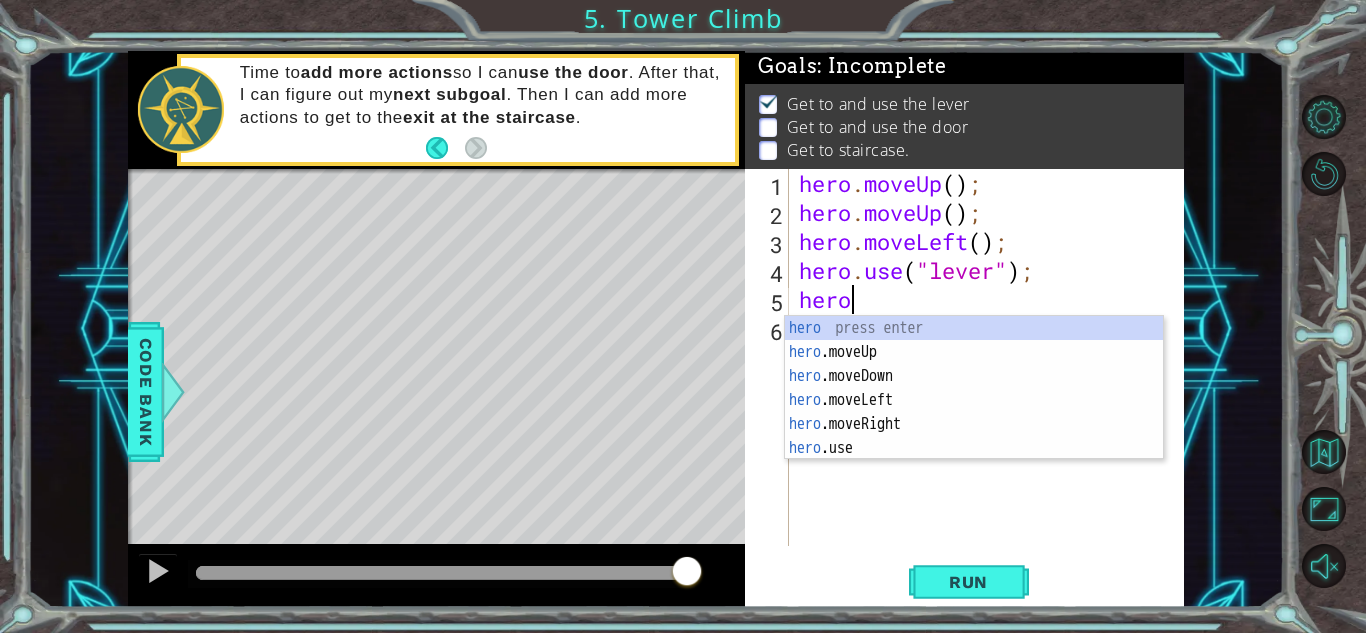 type on "hero." 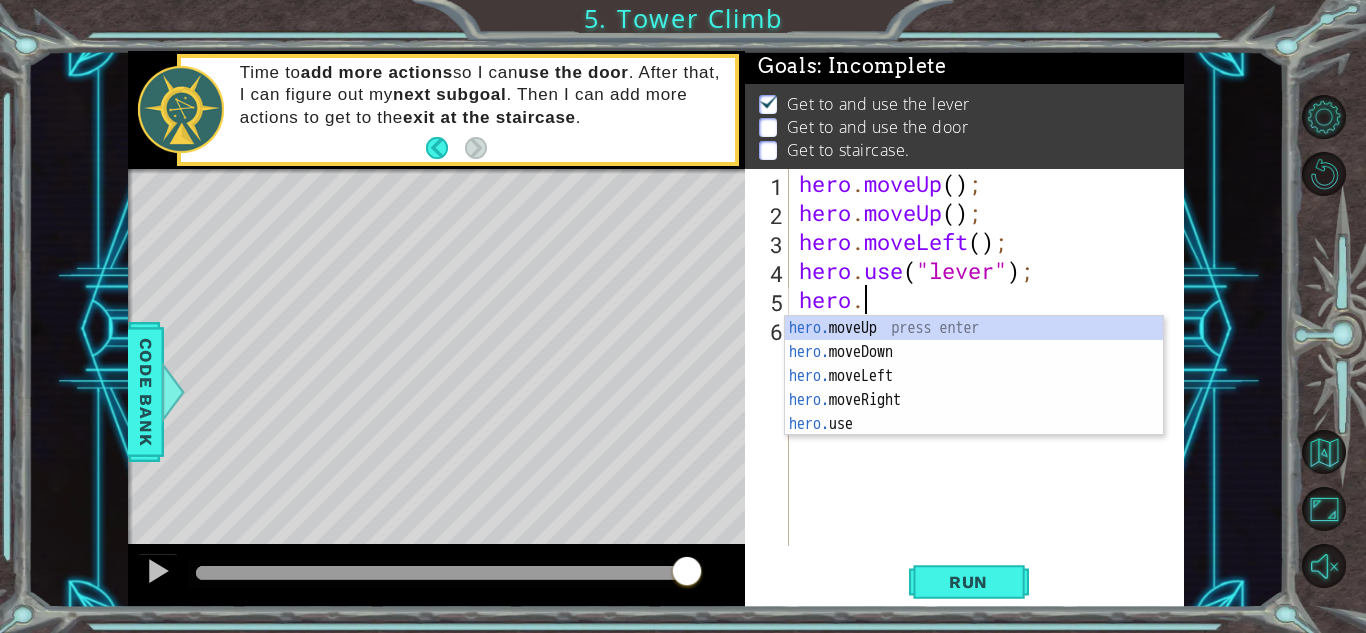 scroll, scrollTop: 0, scrollLeft: 2, axis: horizontal 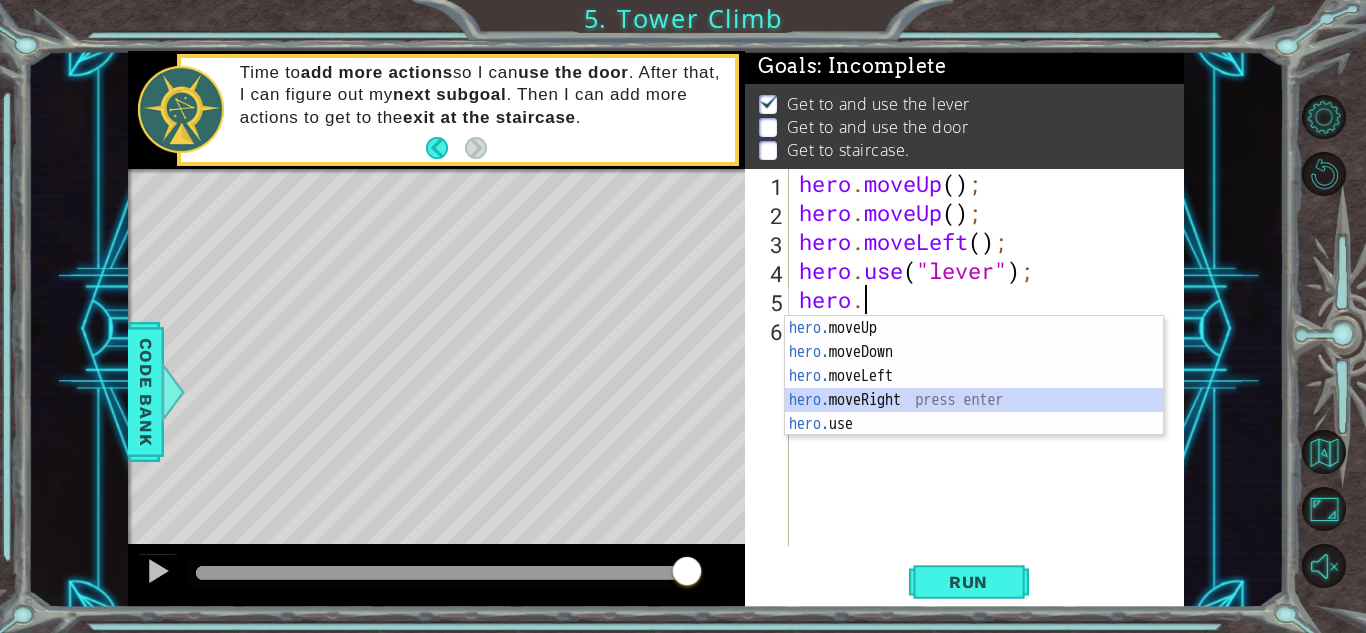 click on "hero. moveUp press enter hero. moveDown press enter hero. moveLeft press enter hero. moveRight press enter hero. use press enter" at bounding box center [974, 400] 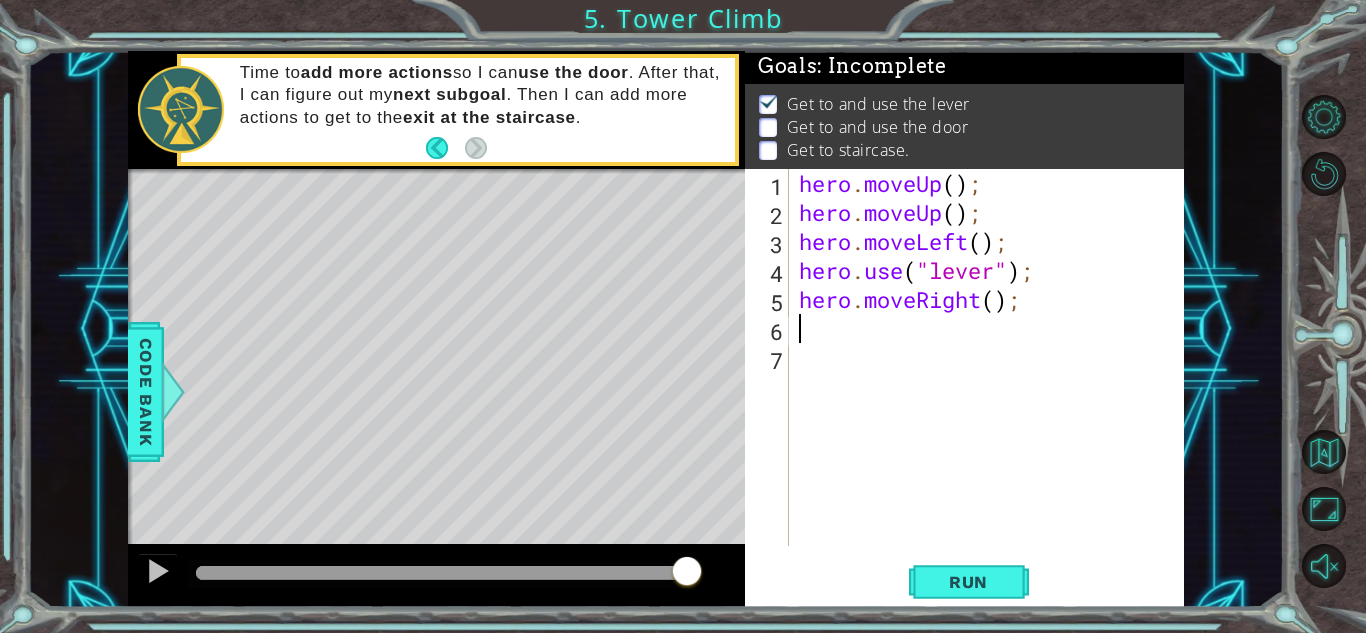 click on "hero . moveUp ( ) ; hero . moveUp ( ) ; hero . moveLeft ( ) ; hero . use ( "lever" ) ; hero . moveRight ( ) ;" at bounding box center [992, 386] 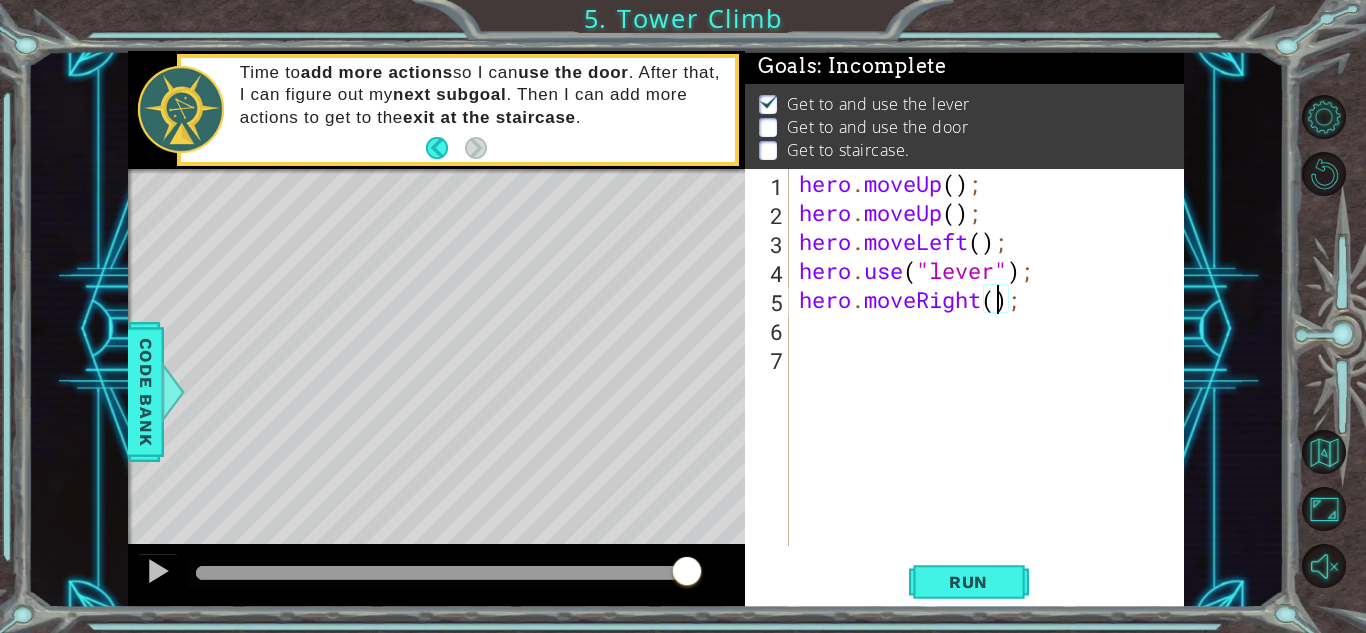 type on "hero.moveRight(3);" 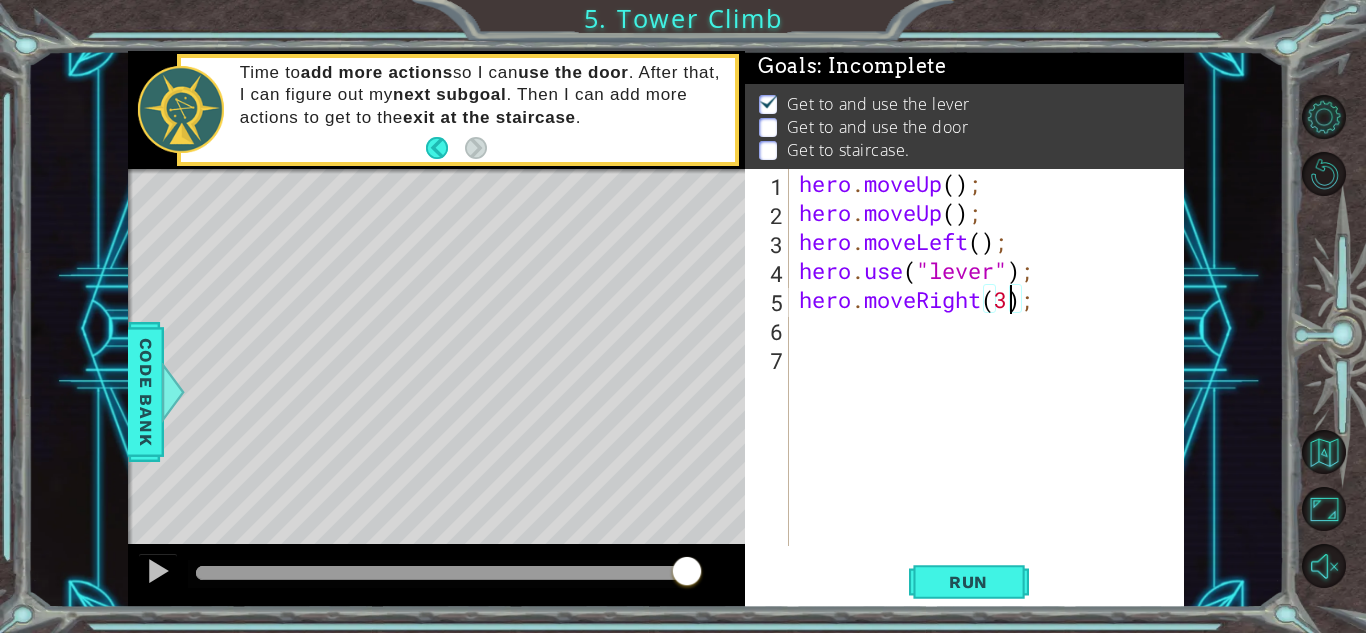 scroll, scrollTop: 0, scrollLeft: 9, axis: horizontal 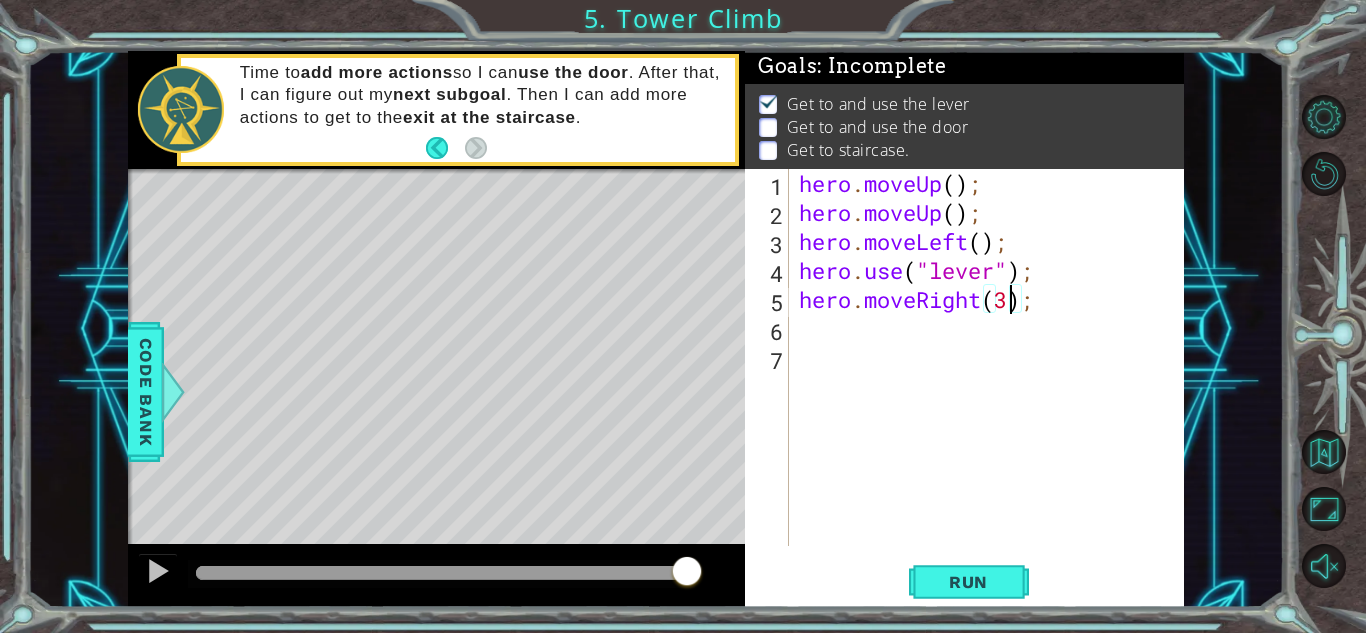 click on "hero . moveUp ( ) ; hero . moveUp ( ) ; hero . moveLeft ( ) ; hero . use ( "lever" ) ; hero . moveRight ( 3 ) ;" at bounding box center [992, 386] 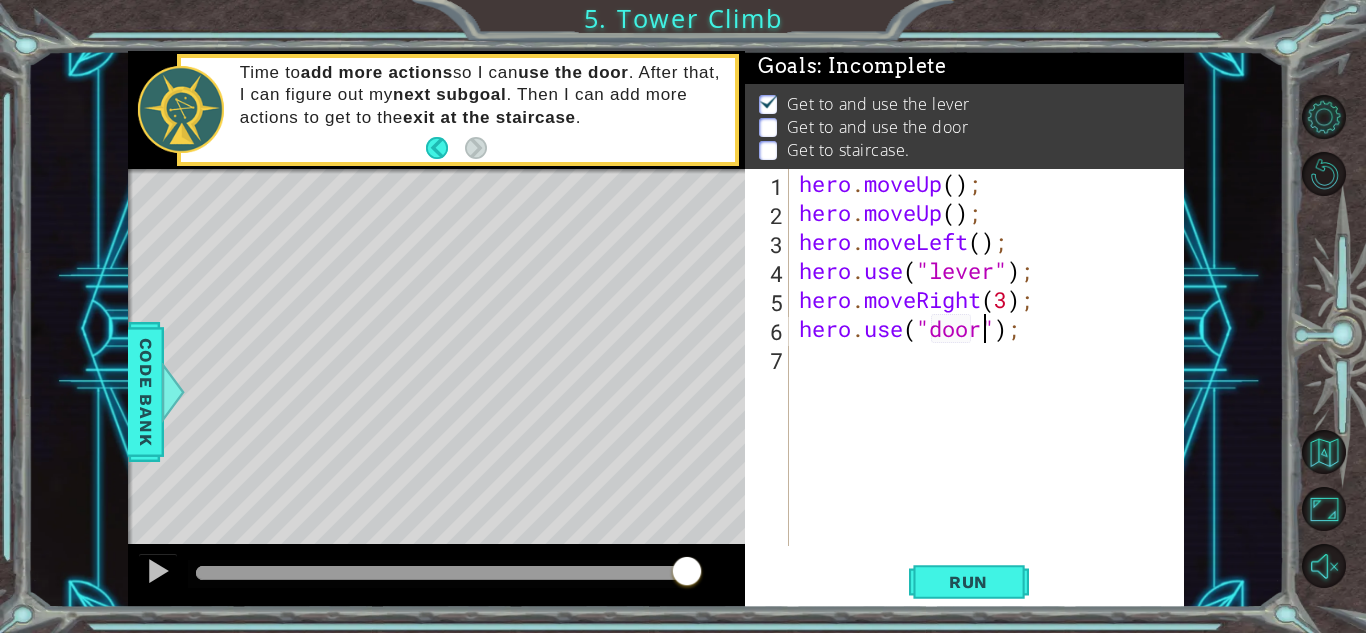 scroll, scrollTop: 0, scrollLeft: 8, axis: horizontal 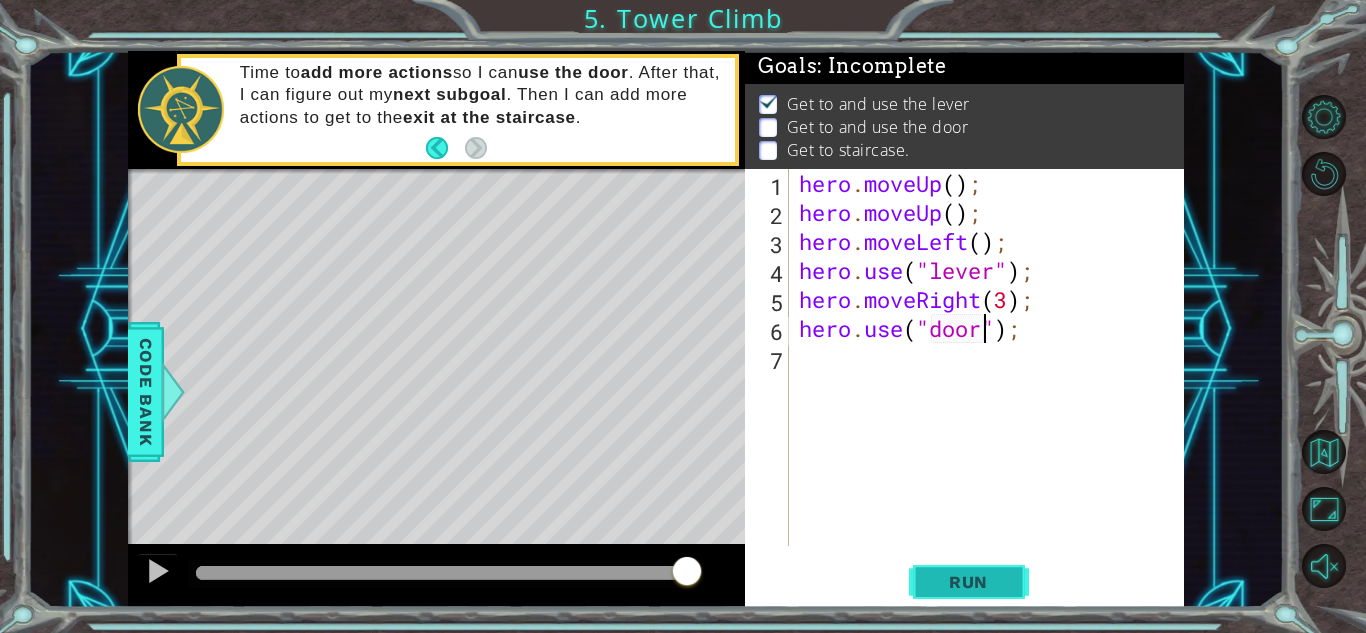 type on "hero.use("door");" 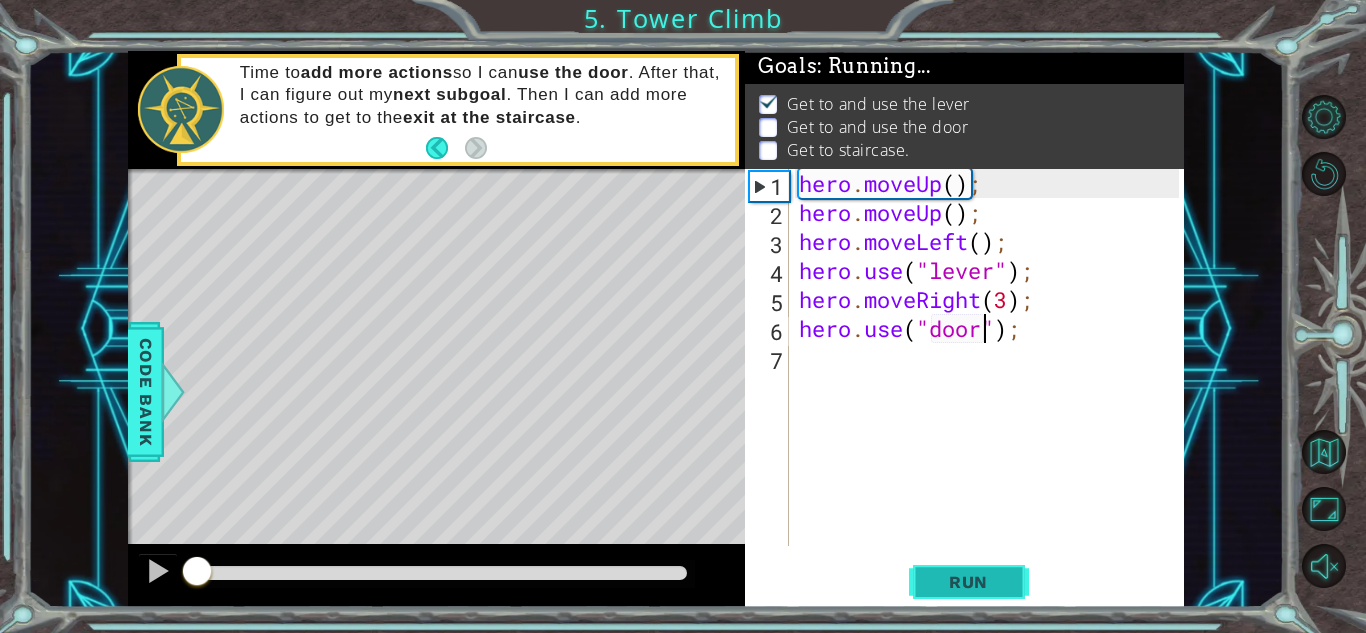 scroll, scrollTop: 2, scrollLeft: 0, axis: vertical 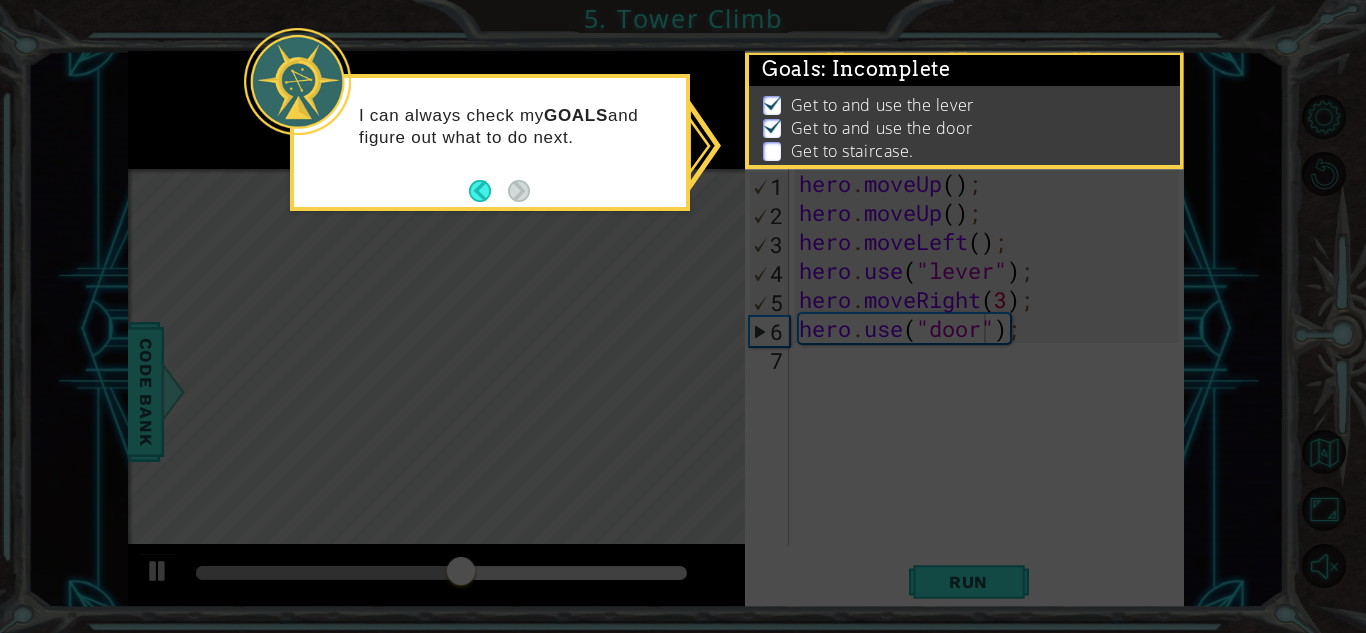 click 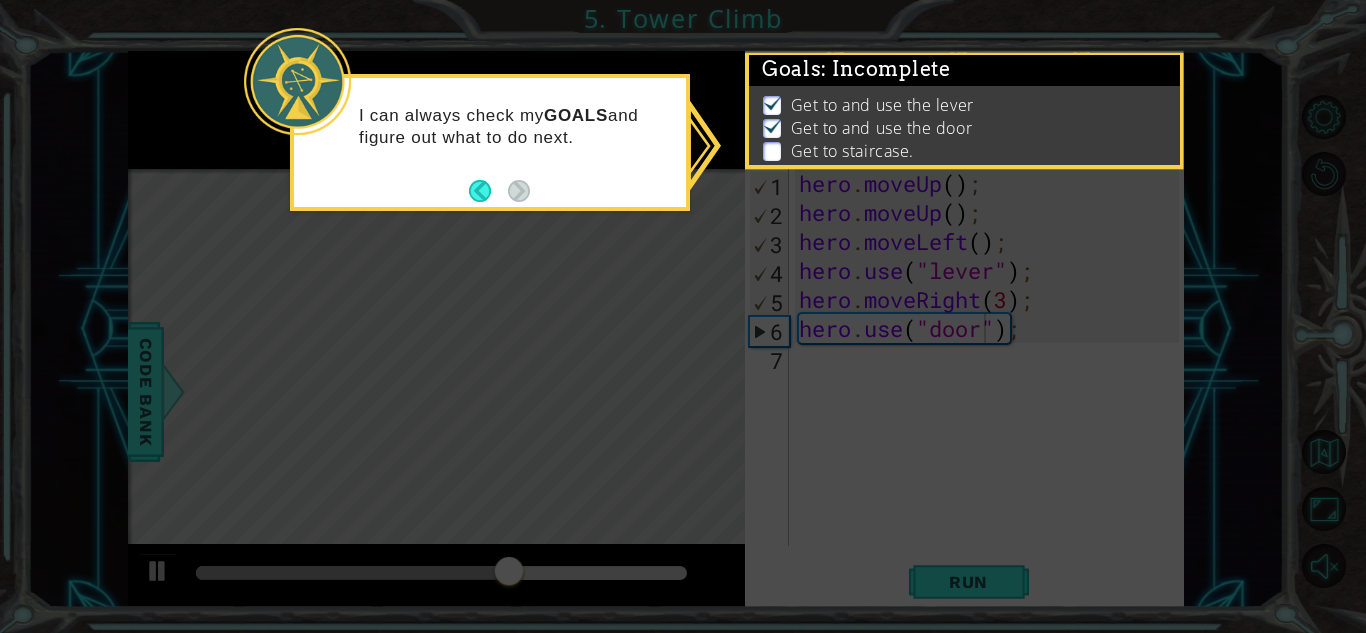 click 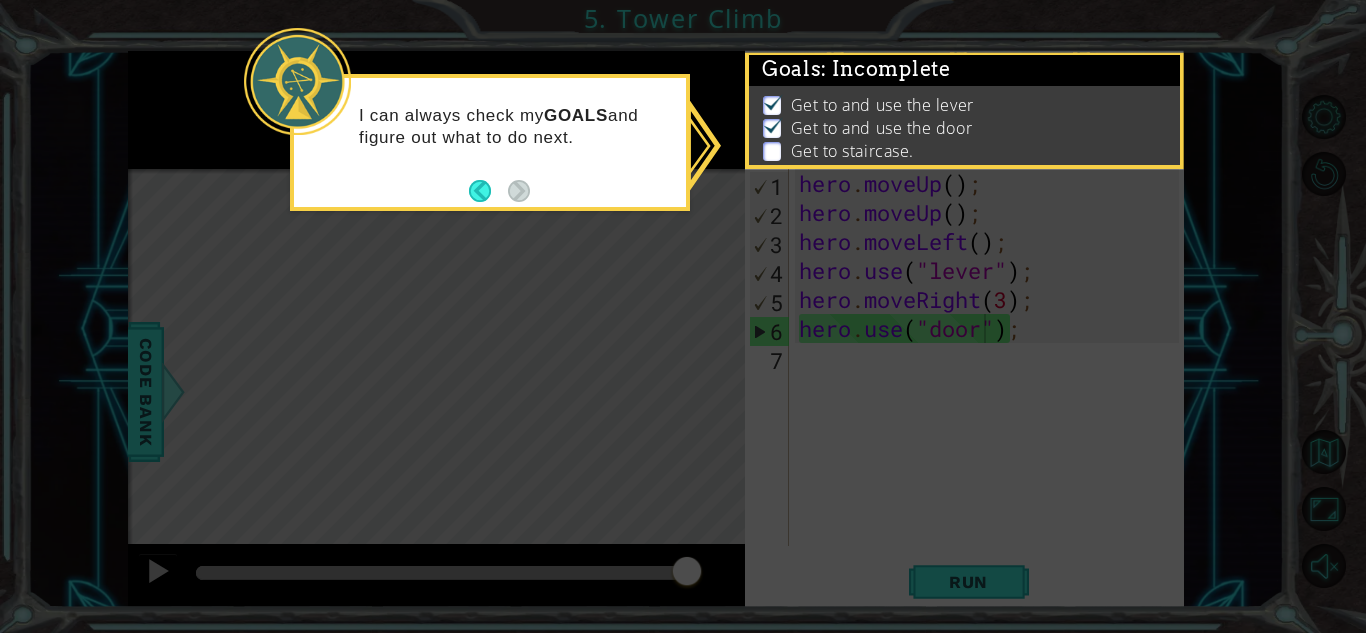 click 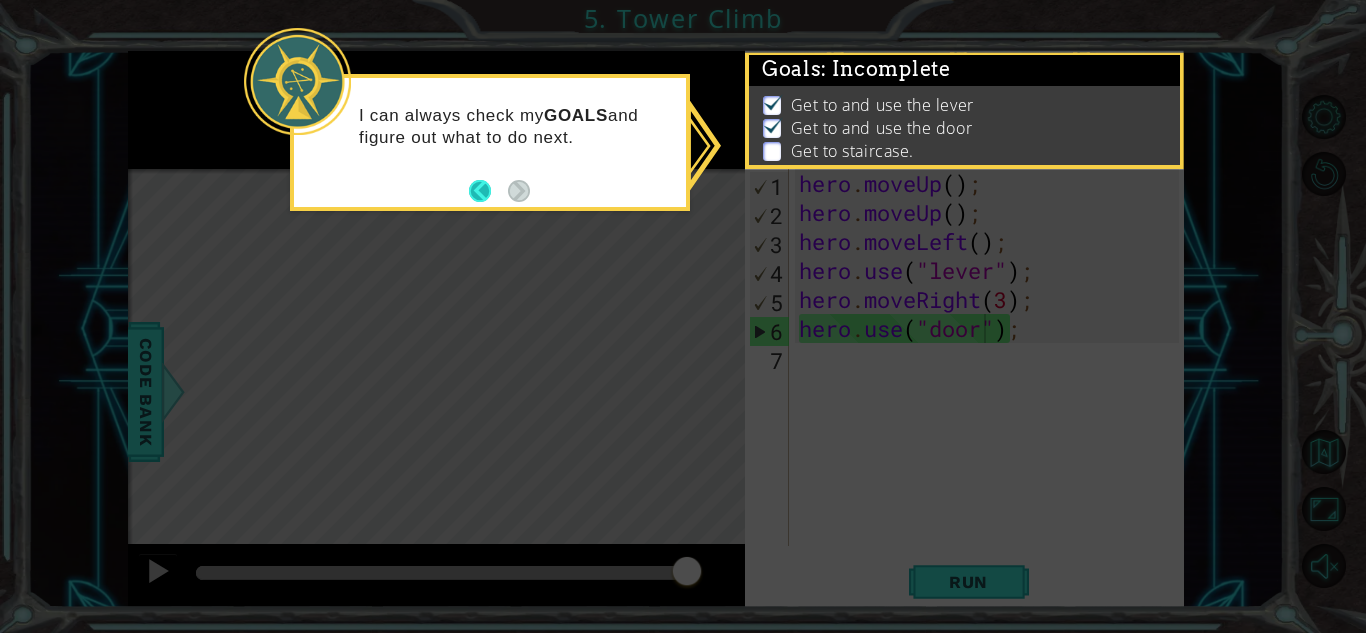 click at bounding box center [488, 191] 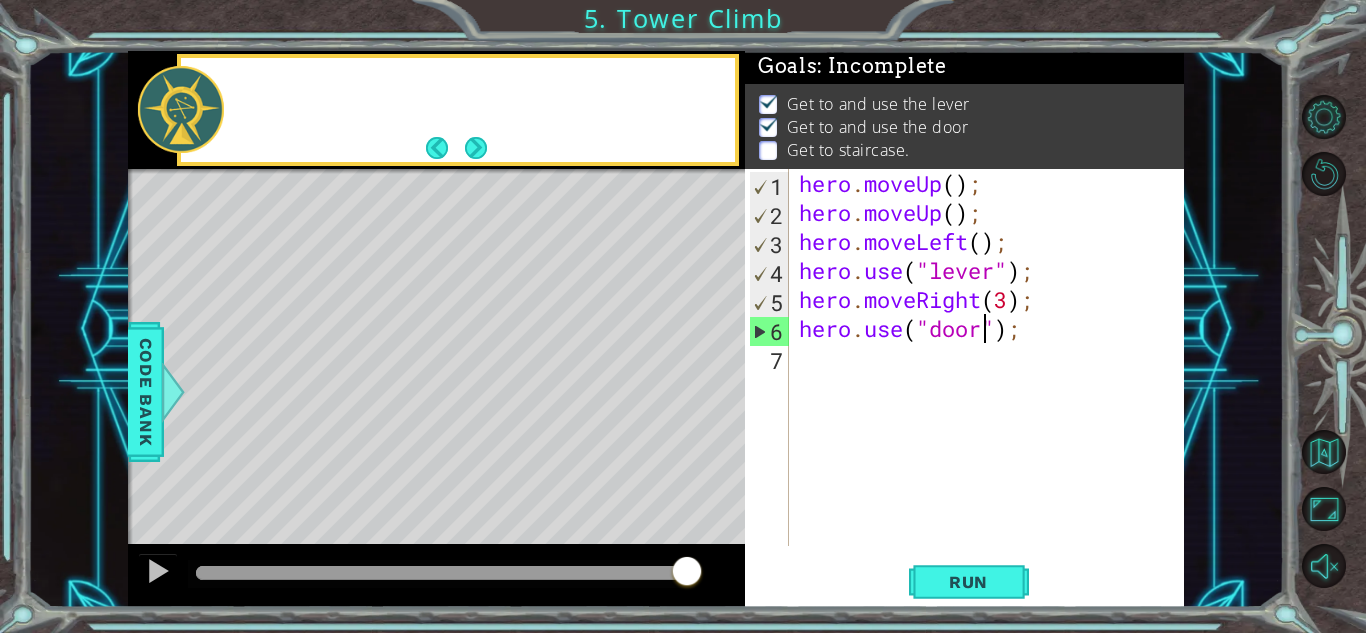 scroll, scrollTop: 0, scrollLeft: 0, axis: both 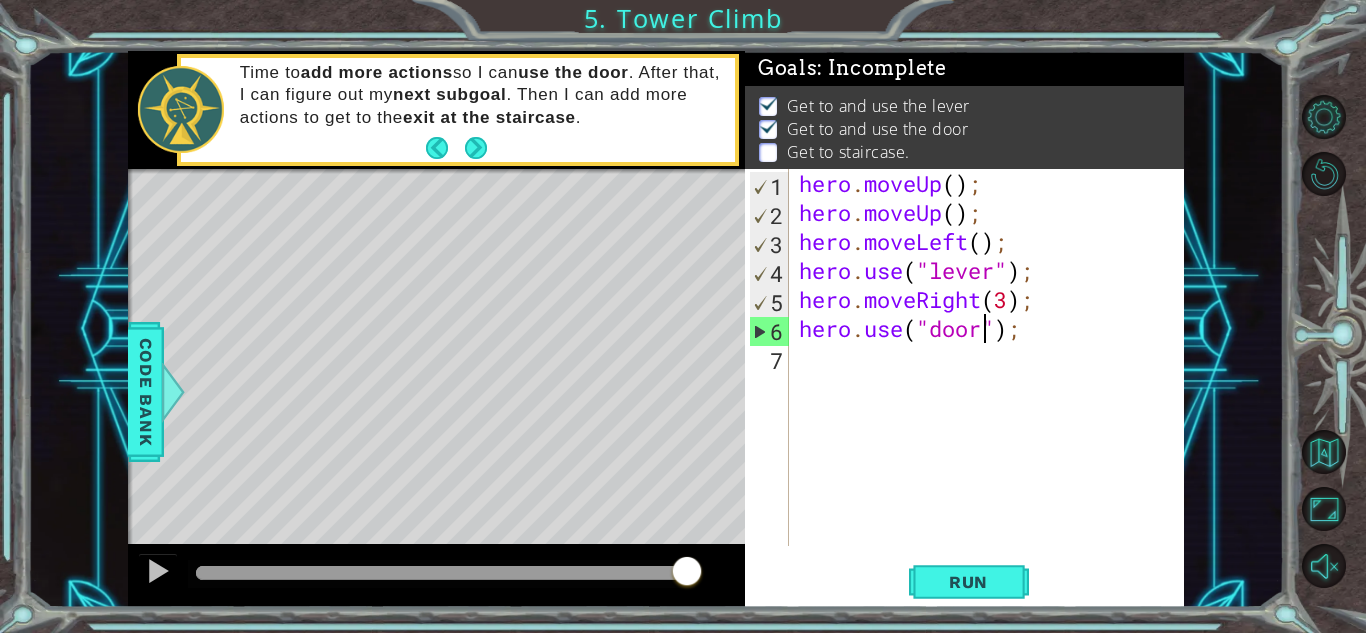 click on "hero . moveUp ( ) ; hero . moveUp ( ) ; hero . moveLeft ( ) ; hero . use ( "lever" ) ; hero . moveRight ( 3 ) ; hero . use ( "door" ) ;" at bounding box center (992, 386) 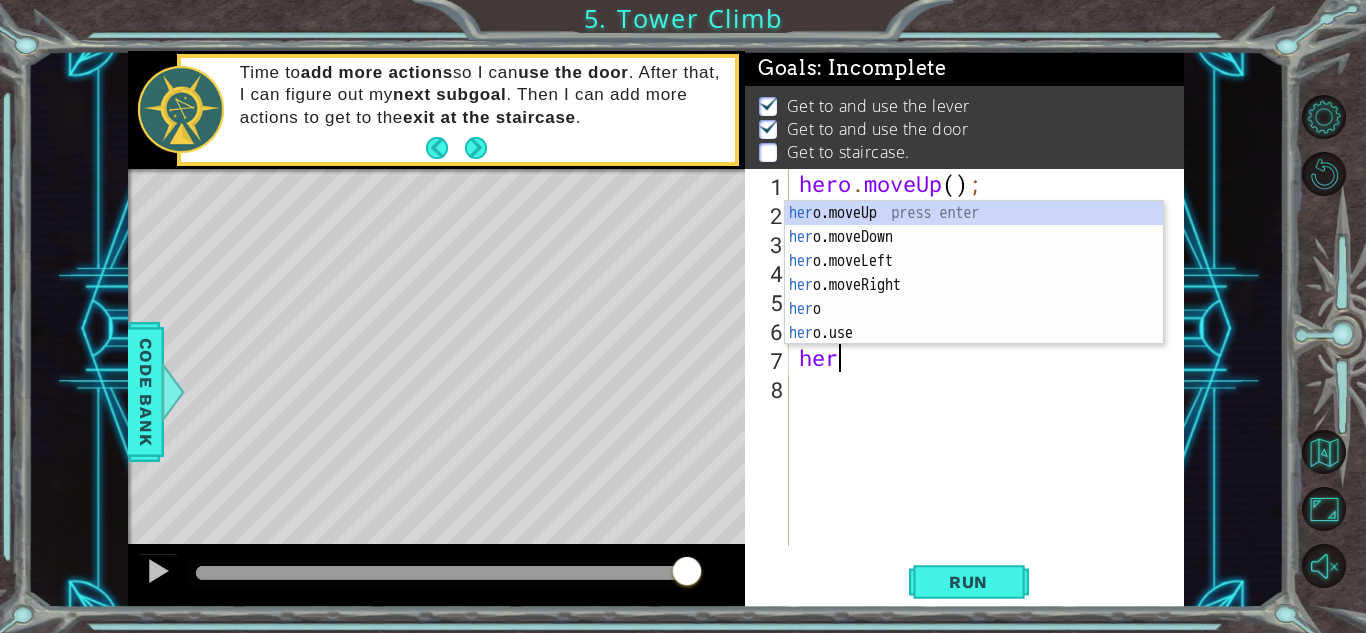 type on "hero" 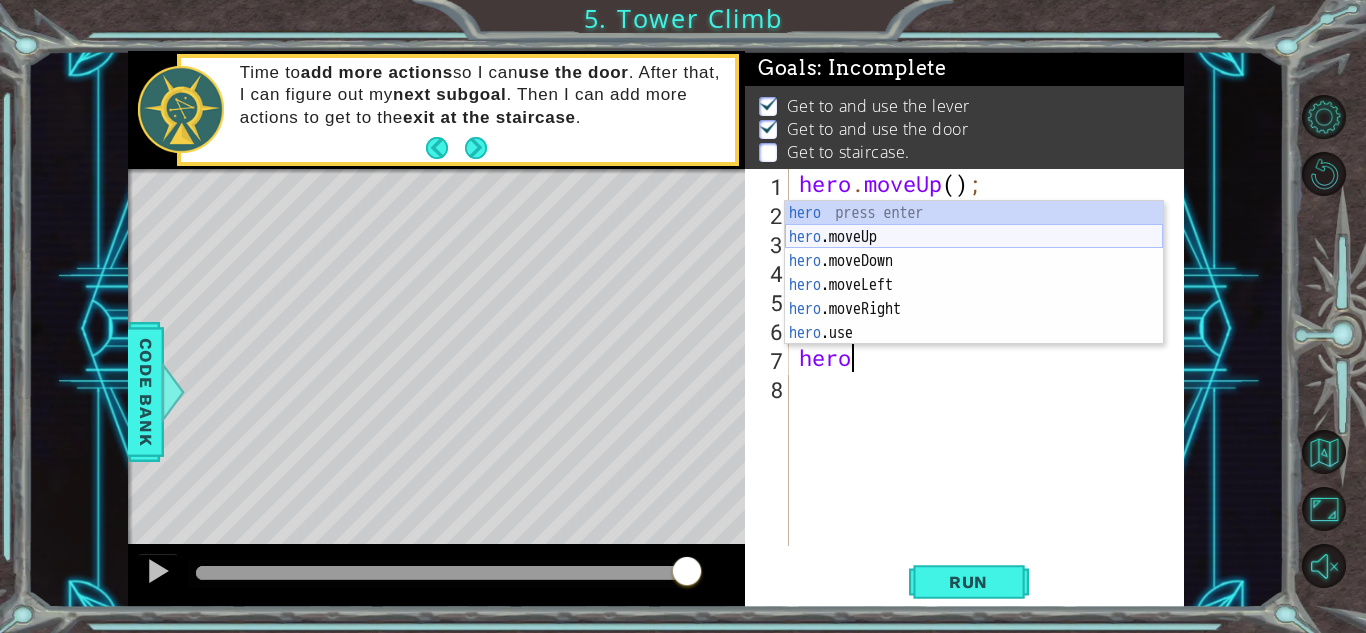 click on "hero press enter hero .moveUp press enter hero .moveDown press enter hero .moveLeft press enter hero .moveRight press enter hero .use press enter" at bounding box center (974, 297) 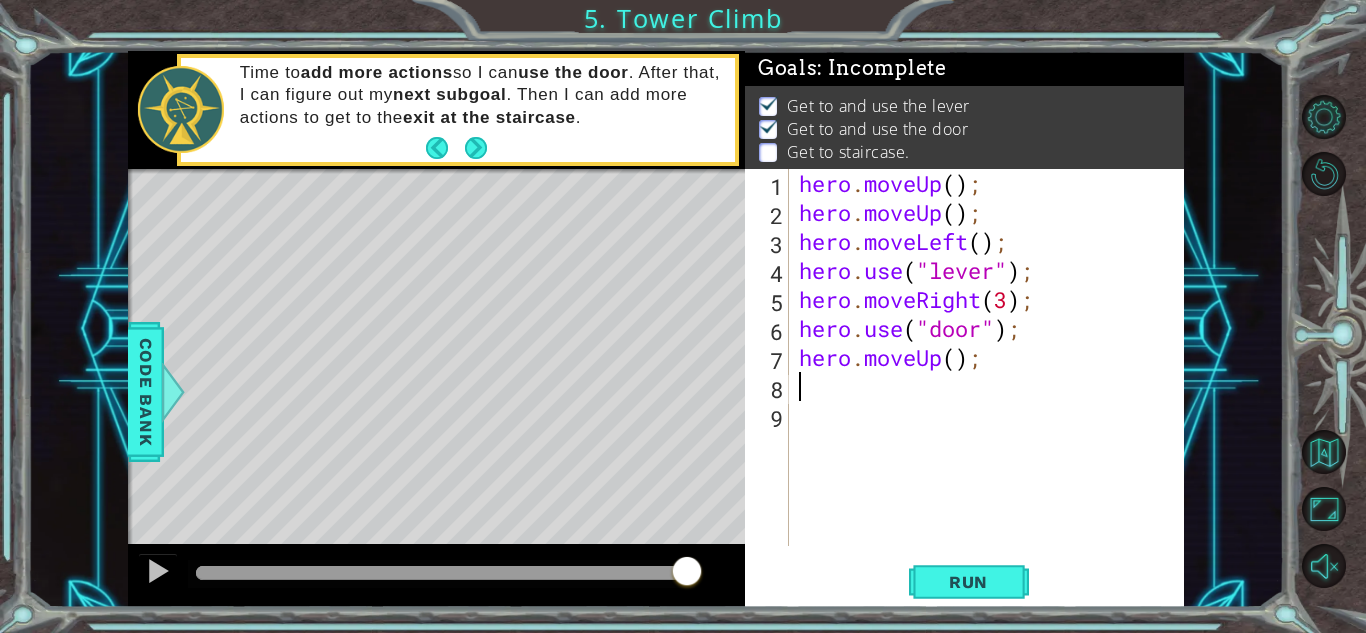 scroll, scrollTop: 0, scrollLeft: 0, axis: both 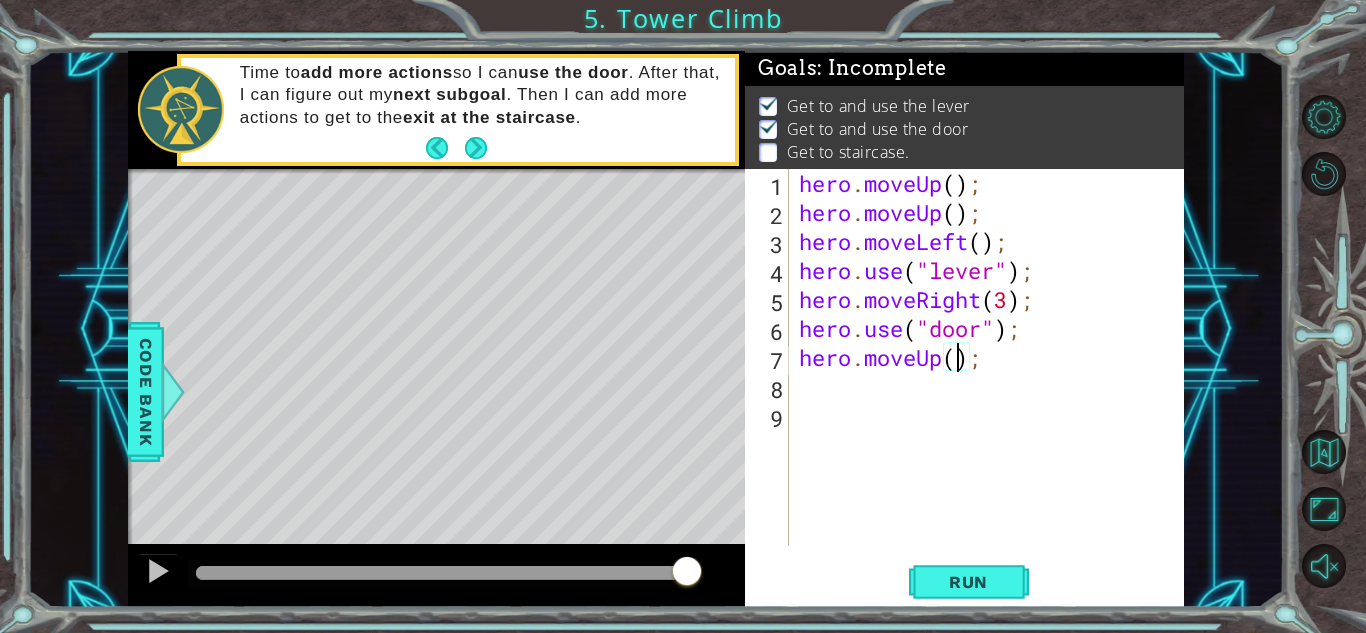 type on "hero.moveUp(2);" 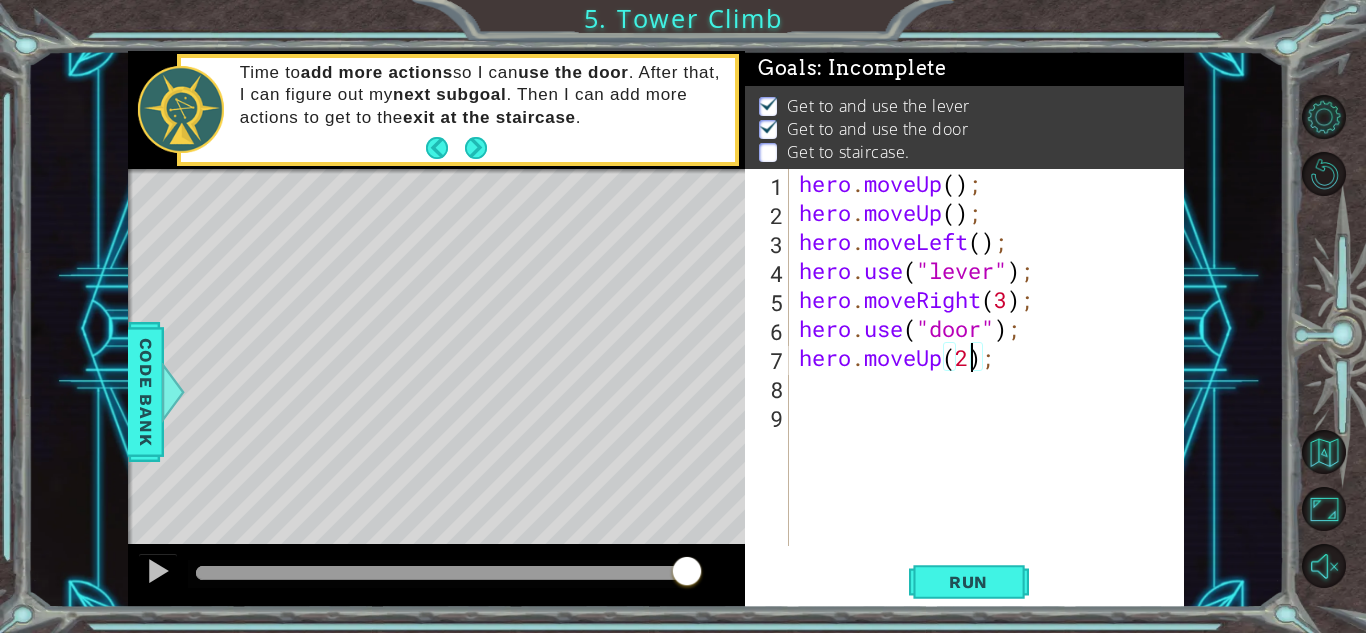 click on "hero . moveUp ( ) ; hero . moveUp ( ) ; hero . moveLeft ( ) ; hero . use ( "lever" ) ; hero . moveRight ( 3 ) ; hero . use ( "door" ) ; hero . moveUp ( 2 ) ;" at bounding box center (992, 386) 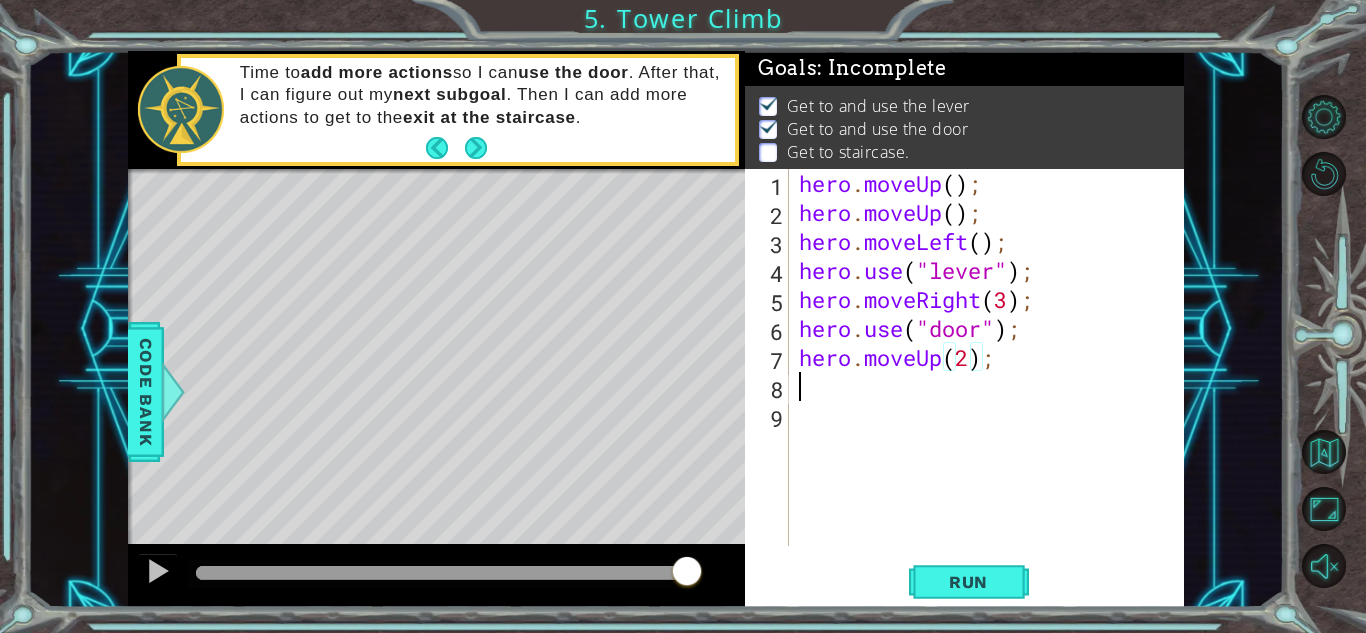 scroll, scrollTop: 0, scrollLeft: 0, axis: both 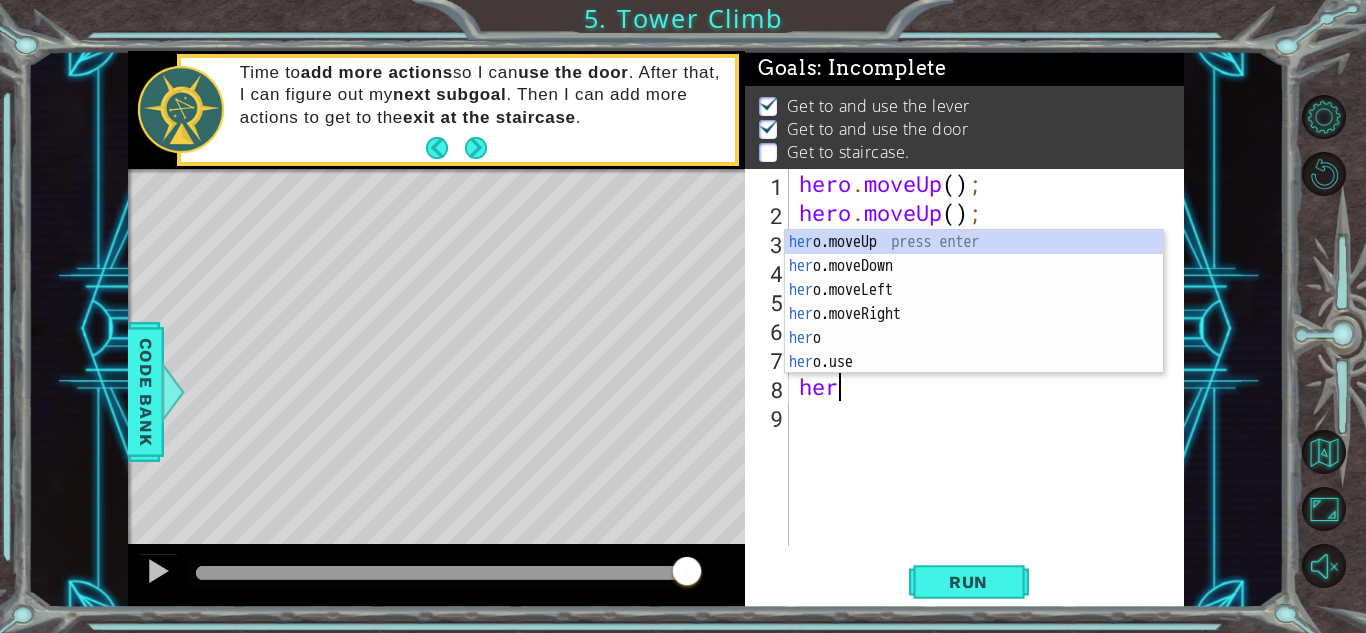 type on "hero" 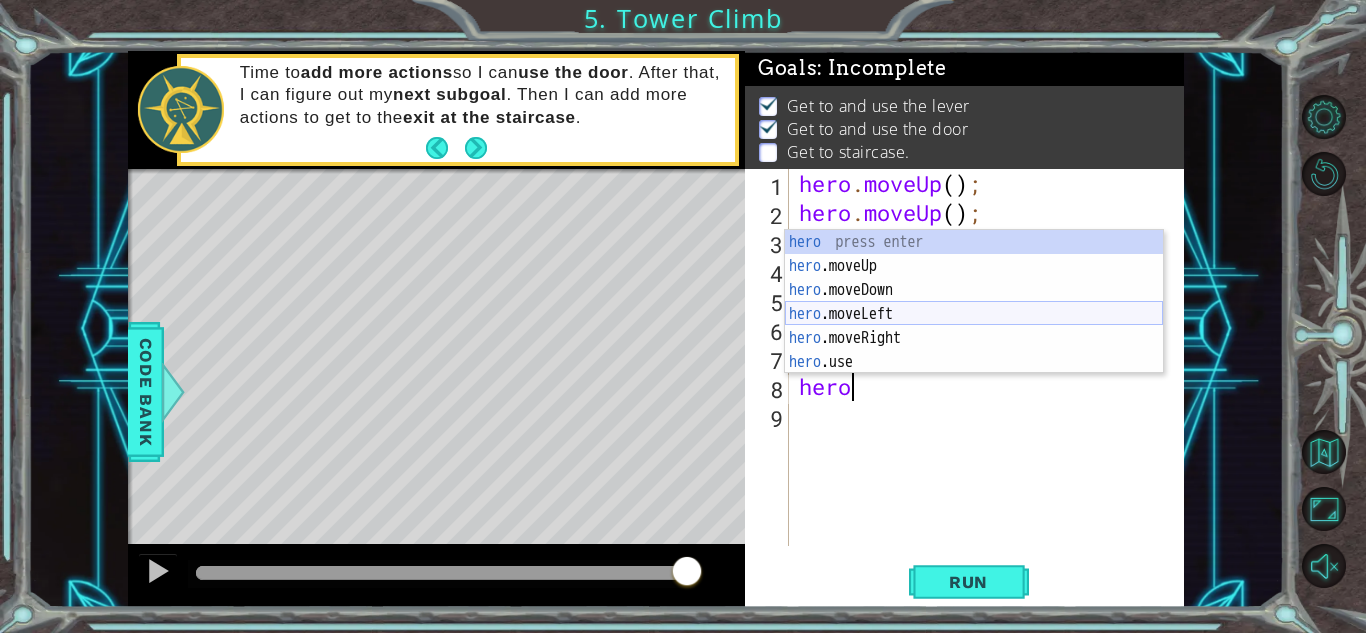 click on "hero press enter hero .moveUp press enter hero .moveDown press enter hero .moveLeft press enter hero .moveRight press enter hero .use press enter" at bounding box center [974, 326] 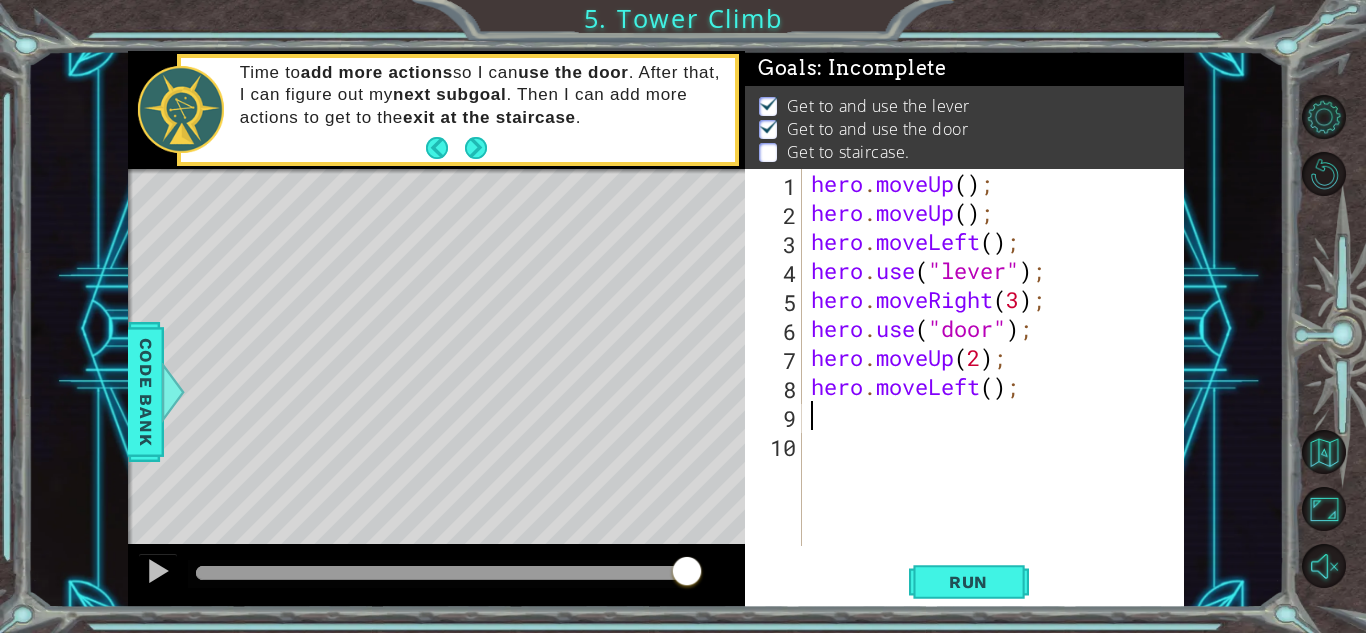 click on "hero . moveUp ( ) ; hero . moveUp ( ) ; hero . moveLeft ( ) ; hero . use ( "lever" ) ; hero . moveRight ( 3 ) ; hero . use ( "door" ) ; hero . moveUp ( 2 ) ; hero . moveLeft ( ) ;" at bounding box center (998, 386) 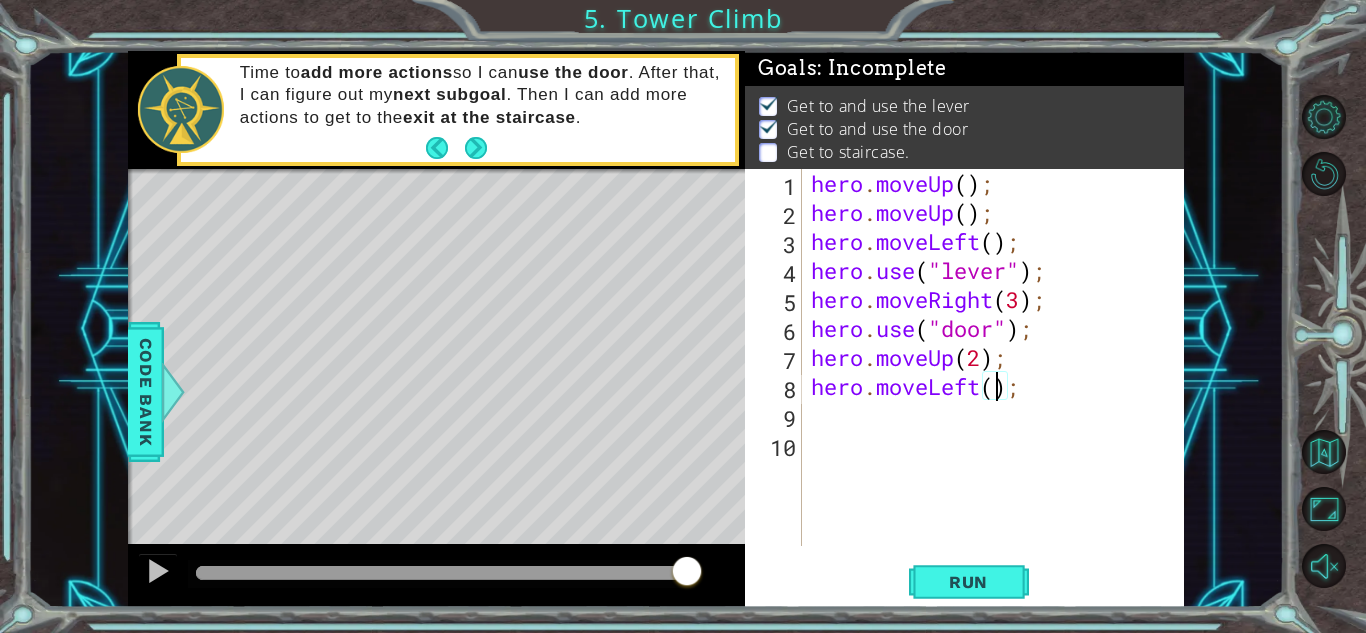 scroll, scrollTop: 0, scrollLeft: 9, axis: horizontal 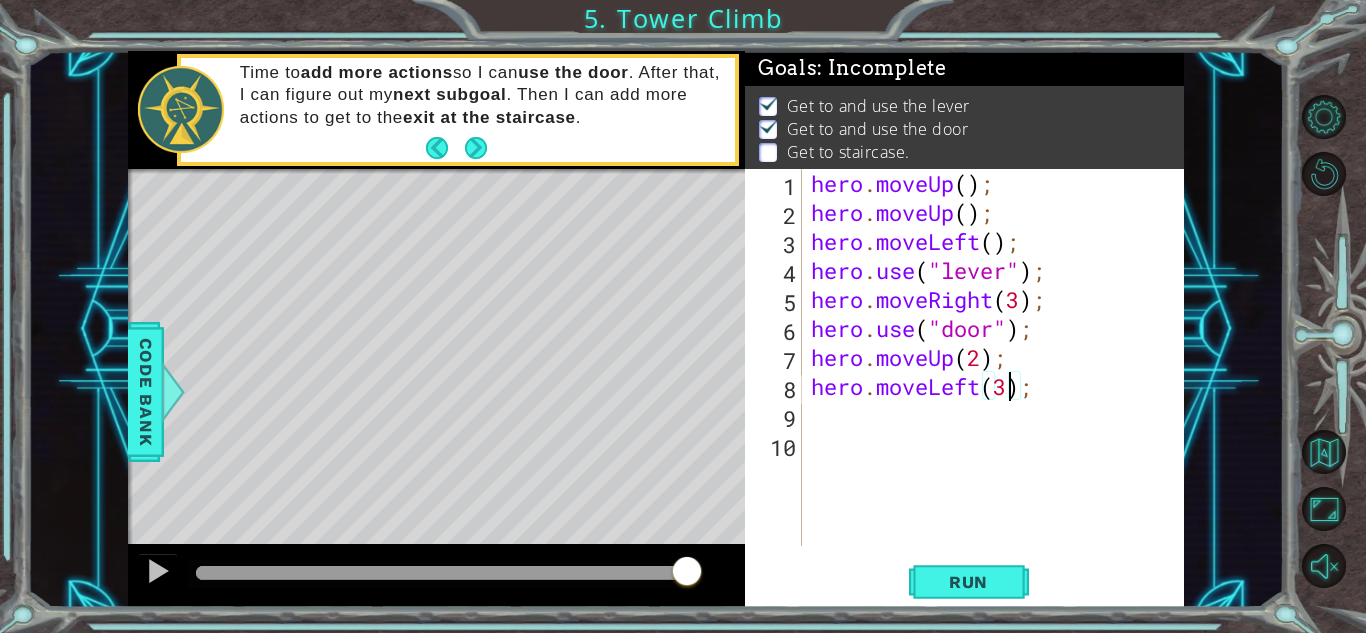 click on "hero . moveUp ( ) ; hero . moveUp ( ) ; hero . moveLeft ( ) ; hero . use ( "lever" ) ; hero . moveRight ( 3 ) ; hero . use ( "door" ) ; hero . moveUp ( 2 ) ; hero . moveLeft ( 3 ) ;" at bounding box center (998, 386) 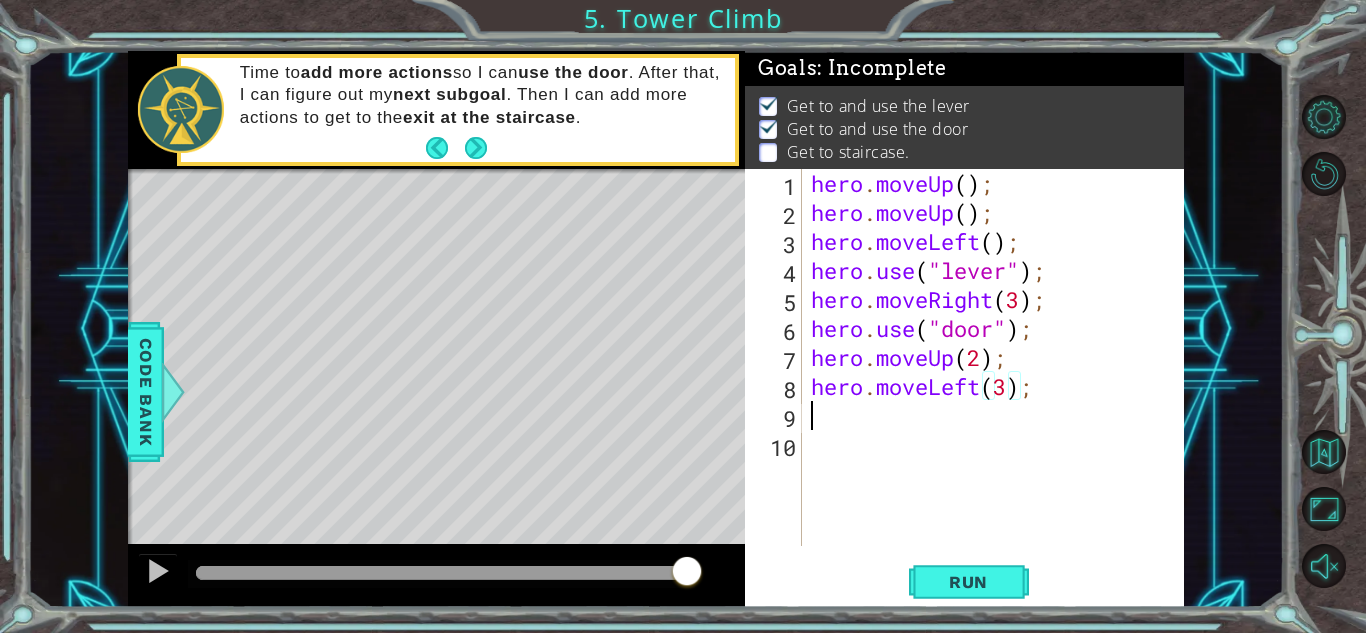 scroll, scrollTop: 0, scrollLeft: 0, axis: both 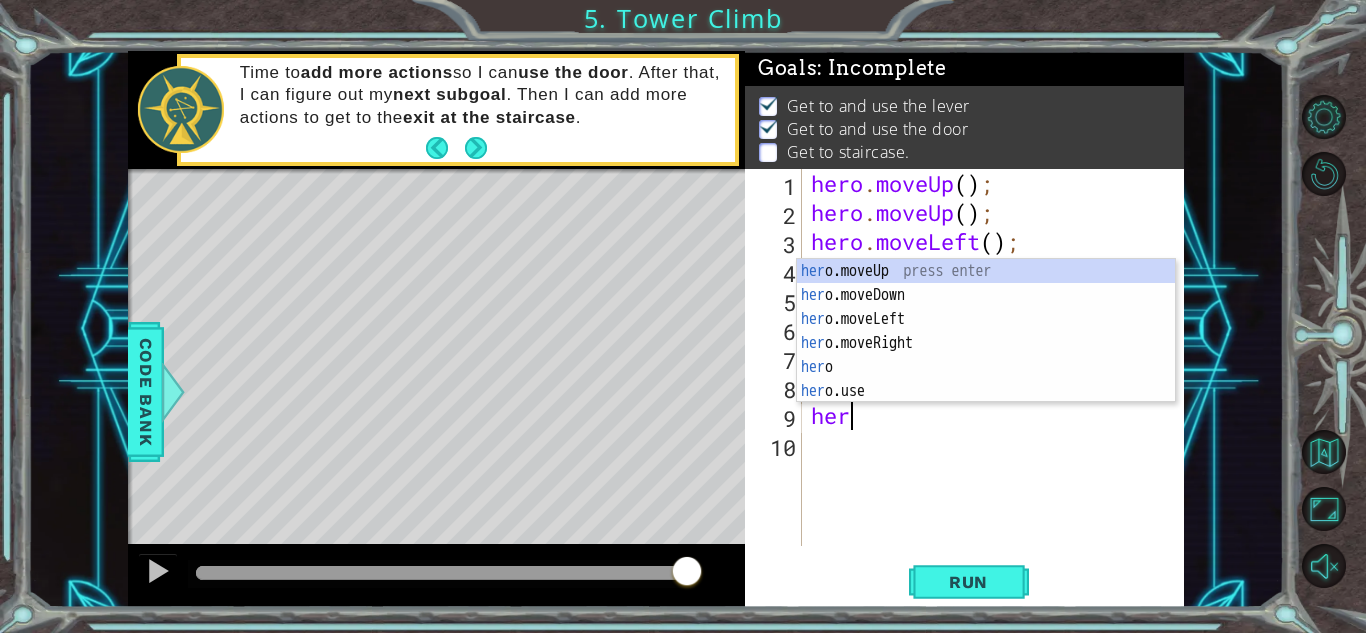 type on "hero" 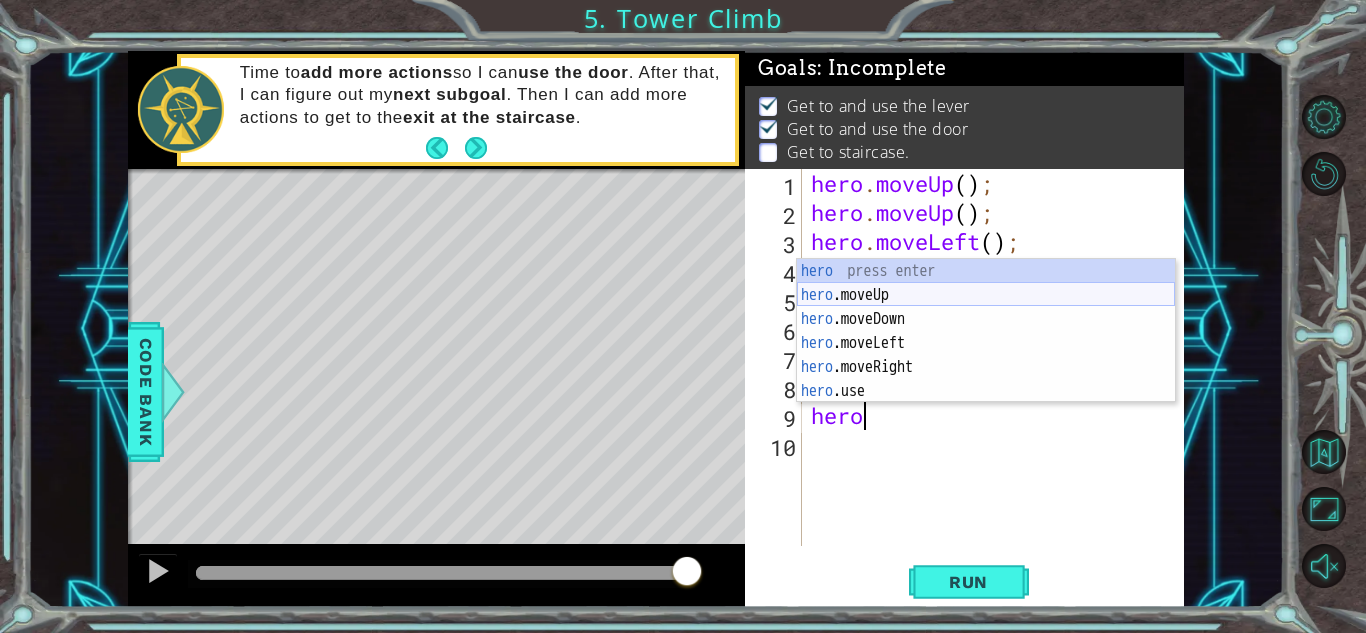click on "hero press enter hero .moveUp press enter hero .moveDown press enter hero .moveLeft press enter hero .moveRight press enter hero .use press enter" at bounding box center (986, 355) 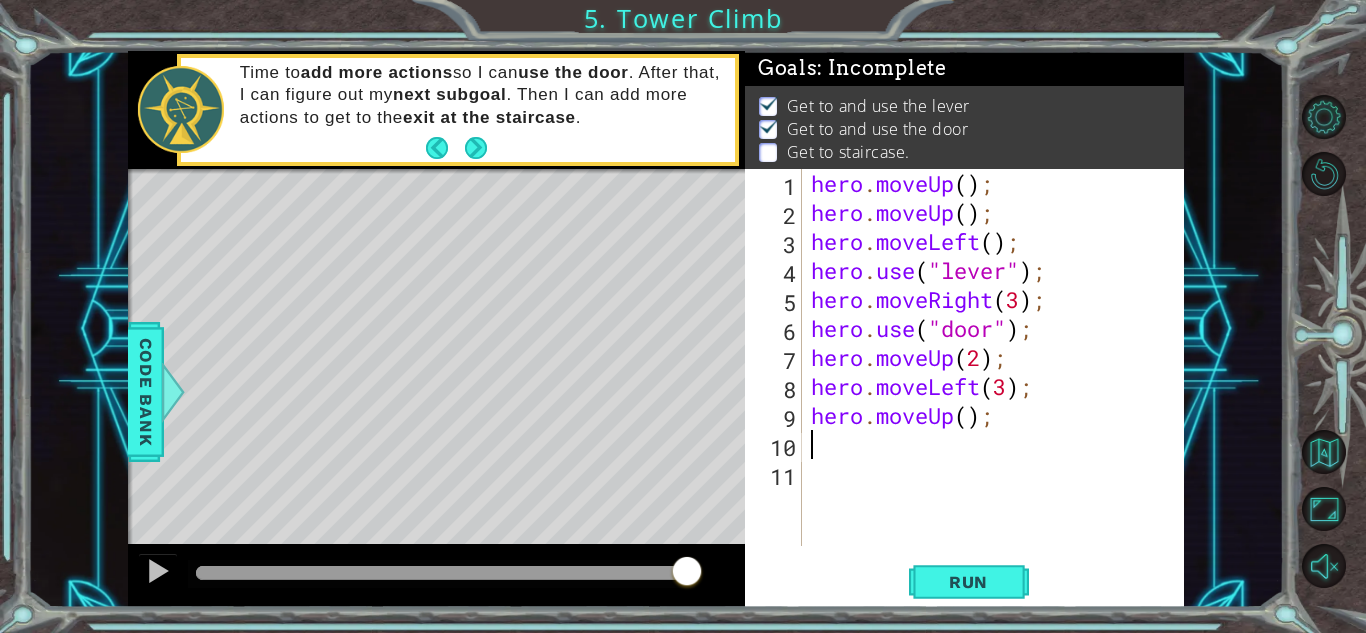 click on "hero . moveUp ( ) ; hero . moveUp ( ) ; hero . moveLeft ( ) ; hero . use ( "lever" ) ; hero . moveRight ( 3 ) ; hero . use ( "door" ) ; hero . moveUp ( 2 ) ; hero . moveLeft ( 3 ) ; hero . moveUp ( ) ;" at bounding box center (998, 386) 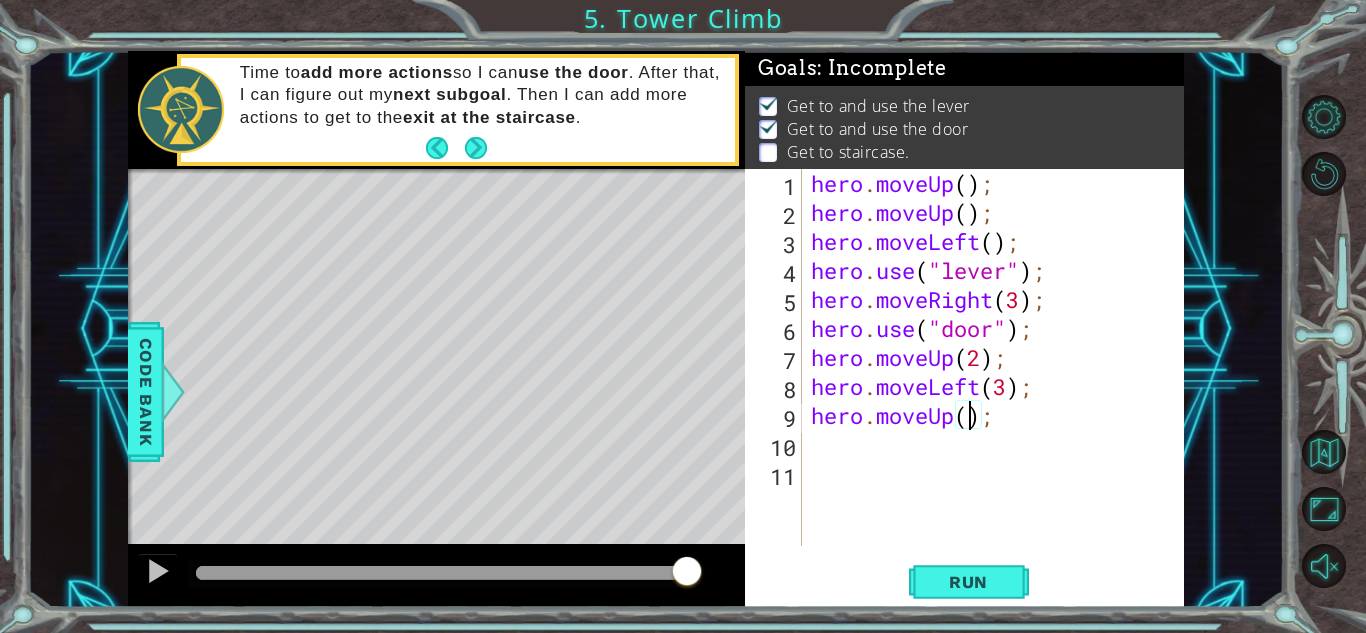 scroll, scrollTop: 0, scrollLeft: 7, axis: horizontal 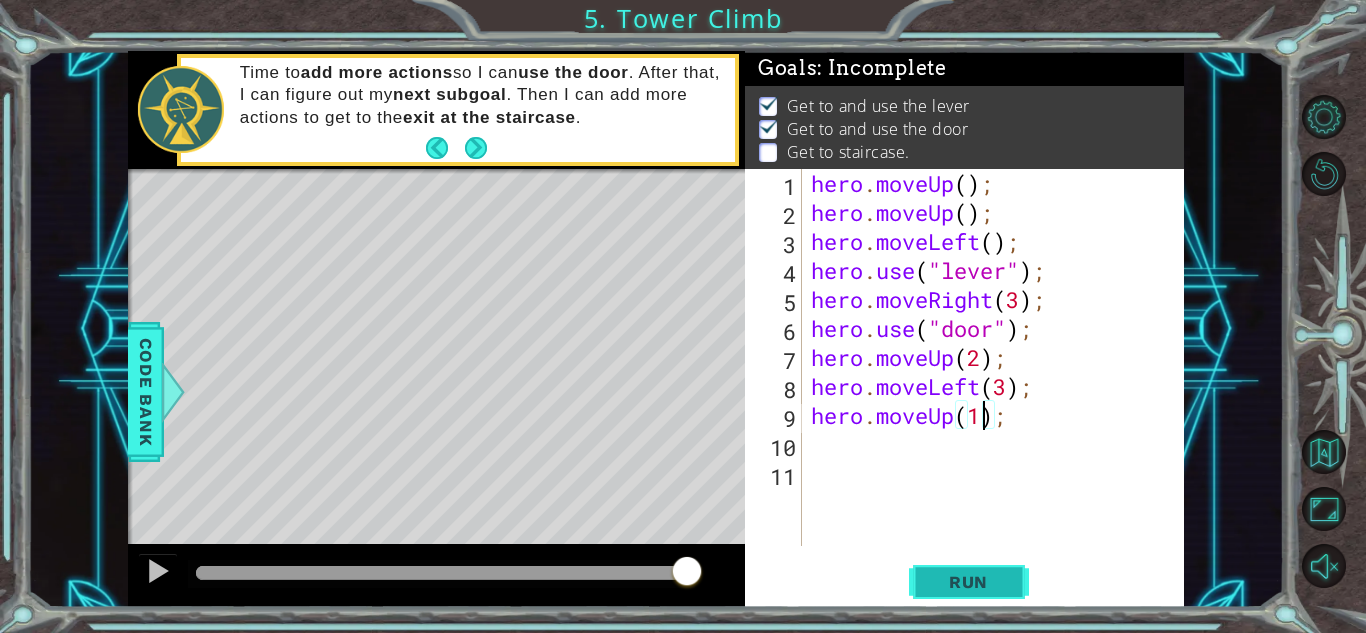 type on "hero.moveUp(1);" 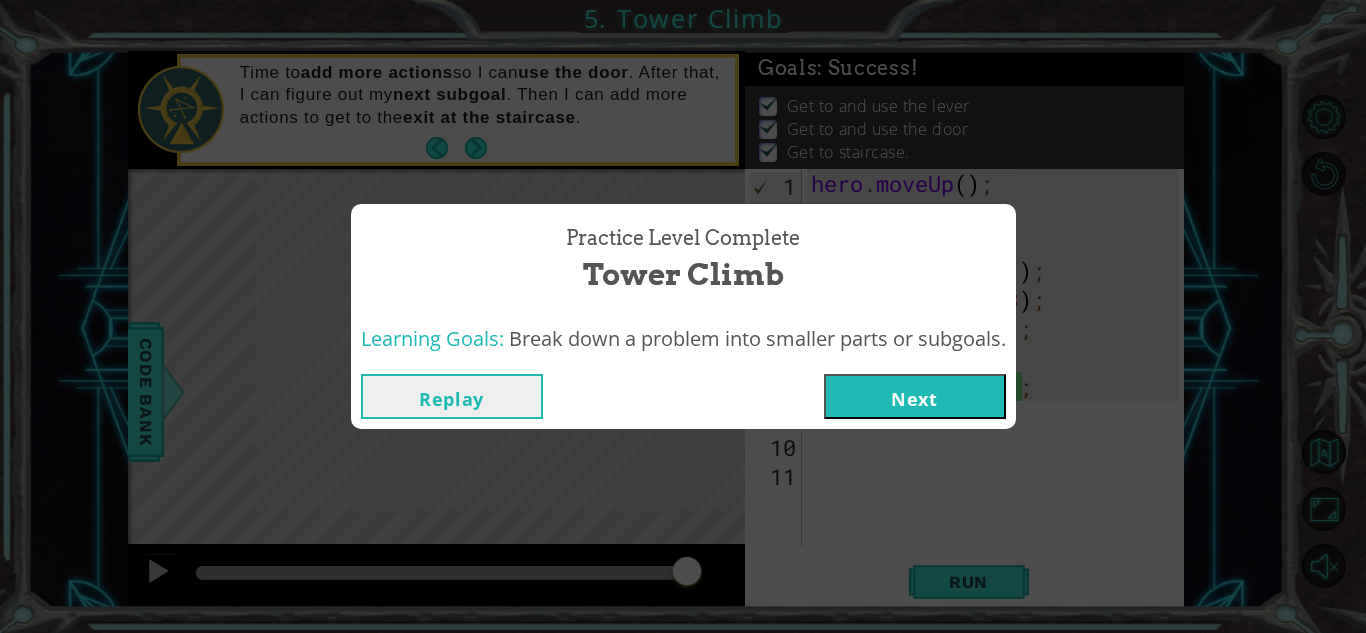 click on "Next" at bounding box center [915, 396] 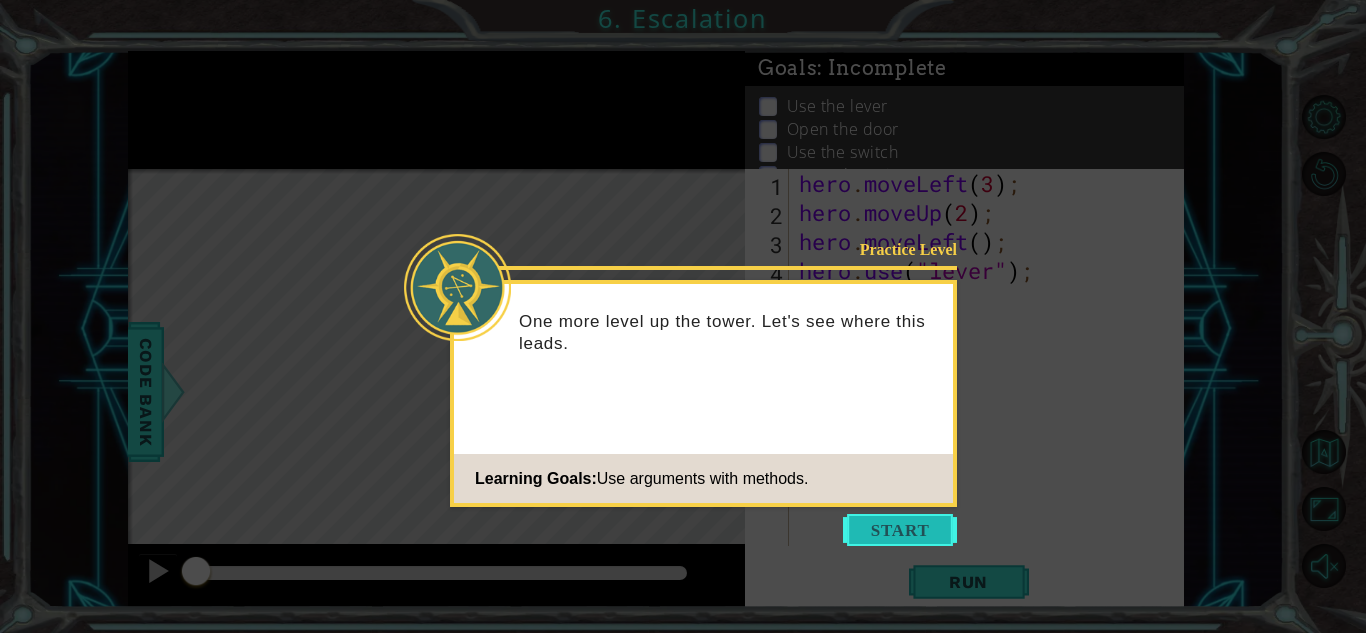 click at bounding box center (900, 530) 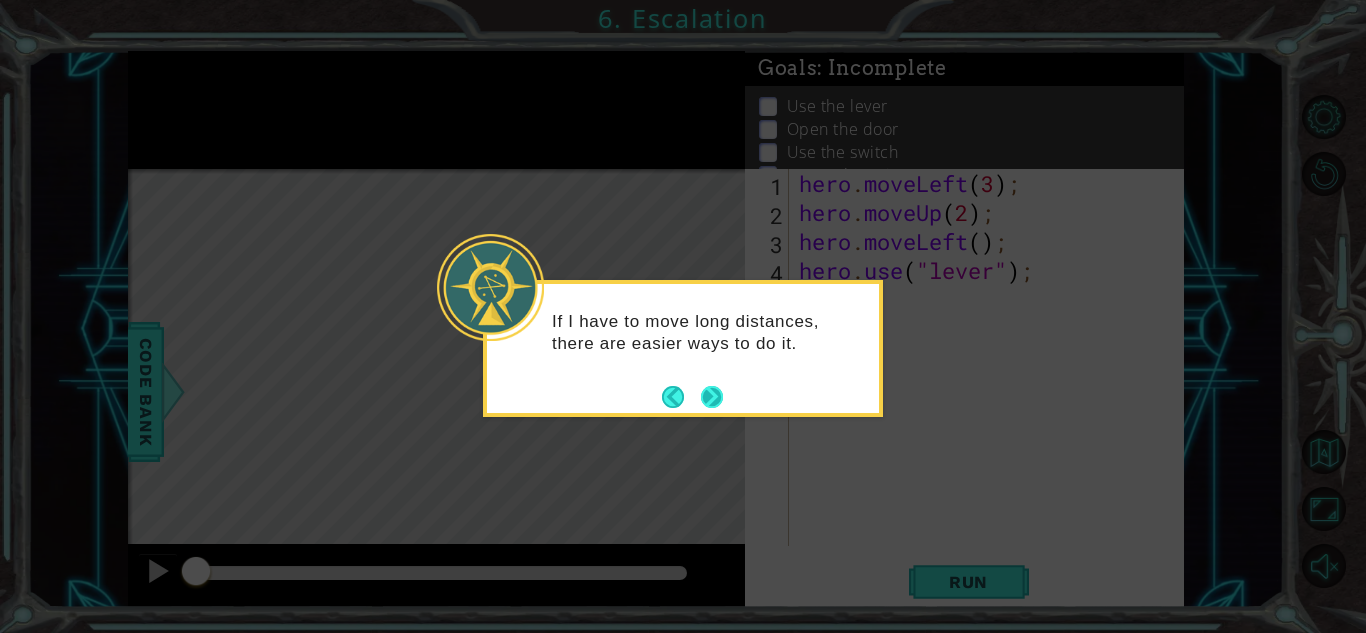 click at bounding box center [712, 397] 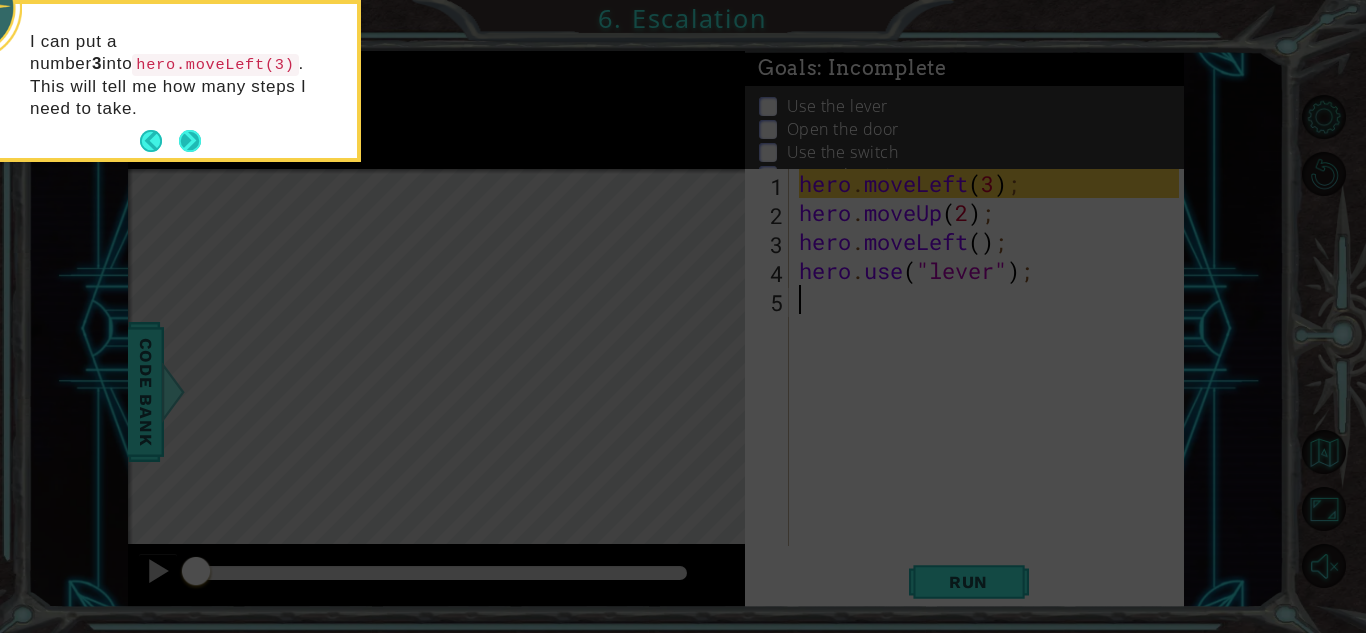 click at bounding box center (190, 141) 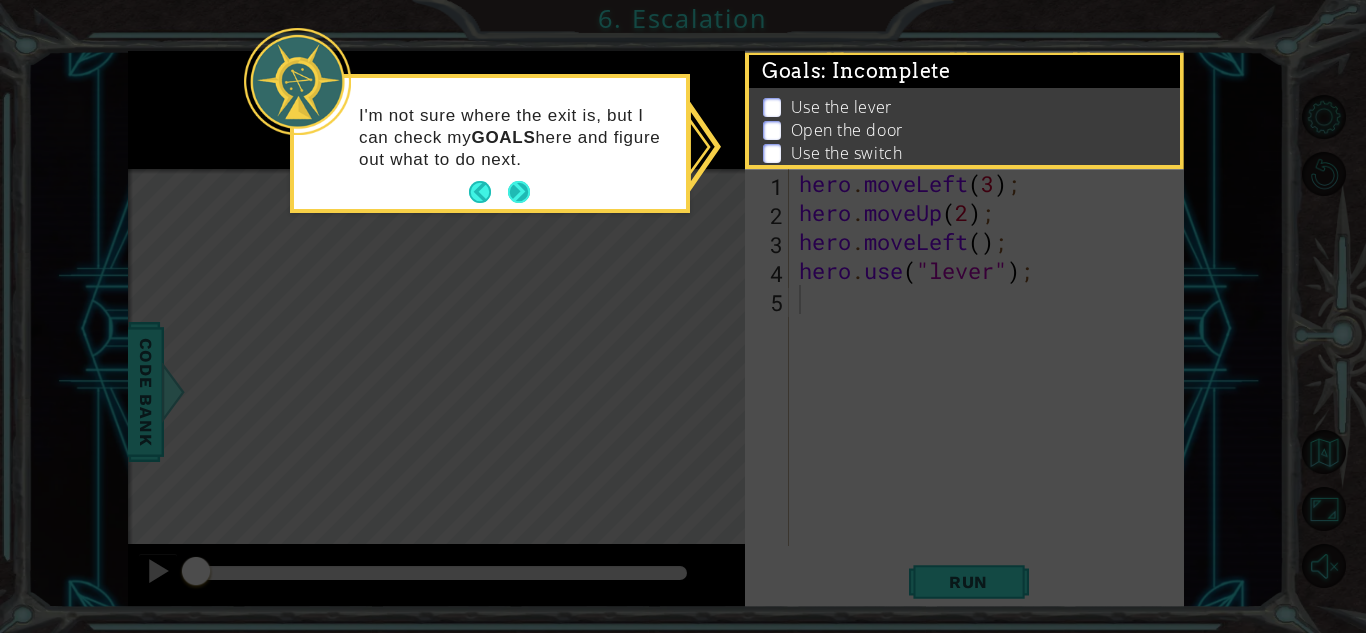 click at bounding box center (519, 192) 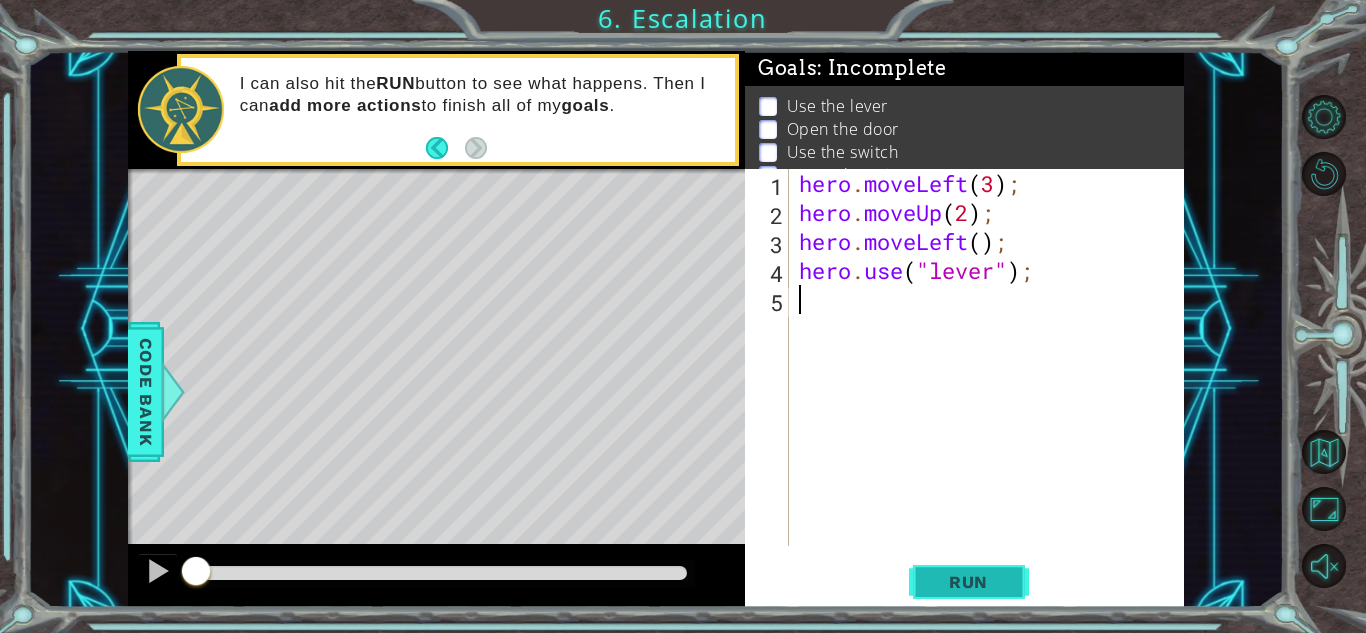 click on "Run" at bounding box center [968, 582] 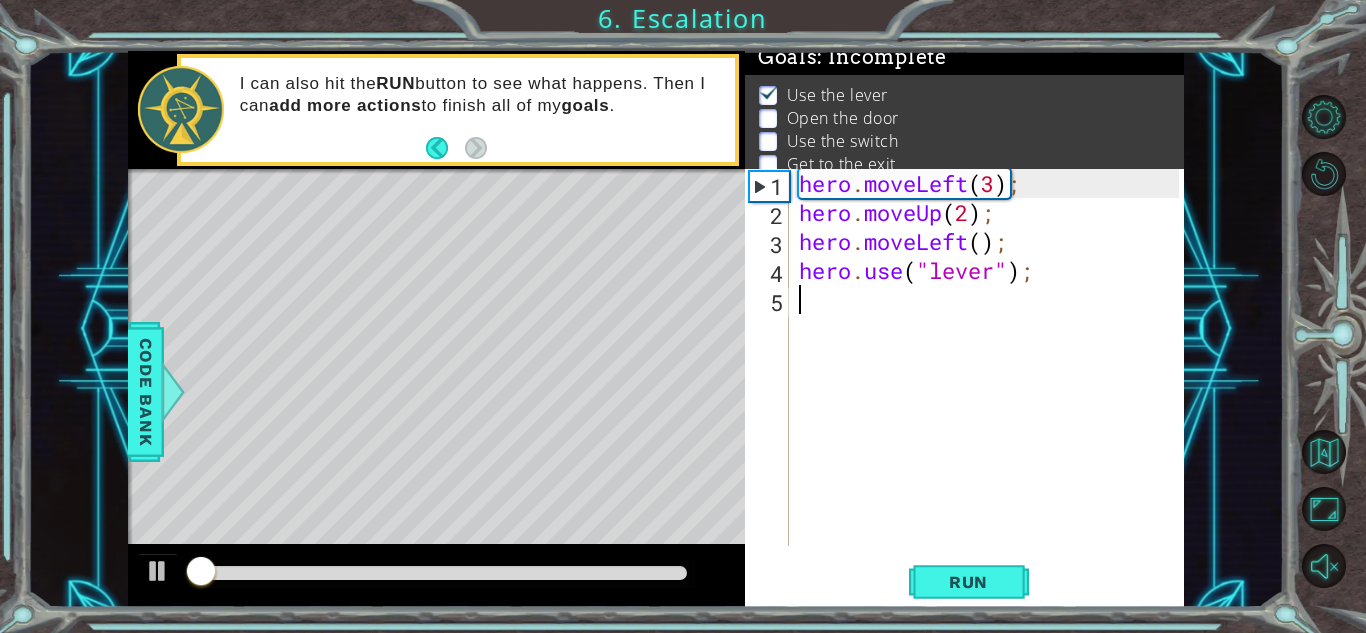 scroll, scrollTop: 14, scrollLeft: 0, axis: vertical 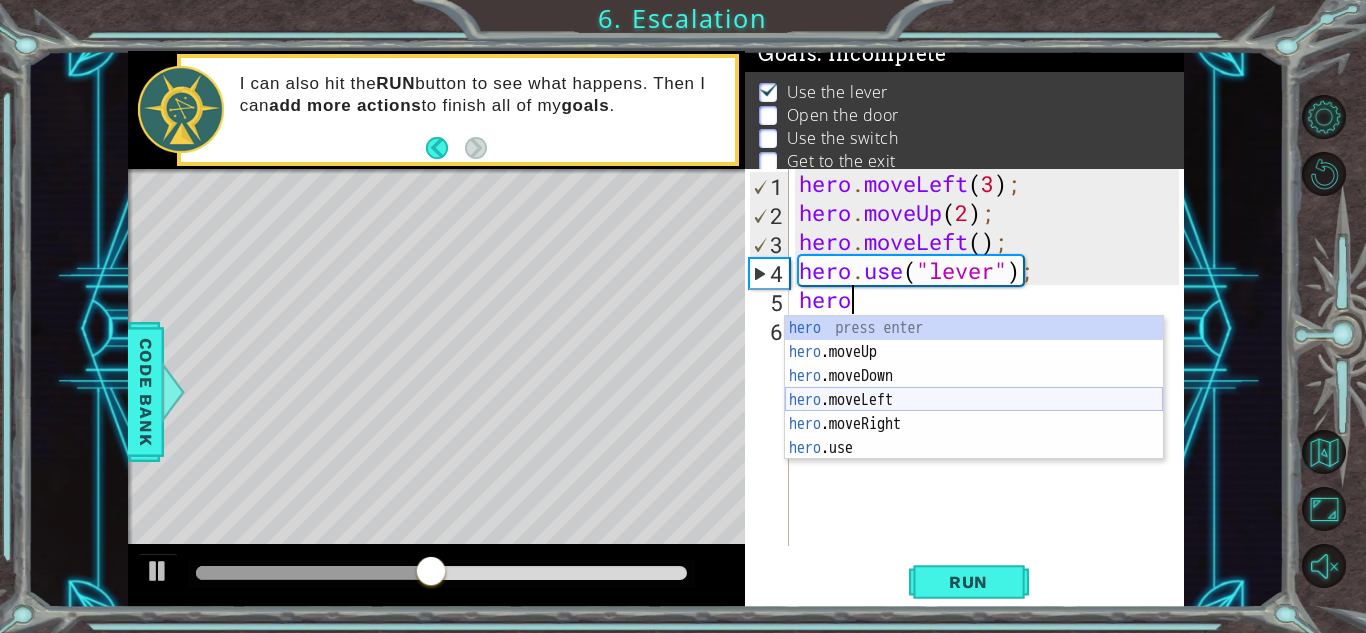 click on "hero press enter hero .moveUp press enter hero .moveDown press enter hero .moveLeft press enter hero .moveRight press enter hero .use press enter" at bounding box center [974, 412] 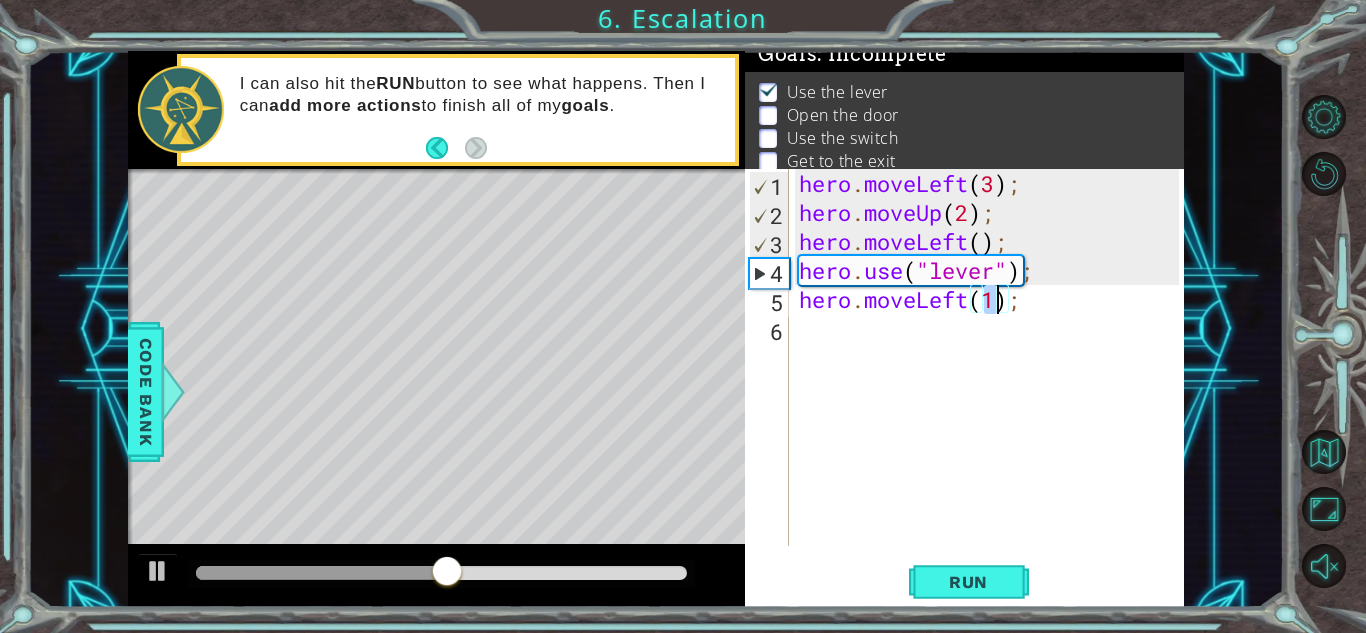 click on "hero . moveLeft ( 3 ) ; hero . moveUp ( 2 ) ; hero . moveLeft ( ) ; hero . use ( "lever" ) ; hero . moveLeft ( 1 ) ;" at bounding box center [992, 386] 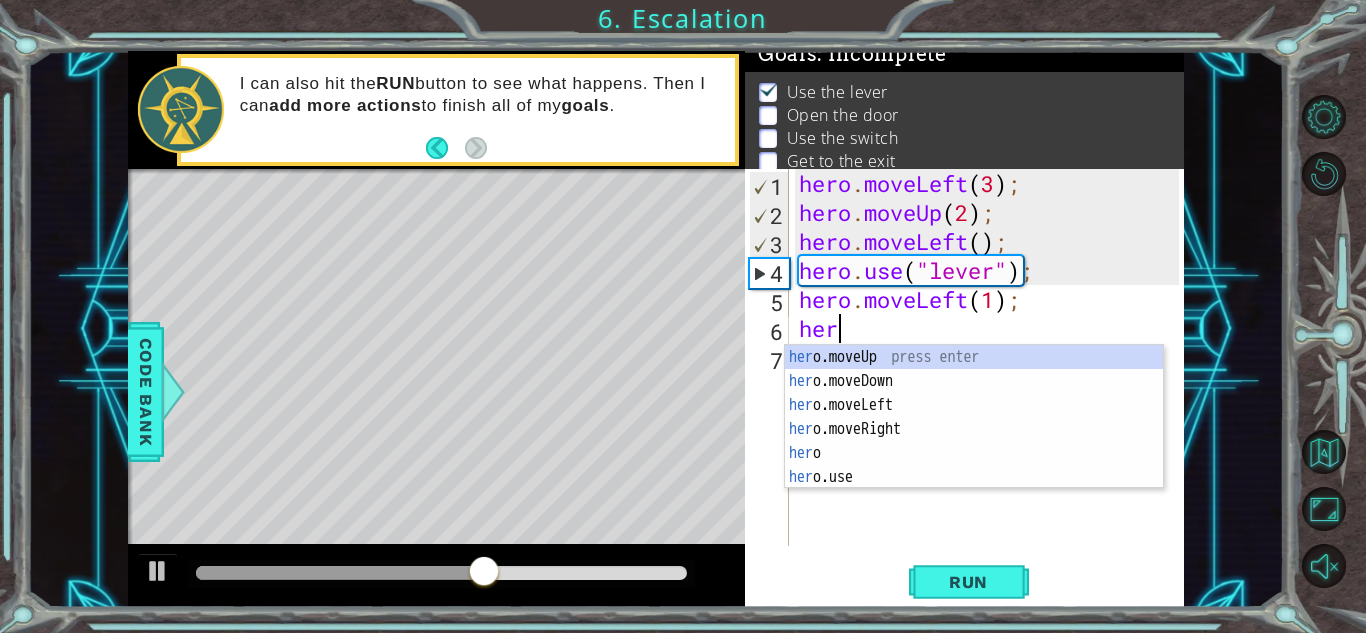 scroll, scrollTop: 0, scrollLeft: 1, axis: horizontal 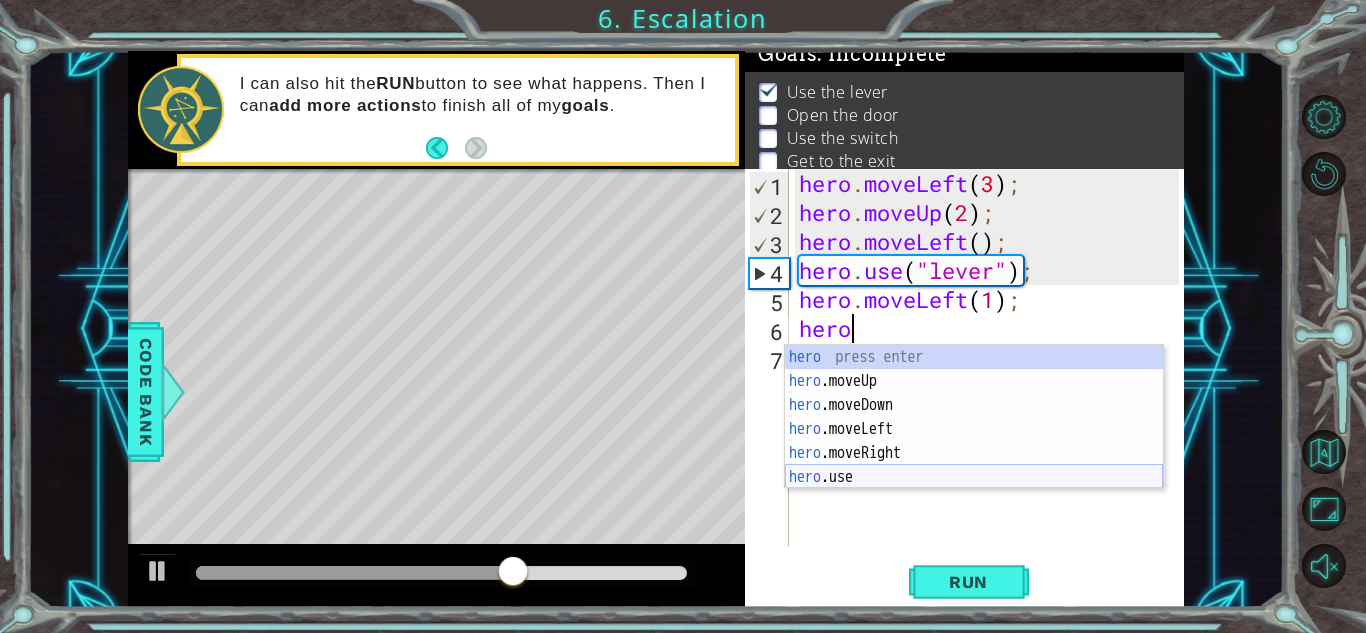 click on "hero press enter hero .moveUp press enter hero .moveDown press enter hero .moveLeft press enter hero .moveRight press enter hero .use press enter" at bounding box center (974, 441) 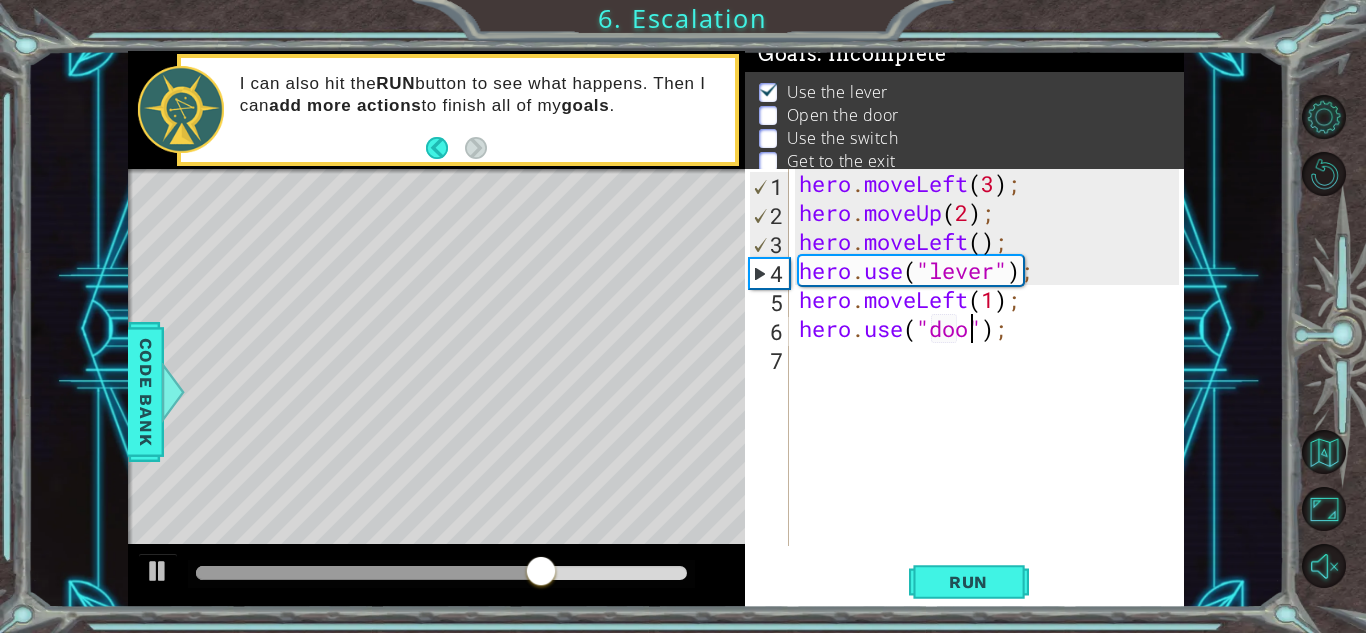 type on "hero.use("door");" 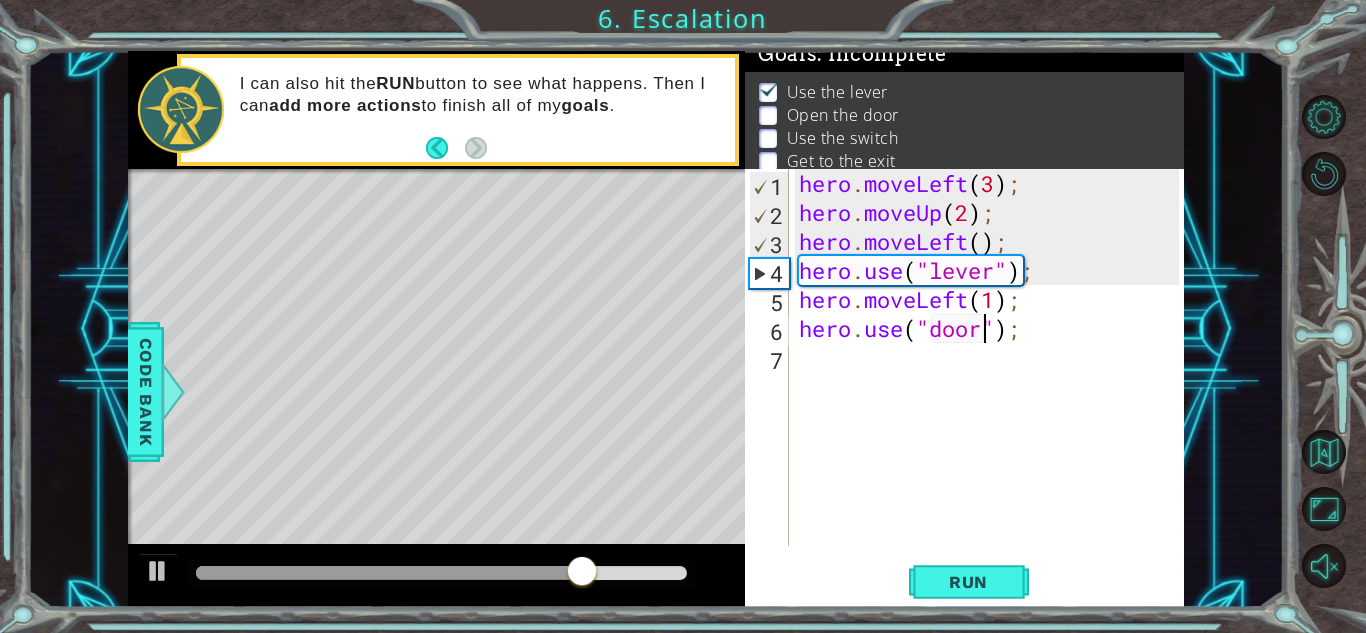 click on "hero . moveLeft ( 3 ) ; hero . moveUp ( 2 ) ; hero . moveLeft ( ) ; hero . use ( "lever" ) ; hero . moveLeft ( 1 ) ; hero . use ( "door" ) ;" at bounding box center (992, 386) 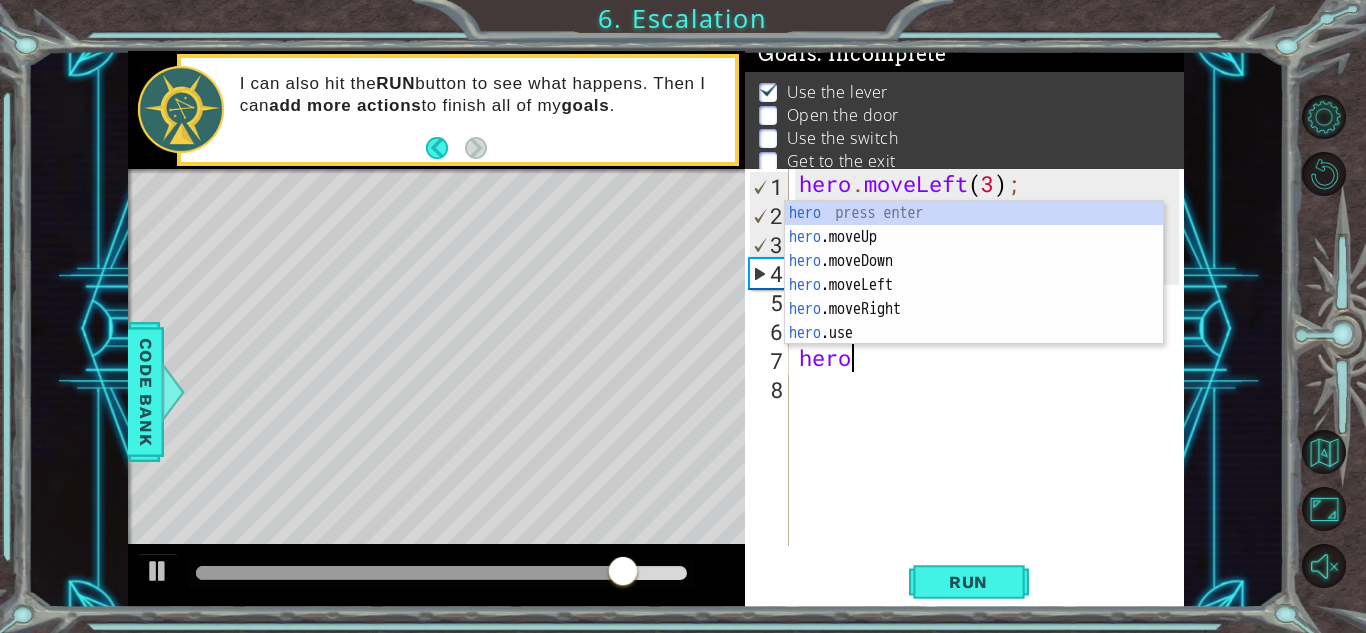 scroll, scrollTop: 0, scrollLeft: 1, axis: horizontal 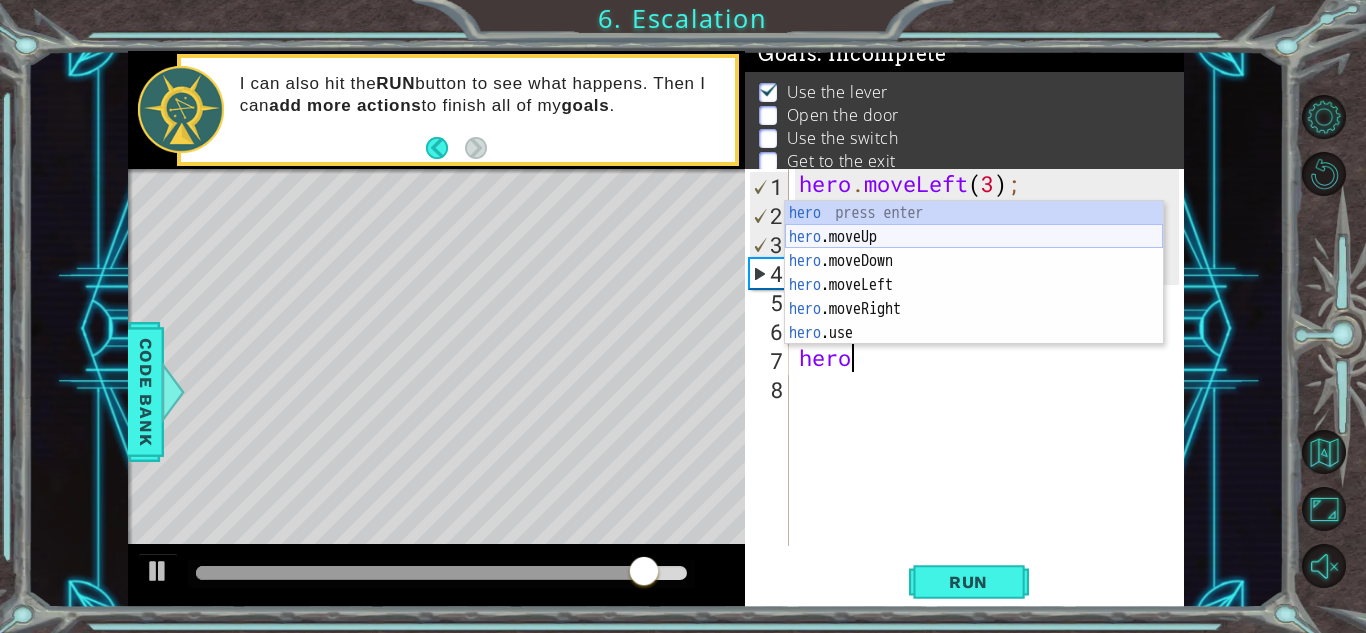 click on "hero press enter hero .moveUp press enter hero .moveDown press enter hero .moveLeft press enter hero .moveRight press enter hero .use press enter" at bounding box center [974, 297] 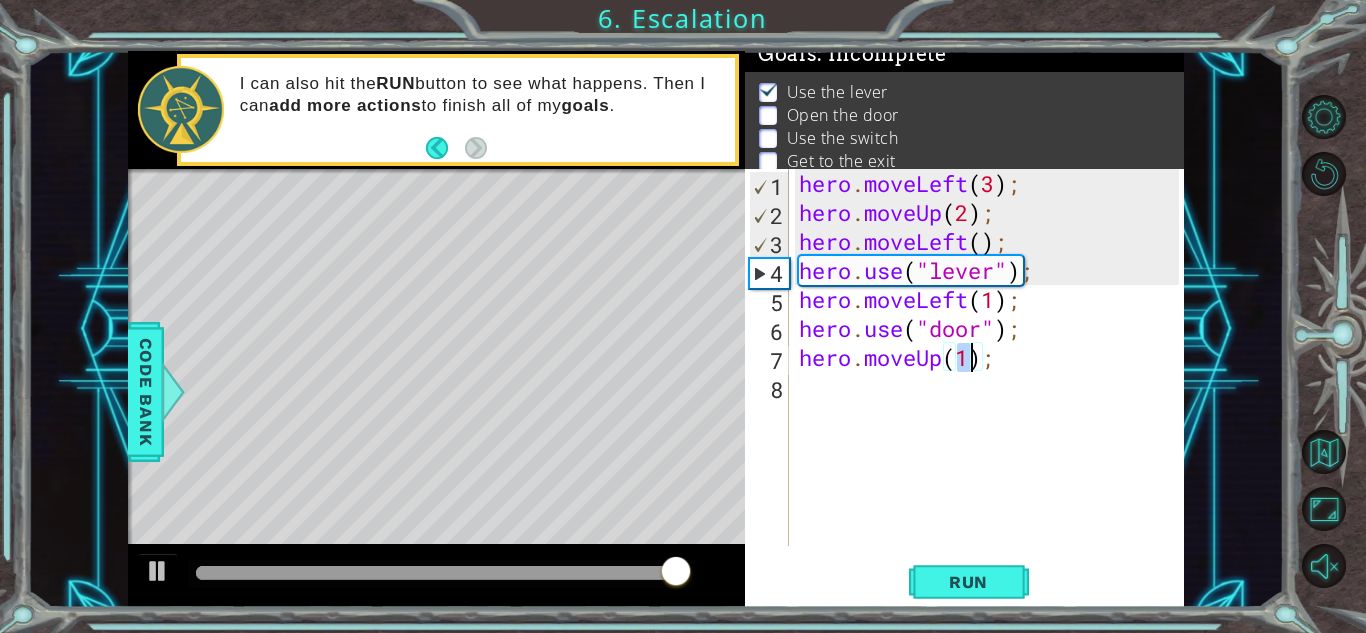 click on "hero . moveLeft ( 3 ) ; hero . moveUp ( 2 ) ; hero . moveLeft ( ) ; hero . use ( "lever" ) ; hero . moveLeft ( 1 ) ; hero . use ( "door" ) ; hero . moveUp ( 1 ) ;" at bounding box center [992, 386] 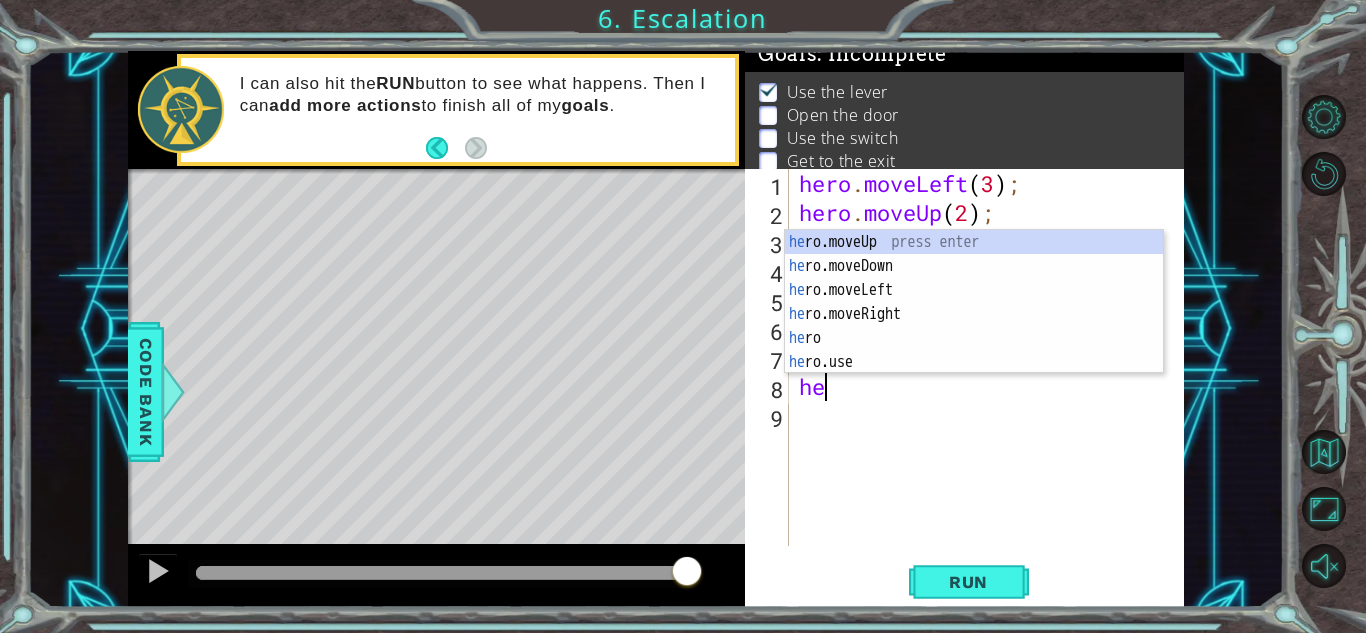 scroll, scrollTop: 0, scrollLeft: 1, axis: horizontal 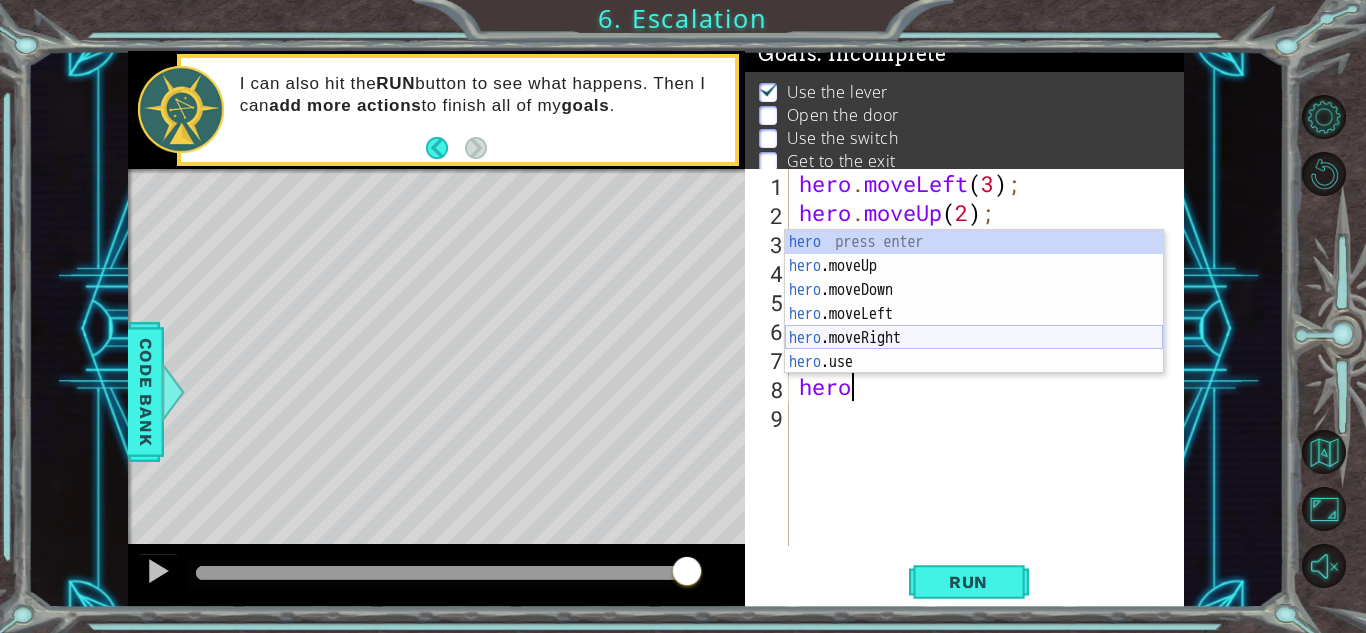 click on "hero press enter hero .moveUp press enter hero .moveDown press enter hero .moveLeft press enter hero .moveRight press enter hero .use press enter" at bounding box center [974, 326] 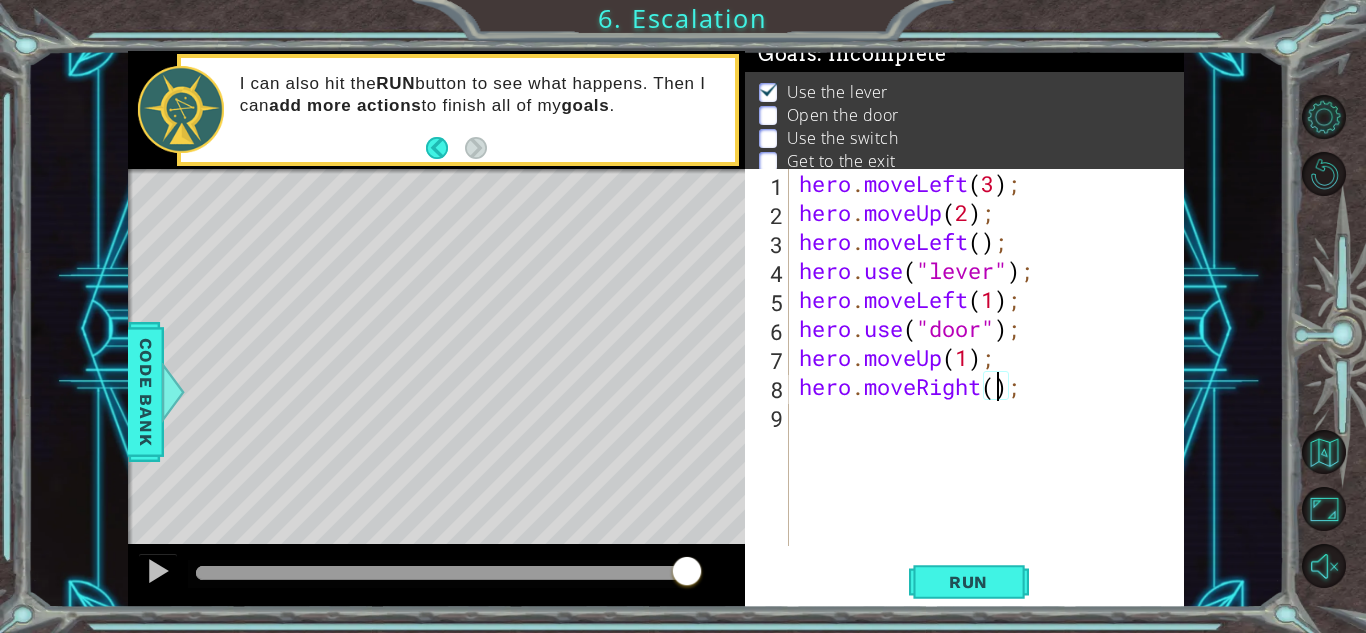 type on "hero.moveRight(2);" 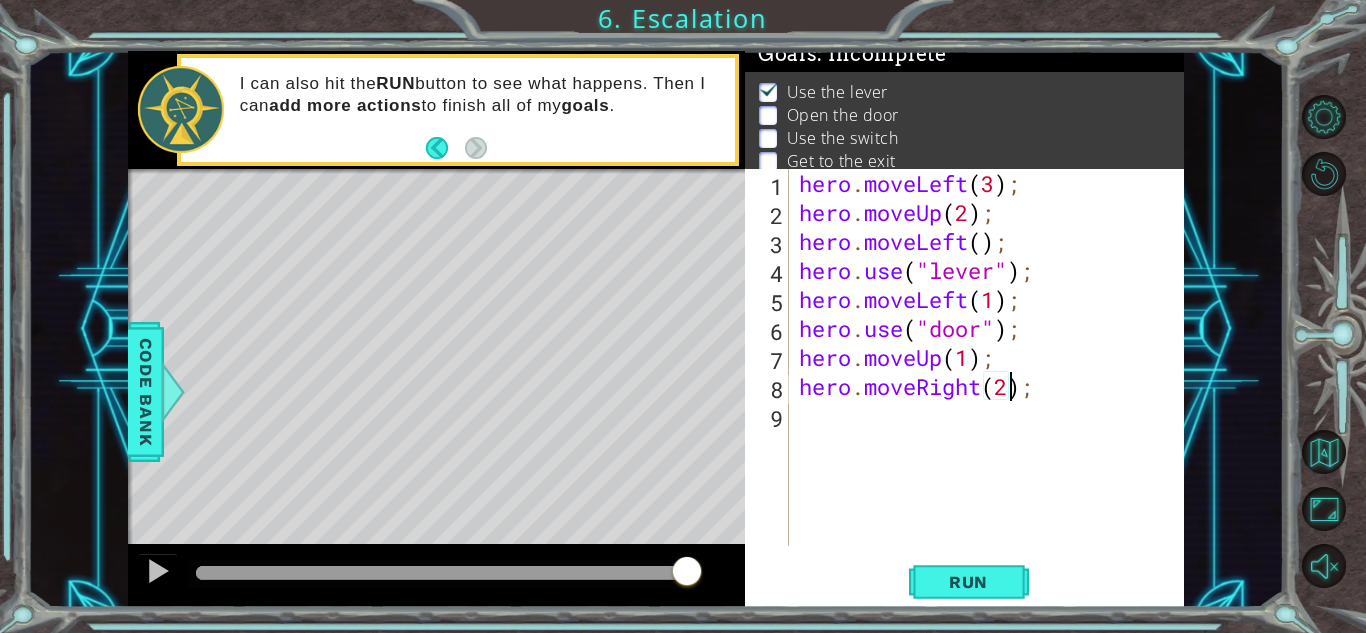 scroll, scrollTop: 0, scrollLeft: 9, axis: horizontal 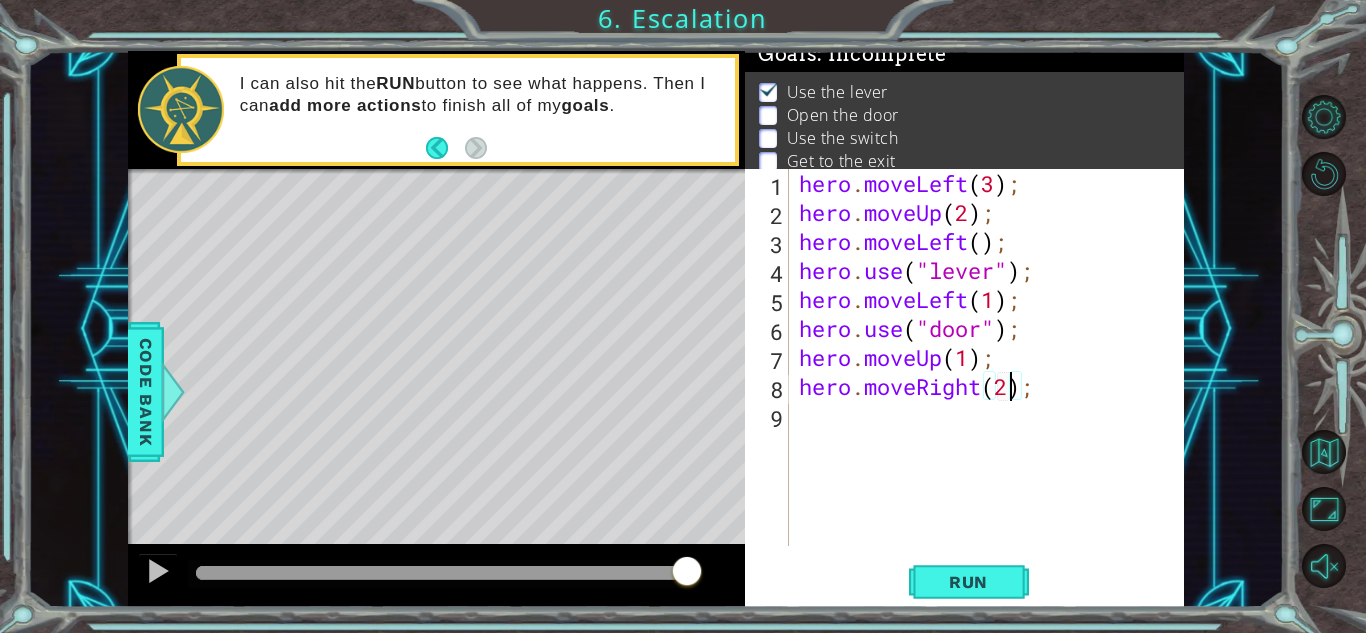 click on "hero . moveLeft ( 3 ) ; hero . moveUp ( 2 ) ; hero . moveLeft ( ) ; hero . use ( "lever" ) ; hero . moveLeft ( 1 ) ; hero . use ( "door" ) ; hero . moveUp ( 1 ) ; hero . moveRight ( 2 ) ;" at bounding box center [992, 386] 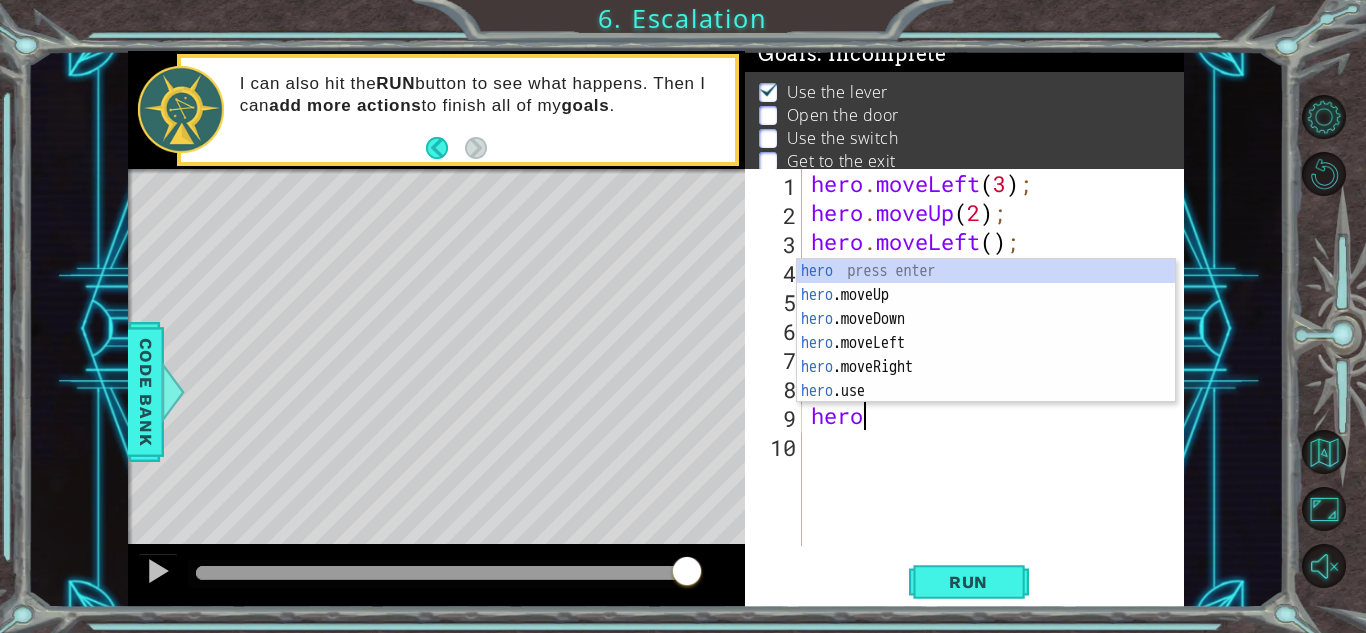 scroll, scrollTop: 0, scrollLeft: 1, axis: horizontal 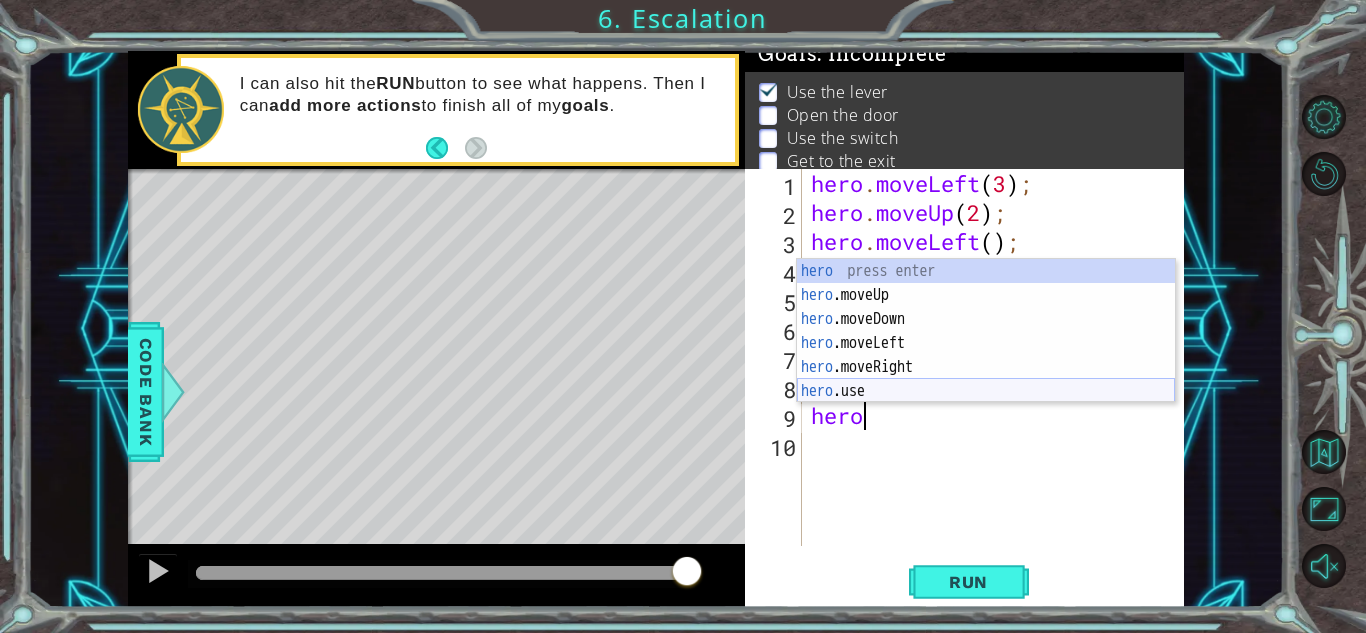 click on "hero press enter hero .moveUp press enter hero .moveDown press enter hero .moveLeft press enter hero .moveRight press enter hero .use press enter" at bounding box center (986, 355) 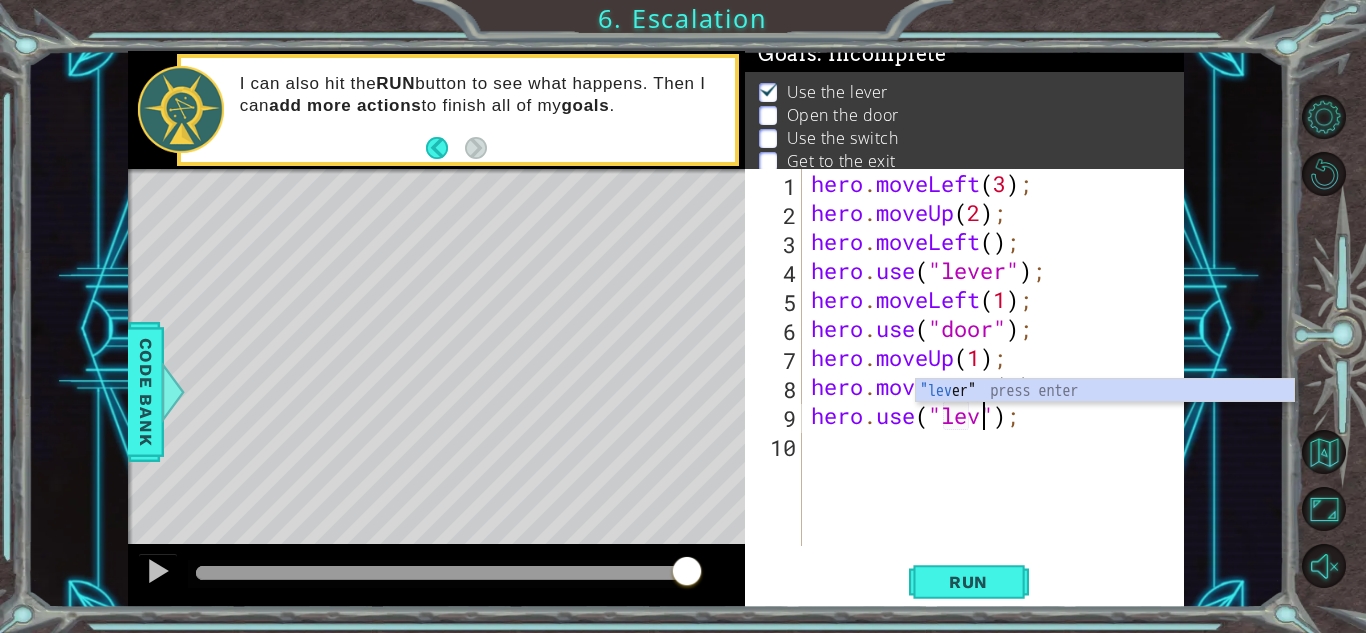 type on "hero.use("lever");" 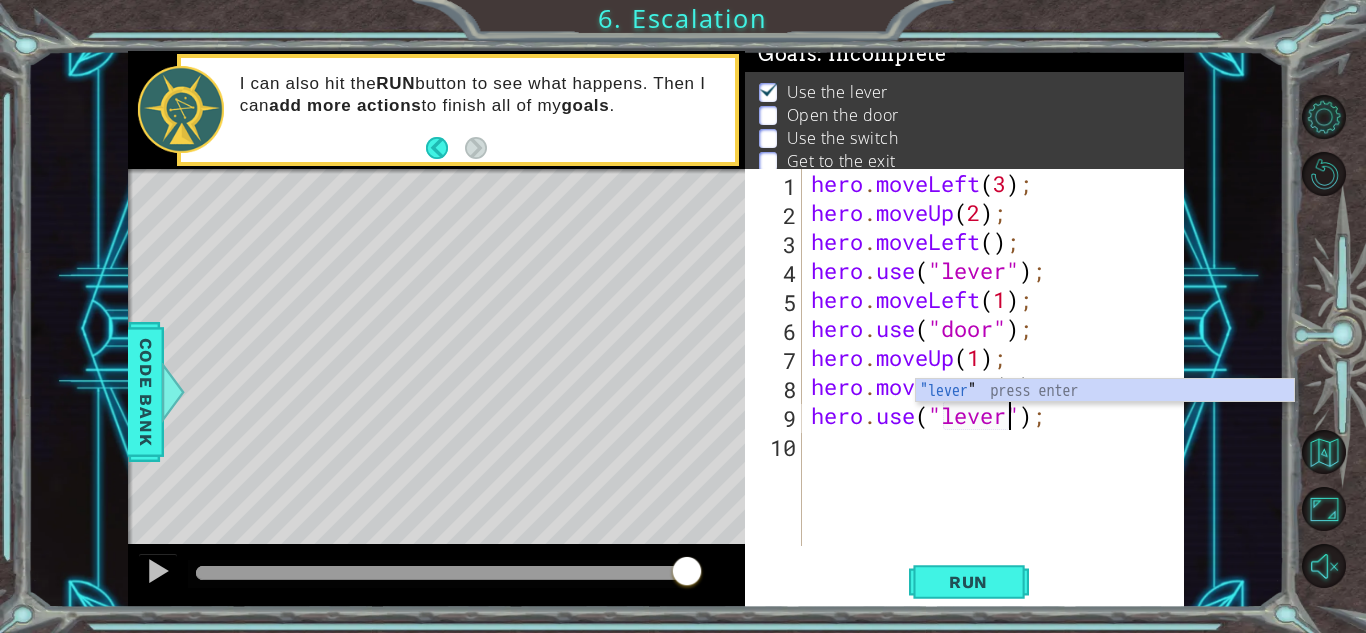 click on "hero . moveLeft ( 3 ) ; hero . moveUp ( 2 ) ; hero . moveLeft ( ) ; hero . use ( "lever" ) ; hero . moveLeft ( 1 ) ; hero . use ( "door" ) ; hero . moveUp ( 1 ) ; hero . moveRight ( 2 ) ; hero . use ( "lever" ) ;" at bounding box center [998, 386] 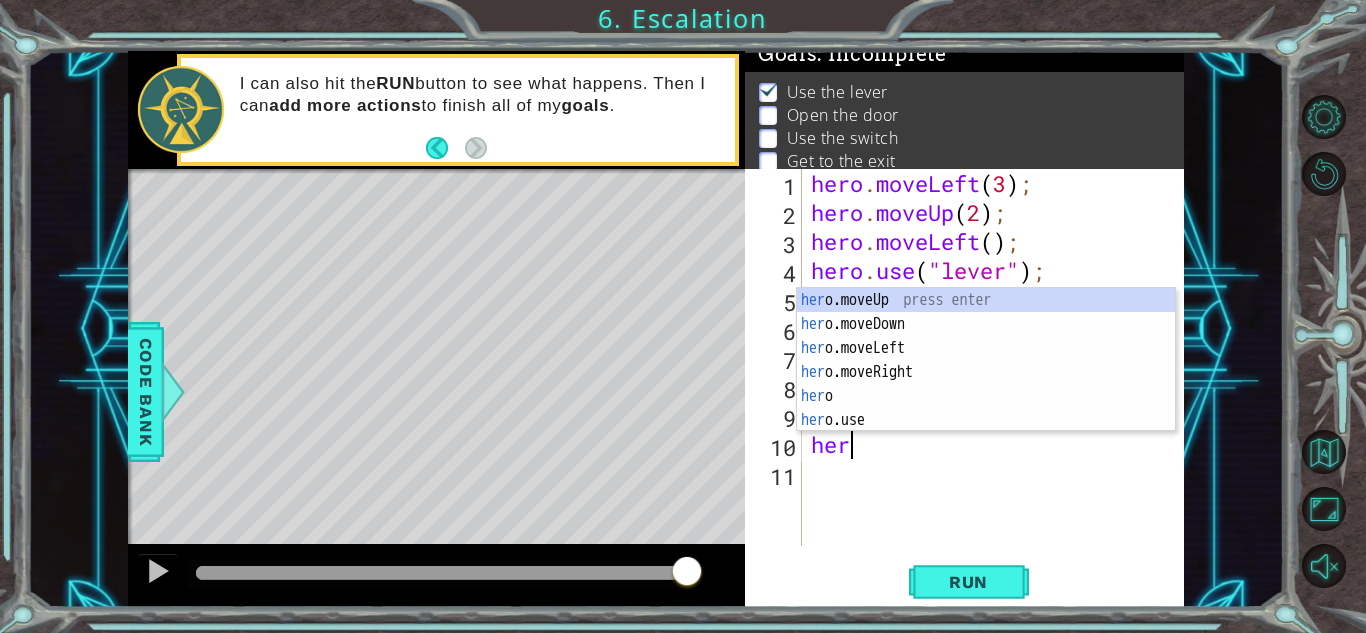 scroll, scrollTop: 0, scrollLeft: 1, axis: horizontal 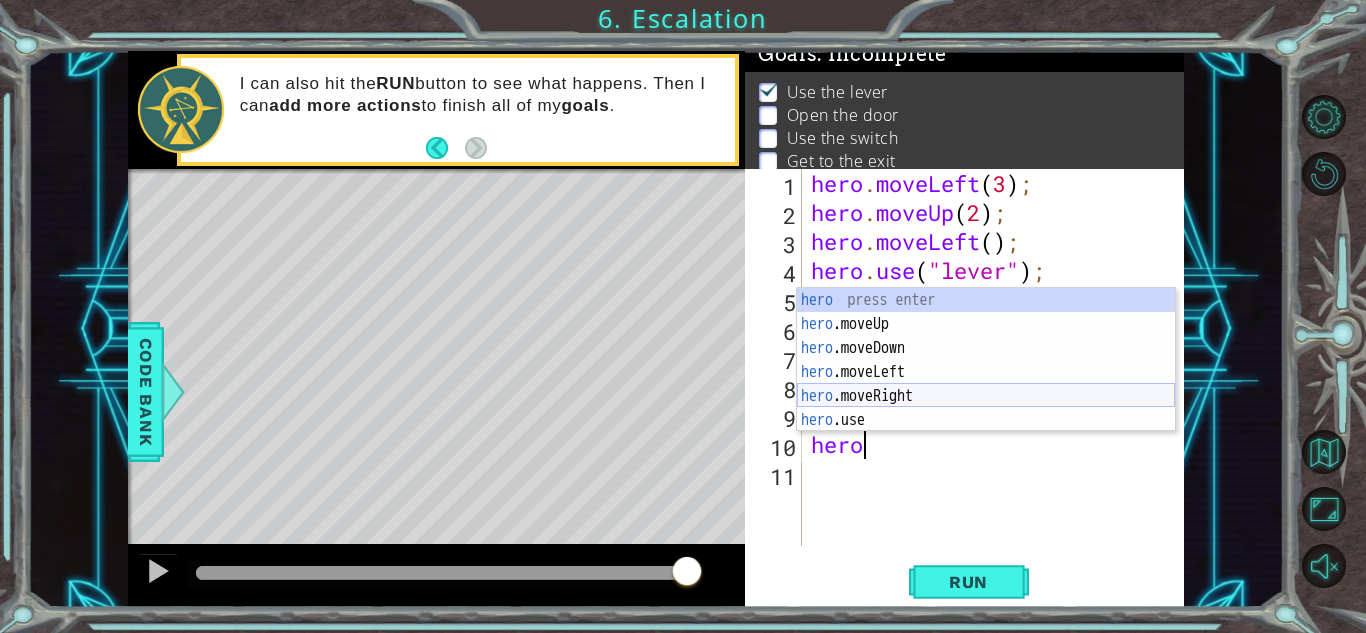 click on "hero press enter hero .moveUp press enter hero .moveDown press enter hero .moveLeft press enter hero .moveRight press enter hero .use press enter" at bounding box center (986, 384) 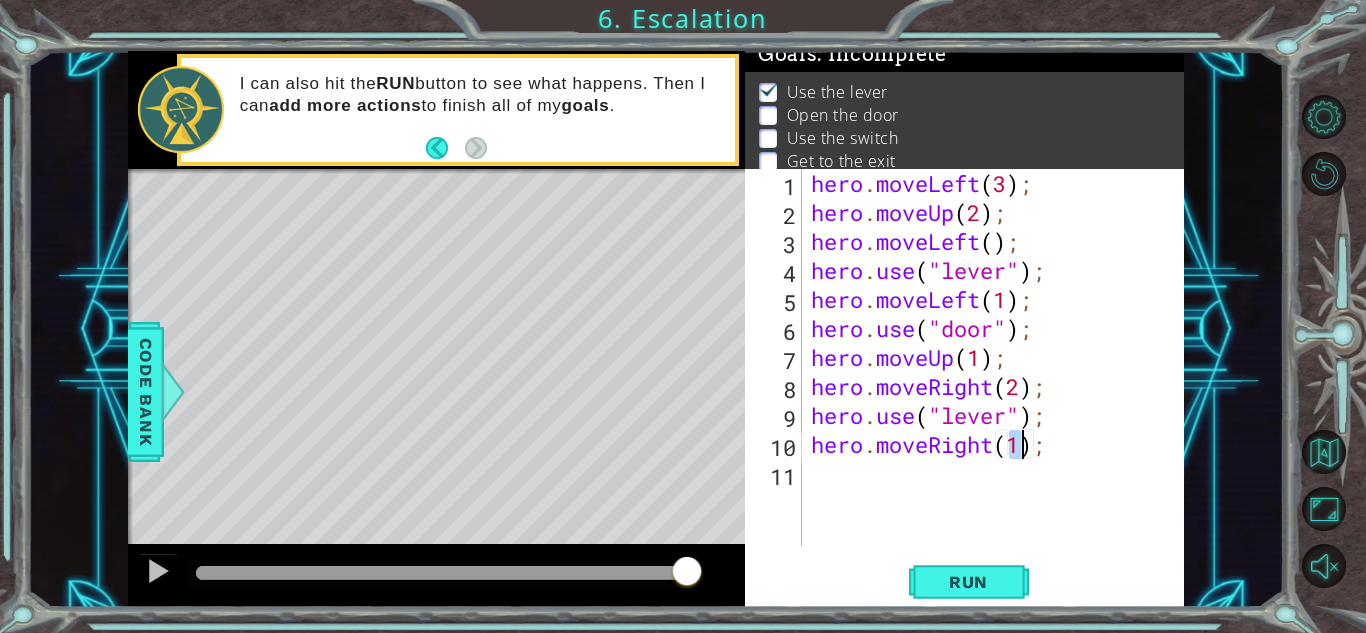 click on "hero . moveLeft ( 3 ) ; hero . moveUp ( 2 ) ; hero . moveLeft ( ) ; hero . use ( "lever" ) ; hero . moveLeft ( 1 ) ; hero . use ( "door" ) ; hero . moveUp ( 1 ) ; hero . moveRight ( 2 ) ; hero . use ( "lever" ) ; hero . moveRight ( 1 ) ;" at bounding box center (998, 386) 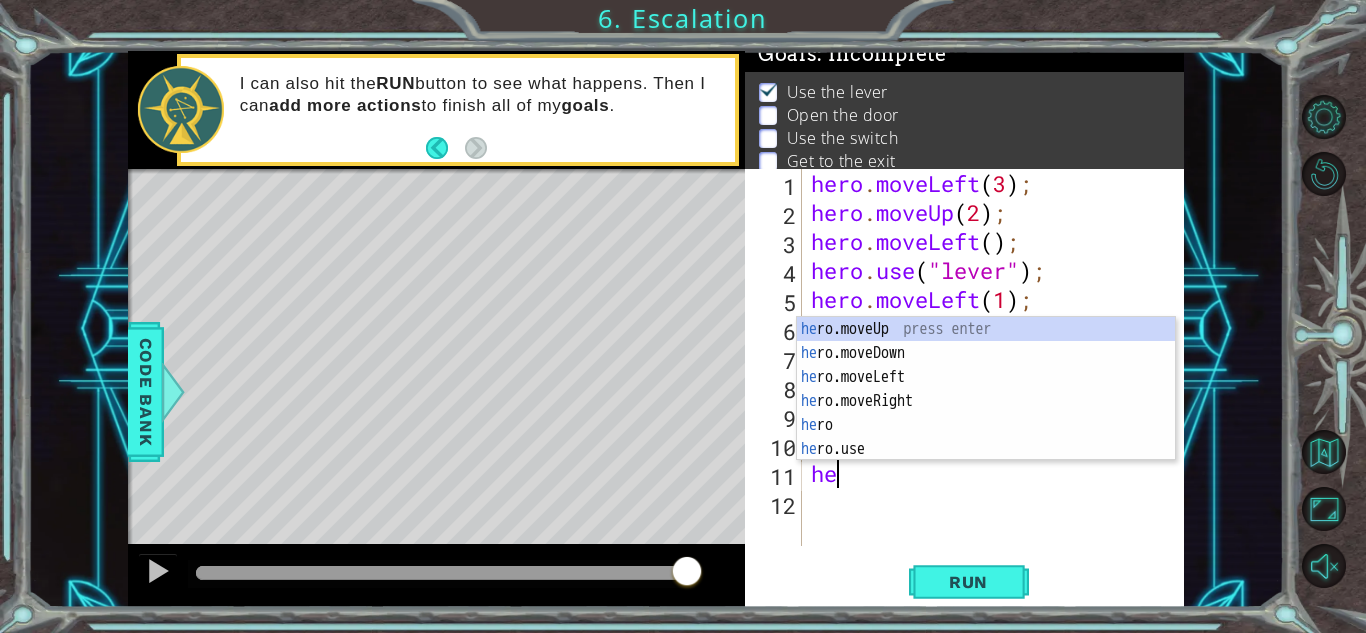 scroll, scrollTop: 0, scrollLeft: 1, axis: horizontal 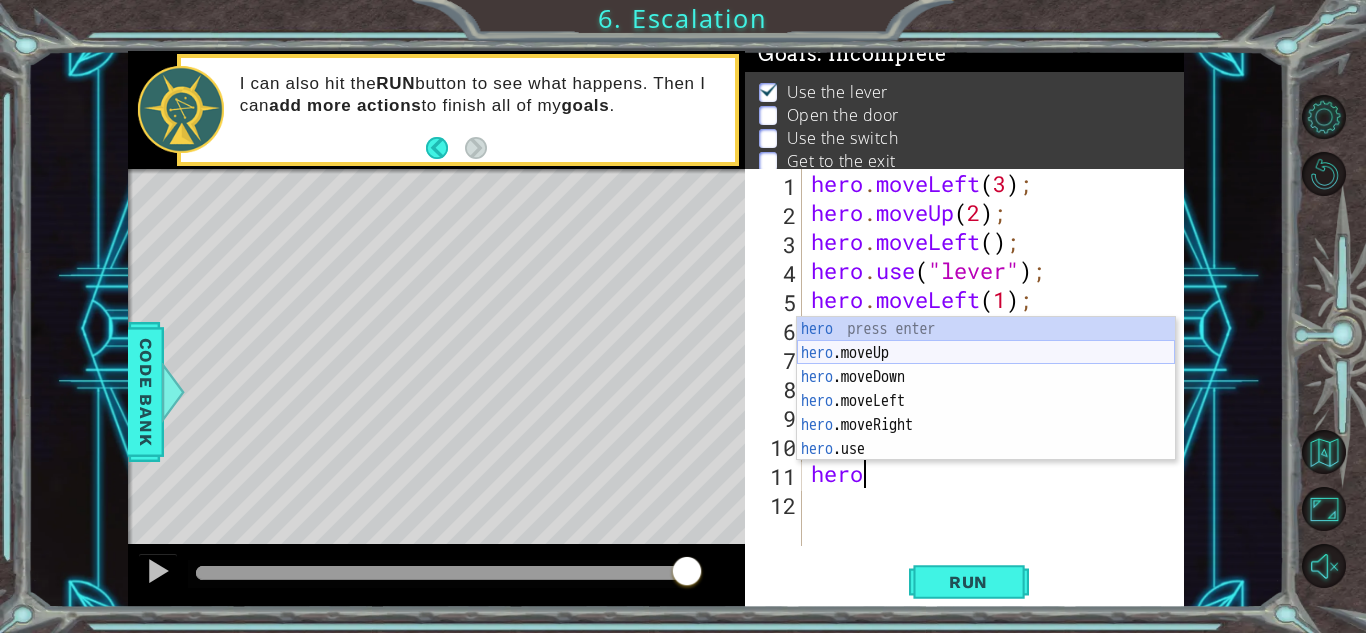 click on "hero press enter hero .moveUp press enter hero .moveDown press enter hero .moveLeft press enter hero .moveRight press enter hero .use press enter" at bounding box center (986, 413) 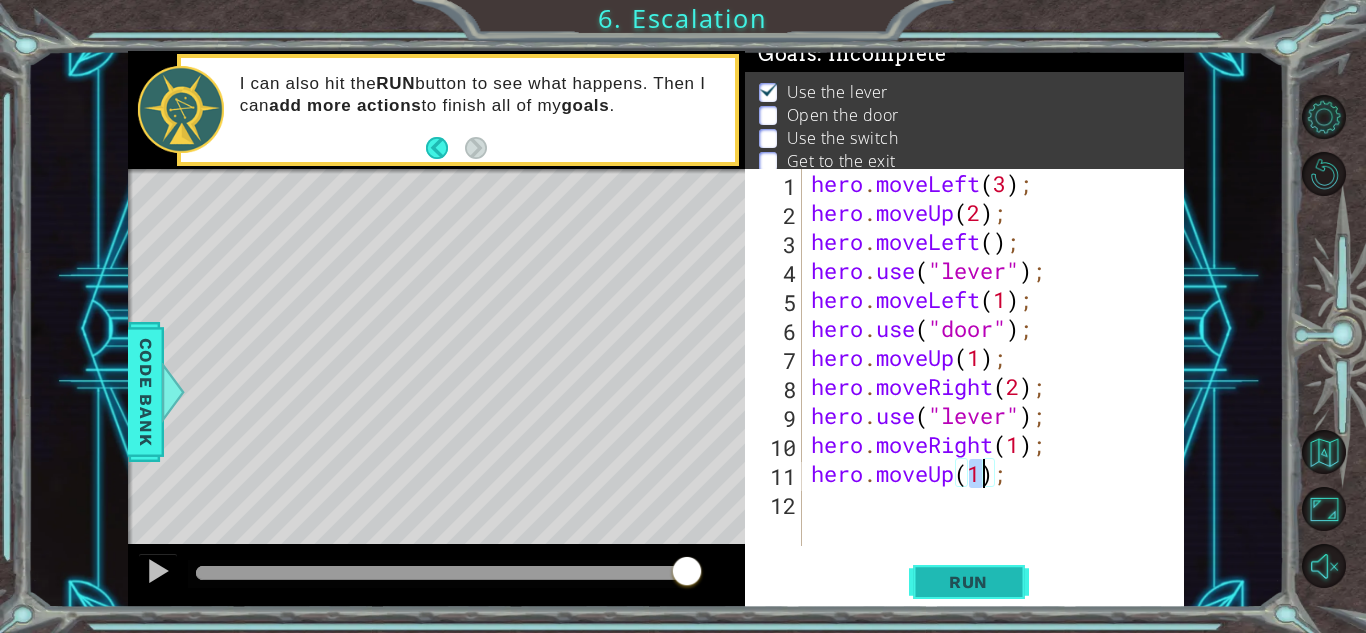click on "Run" at bounding box center [968, 582] 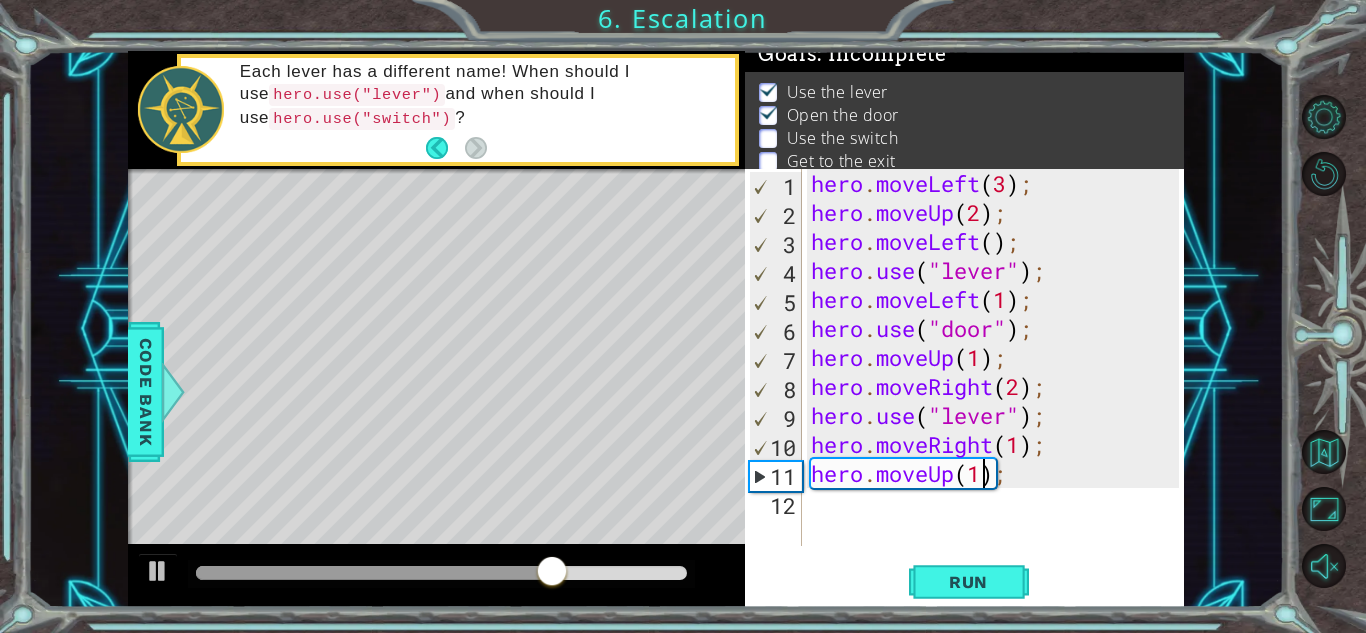 click on "hero . moveLeft ( 3 ) ; hero . moveUp ( 2 ) ; hero . moveLeft ( ) ; hero . use ( "lever" ) ; hero . moveLeft ( 1 ) ; hero . use ( "door" ) ; hero . moveUp ( 1 ) ; hero . moveRight ( 2 ) ; hero . use ( "lever" ) ; hero . moveRight ( 1 ) ; hero . moveUp ( 1 ) ;" at bounding box center (998, 386) 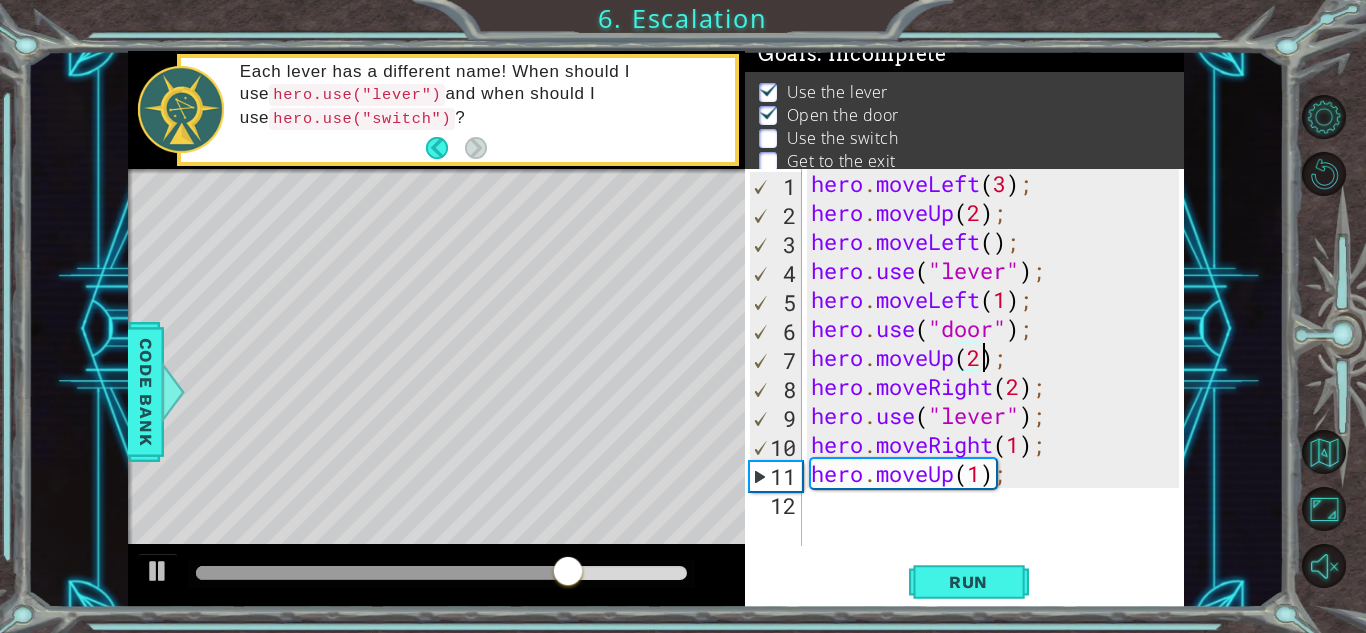 scroll, scrollTop: 0, scrollLeft: 7, axis: horizontal 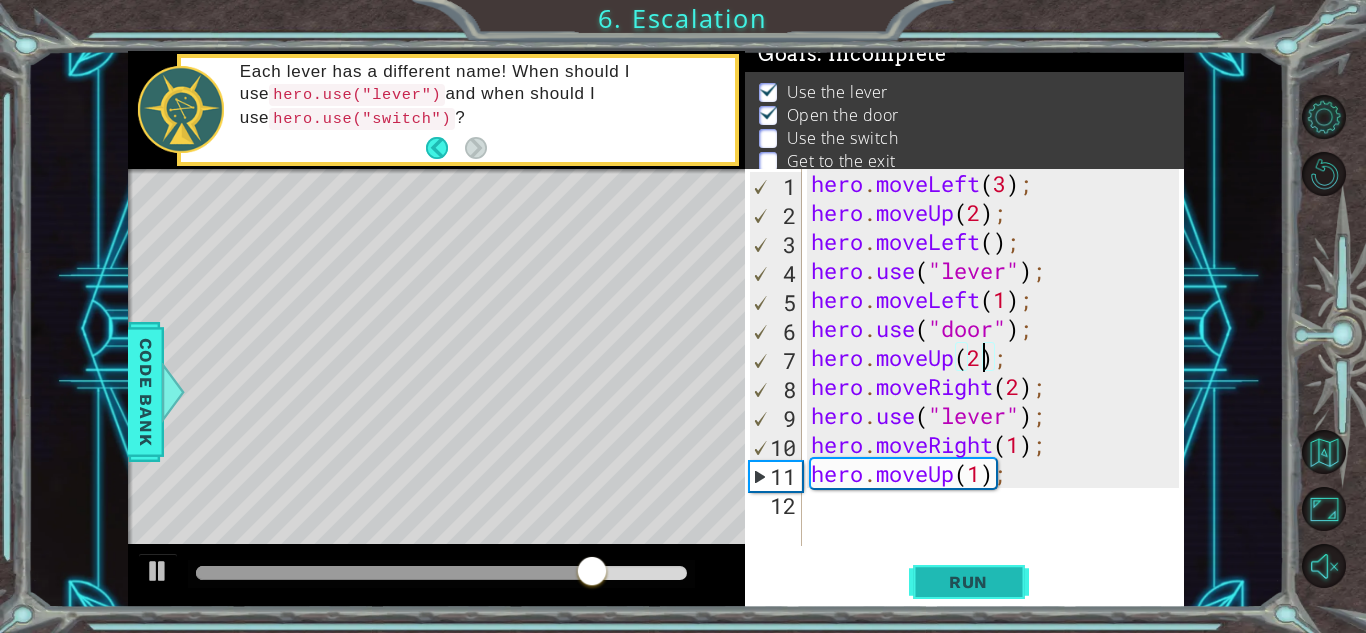 click on "Run" at bounding box center (969, 582) 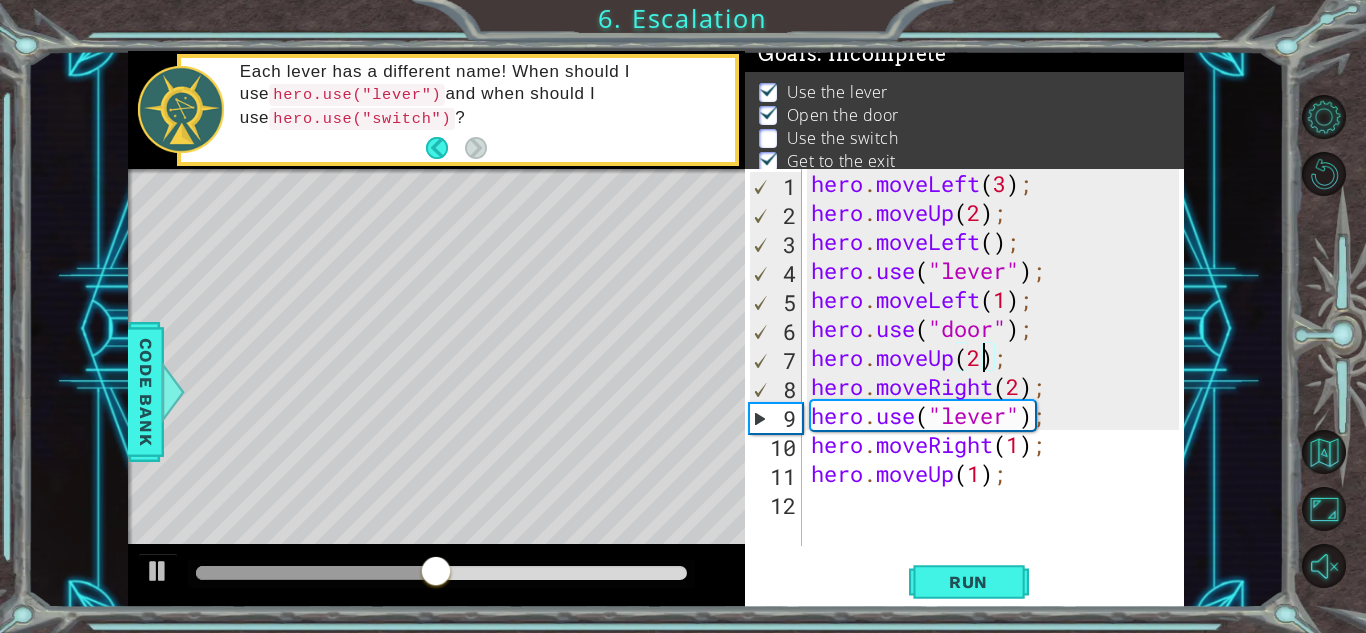 click at bounding box center (590, 463) 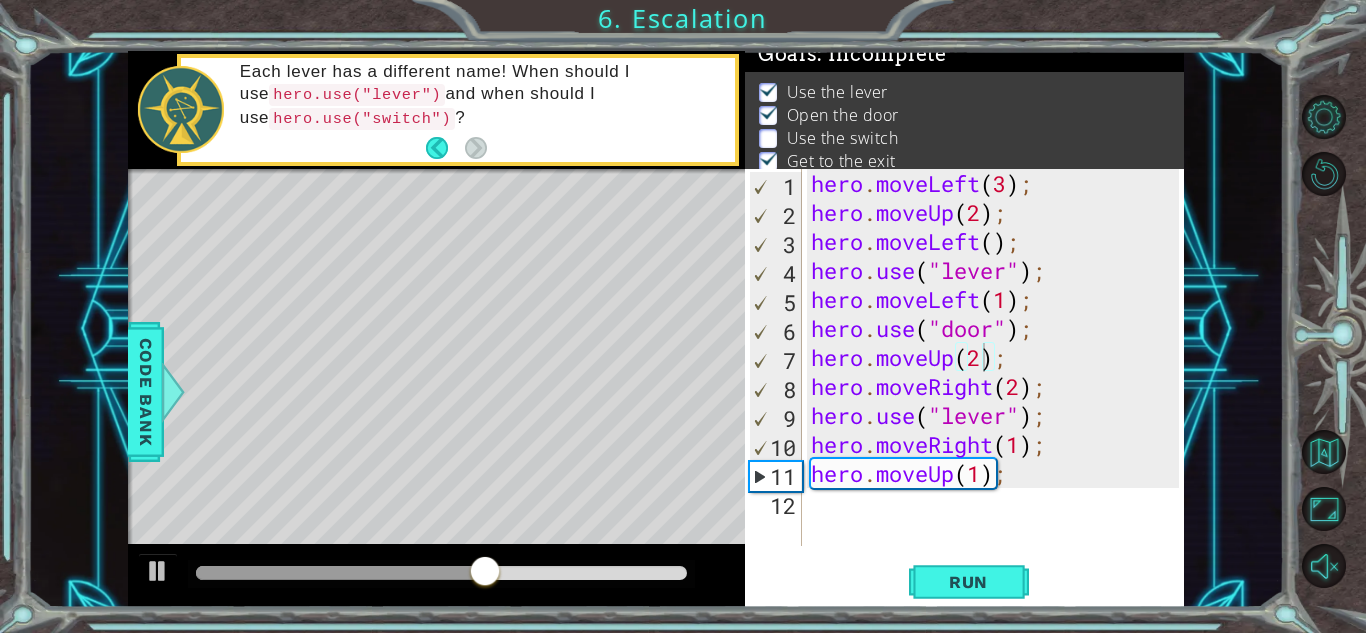 click on "hero . moveLeft ( 3 ) ; hero . moveUp ( 2 ) ; hero . moveLeft ( ) ; hero . use ( "lever" ) ; hero . moveLeft ( 1 ) ; hero . use ( "door" ) ; hero . moveUp ( 2 ) ; hero . moveRight ( 2 ) ; hero . use ( "lever" ) ; hero . moveRight ( 1 ) ; hero . moveUp ( 1 ) ;" at bounding box center [998, 386] 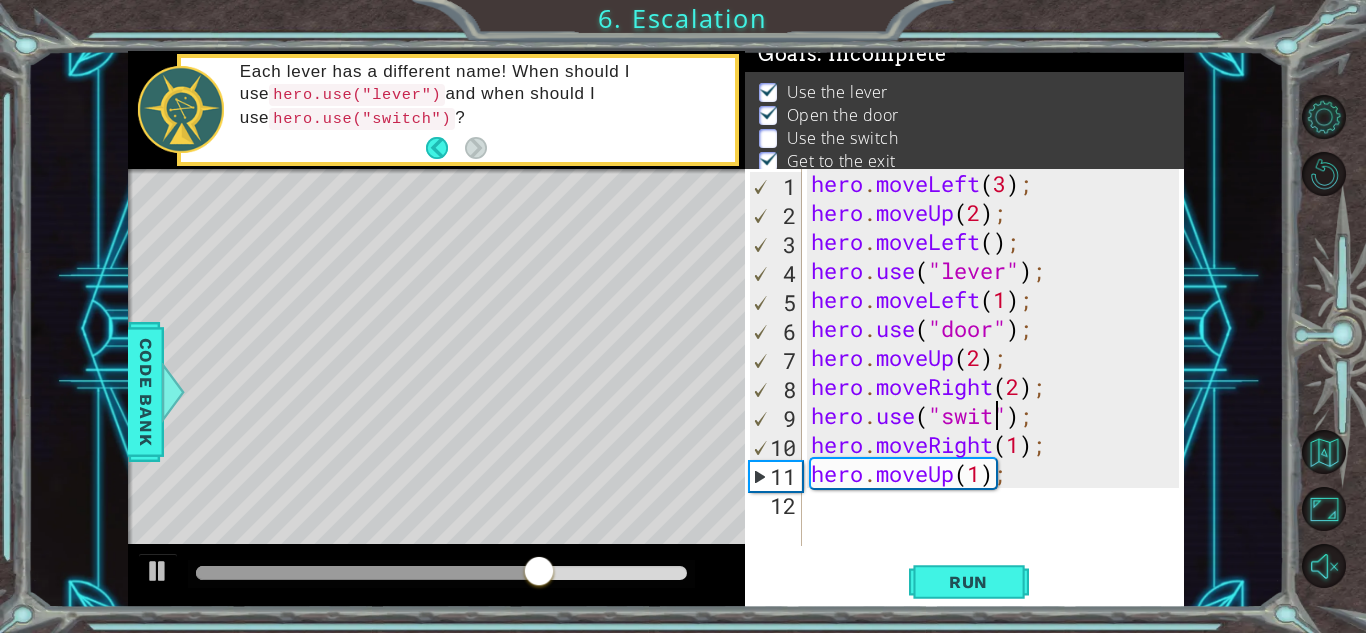 scroll, scrollTop: 0, scrollLeft: 9, axis: horizontal 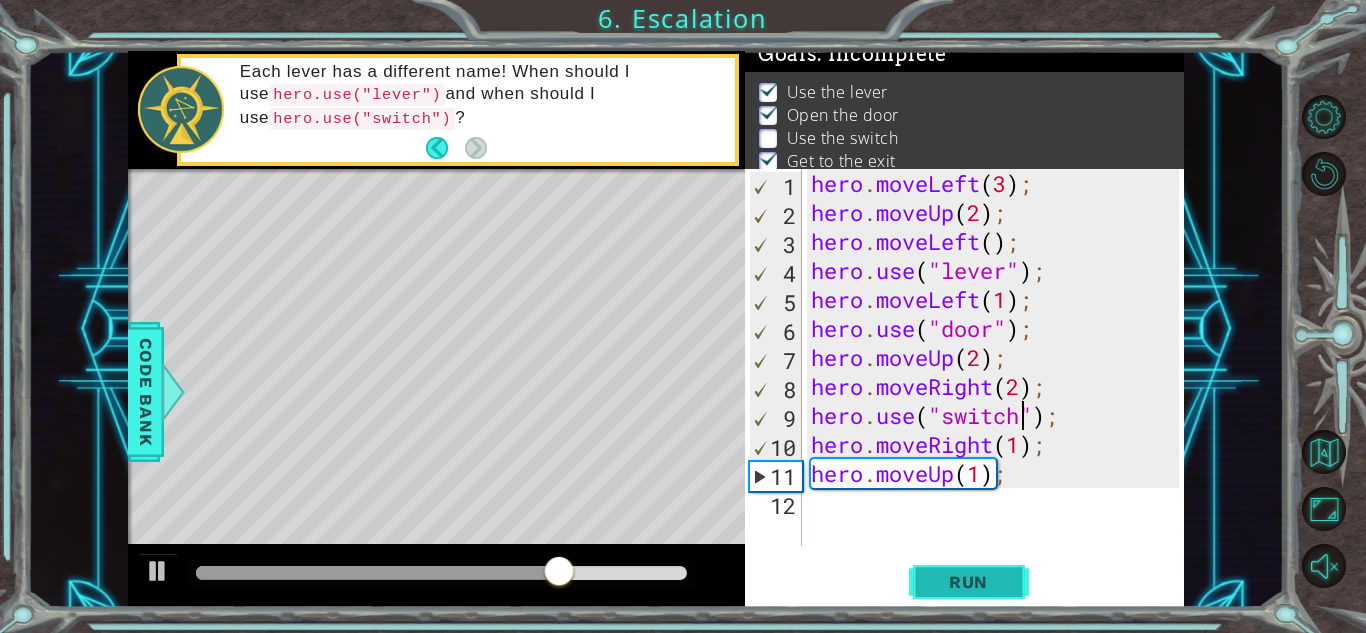 type on "hero.use("switch");" 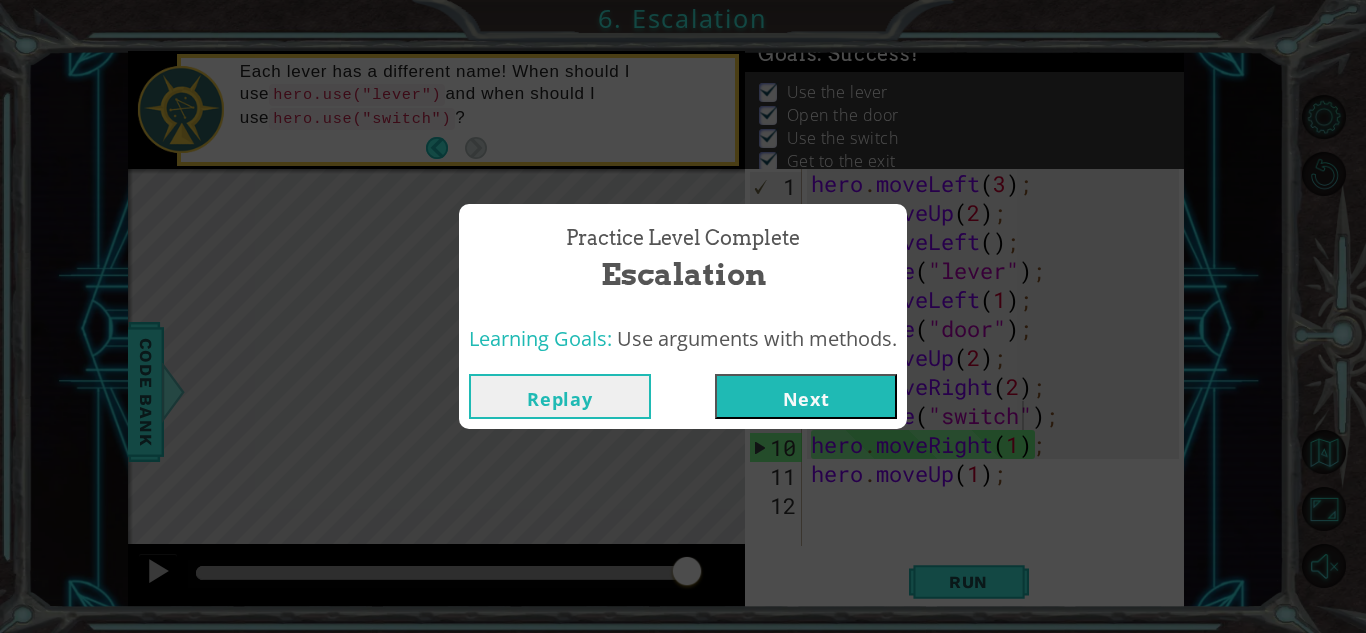 click on "Next" at bounding box center [806, 396] 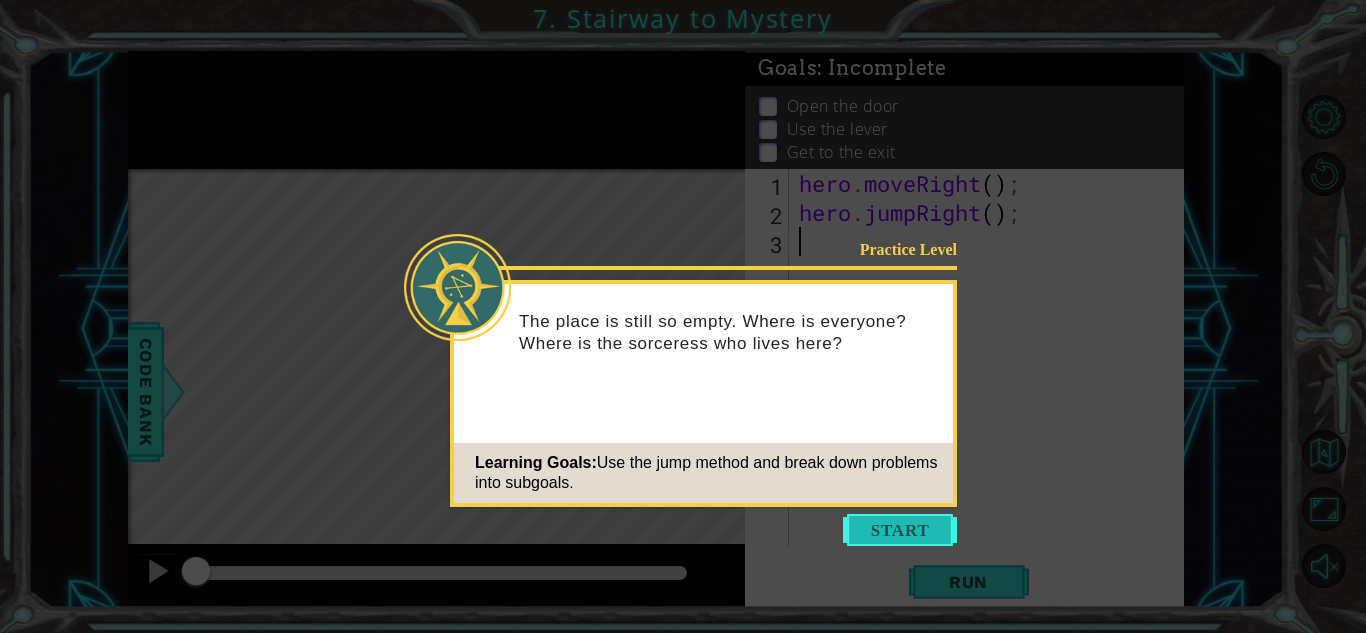 click at bounding box center (900, 530) 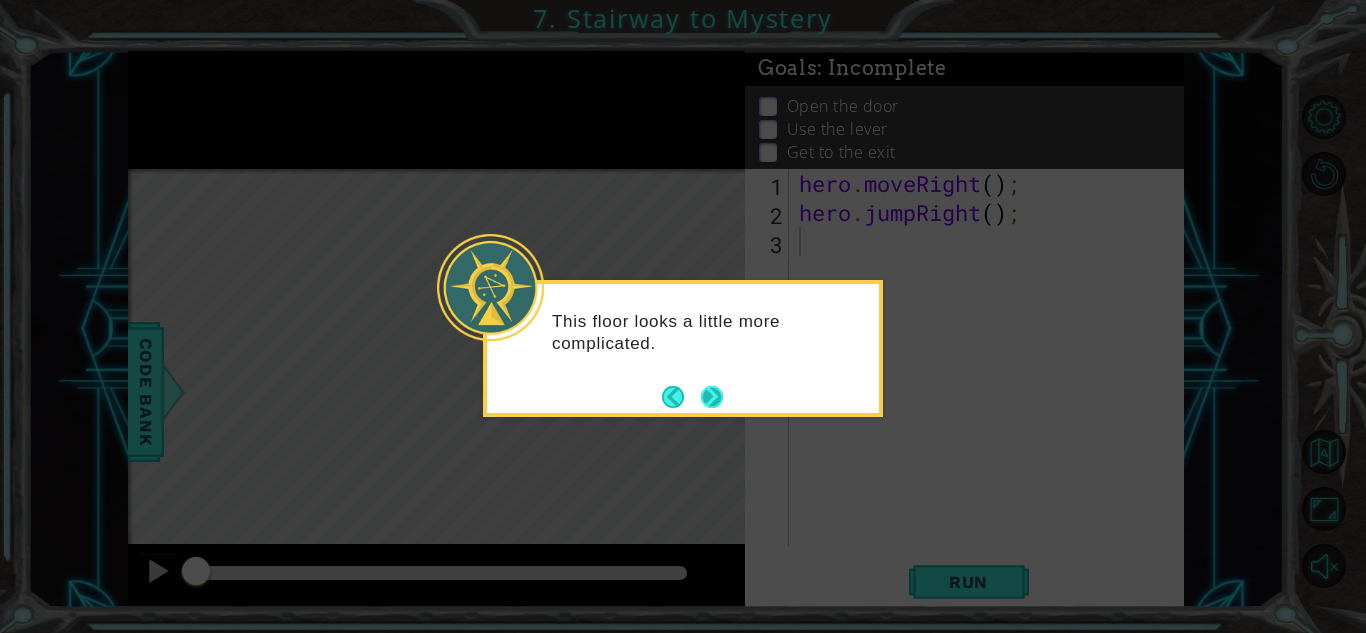 click at bounding box center (712, 397) 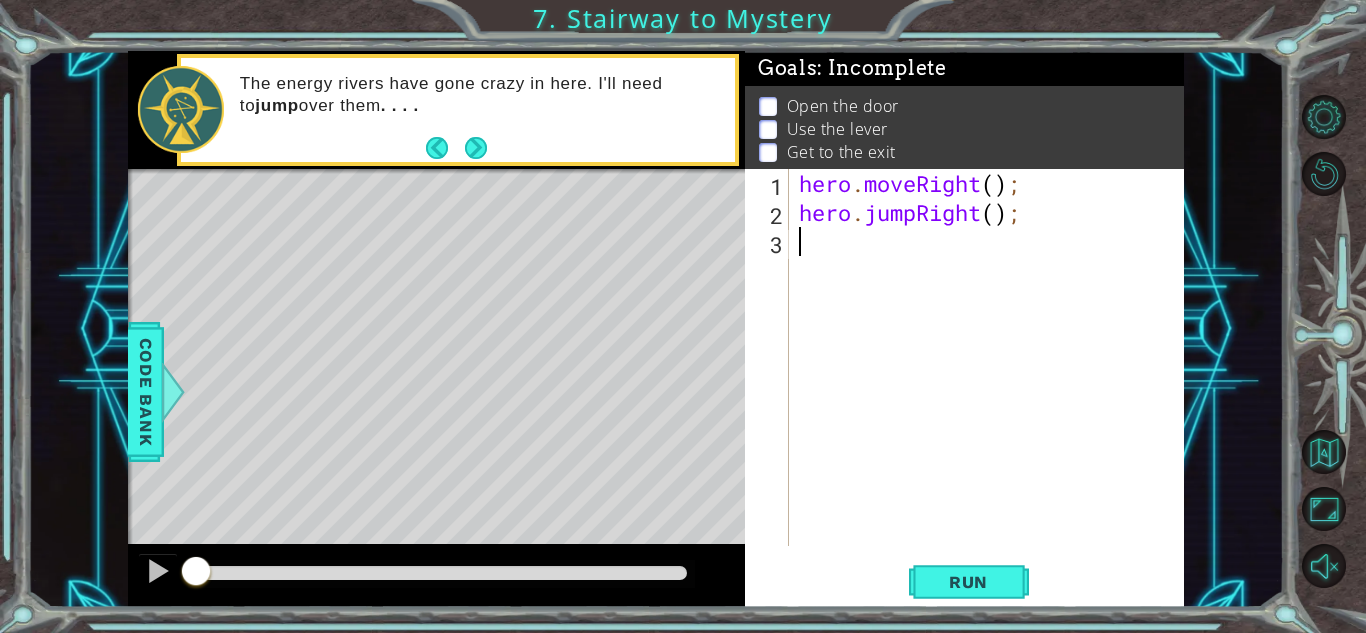 click on "hero . moveRight ( ) ; hero . jumpRight ( ) ;" at bounding box center (992, 386) 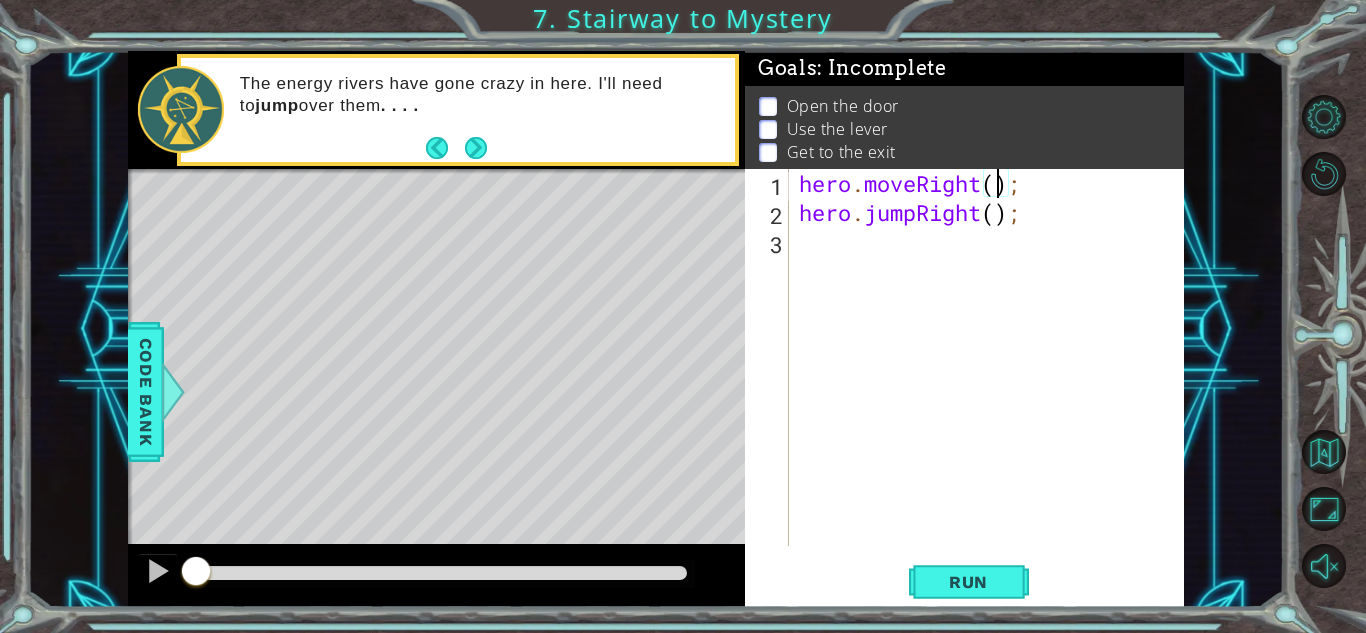 scroll, scrollTop: 0, scrollLeft: 9, axis: horizontal 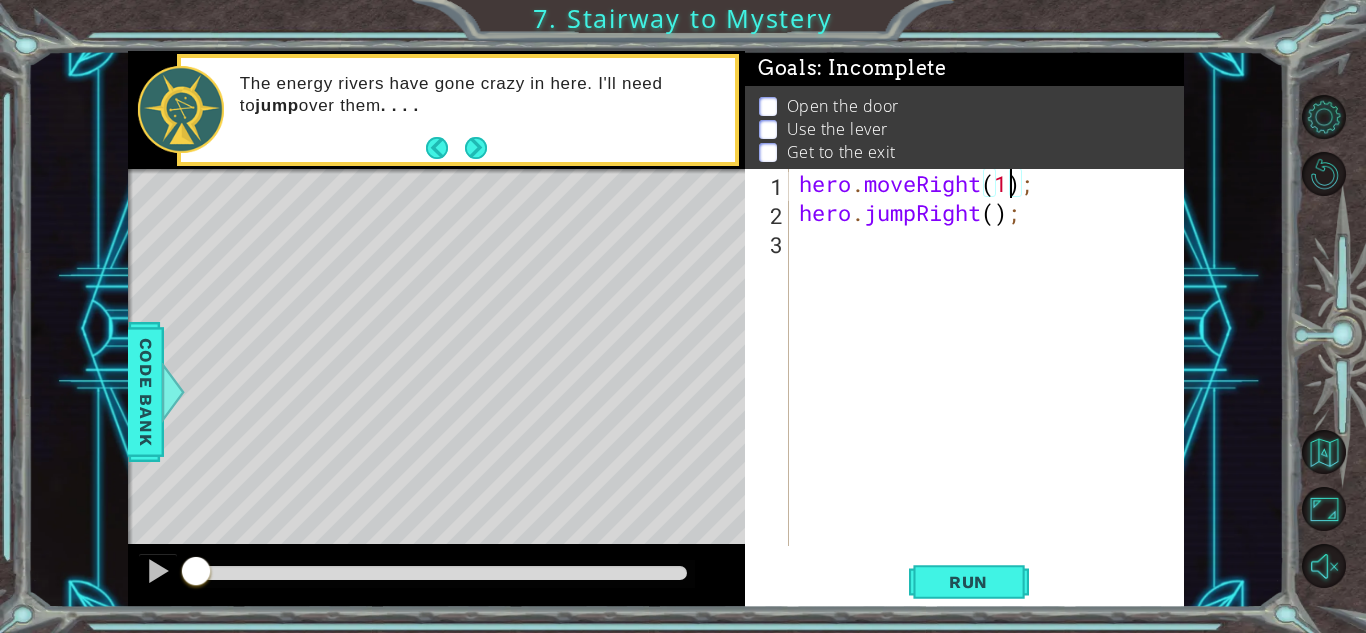 click on "hero . moveRight ( 1 ) ; hero . jumpRight ( ) ;" at bounding box center (992, 386) 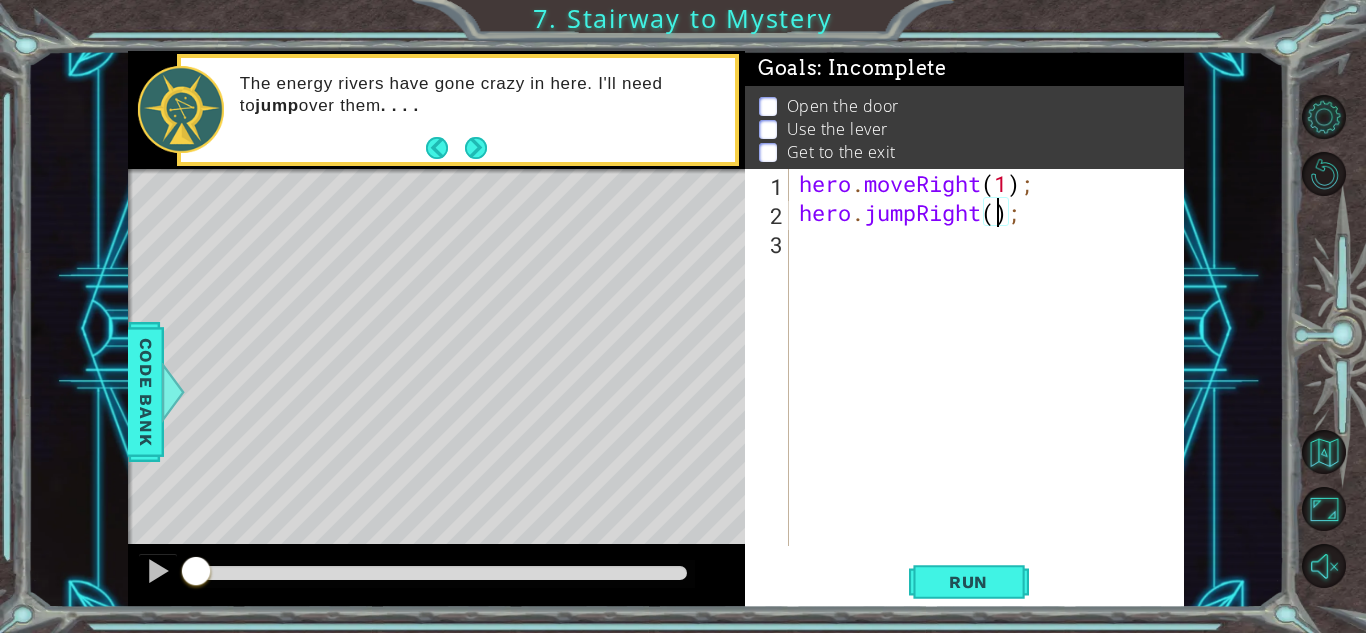 type on "hero.jumpRight(1);" 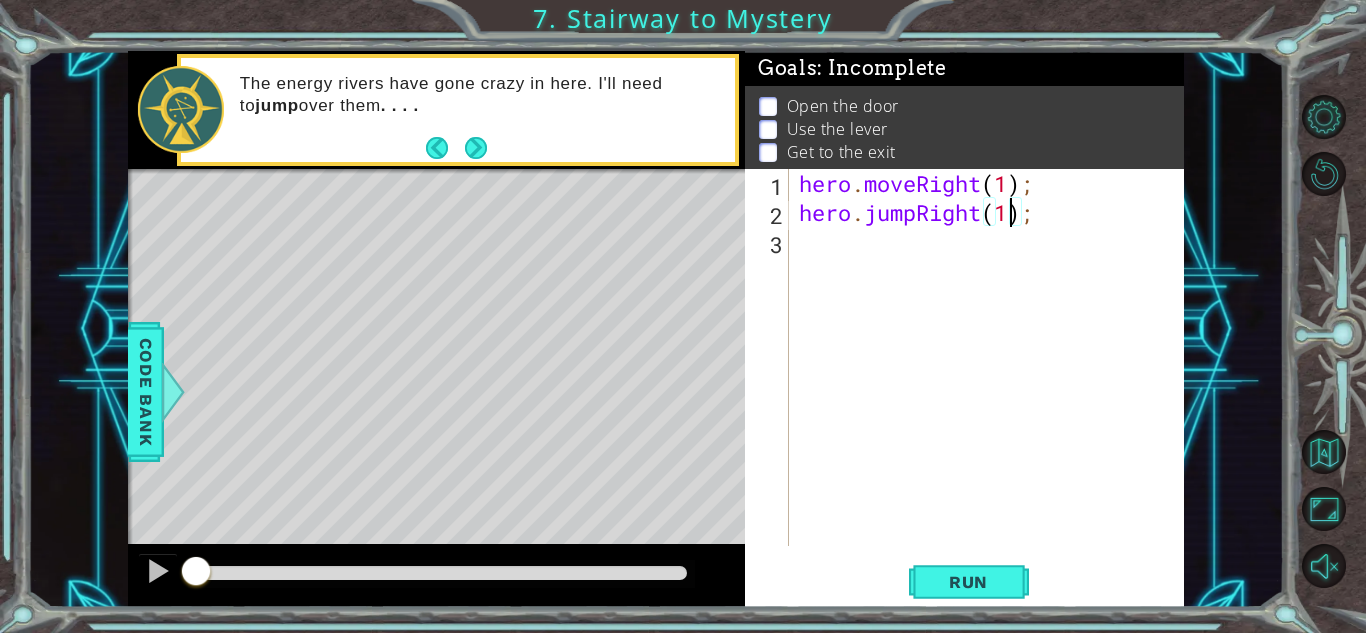 click on "hero . moveRight ( 1 ) ; hero . jumpRight ( 1 ) ;" at bounding box center (992, 386) 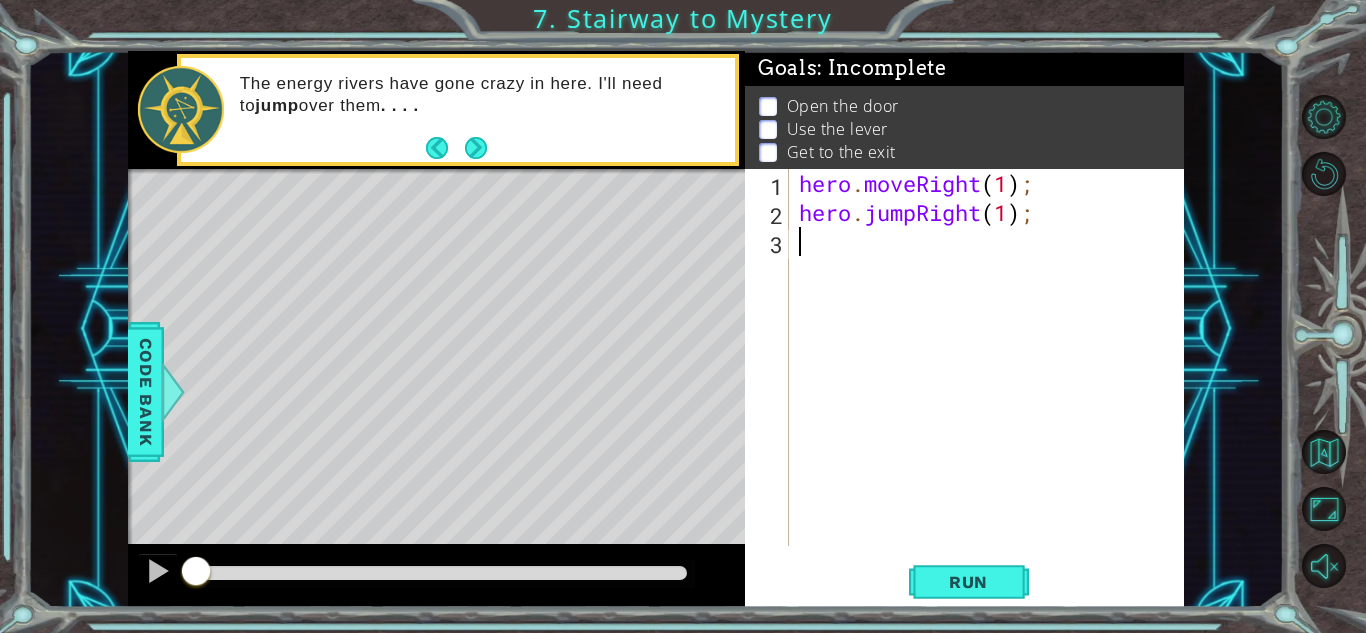 scroll, scrollTop: 0, scrollLeft: 0, axis: both 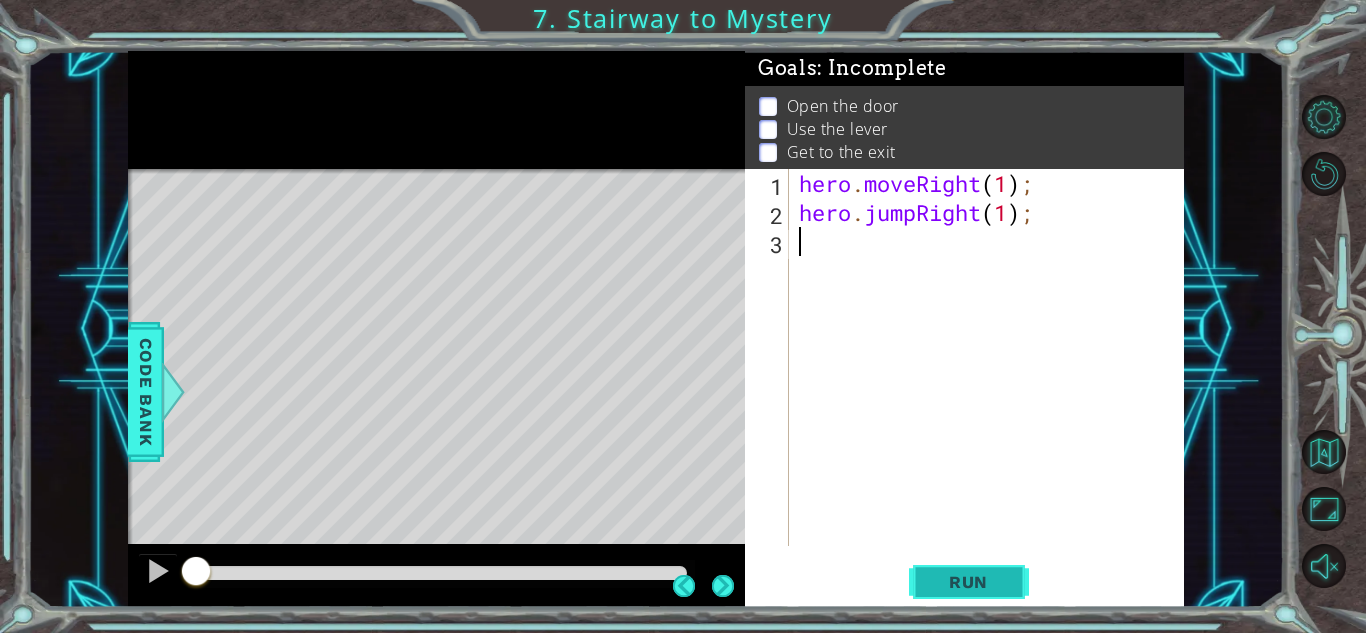 click on "Run" at bounding box center (969, 582) 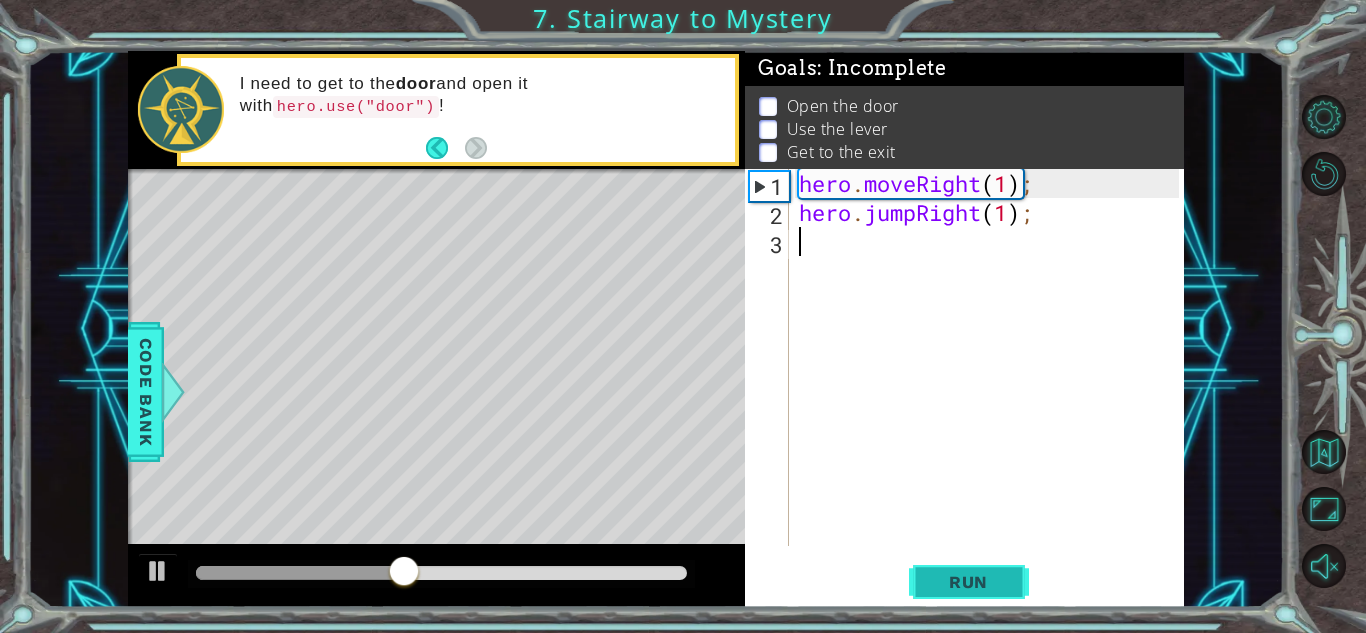 type on "h" 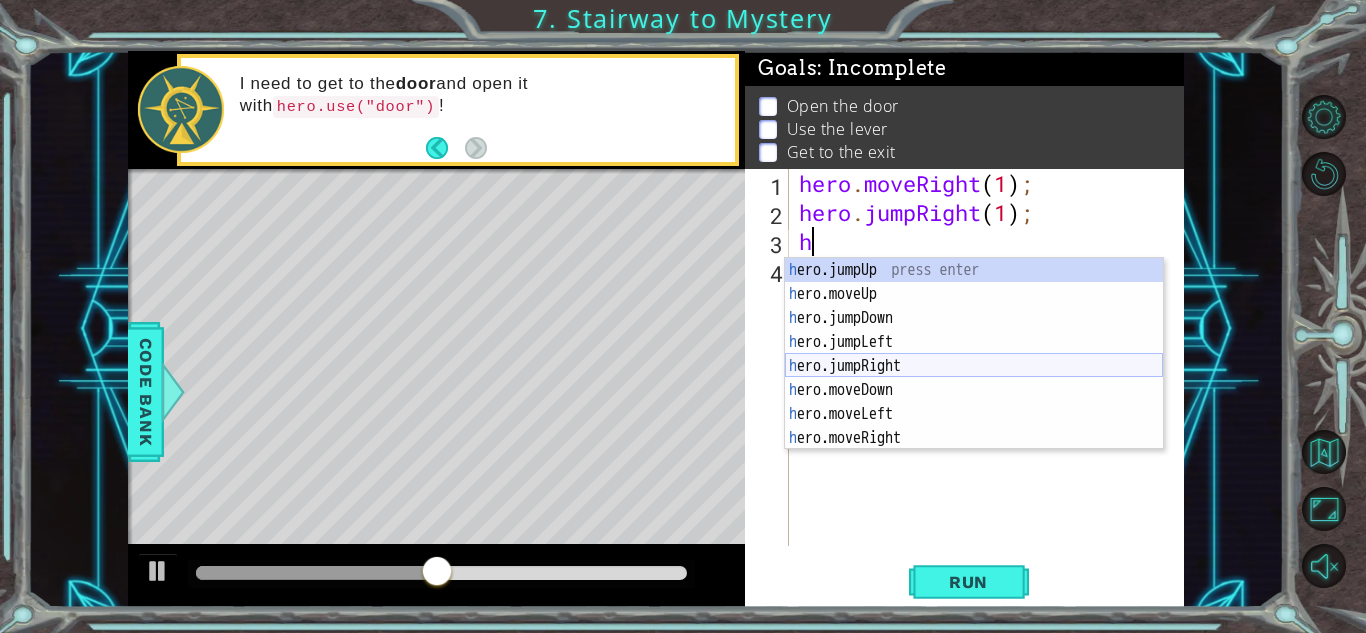click on "h ero.jumpUp press enter h ero.moveUp press enter h ero.jumpDown press enter h ero.jumpLeft press enter h ero.jumpRight press enter h ero.moveDown press enter h ero.moveLeft press enter h ero.moveRight press enter h ero.use press enter" at bounding box center [974, 378] 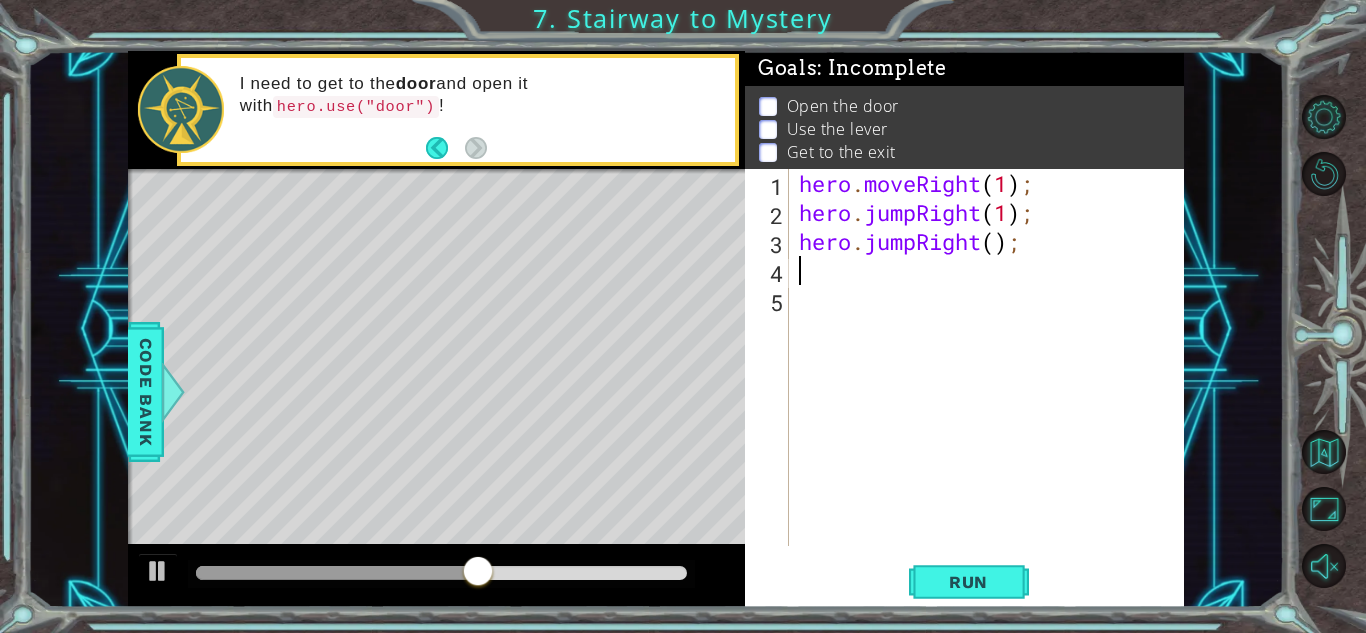 click on "hero . moveRight ( 1 ) ; hero . jumpRight ( 1 ) ; hero . jumpRight ( ) ;" at bounding box center [992, 386] 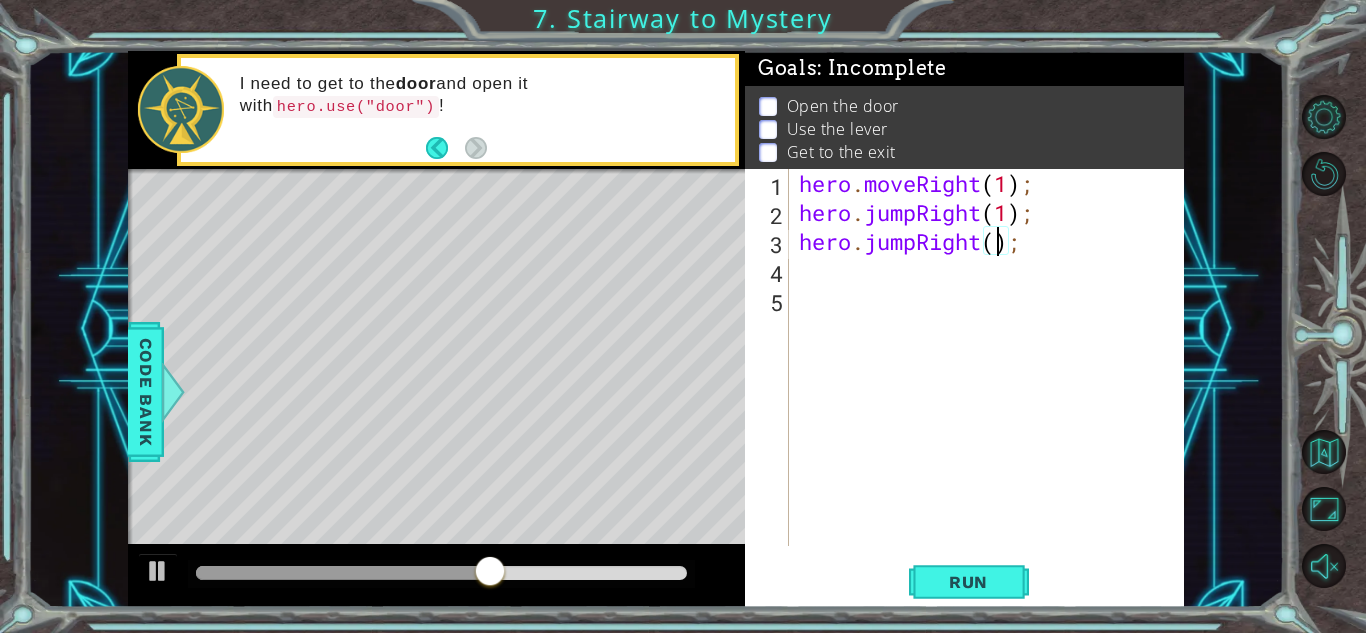 type on "hero.jumpRight(1);" 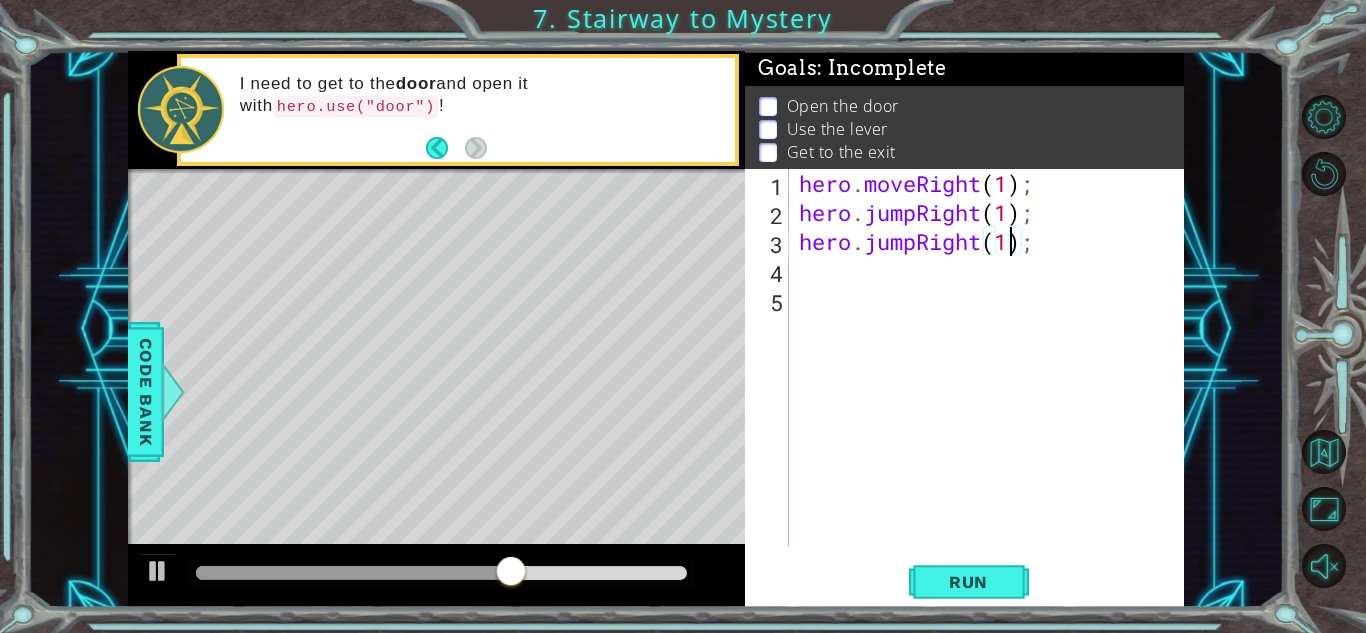click on "hero . moveRight ( 1 ) ; hero . jumpRight ( 1 ) ; hero . jumpRight ( 1 ) ;" at bounding box center (992, 386) 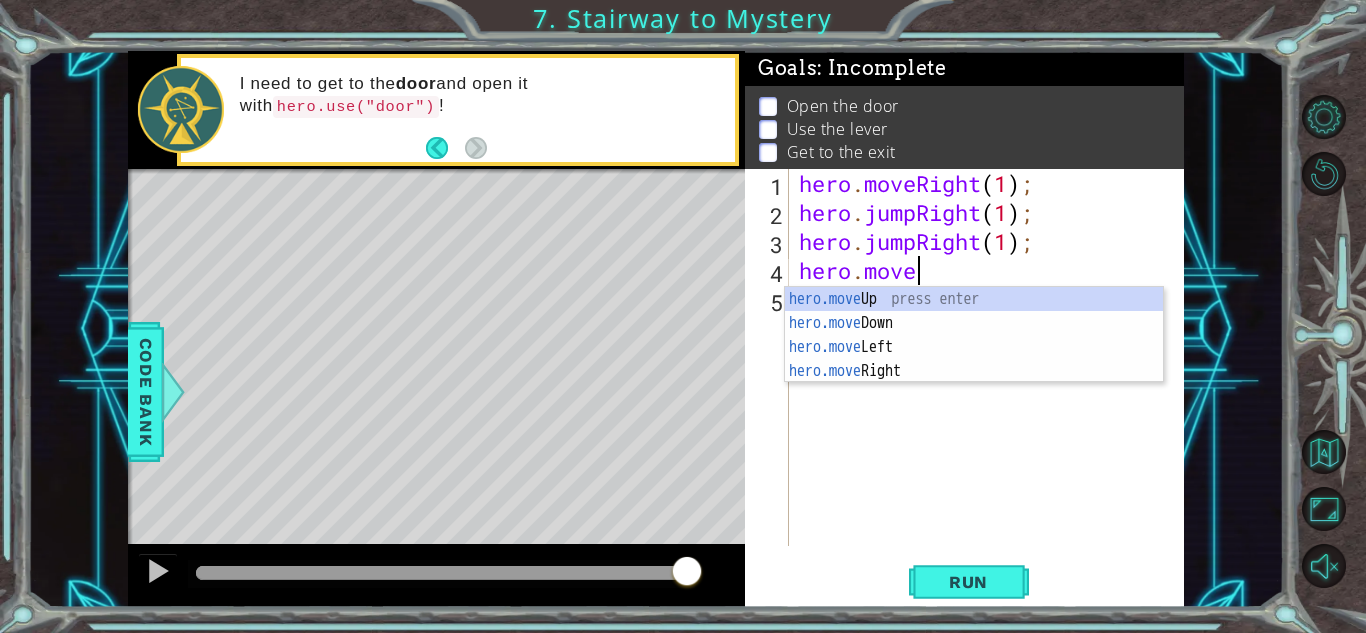 scroll, scrollTop: 0, scrollLeft: 5, axis: horizontal 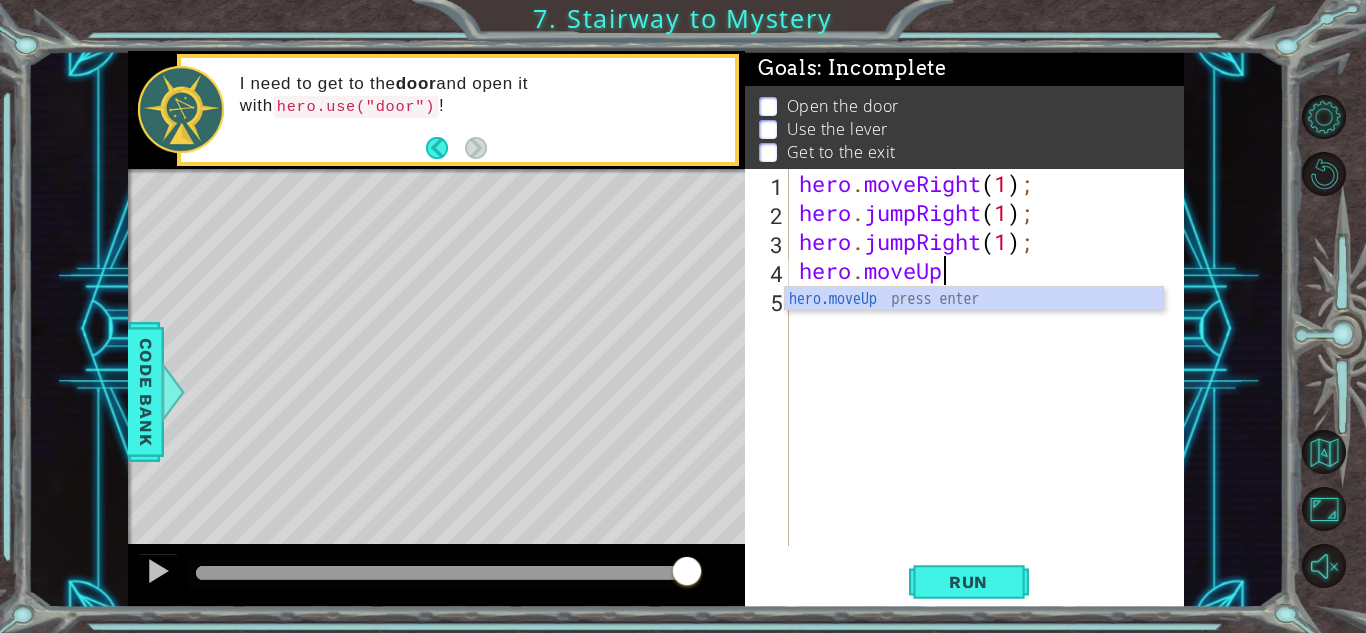 type on "hero.moveUp(1);" 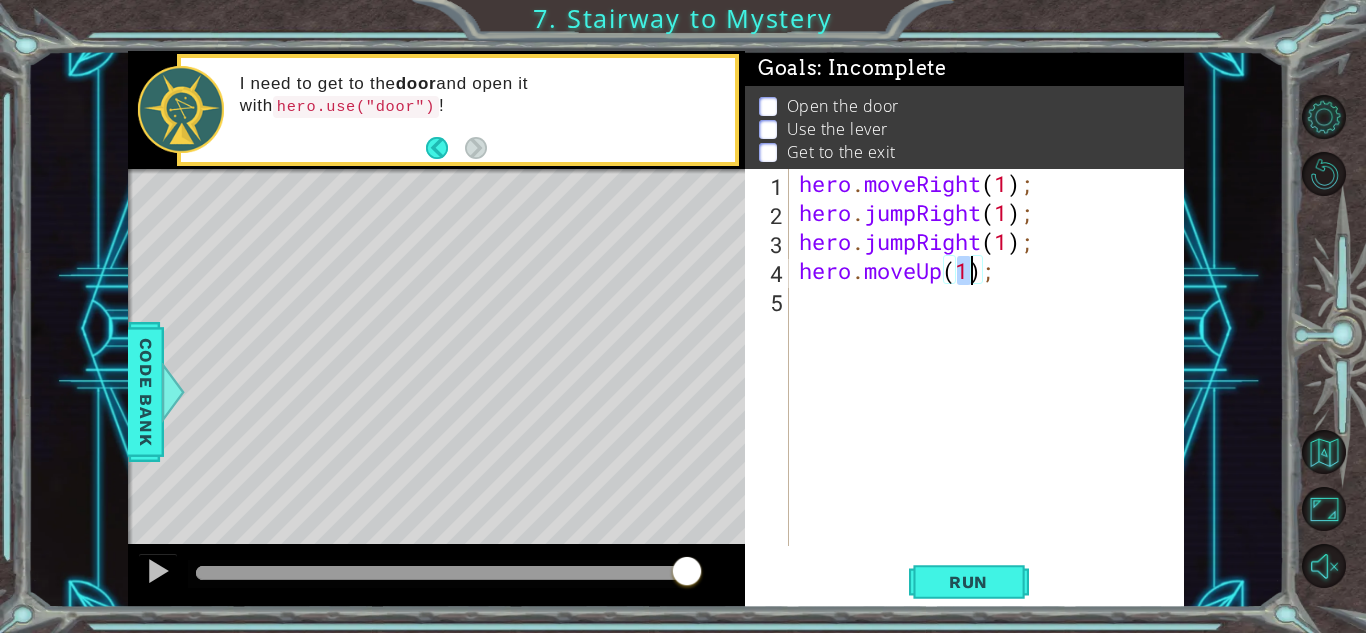 click on "hero . moveRight ( 1 ) ; hero . jumpRight ( 1 ) ; hero . jumpRight ( 1 ) ; hero . moveUp ( 1 ) ;" at bounding box center (992, 386) 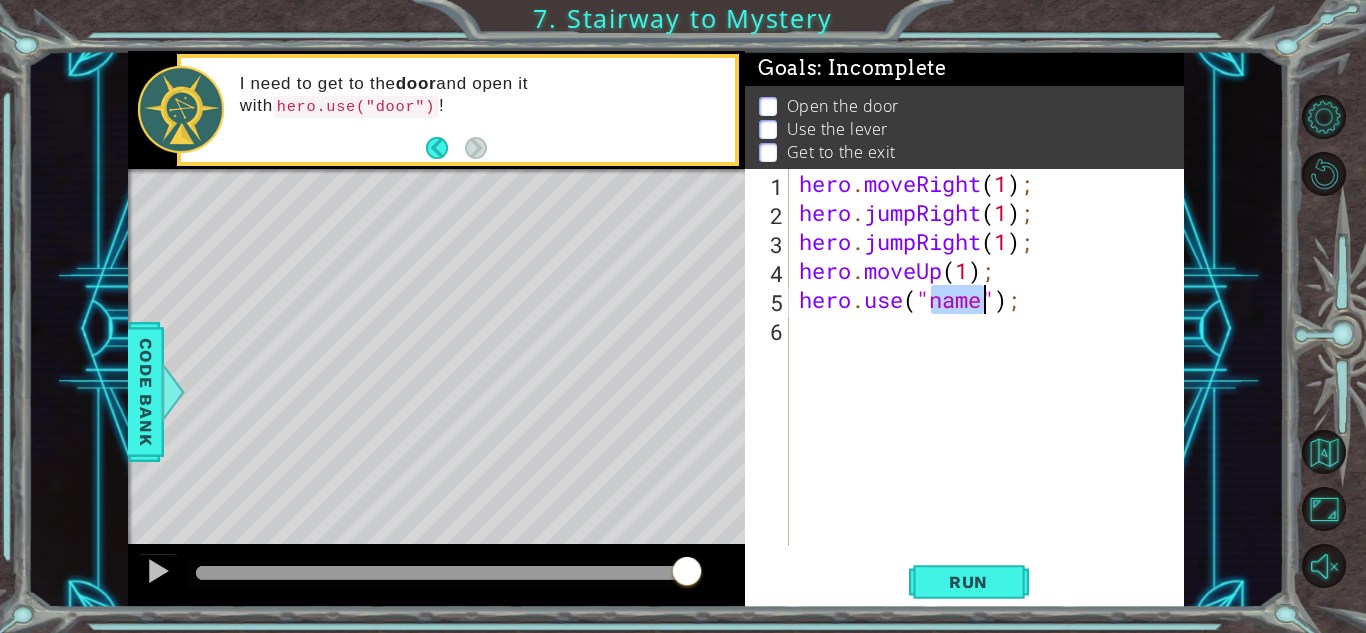 scroll, scrollTop: 0, scrollLeft: 6, axis: horizontal 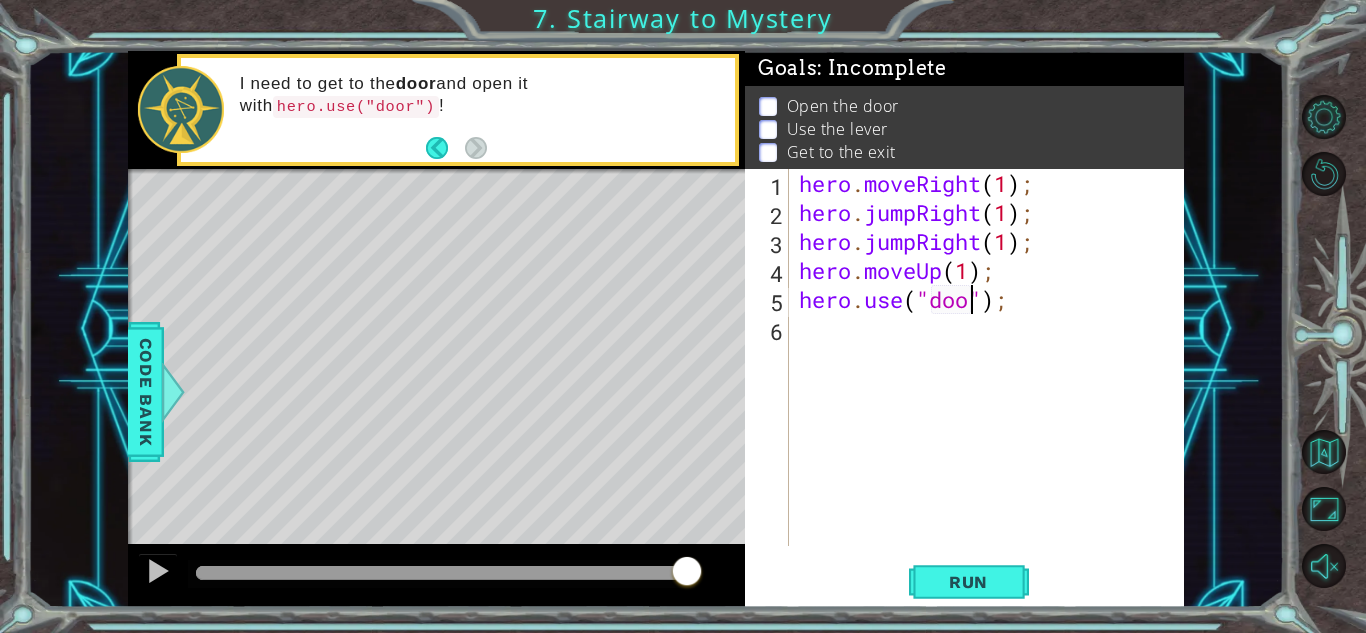type on "hero.use("door");" 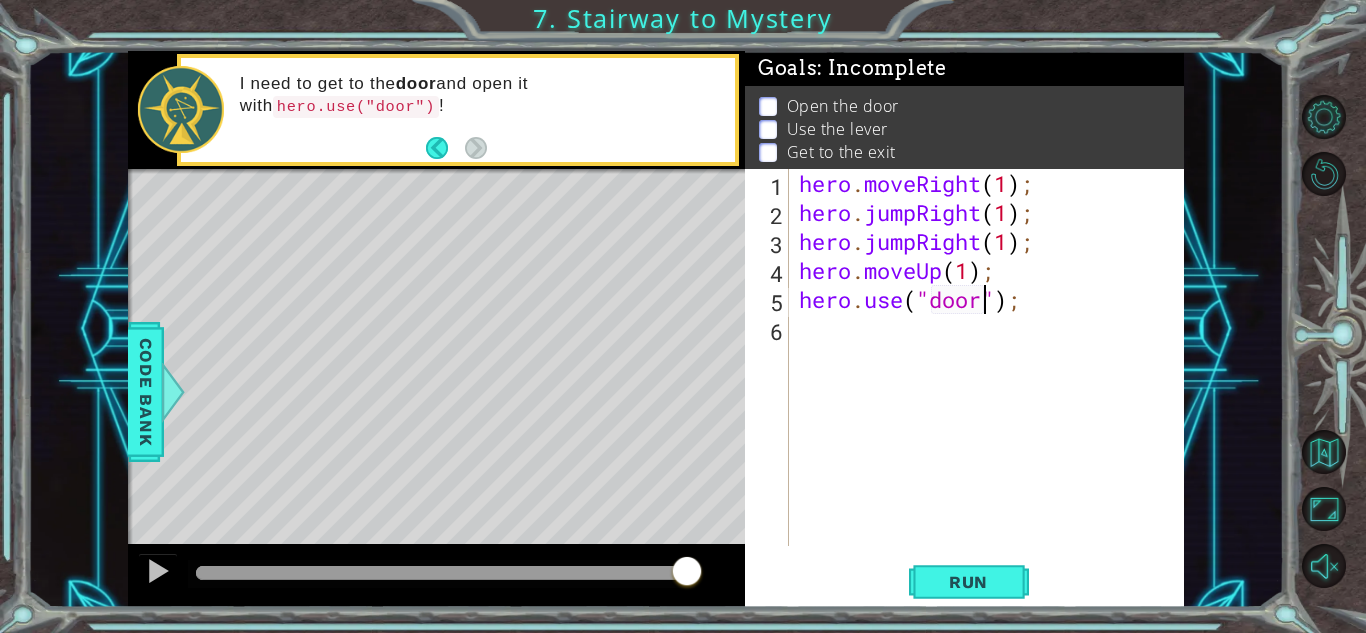 click on "hero . moveRight ( 1 ) ; hero . jumpRight ( 1 ) ; hero . jumpRight ( 1 ) ; hero . moveUp ( 1 ) ; hero . use ( "door" ) ;" at bounding box center (992, 386) 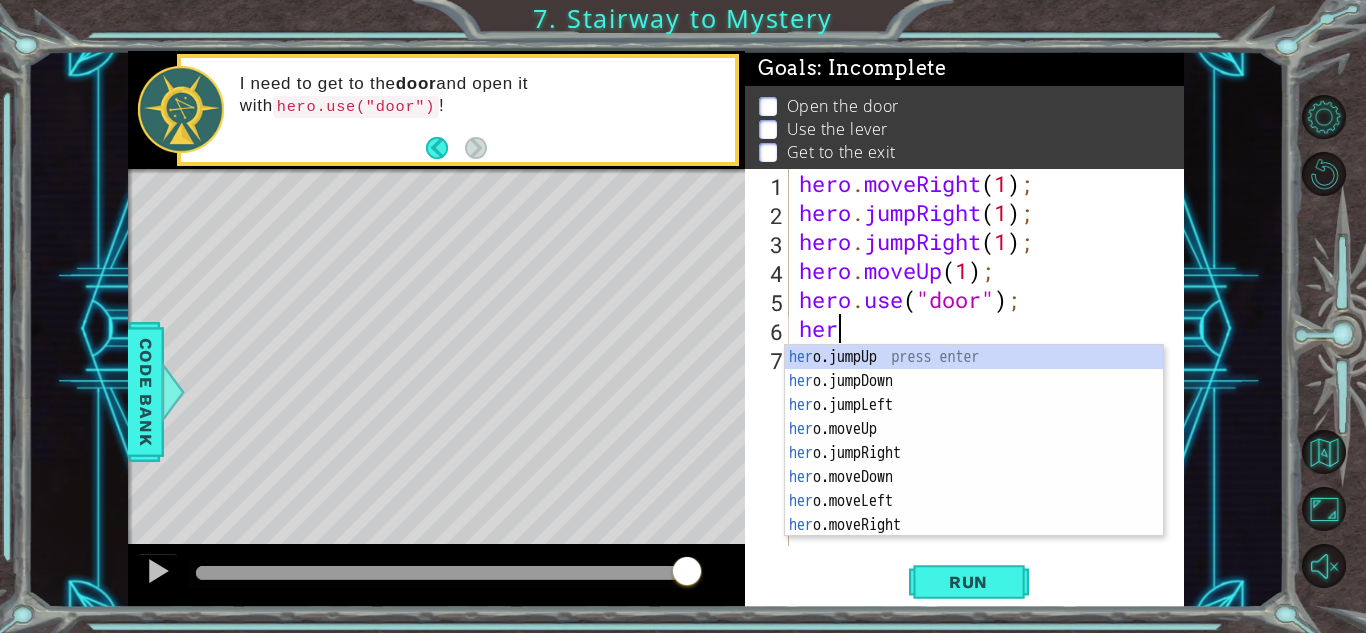 scroll, scrollTop: 0, scrollLeft: 1, axis: horizontal 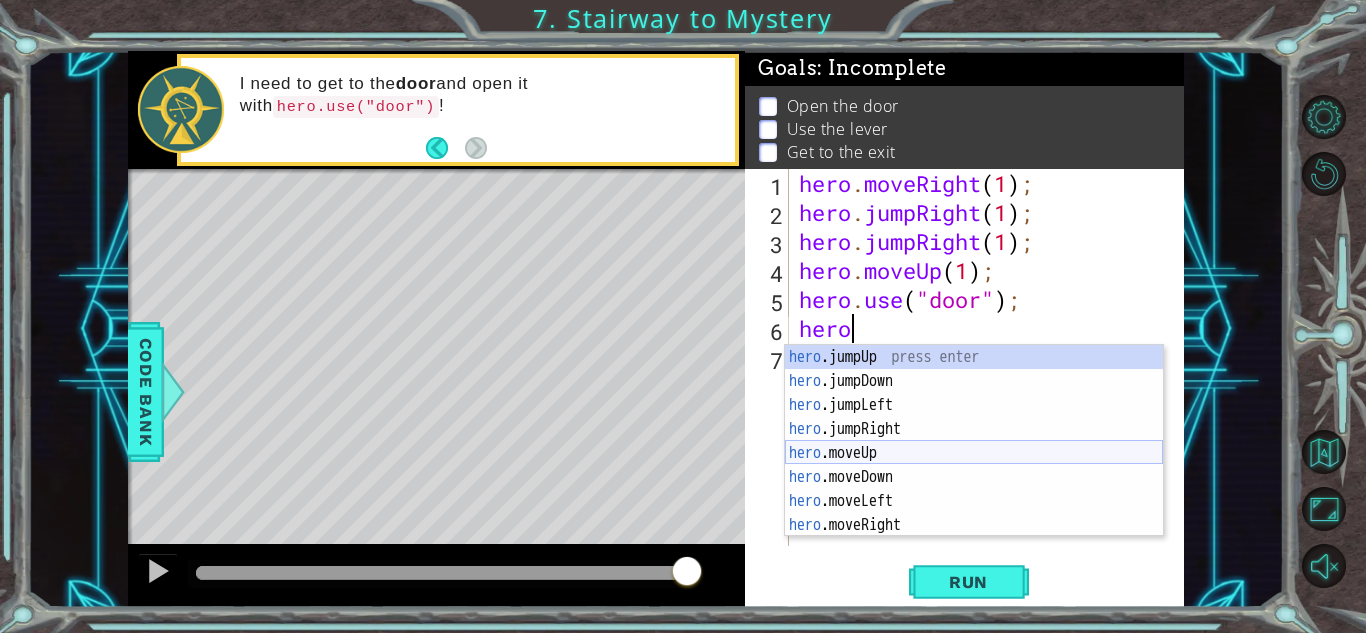 click on "hero .jumpUp press enter hero .jumpDown press enter hero .jumpLeft press enter hero .jumpRight press enter hero .moveUp press enter hero .moveDown press enter hero .moveLeft press enter hero .moveRight press enter hero .use press enter" at bounding box center (974, 465) 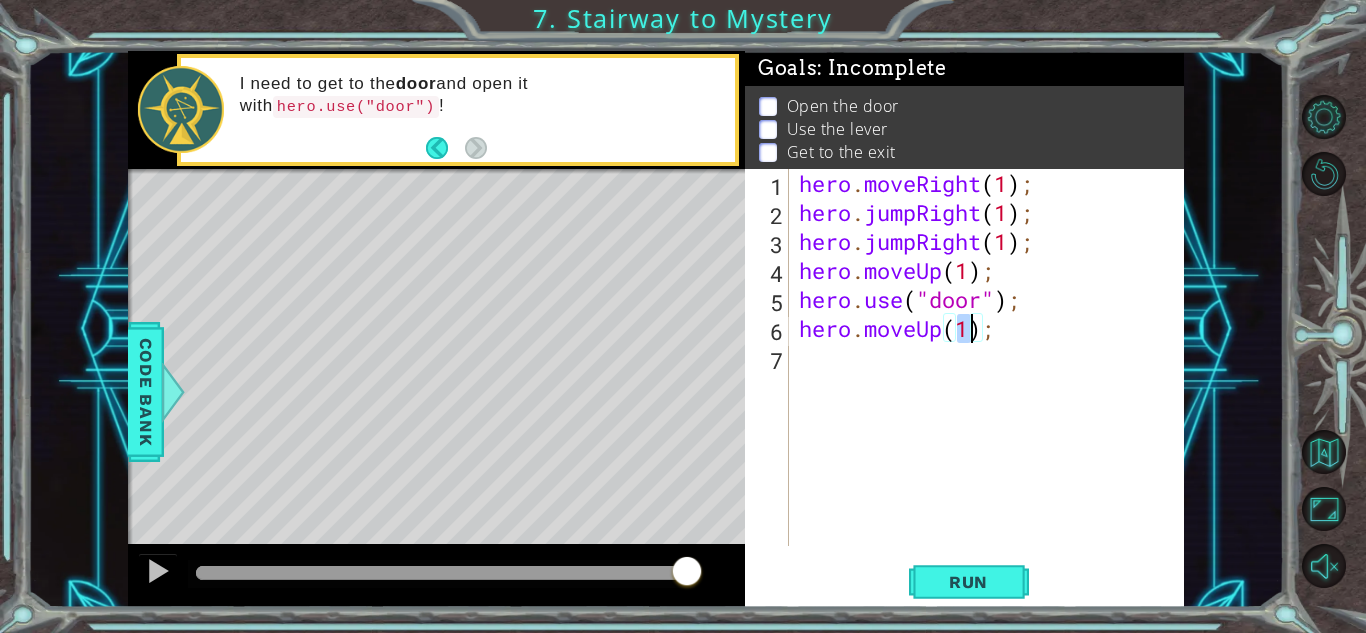type on "hero.moveUp(2);" 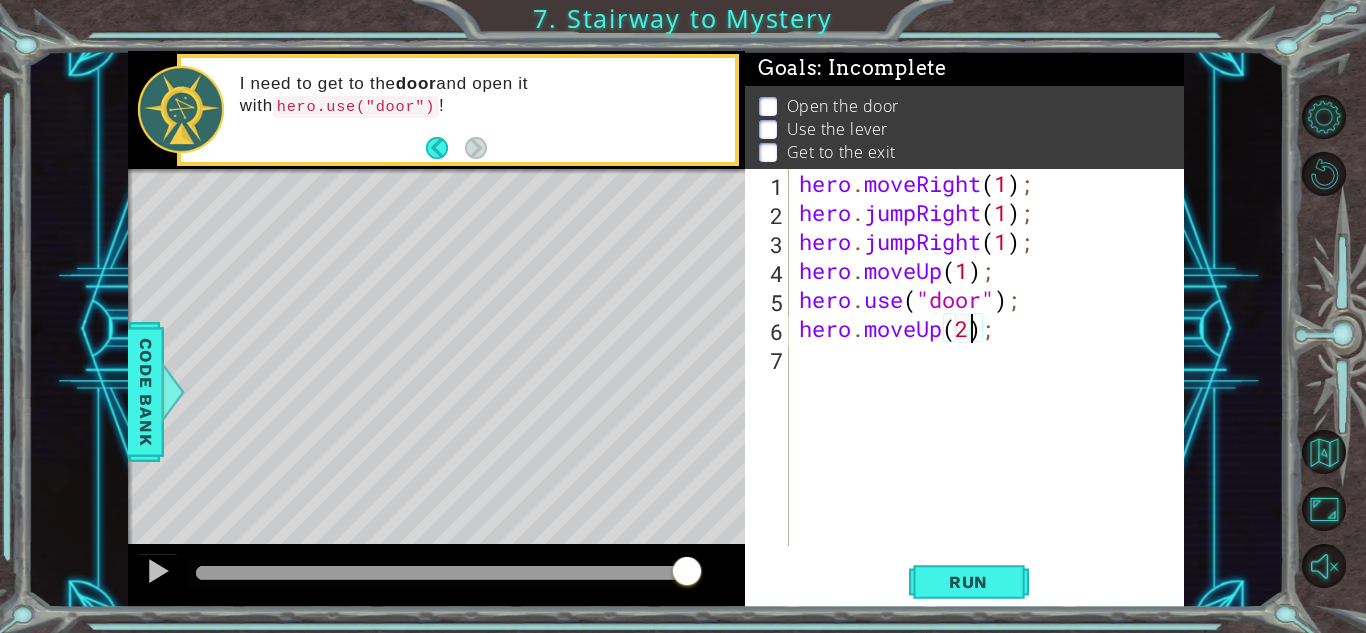 click on "hero . moveRight ( 1 ) ; hero . jumpRight ( 1 ) ; hero . jumpRight ( 1 ) ; hero . moveUp ( 1 ) ; hero . use ( "door" ) ; hero . moveUp ( 2 ) ;" at bounding box center (992, 386) 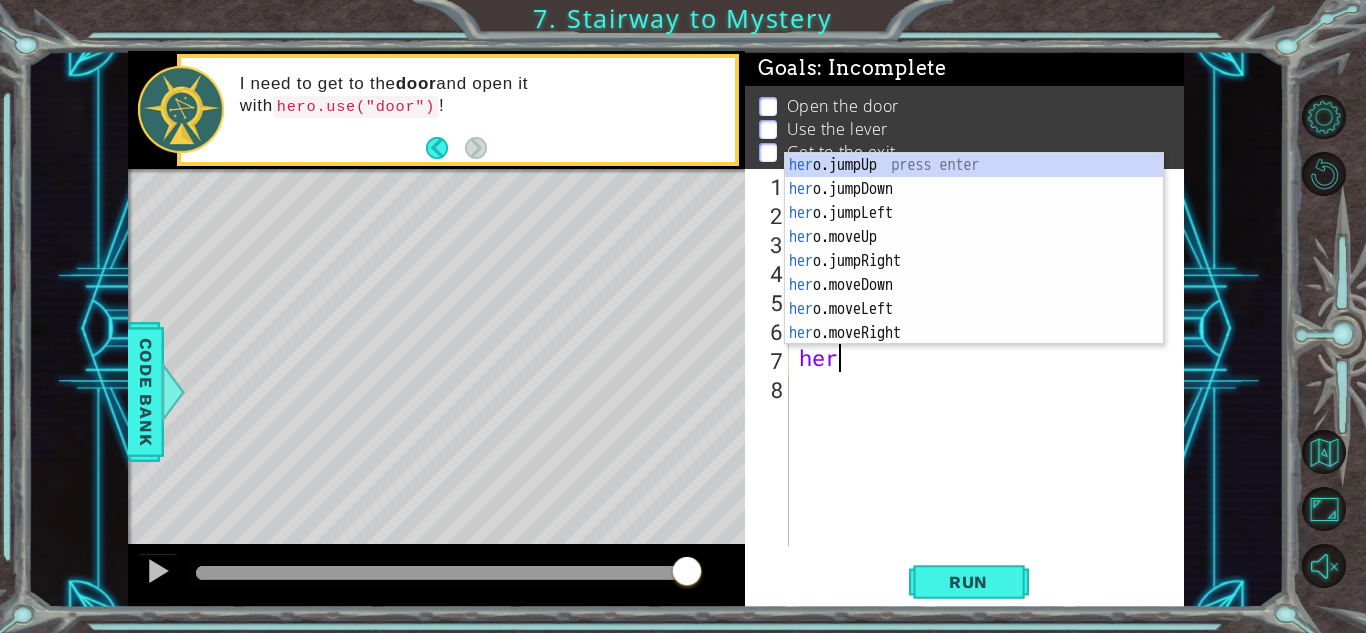 scroll, scrollTop: 0, scrollLeft: 1, axis: horizontal 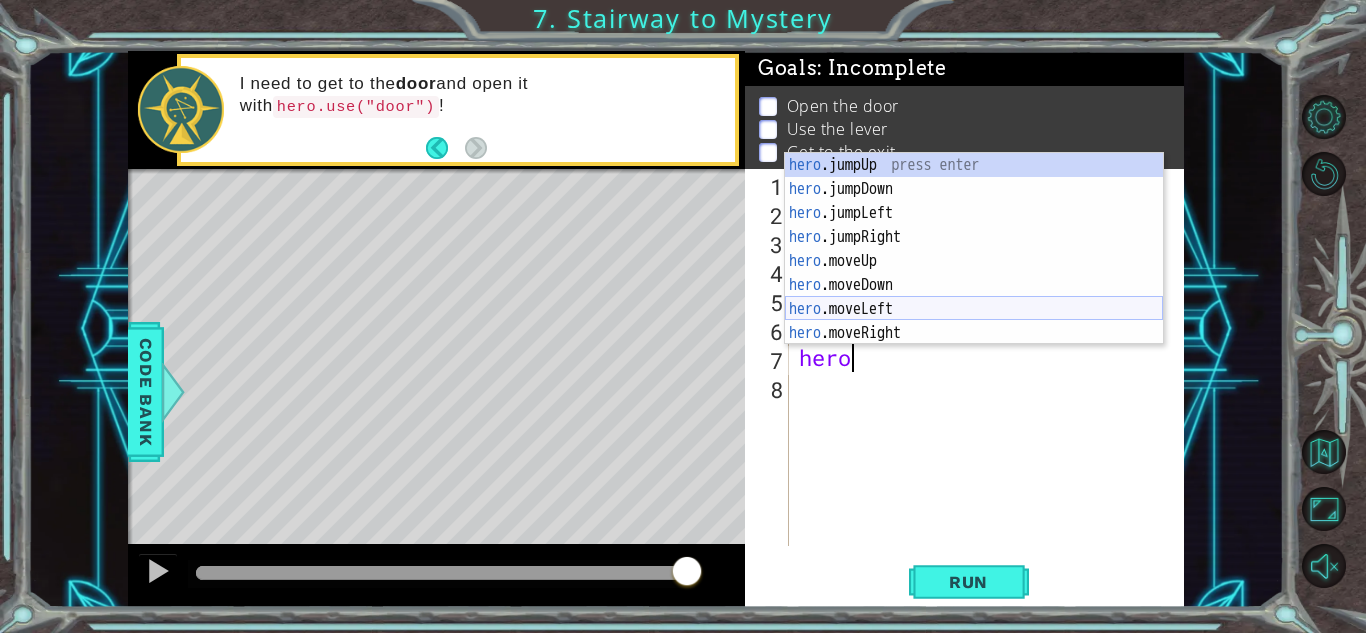 click on "hero .jumpUp press enter hero .jumpDown press enter hero .jumpLeft press enter hero .jumpRight press enter hero .moveUp press enter hero .moveDown press enter hero .moveLeft press enter hero .moveRight press enter hero .use press enter" at bounding box center [974, 273] 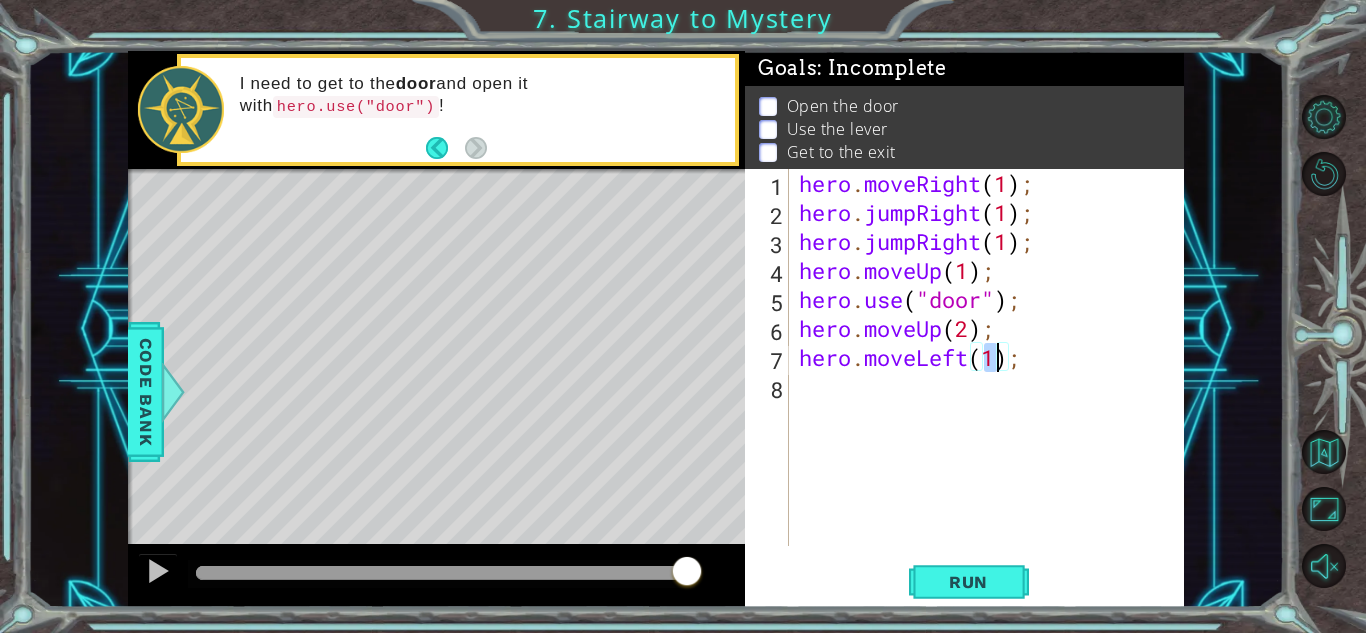 click on "hero . moveRight ( 1 ) ; hero . jumpRight ( 1 ) ; hero . jumpRight ( 1 ) ; hero . moveUp ( 1 ) ; hero . use ( "door" ) ; hero . moveUp ( 2 ) ; hero . moveLeft ( 1 ) ;" at bounding box center [992, 386] 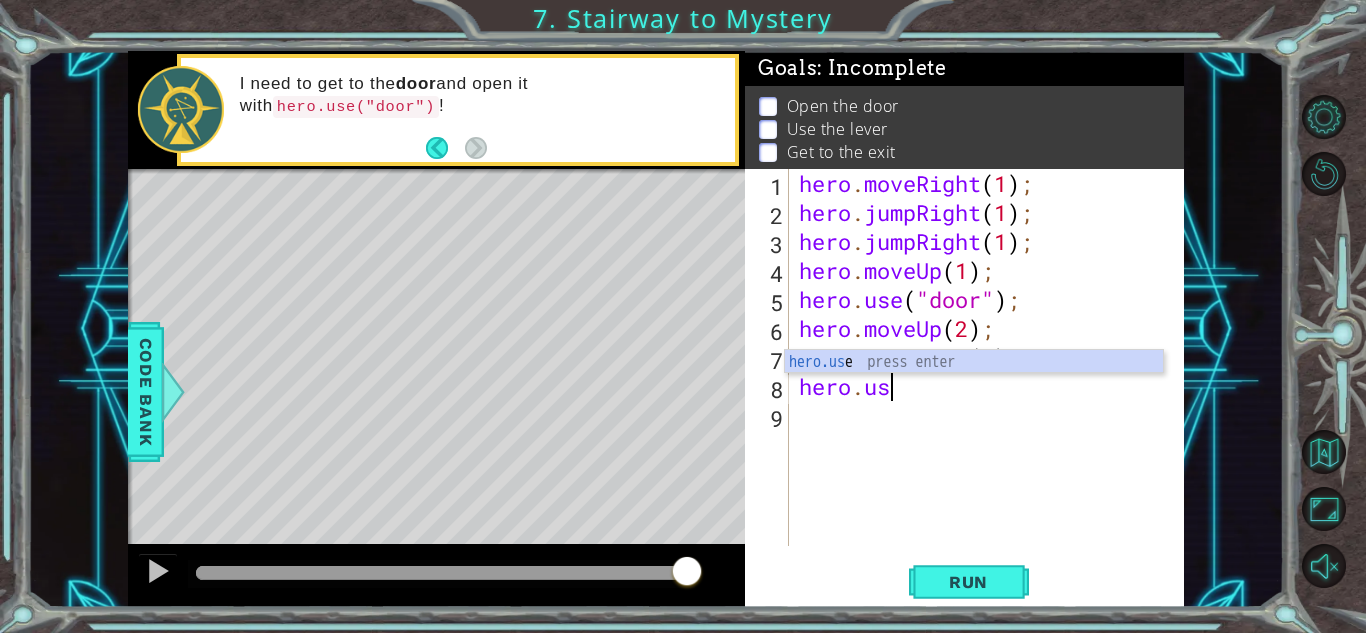 scroll, scrollTop: 0, scrollLeft: 3, axis: horizontal 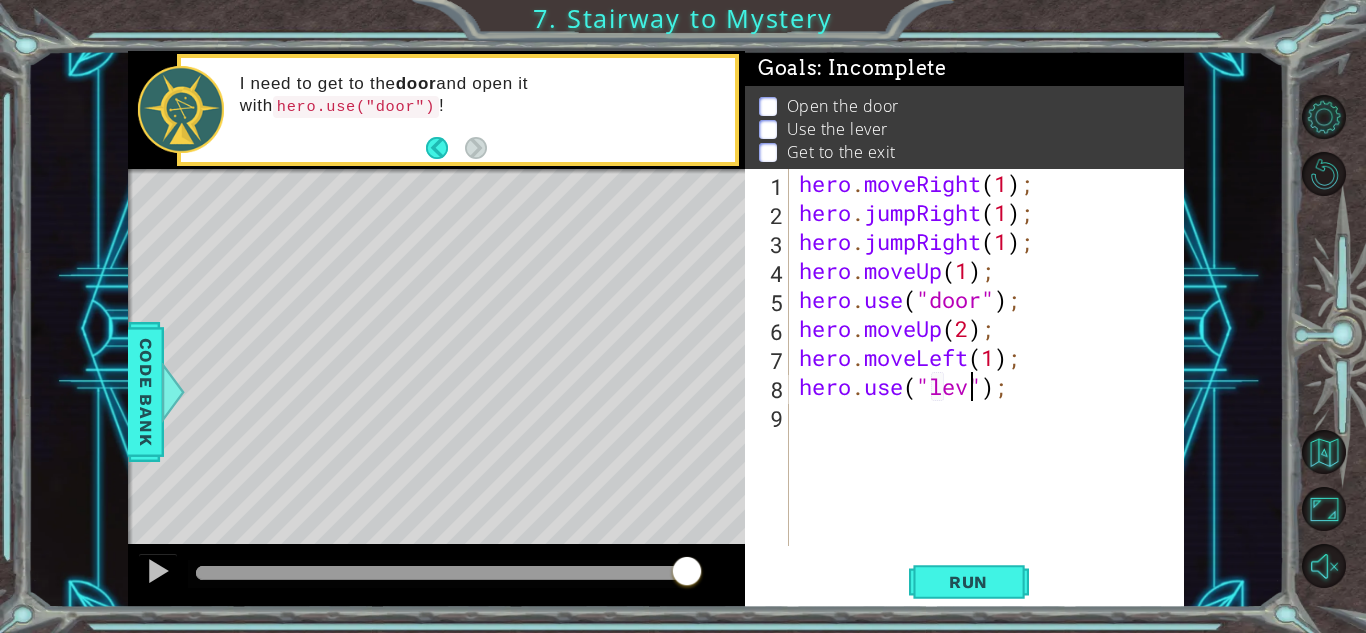 type on "hero.use("lever");" 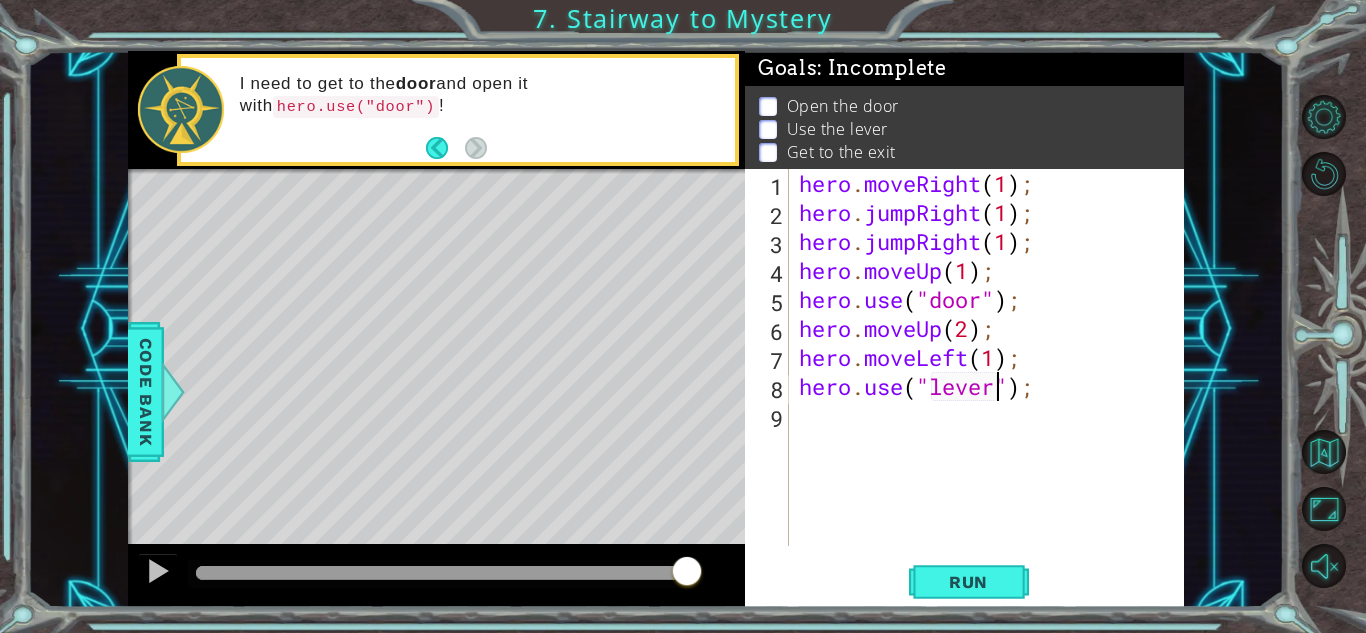 click on "hero . moveRight ( 1 ) ; hero . jumpRight ( 1 ) ; hero . jumpRight ( 1 ) ; hero . moveUp ( 1 ) ; hero . use ( "door" ) ; hero . moveUp ( 2 ) ; hero . moveLeft ( 1 ) ; hero . use ( "lever" ) ;" at bounding box center [992, 386] 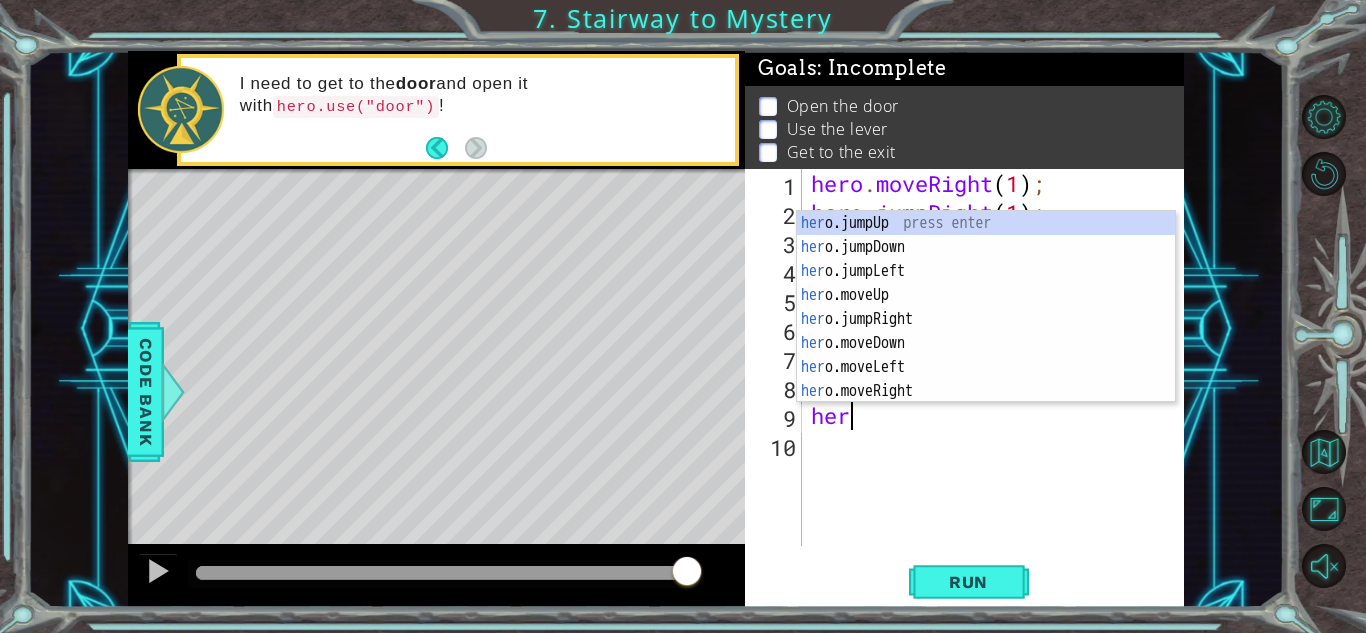 scroll, scrollTop: 0, scrollLeft: 1, axis: horizontal 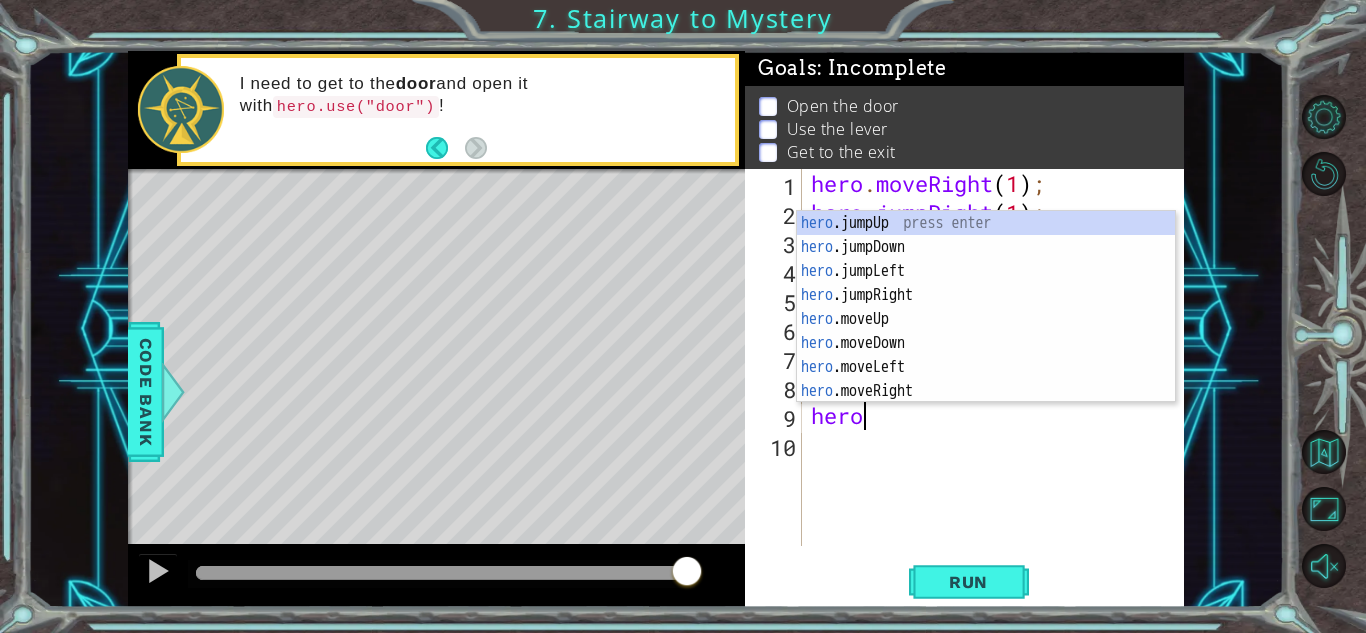 type on "hero." 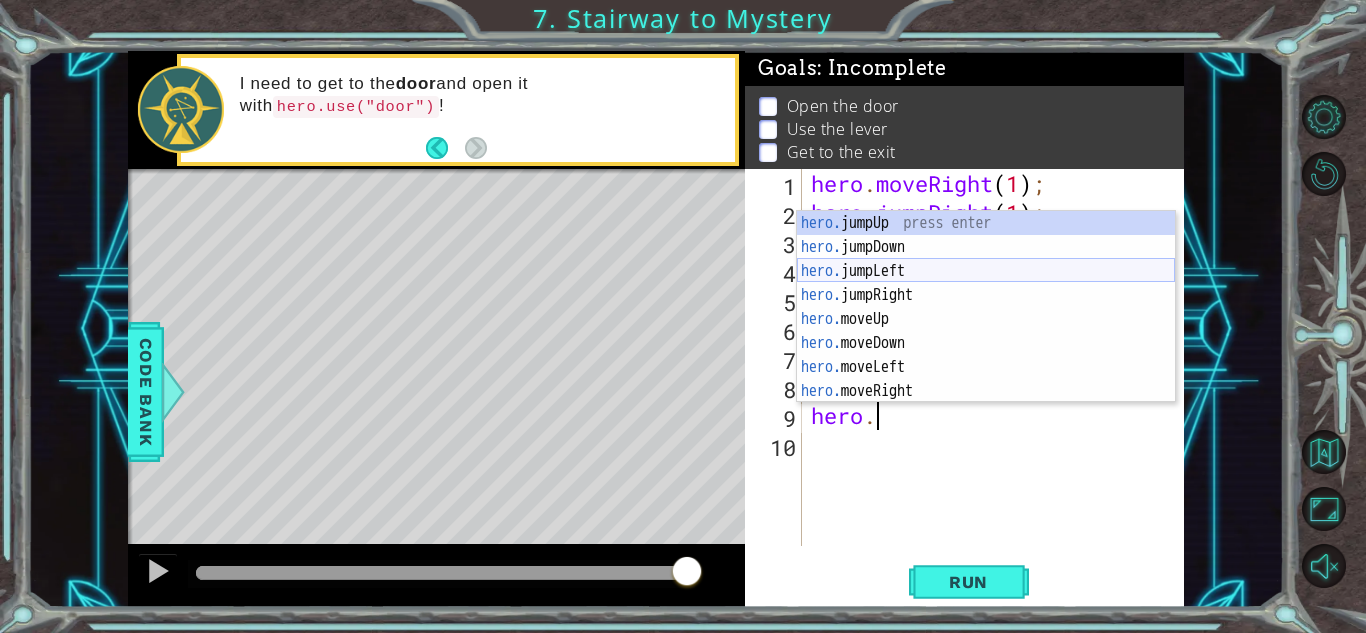click on "hero. jumpUp press enter hero. jumpDown press enter hero. jumpLeft press enter hero. jumpRight press enter hero. moveUp press enter hero. moveDown press enter hero. moveLeft press enter hero. moveRight press enter hero. use press enter" at bounding box center (986, 331) 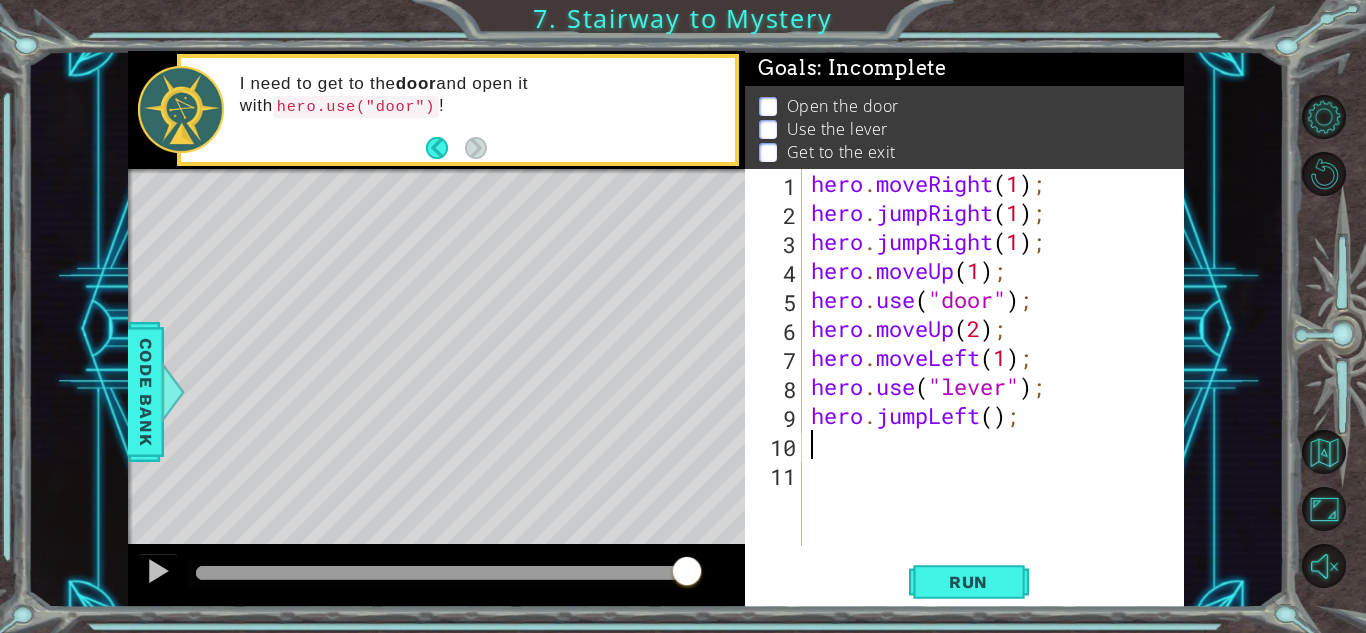scroll, scrollTop: 0, scrollLeft: 0, axis: both 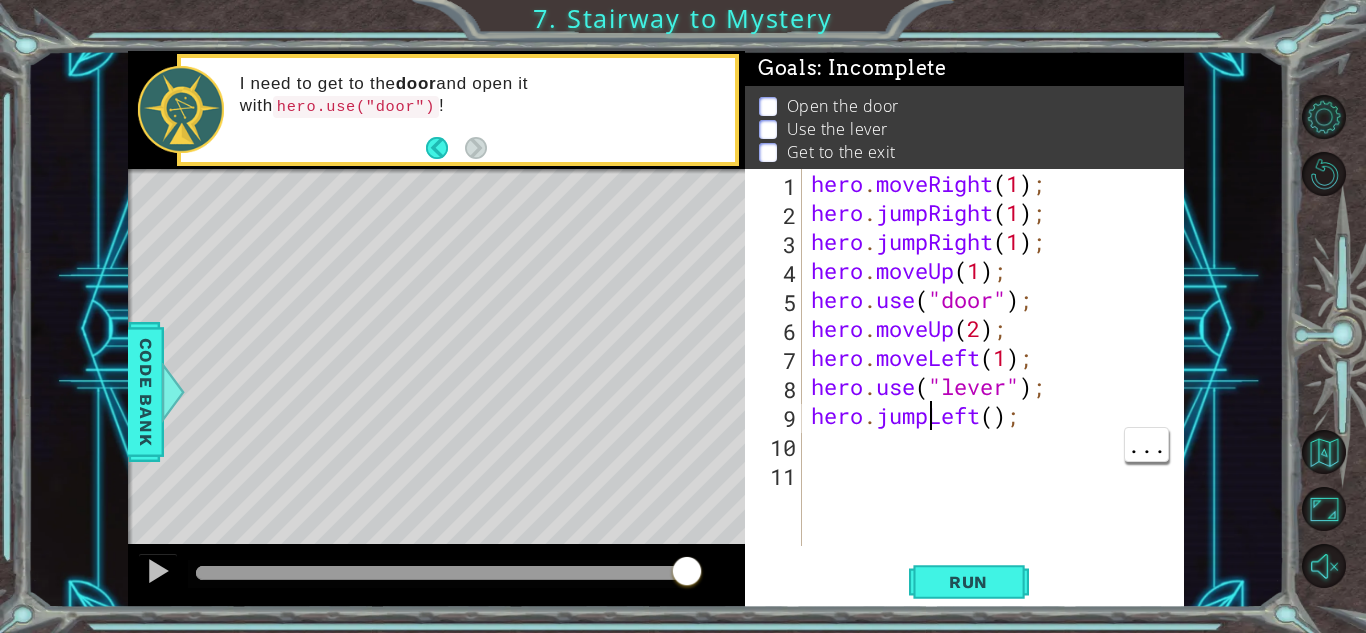 click on "hero . moveRight ( 1 ) ; hero . jumpRight ( 1 ) ; hero . jumpRight ( 1 ) ; hero . moveUp ( 1 ) ; hero . use ( "door" ) ; hero . moveUp ( 2 ) ; hero . moveLeft ( 1 ) ; hero . use ( "lever" ) ; hero . jumpLeft ( ) ;" at bounding box center [998, 386] 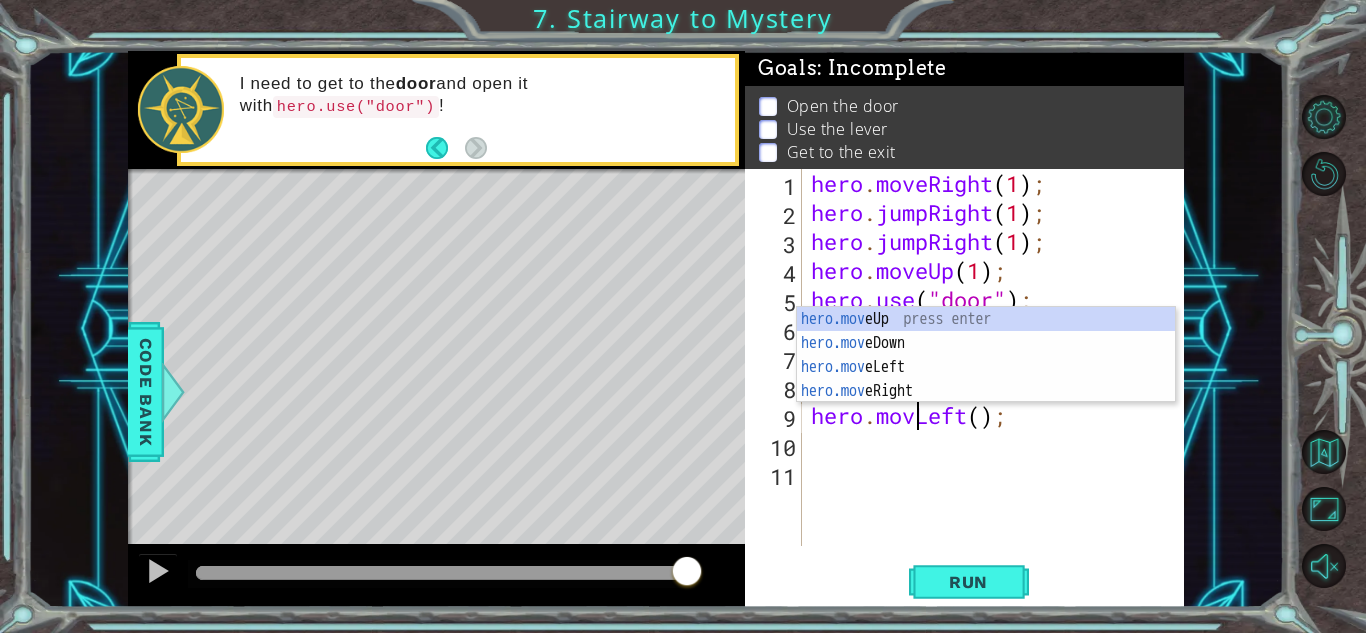 scroll, scrollTop: 0, scrollLeft: 5, axis: horizontal 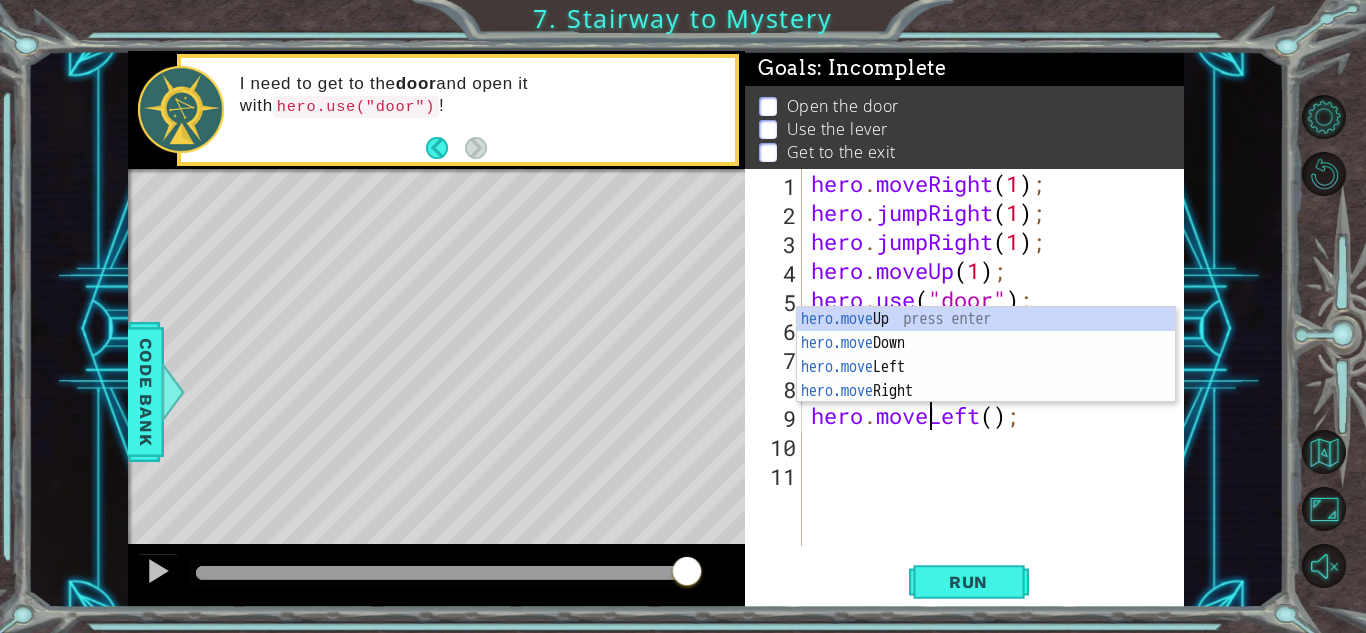 click on "hero . moveRight ( 1 ) ; hero . jumpRight ( 1 ) ; hero . jumpRight ( 1 ) ; hero . moveUp ( 1 ) ; hero . use ( "door" ) ; hero . moveUp ( 2 ) ; hero . moveLeft ( 1 ) ; hero . use ( "lever" ) ; hero . moveLeft ( ) ;" at bounding box center (998, 386) 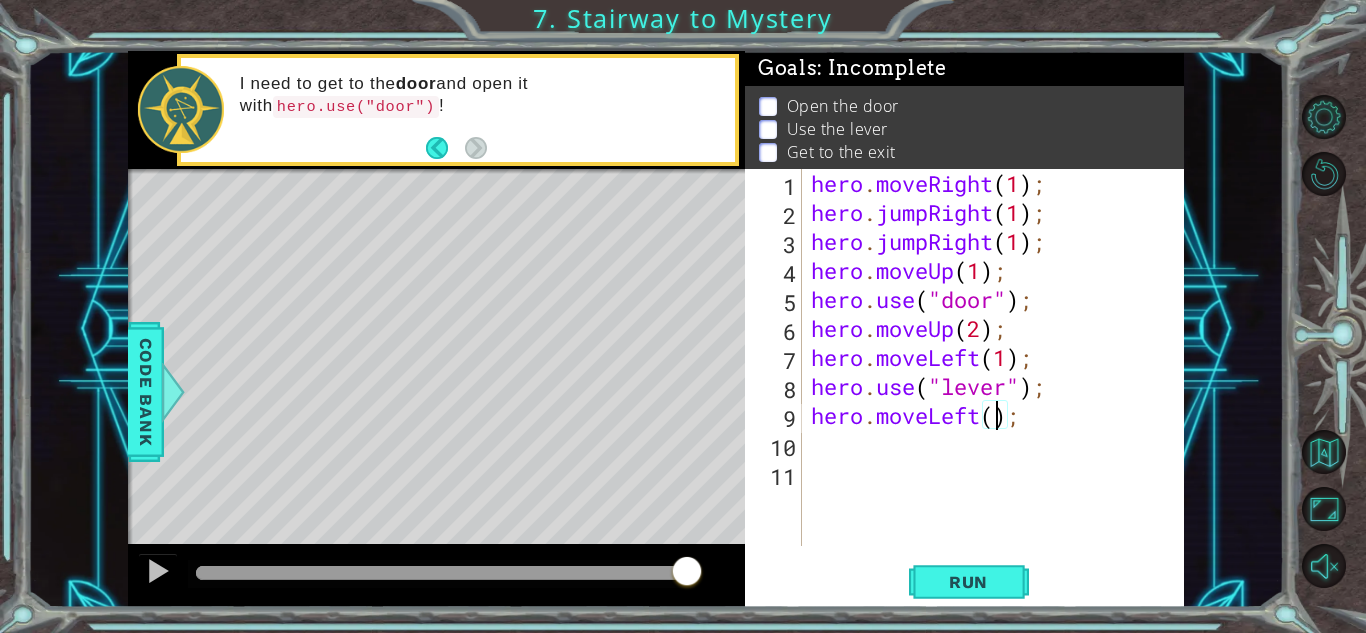 type on "hero.moveLeft(2);" 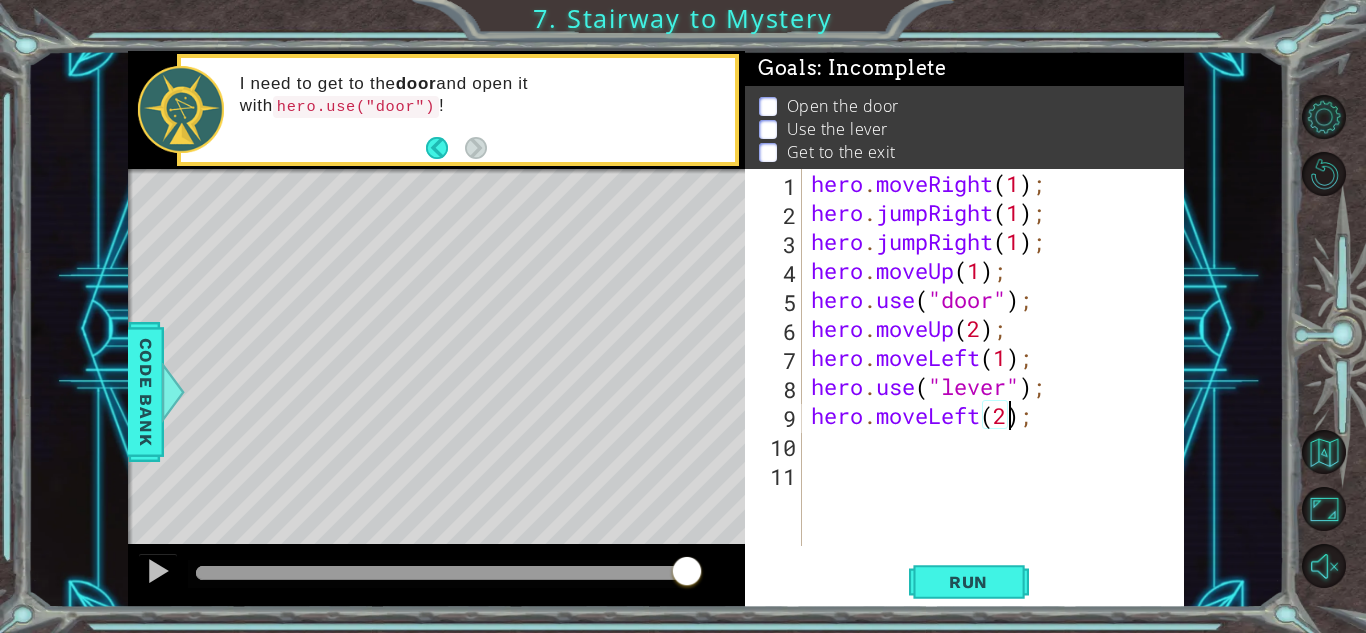 scroll, scrollTop: 0, scrollLeft: 9, axis: horizontal 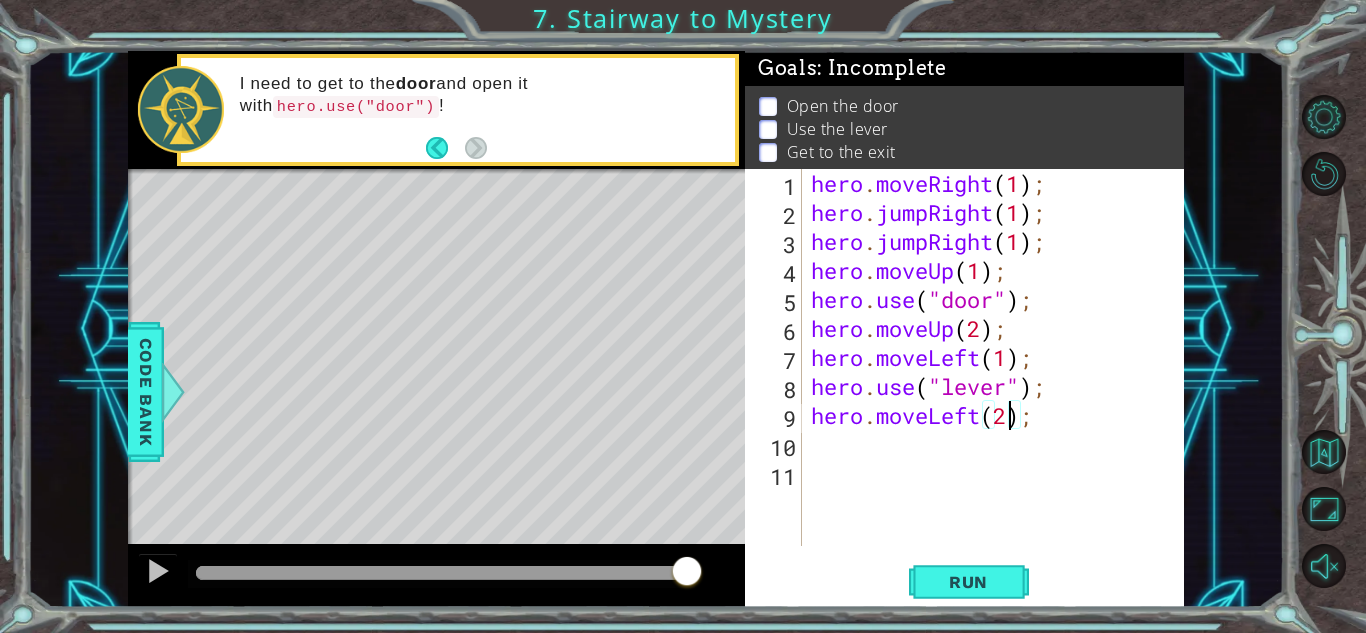 click on "hero . moveRight ( 1 ) ; hero . jumpRight ( 1 ) ; hero . jumpRight ( 1 ) ; hero . moveUp ( 1 ) ; hero . use ( "door" ) ; hero . moveUp ( 2 ) ; hero . moveLeft ( 1 ) ; hero . use ( "lever" ) ; hero . moveLeft ( 2 ) ;" at bounding box center [998, 386] 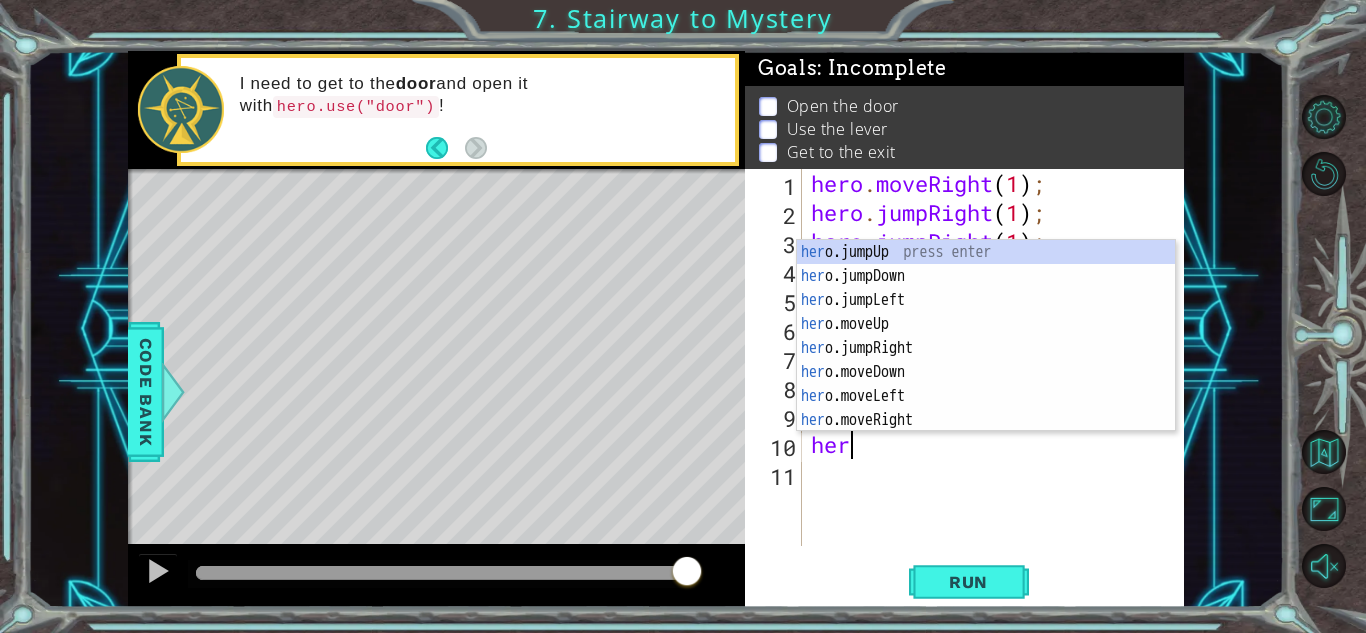 scroll, scrollTop: 0, scrollLeft: 1, axis: horizontal 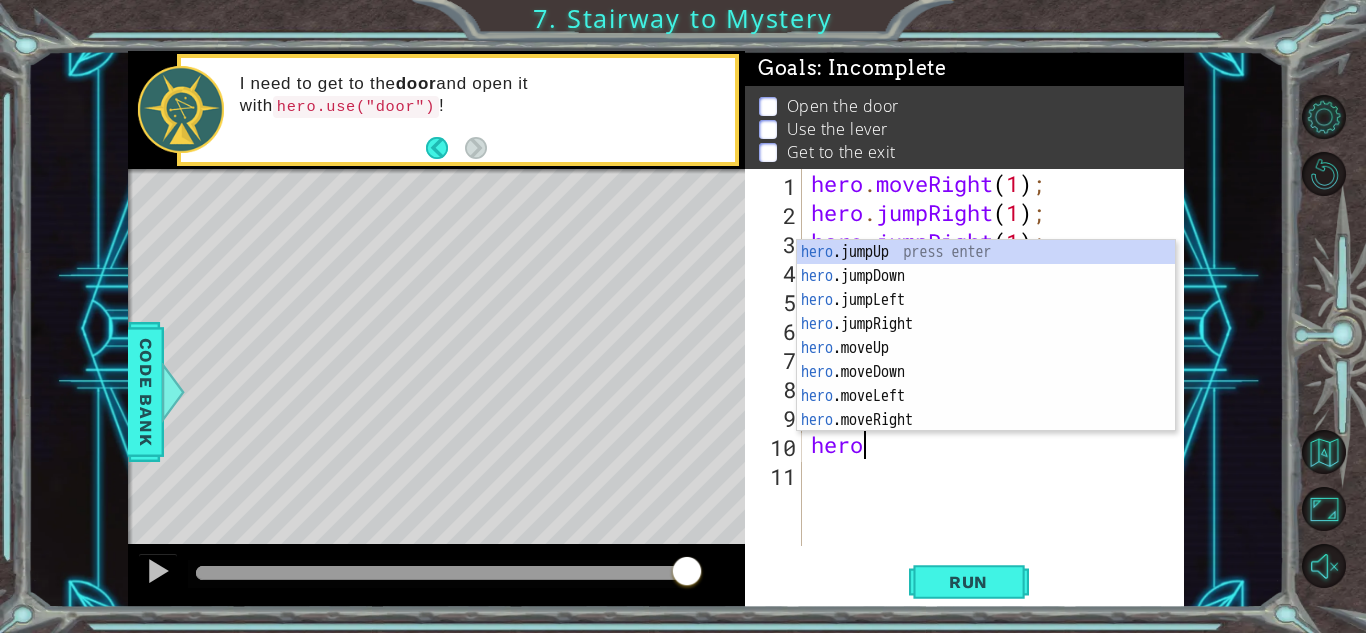 type on "hero." 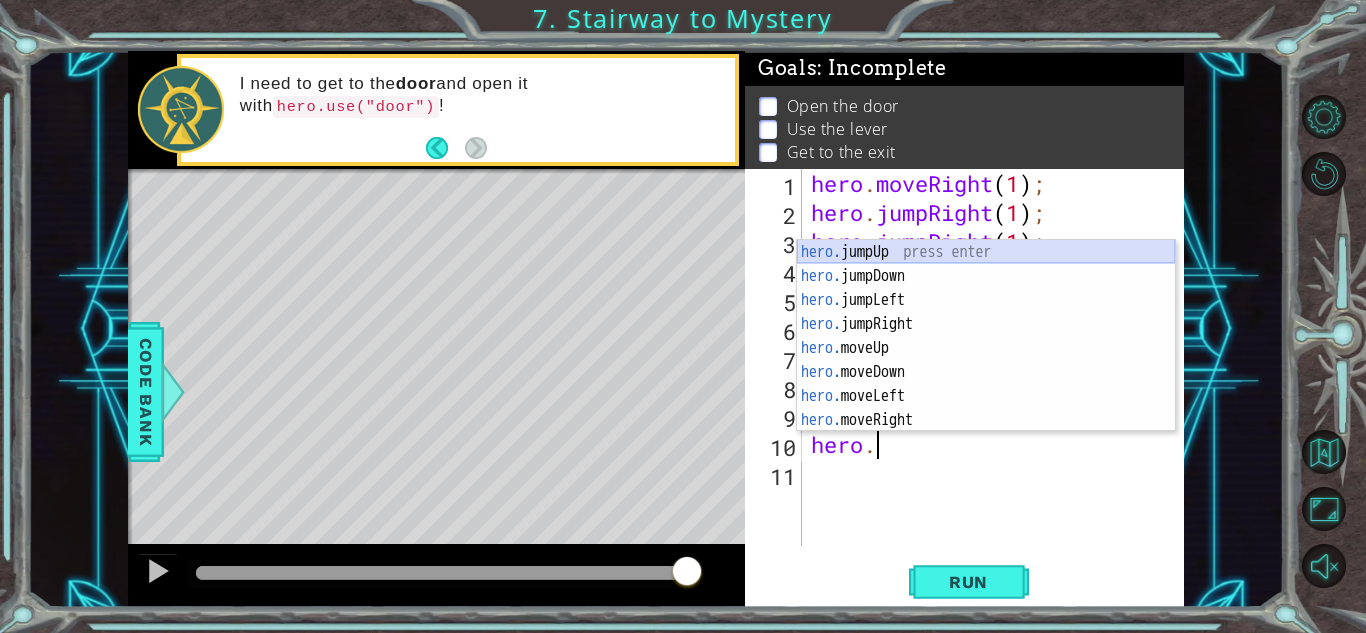 scroll, scrollTop: 0, scrollLeft: 0, axis: both 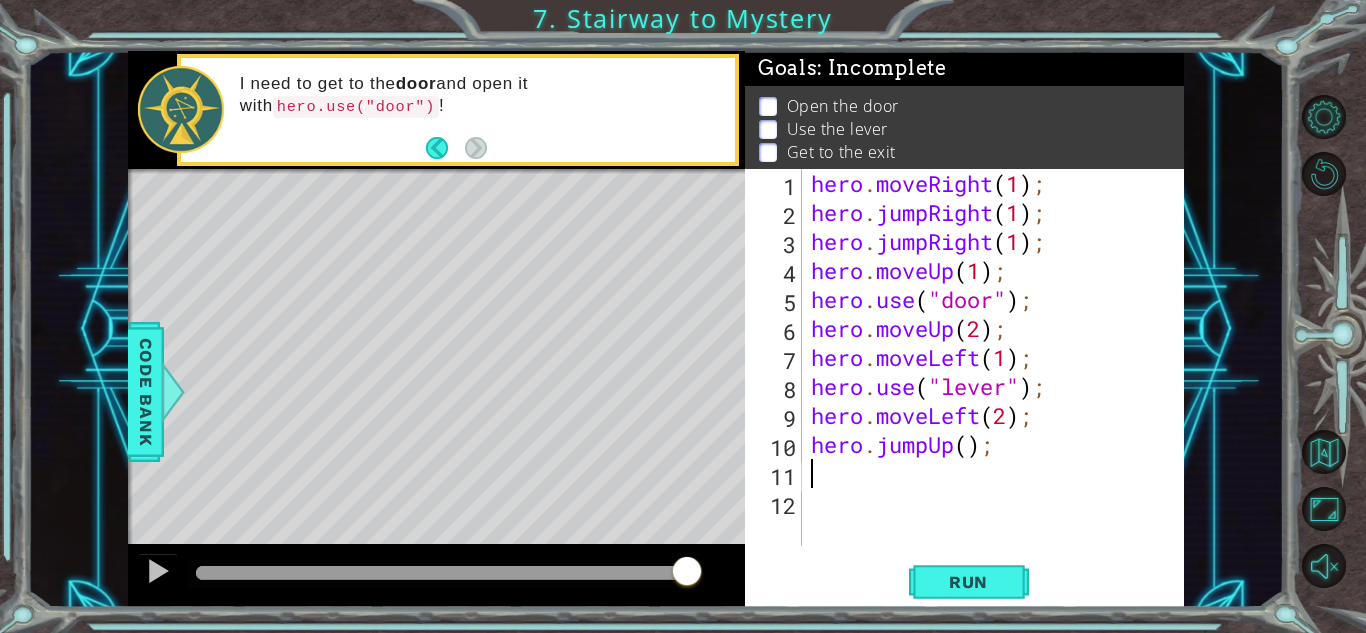 click on "hero . moveRight ( 1 ) ; hero . jumpRight ( 1 ) ; hero . jumpRight ( 1 ) ; hero . moveUp ( 1 ) ; hero . use ( "door" ) ; hero . moveUp ( 2 ) ; hero . moveLeft ( 1 ) ; hero . use ( "lever" ) ; hero . moveLeft ( 2 ) ; hero . jumpUp ( ) ;" at bounding box center (998, 386) 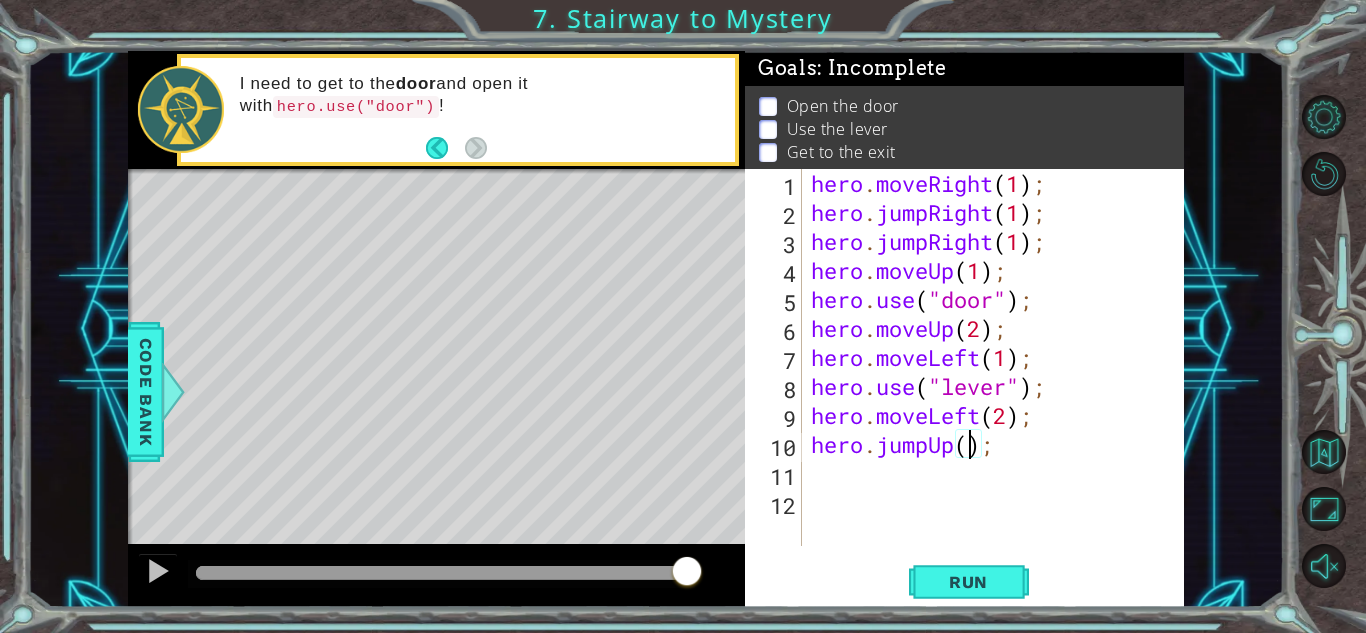 type on "hero.jumpUp(1);" 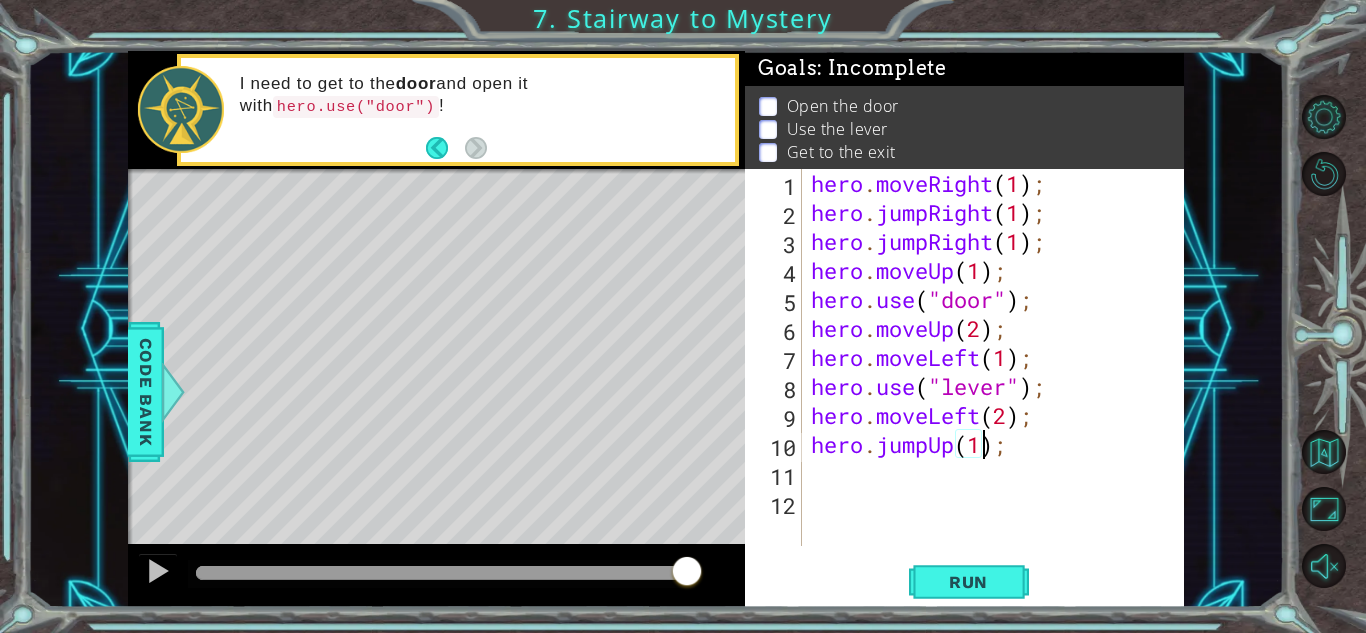 scroll, scrollTop: 0, scrollLeft: 7, axis: horizontal 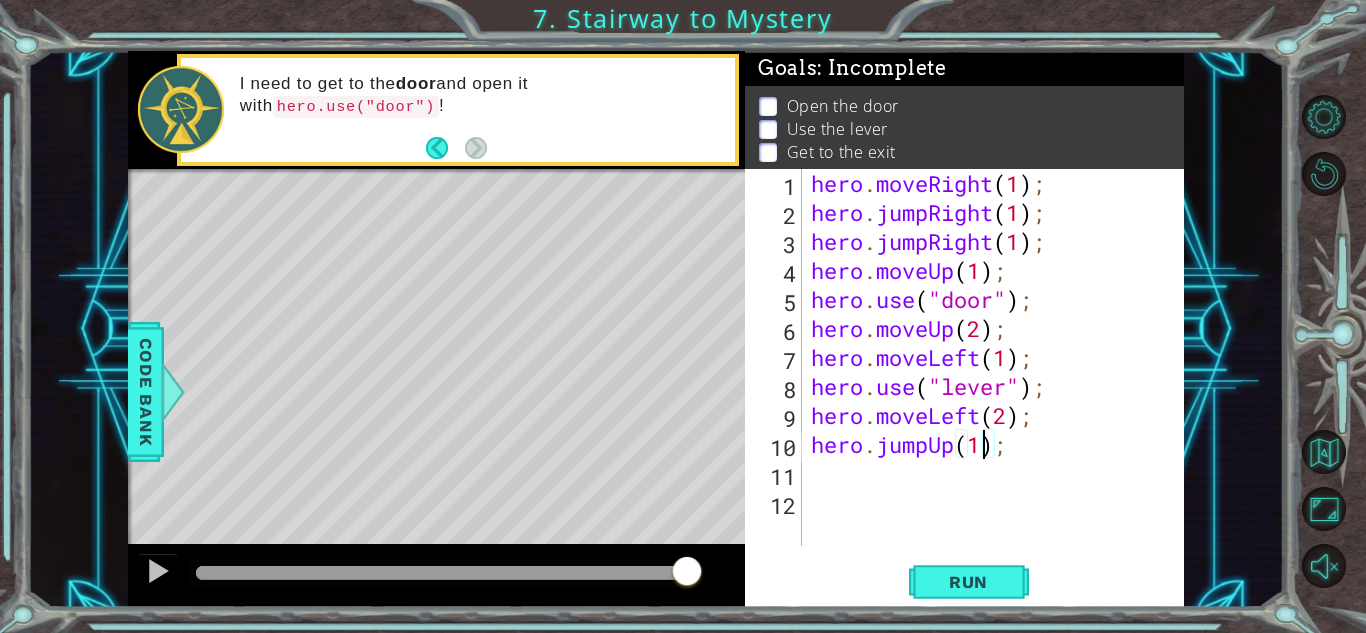 click on "hero . moveRight ( 1 ) ; hero . jumpRight ( 1 ) ; hero . jumpRight ( 1 ) ; hero . moveUp ( 1 ) ; hero . use ( "door" ) ; hero . moveUp ( 2 ) ; hero . moveLeft ( 1 ) ; hero . use ( "lever" ) ; hero . moveLeft ( 2 ) ; hero . jumpUp ( 1 ) ;" at bounding box center [998, 386] 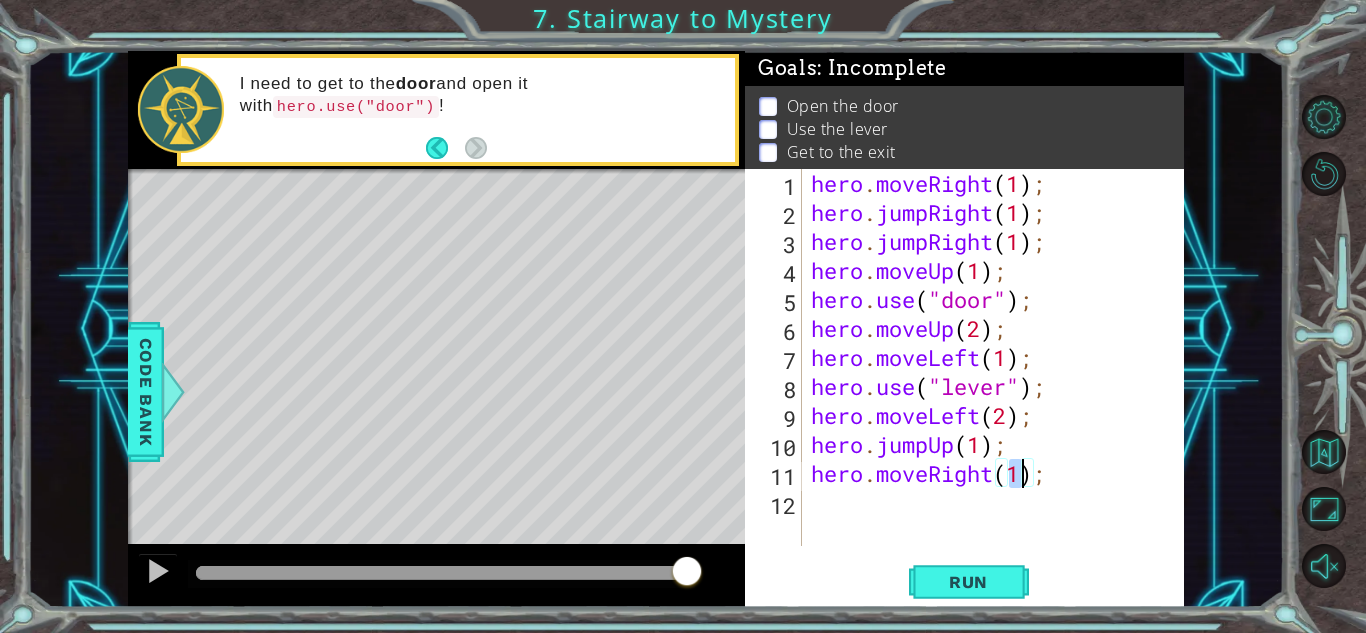 scroll, scrollTop: 0, scrollLeft: 9, axis: horizontal 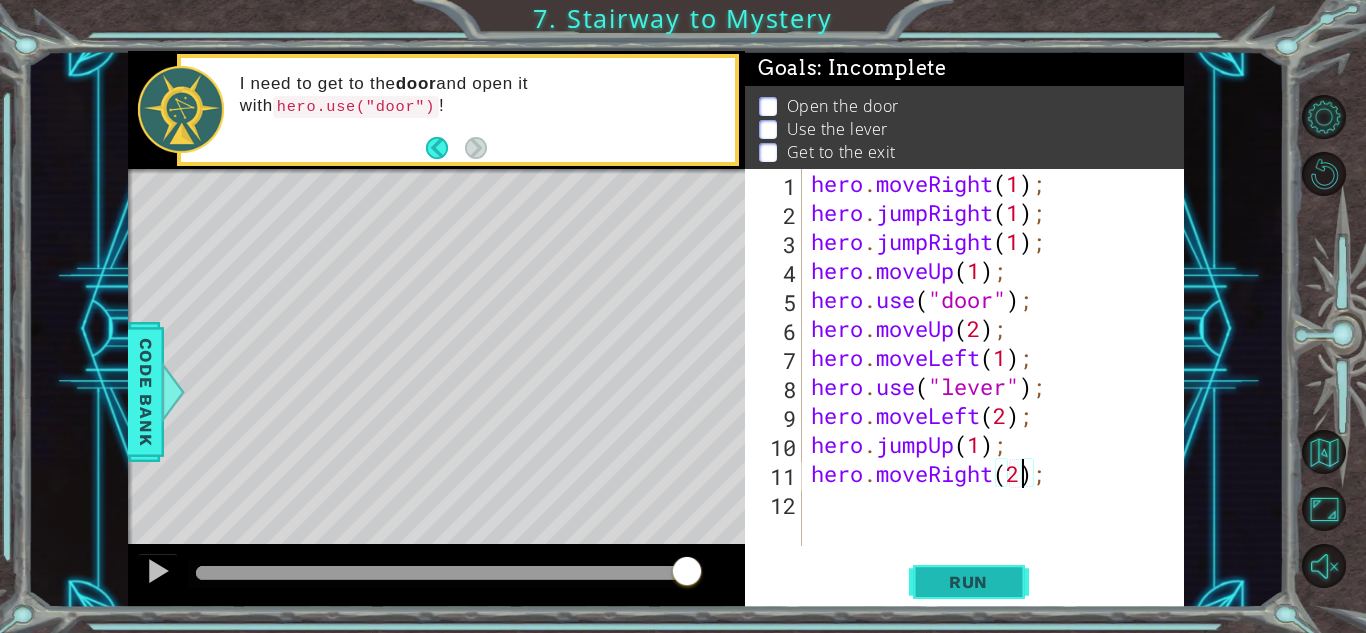 click on "hero . moveRight ( 1 ) ; hero . jumpRight ( 1 ) ; hero . jumpRight ( 1 ) ; hero . moveUp ( 1 ) ; hero . use ( "door" ) ; hero . moveUp ( 2 ) ; hero . moveLeft ( 1 ) ; hero . use ( "lever" ) ; hero . moveLeft ( 2 ) ; hero . jumpUp ( 1 ) ; hero . moveRight ( 2 ) ;" at bounding box center [998, 386] 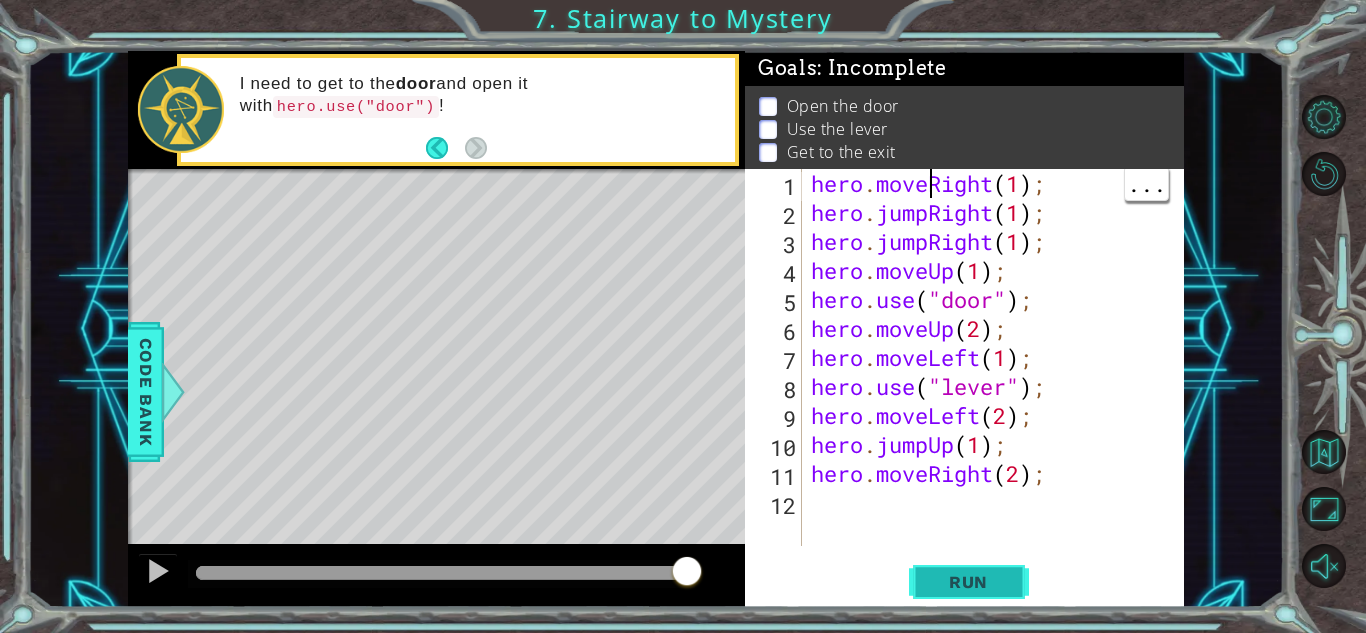 click on "Run" at bounding box center (969, 582) 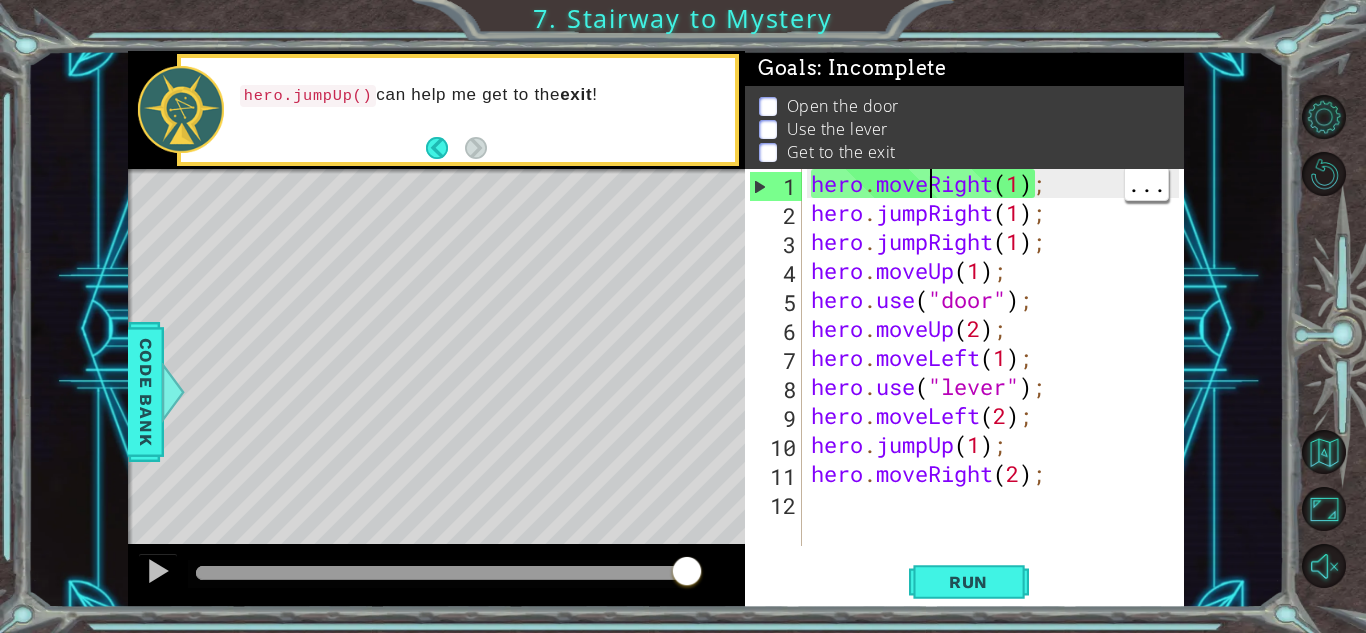 click on "hero . moveRight ( 1 ) ; hero . jumpRight ( 1 ) ; hero . jumpRight ( 1 ) ; hero . moveUp ( 1 ) ; hero . use ( "door" ) ; hero . moveUp ( 2 ) ; hero . moveLeft ( 1 ) ; hero . use ( "lever" ) ; hero . moveLeft ( 2 ) ; hero . jumpUp ( 1 ) ; hero . moveRight ( 2 ) ;" at bounding box center [998, 386] 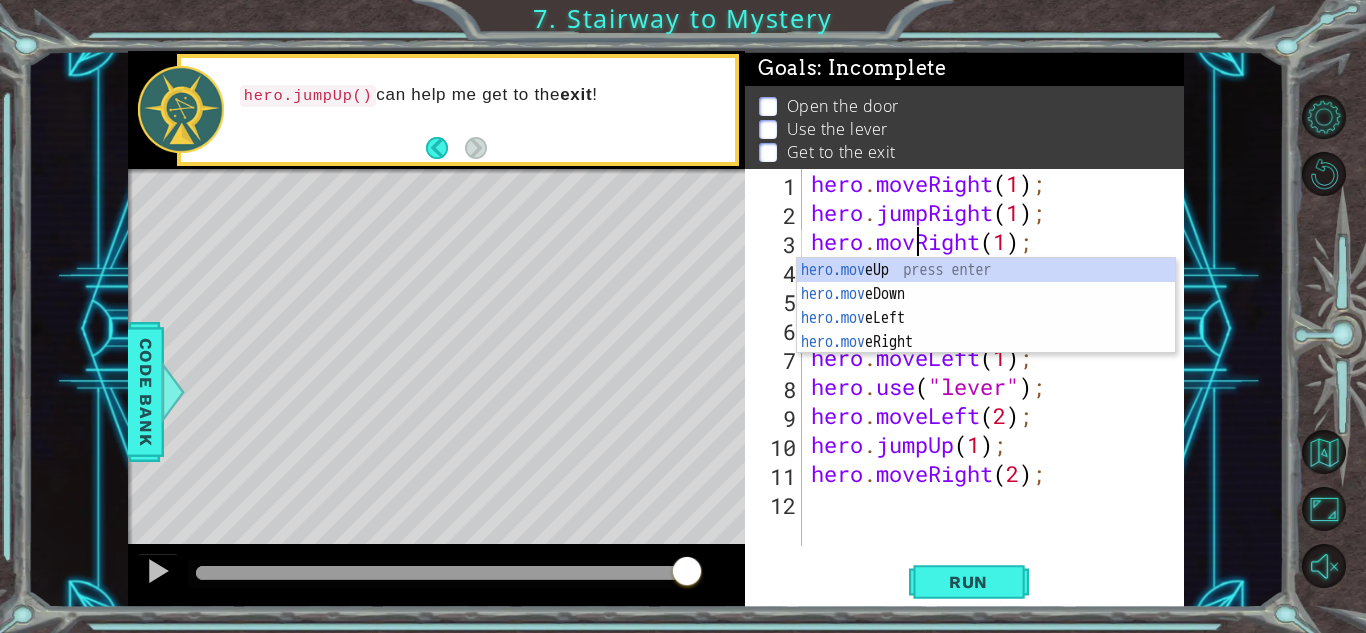 scroll, scrollTop: 0, scrollLeft: 5, axis: horizontal 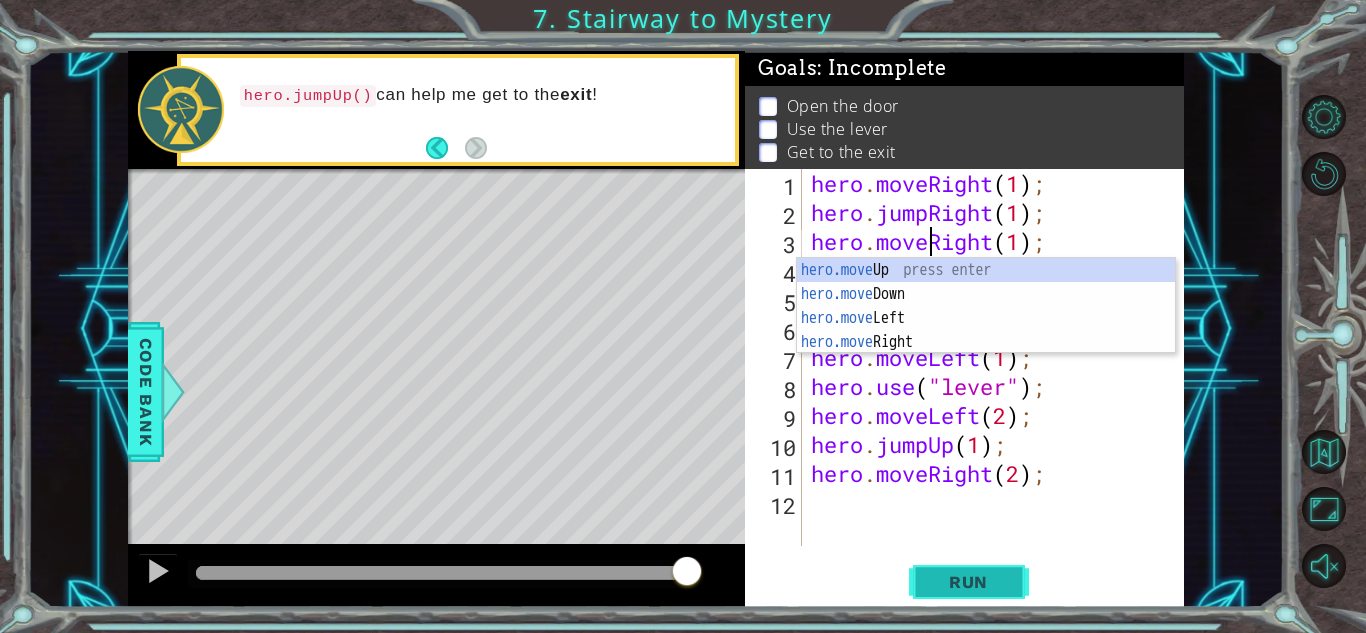 type on "hero.moveRight(1);" 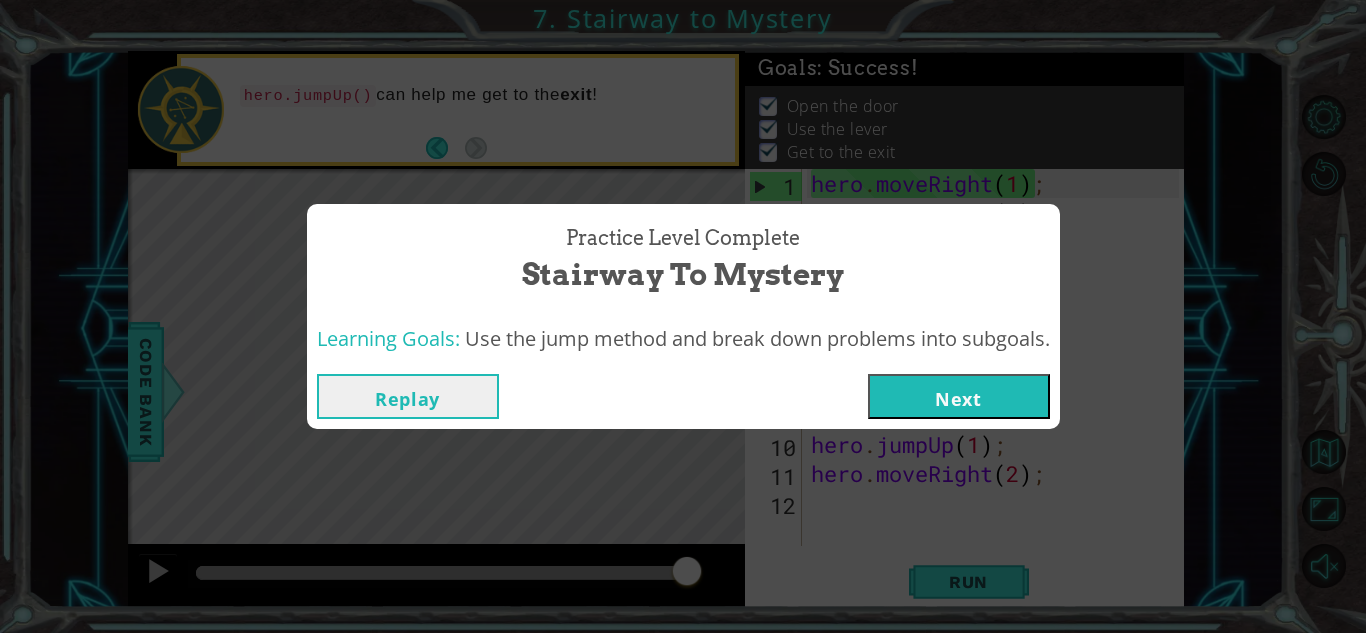 click on "Next" at bounding box center [959, 396] 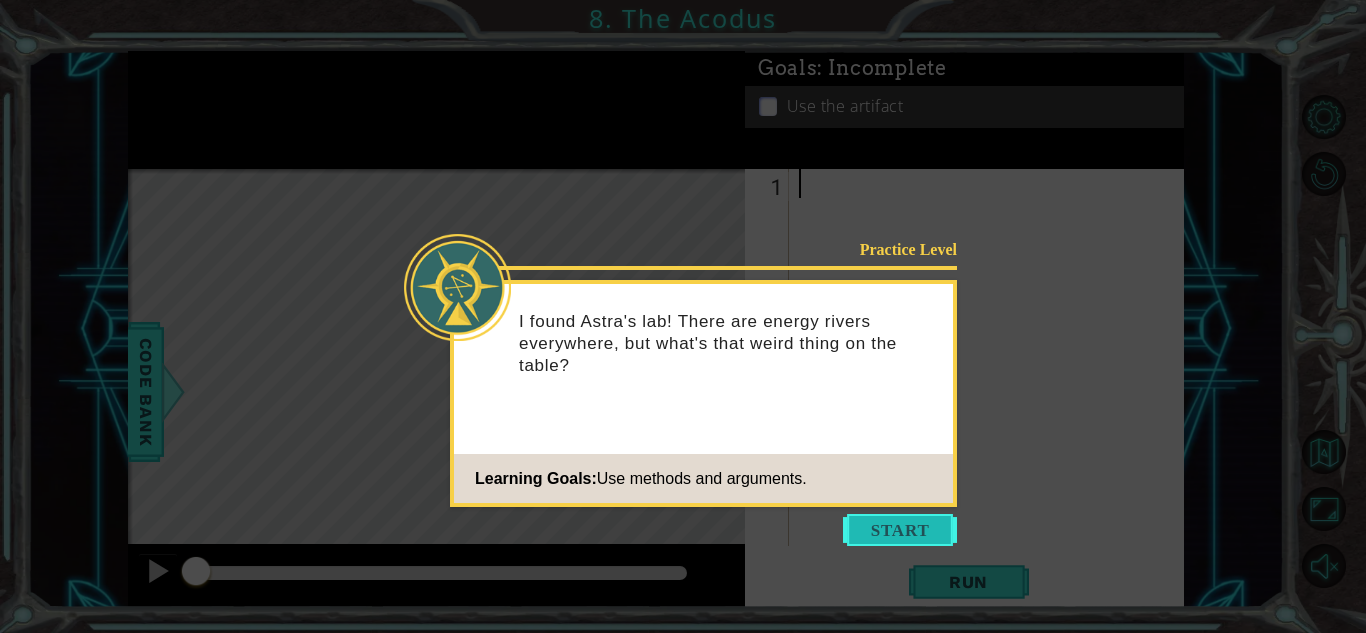 click at bounding box center (900, 530) 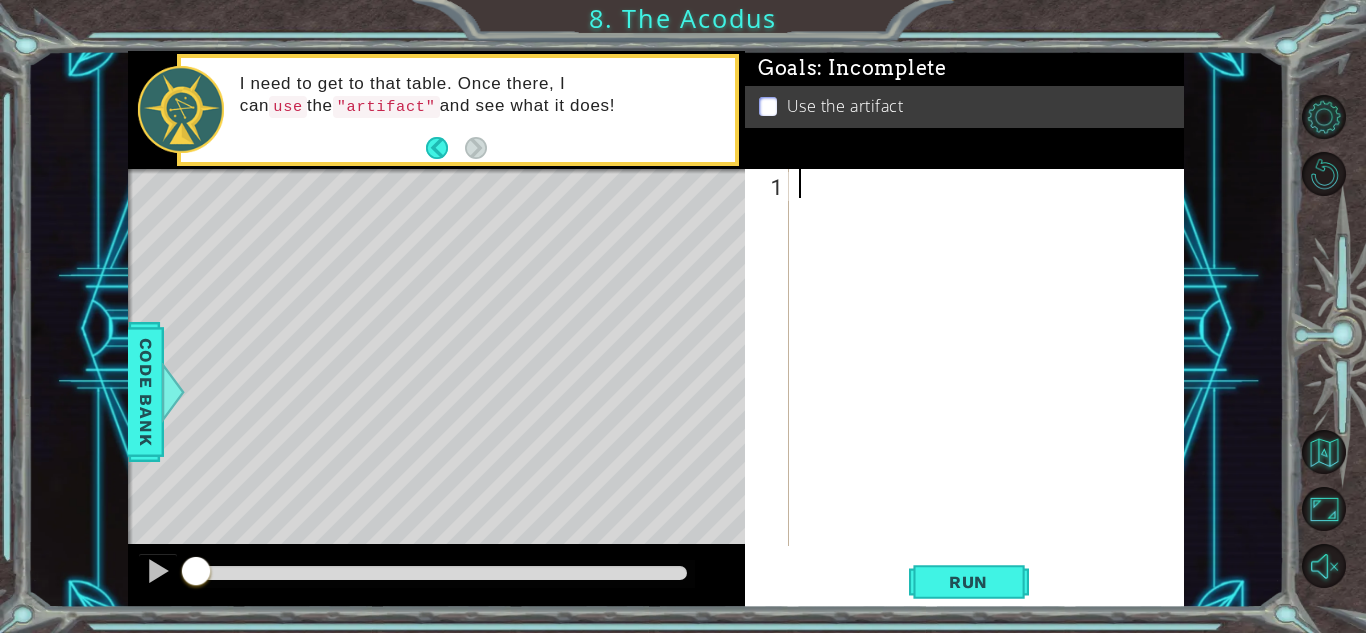 type on "m" 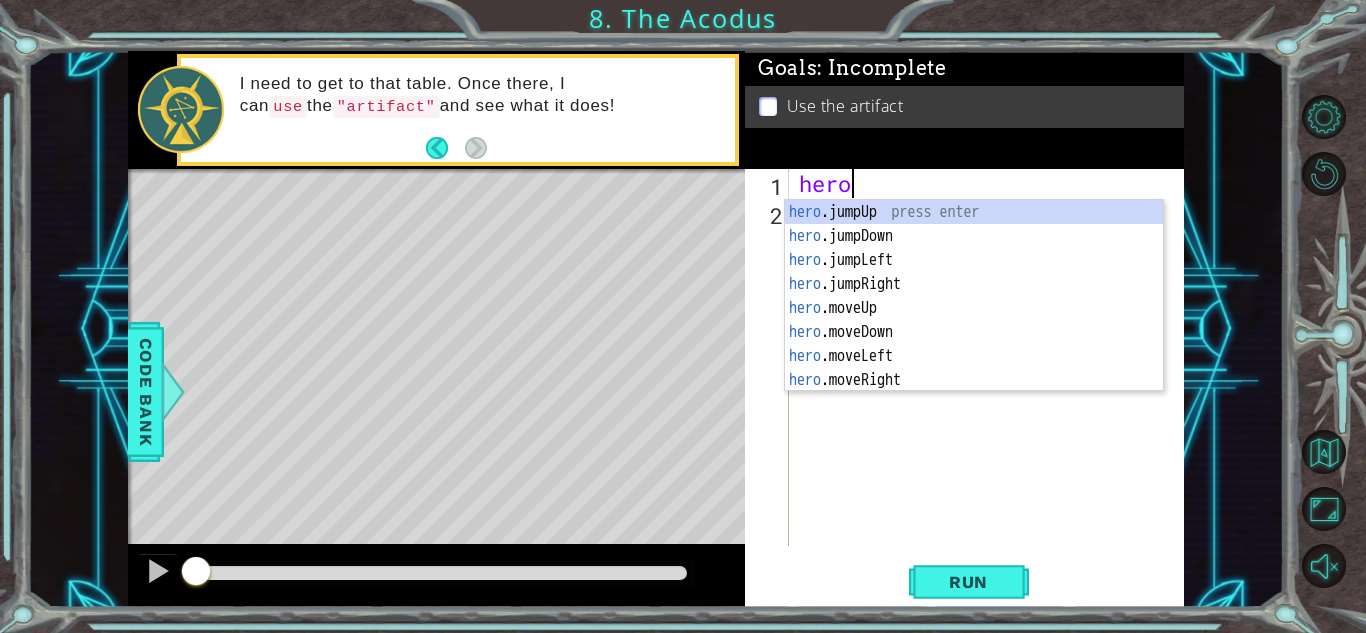 scroll, scrollTop: 0, scrollLeft: 1, axis: horizontal 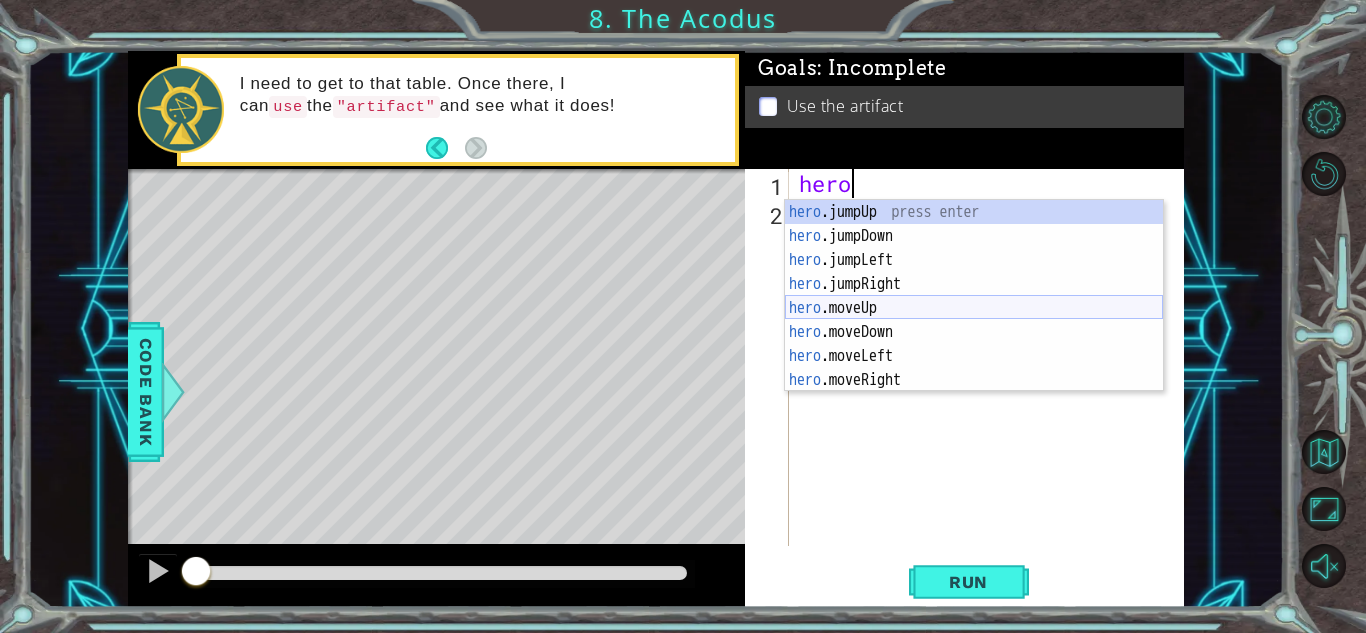 click on "hero .jumpUp press enter hero .jumpDown press enter hero .jumpLeft press enter hero .jumpRight press enter hero .moveUp press enter hero .moveDown press enter hero .moveLeft press enter hero .moveRight press enter hero .use press enter" at bounding box center [974, 320] 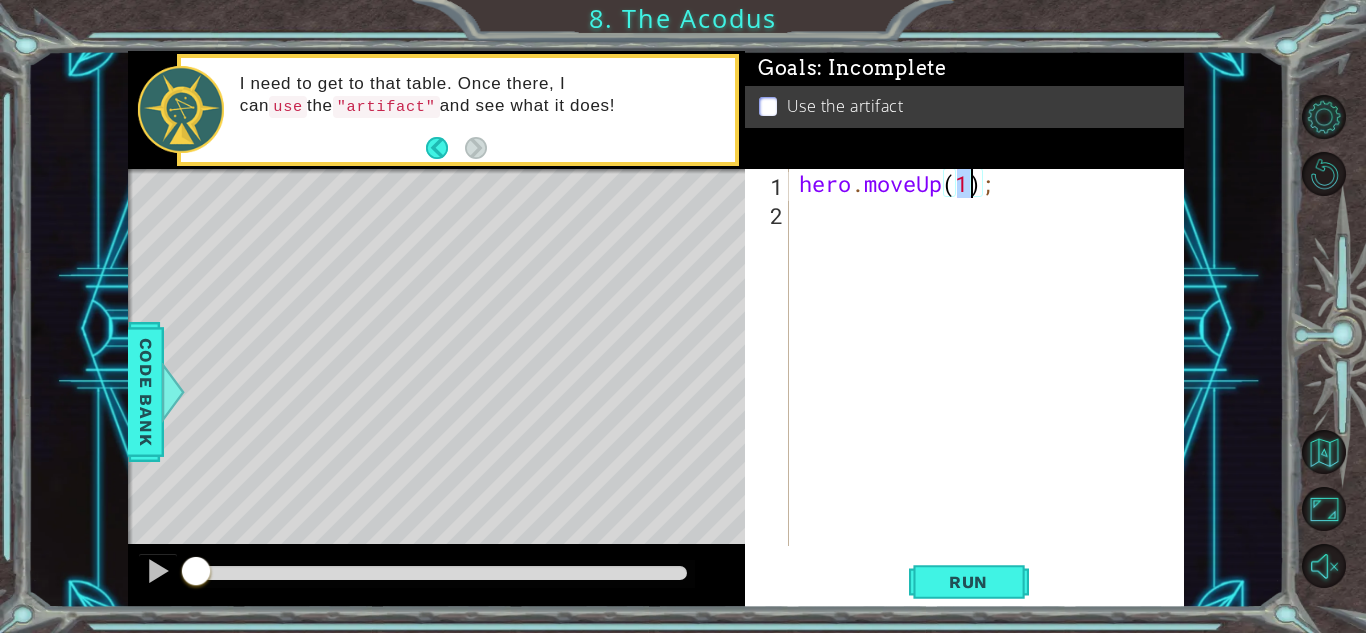 type on "hero.moveUp(2);" 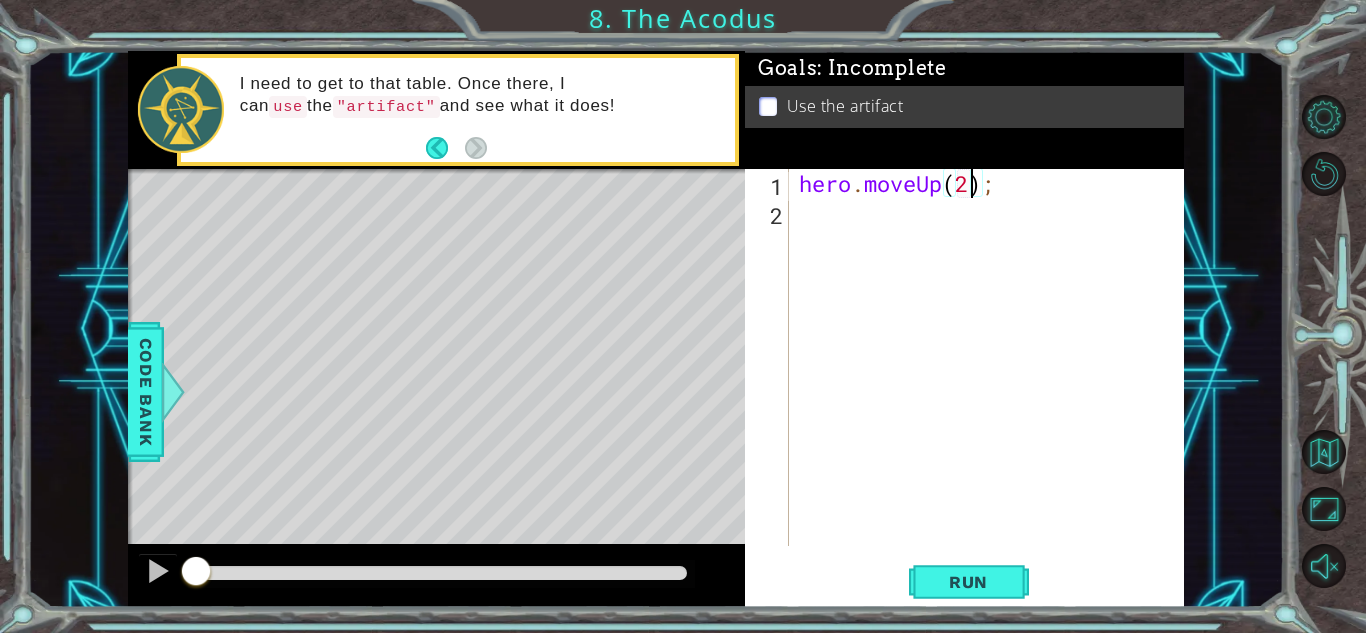 click on "hero . moveUp ( 2 ) ;" at bounding box center [992, 386] 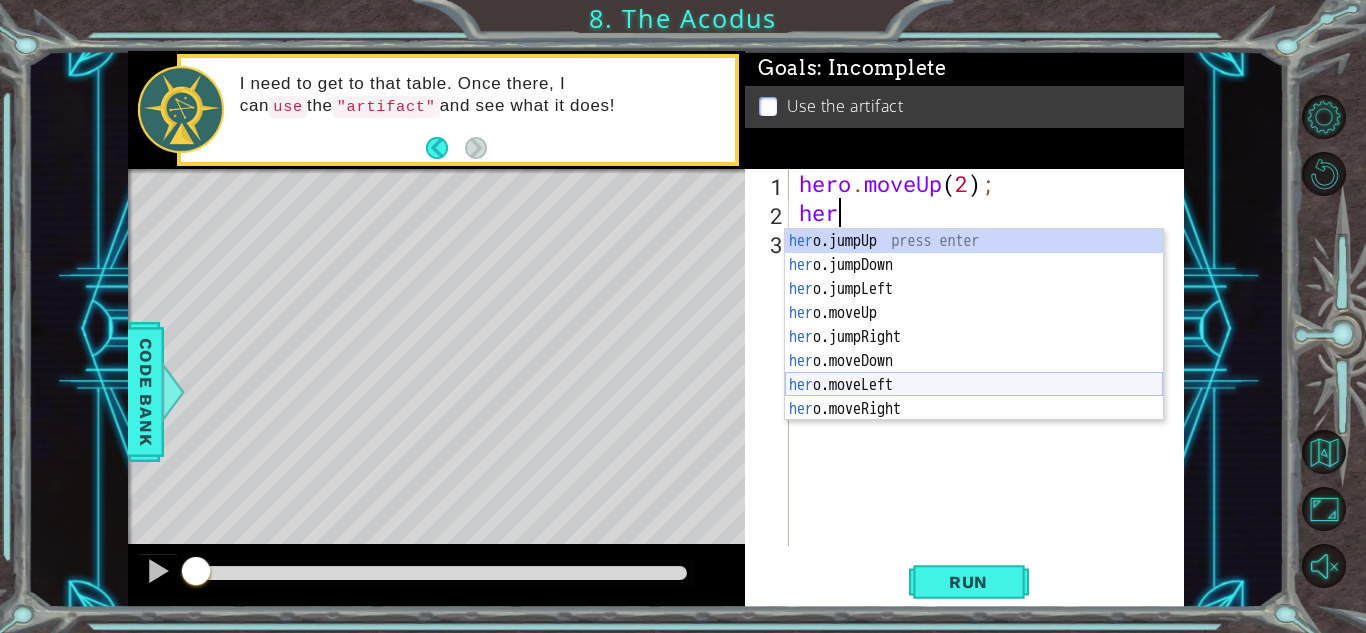 click on "her o.jumpUp press enter her o.jumpDown press enter her o.jumpLeft press enter her o.moveUp press enter her o.jumpRight press enter her o.moveDown press enter her o.moveLeft press enter her o.moveRight press enter her o.use press enter" at bounding box center [974, 349] 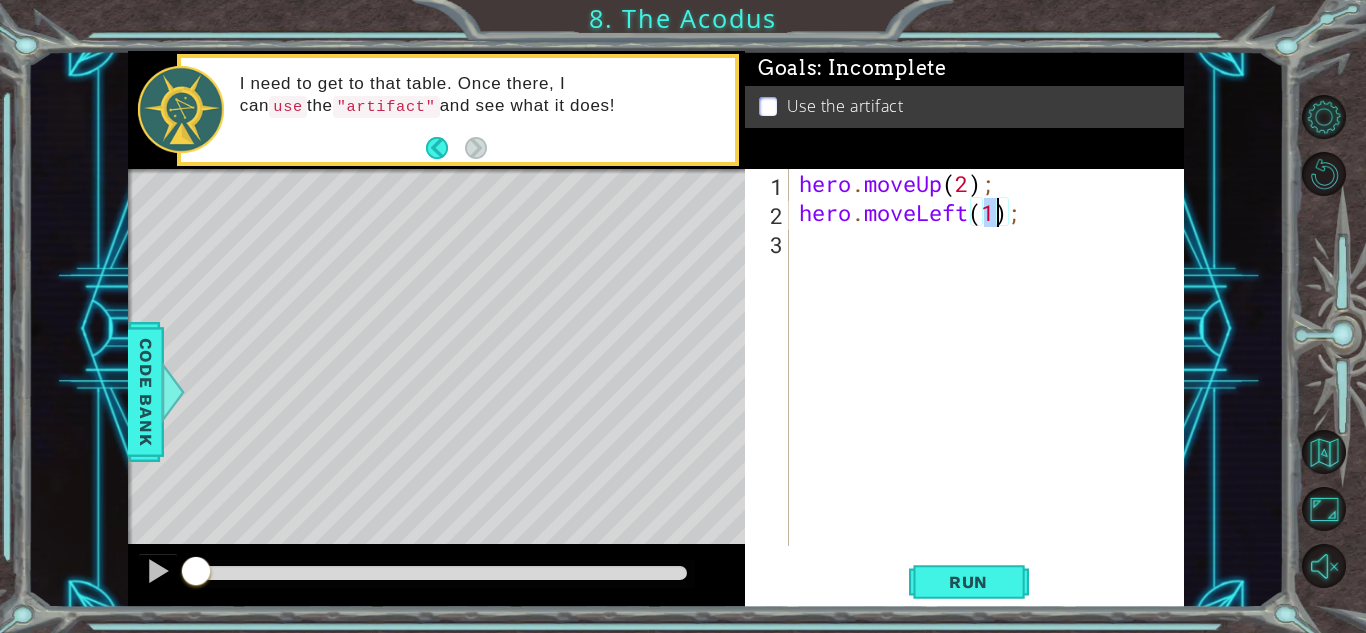 click on "hero . moveUp ( 2 ) ; hero . moveLeft ( 1 ) ;" at bounding box center [992, 386] 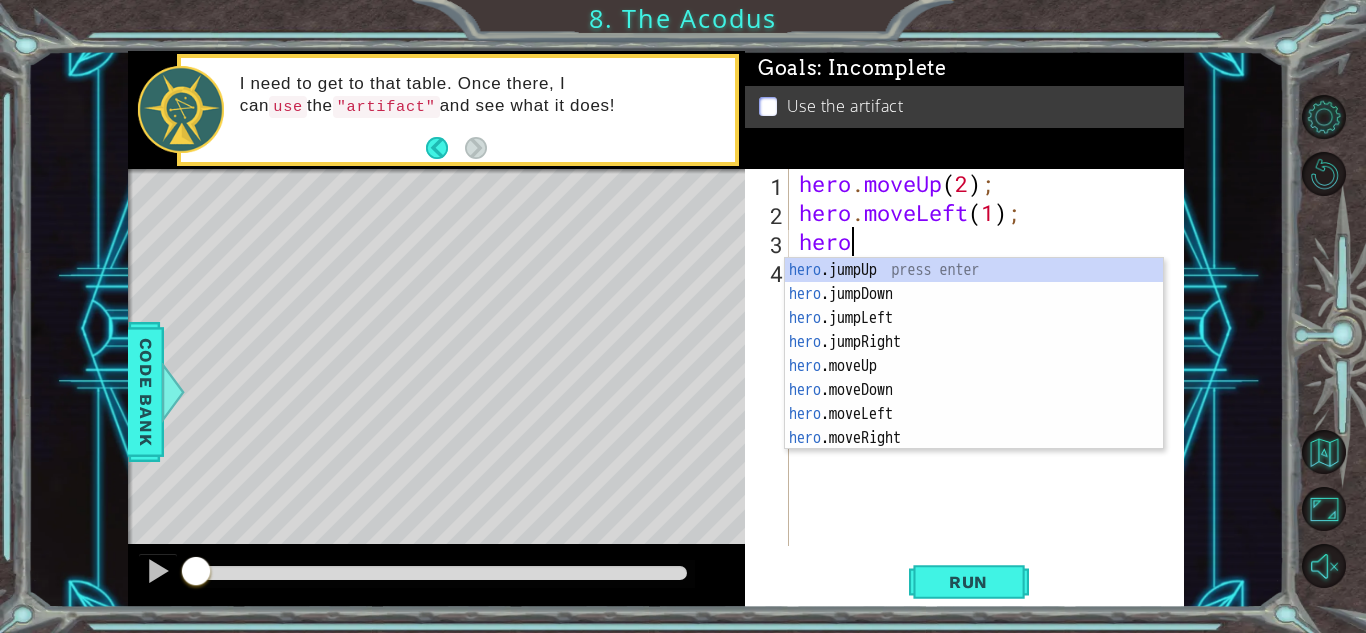 scroll, scrollTop: 0, scrollLeft: 2, axis: horizontal 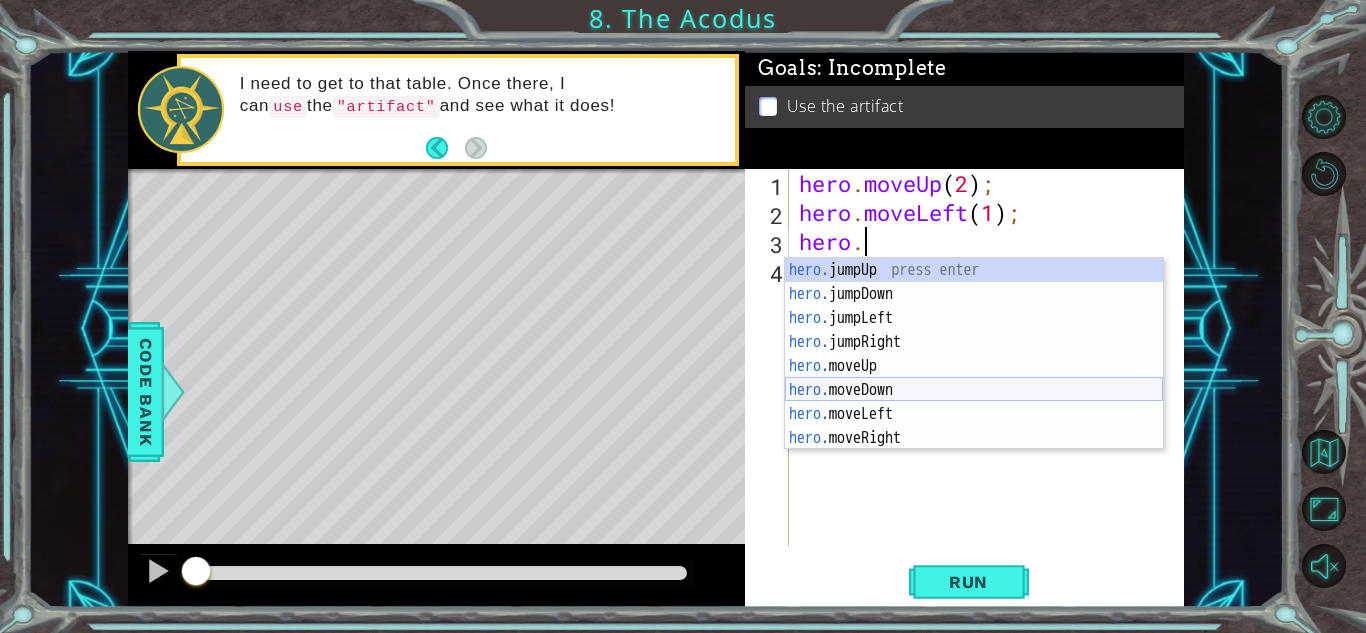 click on "hero. jumpUp press enter hero. jumpDown press enter hero. jumpLeft press enter hero. jumpRight press enter hero. moveUp press enter hero. moveDown press enter hero. moveLeft press enter hero. moveRight press enter hero. use press enter" at bounding box center (974, 378) 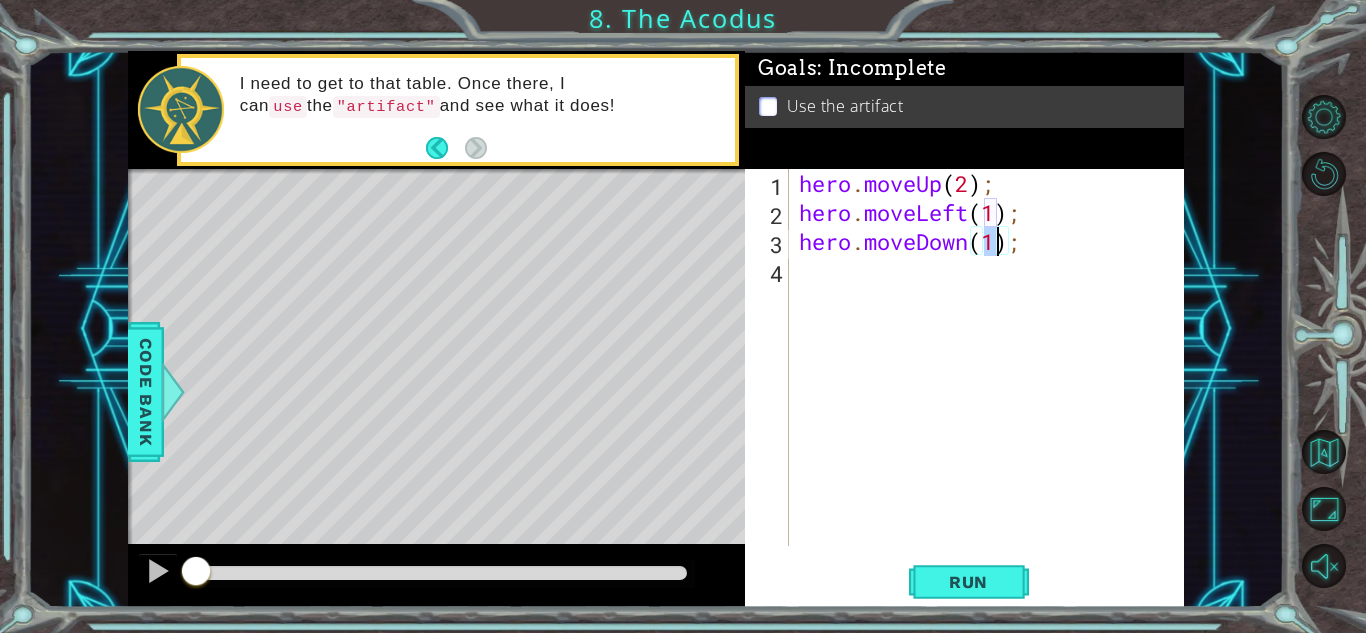type on "hero.moveDown(2);" 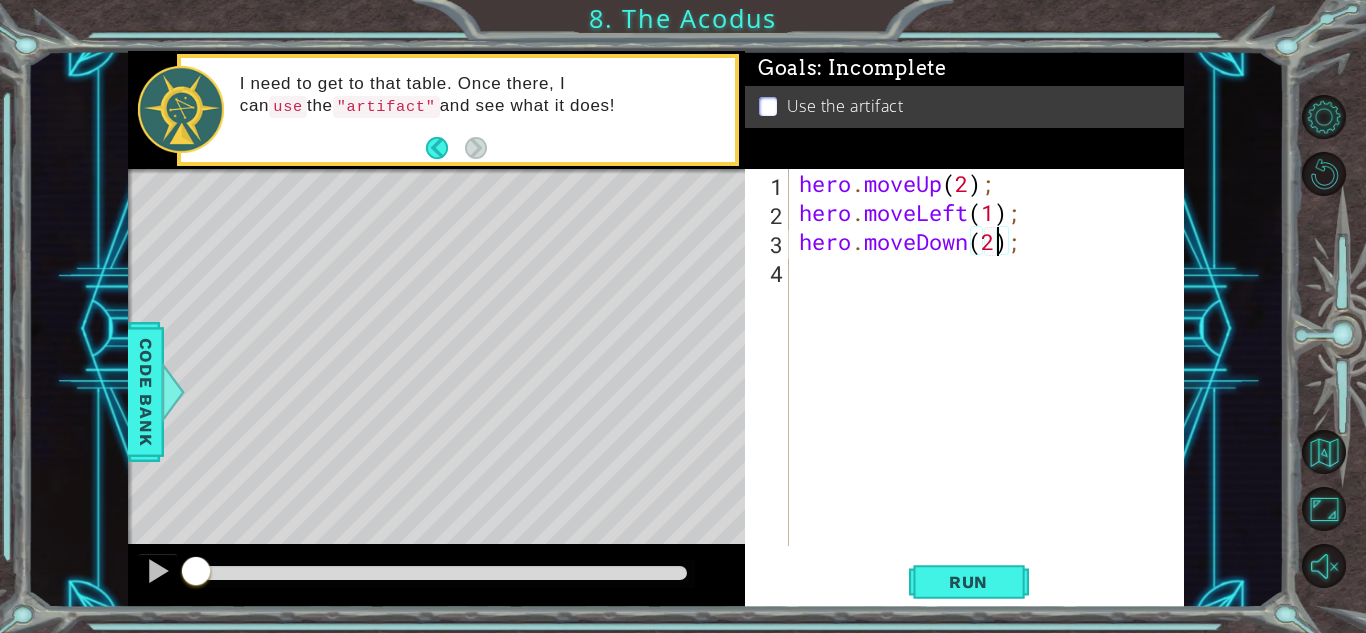 scroll, scrollTop: 0, scrollLeft: 9, axis: horizontal 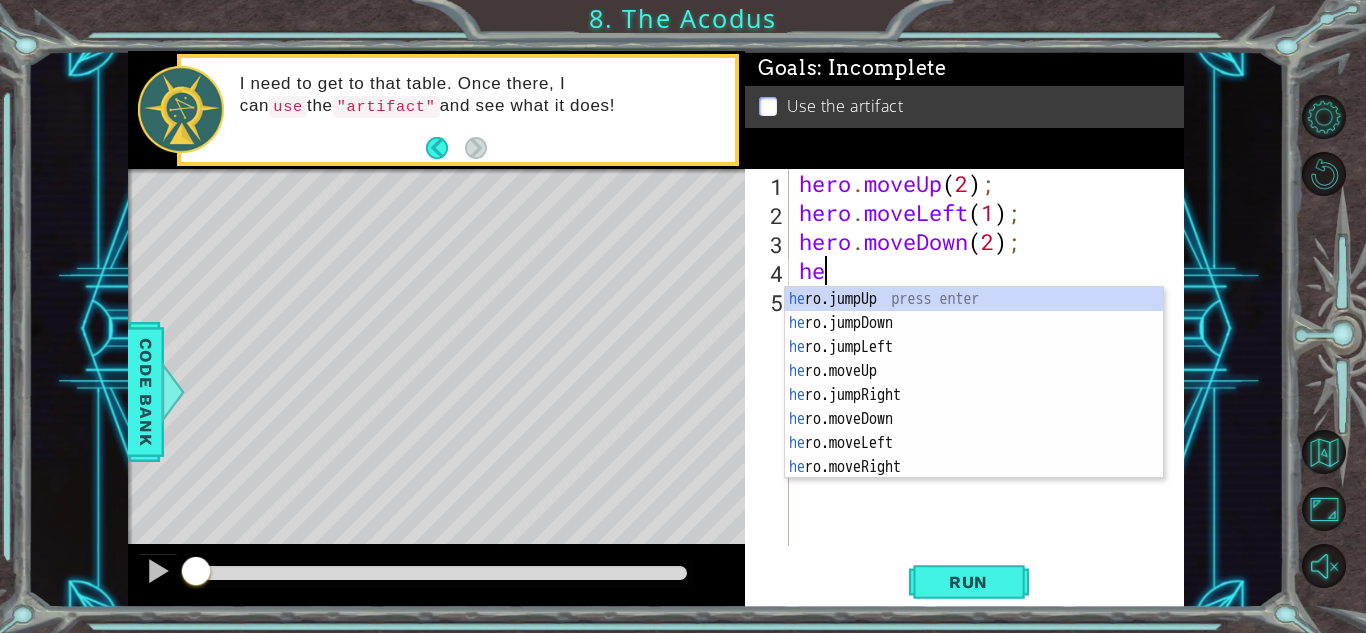 type on "her" 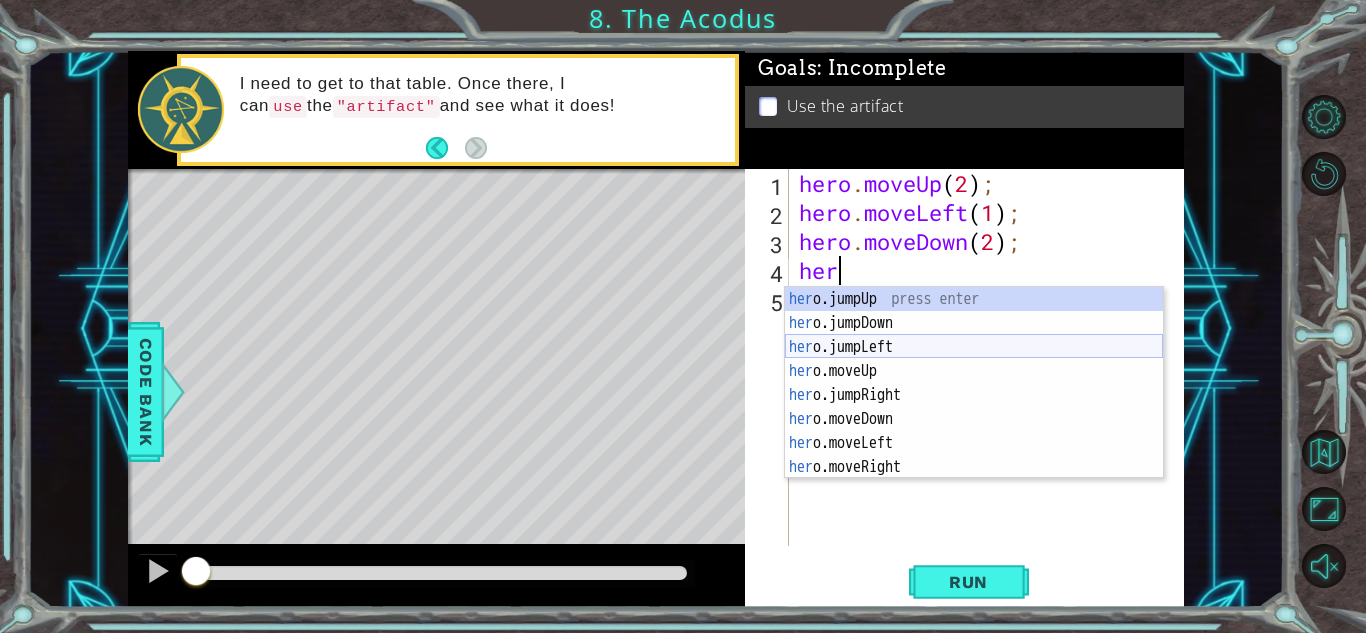 click on "her o.jumpUp press enter her o.jumpDown press enter her o.jumpLeft press enter her o.moveUp press enter her o.jumpRight press enter her o.moveDown press enter her o.moveLeft press enter her o.moveRight press enter her o.use press enter" at bounding box center (974, 407) 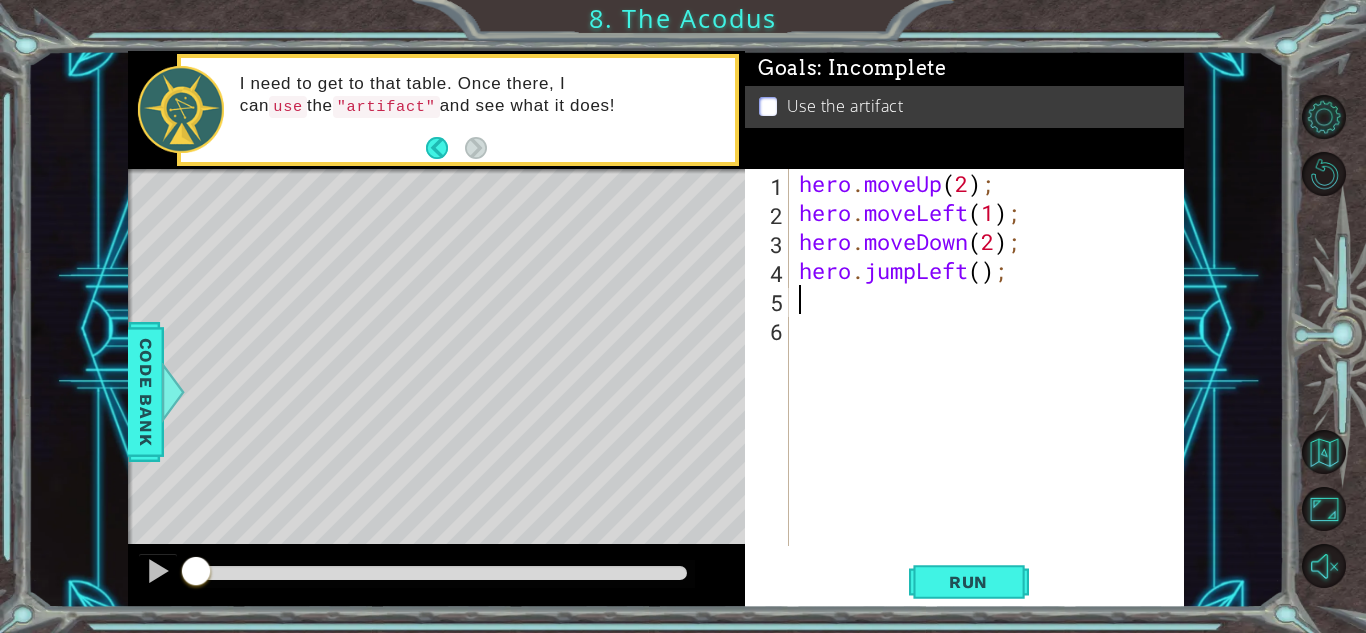 click on "hero . moveUp ( 2 ) ; hero . moveLeft ( 1 ) ; hero . moveDown ( 2 ) ; hero . jumpLeft ( ) ;" at bounding box center [992, 386] 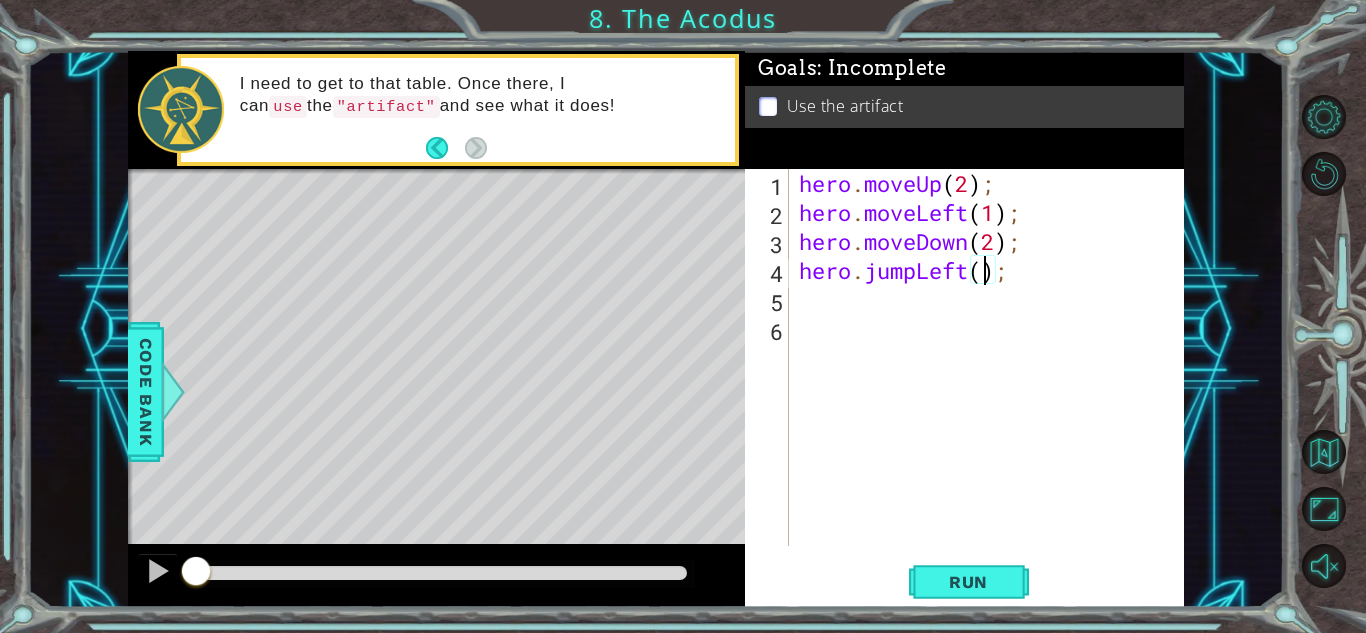 scroll, scrollTop: 0, scrollLeft: 9, axis: horizontal 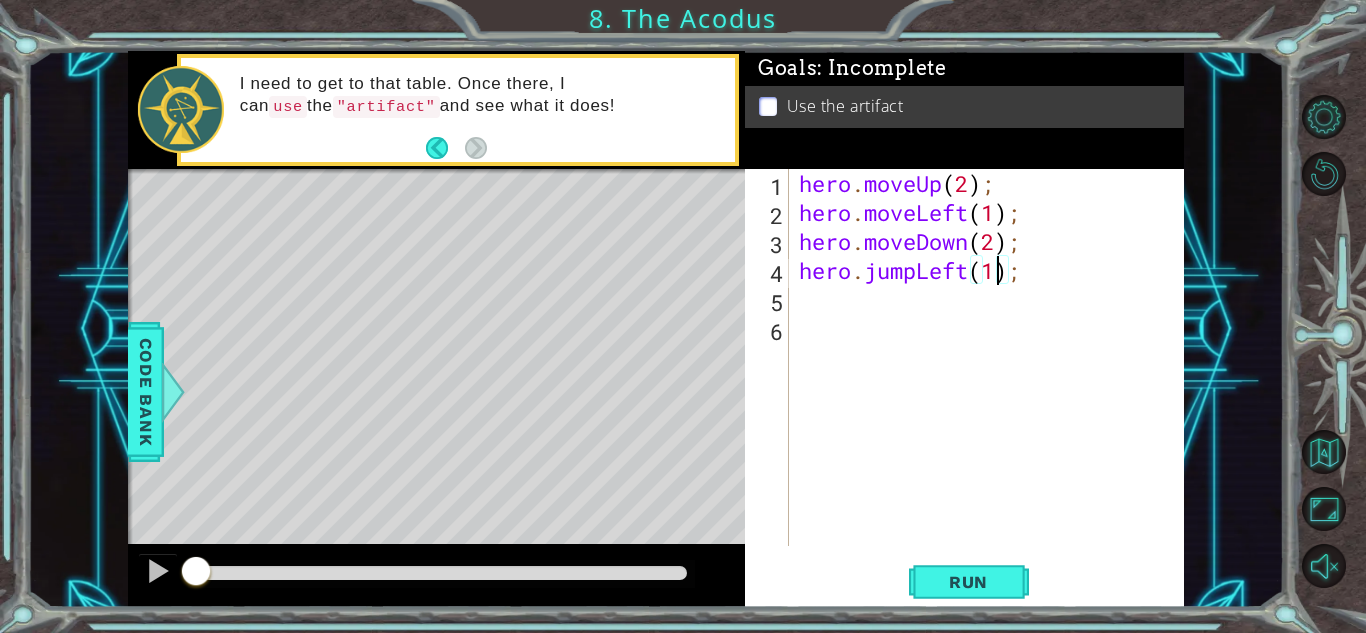 click on "hero . moveUp ( 2 ) ; hero . moveLeft ( 1 ) ; hero . moveDown ( 2 ) ; hero . jumpLeft ( 1 ) ;" at bounding box center [992, 386] 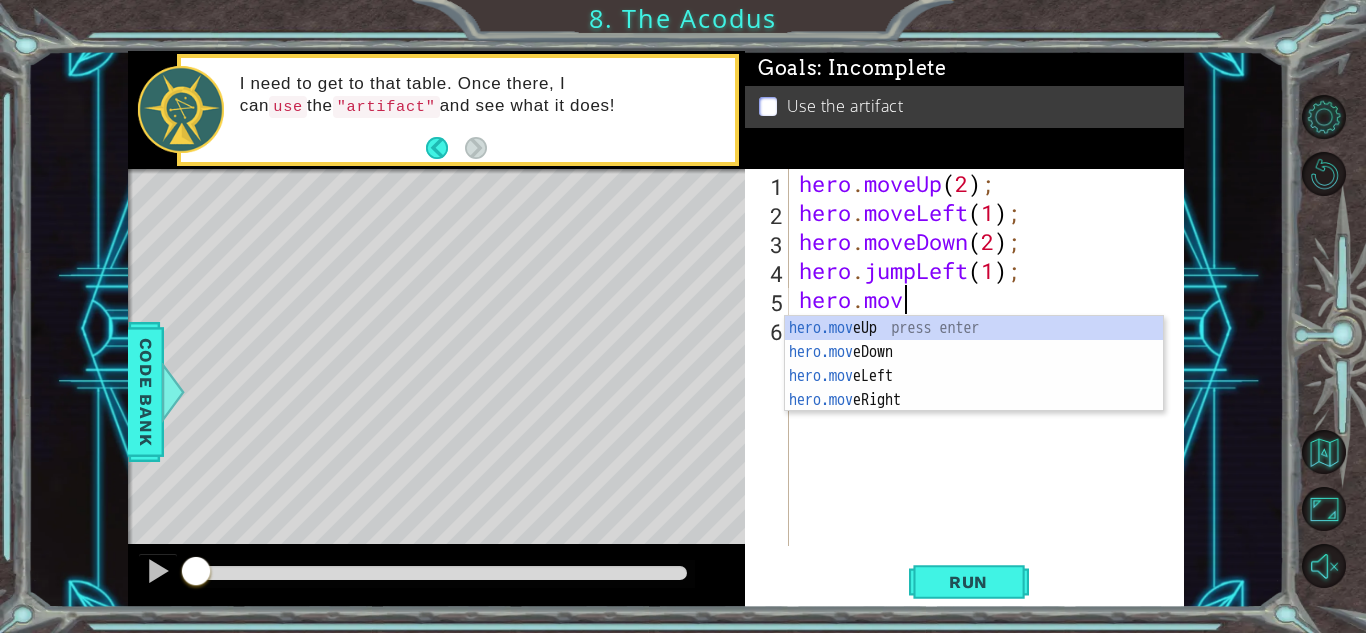 scroll, scrollTop: 0, scrollLeft: 4, axis: horizontal 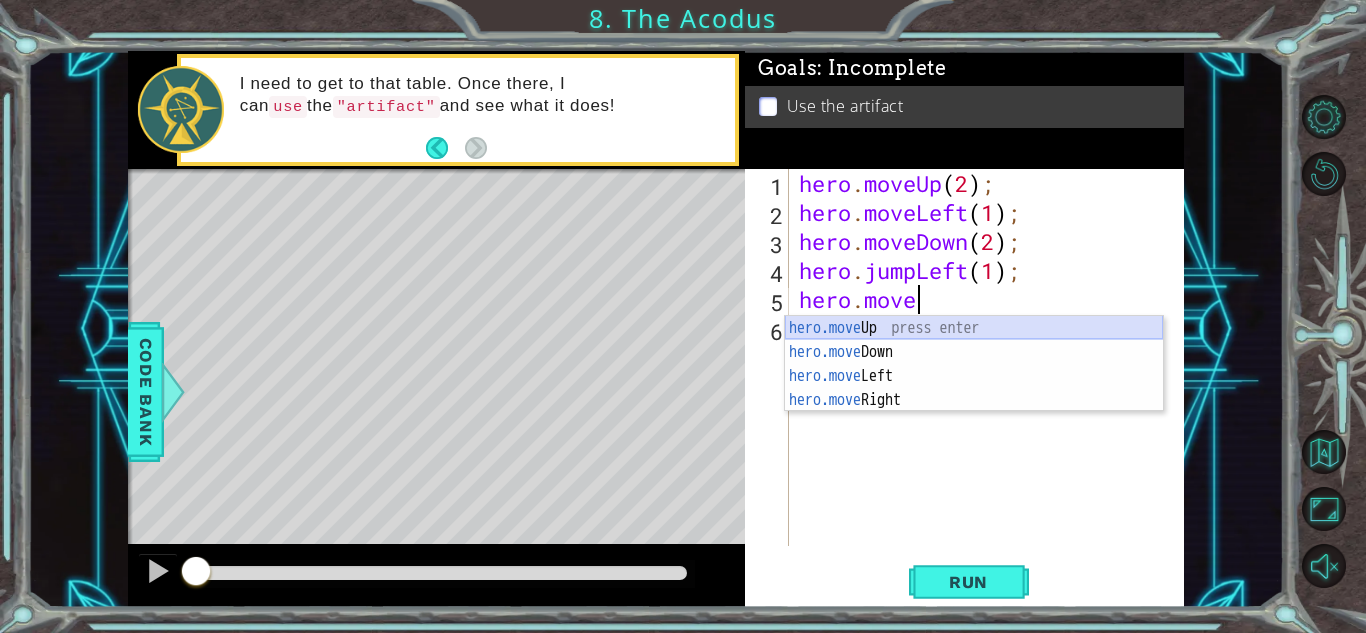 click on "hero.move Up press enter hero.move Down press enter hero.move Left press enter hero.move Right press enter" at bounding box center [974, 388] 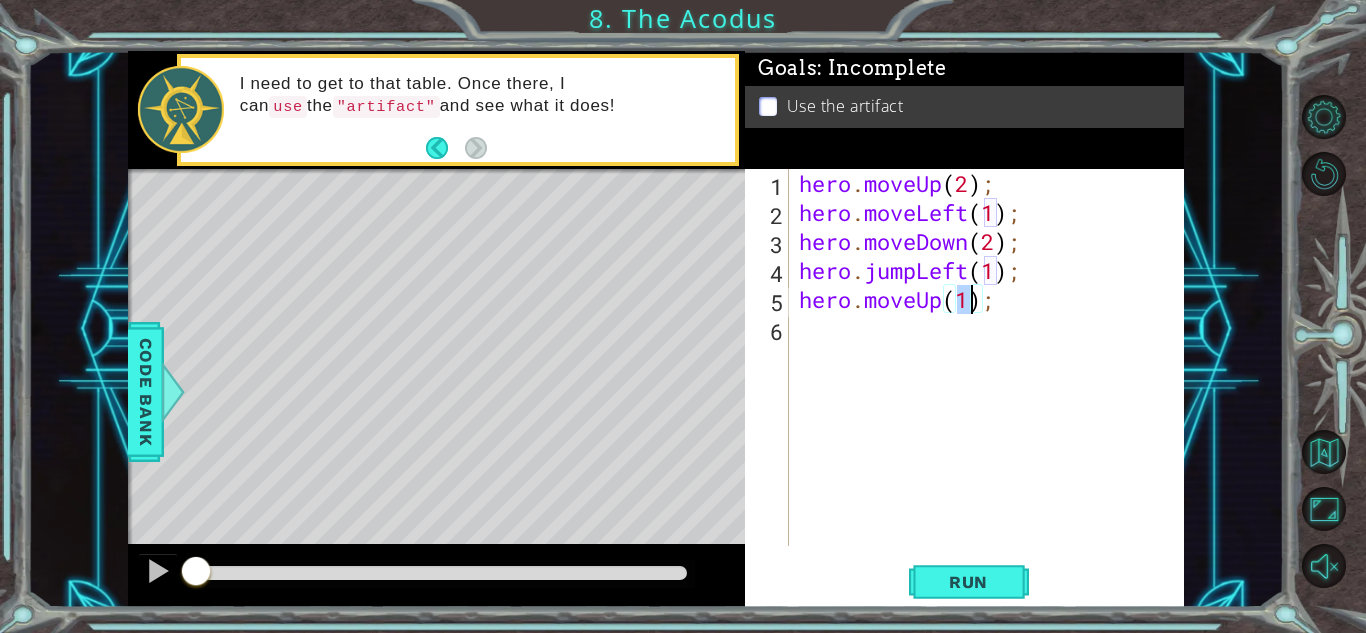 click at bounding box center [436, 576] 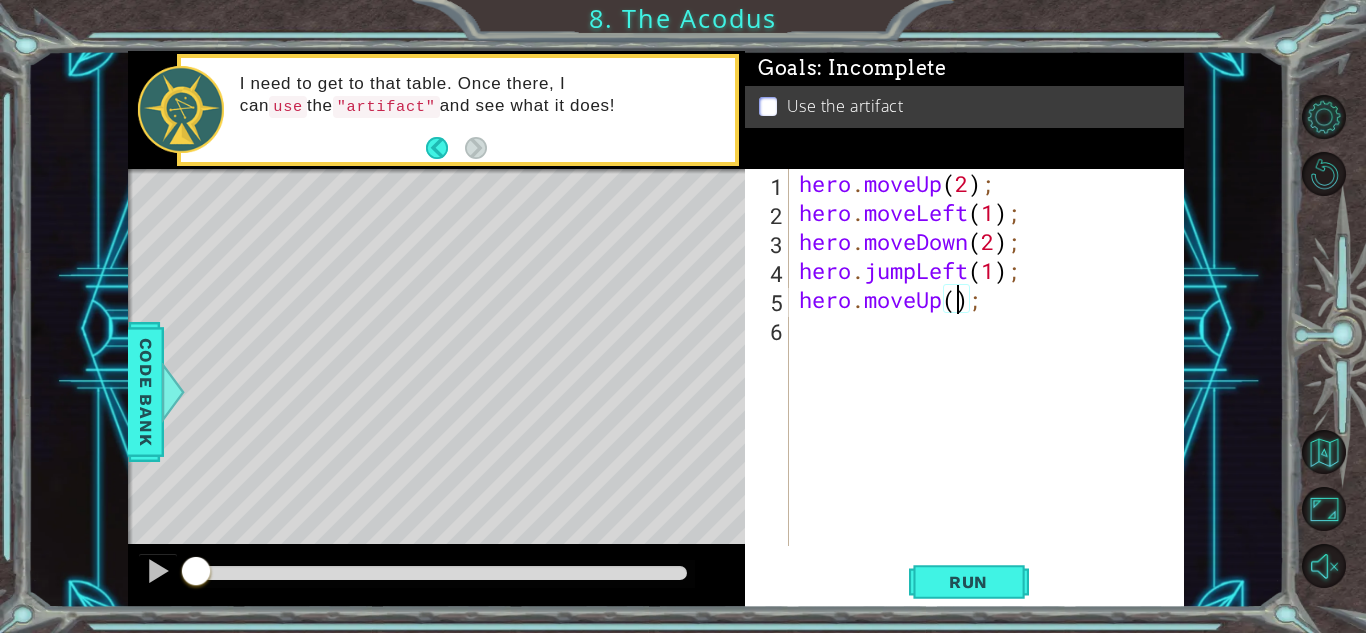 type on "hero.moveUp(2);" 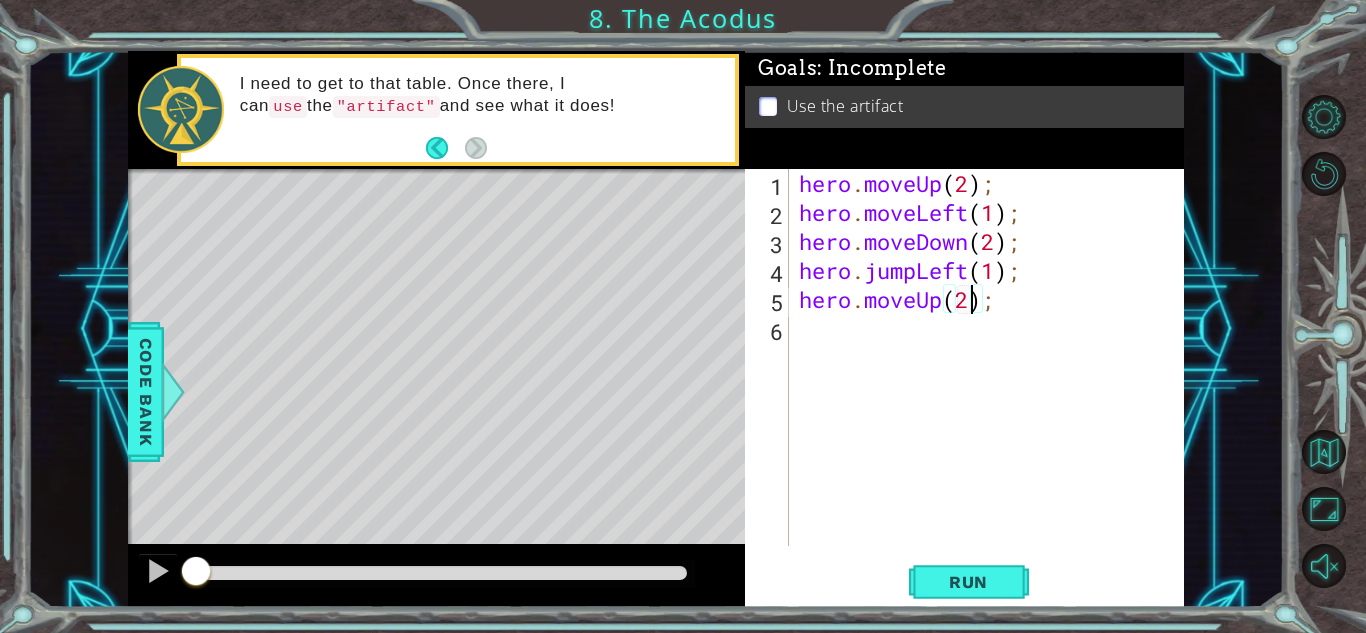 click on "hero . moveUp ( 2 ) ; hero . moveLeft ( 1 ) ; hero . moveDown ( 2 ) ; hero . jumpLeft ( 1 ) ; hero . moveUp ( 2 ) ;" at bounding box center [992, 386] 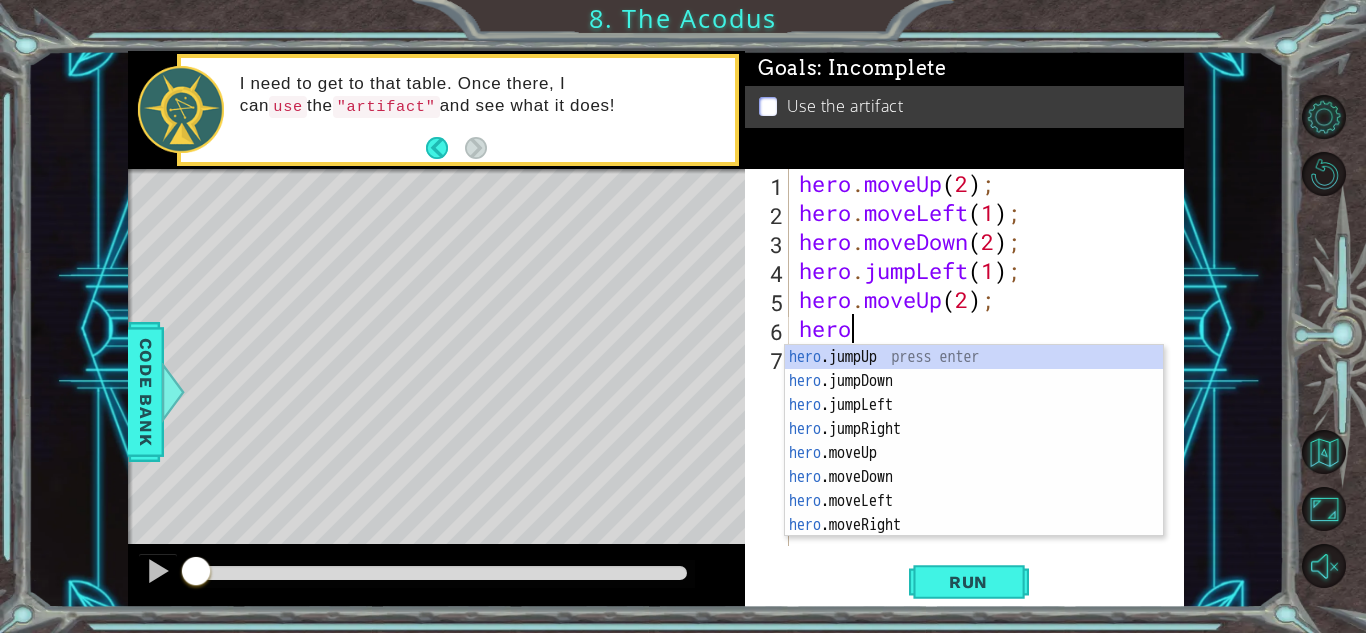 type on "hero." 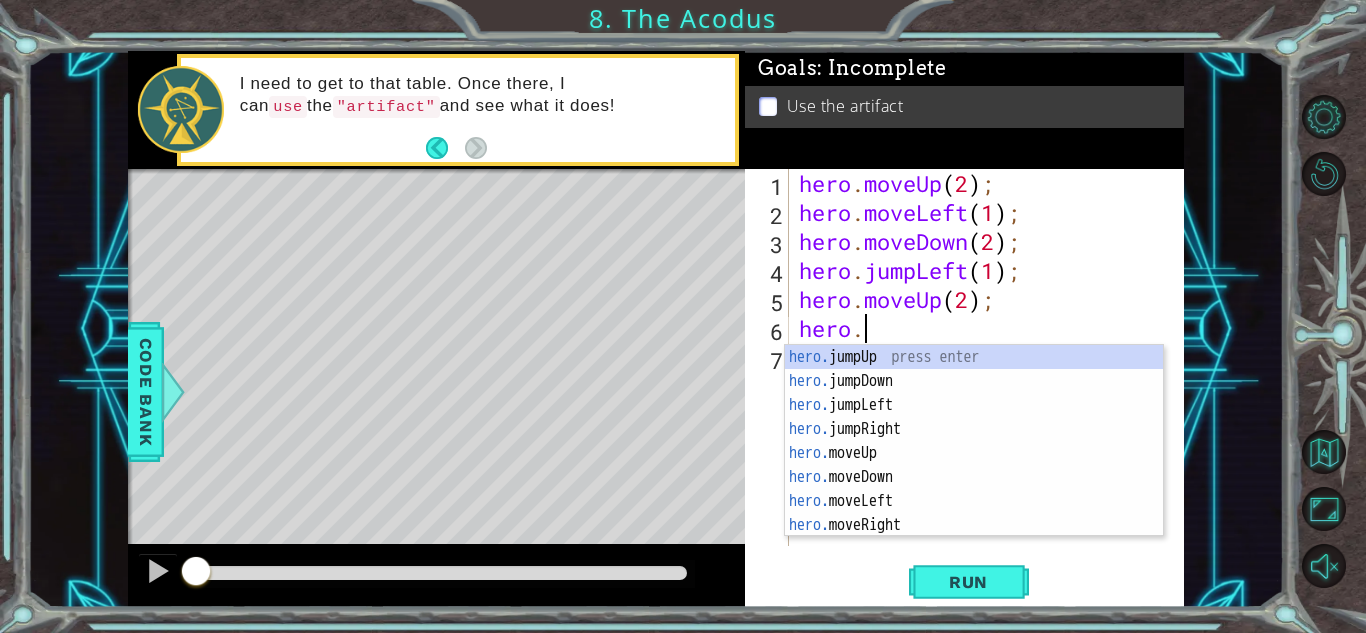 scroll, scrollTop: 0, scrollLeft: 2, axis: horizontal 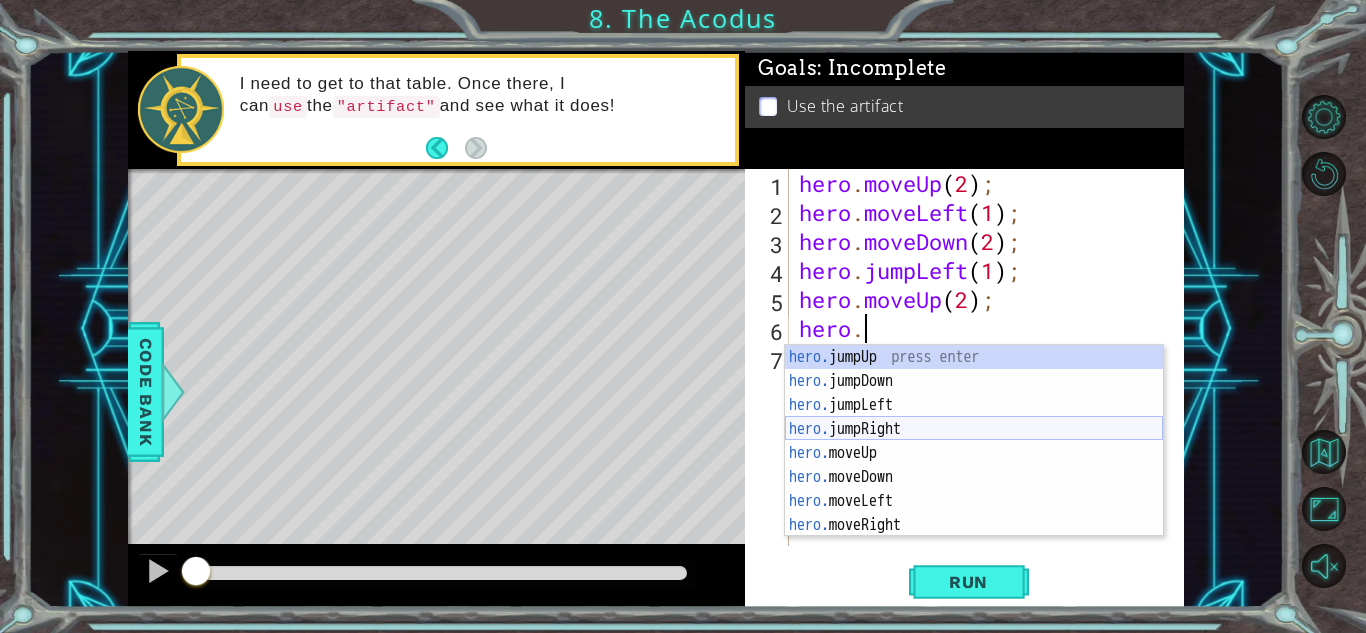 click on "hero. jumpUp press enter hero. jumpDown press enter hero. jumpLeft press enter hero. jumpRight press enter hero. moveUp press enter hero. moveDown press enter hero. moveLeft press enter hero. moveRight press enter hero. use press enter" at bounding box center (974, 465) 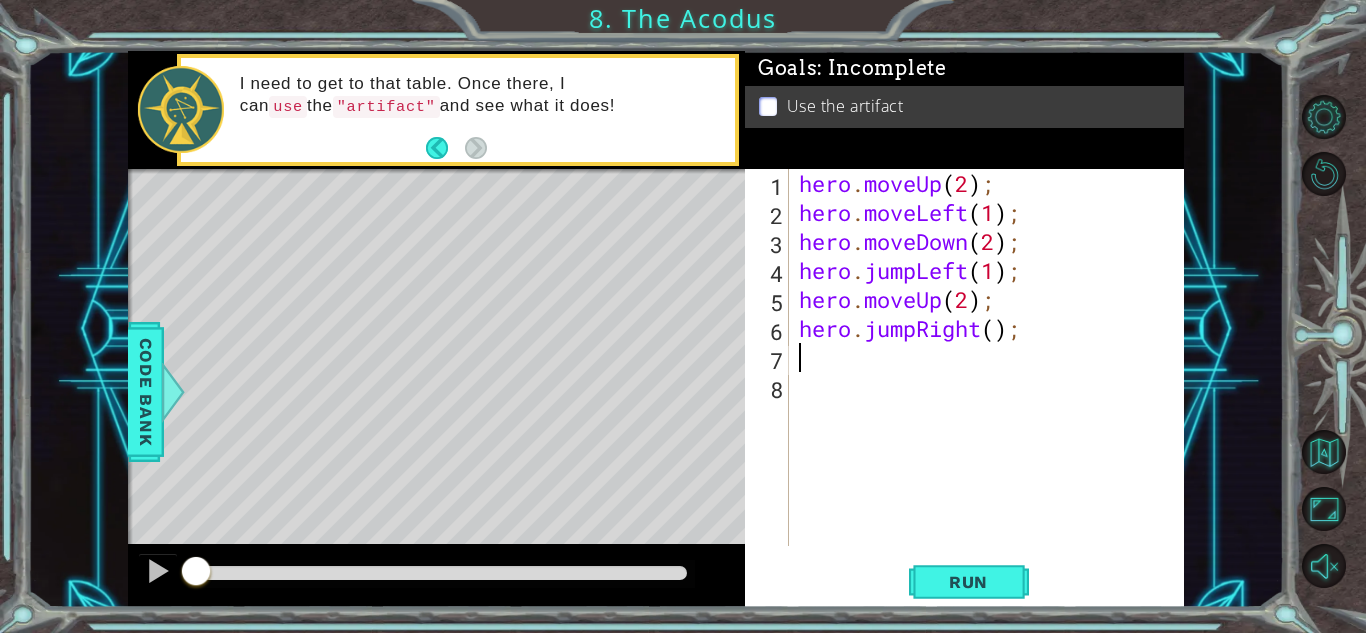click on "hero . moveUp ( 2 ) ; hero . moveLeft ( 1 ) ; hero . moveDown ( 2 ) ; hero . jumpLeft ( 1 ) ; hero . moveUp ( 2 ) ; hero . jumpRight ( ) ;" at bounding box center (992, 386) 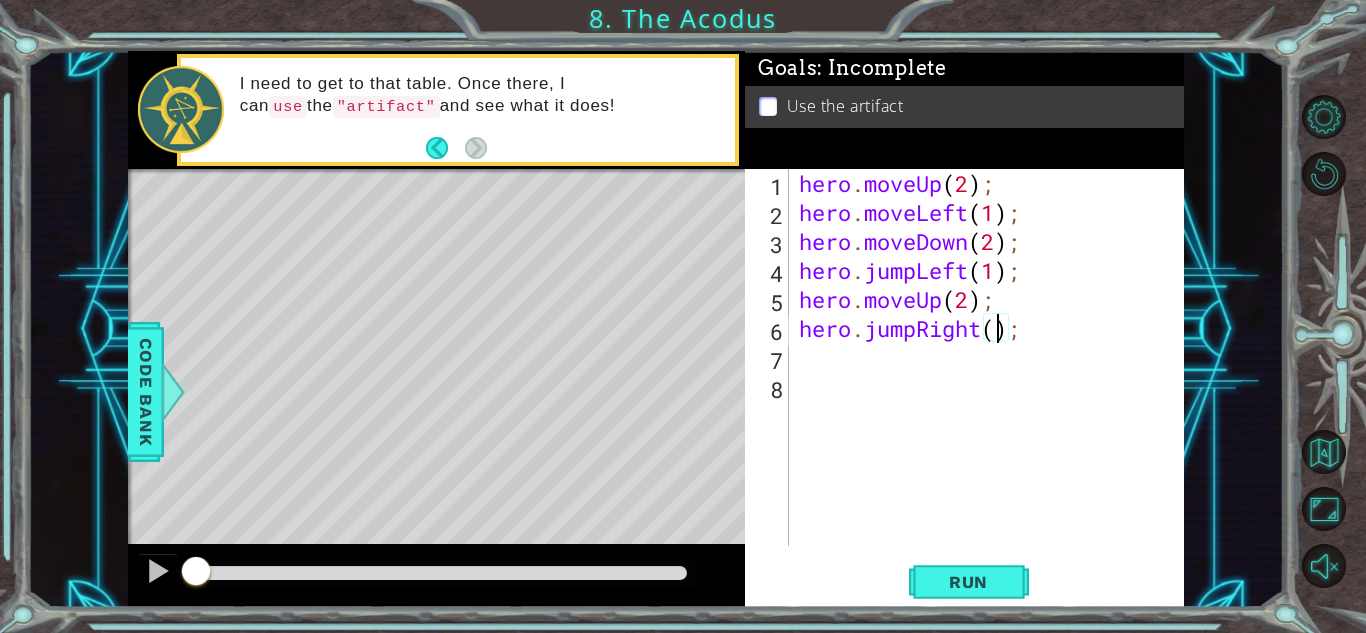 scroll, scrollTop: 0, scrollLeft: 9, axis: horizontal 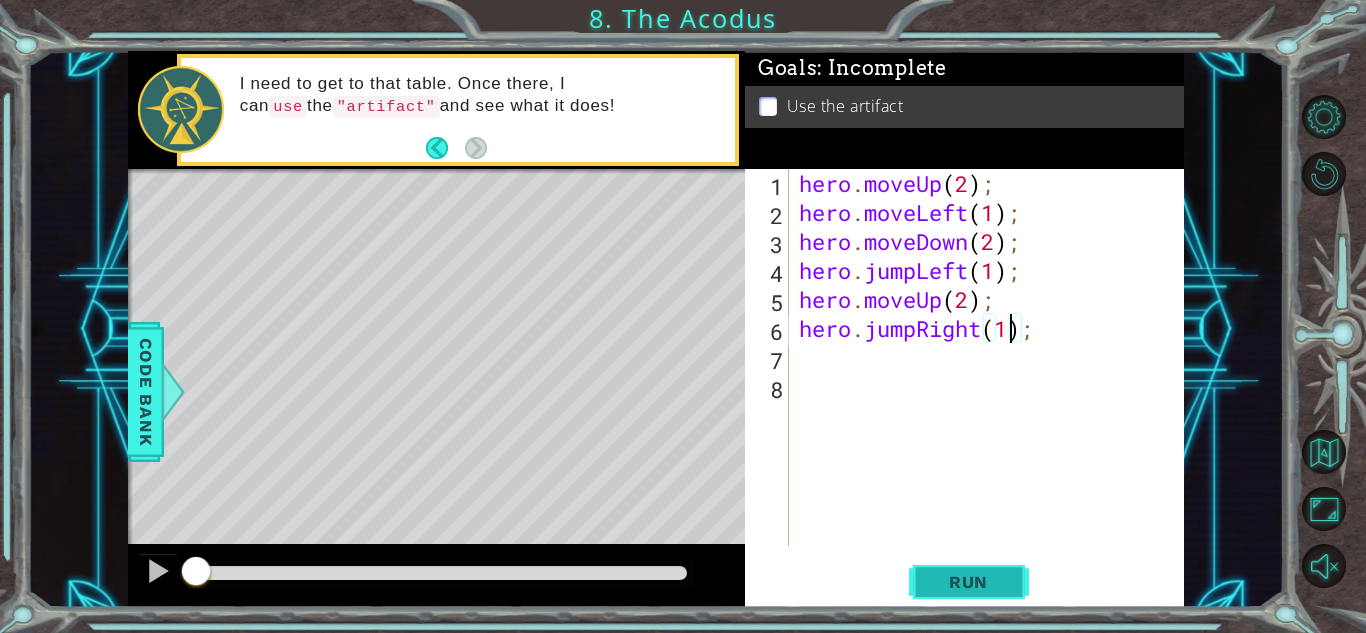 type on "hero.jumpRight(1);" 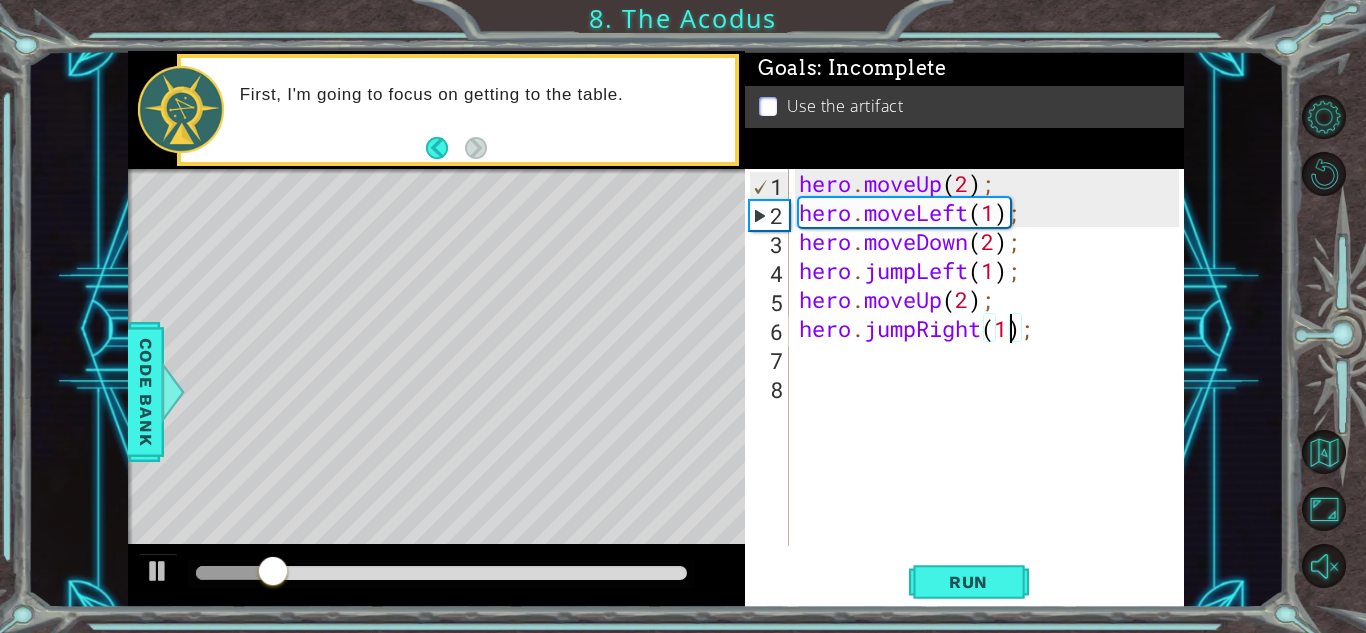 click on "hero . moveUp ( 2 ) ; hero . moveLeft ( 1 ) ; hero . moveDown ( 2 ) ; hero . jumpLeft ( 1 ) ; hero . moveUp ( 2 ) ; hero . jumpRight ( 1 ) ;" at bounding box center [992, 386] 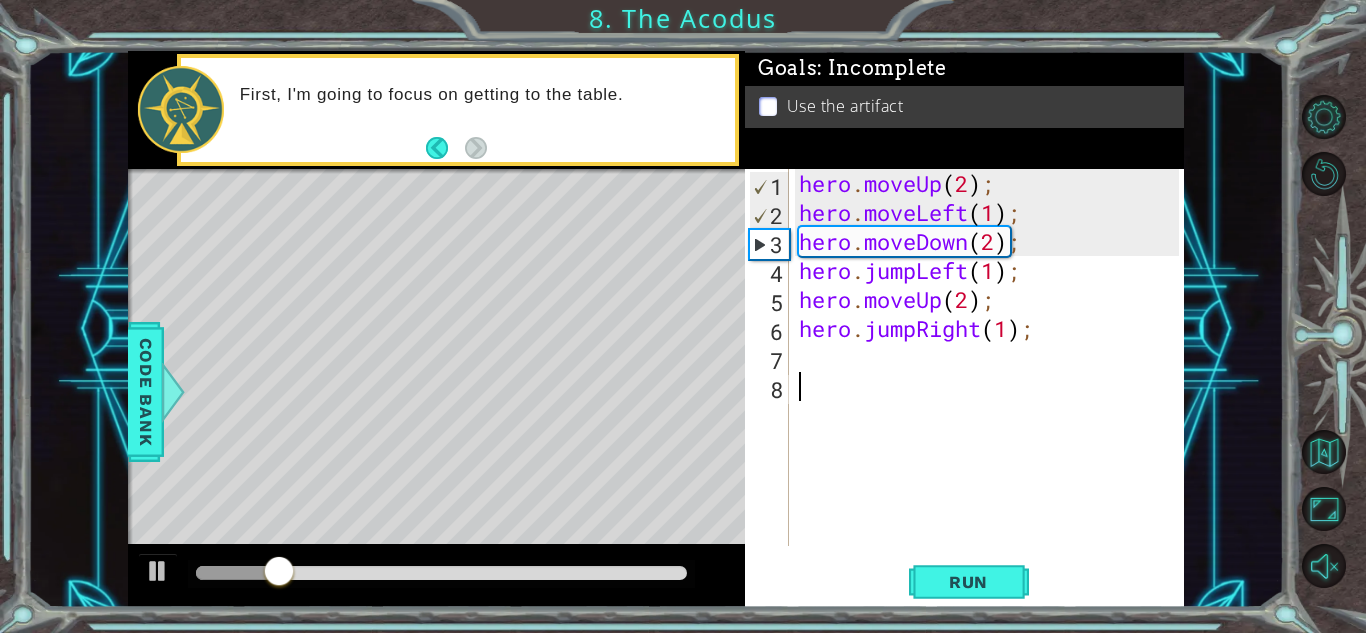 scroll, scrollTop: 0, scrollLeft: 0, axis: both 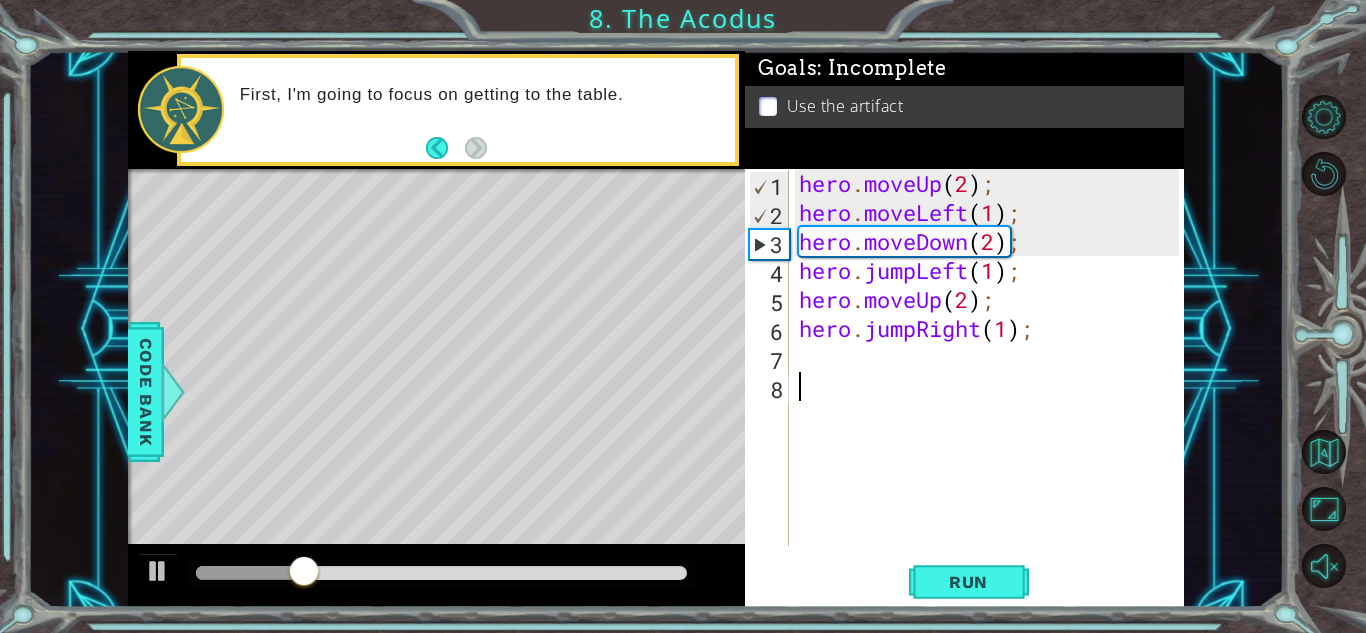 click on "hero . moveUp ( 2 ) ; hero . moveLeft ( 1 ) ; hero . moveDown ( 2 ) ; hero . jumpLeft ( 1 ) ; hero . moveUp ( 2 ) ; hero . jumpRight ( 1 ) ;" at bounding box center [992, 386] 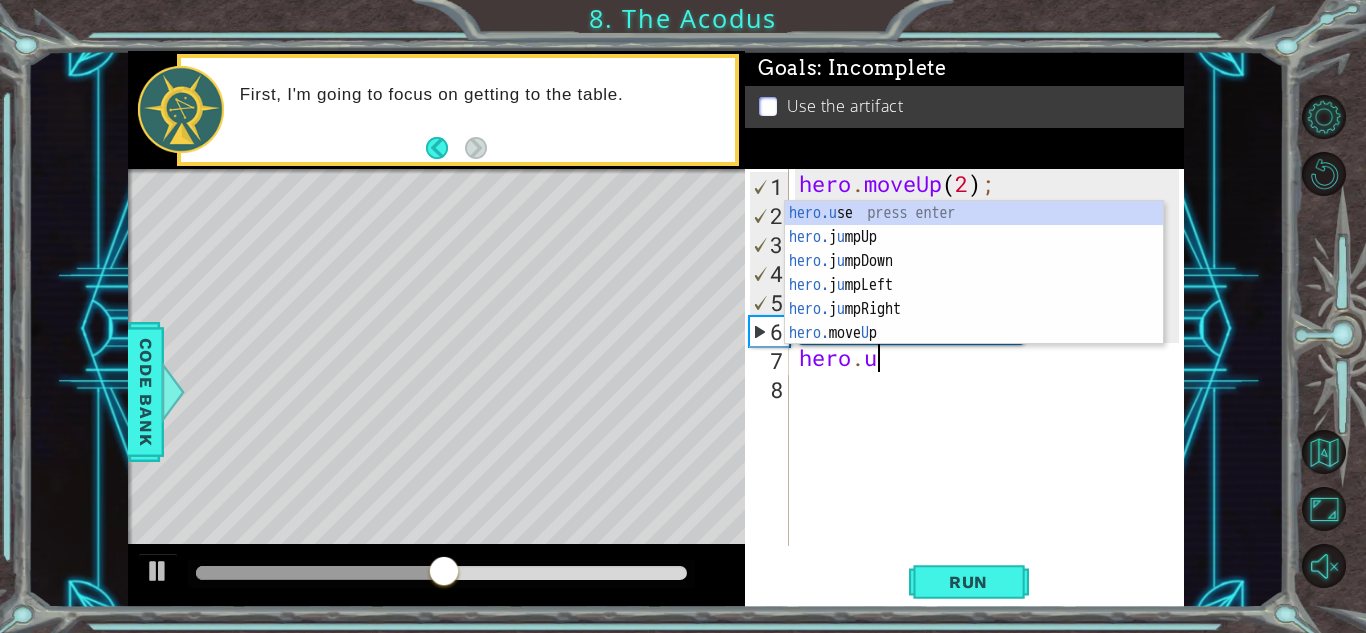 scroll, scrollTop: 0, scrollLeft: 3, axis: horizontal 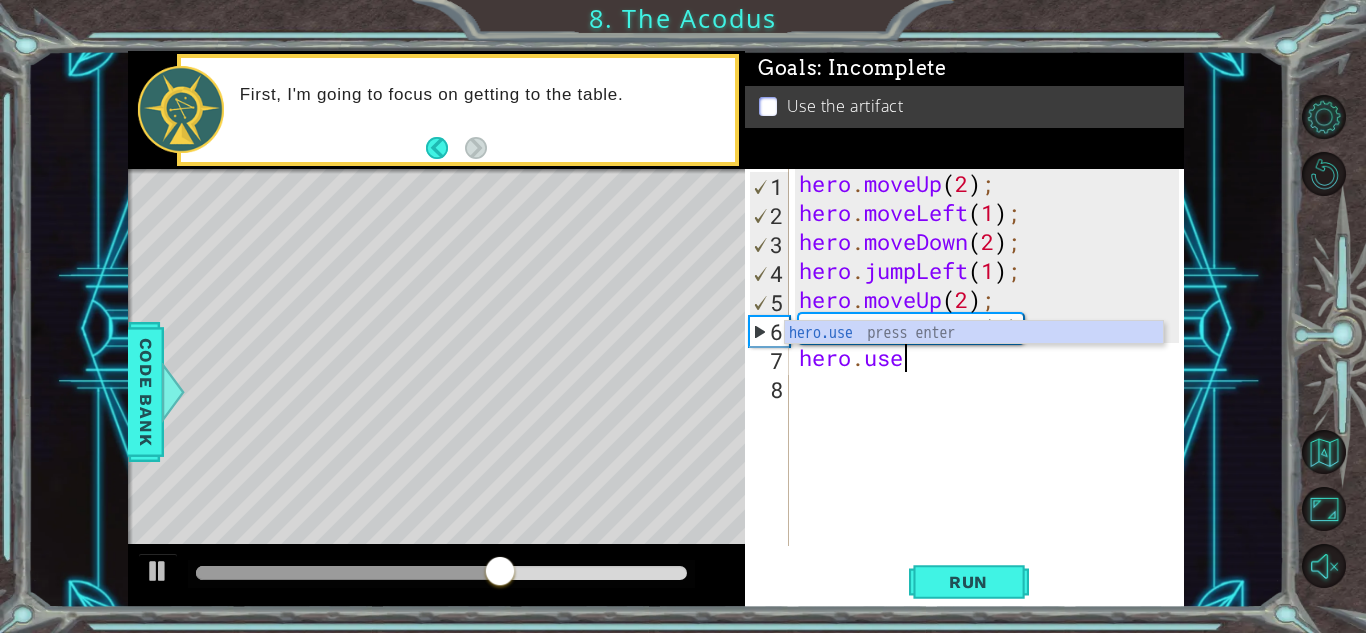 type on "hero.use("name");" 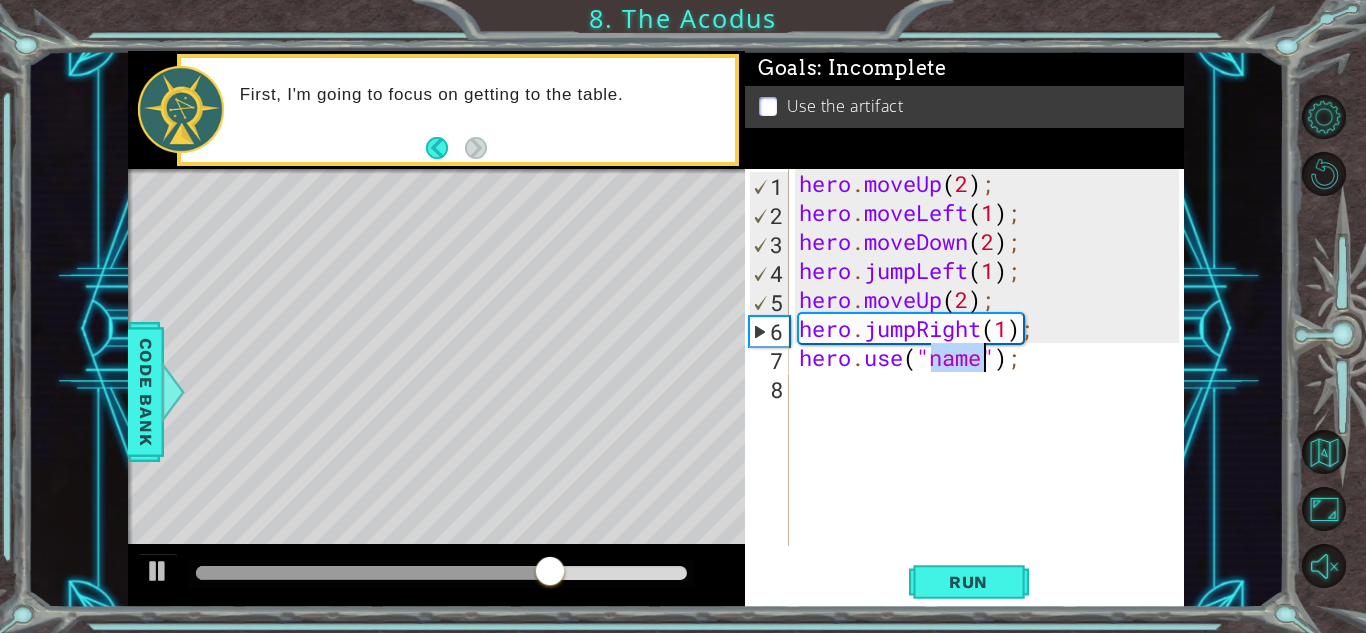 click on "hero . moveUp ( 2 ) ; hero . moveLeft ( 1 ) ; hero . moveDown ( 2 ) ; hero . jumpLeft ( 1 ) ; hero . moveUp ( 2 ) ; hero . jumpRight ( 1 ) ; hero . use ( "name" ) ;" at bounding box center (992, 386) 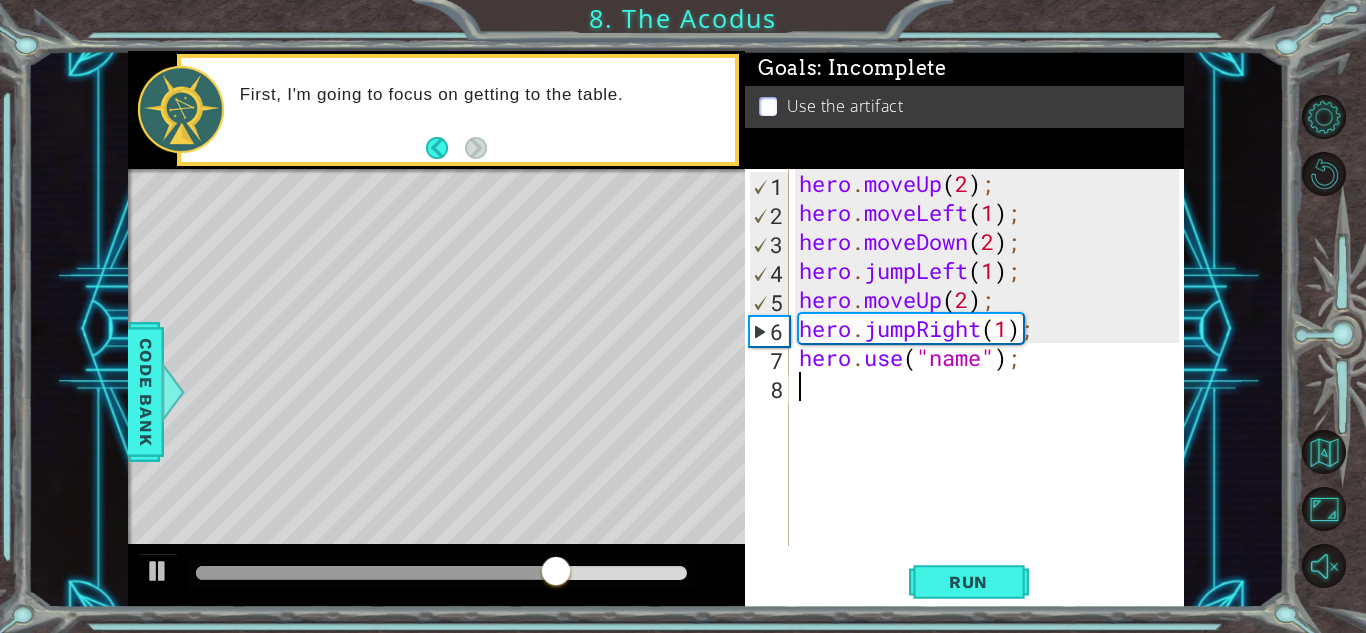 scroll, scrollTop: 0, scrollLeft: 0, axis: both 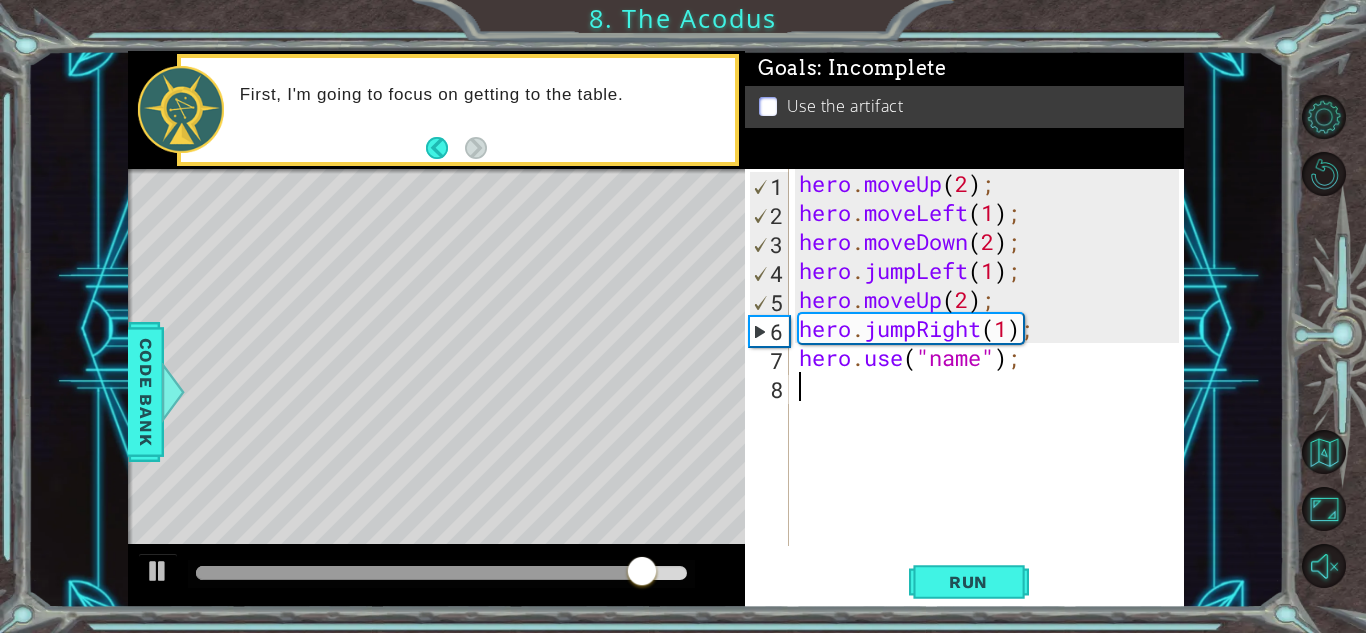 click on "hero . moveUp ( 2 ) ; hero . moveLeft ( 1 ) ; hero . moveDown ( 2 ) ; hero . jumpLeft ( 1 ) ; hero . moveUp ( 2 ) ; hero . jumpRight ( 1 ) ; hero . use ( "name" ) ;" at bounding box center [992, 386] 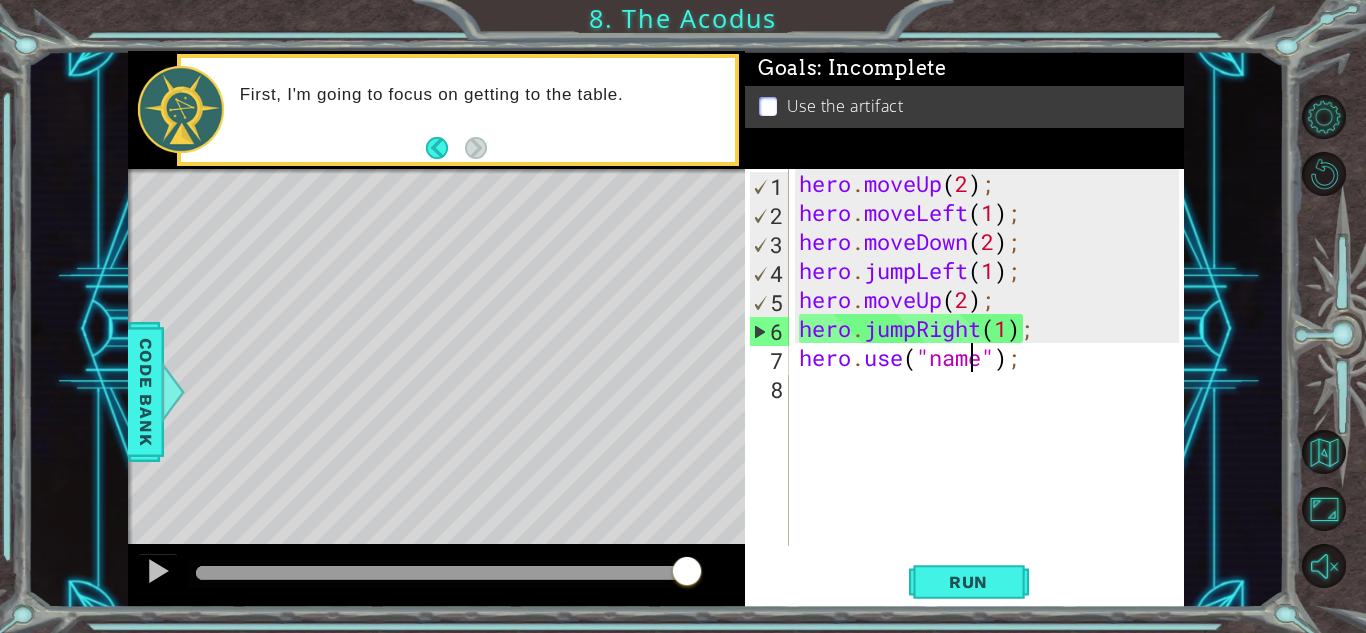 click on "hero . moveUp ( 2 ) ; hero . moveLeft ( 1 ) ; hero . moveDown ( 2 ) ; hero . jumpLeft ( 1 ) ; hero . moveUp ( 2 ) ; hero . jumpRight ( 1 ) ; hero . use ( "name" ) ;" at bounding box center (992, 386) 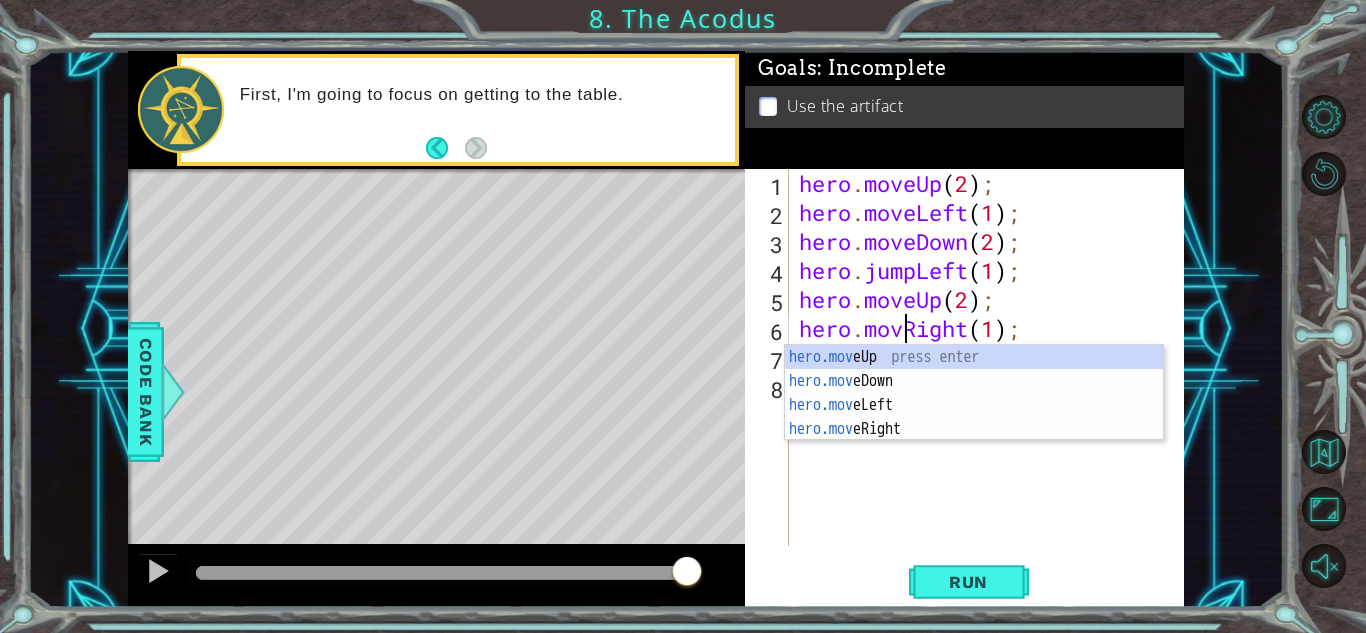type on "hero.moveRight(1);" 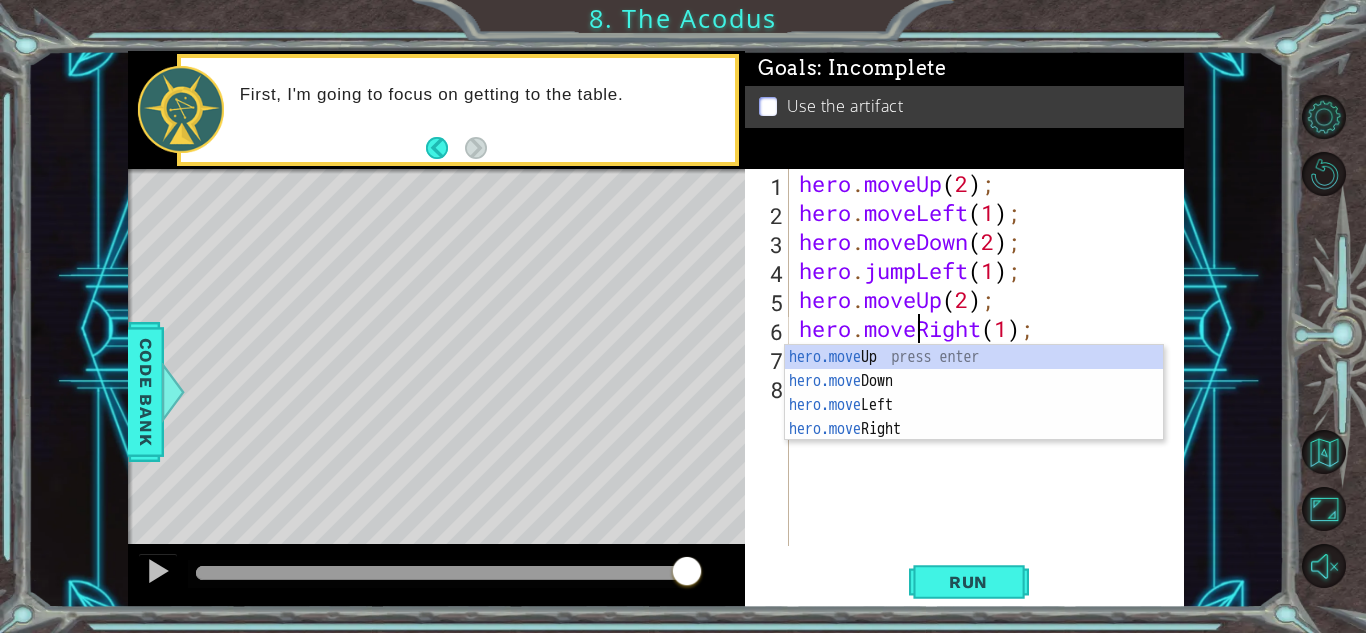 click on "hero . moveUp ( 2 ) ; hero . moveLeft ( 1 ) ; hero . moveDown ( 2 ) ; hero . jumpLeft ( 1 ) ; hero . moveUp ( 2 ) ; hero . moveRight ( 1 ) ; hero . use ( "name" ) ;" at bounding box center [992, 386] 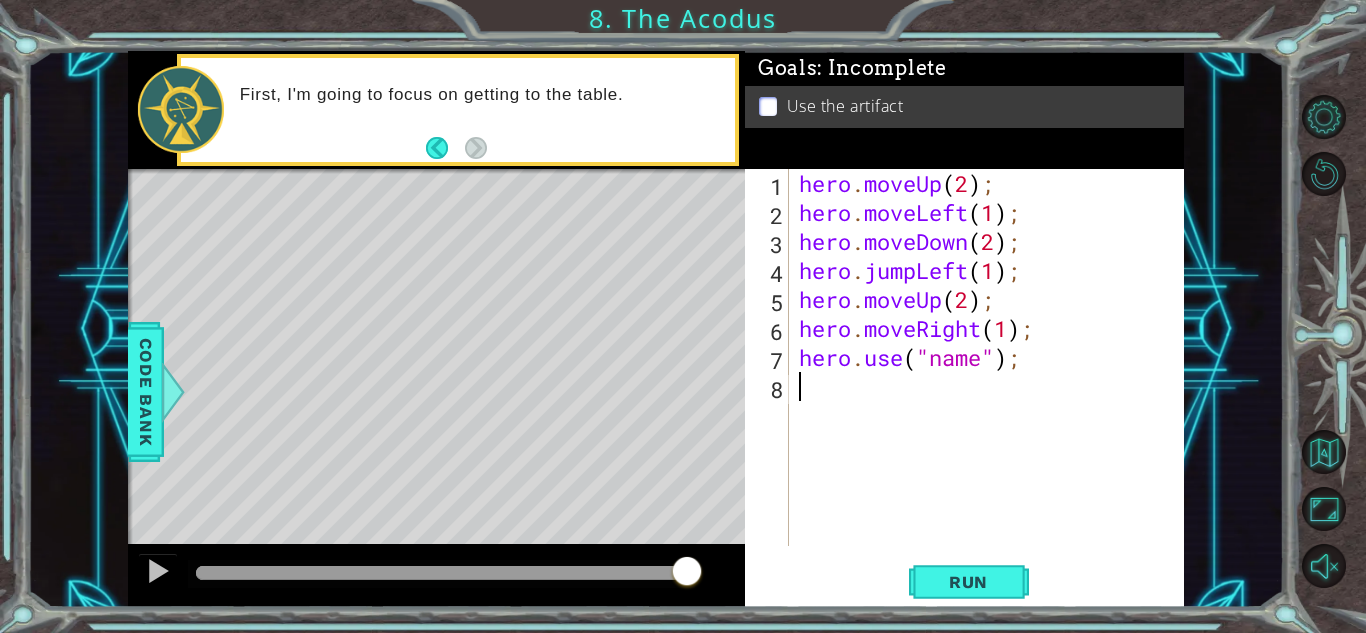 click on "hero . moveUp ( 2 ) ; hero . moveLeft ( 1 ) ; hero . moveDown ( 2 ) ; hero . jumpLeft ( 1 ) ; hero . moveUp ( 2 ) ; hero . moveRight ( 1 ) ; hero . use ( "name" ) ;" at bounding box center [992, 386] 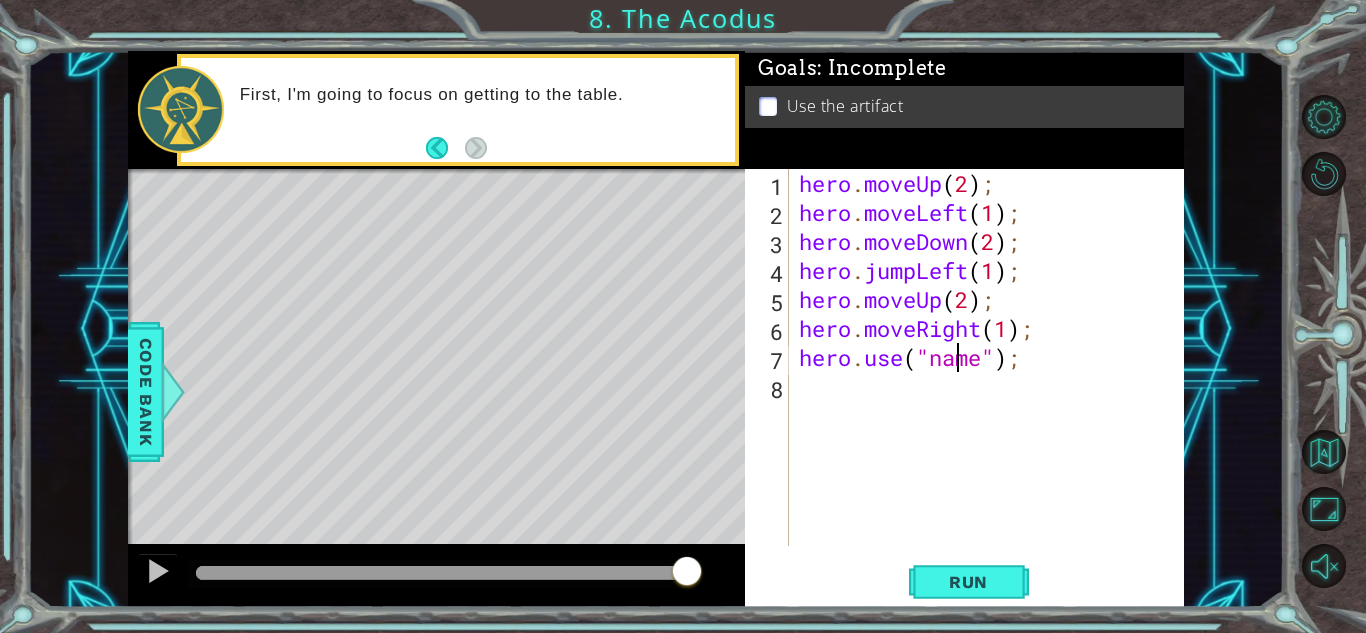 click on "hero . moveUp ( 2 ) ; hero . moveLeft ( 1 ) ; hero . moveDown ( 2 ) ; hero . jumpLeft ( 1 ) ; hero . moveUp ( 2 ) ; hero . moveRight ( 1 ) ; hero . use ( "name" ) ;" at bounding box center (992, 386) 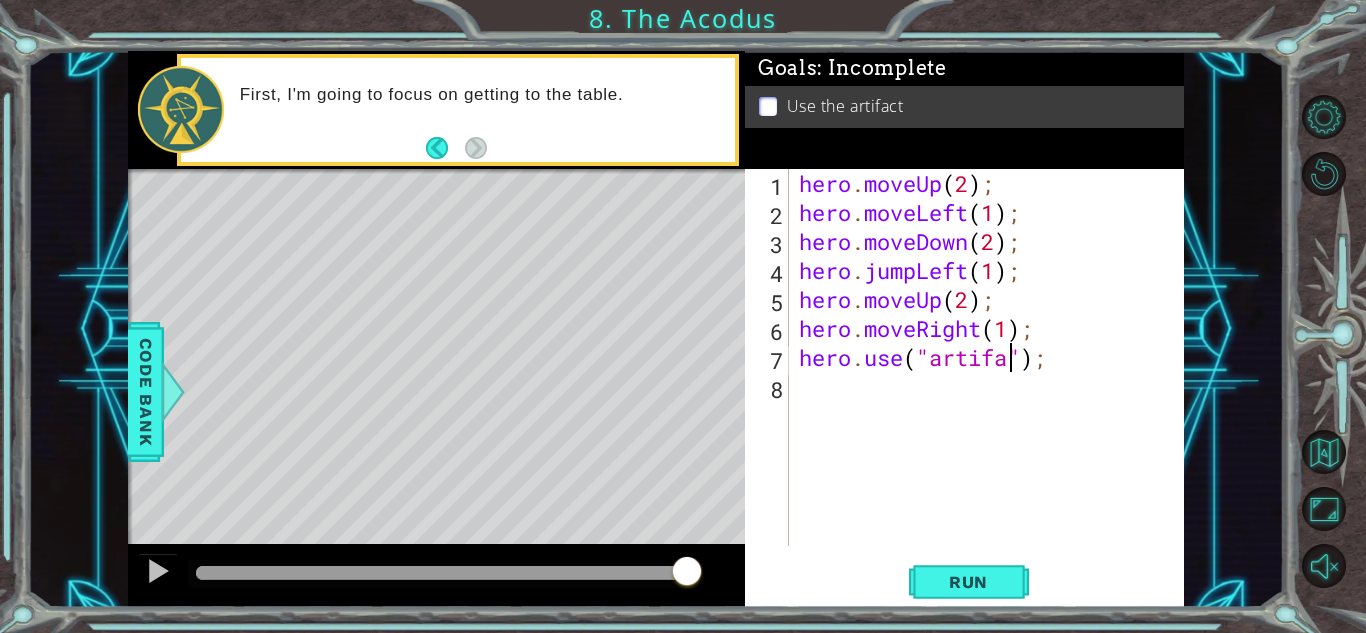 scroll, scrollTop: 0, scrollLeft: 10, axis: horizontal 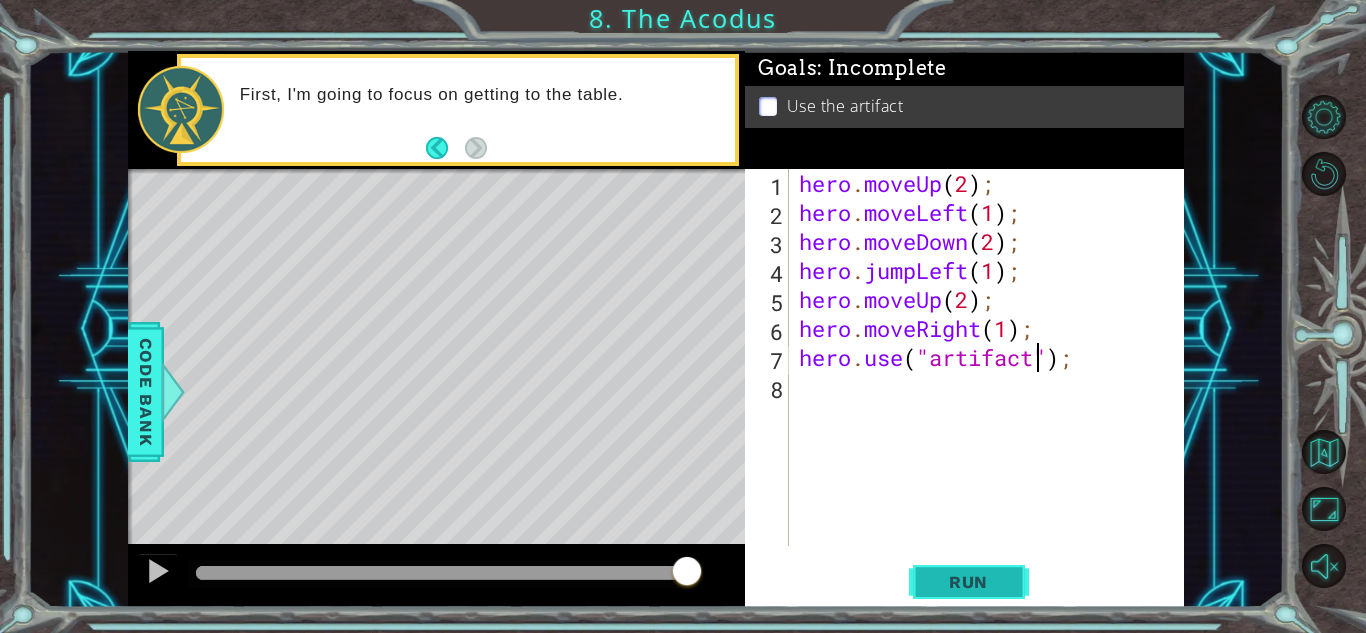 type on "hero.use("artifact");" 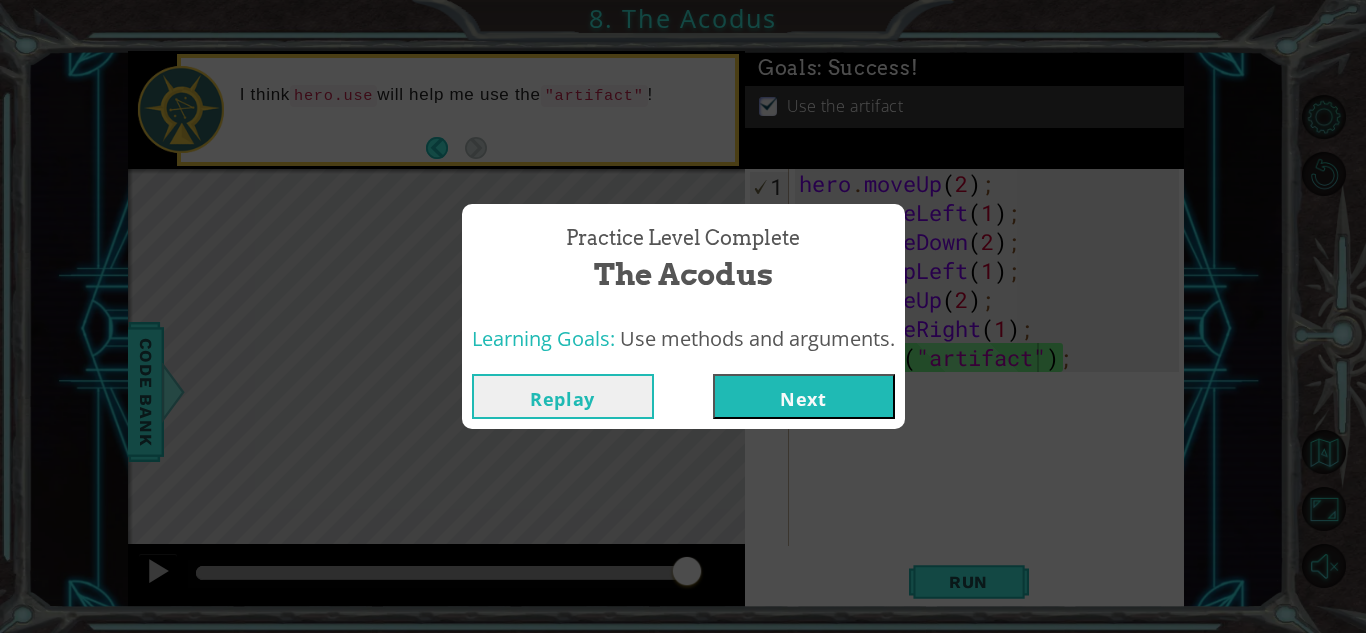 click on "Next" at bounding box center [804, 396] 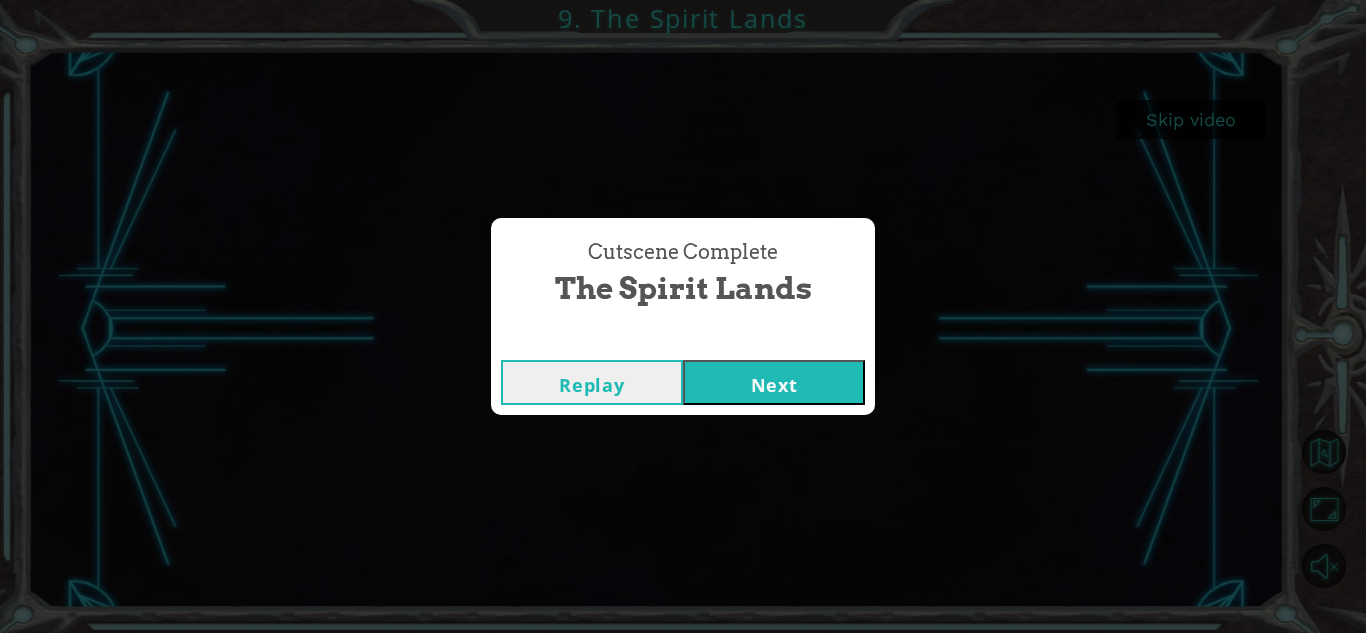 click on "Next" at bounding box center [774, 382] 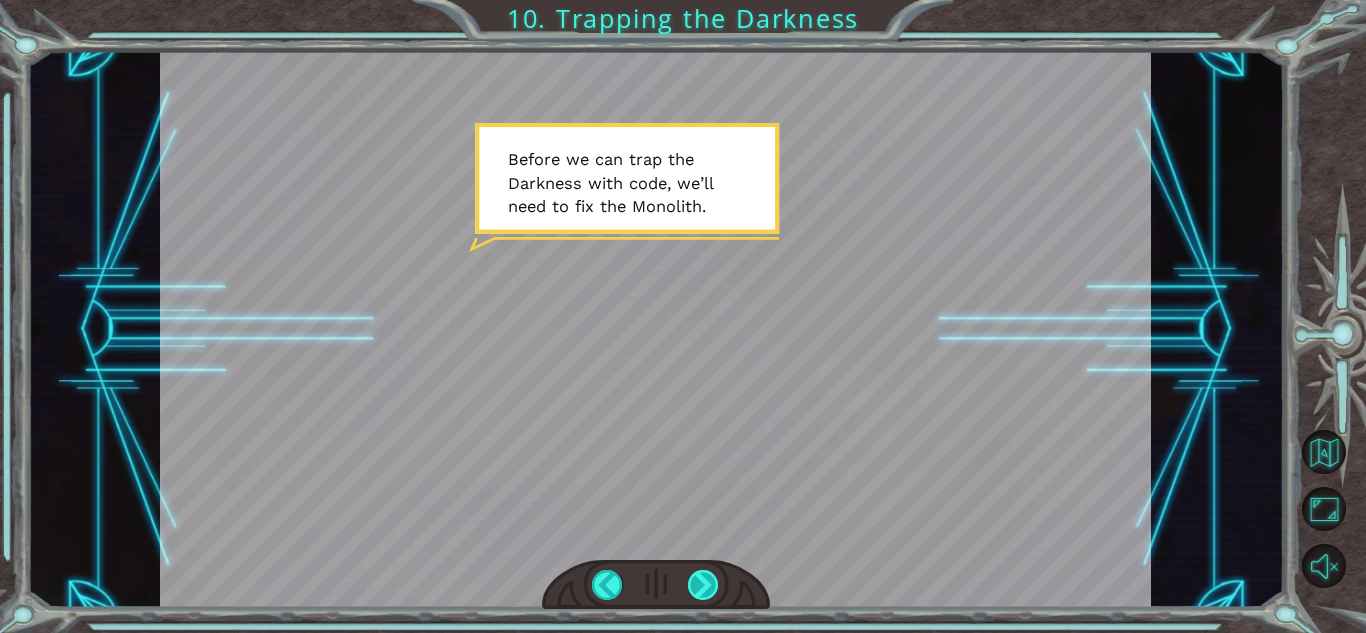 click at bounding box center (703, 585) 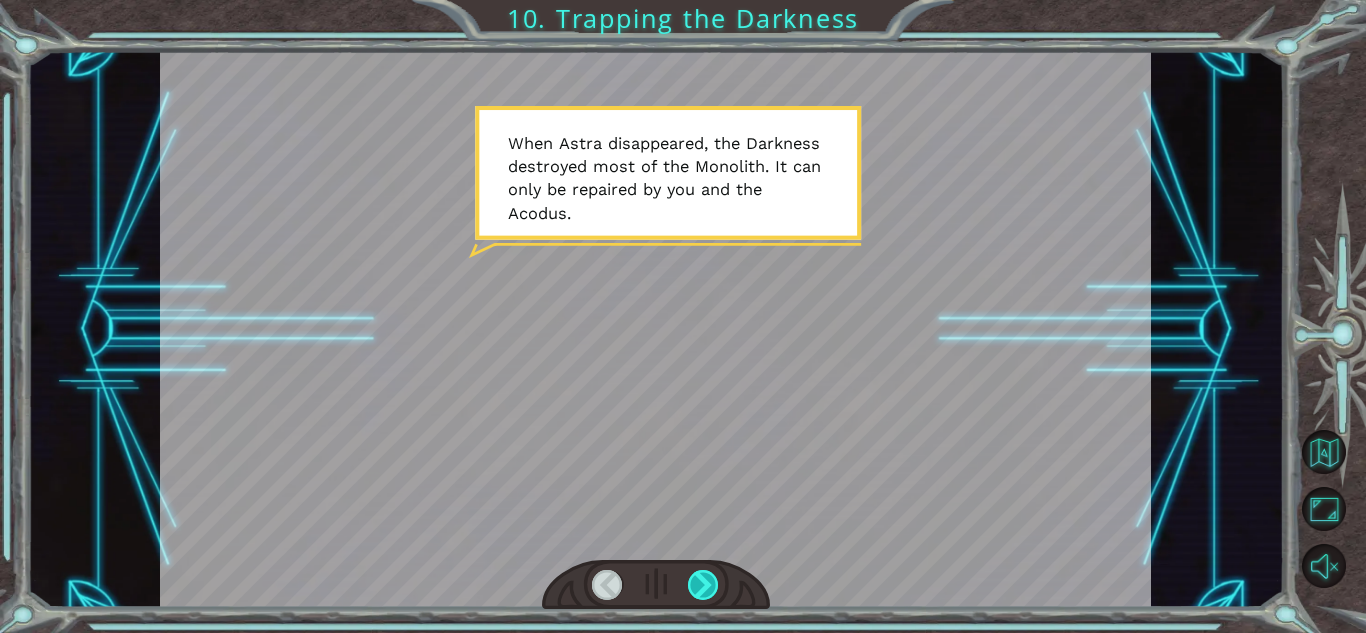 click at bounding box center (703, 585) 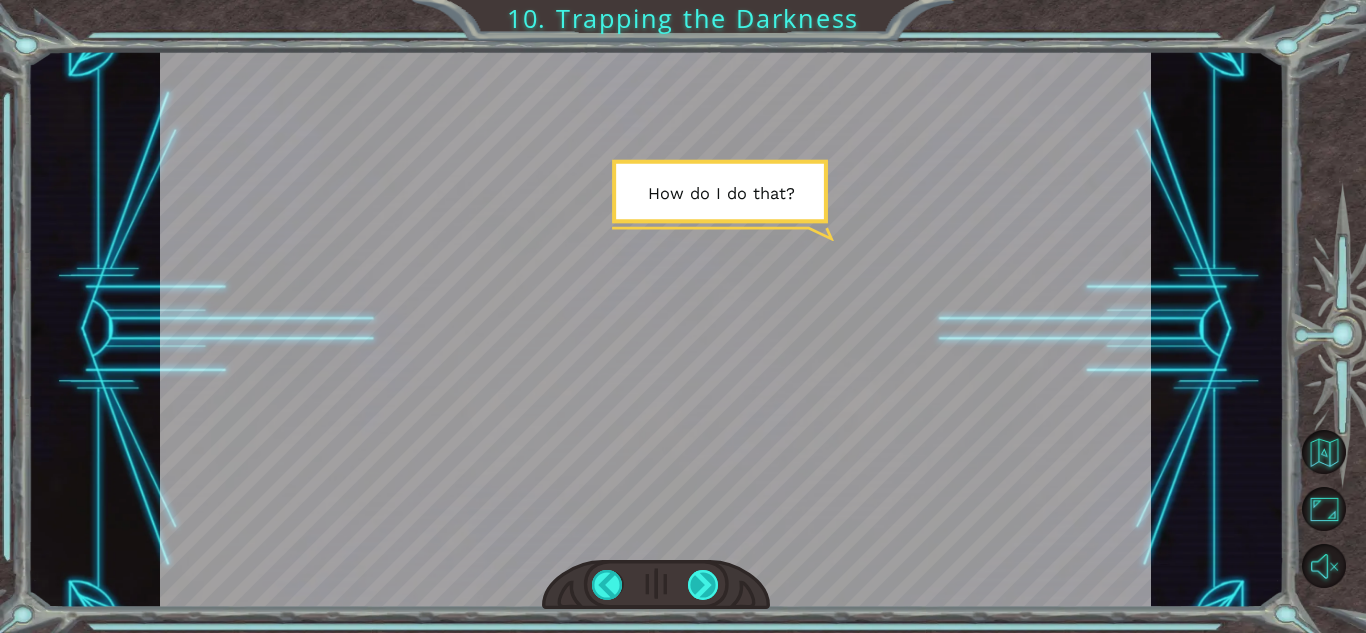 click at bounding box center [703, 585] 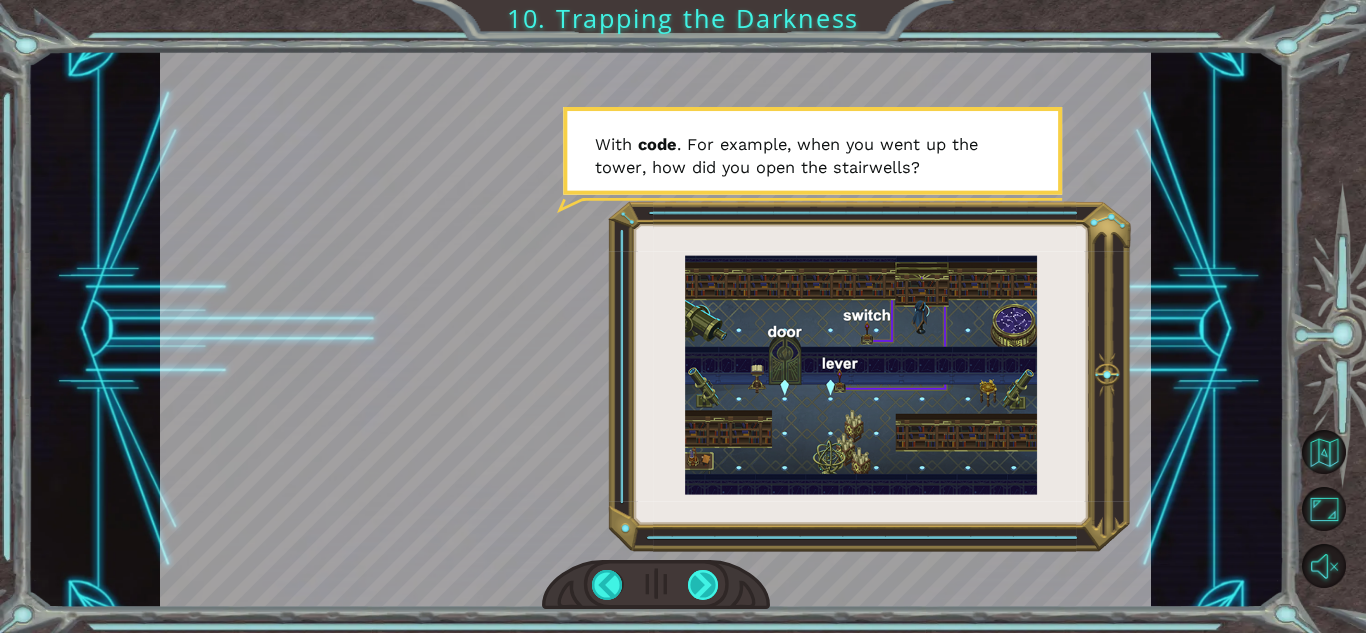 click at bounding box center [703, 585] 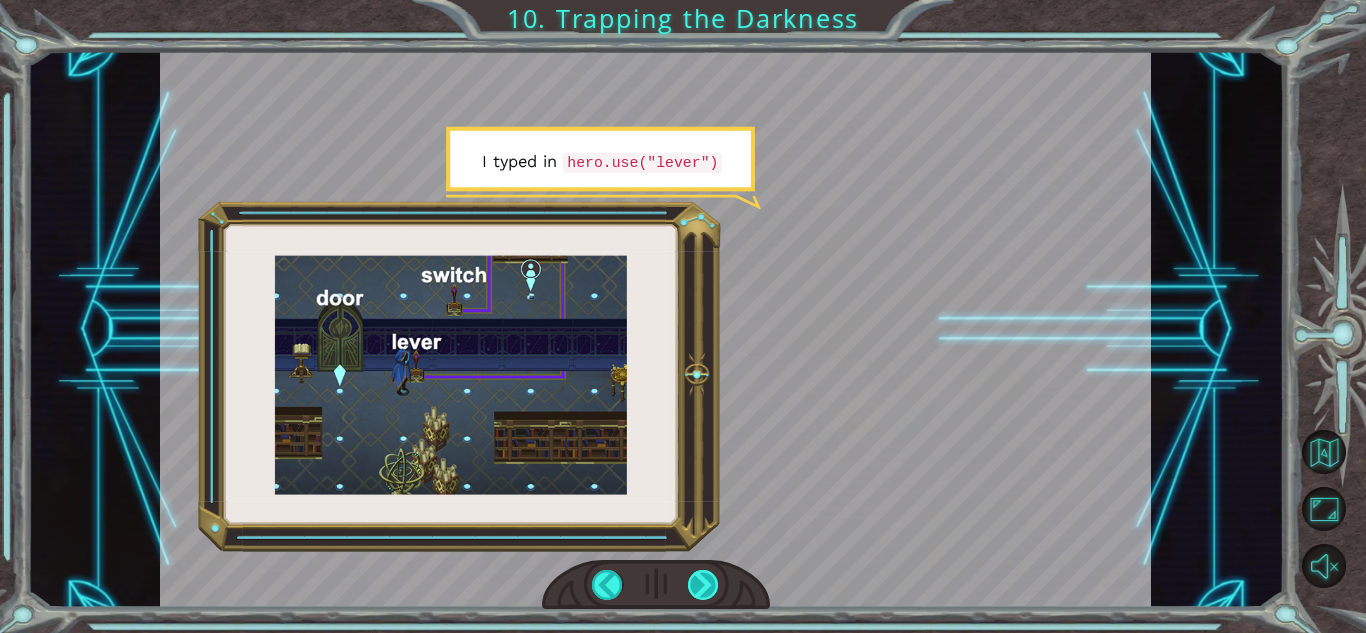 click at bounding box center (703, 585) 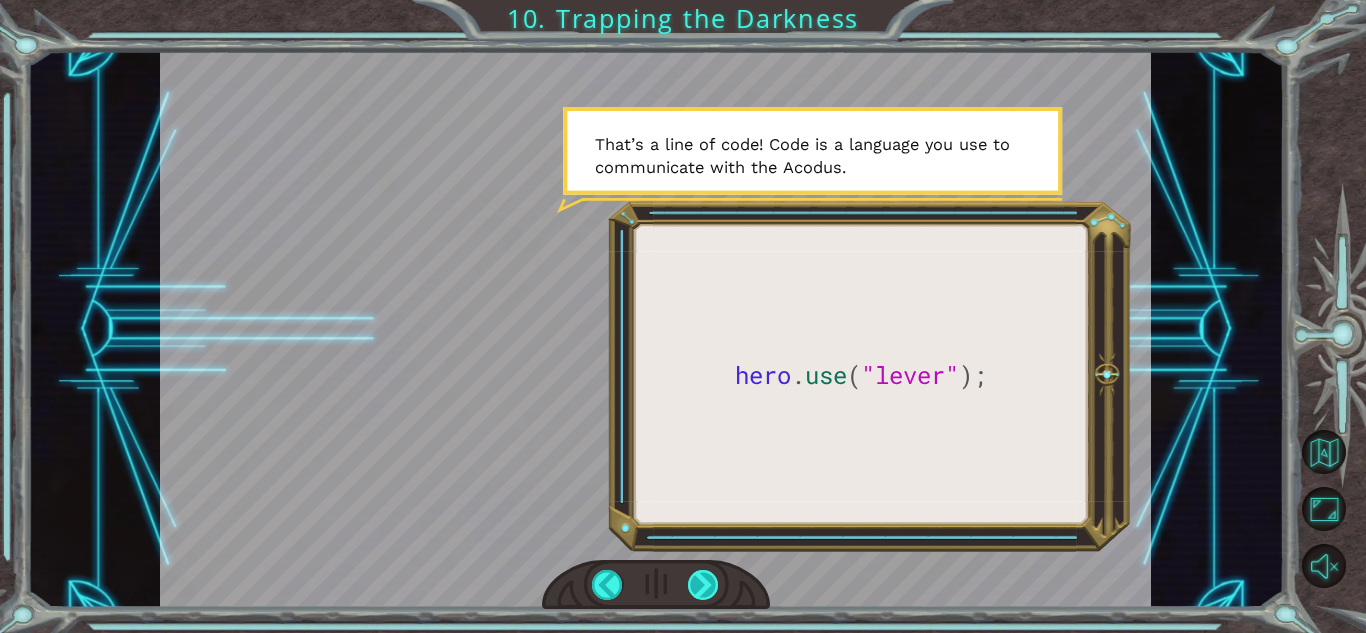 click at bounding box center [703, 585] 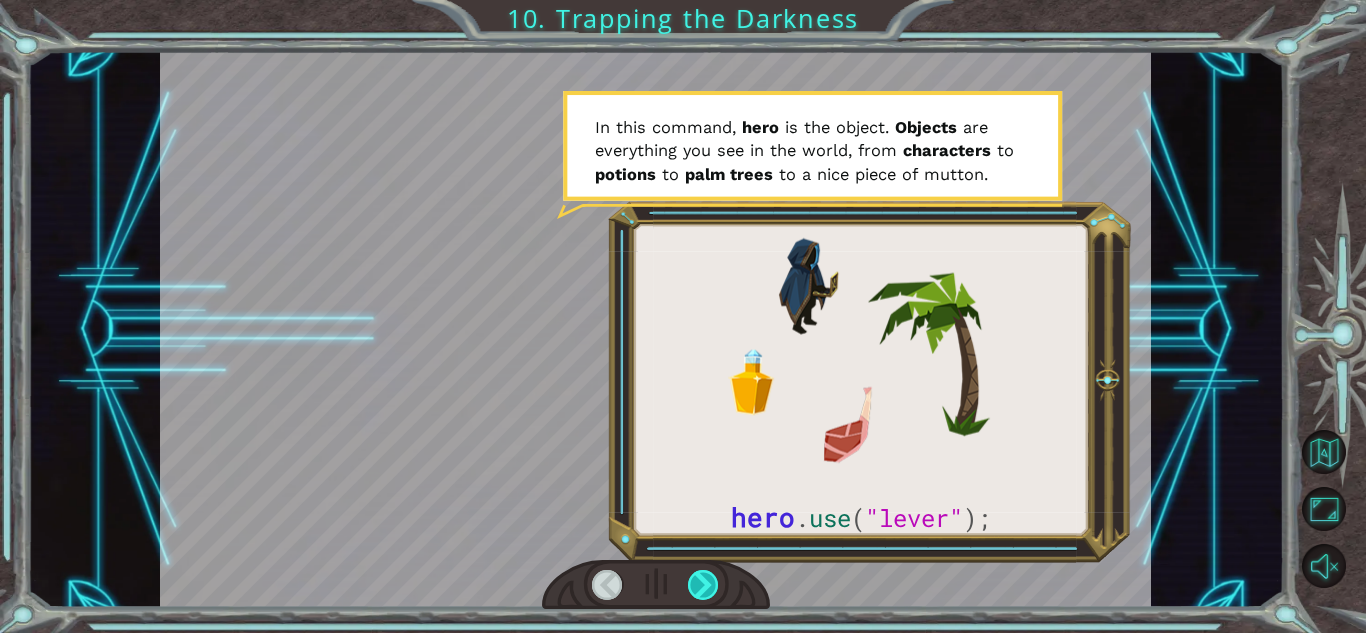click at bounding box center [703, 585] 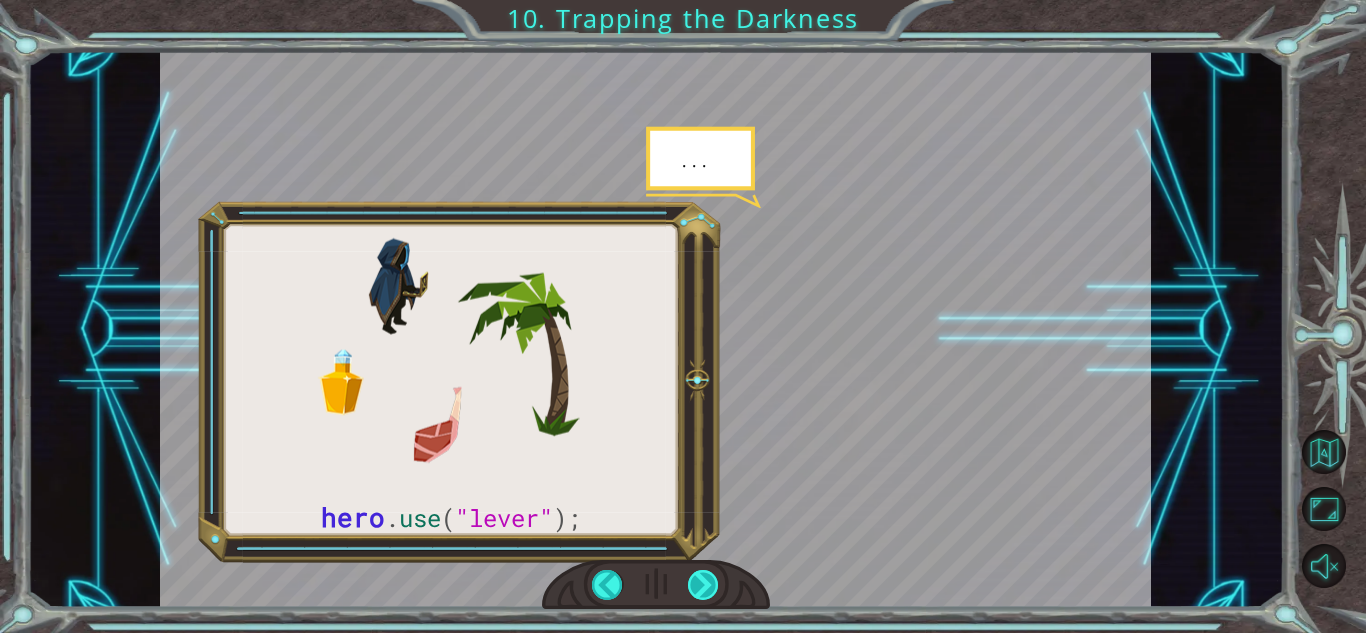click at bounding box center [703, 585] 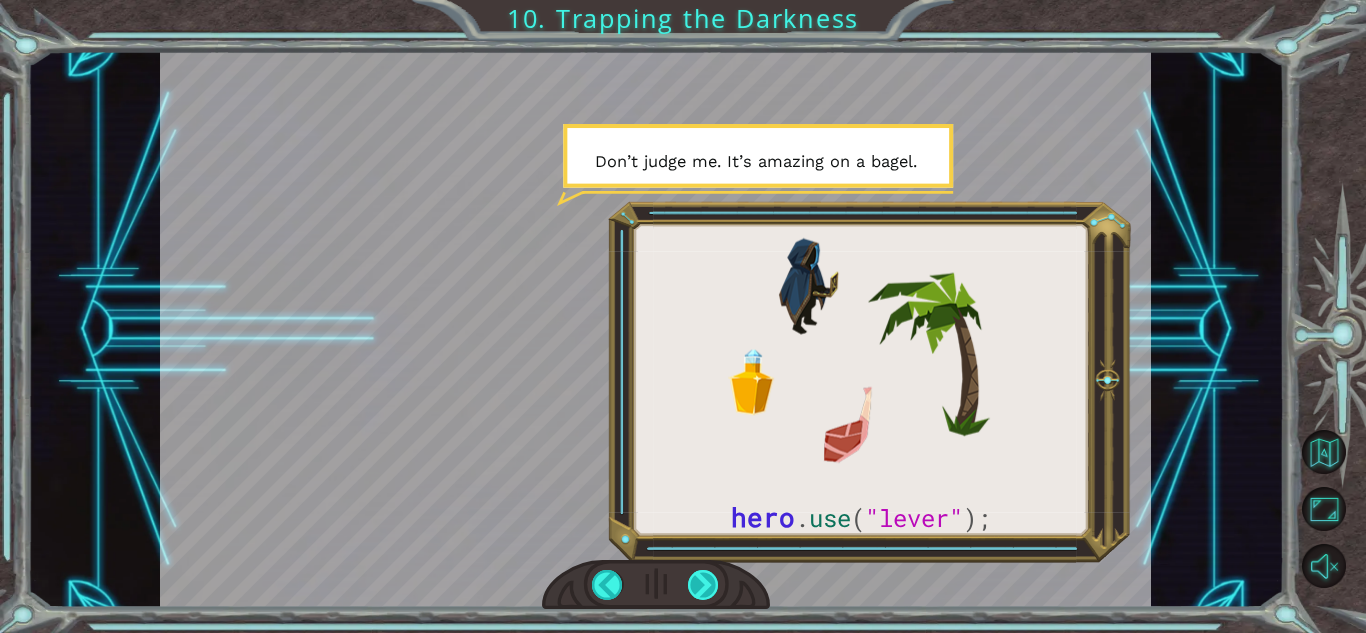 click at bounding box center [703, 585] 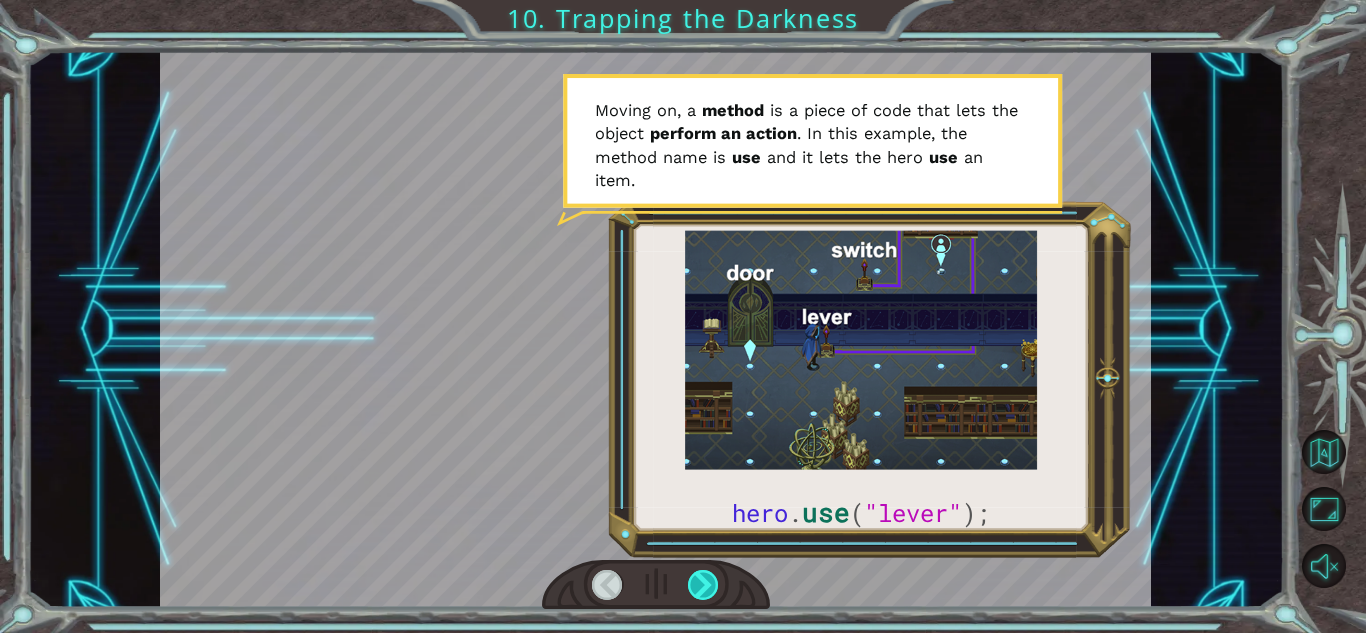 click at bounding box center [703, 585] 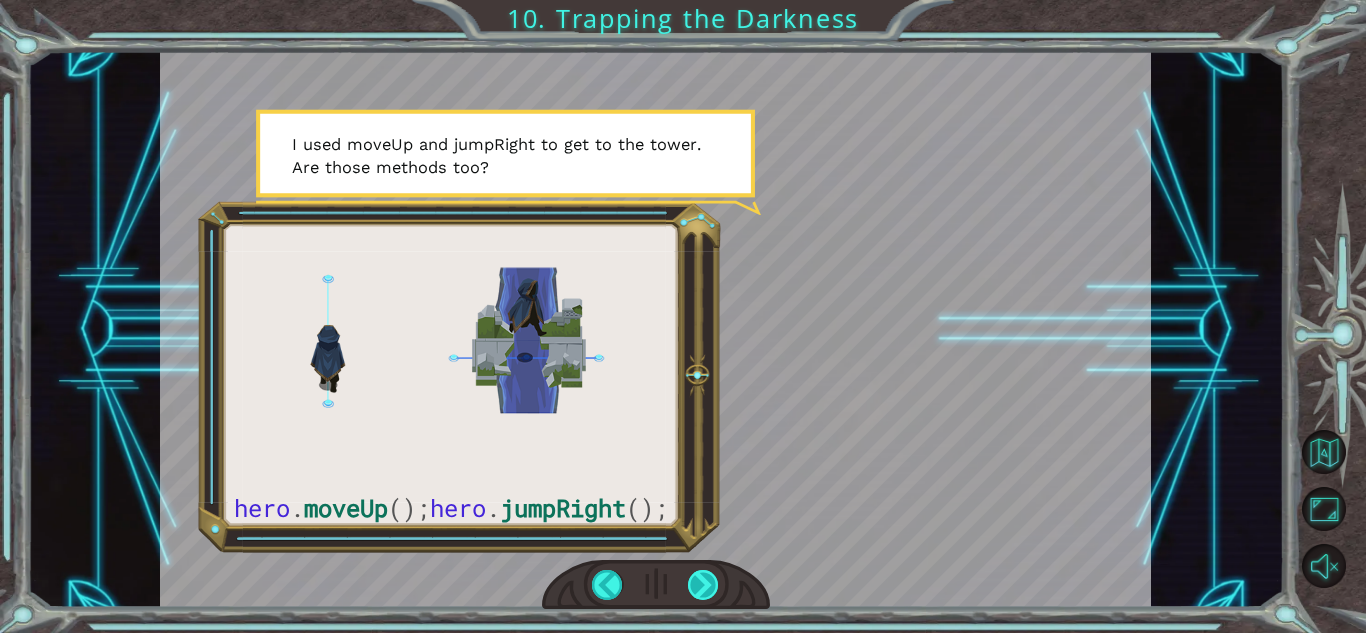 click at bounding box center (703, 585) 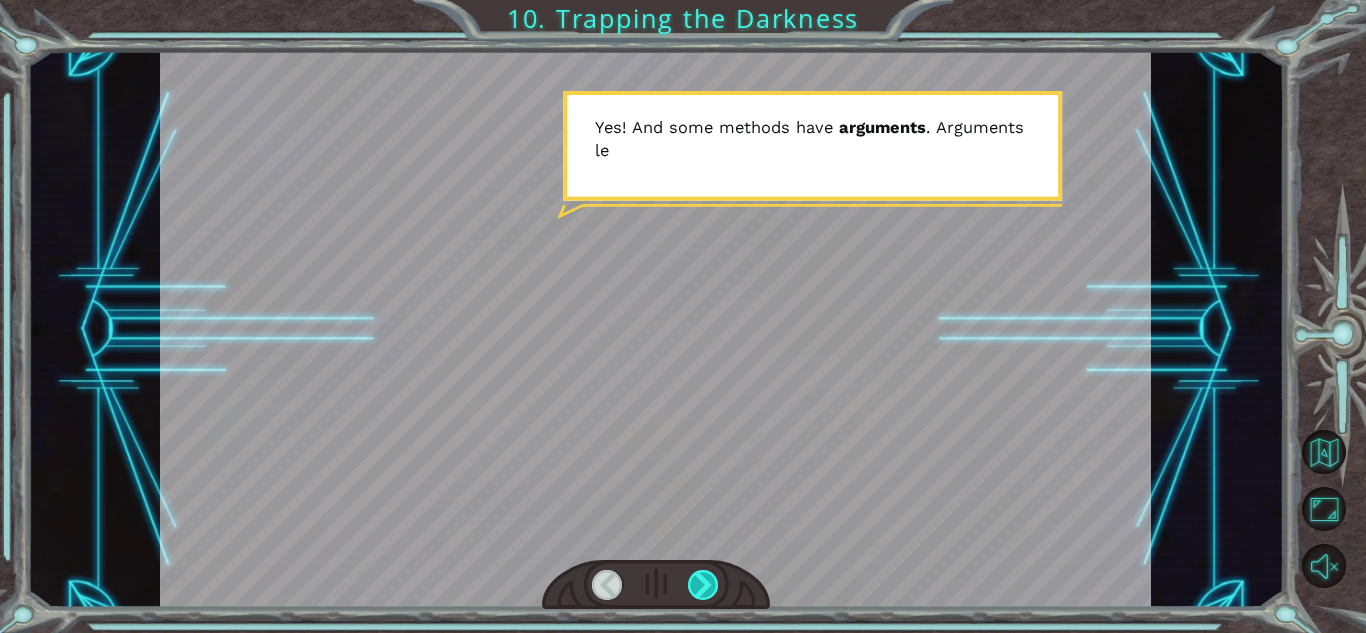 click at bounding box center [703, 585] 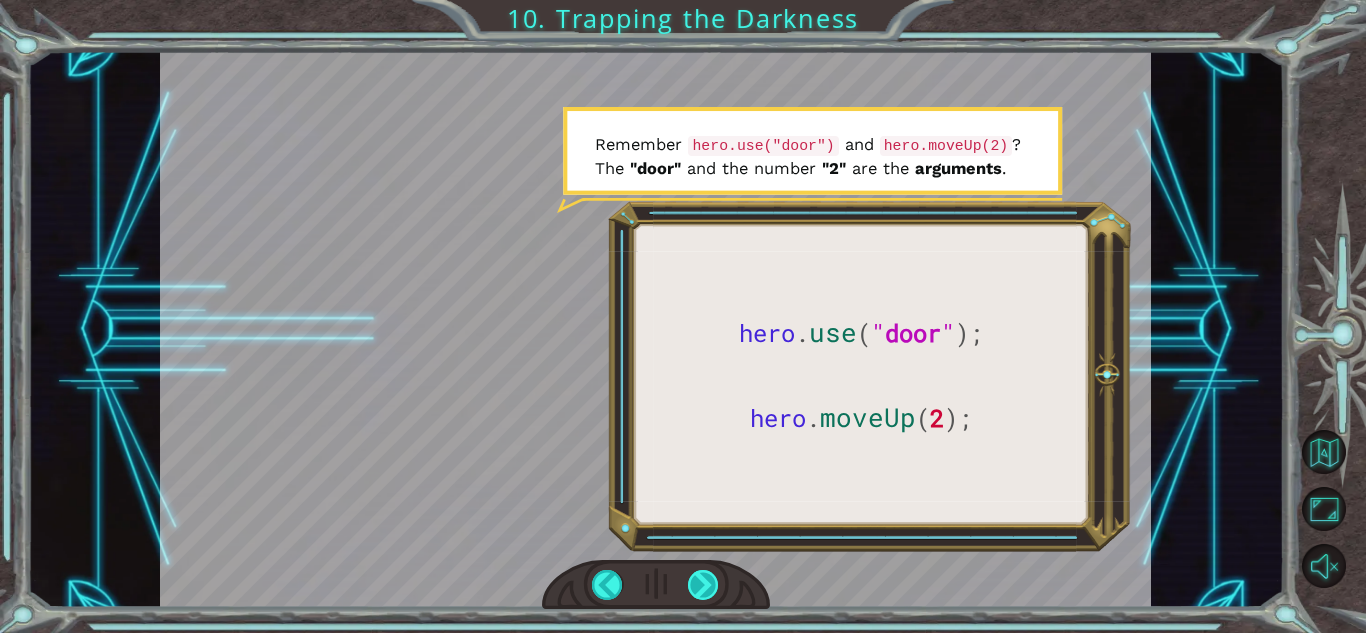 click at bounding box center [703, 585] 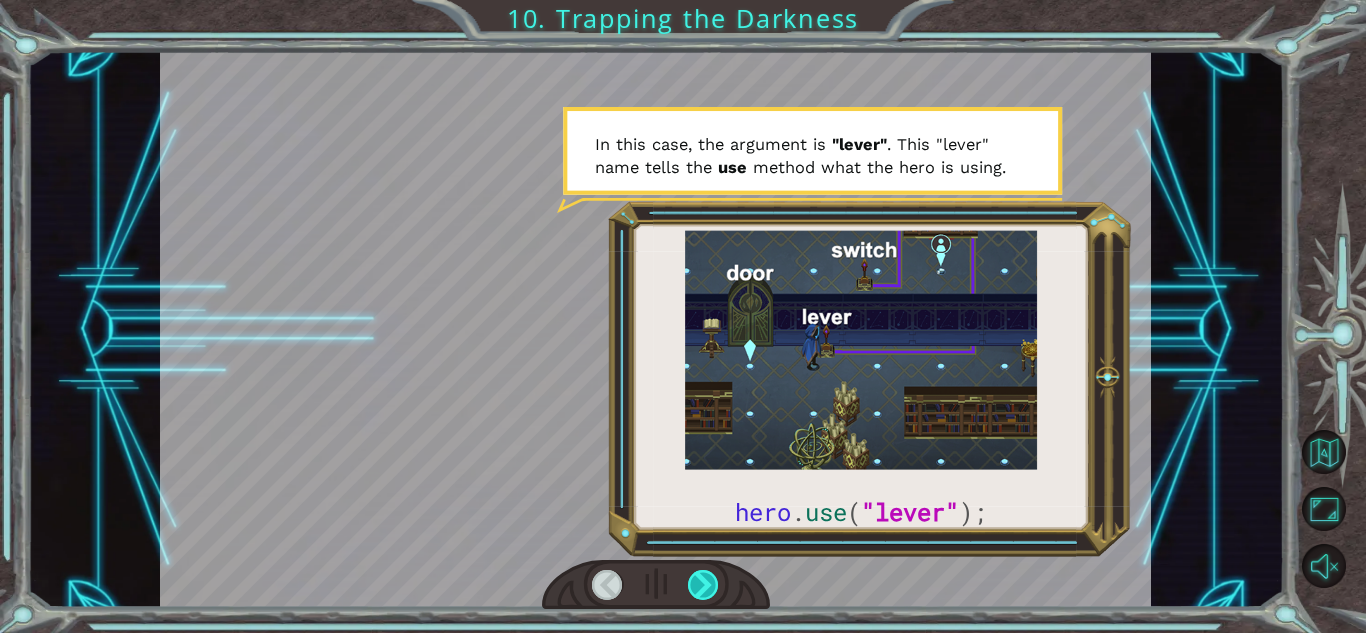click at bounding box center (703, 585) 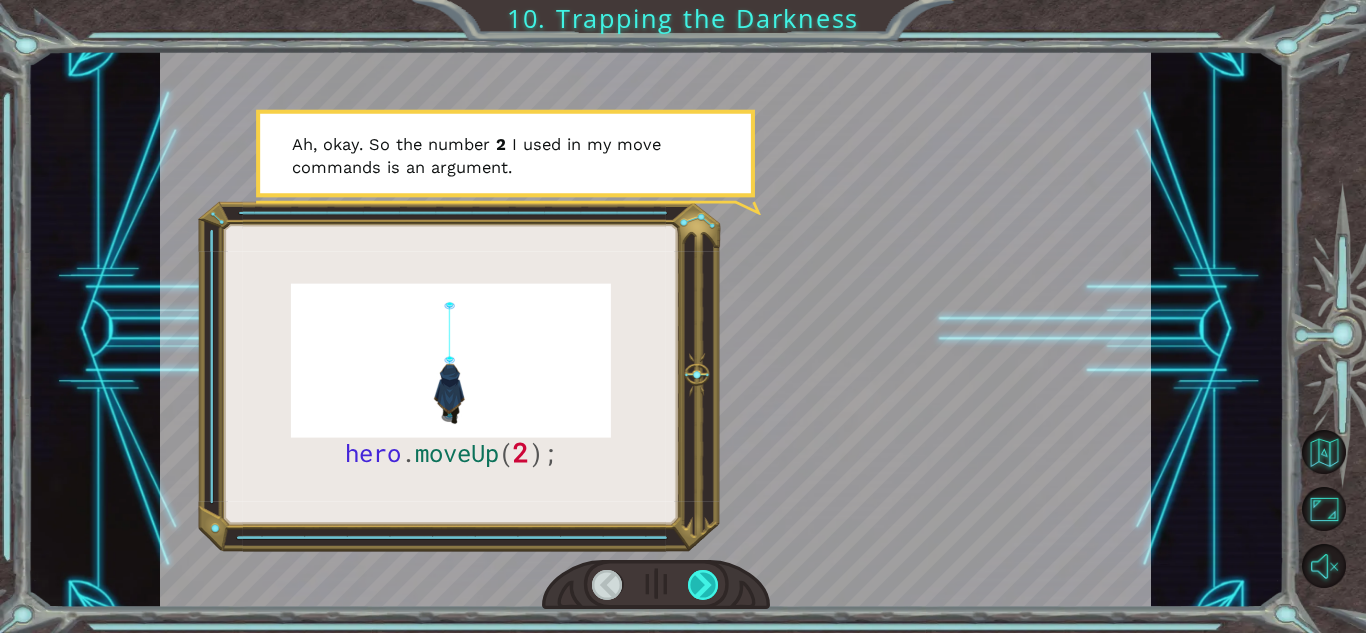 click at bounding box center [703, 585] 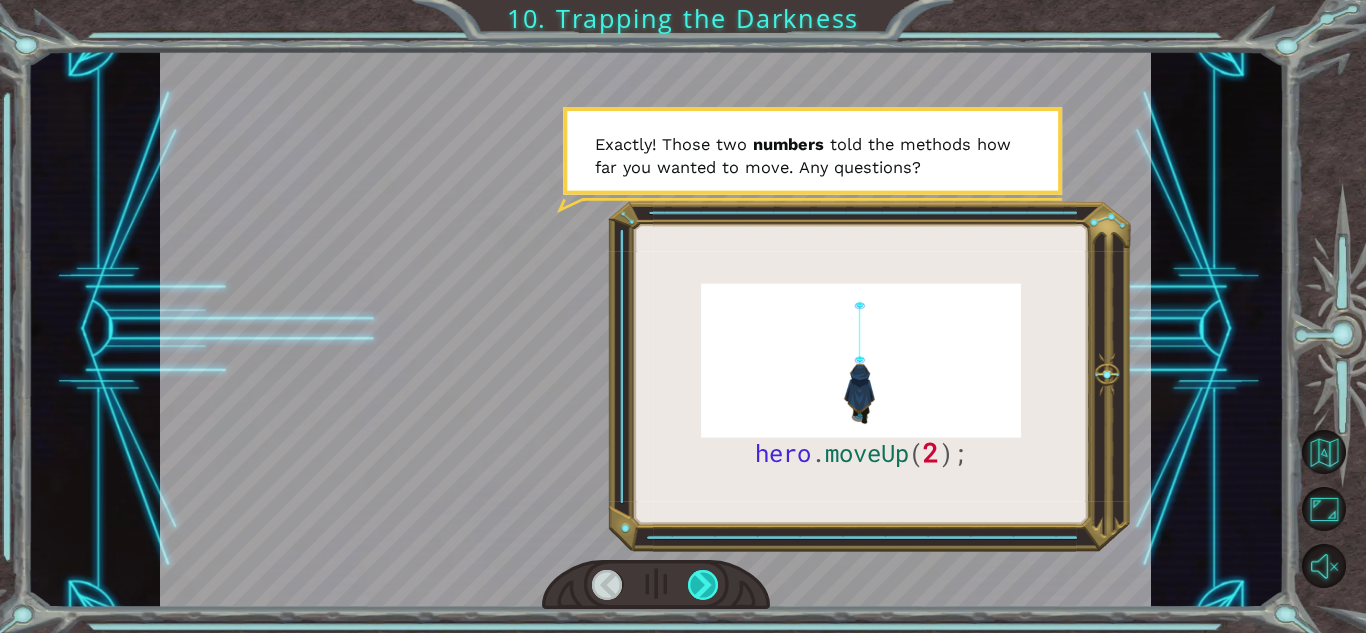 click at bounding box center (703, 585) 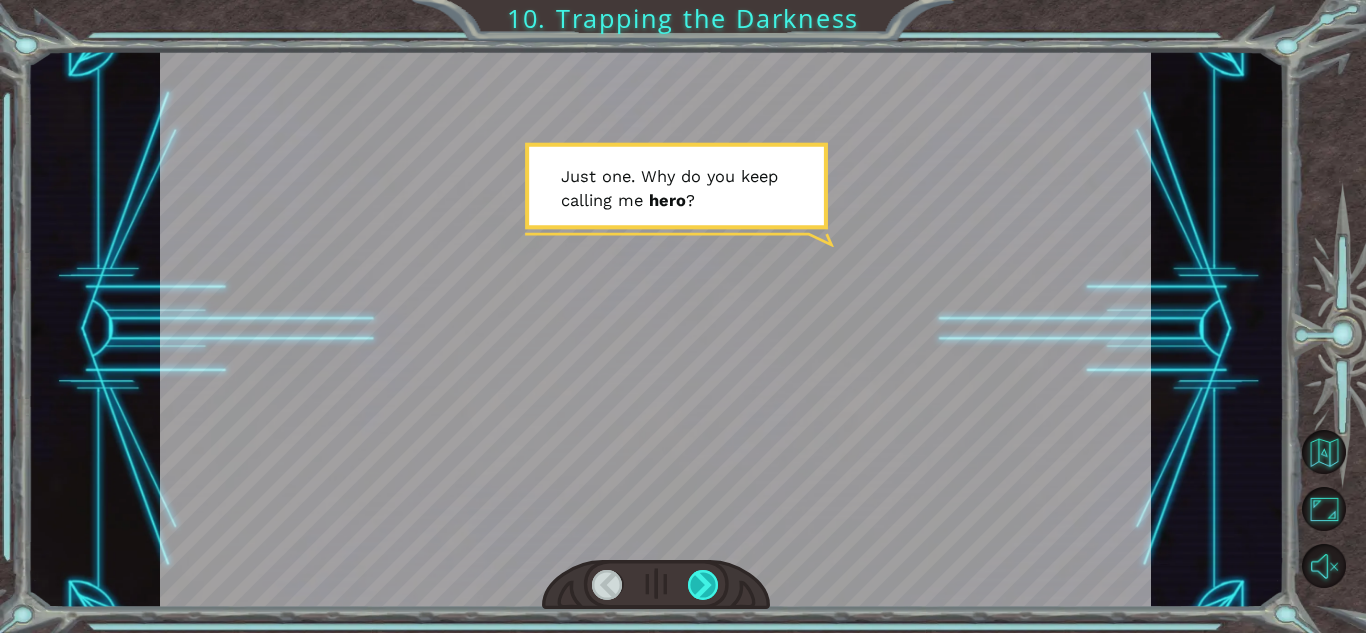 click at bounding box center (703, 585) 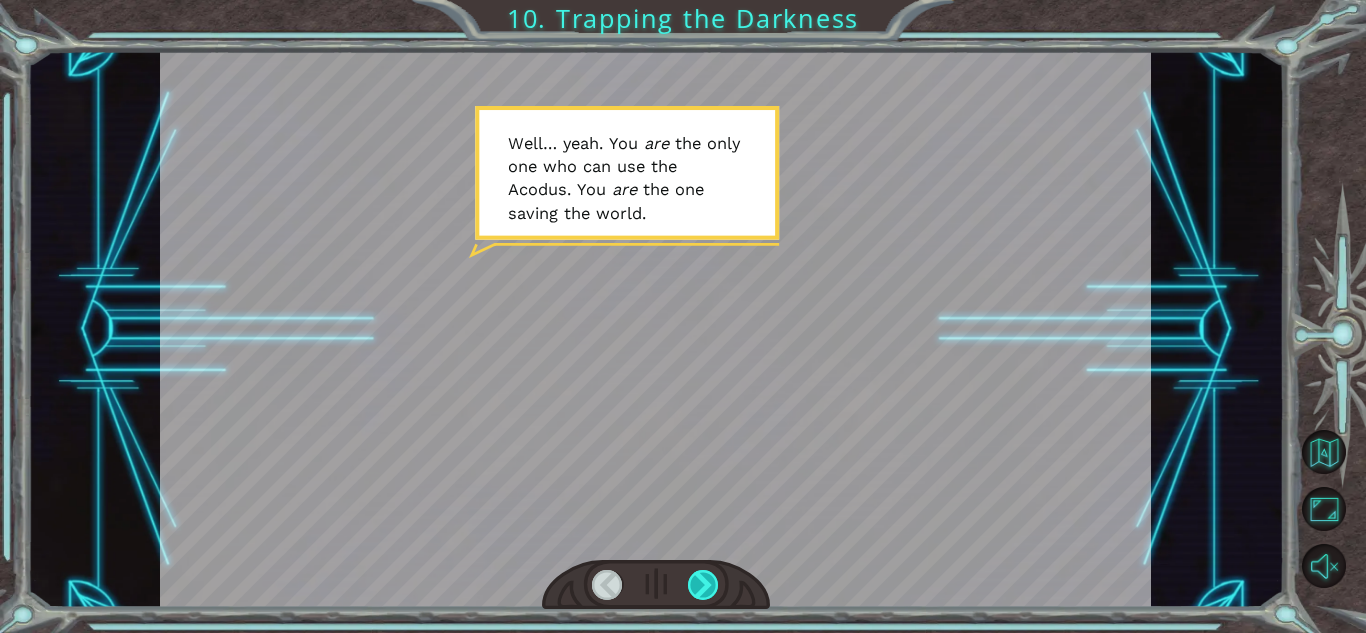 click at bounding box center [703, 585] 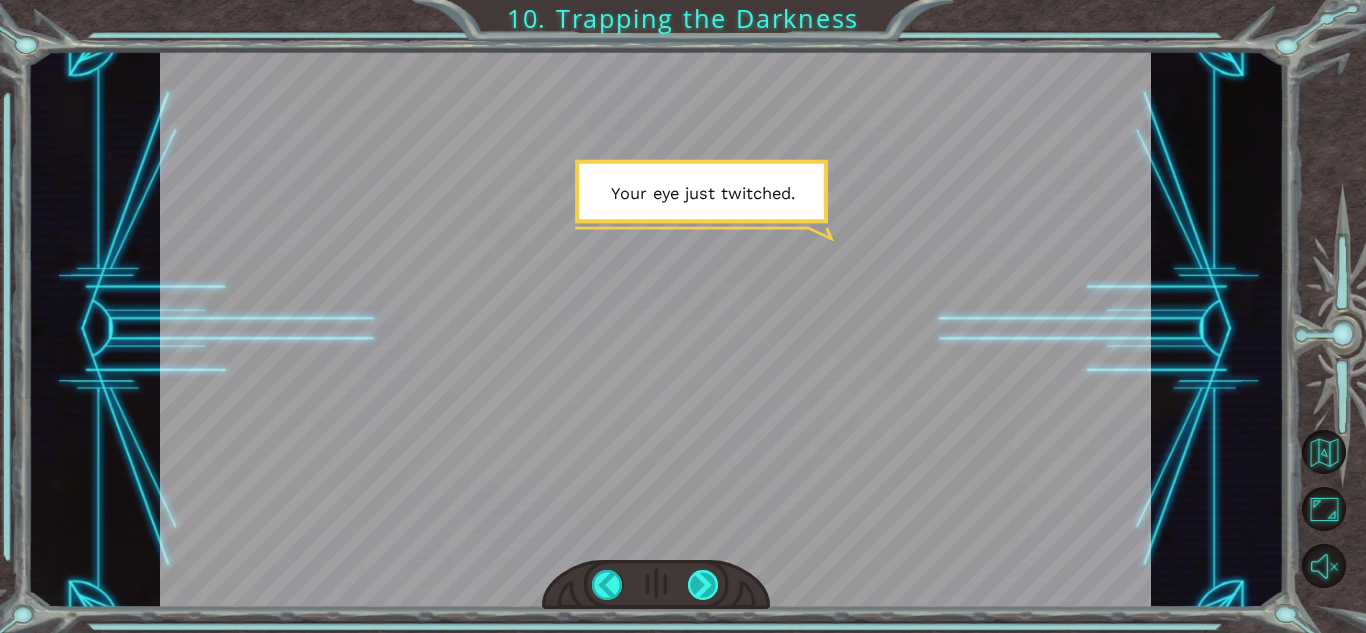 click at bounding box center (703, 585) 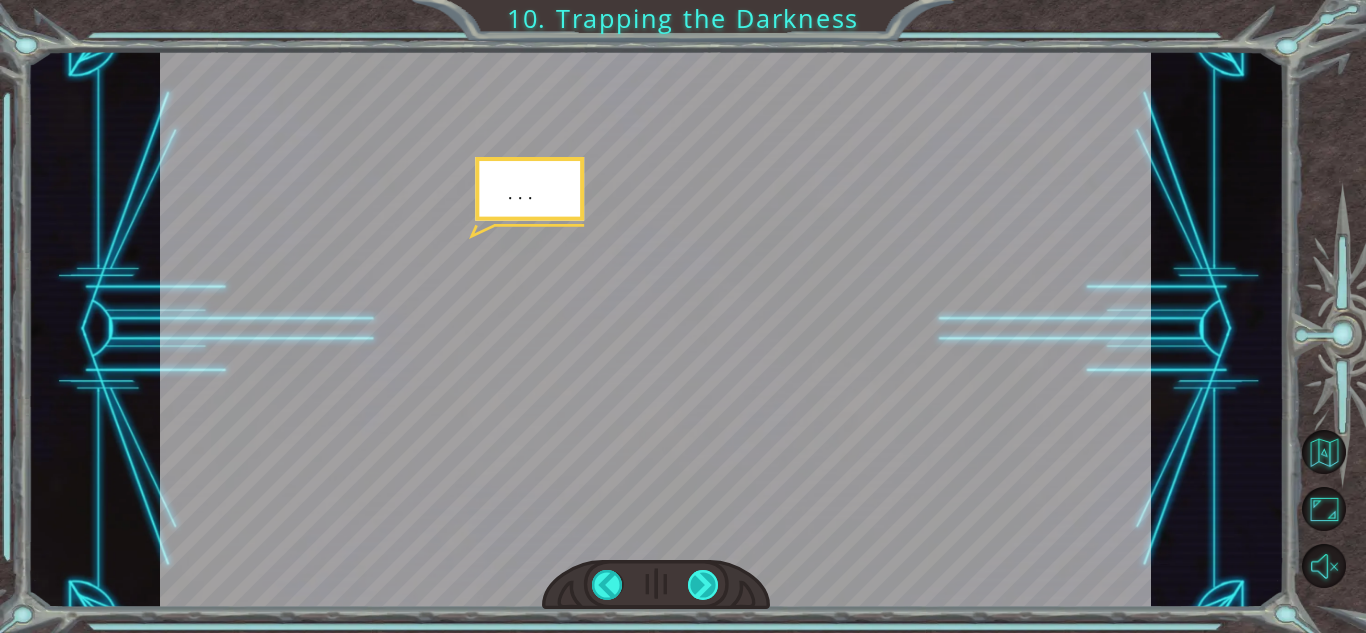 click at bounding box center (703, 585) 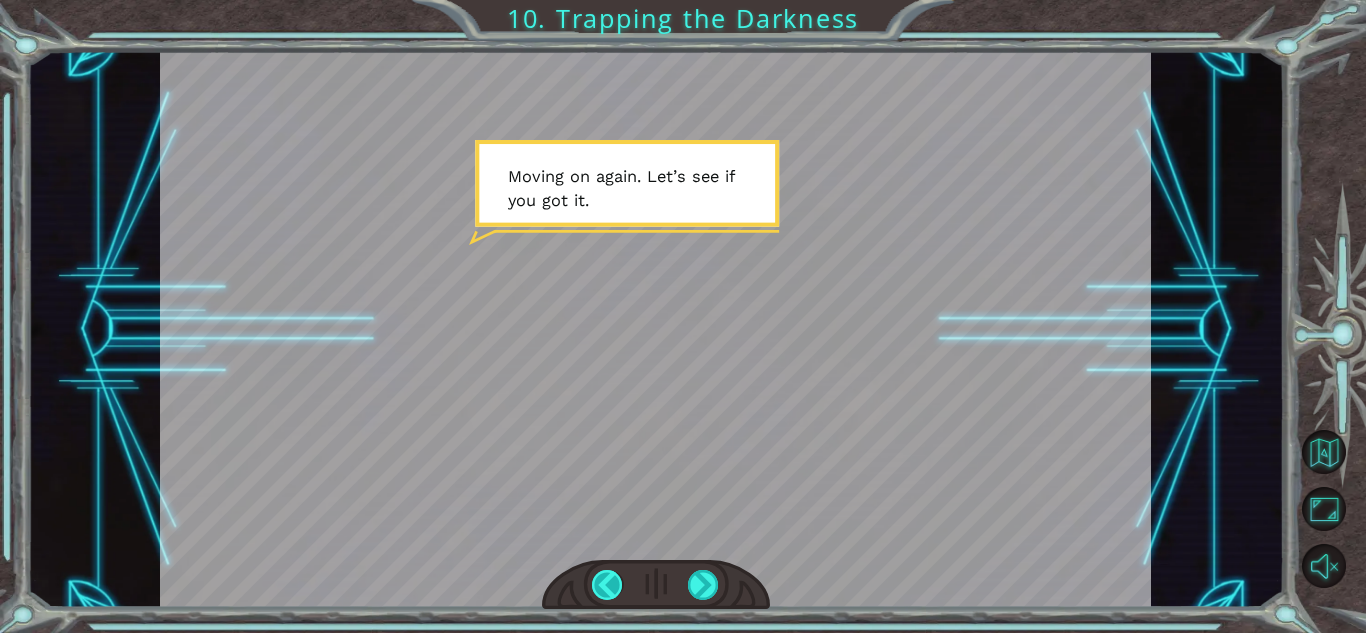 click at bounding box center (607, 585) 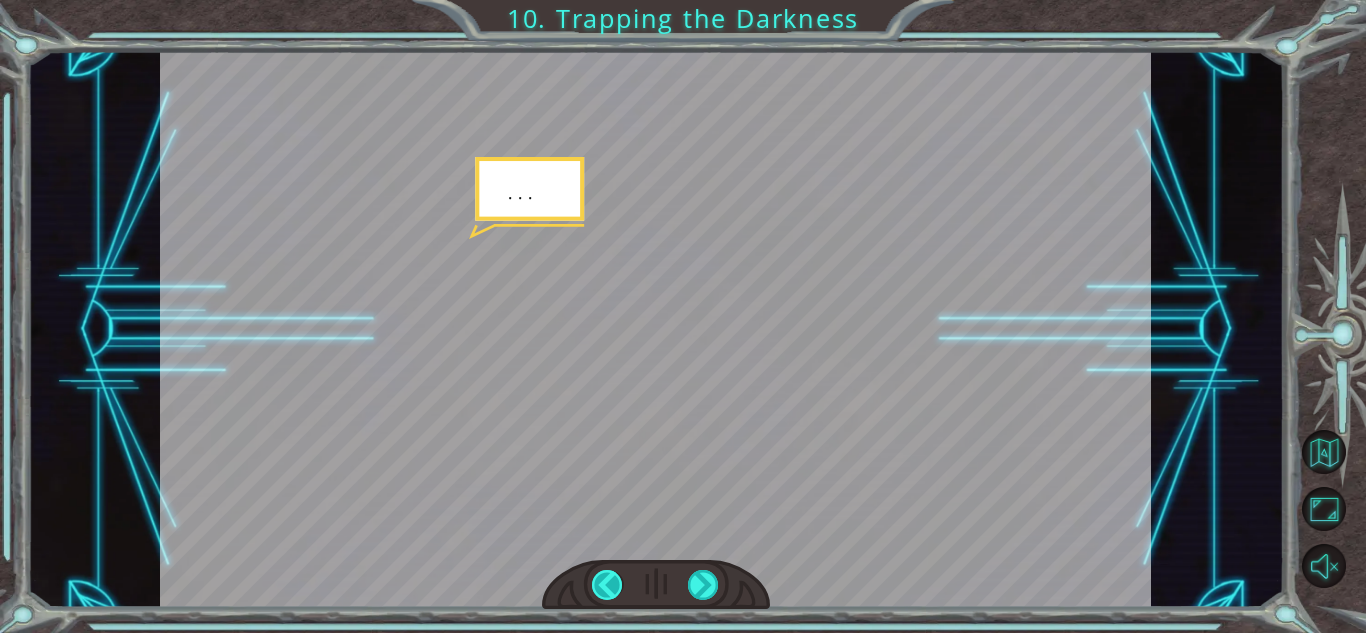click at bounding box center [607, 585] 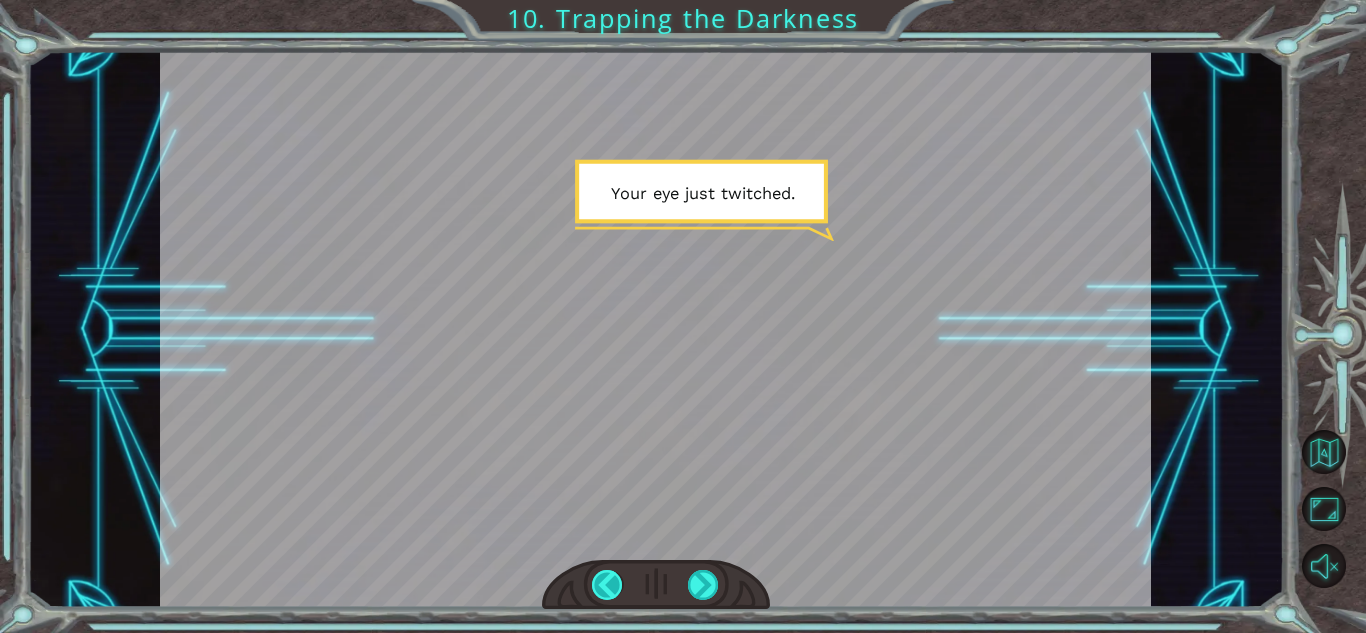 click at bounding box center [607, 585] 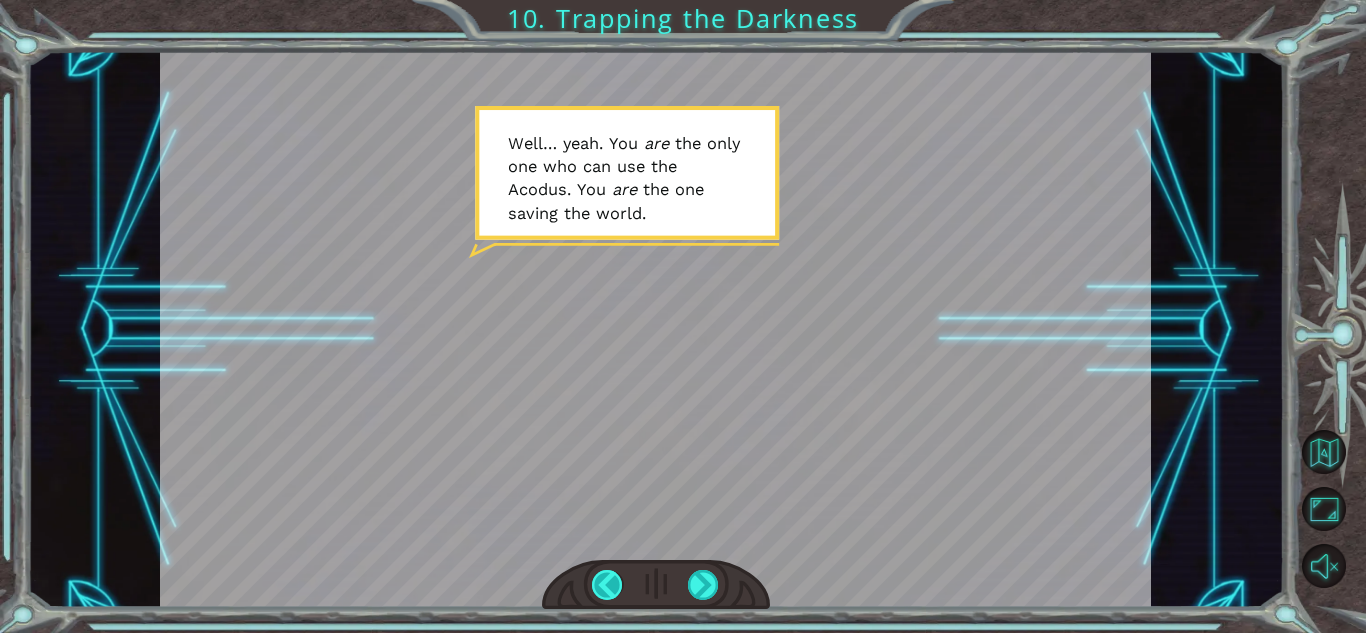 click at bounding box center [607, 585] 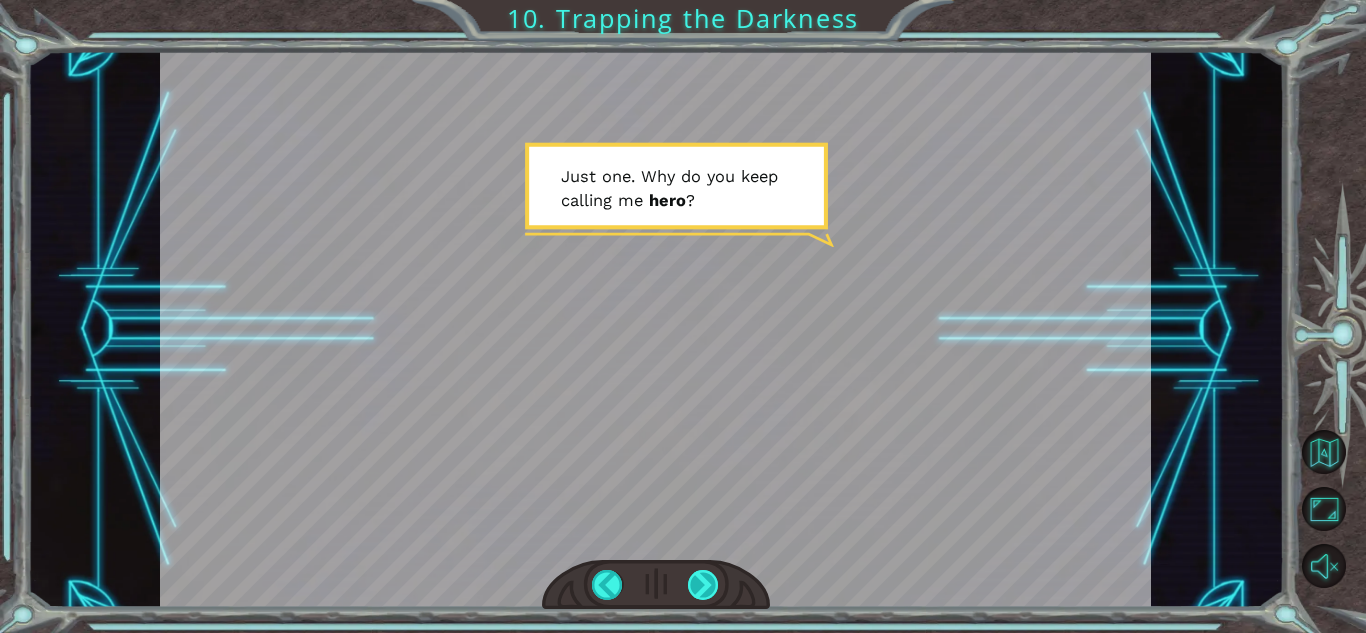 click at bounding box center [703, 585] 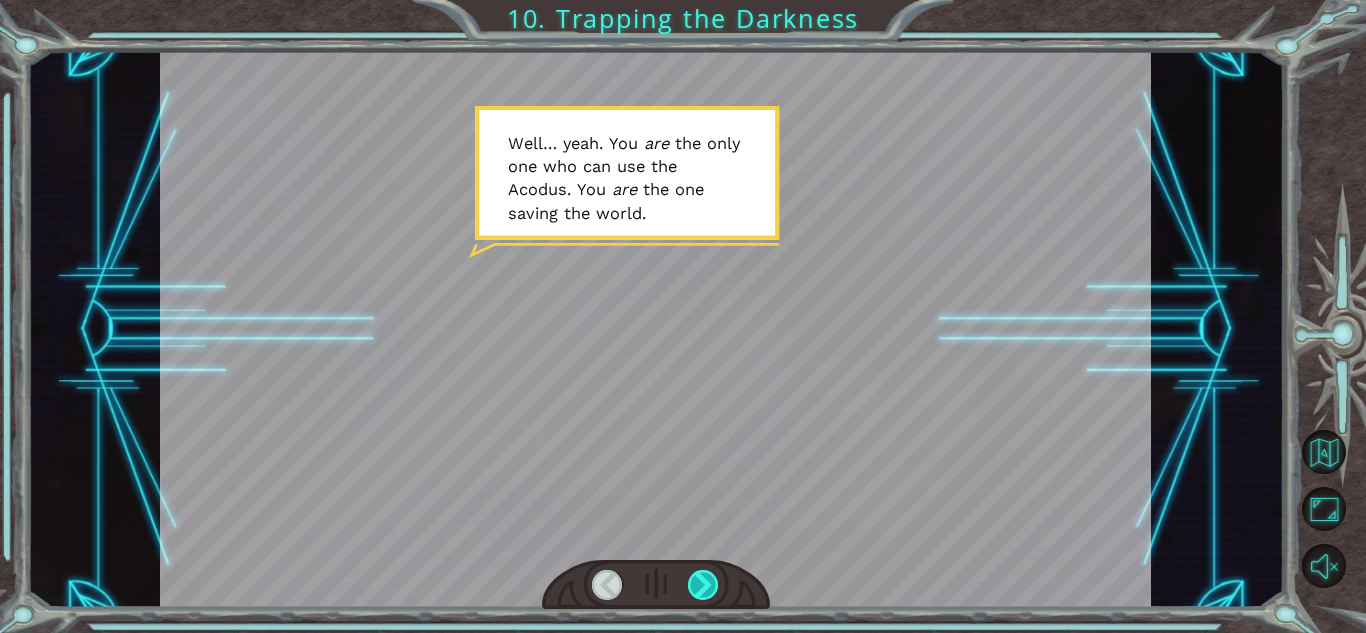 click at bounding box center (703, 585) 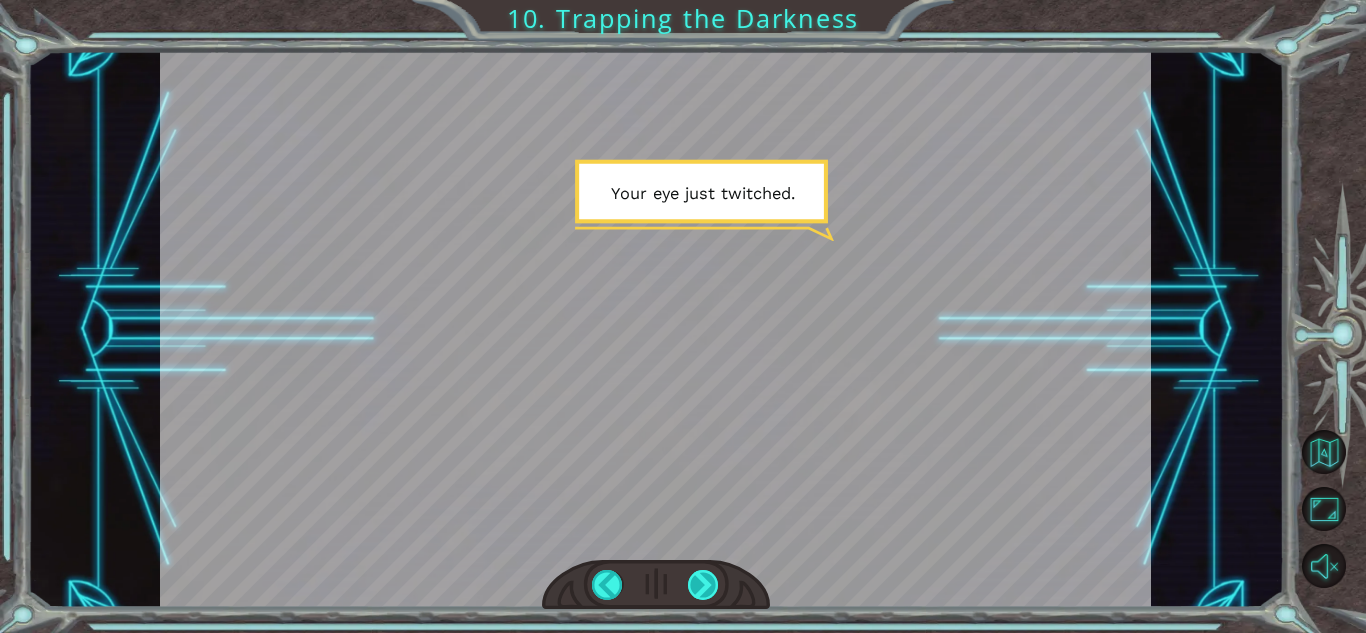 click at bounding box center [703, 585] 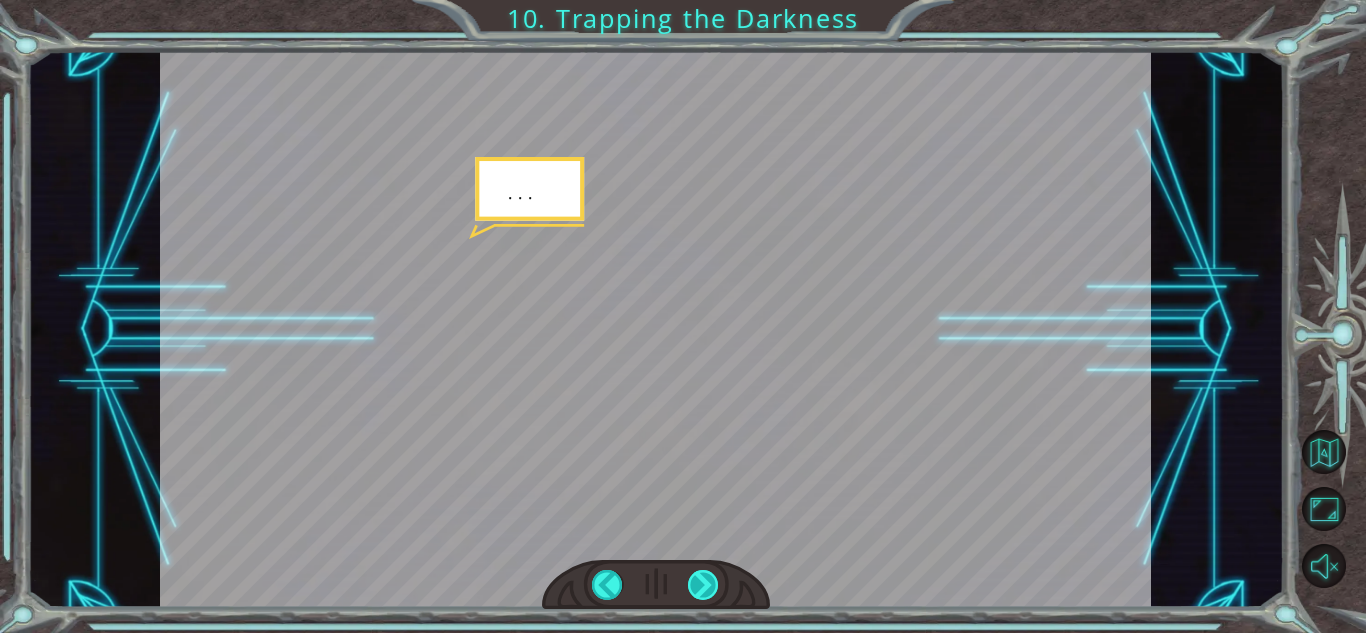 click at bounding box center (703, 585) 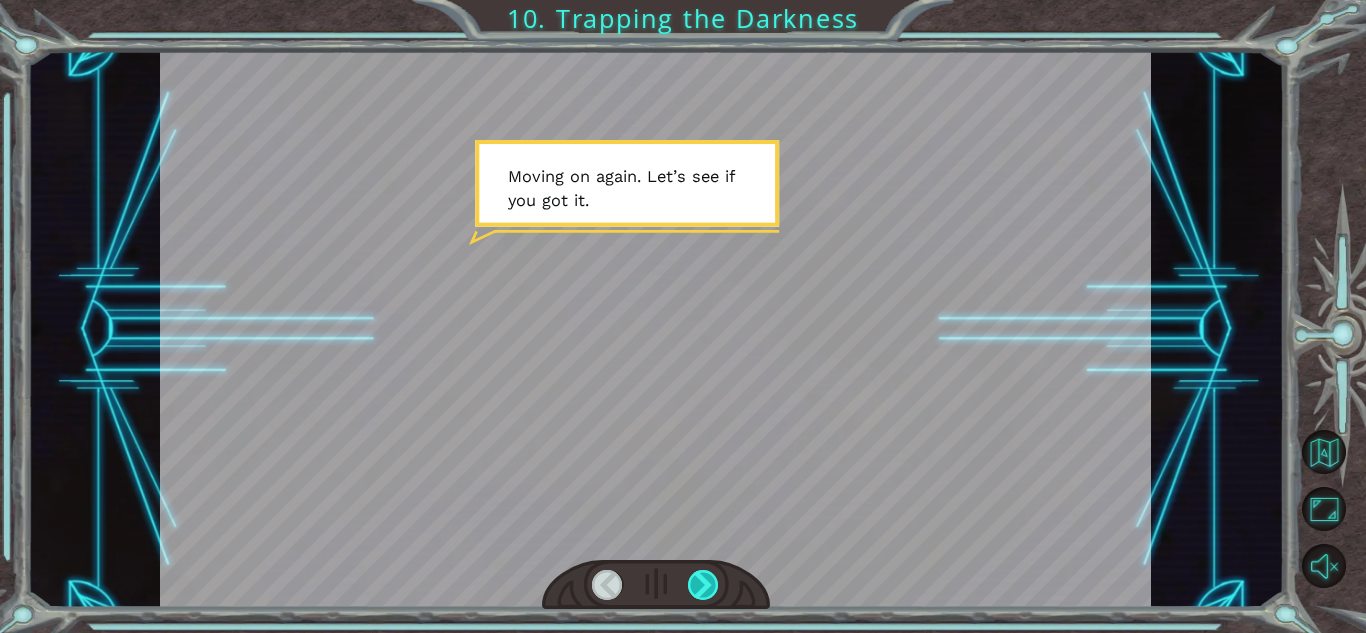 click at bounding box center [703, 585] 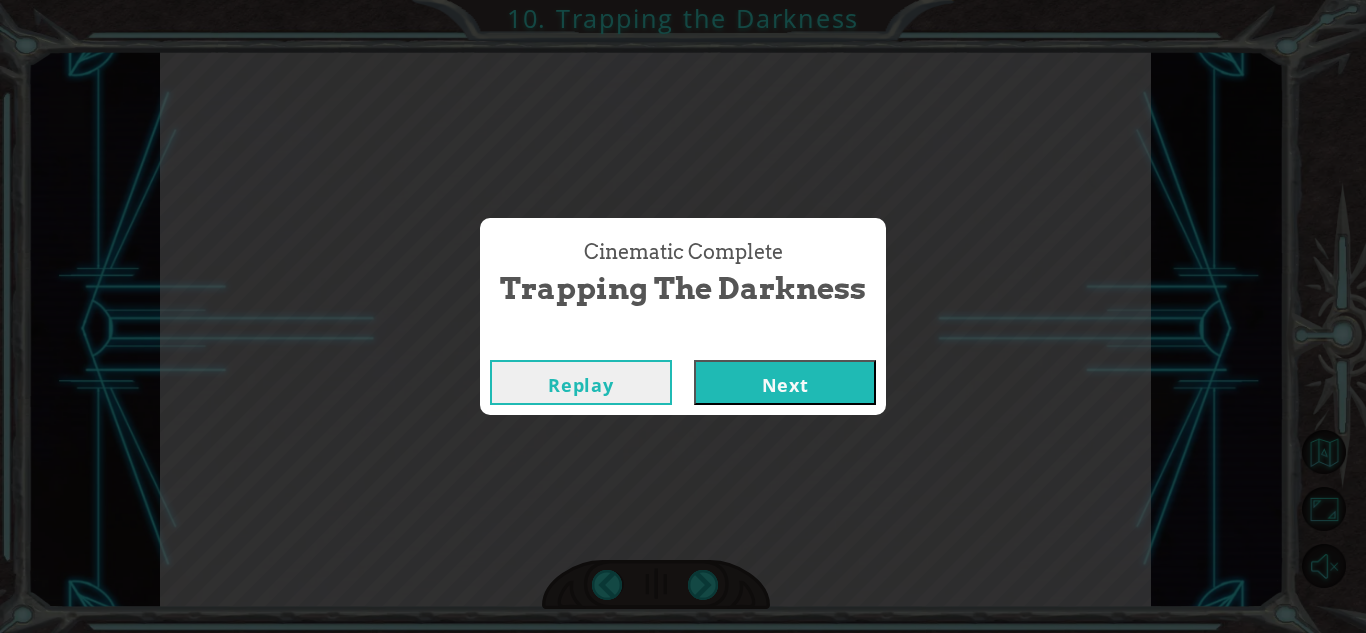 click on "Next" at bounding box center [785, 382] 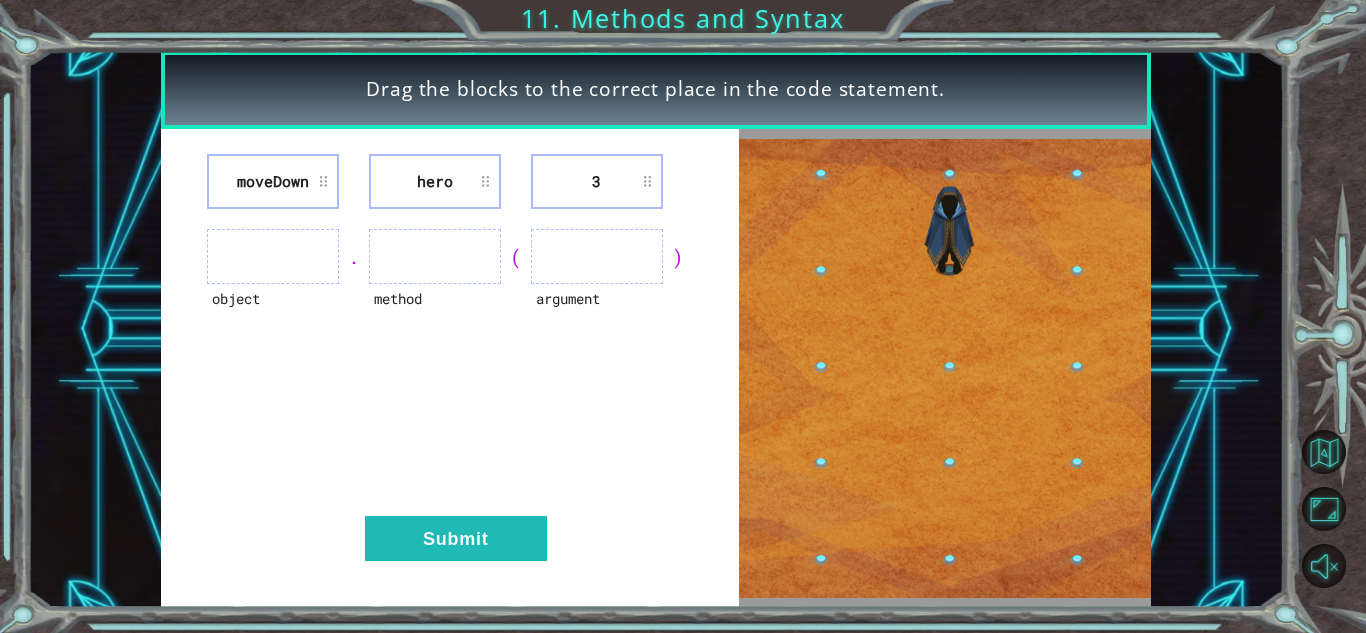 type 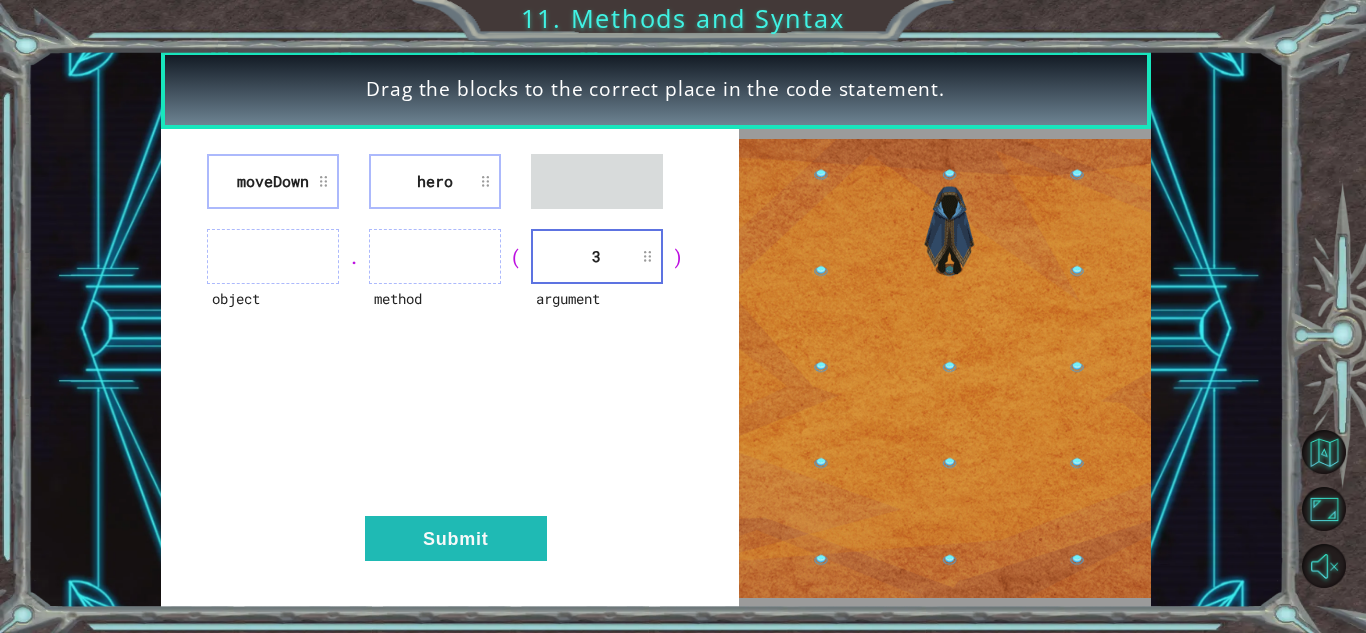 type 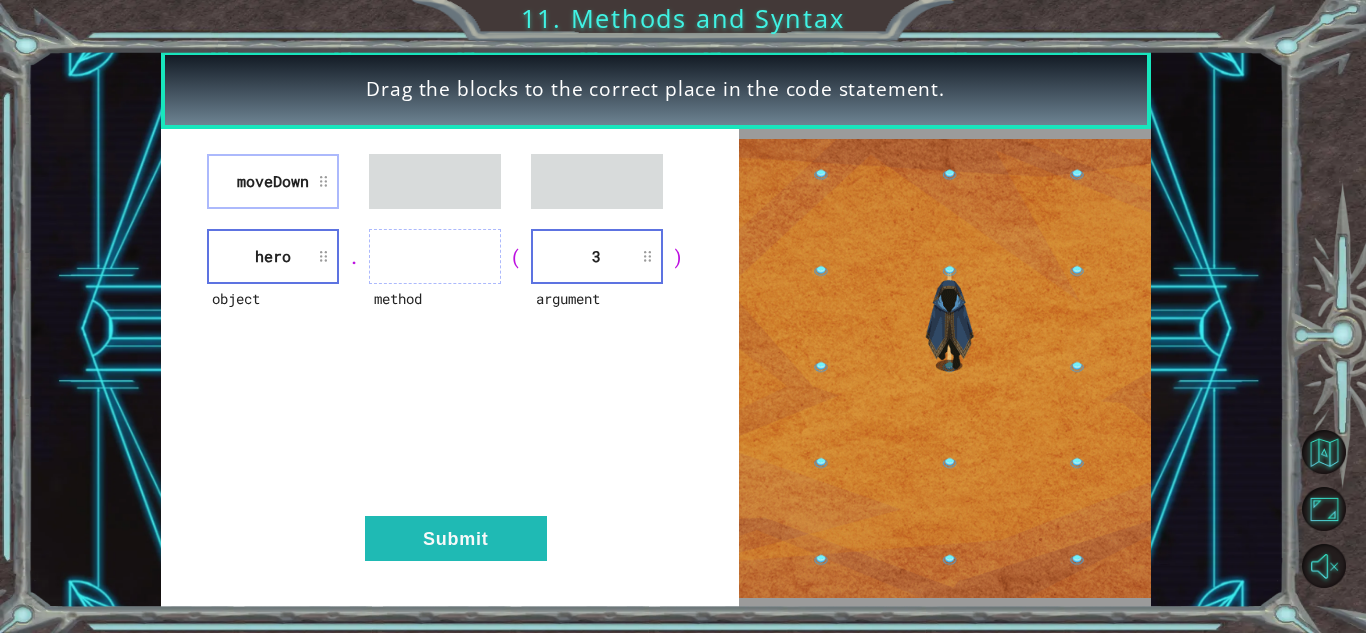 type 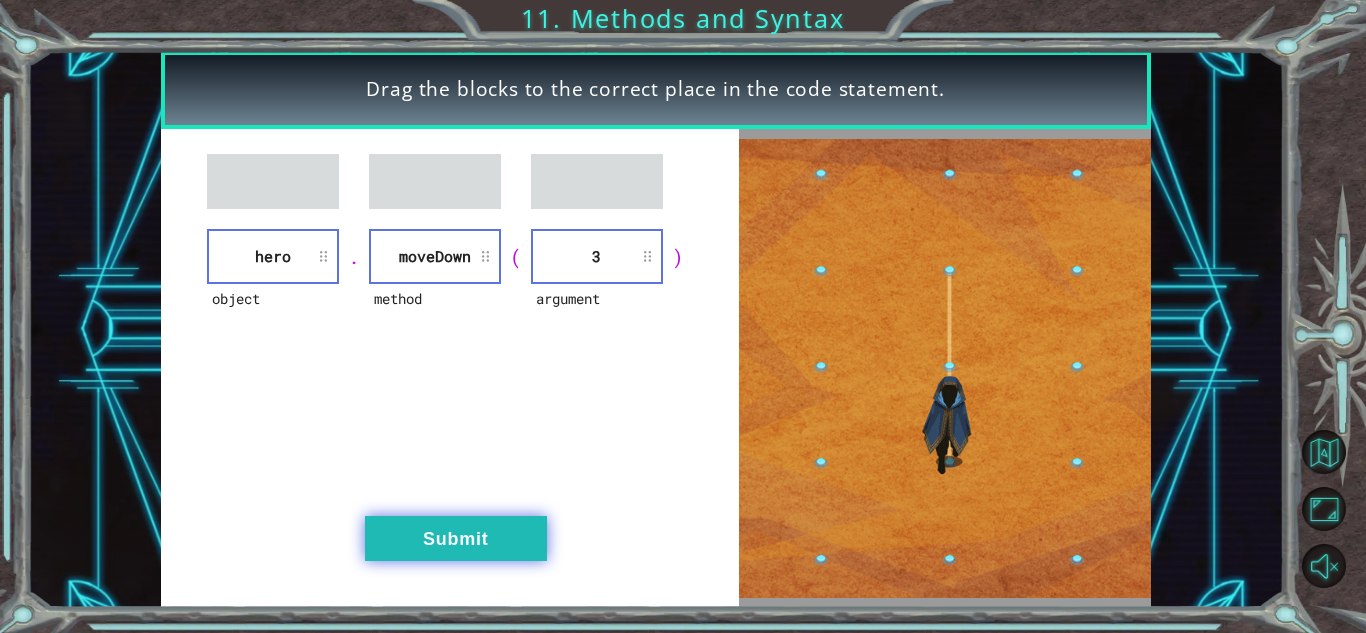 click on "Submit" at bounding box center [456, 538] 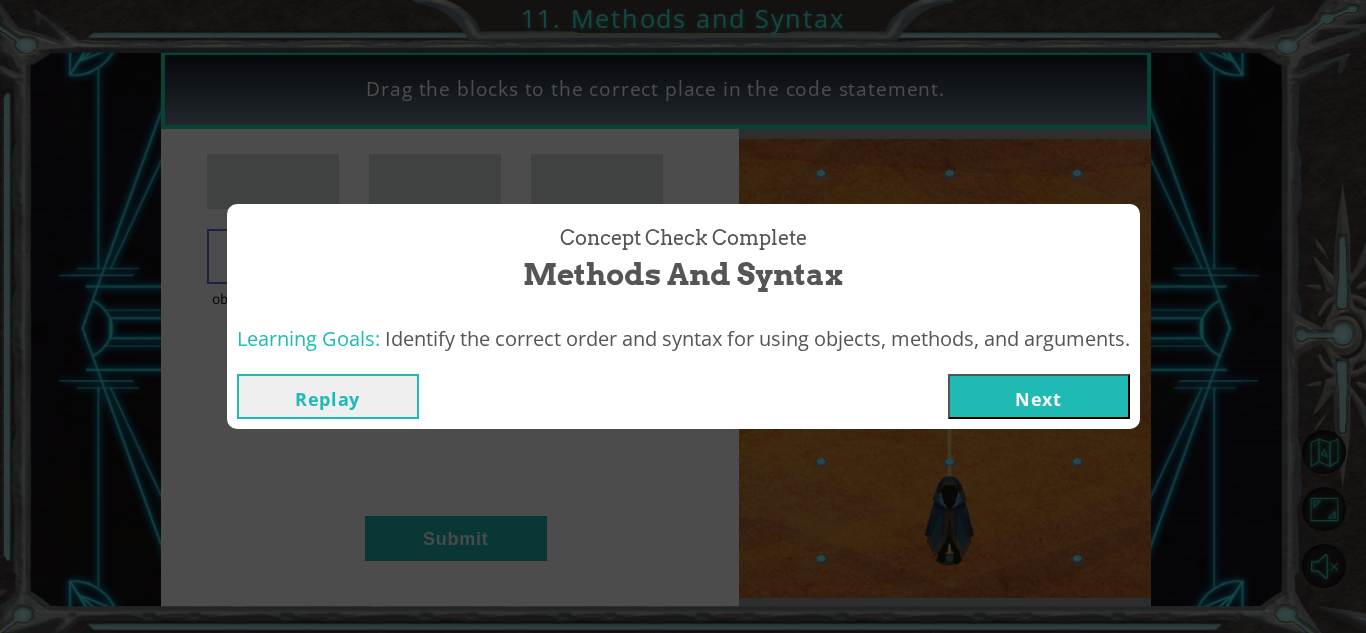 click on "Next" at bounding box center (1039, 396) 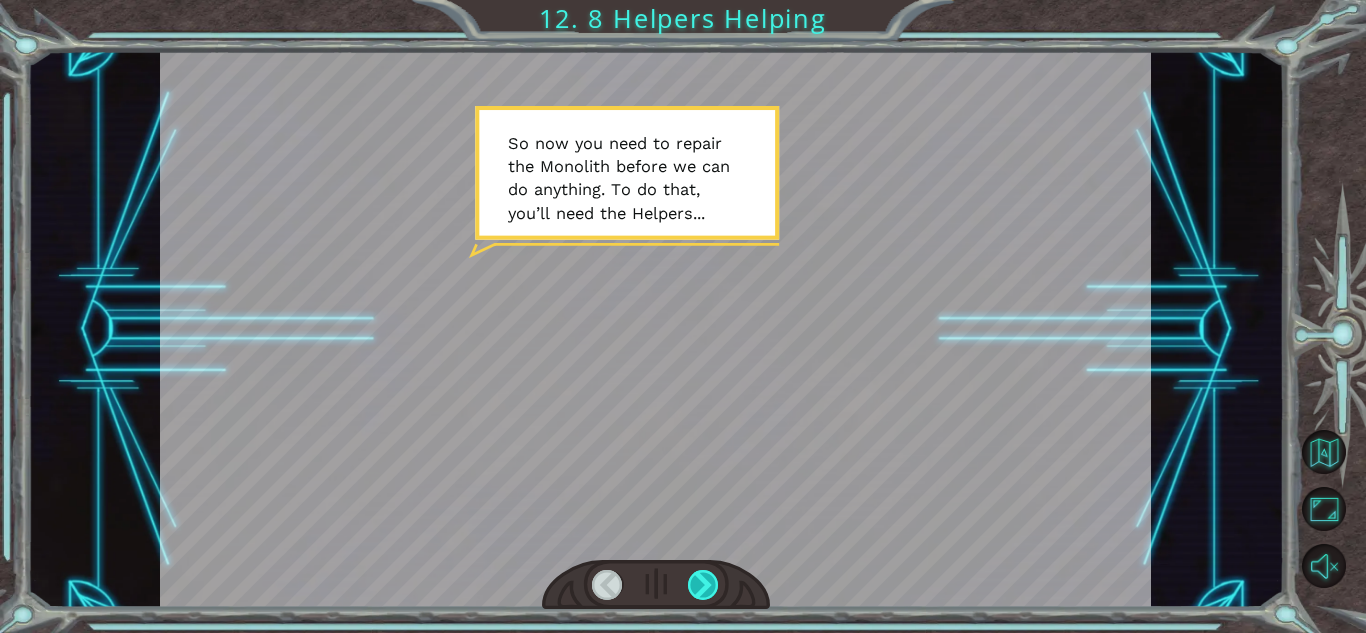 click at bounding box center [703, 585] 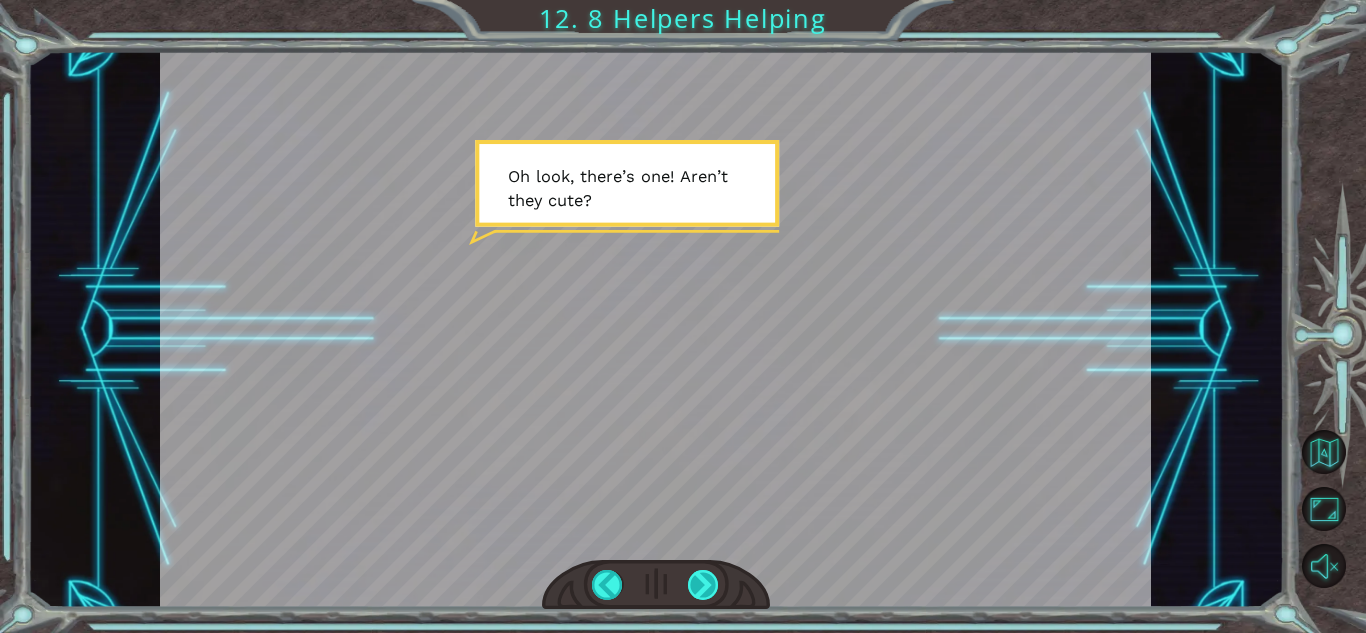 click at bounding box center [703, 585] 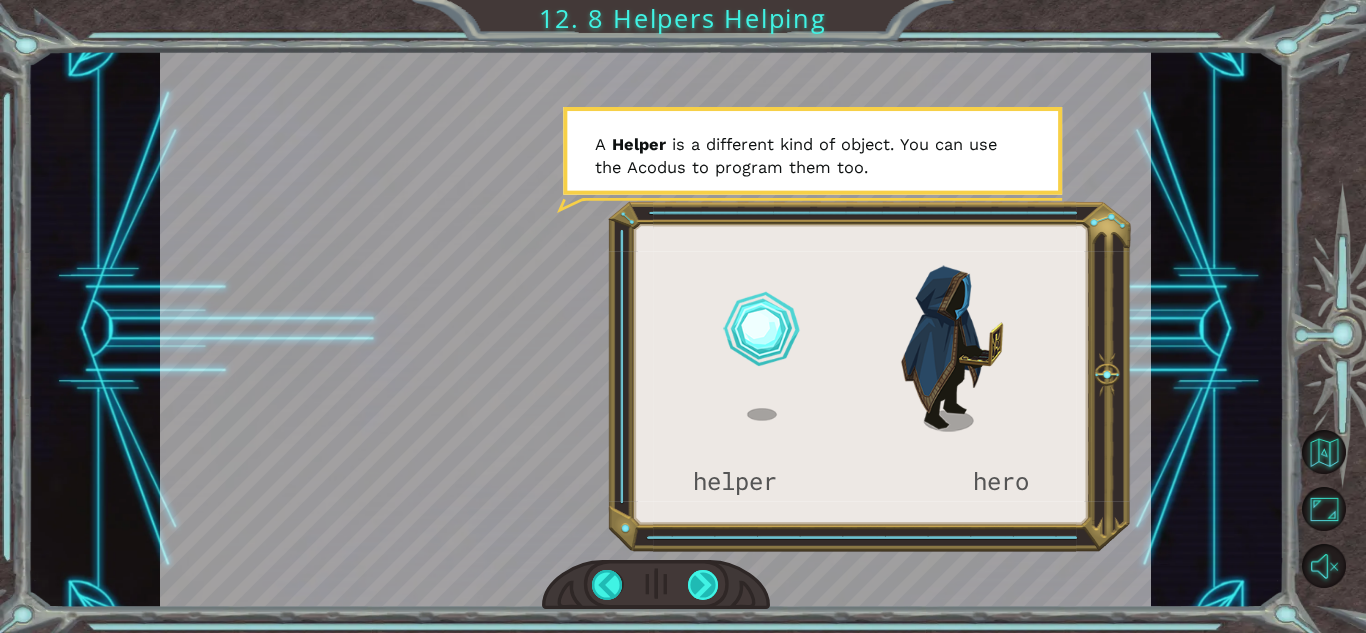 click at bounding box center (703, 585) 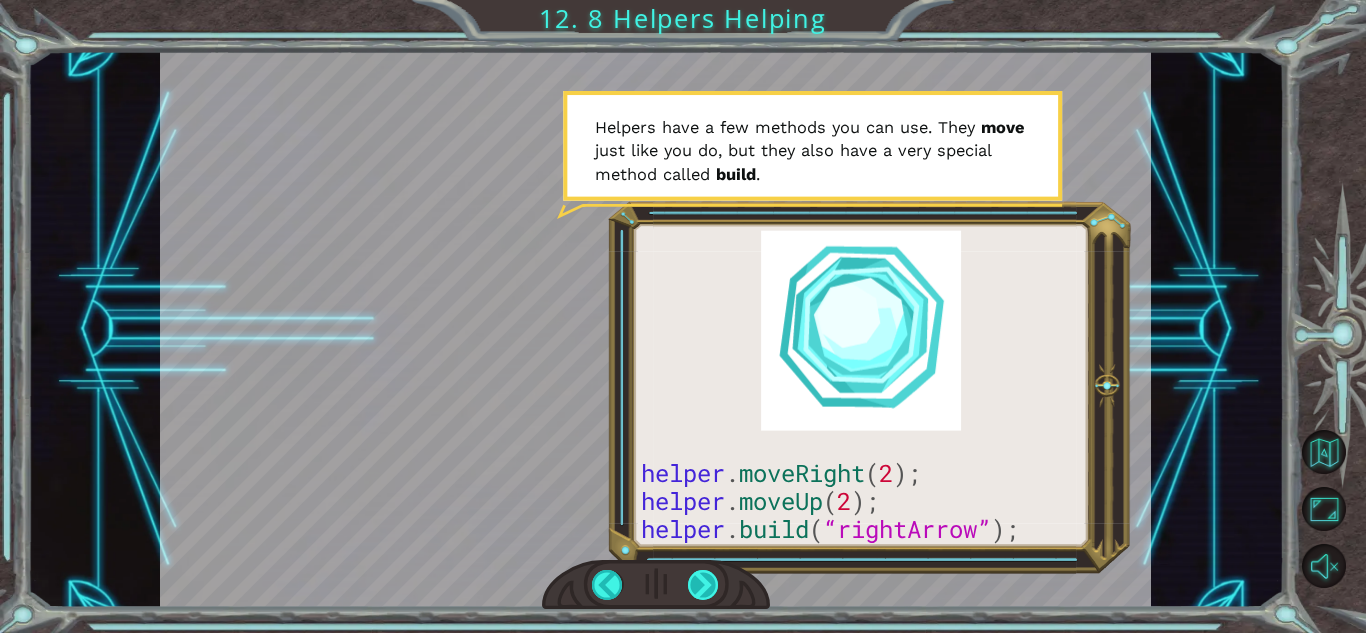 click at bounding box center (703, 585) 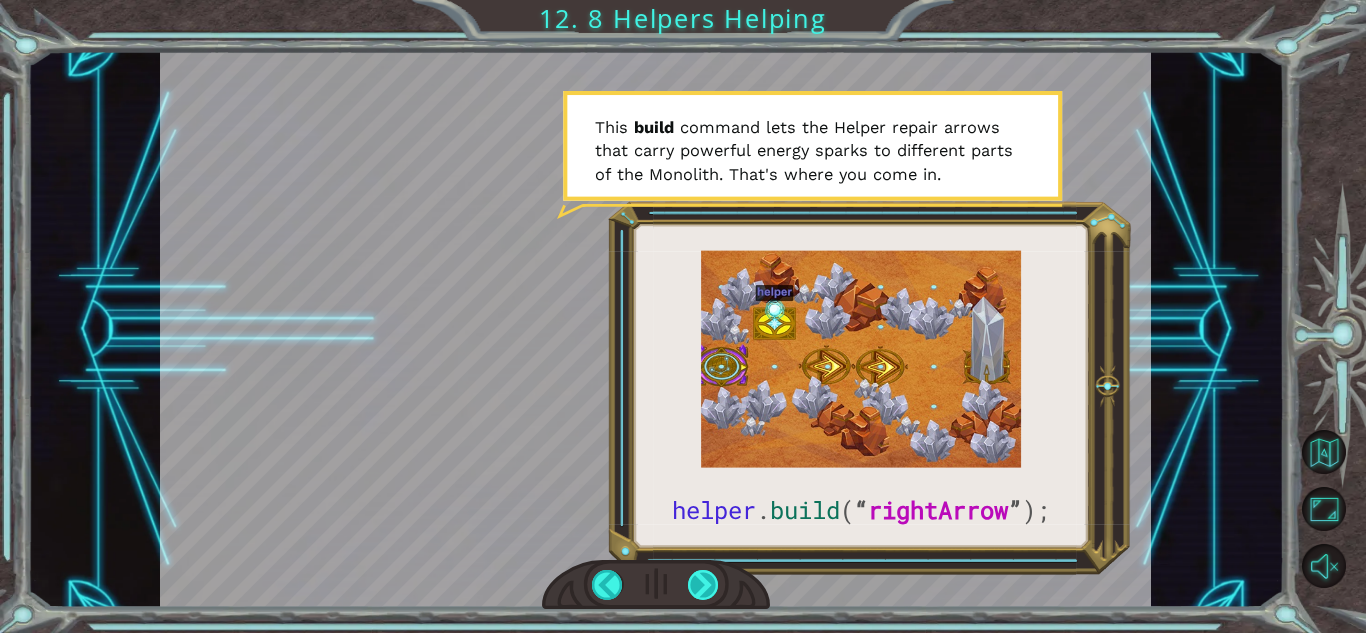 click at bounding box center [703, 585] 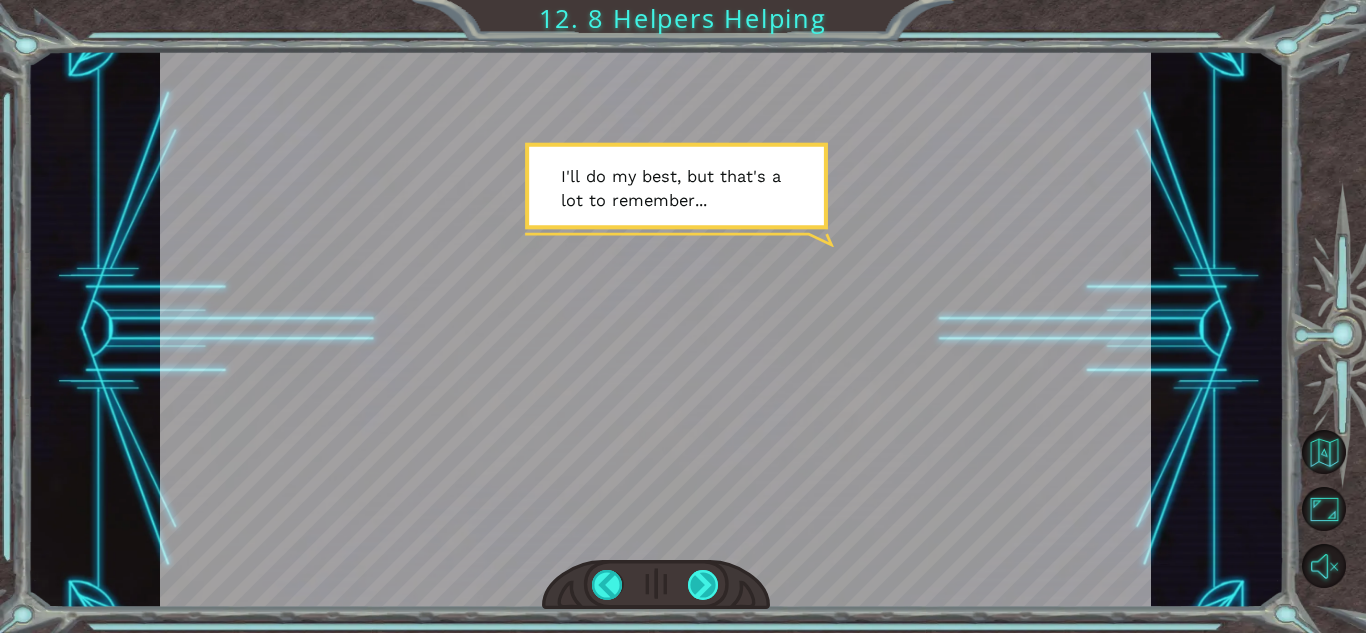 click at bounding box center (703, 585) 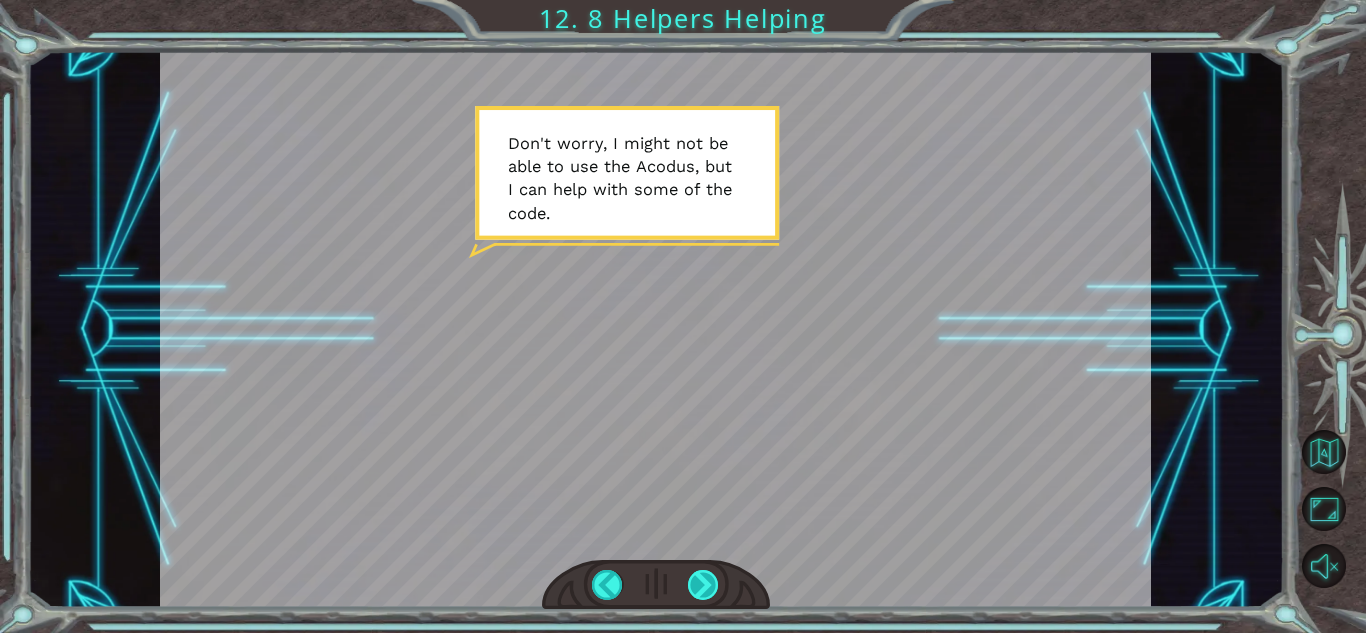 click at bounding box center (703, 585) 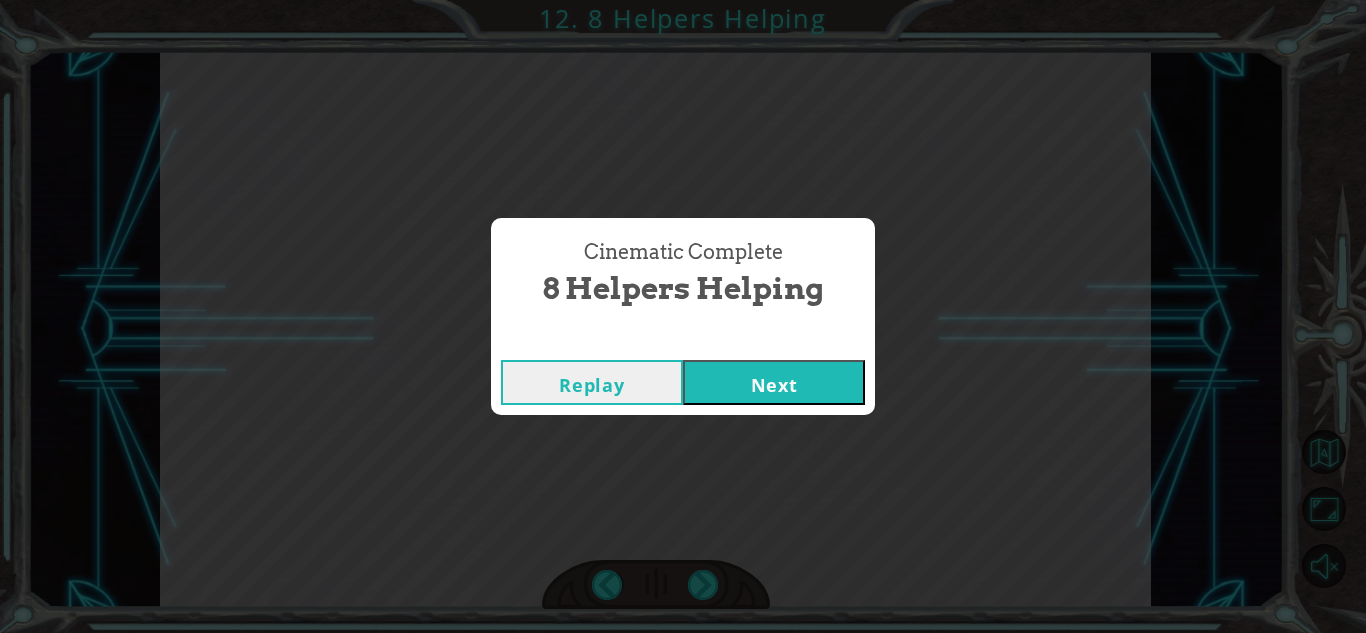 click on "Next" at bounding box center (774, 382) 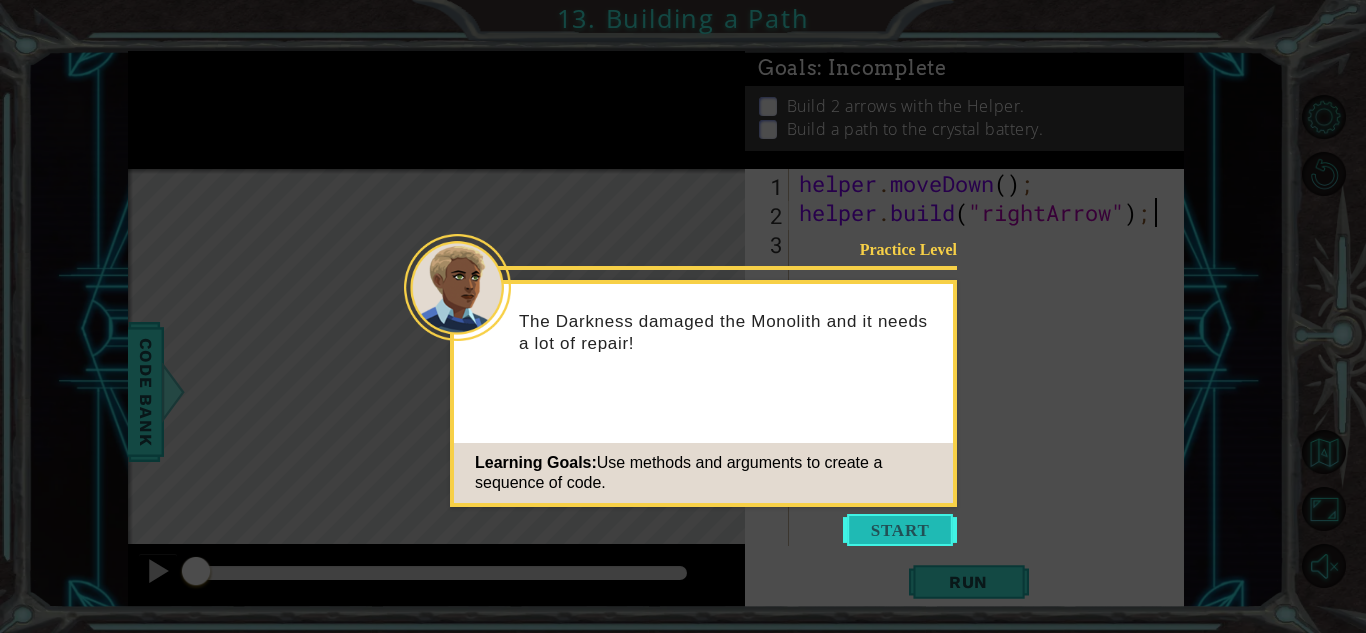 click at bounding box center (900, 530) 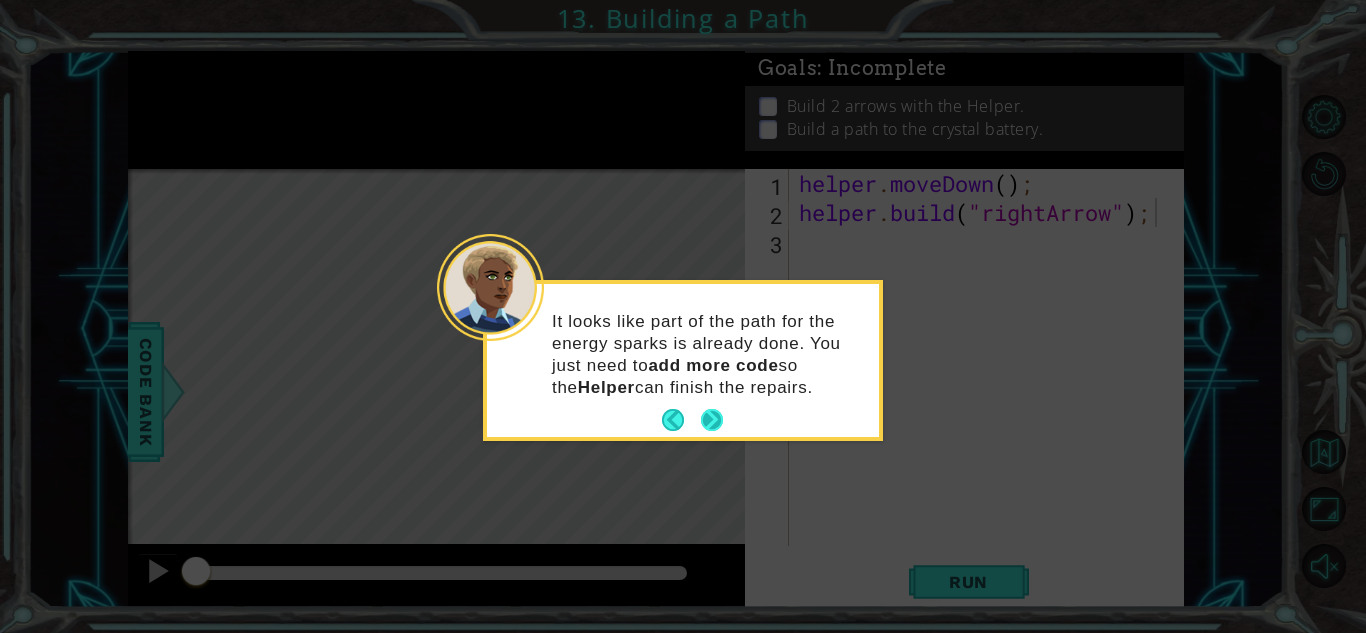 click at bounding box center [712, 420] 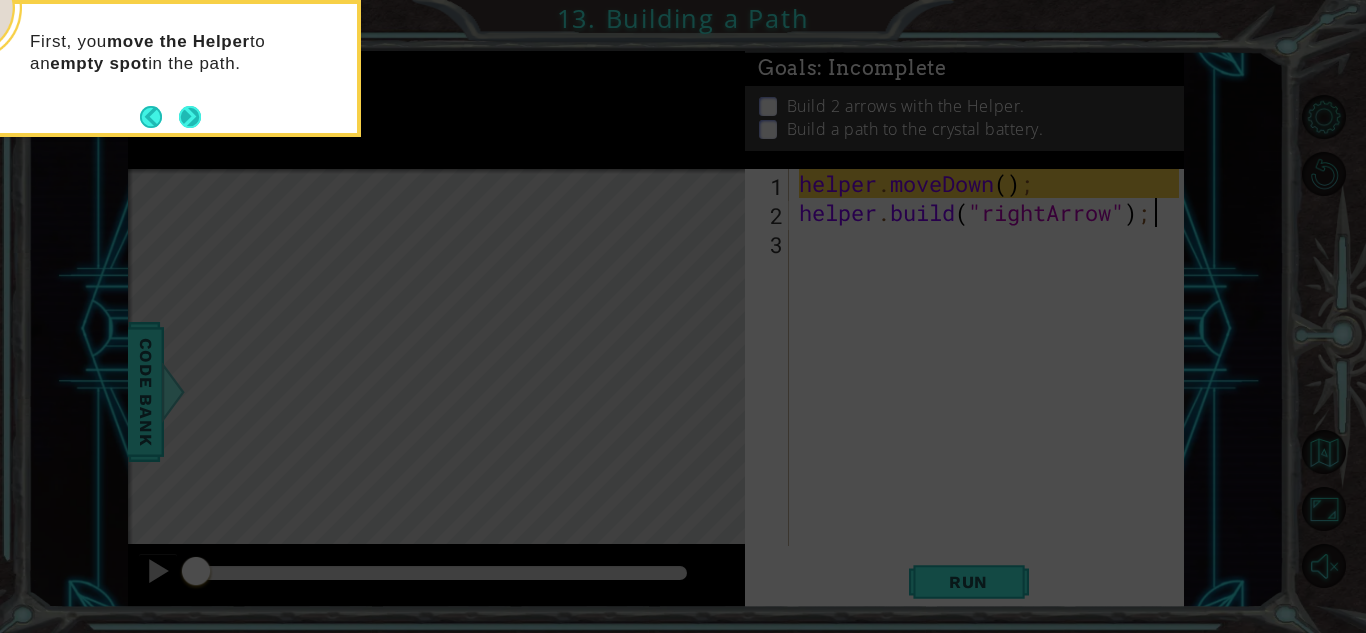 click at bounding box center (190, 117) 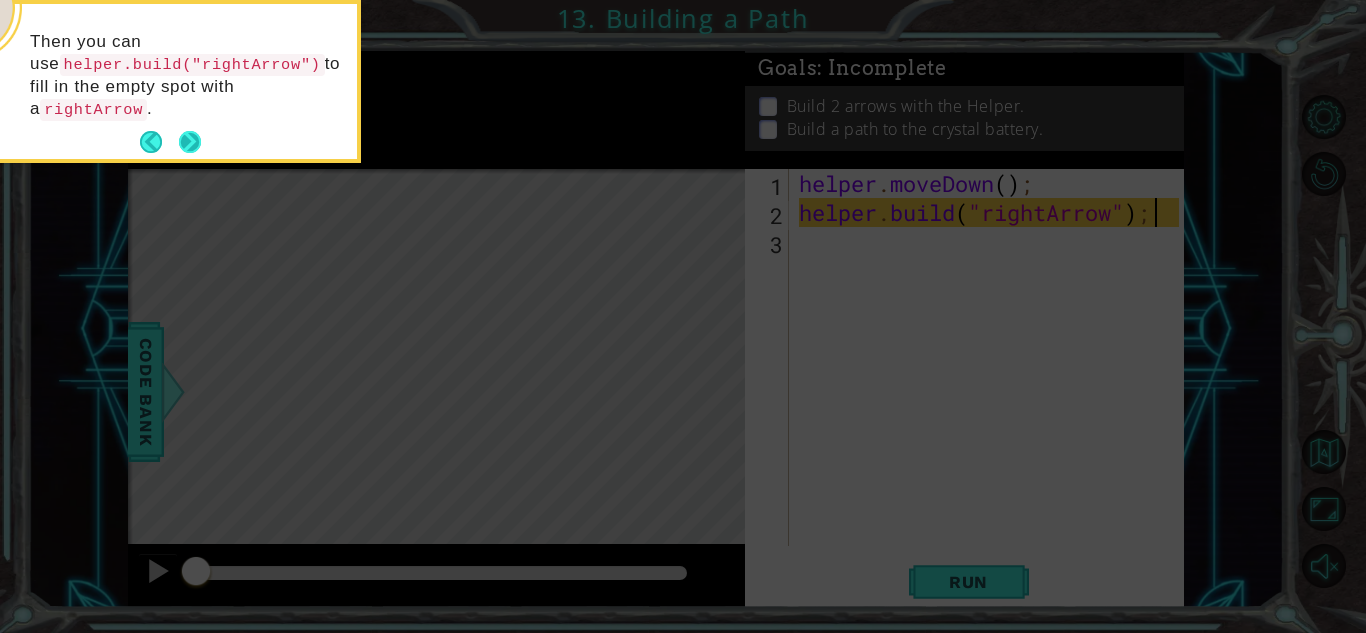 click at bounding box center [190, 142] 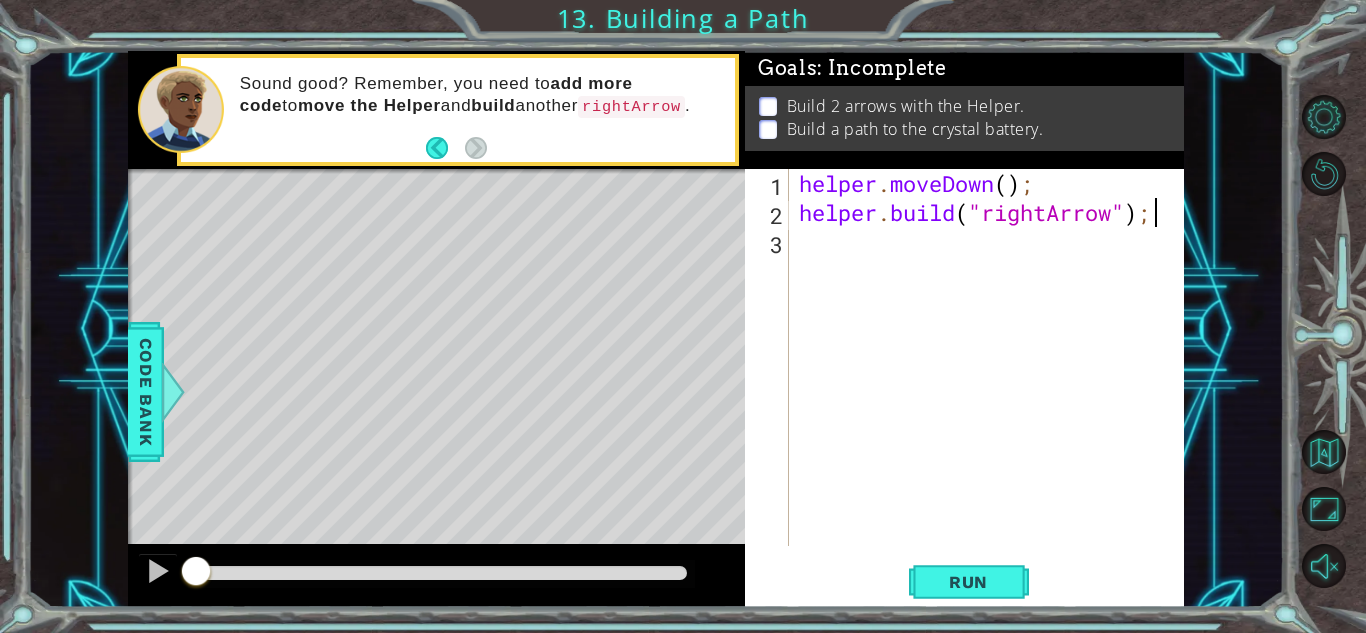 click on "helper . moveDown ( ) ; helper . build ( "rightArrow" ) ;" at bounding box center (992, 386) 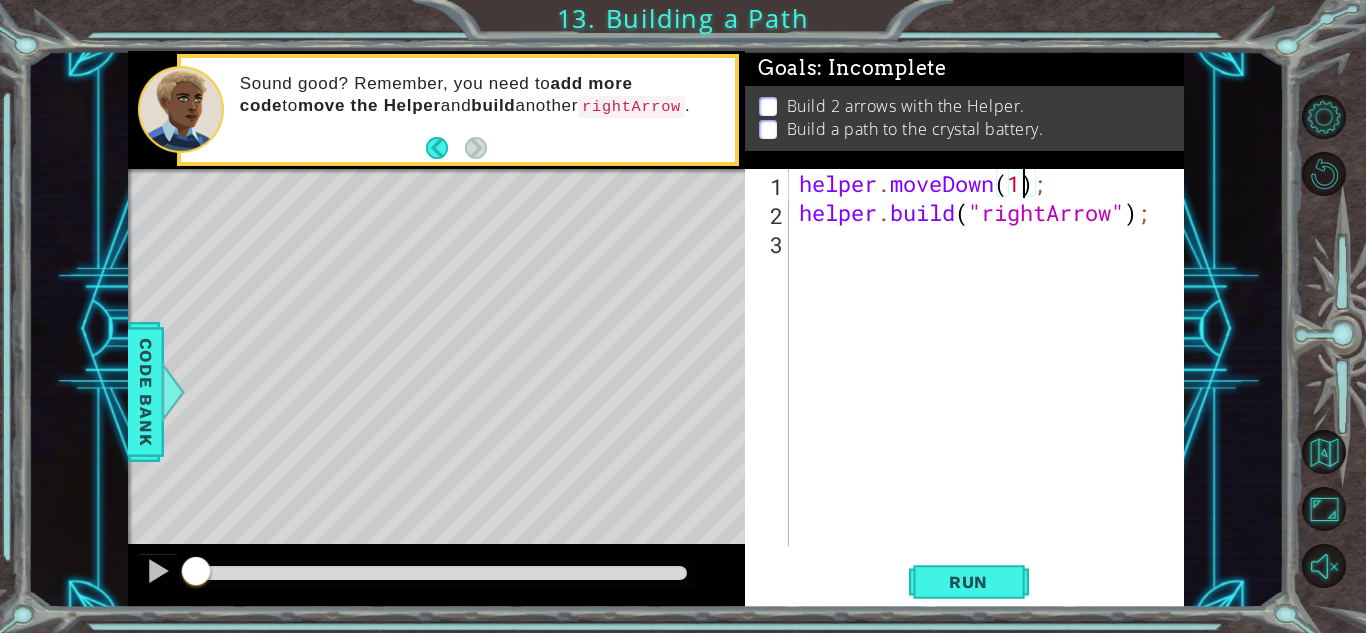 scroll, scrollTop: 0, scrollLeft: 10, axis: horizontal 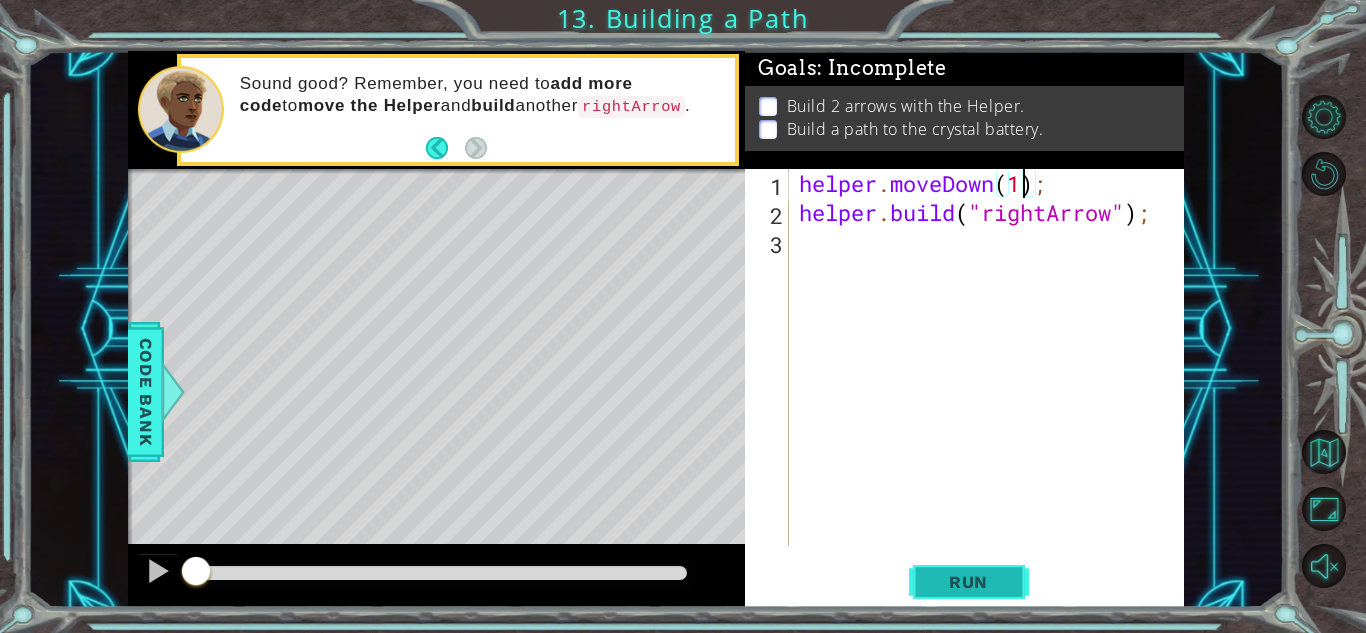 type on "helper.moveDown(1);" 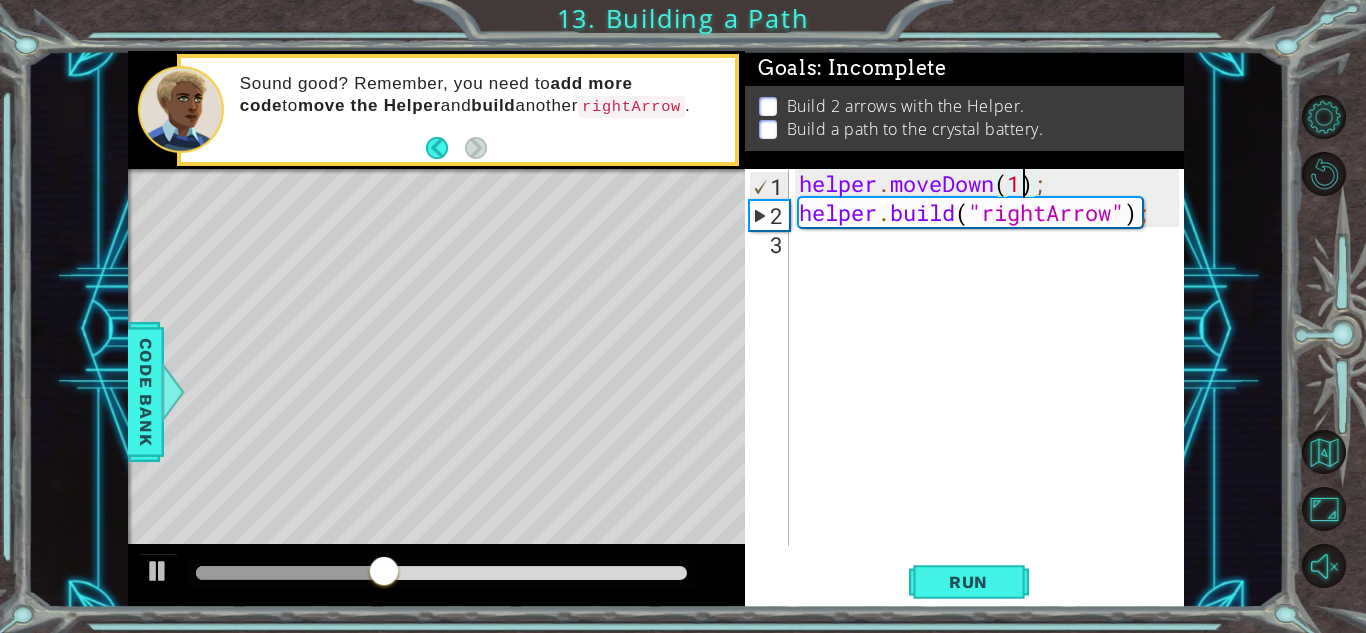 click on "helper . moveDown ( 1 ) ; helper . build ( "rightArrow" ) ;" at bounding box center [992, 386] 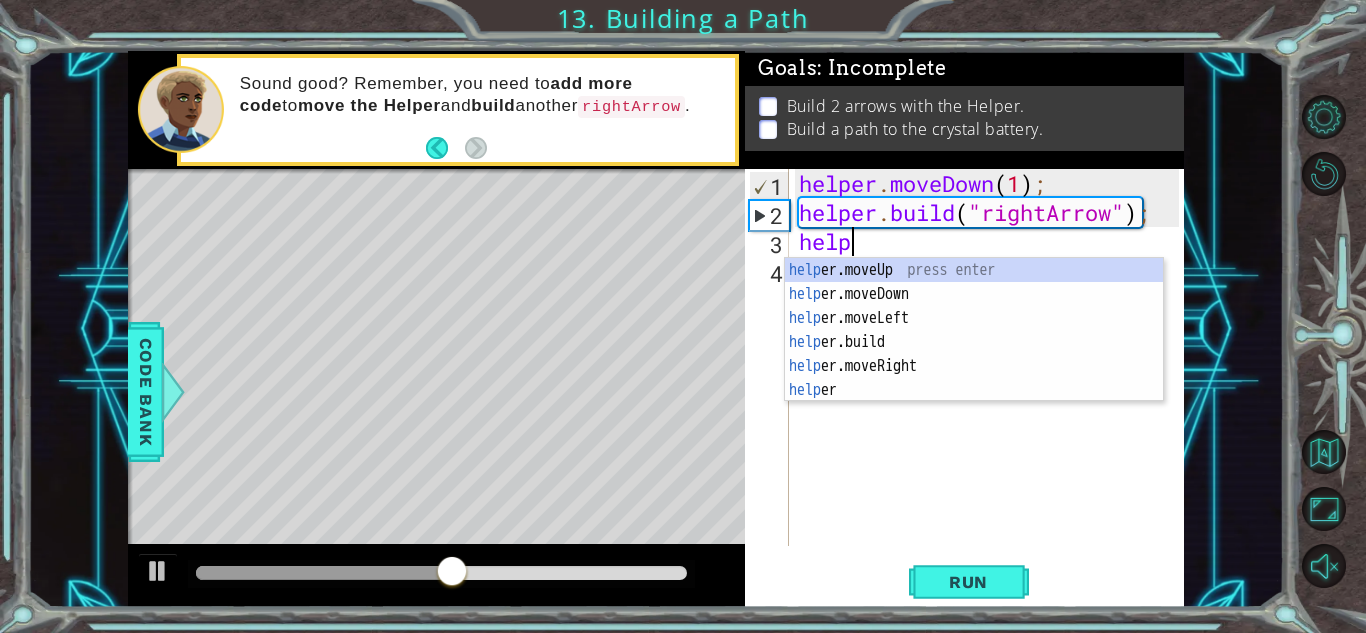 scroll, scrollTop: 0, scrollLeft: 2, axis: horizontal 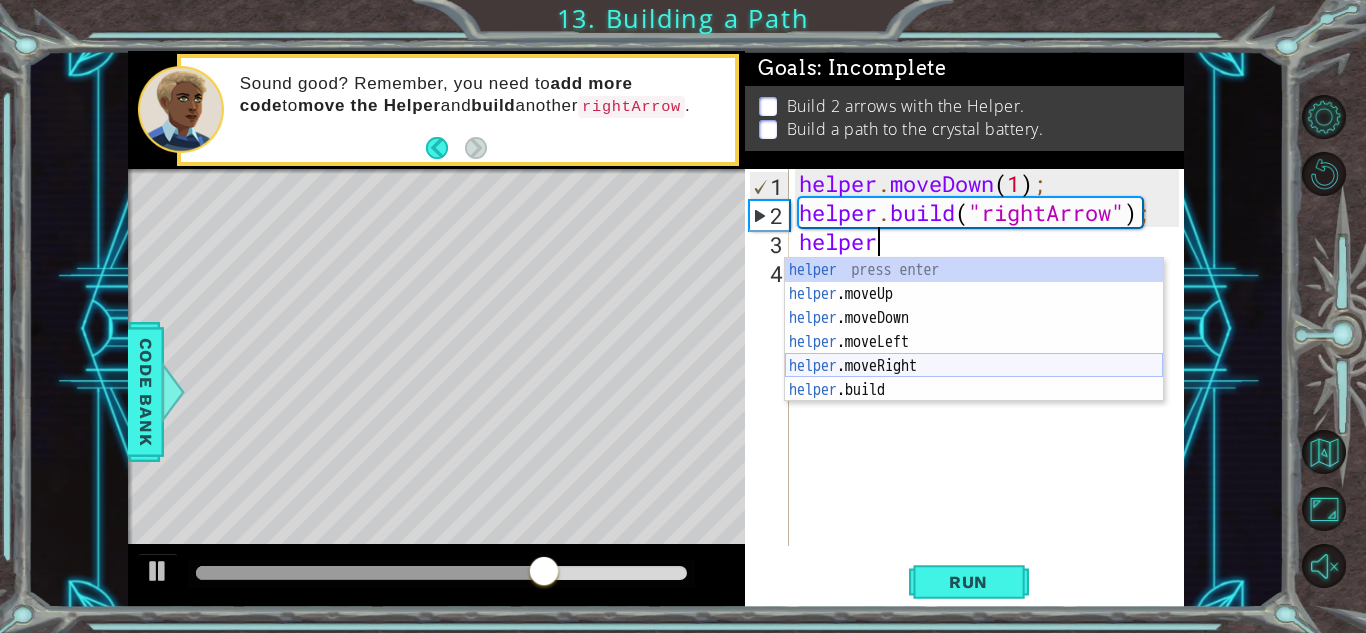 click on "helper press enter helper .moveUp press enter helper .moveDown press enter helper .moveLeft press enter helper .moveRight press enter helper .build press enter" at bounding box center [974, 354] 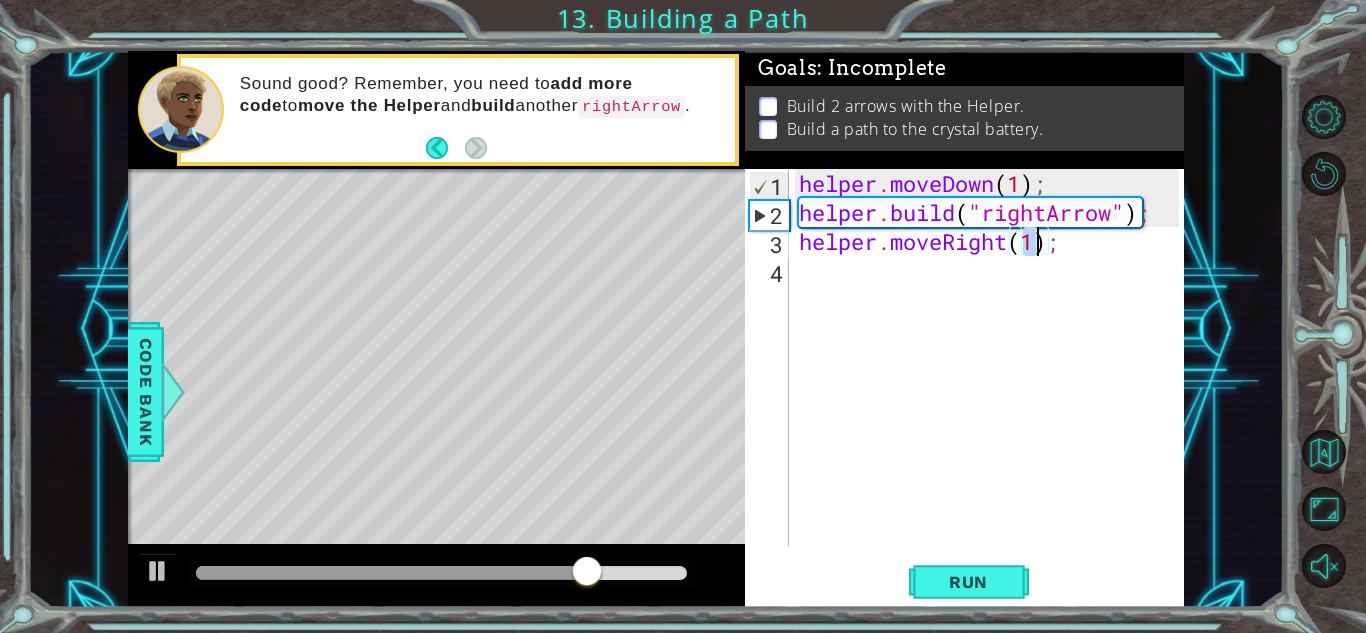 type on "helper.moveRight(3);" 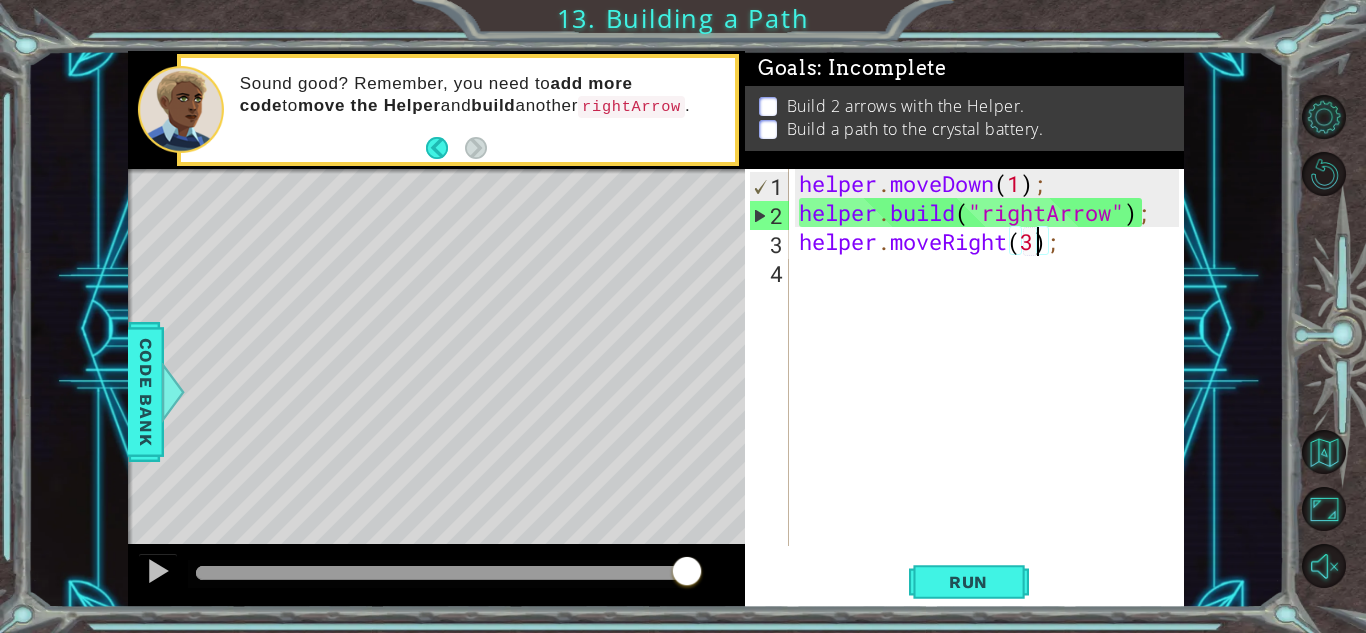click on "helper . moveDown ( 1 ) ; helper . build ( "rightArrow" ) ; helper . moveRight ( 3 ) ;" at bounding box center (992, 386) 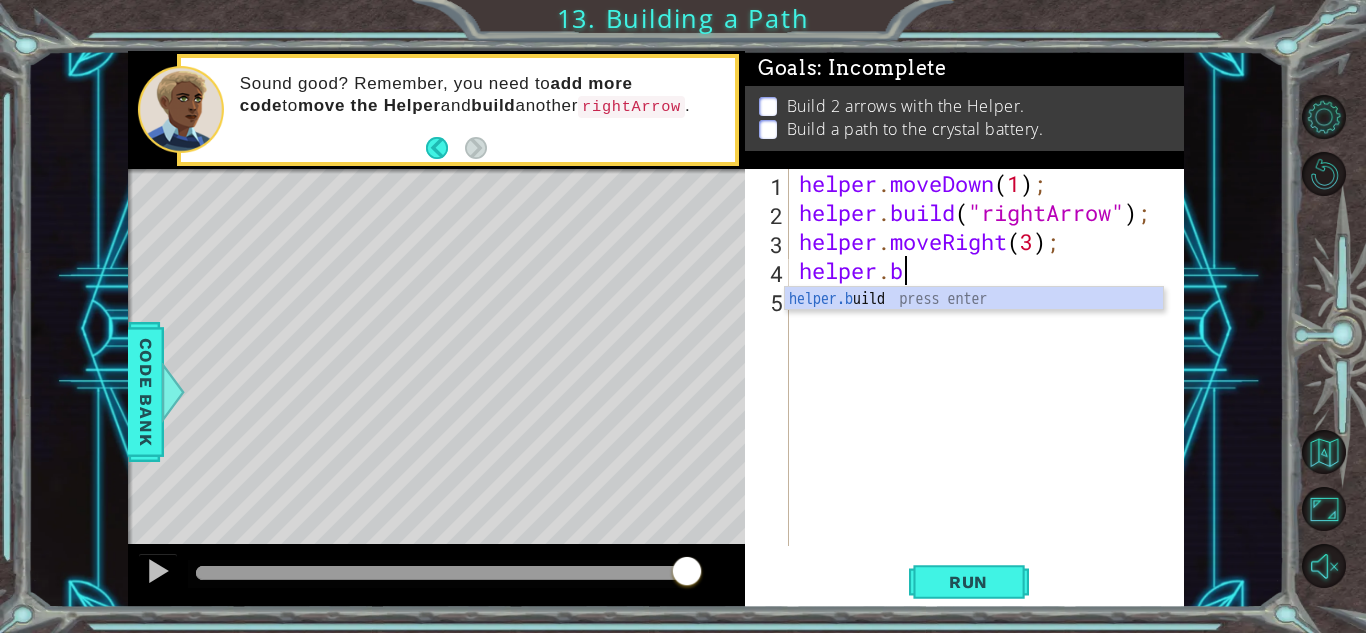 scroll, scrollTop: 0, scrollLeft: 4, axis: horizontal 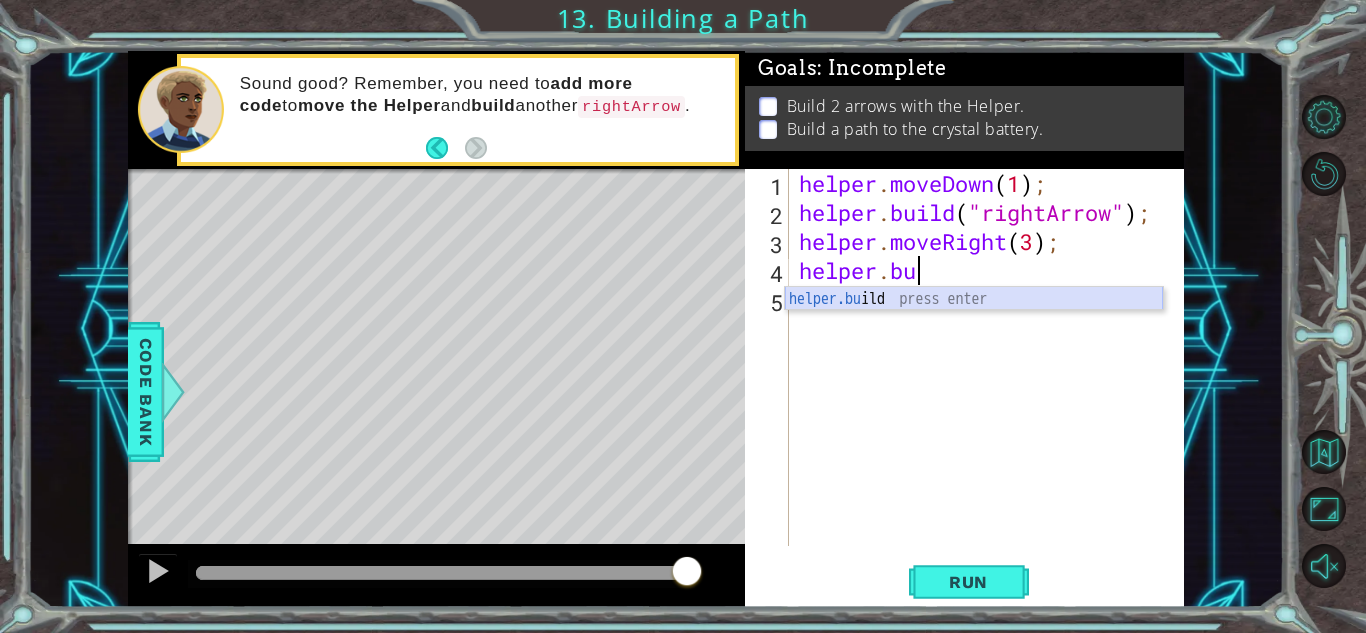 click on "helper.bu ild press enter" at bounding box center (974, 323) 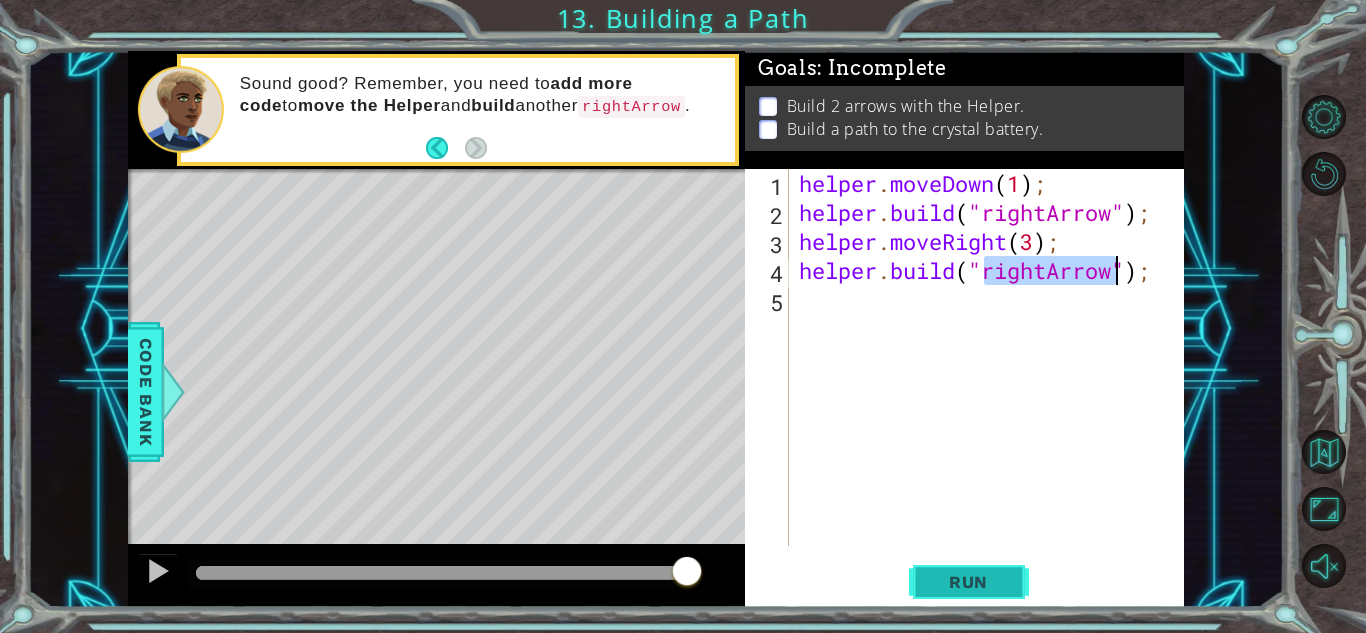 type on "helper.build("rightArrow");" 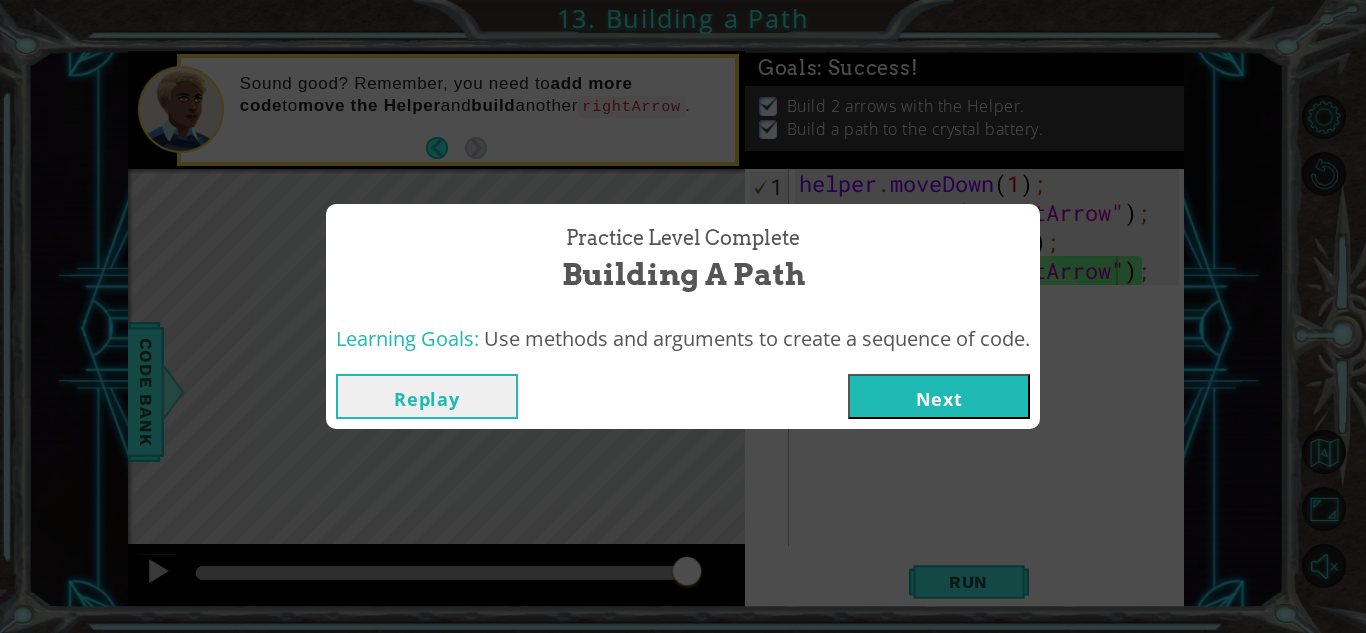 click on "Next" at bounding box center [939, 396] 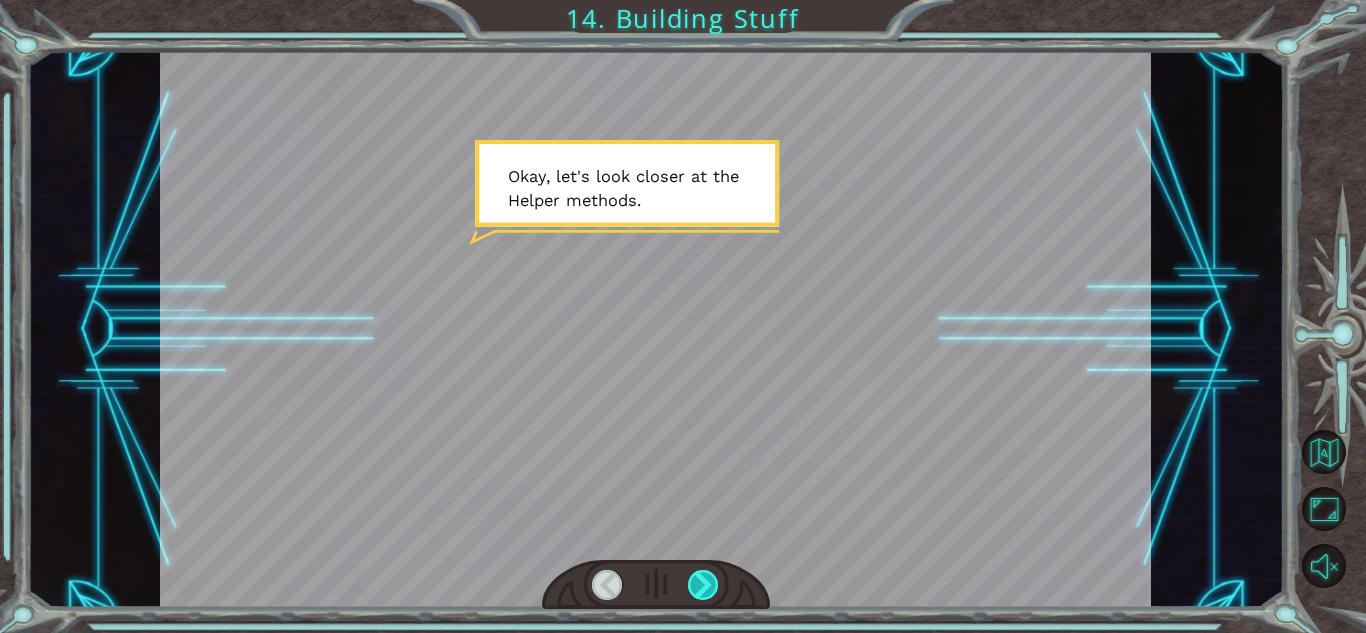 click at bounding box center (703, 585) 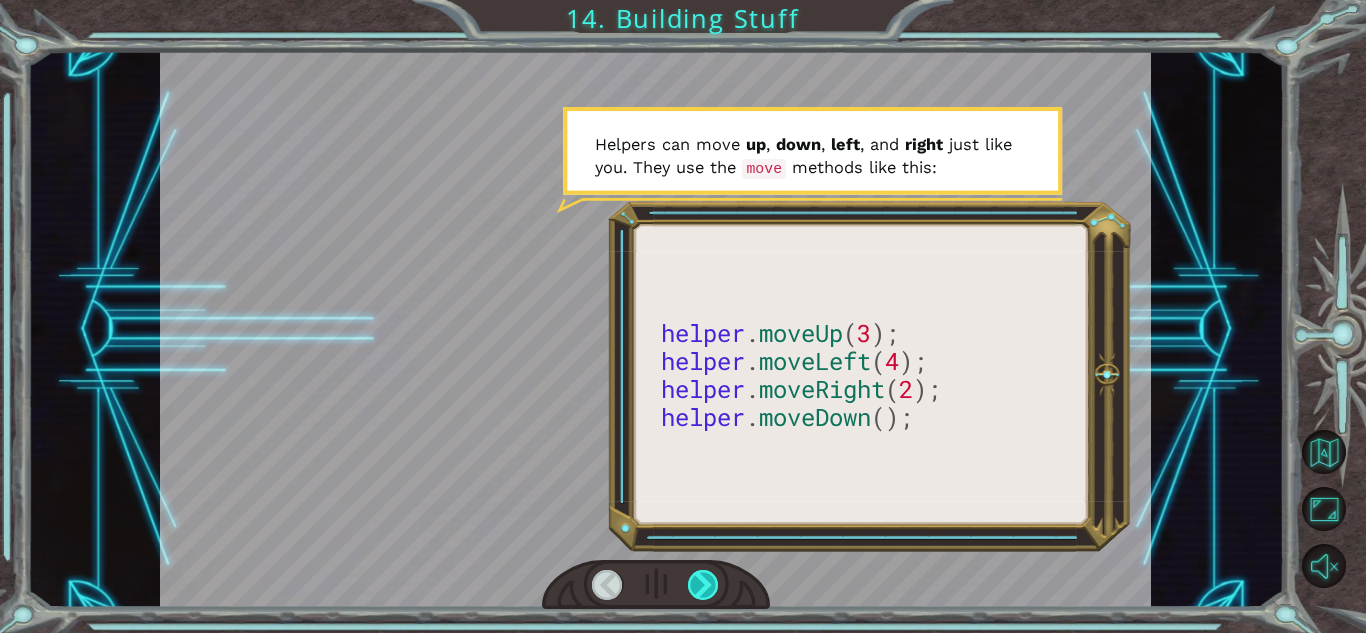 click at bounding box center [703, 585] 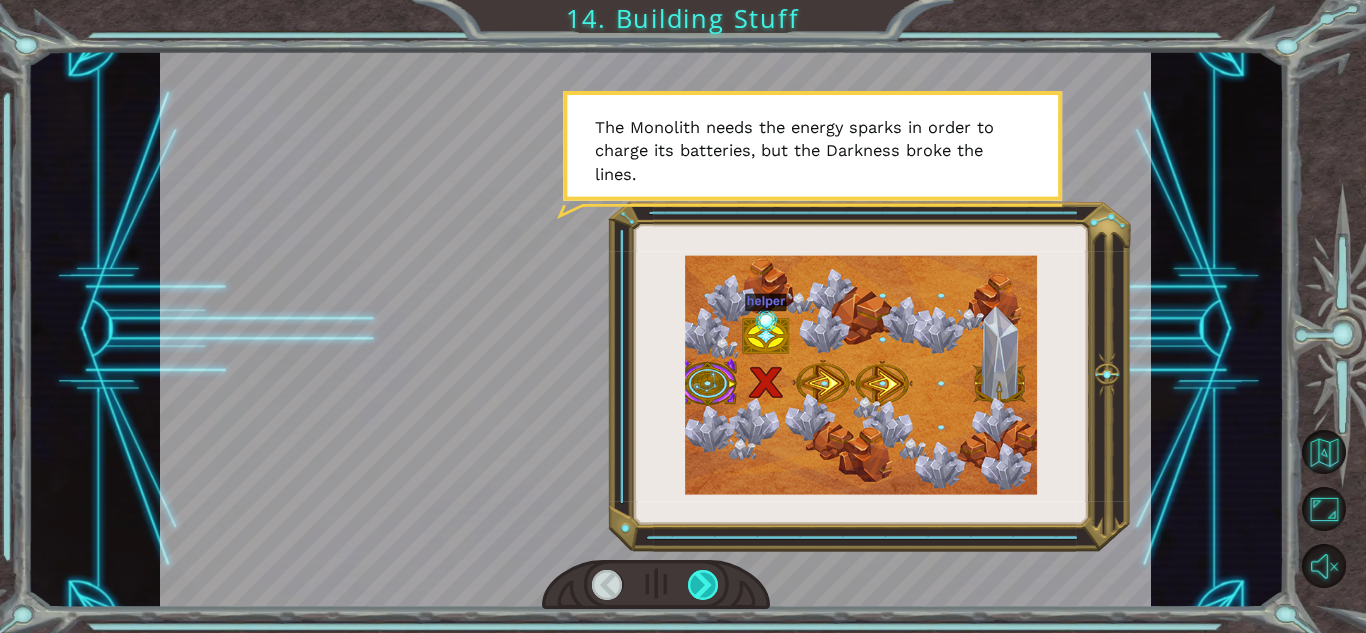 click at bounding box center [703, 585] 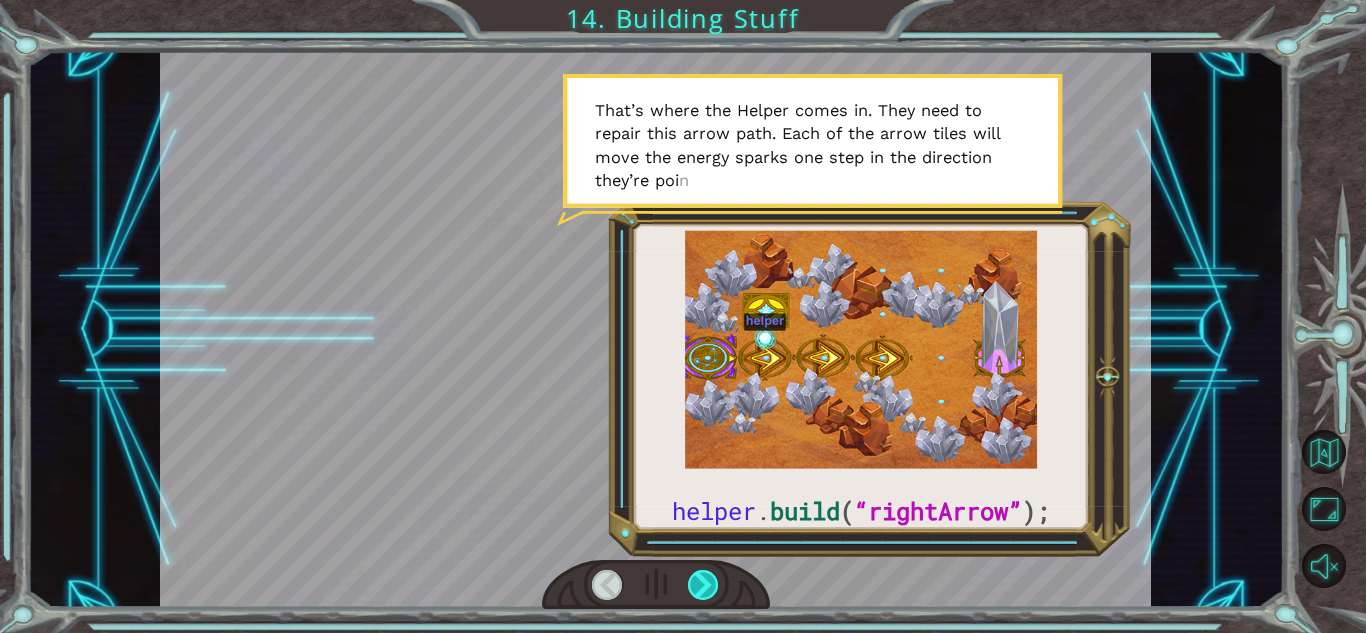 click at bounding box center [703, 585] 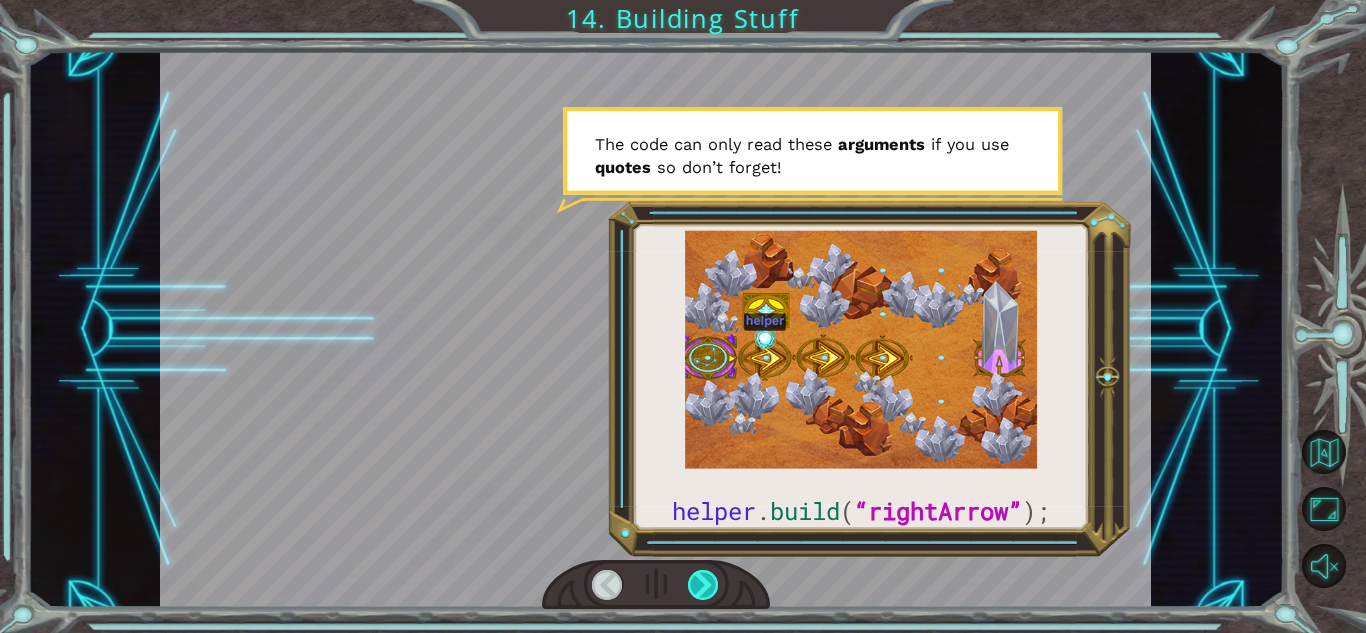click at bounding box center [703, 585] 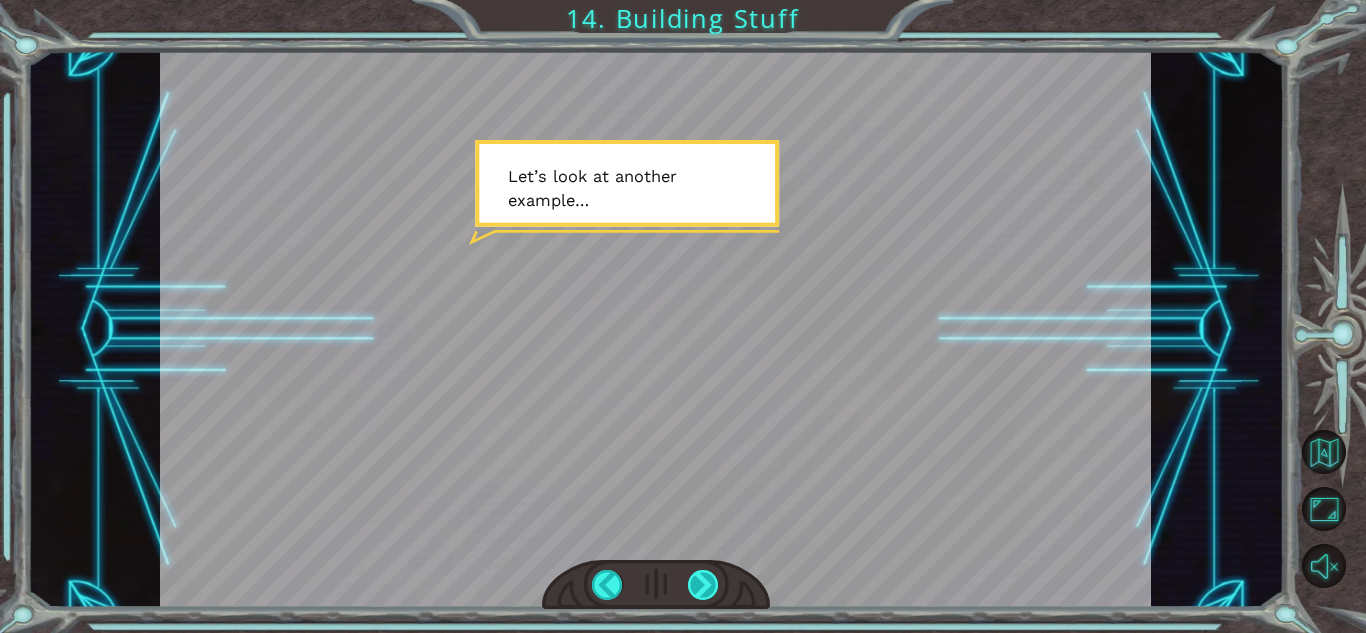 click at bounding box center [703, 585] 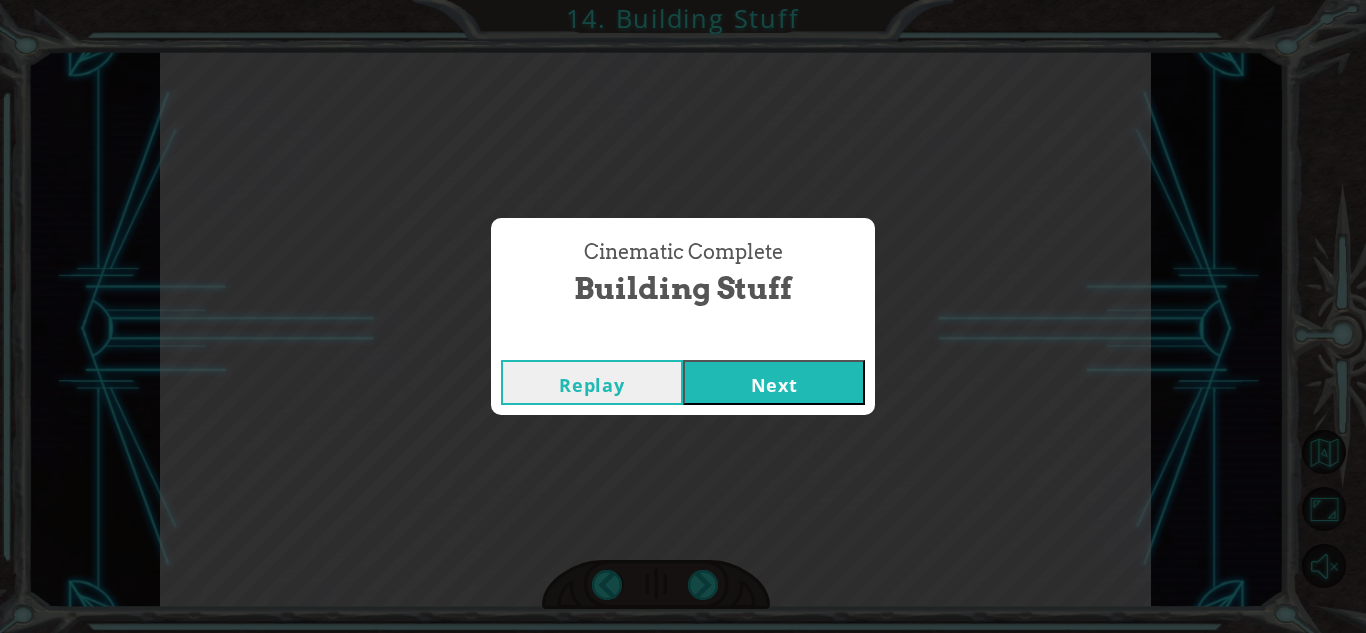click on "Next" at bounding box center [774, 382] 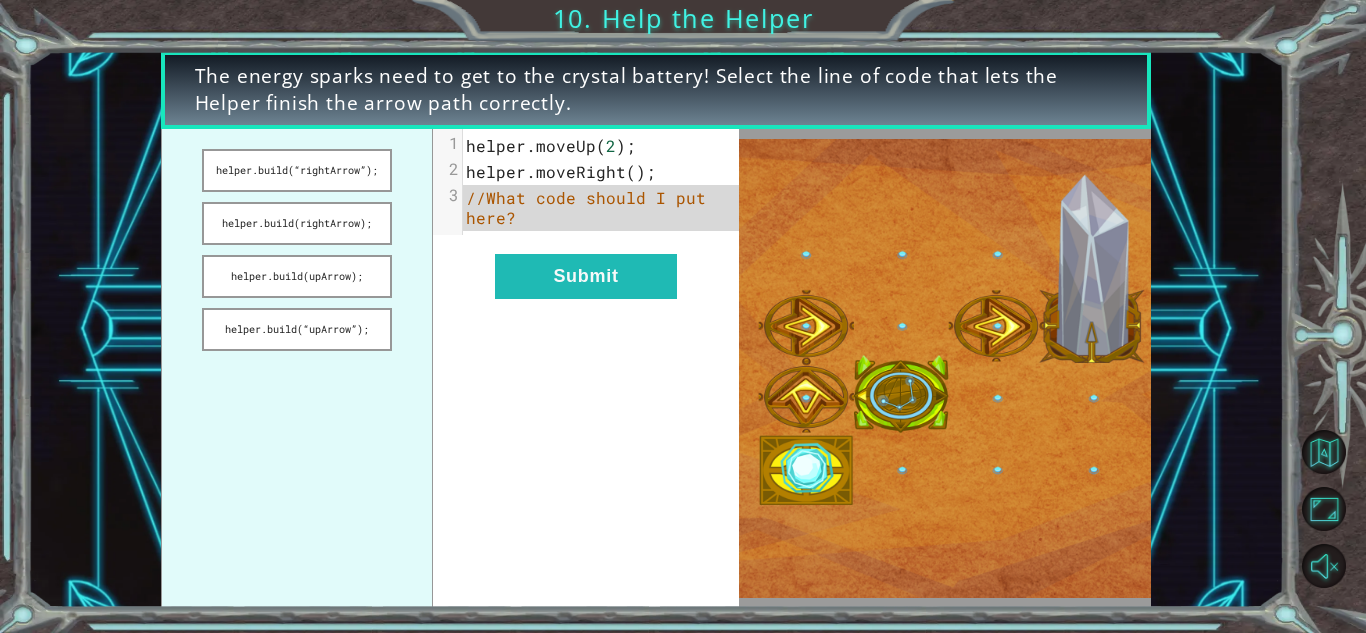 click on "//What code should I put here?" at bounding box center (601, 208) 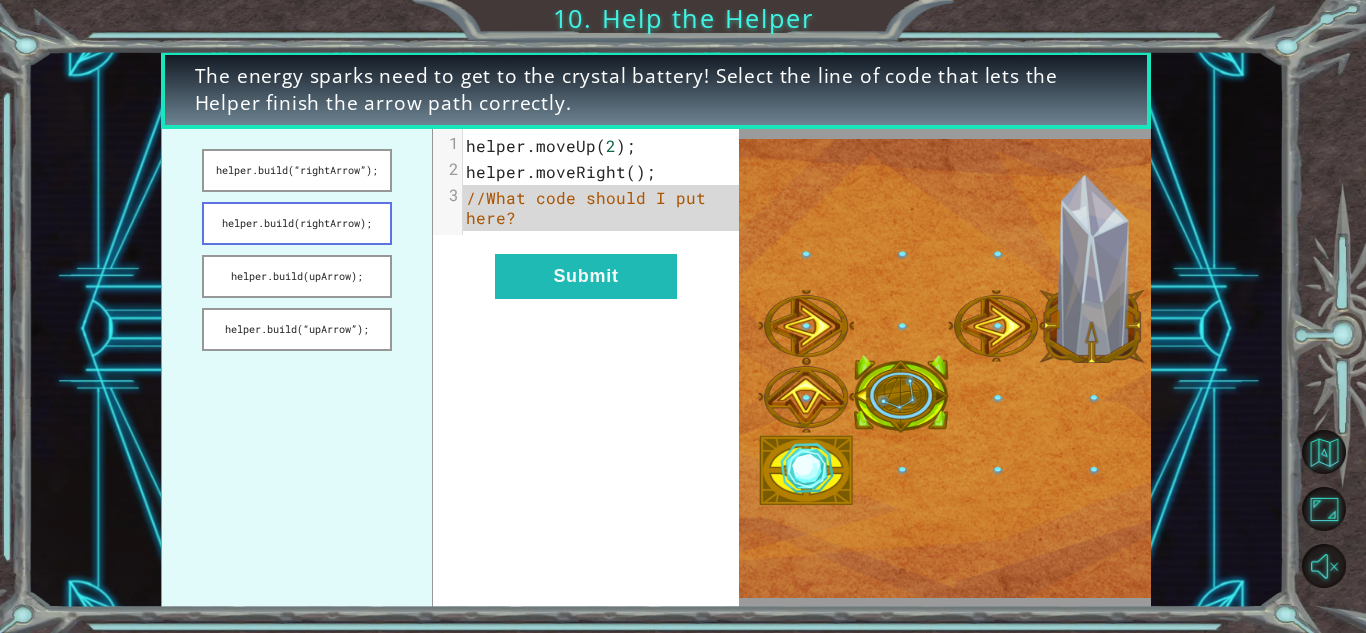 click on "helper.build(rightArrow);" at bounding box center (296, 223) 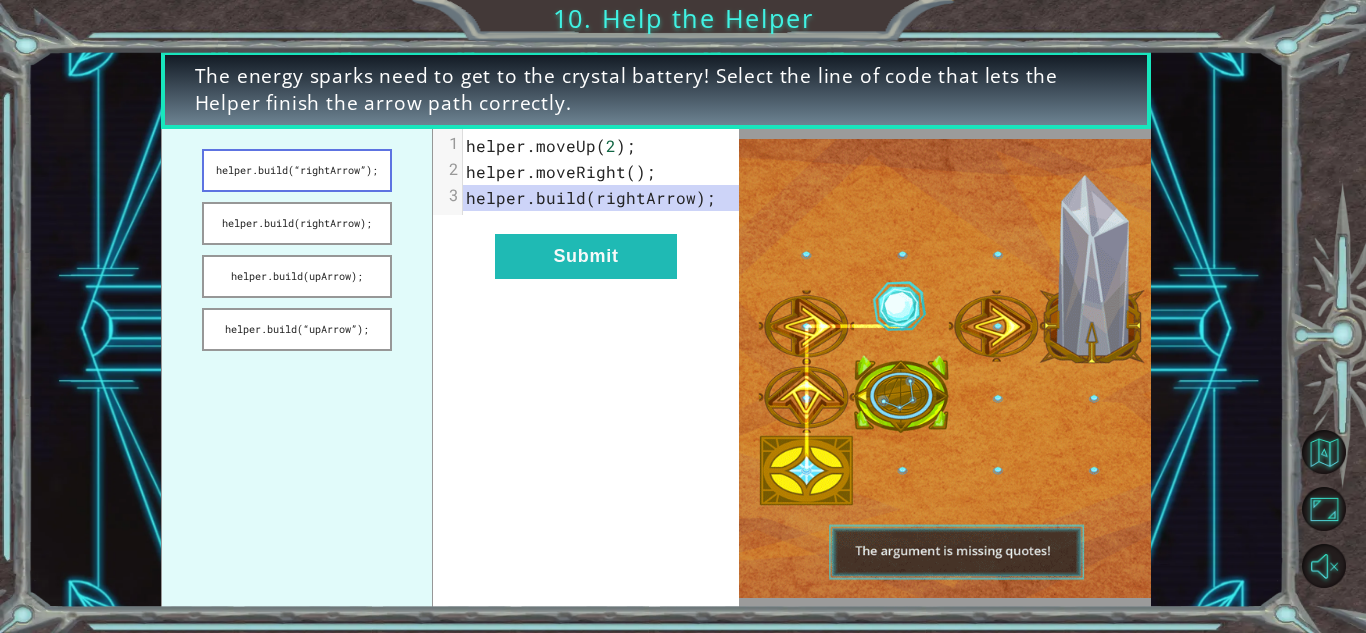 click on "helper.build(“rightArrow”);" at bounding box center (296, 170) 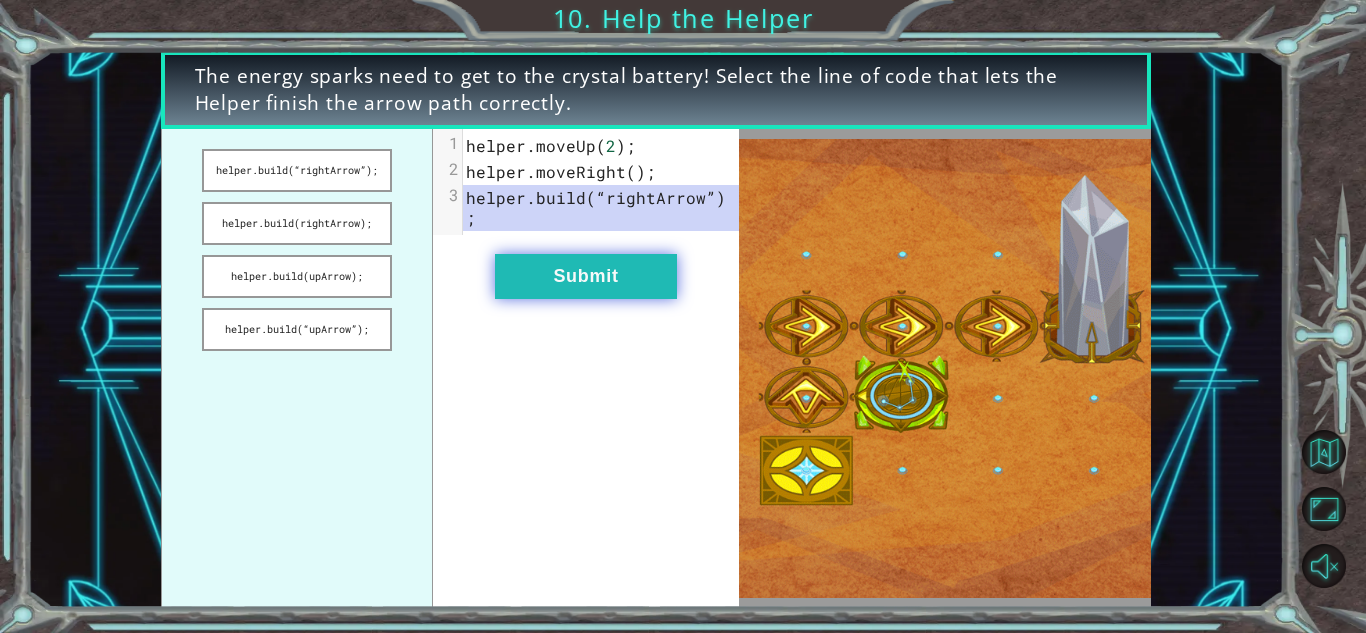 click on "Submit" at bounding box center [586, 276] 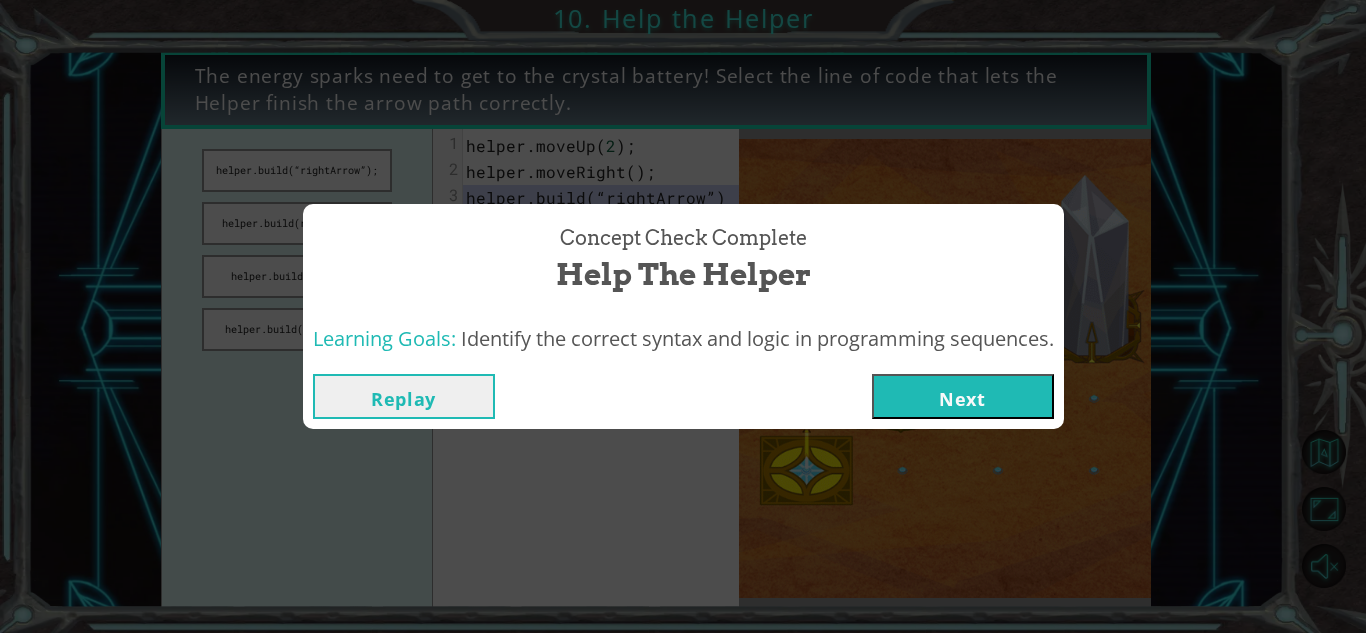 click on "Next" at bounding box center (963, 396) 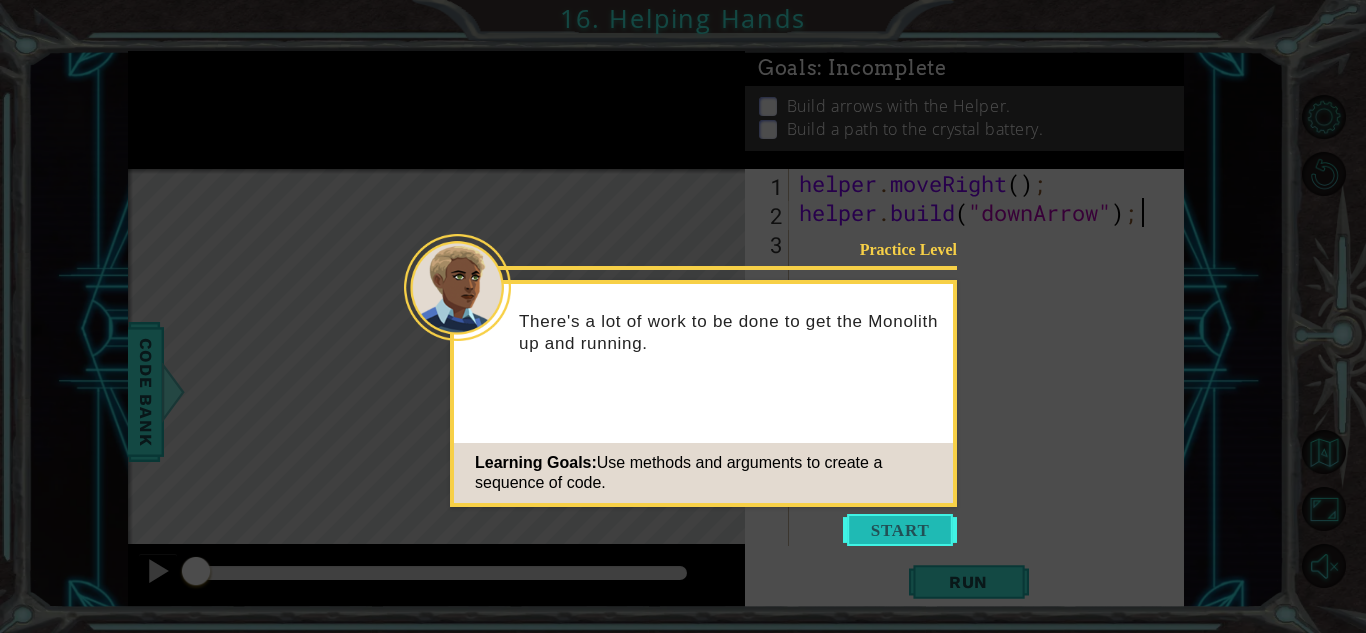 click at bounding box center [900, 530] 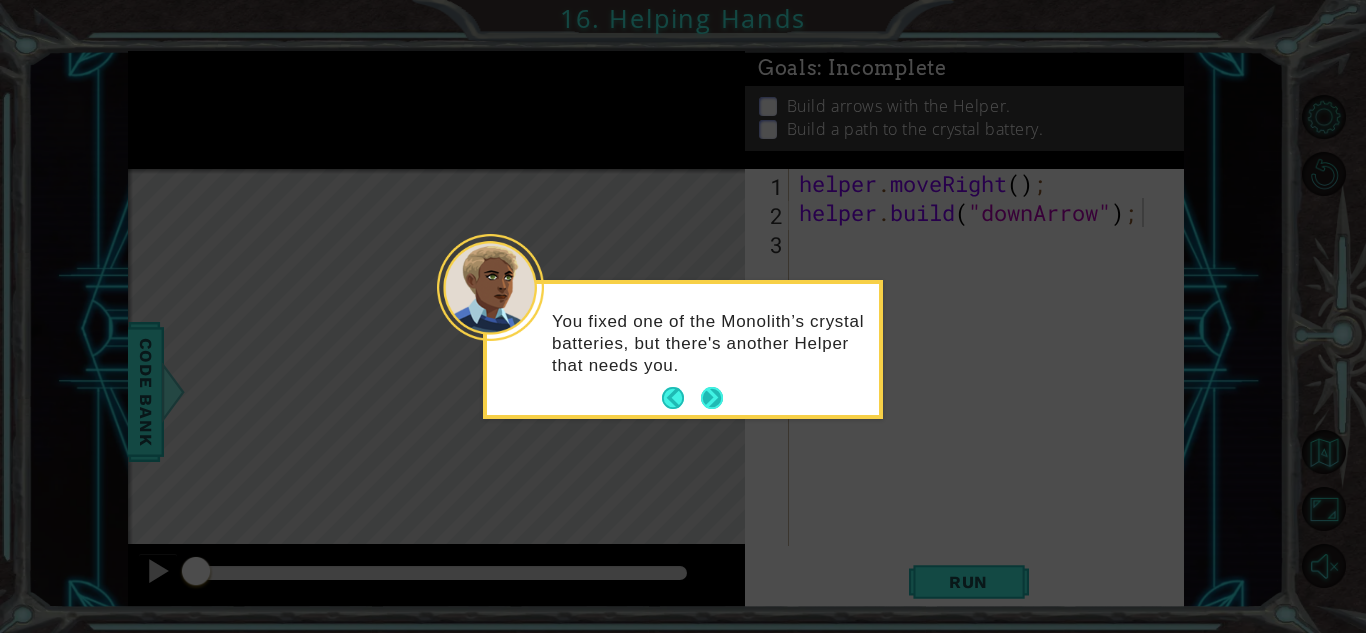 click at bounding box center [712, 398] 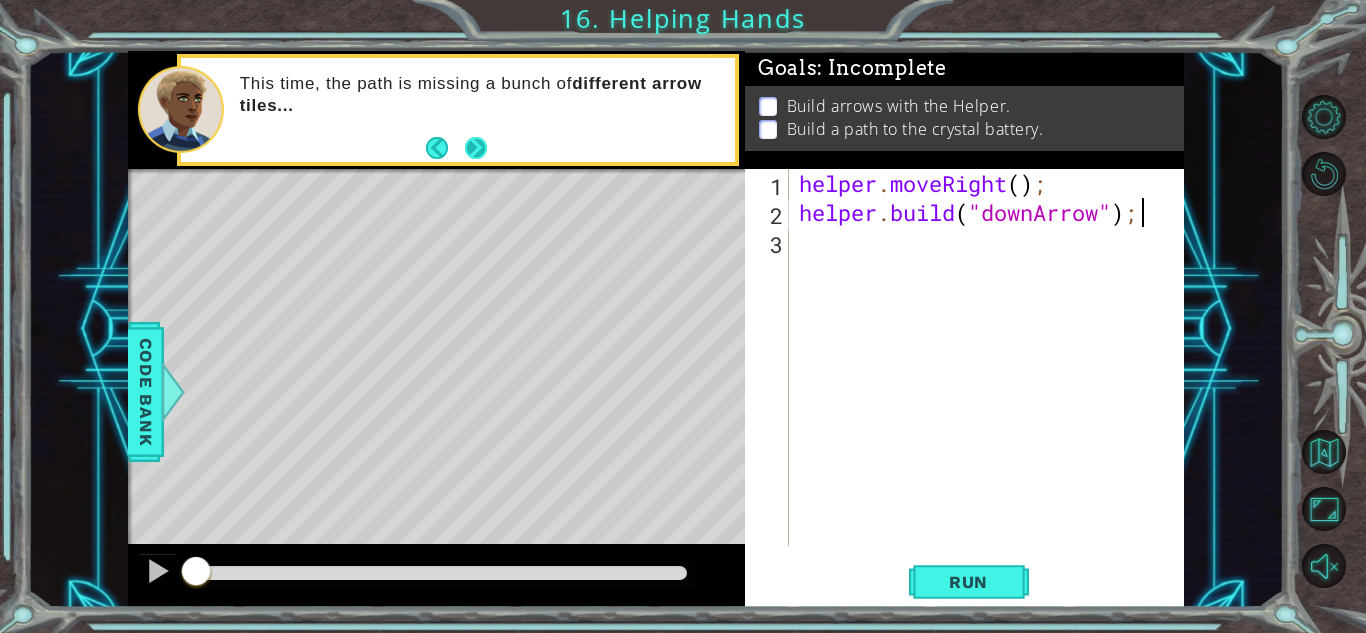 click at bounding box center [476, 148] 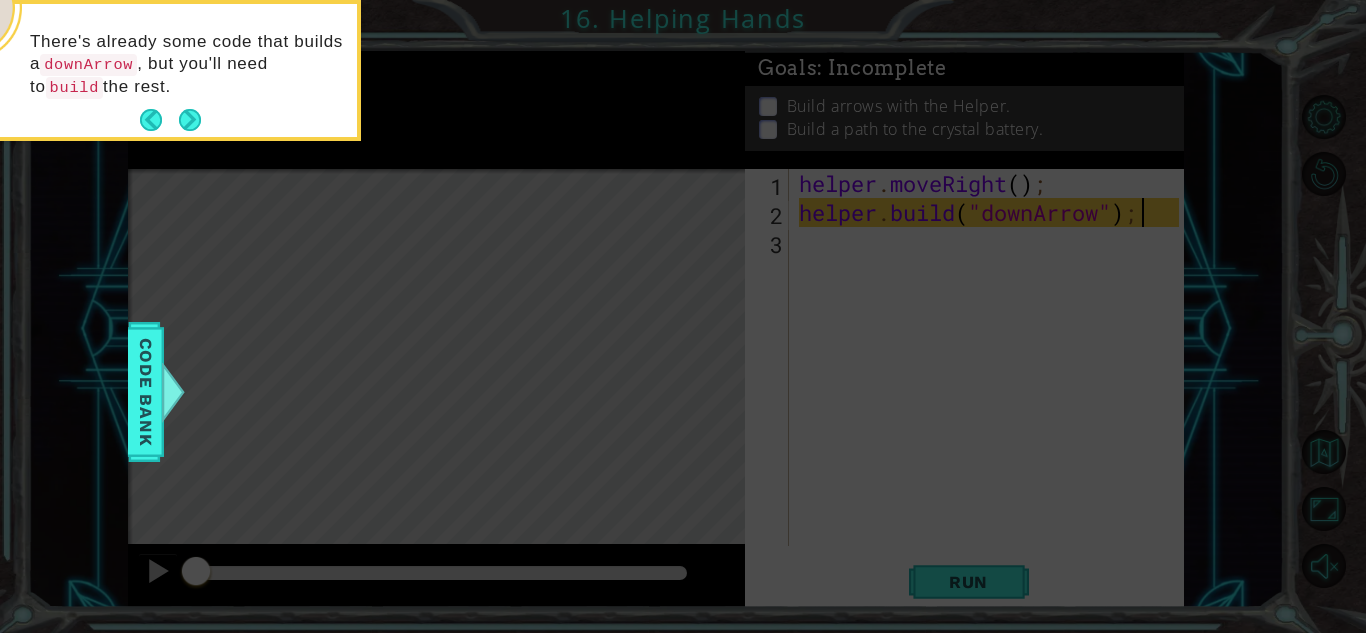 click 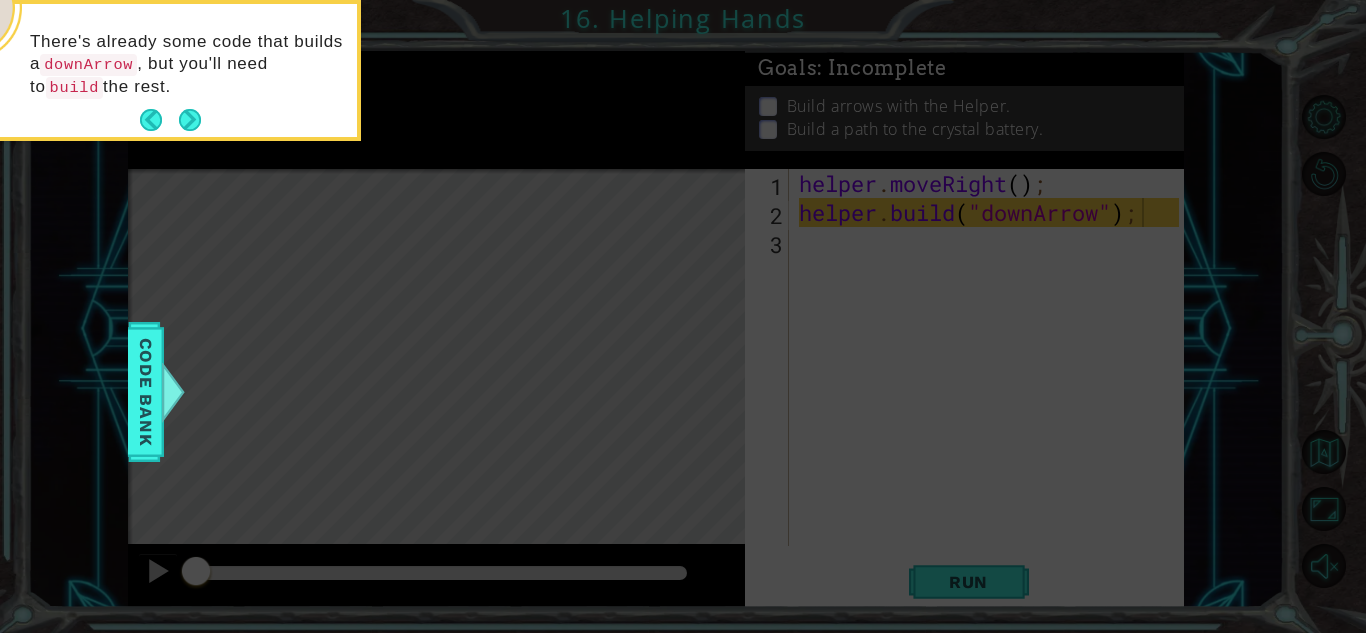 click 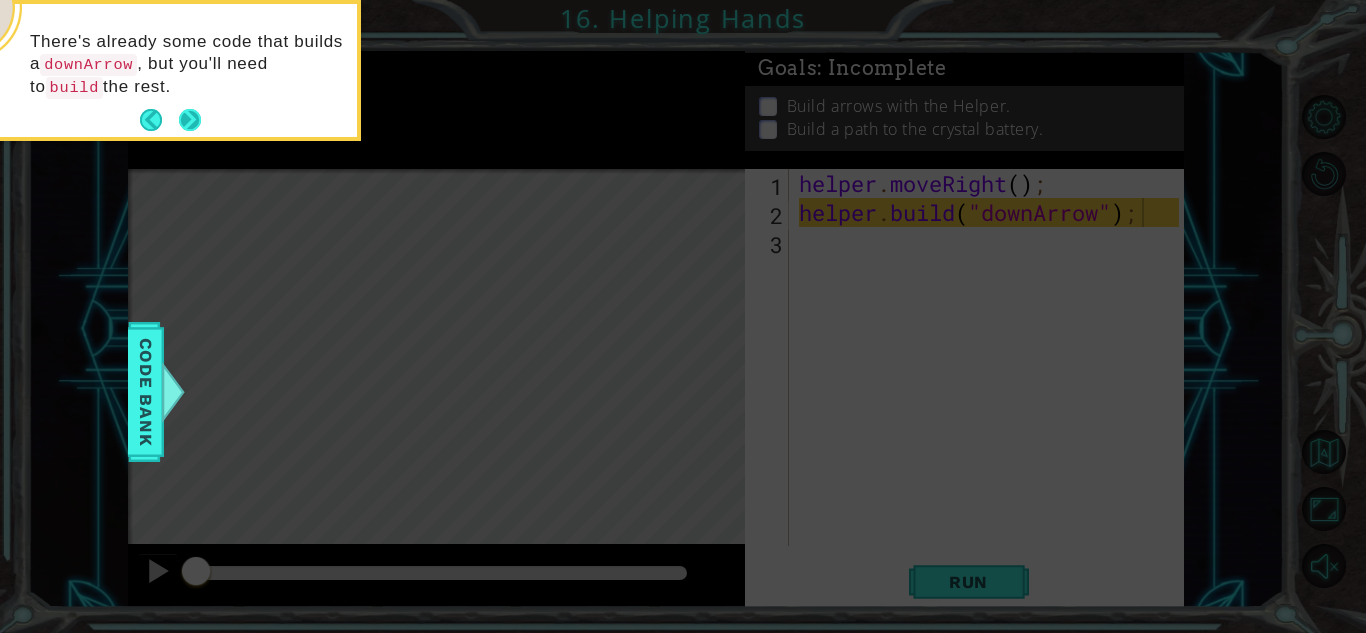click at bounding box center [190, 120] 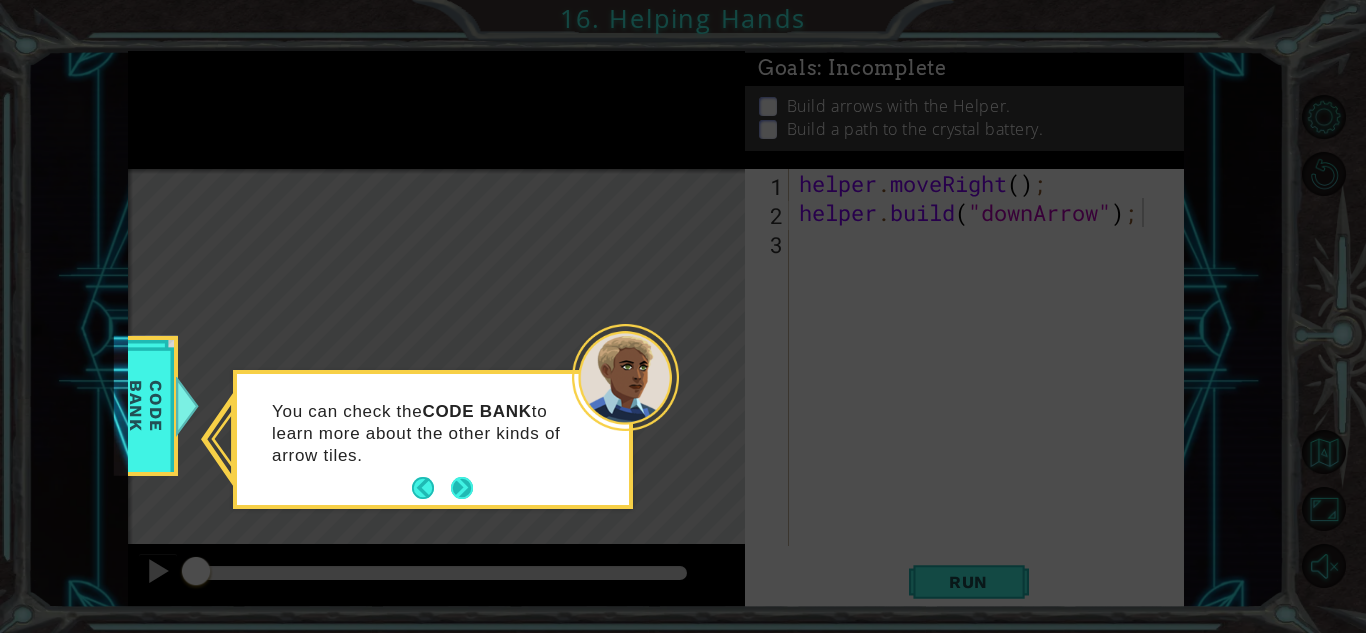 click at bounding box center [462, 488] 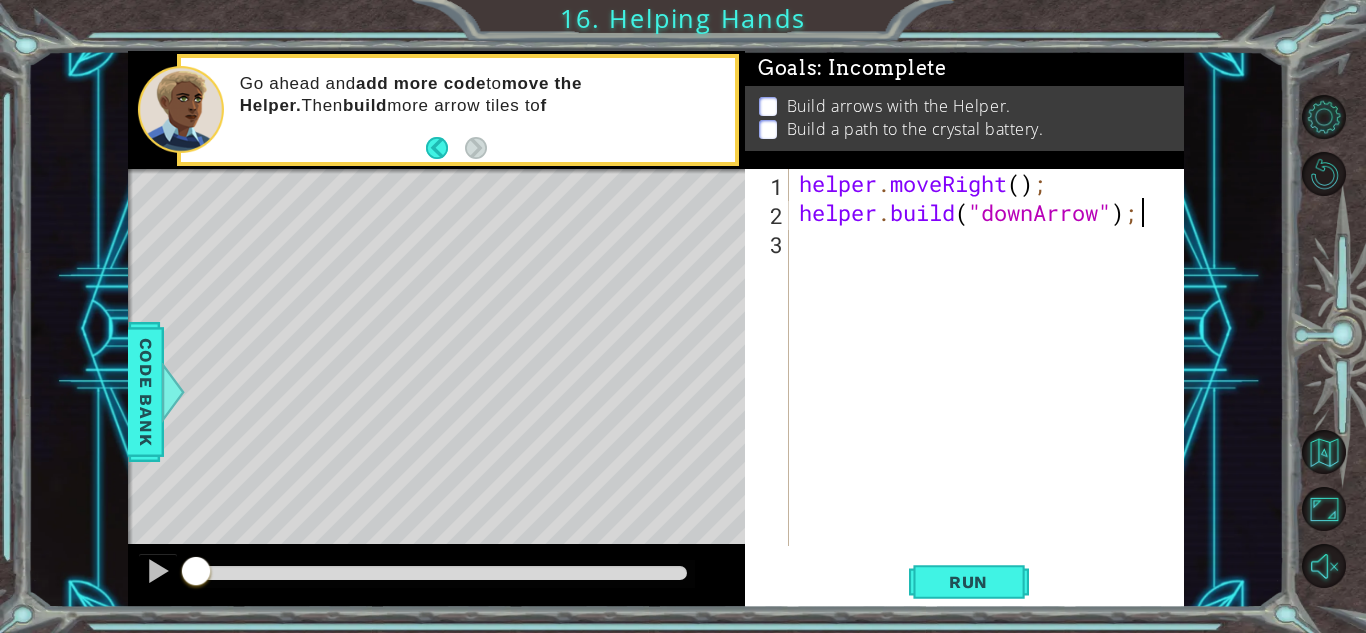 click on "helper . moveRight ( ) ; helper . build ( "downArrow" ) ;" at bounding box center [992, 386] 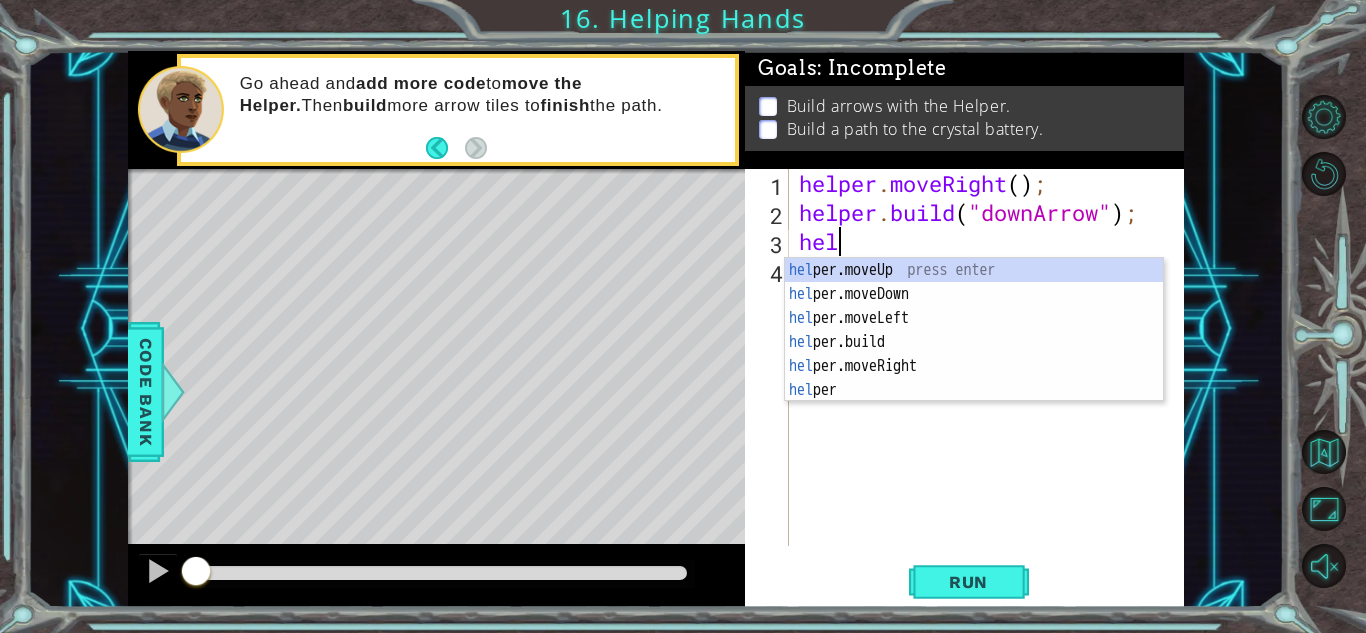 scroll, scrollTop: 0, scrollLeft: 2, axis: horizontal 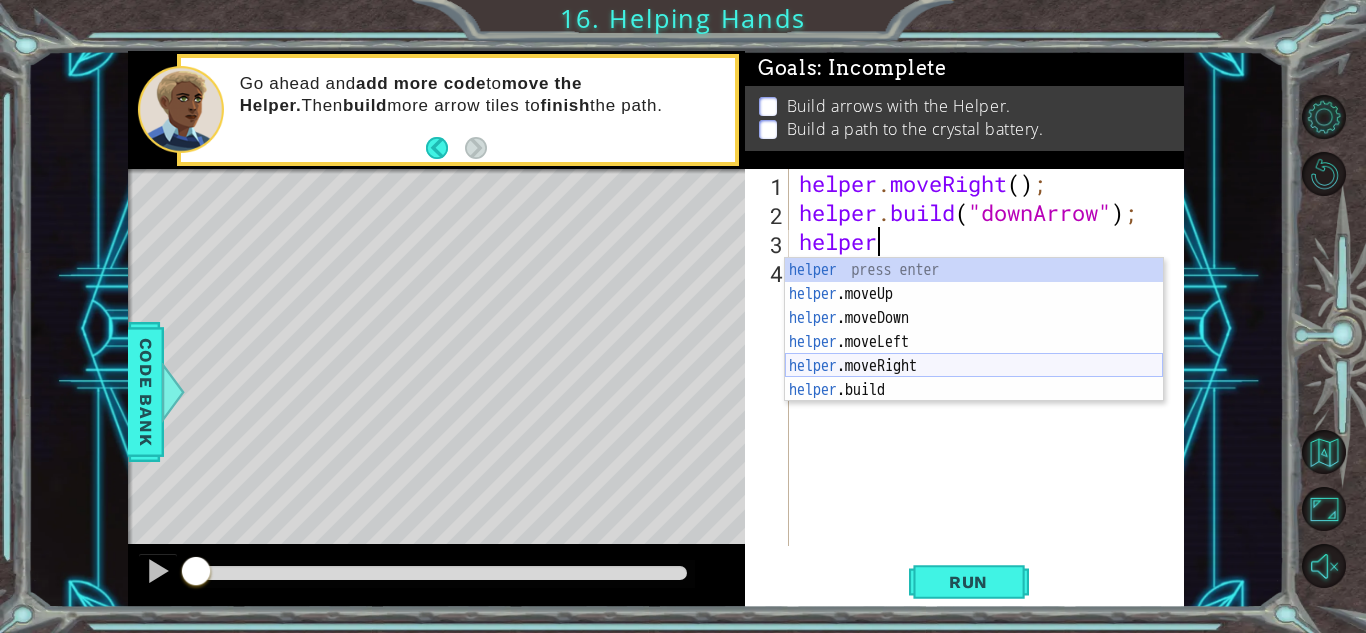 click on "helper press enter helper .moveUp press enter helper .moveDown press enter helper .moveLeft press enter helper .moveRight press enter helper .build press enter" at bounding box center [974, 354] 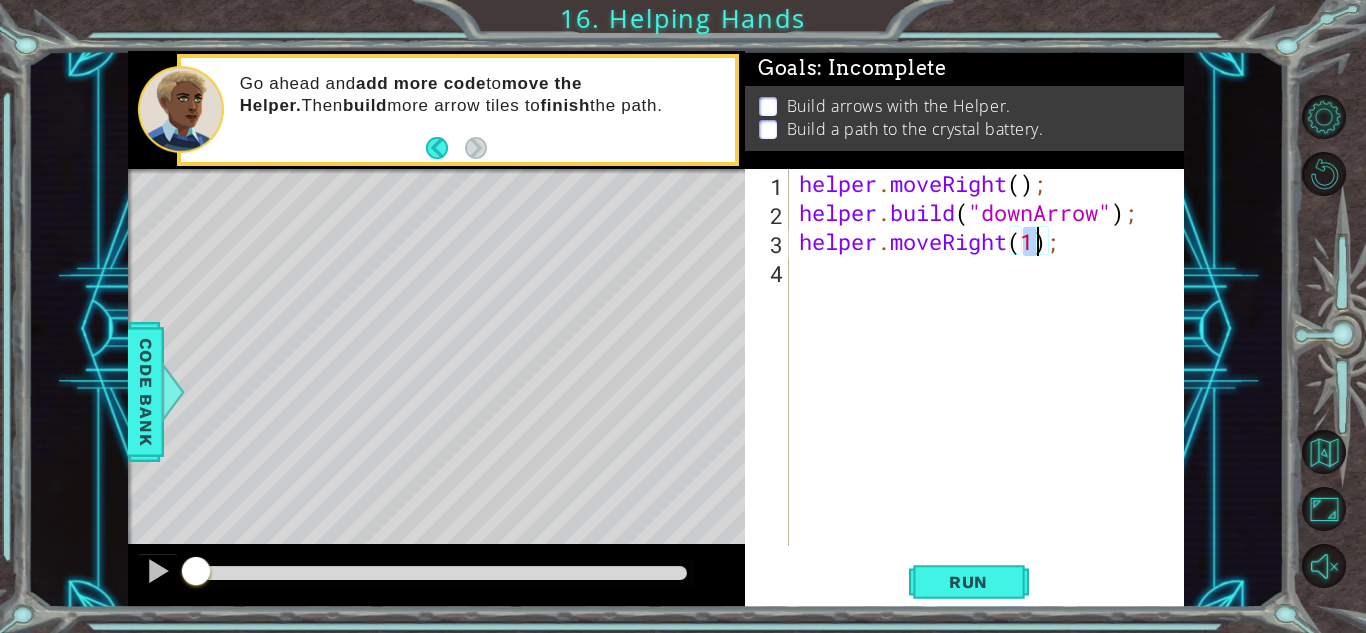 click on "helper . moveRight ( ) ; helper . build ( "downArrow" ) ; helper . moveRight ( 1 ) ;" at bounding box center (992, 386) 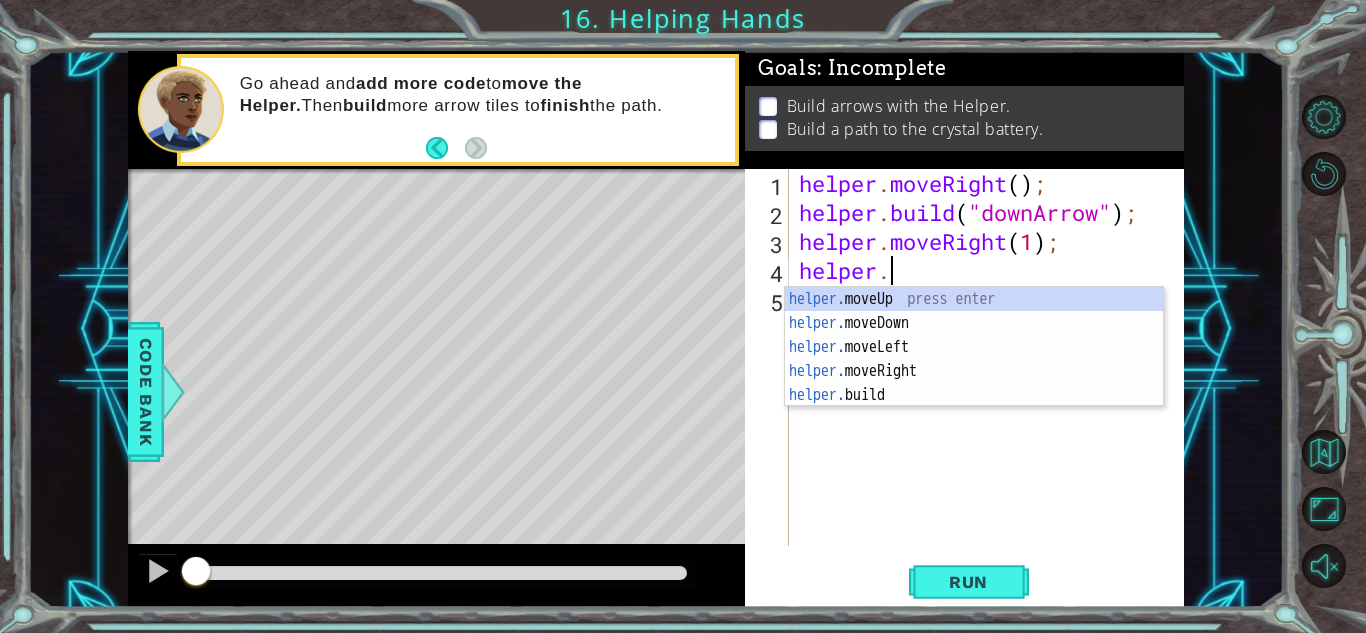 scroll, scrollTop: 0, scrollLeft: 3, axis: horizontal 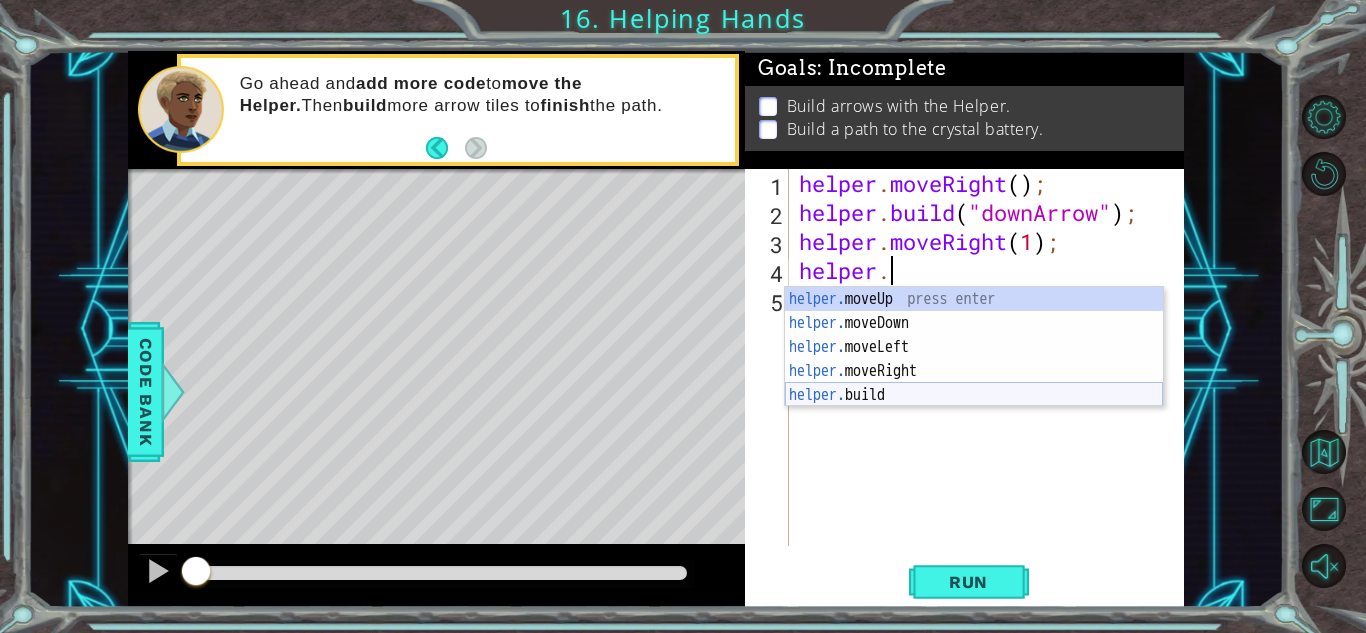 click on "helper. moveUp press enter helper. moveDown press enter helper. moveLeft press enter helper. moveRight press enter helper. build press enter" at bounding box center (974, 371) 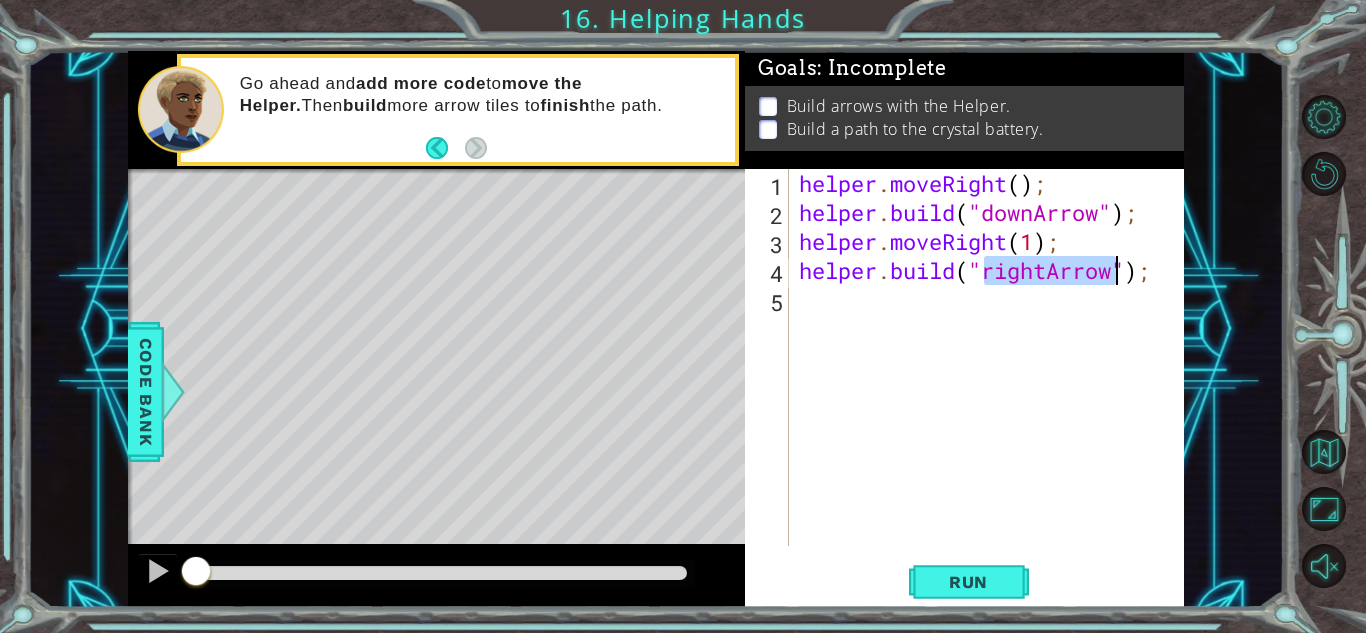 click on "helper . moveRight ( ) ; helper . build ( "downArrow" ) ; helper . moveRight ( 1 ) ; helper . build ( "rightArrow" ) ;" at bounding box center (987, 357) 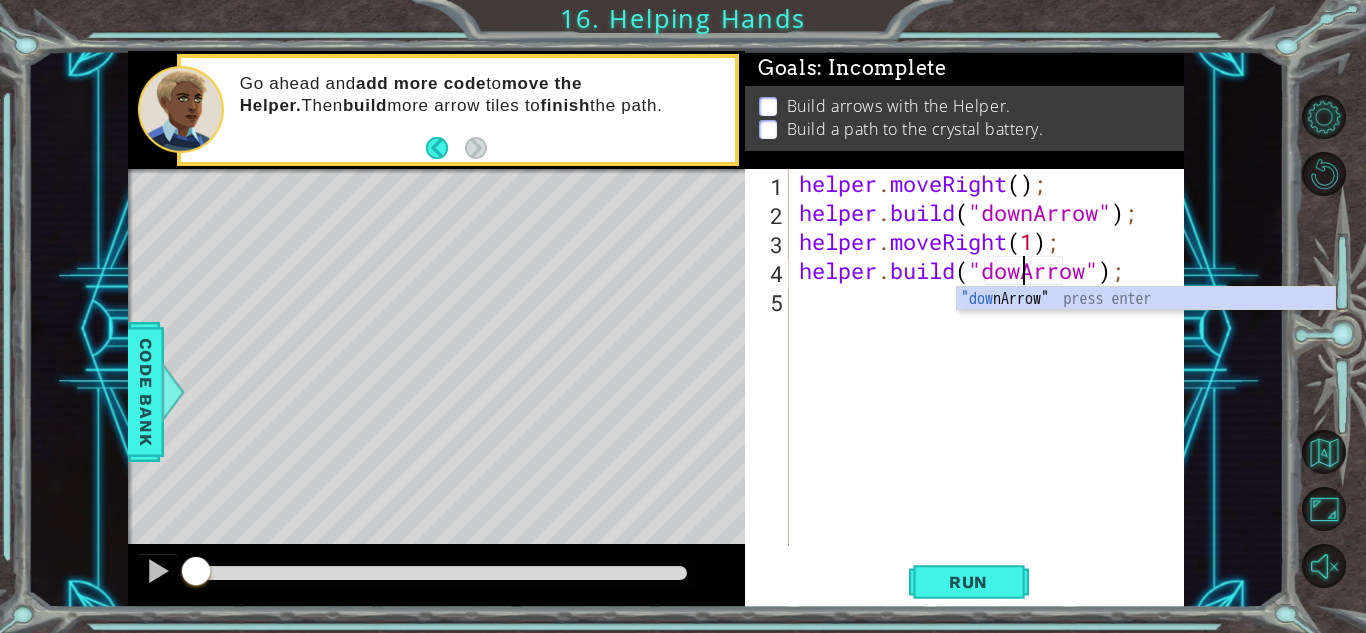 scroll, scrollTop: 0, scrollLeft: 10, axis: horizontal 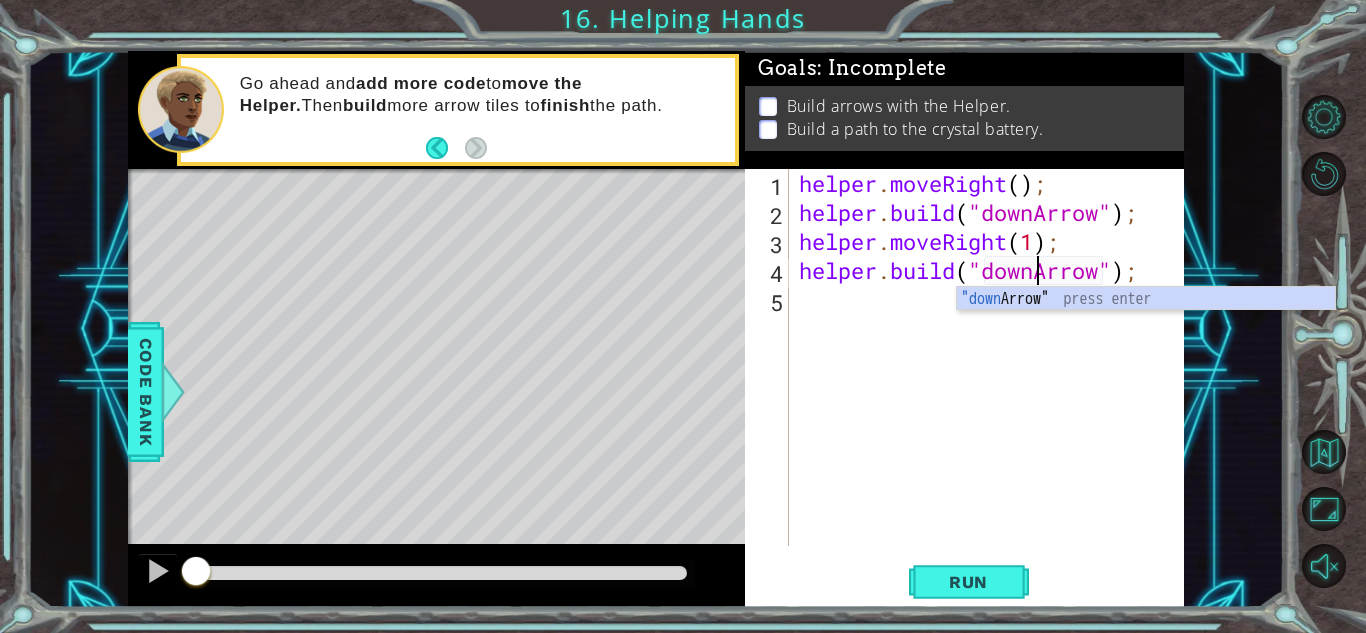 click on "helper . moveRight ( ) ; helper . build ( "downArrow" ) ; helper . moveRight ( 1 ) ; helper . build ( "downArrow" ) ;" at bounding box center (992, 386) 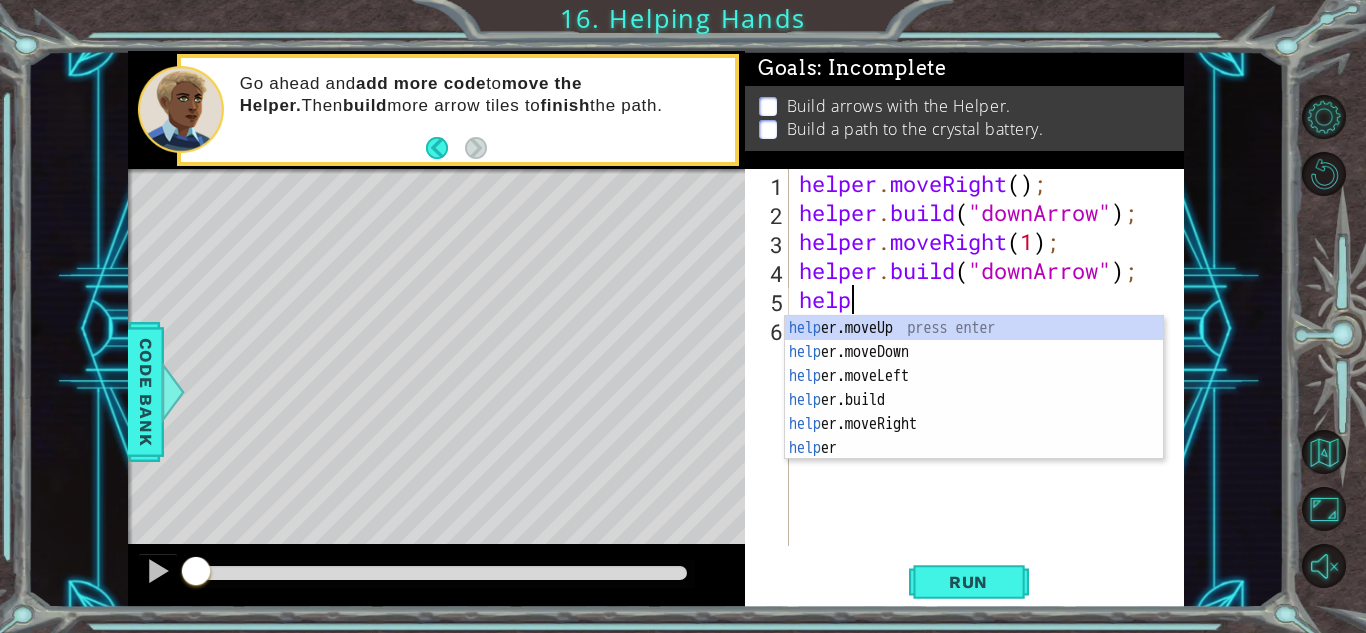 scroll, scrollTop: 0, scrollLeft: 2, axis: horizontal 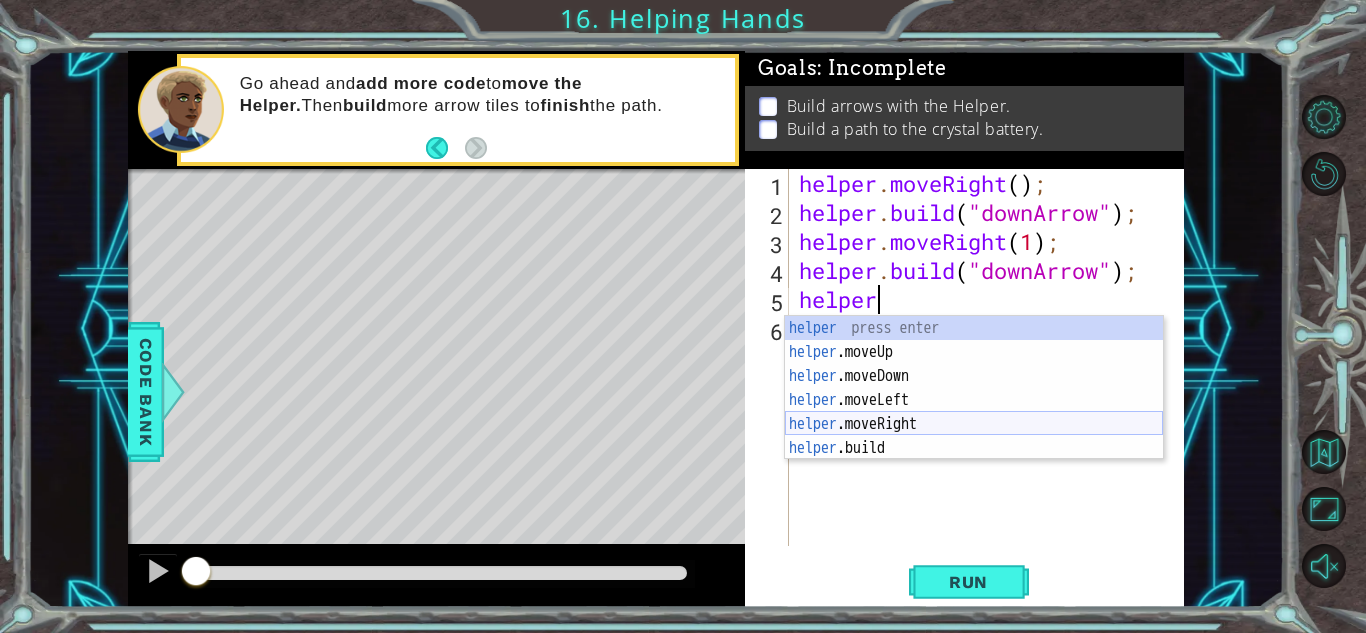 click on "helper press enter helper .moveUp press enter helper .moveDown press enter helper .moveLeft press enter helper .moveRight press enter helper .build press enter" at bounding box center (974, 412) 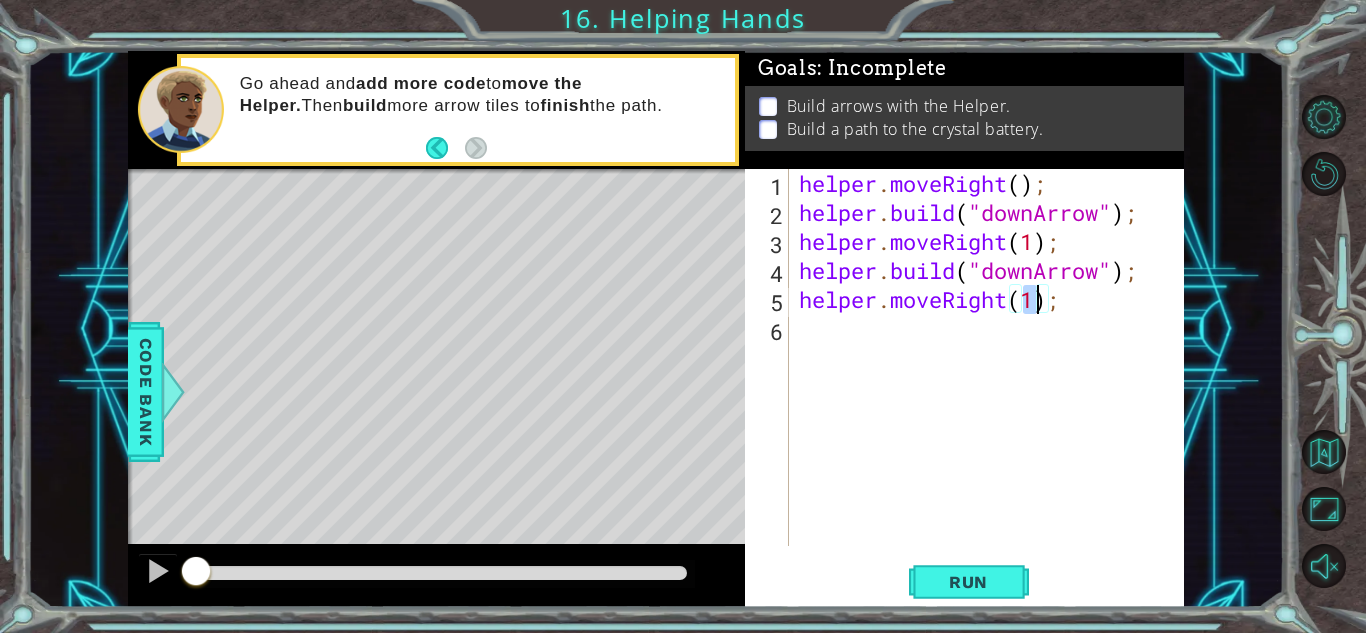 click on "helper . moveRight ( ) ; helper . build ( "downArrow" ) ; helper . moveRight ( 1 ) ; helper . build ( "downArrow" ) ; helper . moveRight ( 1 ) ;" at bounding box center (992, 386) 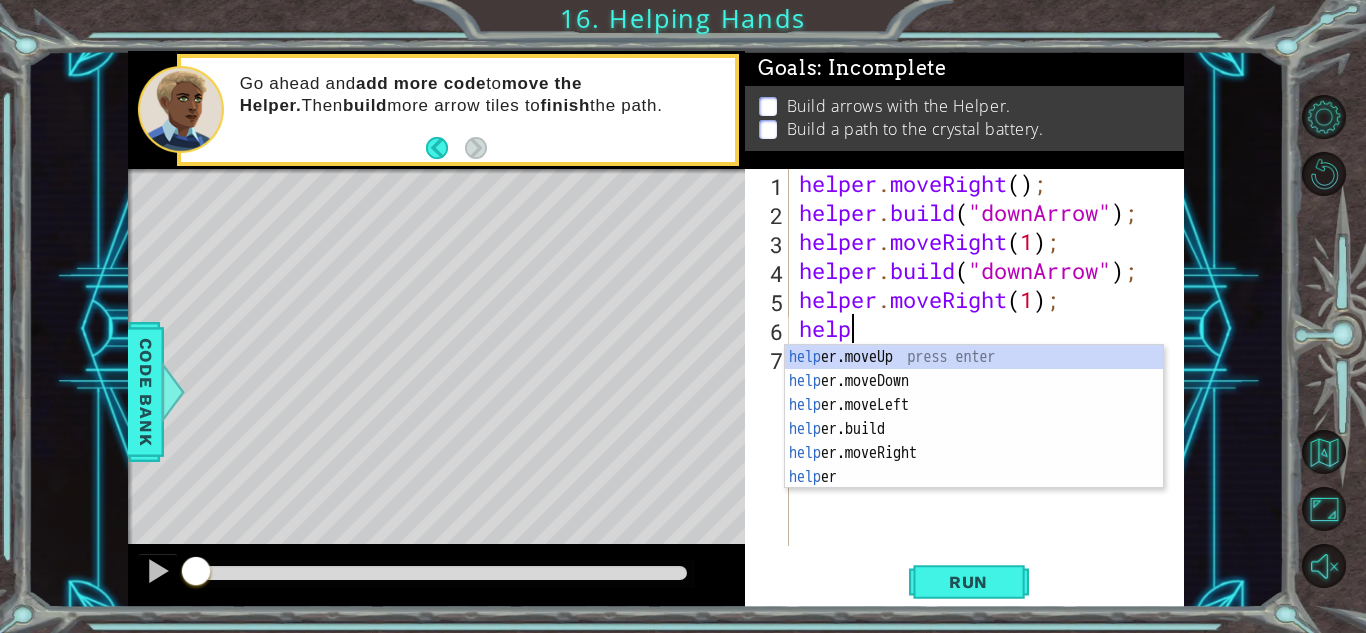 scroll, scrollTop: 0, scrollLeft: 2, axis: horizontal 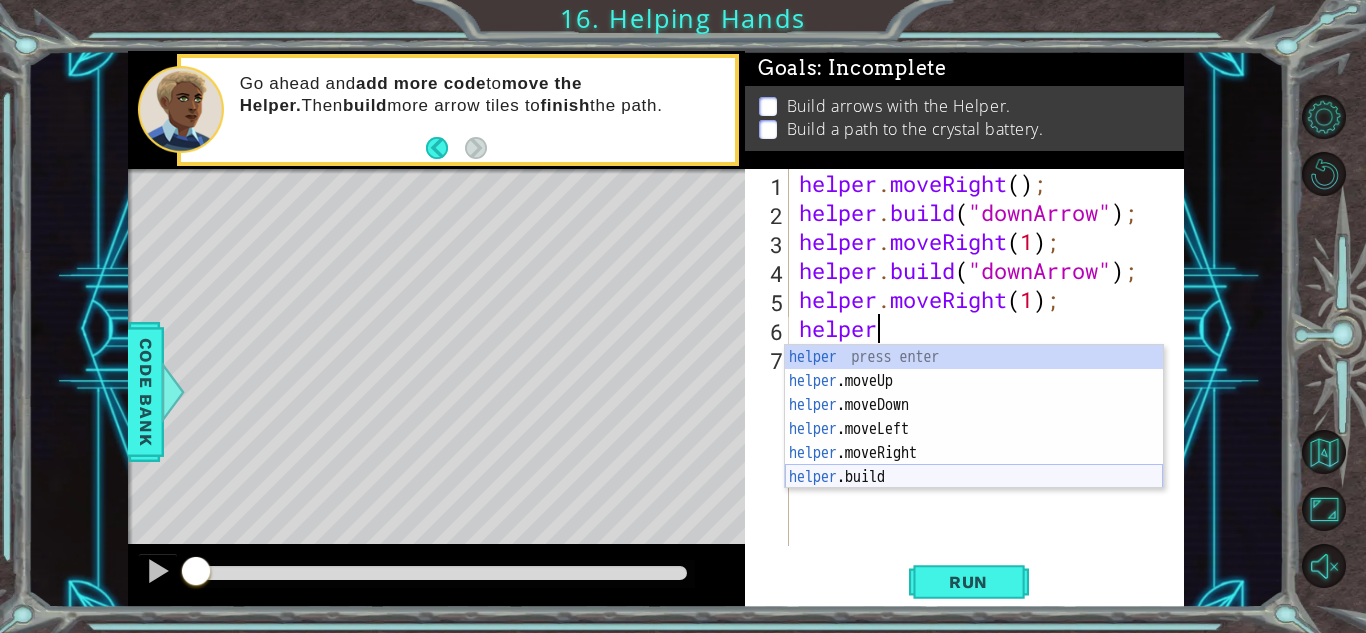 click on "helper press enter helper .moveUp press enter helper .moveDown press enter helper .moveLeft press enter helper .moveRight press enter helper .build press enter" at bounding box center (974, 441) 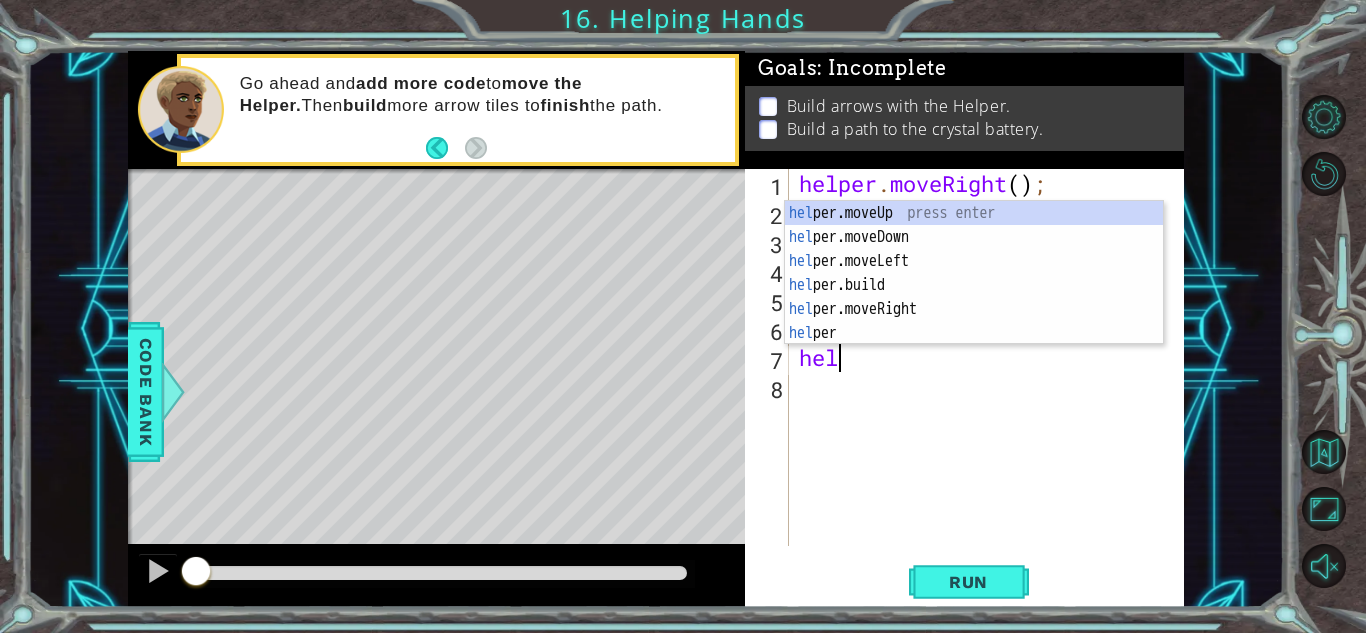 scroll, scrollTop: 0, scrollLeft: 2, axis: horizontal 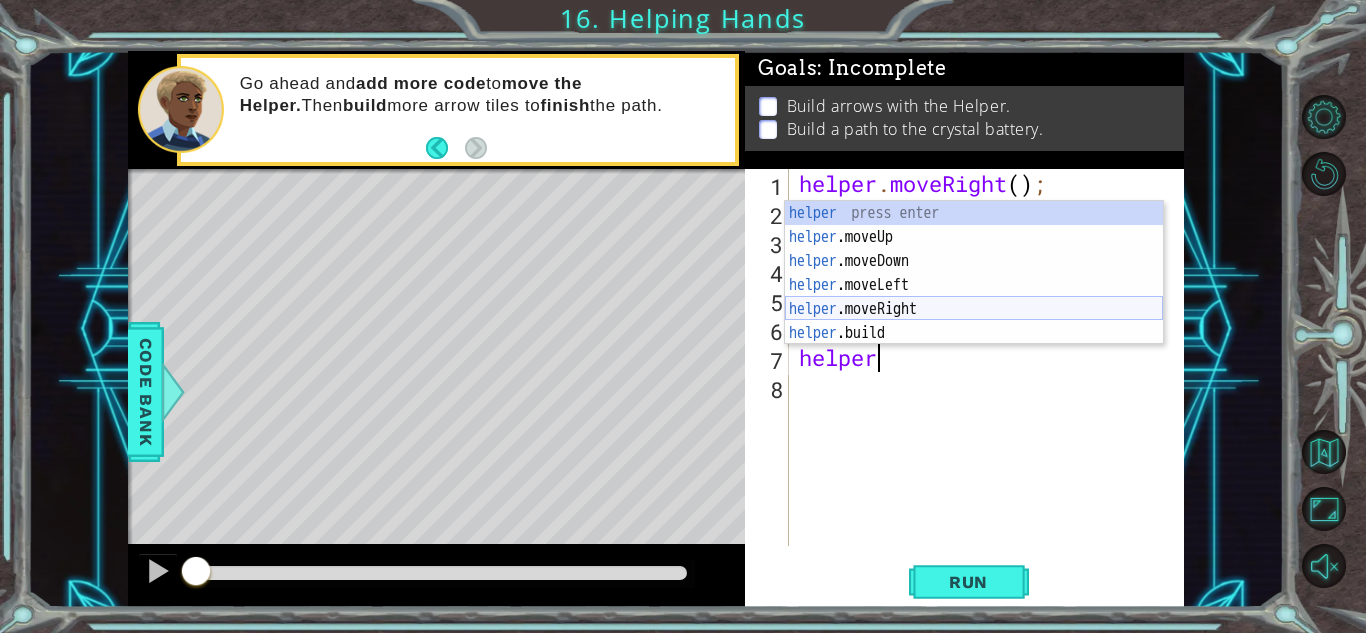 click on "helper press enter helper .moveUp press enter helper .moveDown press enter helper .moveLeft press enter helper .moveRight press enter helper .build press enter" at bounding box center [974, 297] 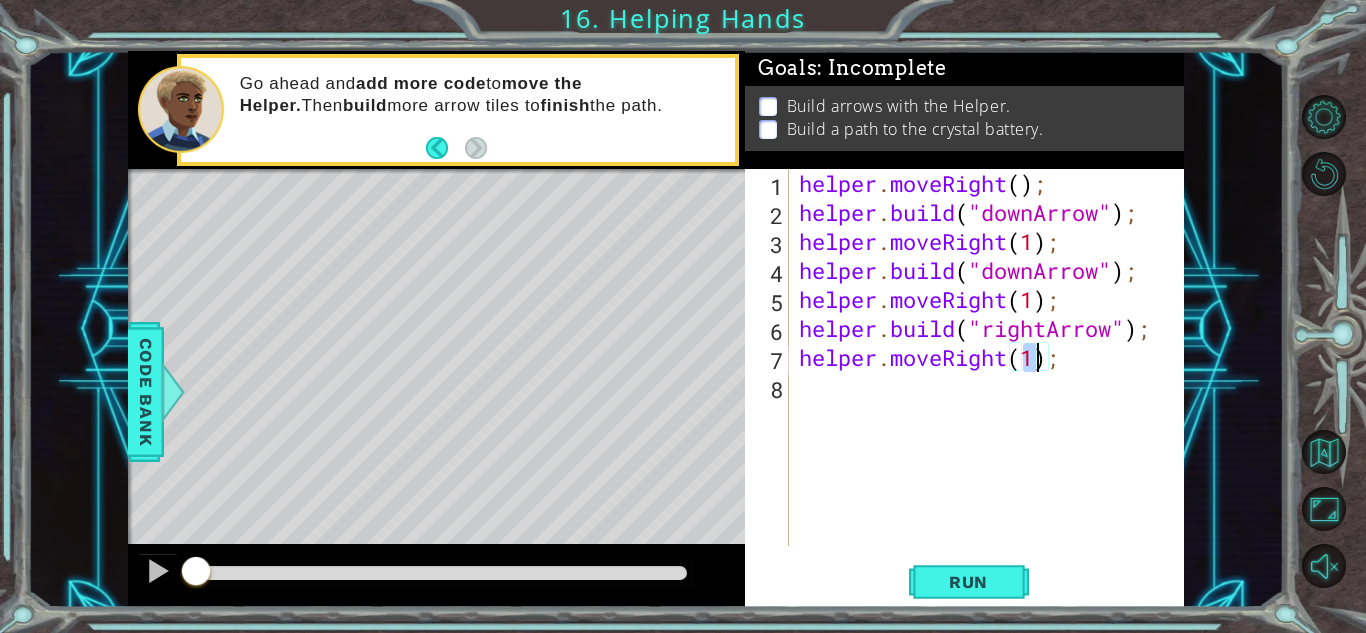 click on "helper . moveRight ( ) ; helper . build ( "downArrow" ) ; helper . moveRight ( 1 ) ; helper . build ( "downArrow" ) ; helper . moveRight ( 1 ) ; helper . build ( "rightArrow" ) ; helper . moveRight ( 1 ) ;" at bounding box center (992, 386) 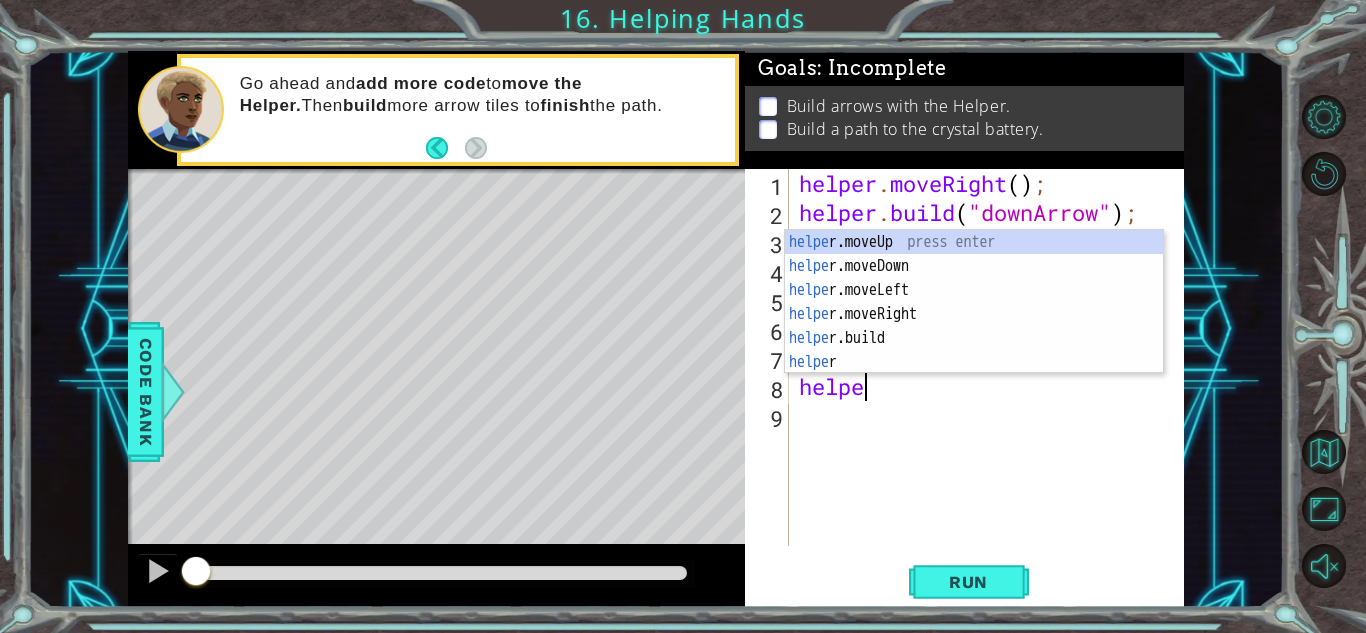 scroll, scrollTop: 0, scrollLeft: 2, axis: horizontal 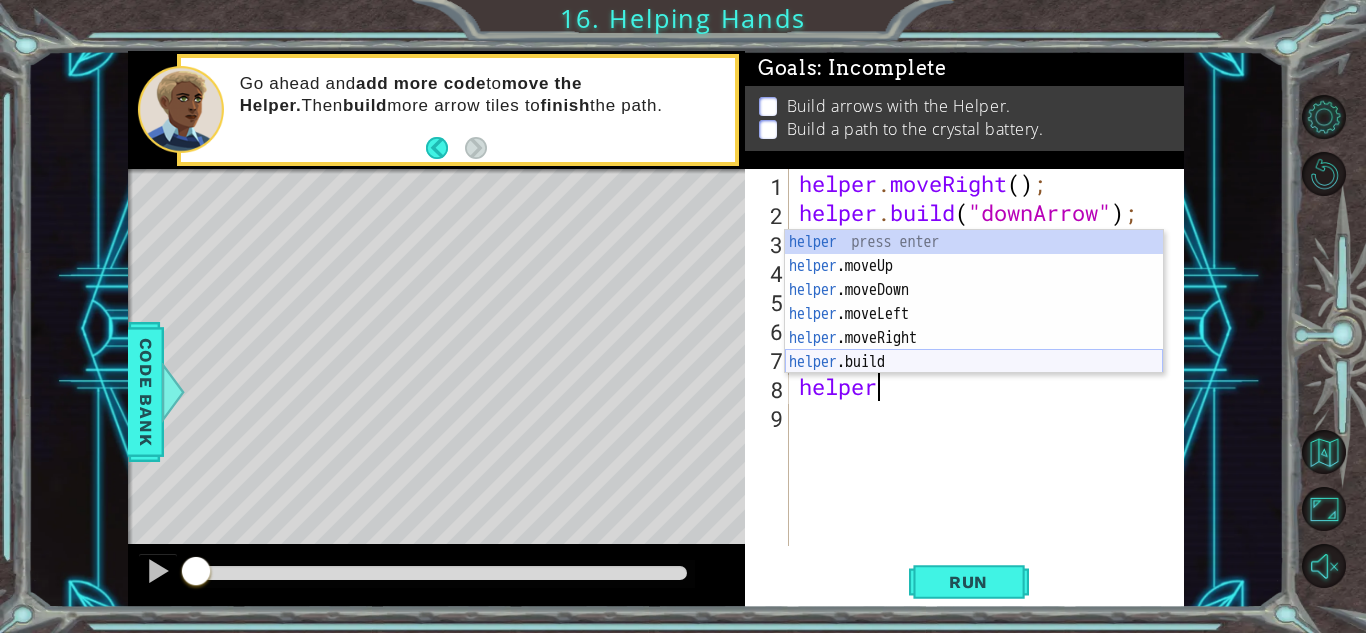 click on "helper press enter helper .moveUp press enter helper .moveDown press enter helper .moveLeft press enter helper .moveRight press enter helper .build press enter" at bounding box center (974, 326) 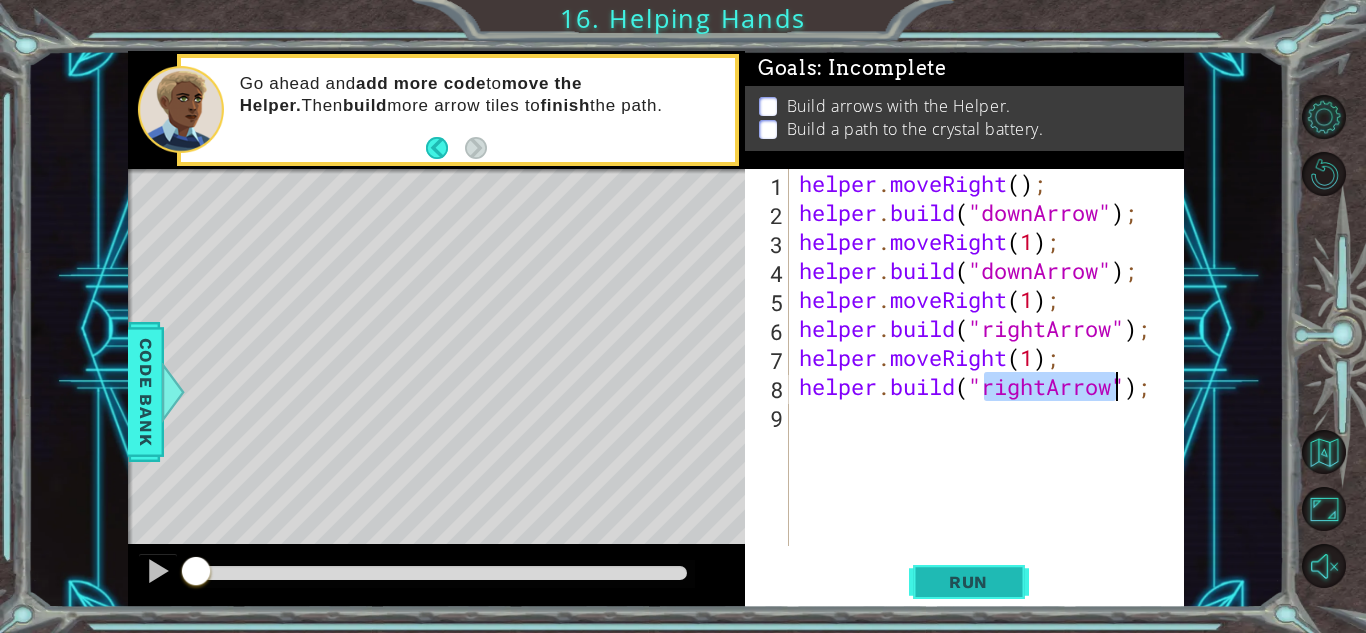 click on "Run" at bounding box center (968, 582) 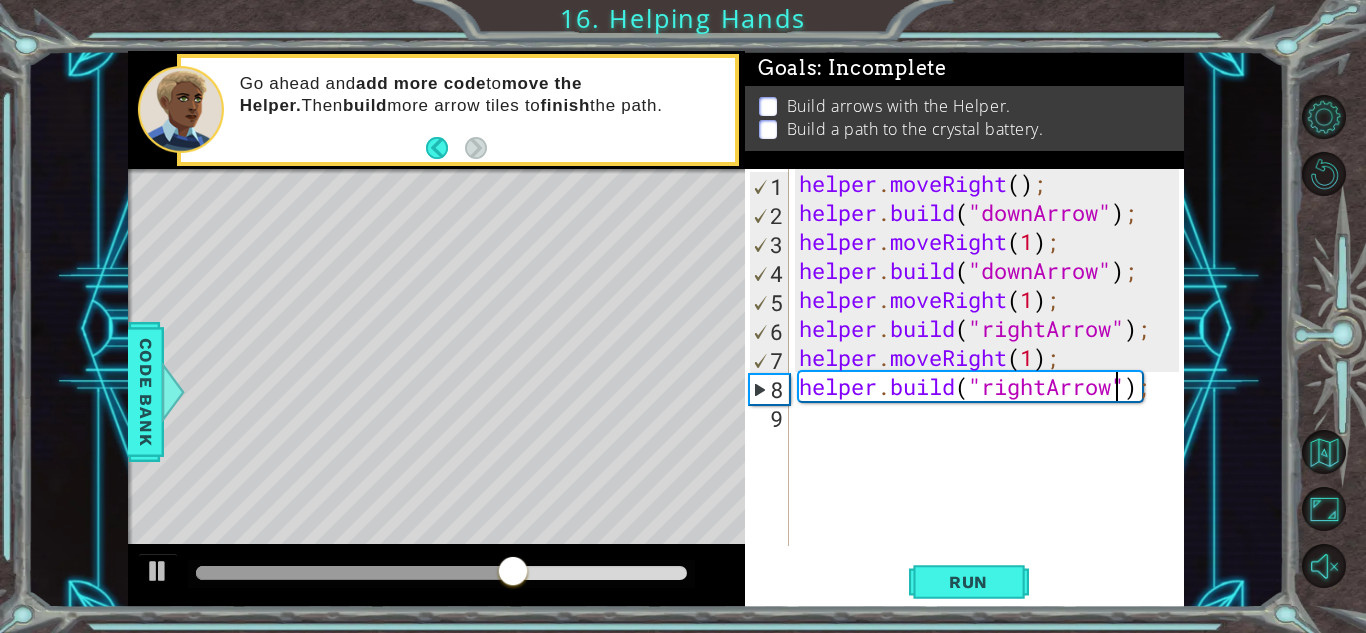 click on "helper . moveRight ( ) ; helper . build ( "downArrow" ) ; helper . moveRight ( 1 ) ; helper . build ( "downArrow" ) ; helper . moveRight ( 1 ) ; helper . build ( "rightArrow" ) ; helper . moveRight ( 1 ) ; helper . build ( "rightArrow" ) ;" at bounding box center [992, 386] 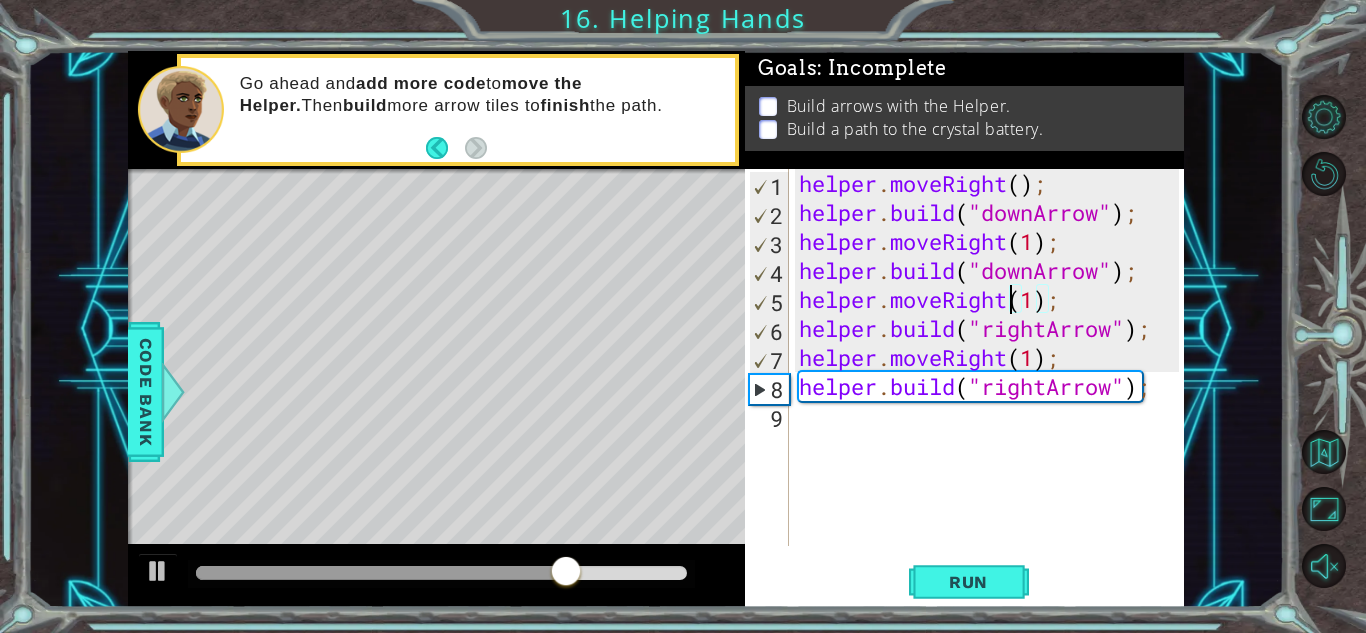 click on "helper . moveRight ( ) ; helper . build ( "downArrow" ) ; helper . moveRight ( 1 ) ; helper . build ( "downArrow" ) ; helper . moveRight ( 1 ) ; helper . build ( "rightArrow" ) ; helper . moveRight ( 1 ) ; helper . build ( "rightArrow" ) ;" at bounding box center (992, 386) 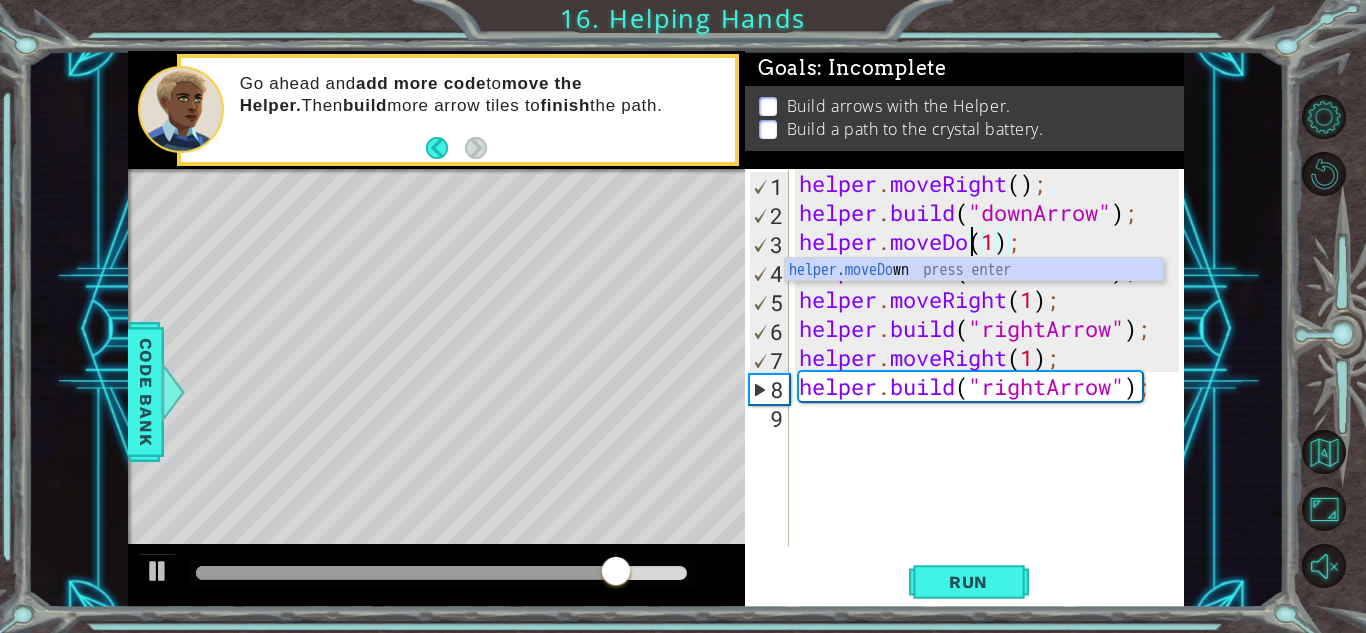 scroll, scrollTop: 0, scrollLeft: 9, axis: horizontal 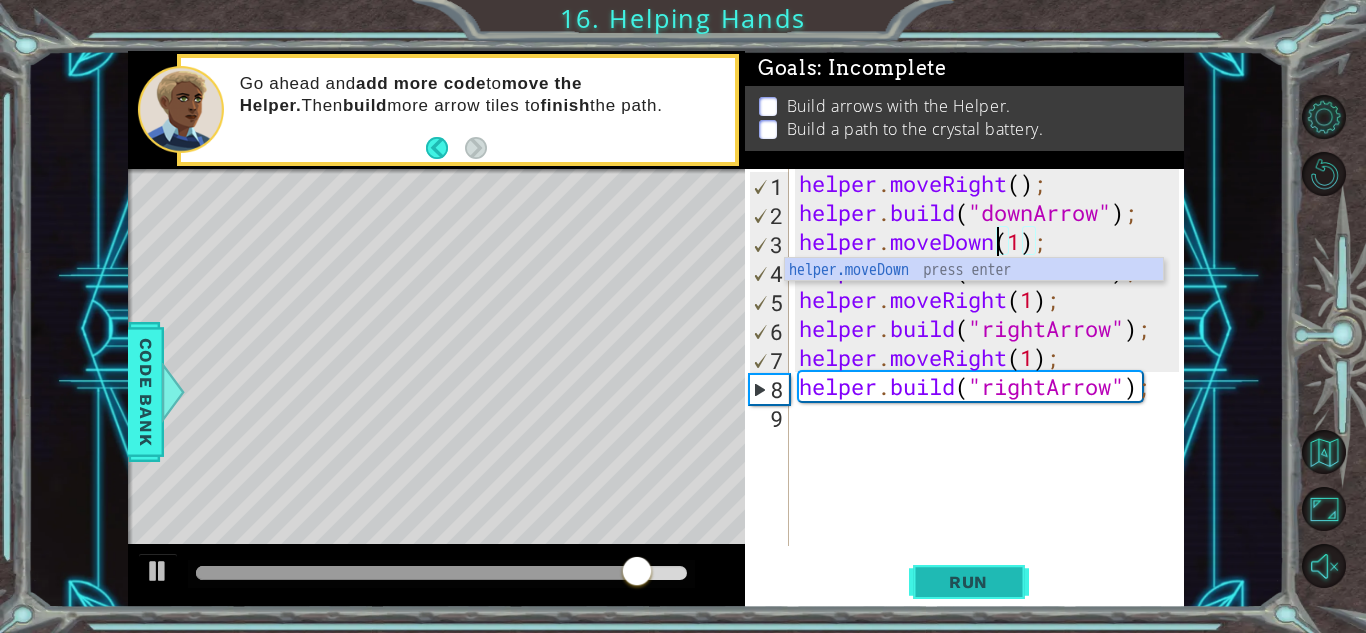 click on "Run" at bounding box center (968, 582) 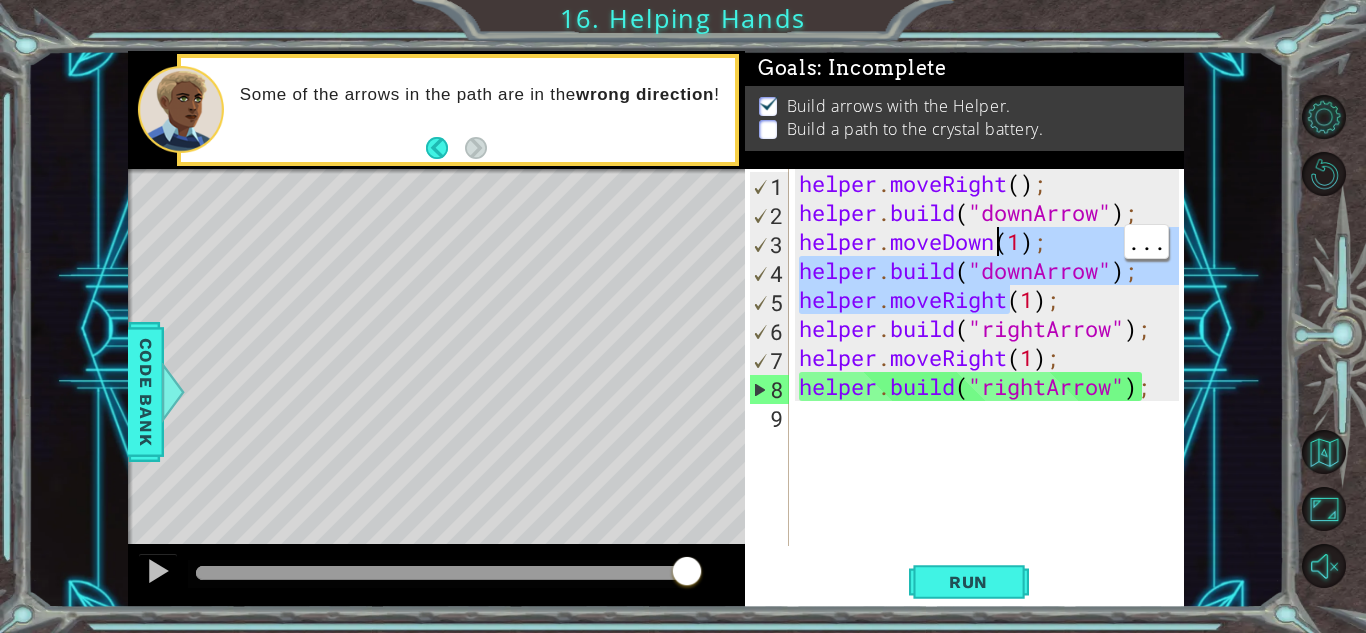 click on "helper . moveRight ( ) ; helper . build ( "downArrow" ) ; helper . moveDown ( 1 ) ; helper . build ( "downArrow" ) ; helper . moveRight ( 1 ) ; helper . build ( "rightArrow" ) ; helper . moveRight ( 1 ) ; helper . build ( "rightArrow" ) ;" at bounding box center [987, 357] 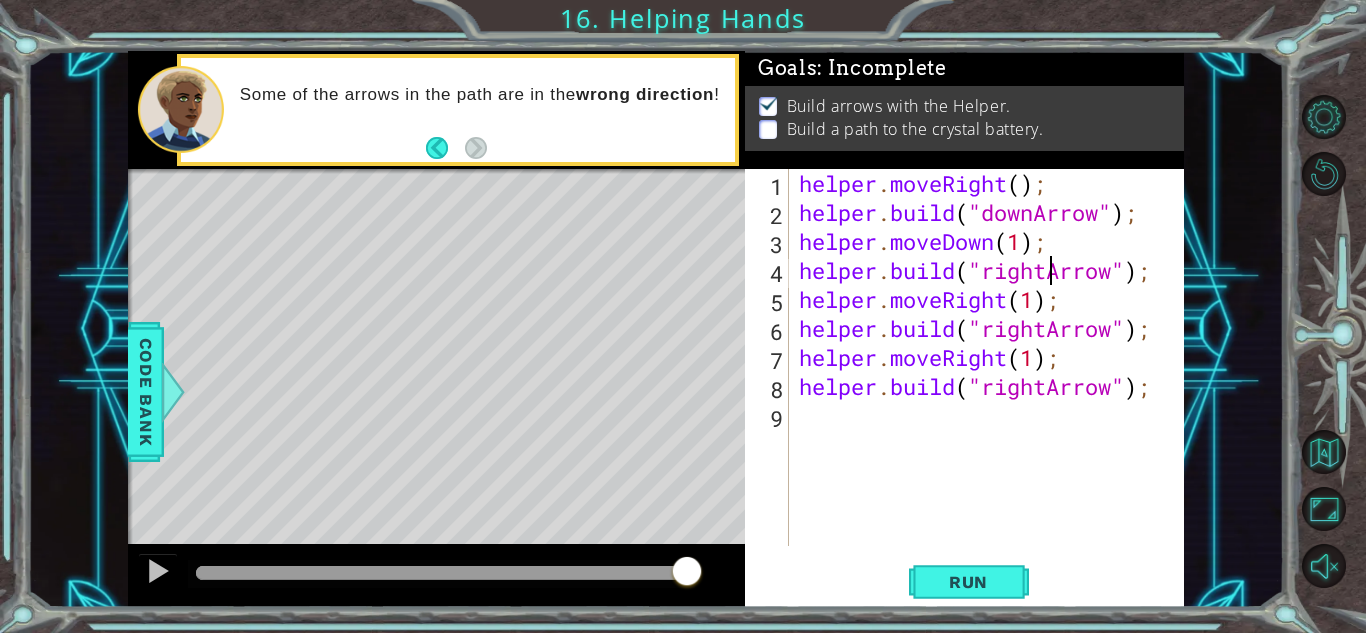 scroll, scrollTop: 0, scrollLeft: 11, axis: horizontal 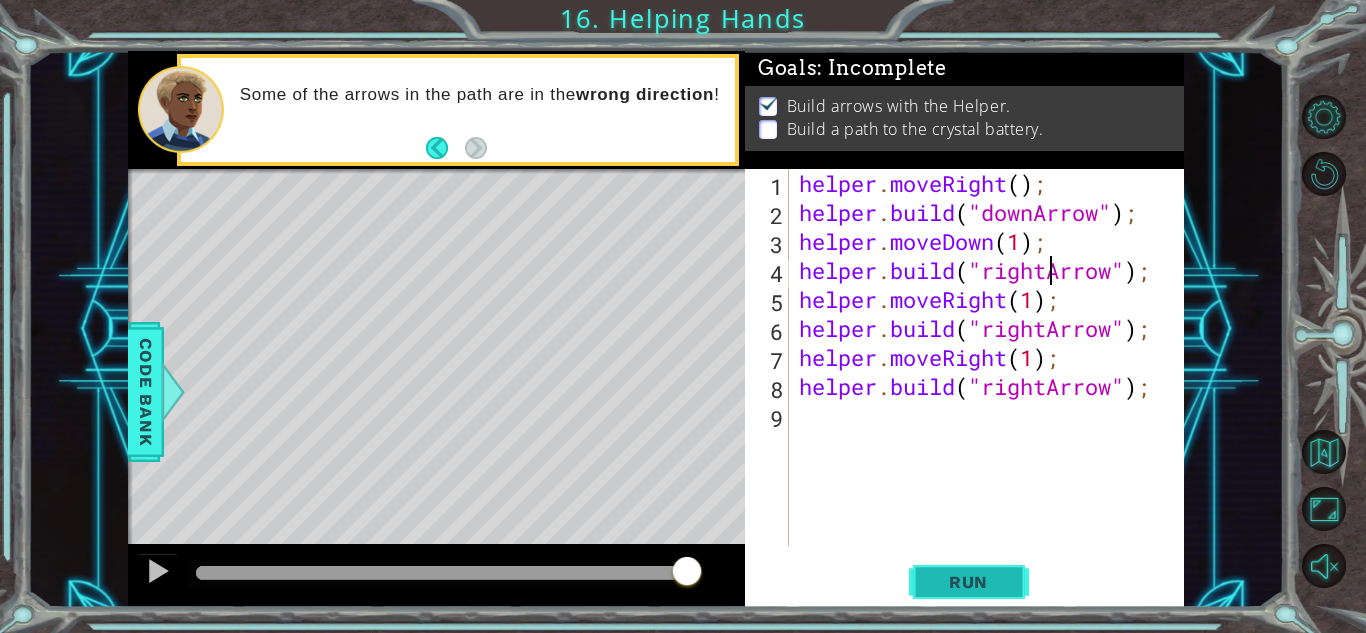click on "Run" at bounding box center (968, 582) 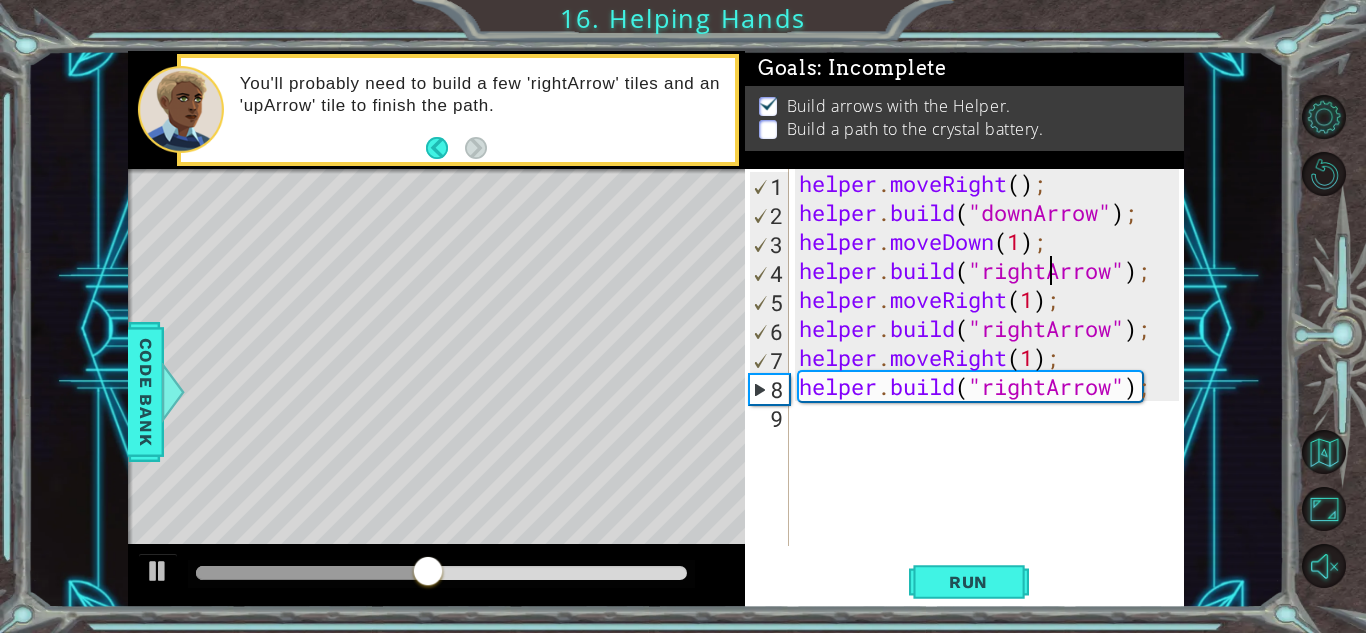 click on "helper . moveRight ( ) ; helper . build ( "downArrow" ) ; helper . moveDown ( 1 ) ; helper . build ( "rightArrow" ) ; helper . moveRight ( 1 ) ; helper . build ( "rightArrow" ) ; helper . moveRight ( 1 ) ; helper . build ( "rightArrow" ) ;" at bounding box center [992, 386] 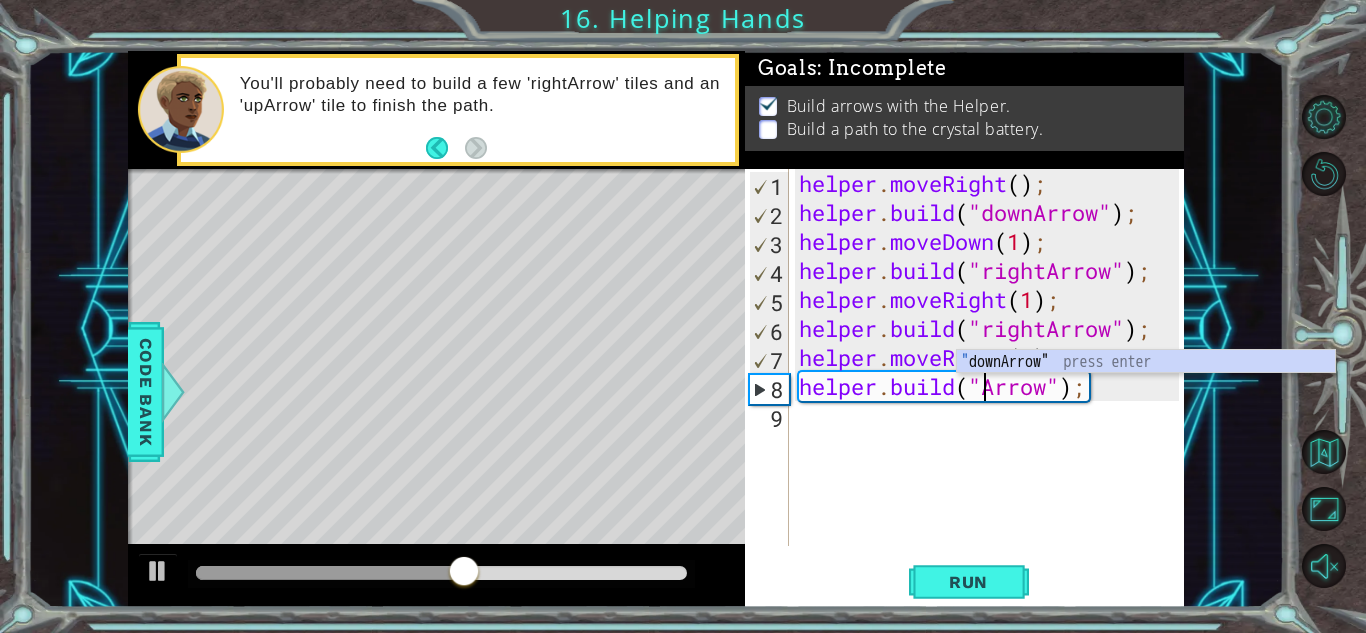 scroll, scrollTop: 0, scrollLeft: 9, axis: horizontal 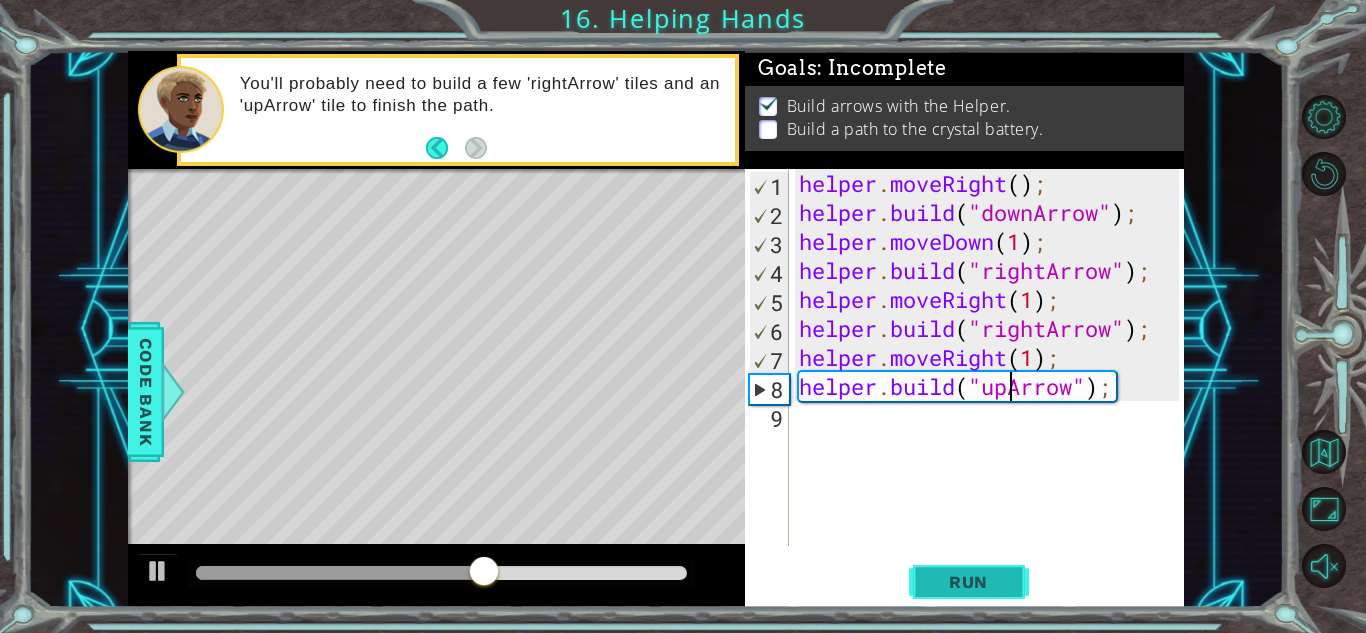 type on "helper.build("upArrow");" 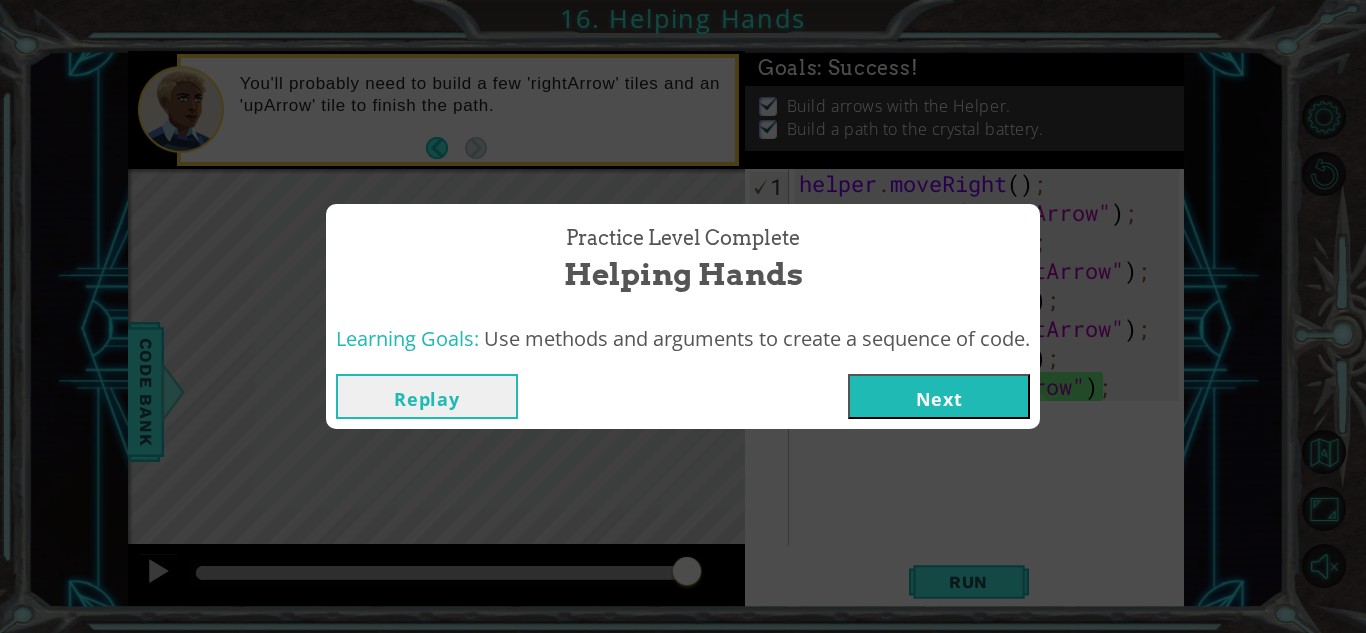click on "Next" at bounding box center [939, 396] 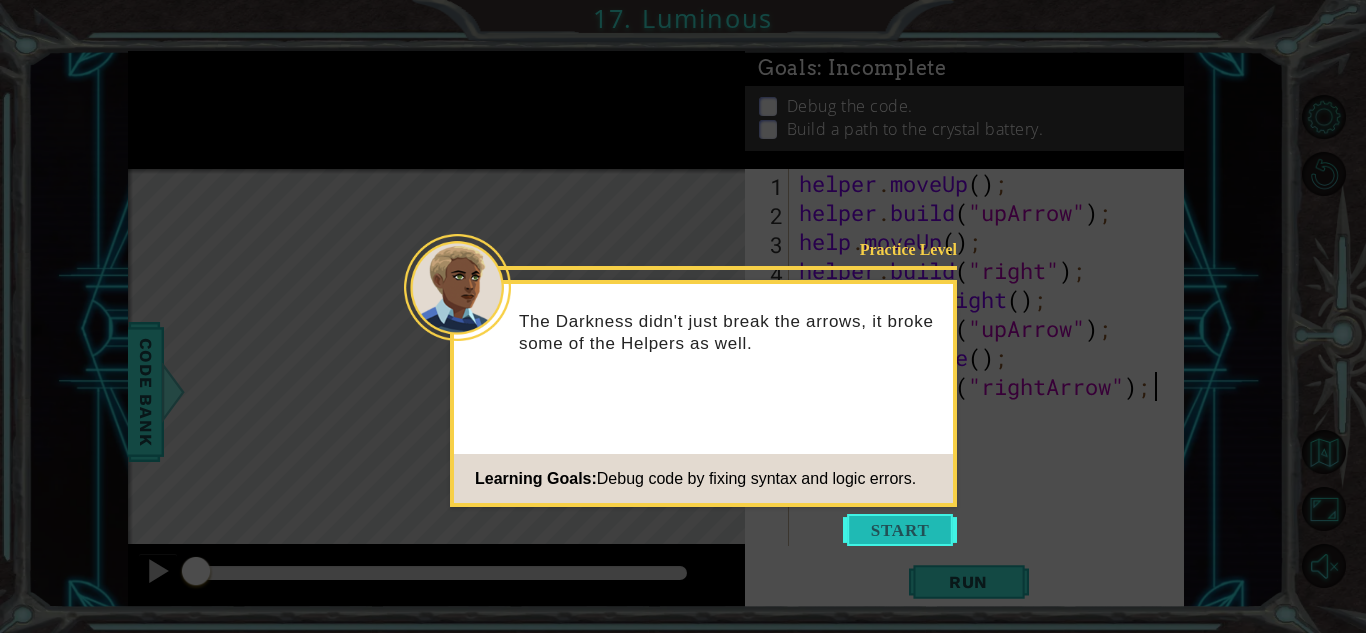 click at bounding box center (900, 530) 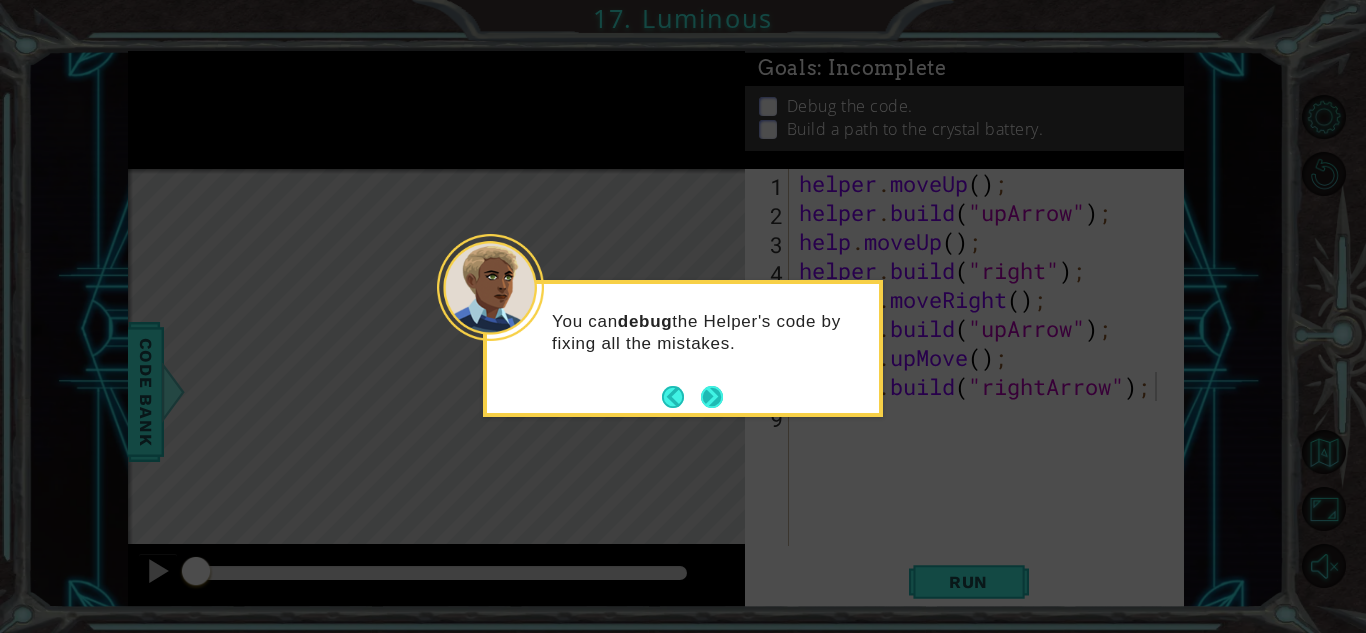 click at bounding box center (712, 397) 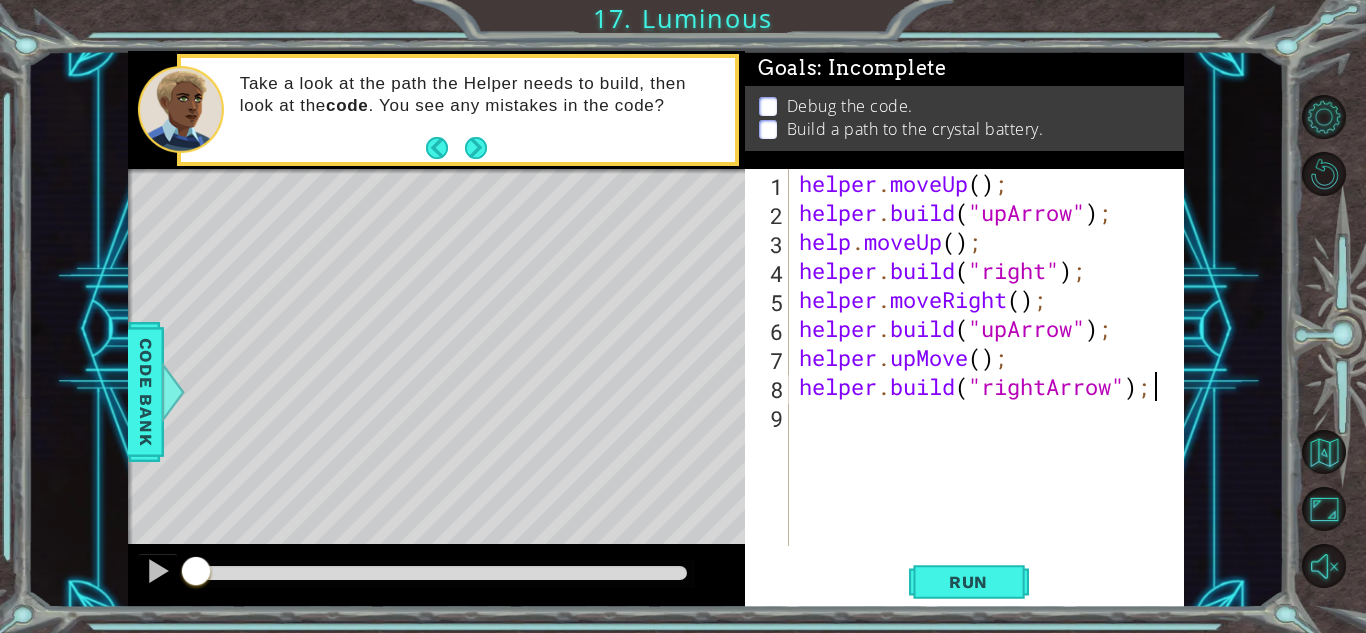 click on "helper . moveUp ( ) ; helper . build ( "upArrow" ) ; help . moveUp ( ) ; helper . build ( "right" ) ; helper . moveRight ( ) ; helper . build ( "upArrow" ) ; helper . upMove ( ) ; helper . build ( "rightArrow" ) ;" at bounding box center (992, 386) 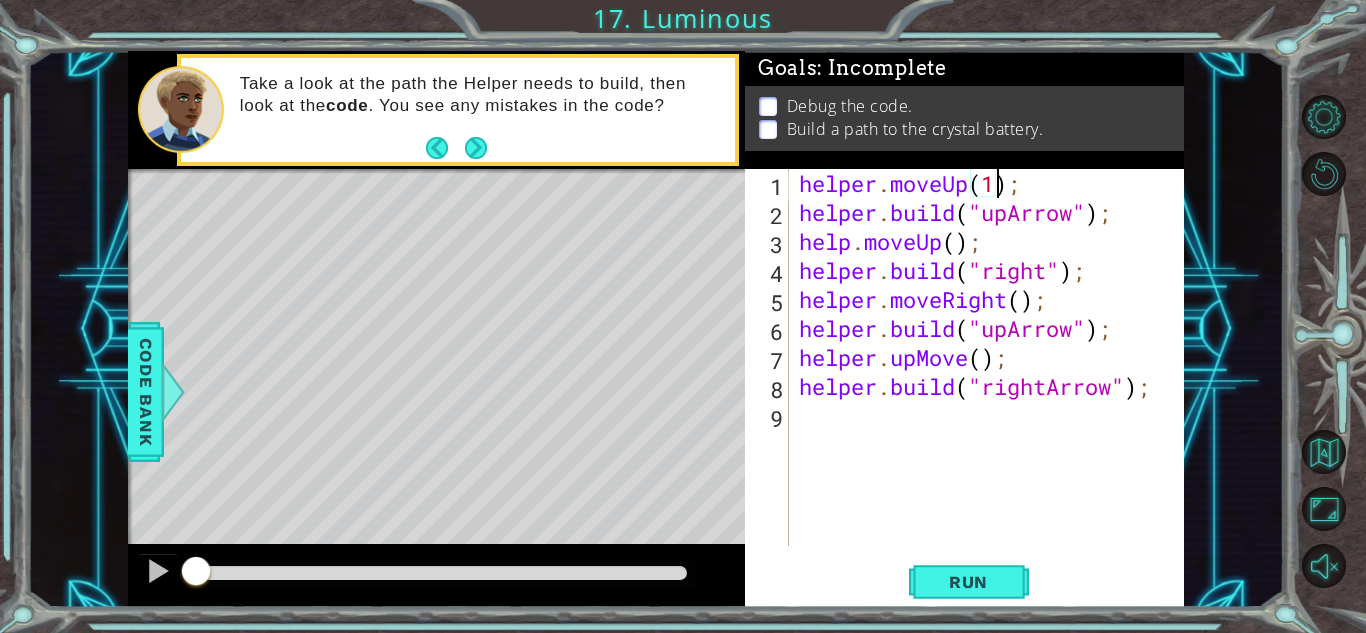 scroll, scrollTop: 0, scrollLeft: 9, axis: horizontal 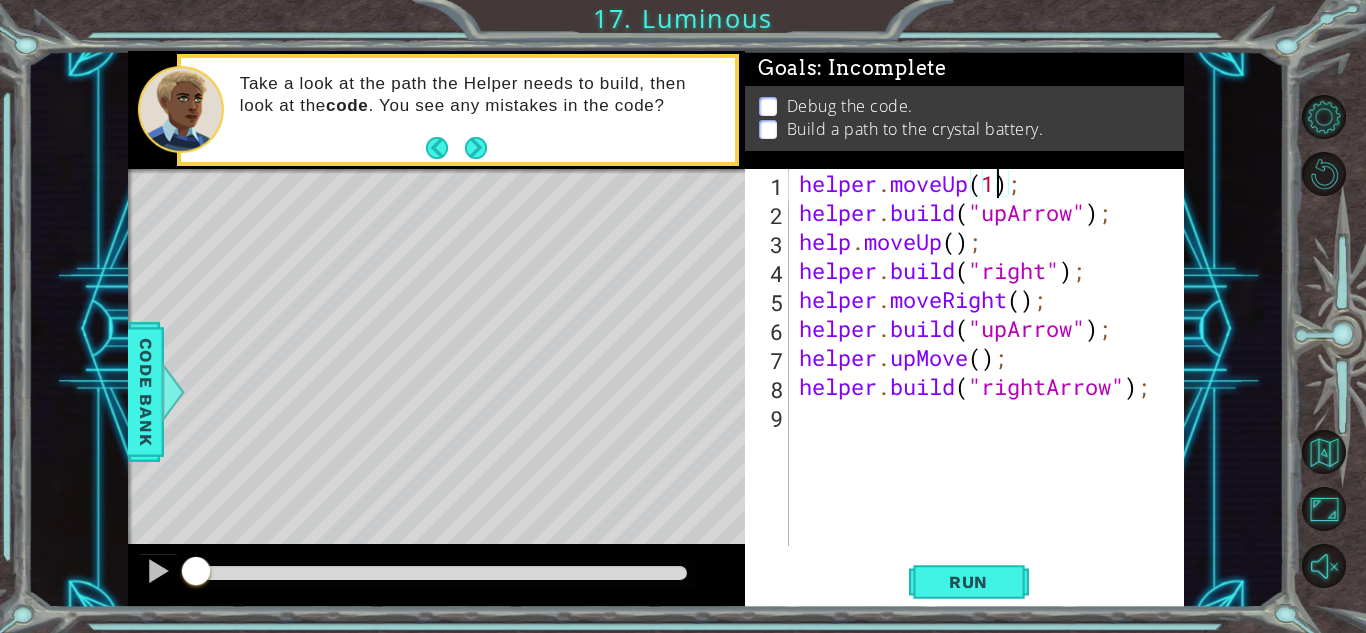 click on "helper . moveUp ( 1 ) ; helper . build ( "upArrow" ) ; help . moveUp ( ) ; helper . build ( "right" ) ; helper . moveRight ( ) ; helper . build ( "upArrow" ) ; helper . upMove ( ) ; helper . build ( "rightArrow" ) ;" at bounding box center [992, 386] 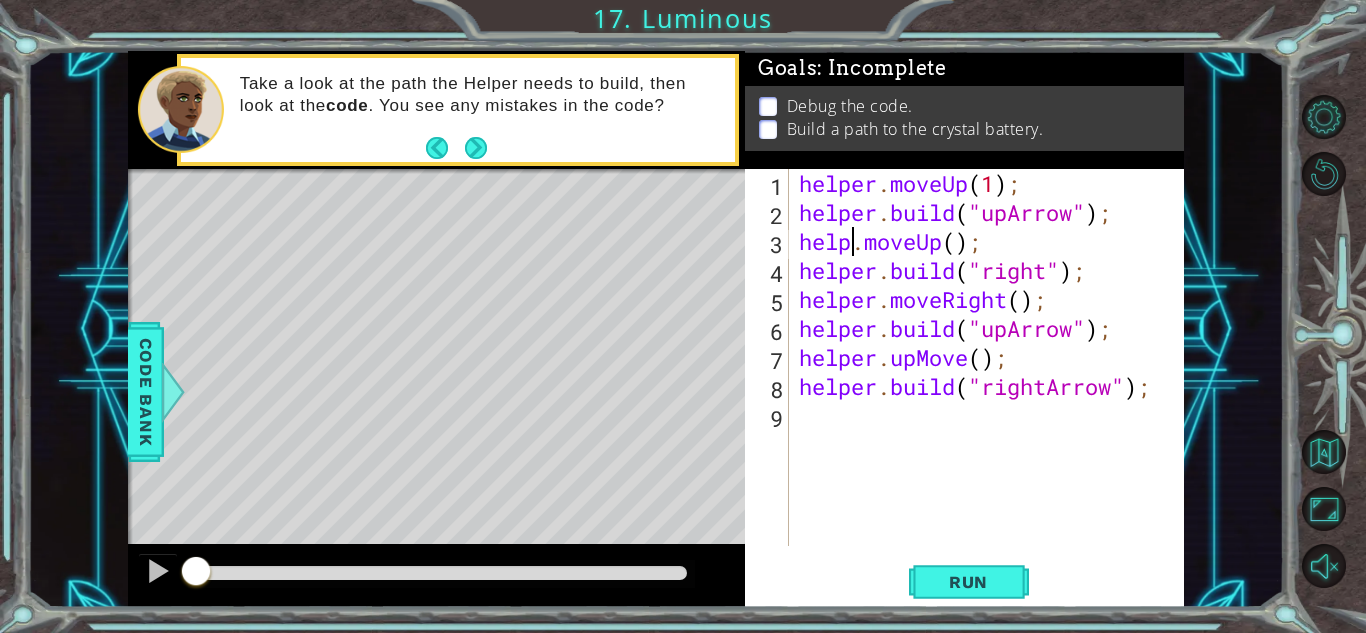 type on "helper.moveUp();" 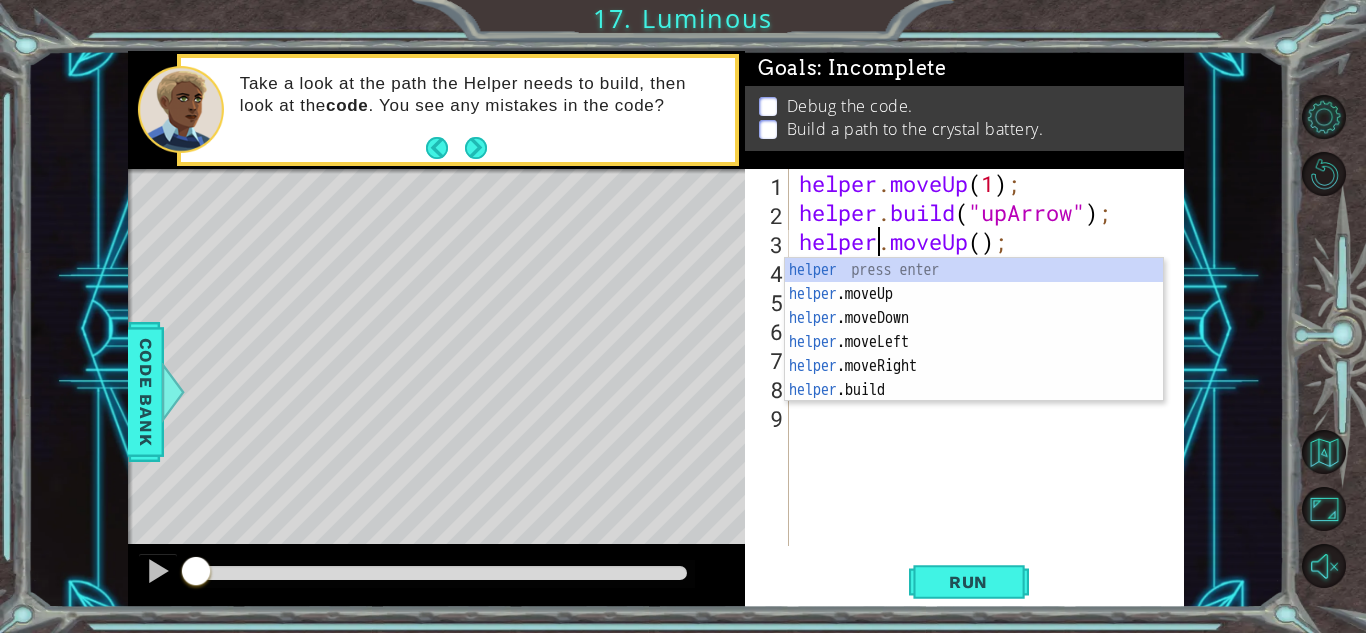 click on "1 2 3 4 5 6 7 8 9" at bounding box center (769, 500172) 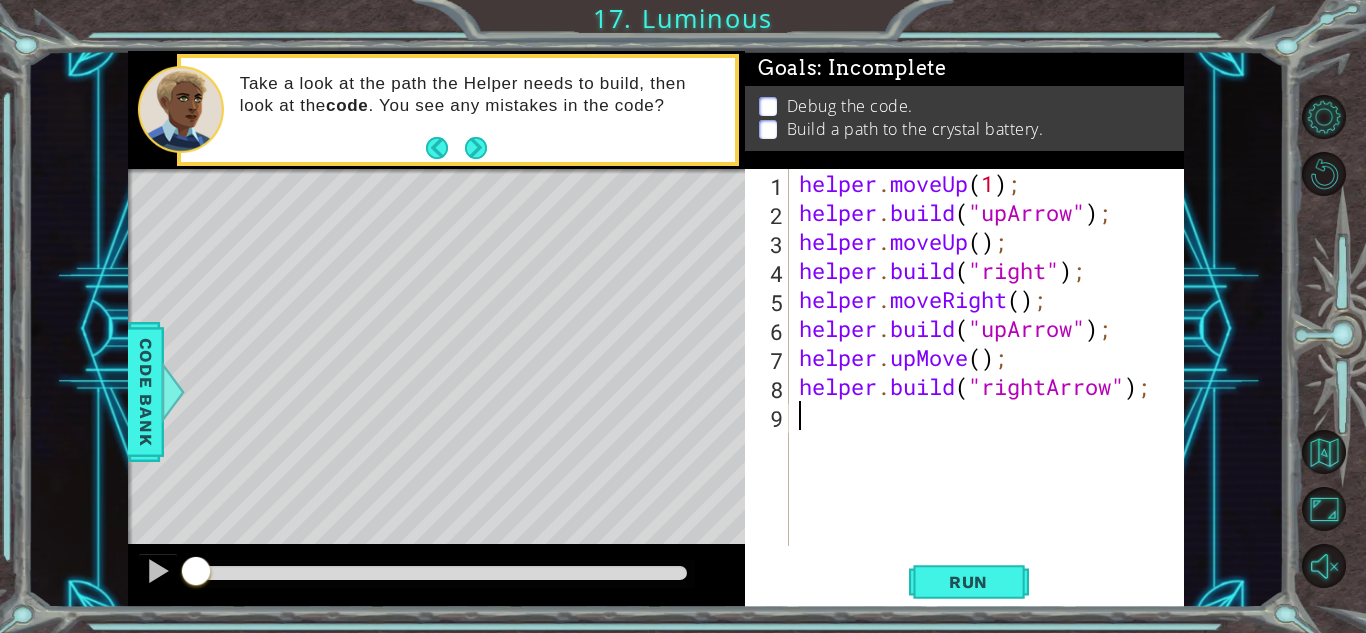 scroll, scrollTop: 0, scrollLeft: 0, axis: both 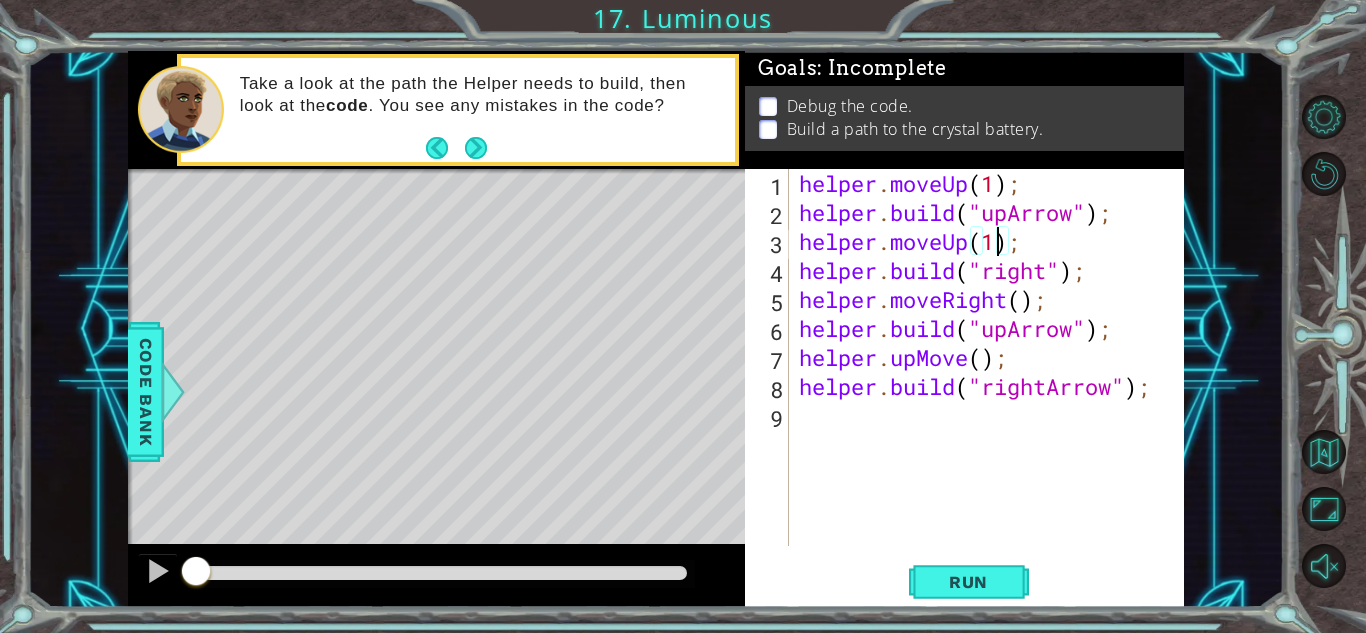 click on "helper . moveUp ( 1 ) ; helper . build ( "upArrow" ) ; helper . moveUp ( 1 ) ; helper . build ( "right" ) ; helper . moveRight ( ) ; helper . build ( "upArrow" ) ; helper . upMove ( ) ; helper . build ( "rightArrow" ) ;" at bounding box center (992, 386) 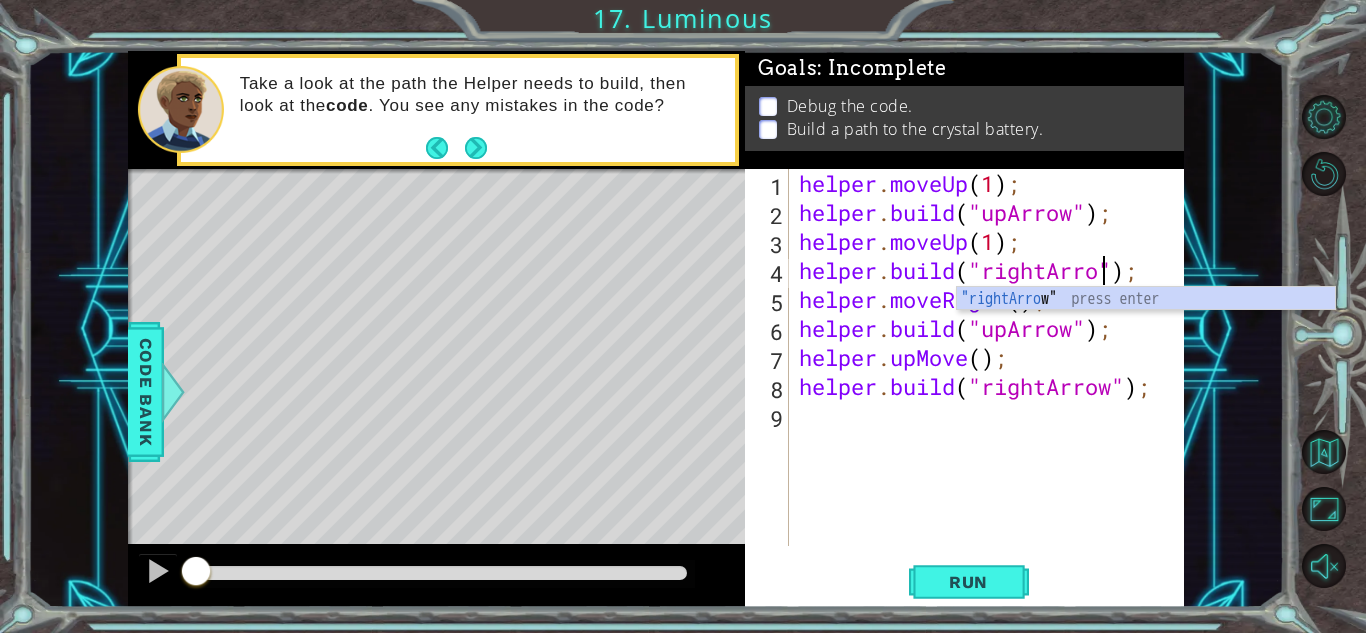 type on "helper.build("rightArrow");" 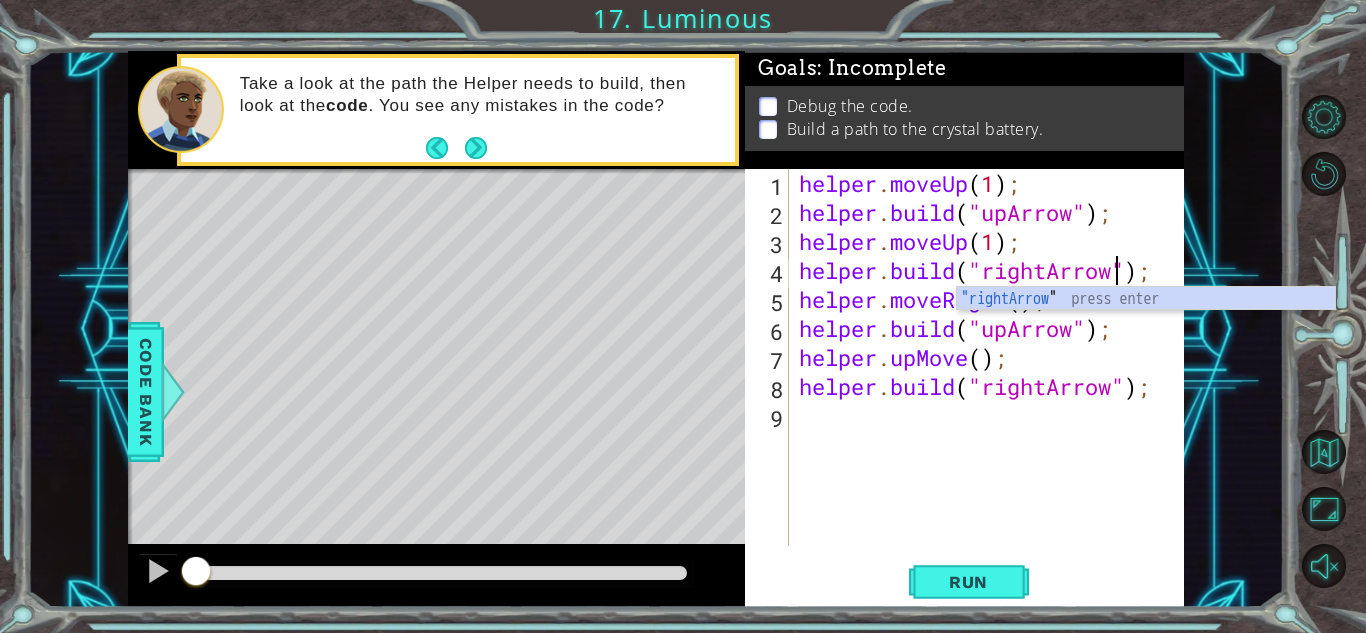 scroll, scrollTop: 0, scrollLeft: 14, axis: horizontal 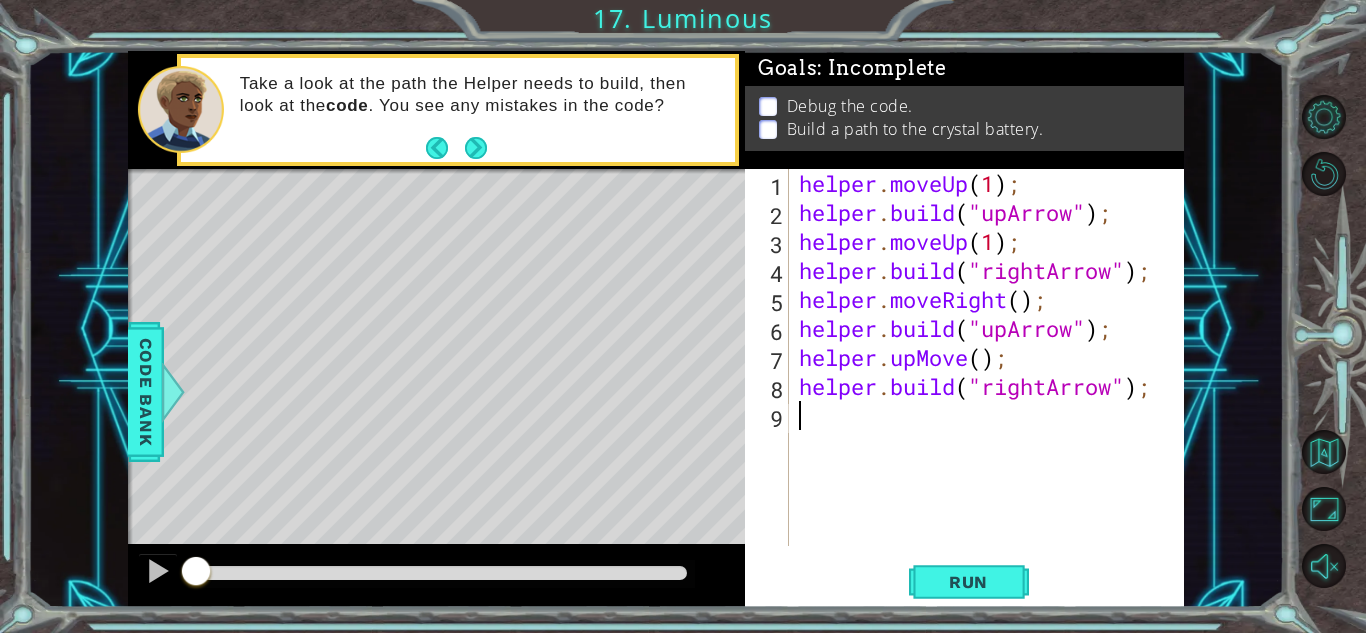 click on "helper . moveUp ( 1 ) ; helper . build ( "upArrow" ) ; helper . moveUp ( 1 ) ; helper . build ( "rightArrow" ) ; helper . moveRight ( ) ; helper . build ( "upArrow" ) ; helper . upMove ( ) ; helper . build ( "rightArrow" ) ;" at bounding box center [992, 386] 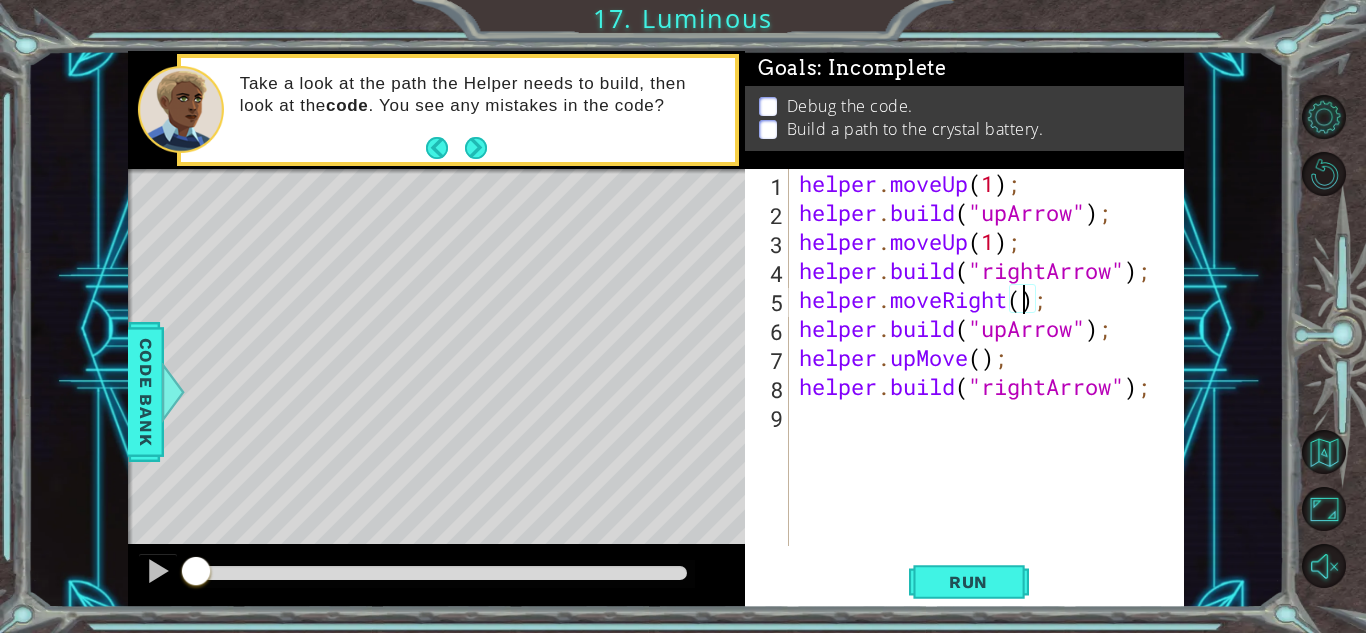 scroll, scrollTop: 0, scrollLeft: 10, axis: horizontal 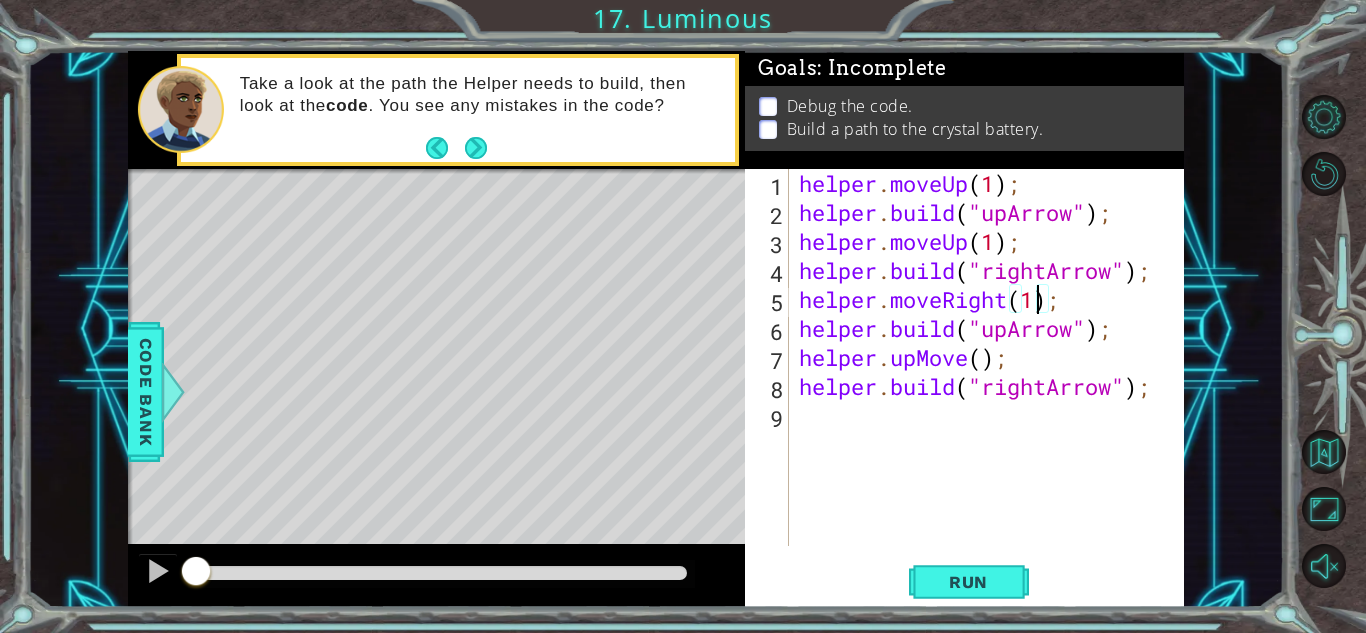click on "helper . moveUp ( 1 ) ; helper . build ( "upArrow" ) ; helper . moveUp ( 1 ) ; helper . build ( "rightArrow" ) ; helper . moveRight ( 1 ) ; helper . build ( "upArrow" ) ; helper . upMove ( ) ; helper . build ( "rightArrow" ) ;" at bounding box center [992, 386] 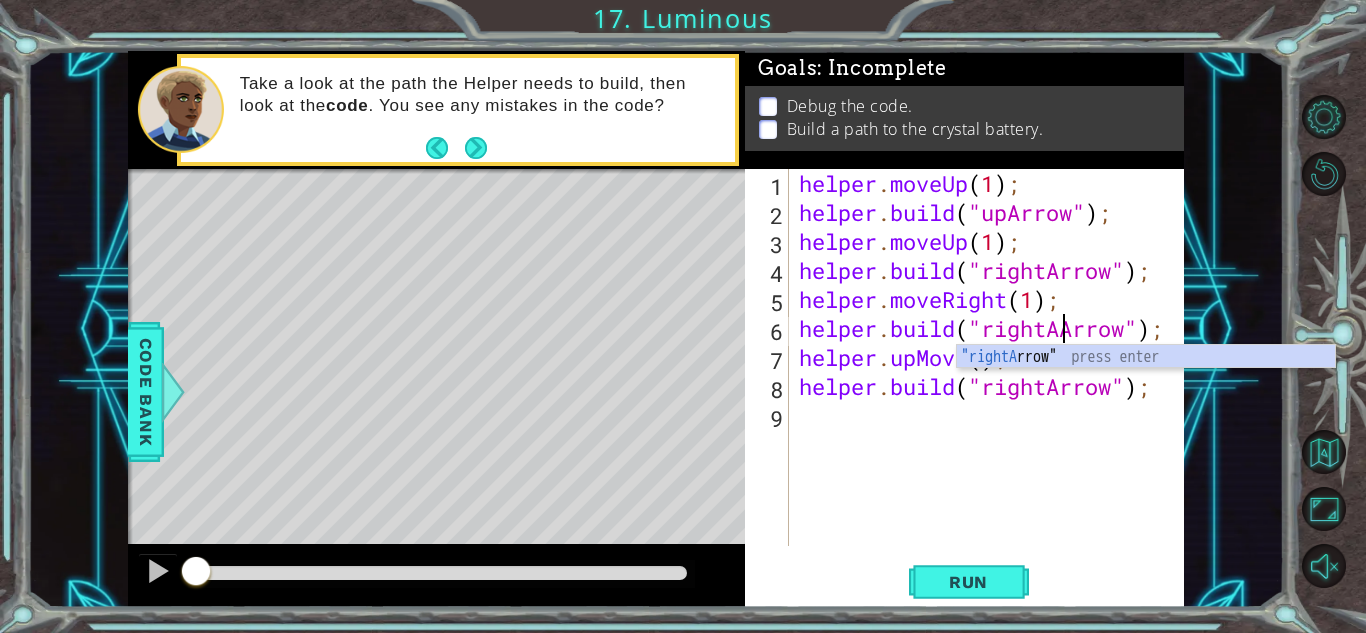 scroll, scrollTop: 0, scrollLeft: 12, axis: horizontal 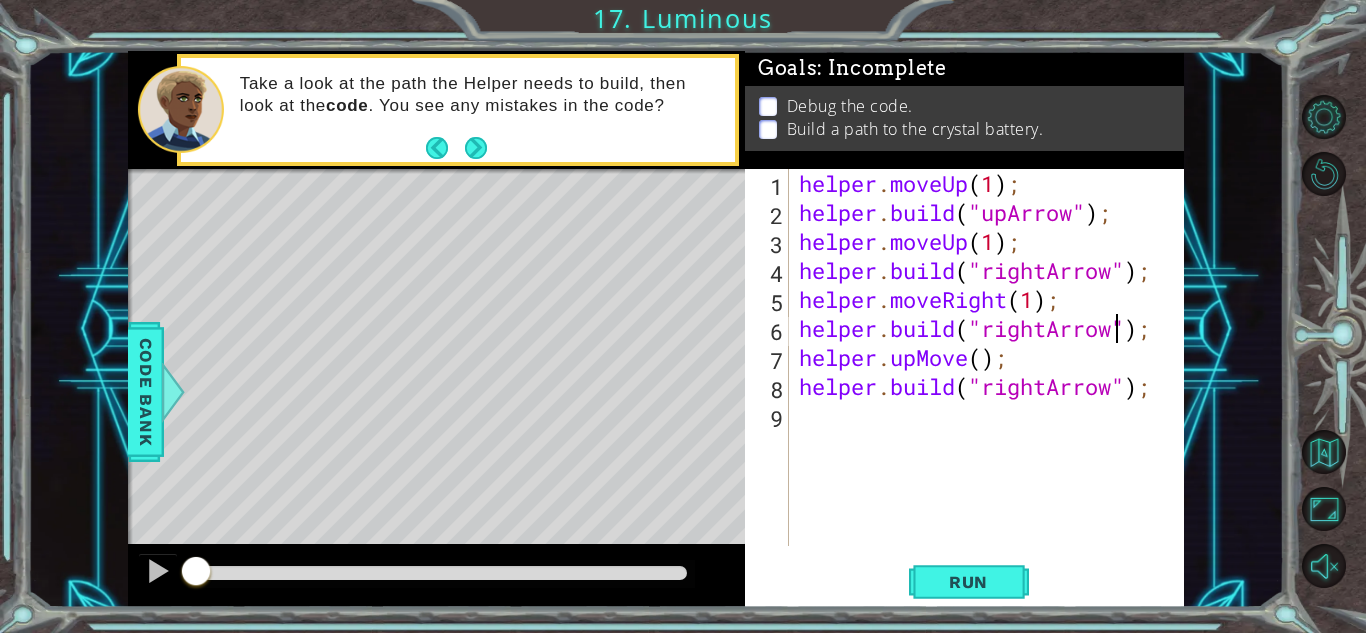 click on "helper . moveUp ( 1 ) ; helper . build ( "upArrow" ) ; helper . moveUp ( 1 ) ; helper . build ( "rightArrow" ) ; helper . moveRight ( 1 ) ; helper . build ( "rightArrow" ) ; helper . upMove ( ) ; helper . build ( "rightArrow" ) ;" at bounding box center [992, 386] 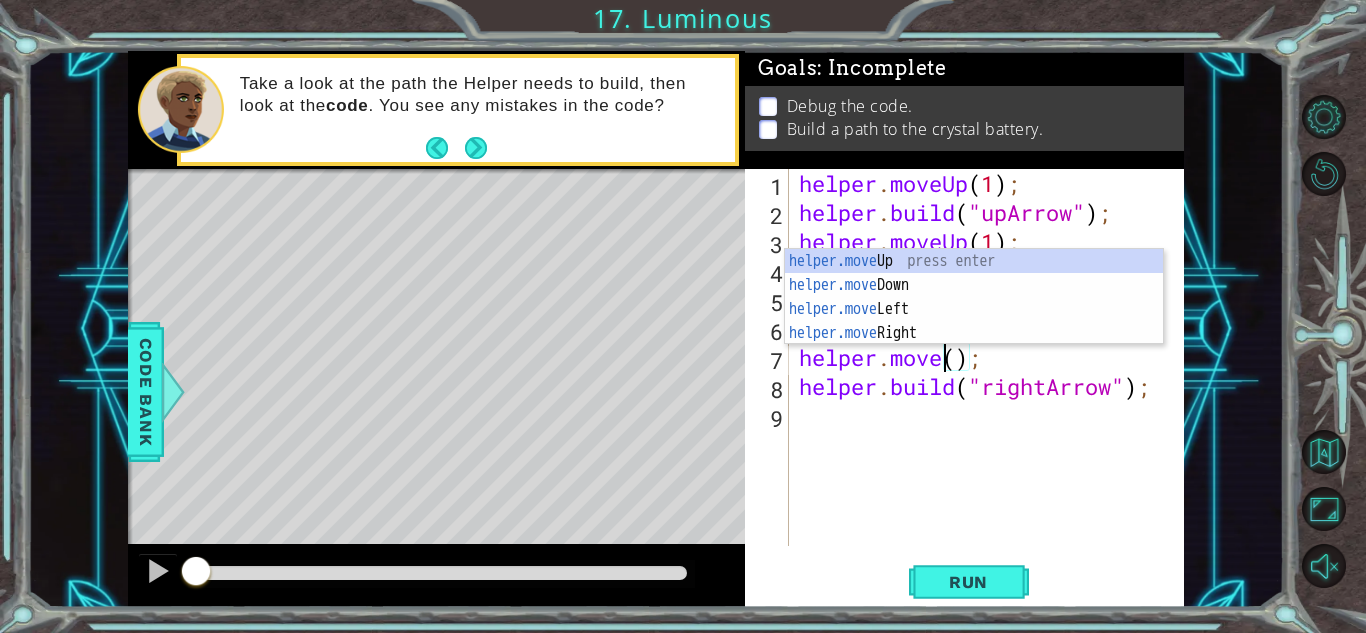 scroll, scrollTop: 0, scrollLeft: 7, axis: horizontal 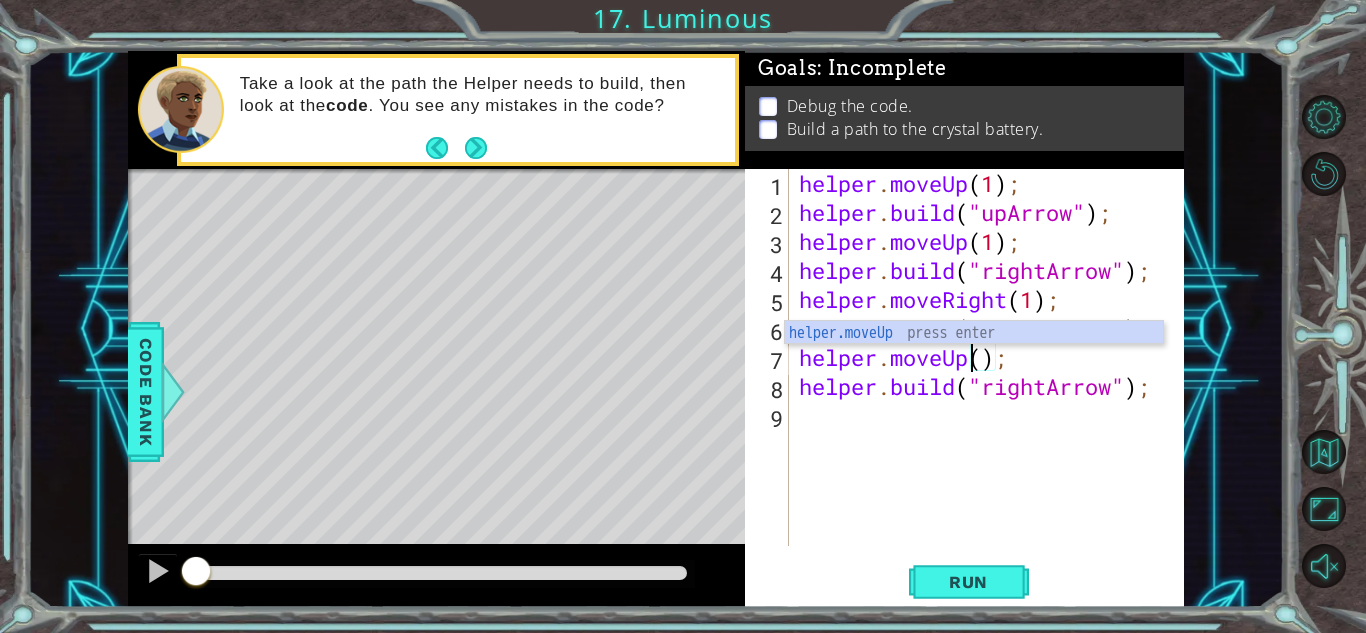 click on "helper . moveUp ( 1 ) ; helper . build ( "upArrow" ) ; helper . moveUp ( 1 ) ; helper . build ( "rightArrow" ) ; helper . moveRight ( 1 ) ; helper . build ( "rightArrow" ) ; helper . moveUp ( ) ; helper . build ( "rightArrow" ) ;" at bounding box center [992, 386] 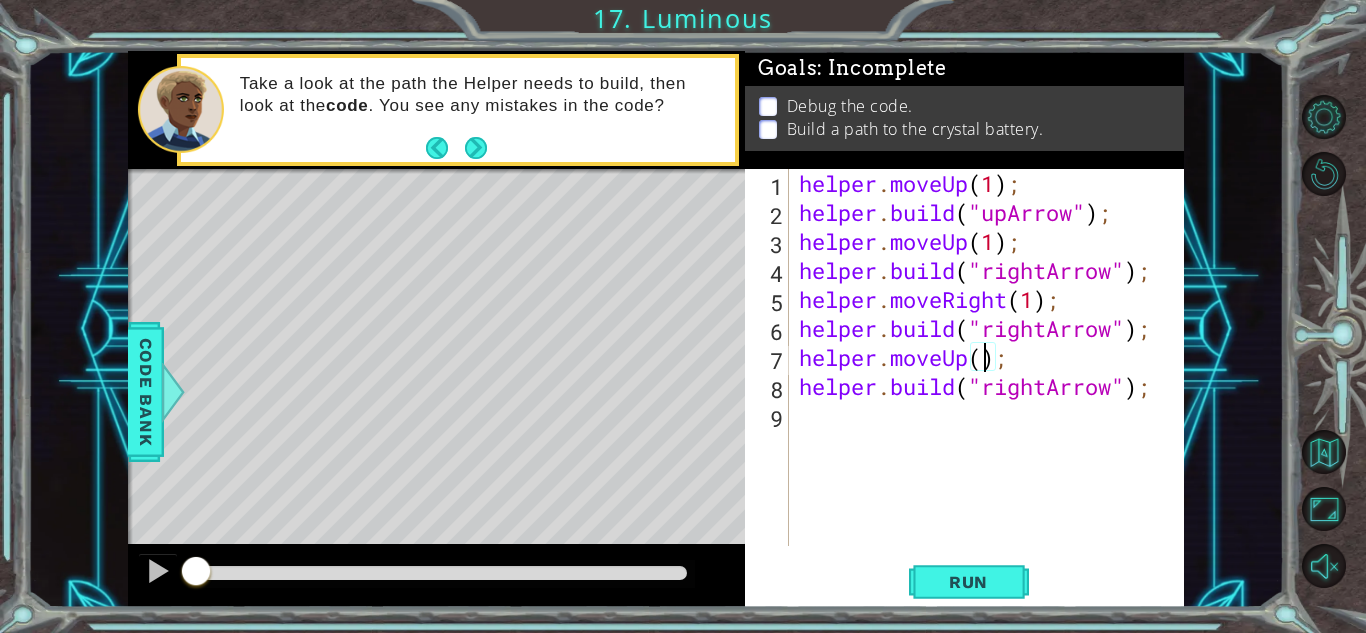 scroll, scrollTop: 0, scrollLeft: 9, axis: horizontal 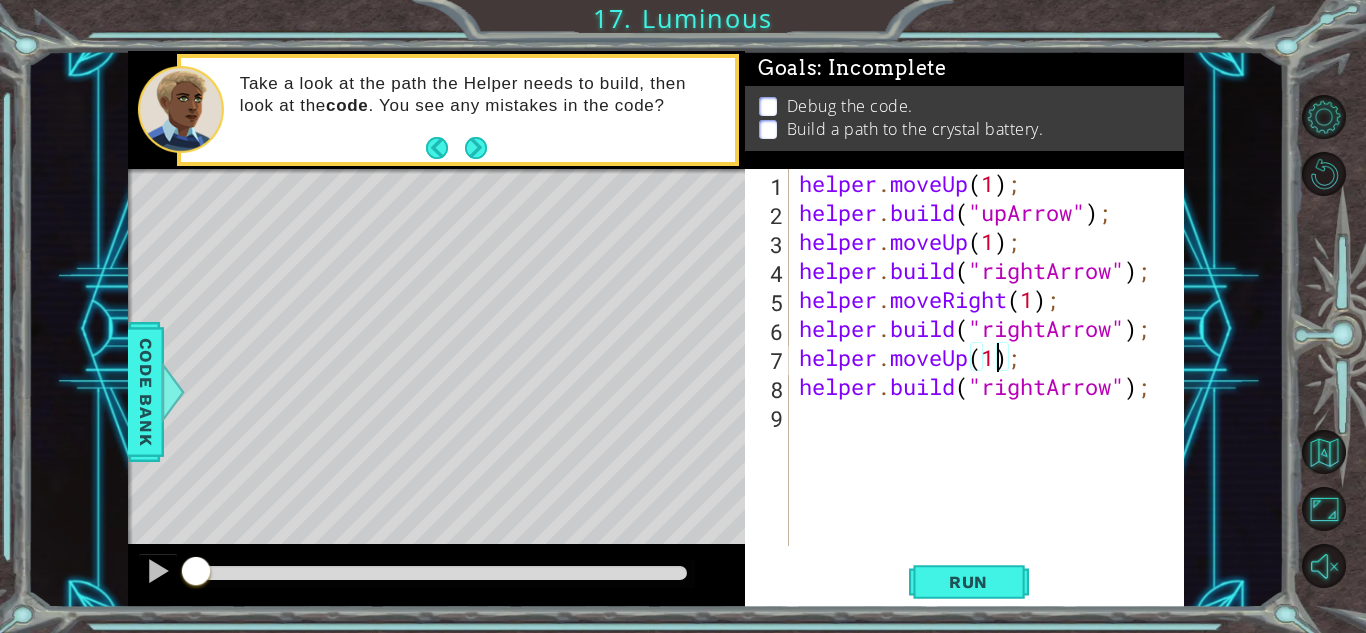 click on "helper . moveUp ( 1 ) ; helper . build ( "upArrow" ) ; helper . moveUp ( 1 ) ; helper . build ( "rightArrow" ) ; helper . moveRight ( 1 ) ; helper . build ( "rightArrow" ) ; helper . moveUp ( 1 ) ; helper . build ( "rightArrow" ) ;" at bounding box center (992, 386) 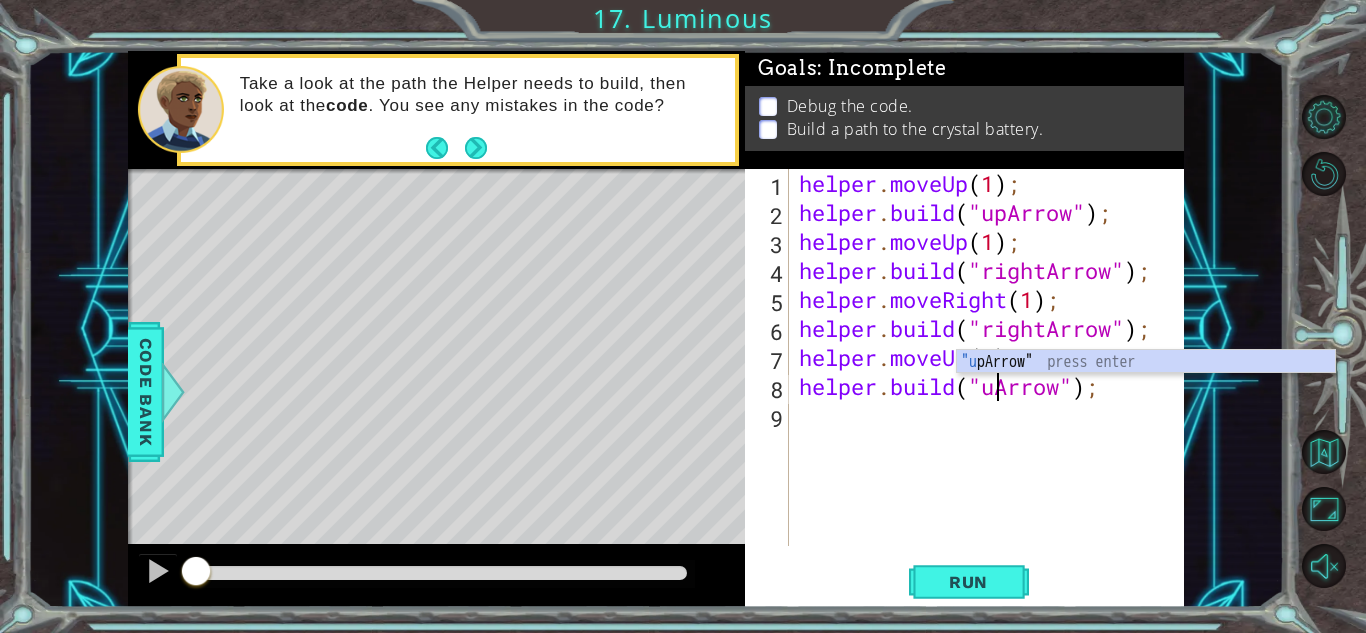 type on "helper.build("upArrow");" 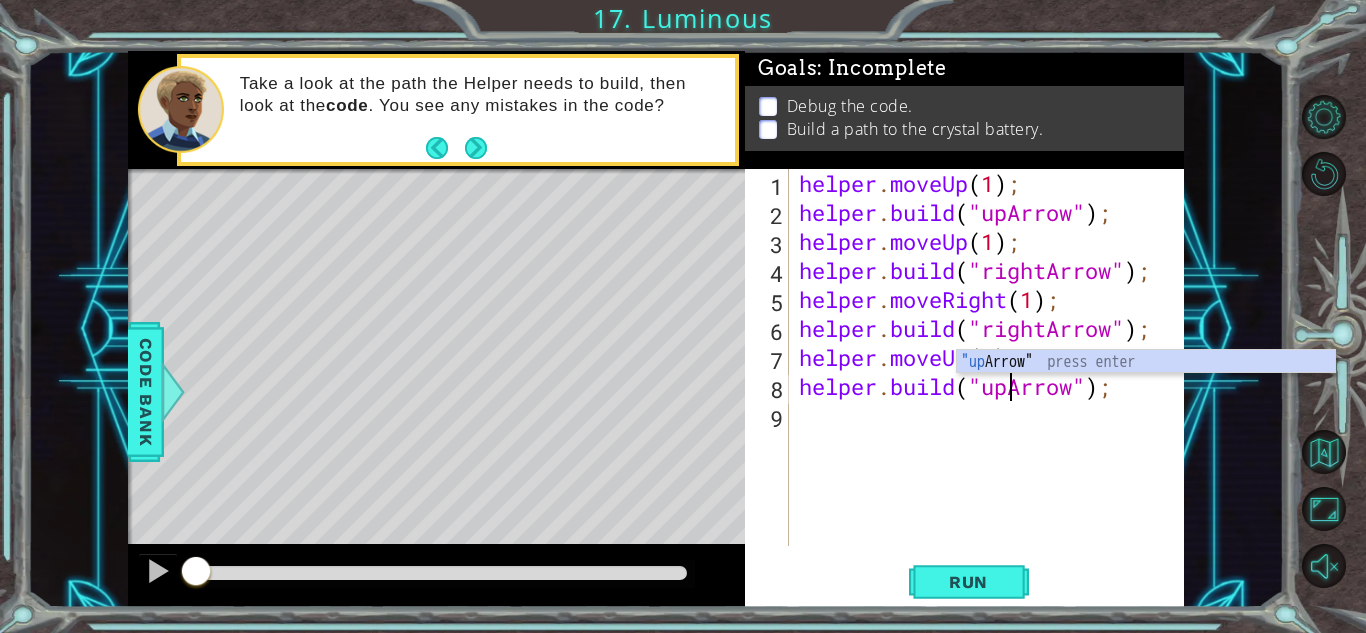 click on "helper . moveUp ( 1 ) ; helper . build ( "upArrow" ) ; helper . moveUp ( 1 ) ; helper . build ( "rightArrow" ) ; helper . moveRight ( 1 ) ; helper . build ( "rightArrow" ) ; helper . moveUp ( 1 ) ; helper . build ( "upArrow" ) ;" at bounding box center [992, 386] 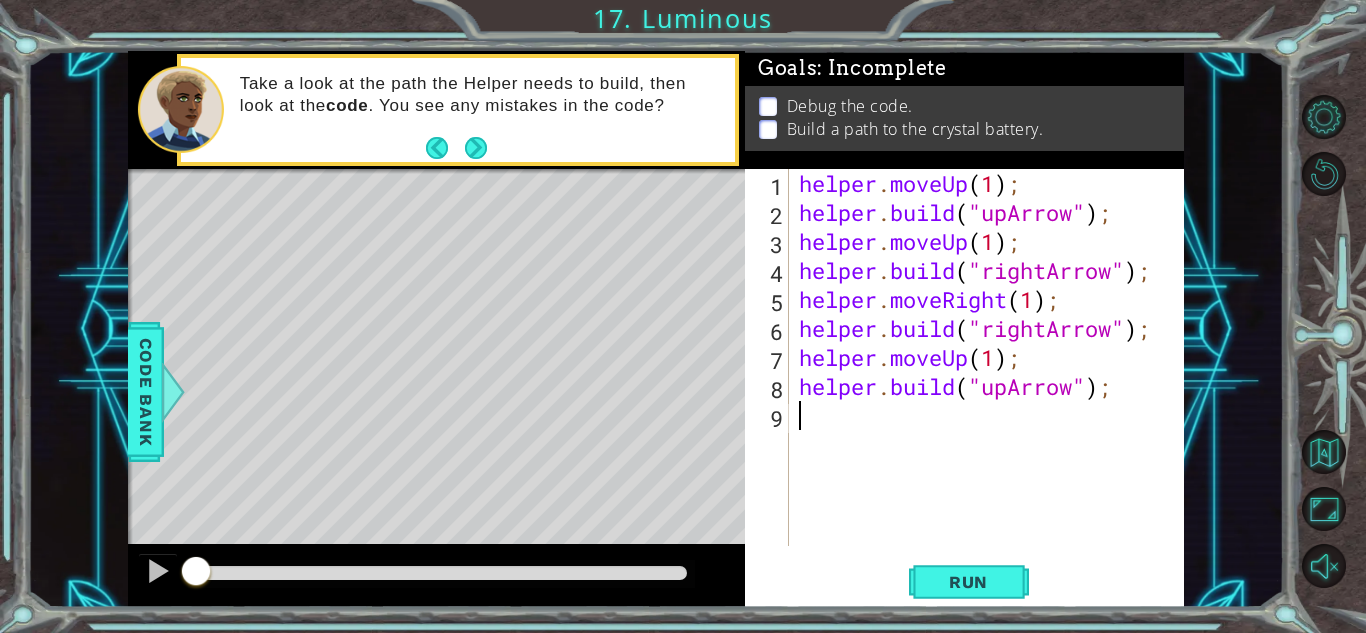 scroll, scrollTop: 0, scrollLeft: 0, axis: both 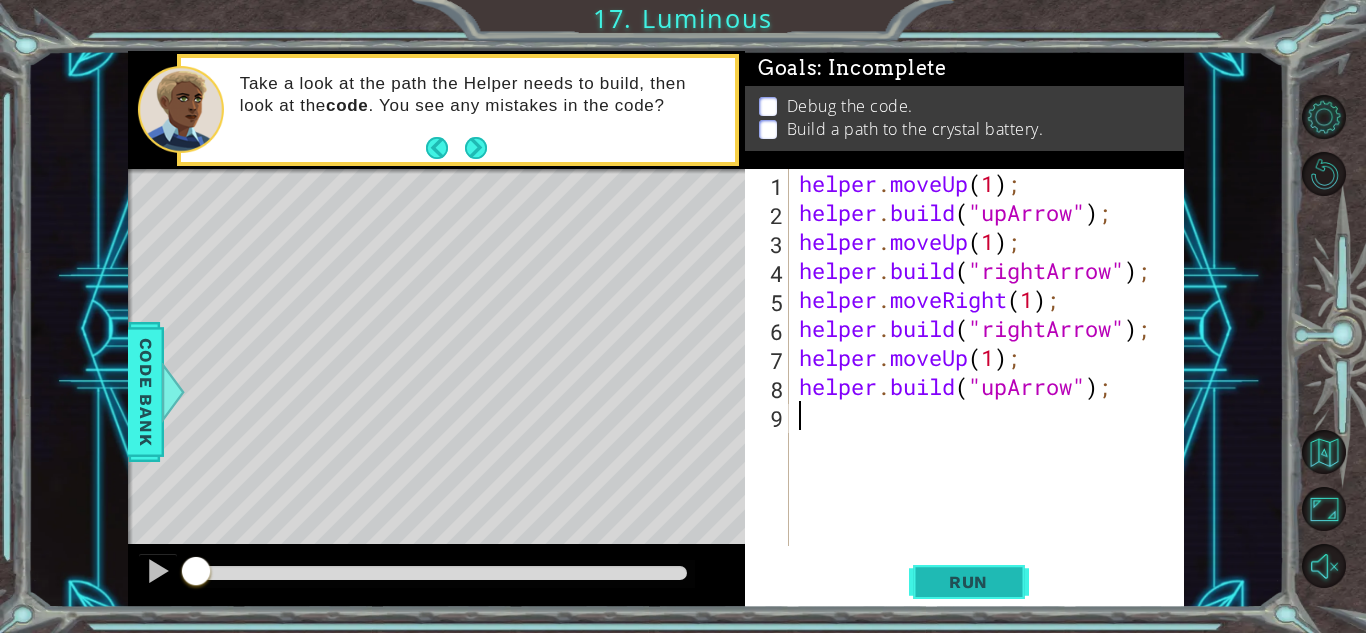 click on "Run" at bounding box center [968, 582] 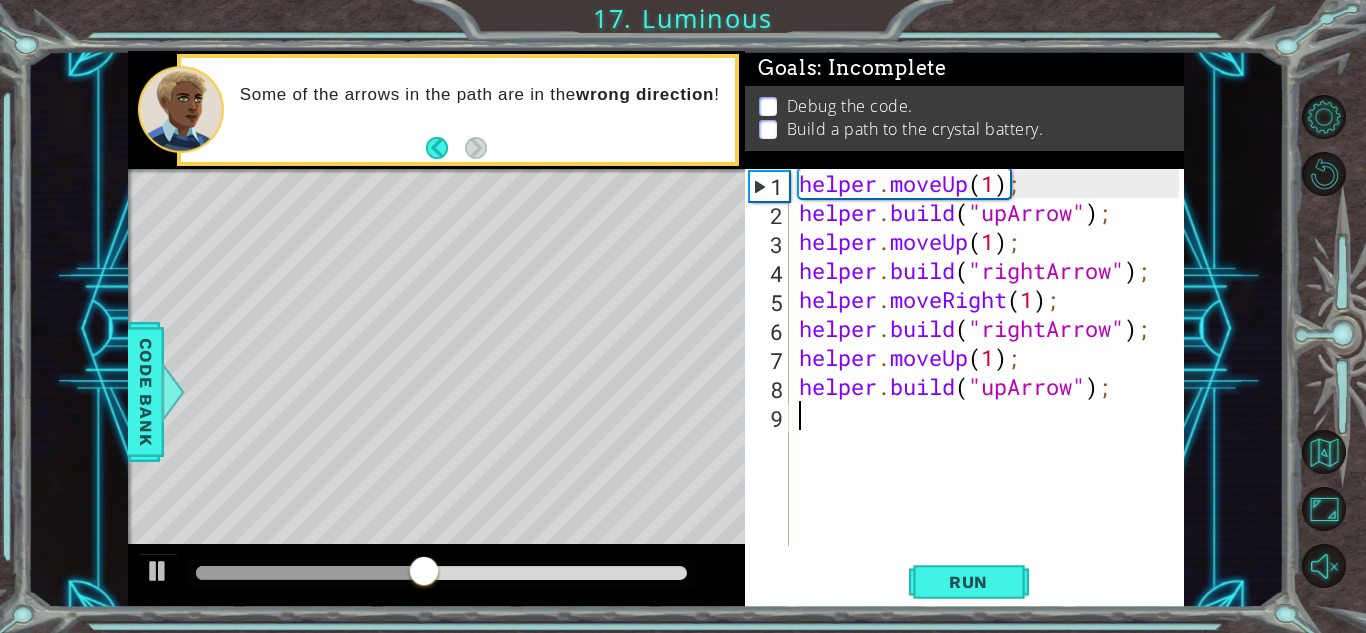 click on "helper . moveUp ( 1 ) ; helper . build ( "upArrow" ) ; helper . moveUp ( 1 ) ; helper . build ( "rightArrow" ) ; helper . moveRight ( 1 ) ; helper . build ( "rightArrow" ) ; helper . moveUp ( 1 ) ; helper . build ( "upArrow" ) ;" at bounding box center (992, 386) 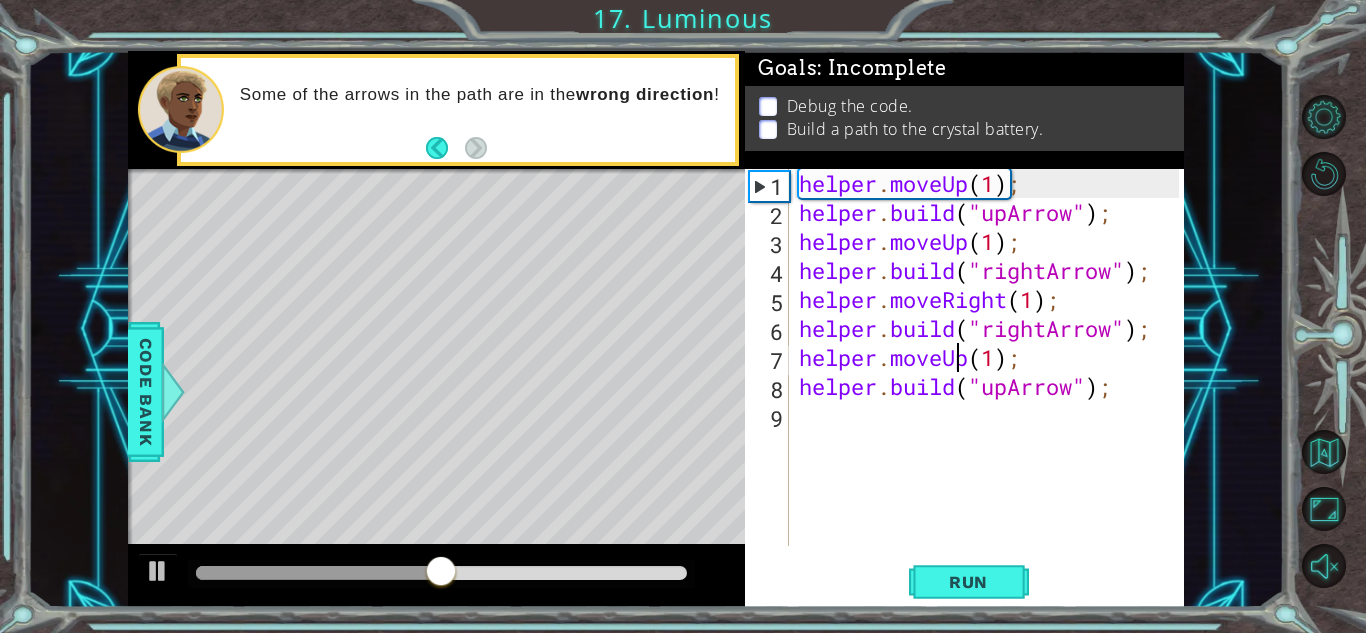 click on "helper . moveUp ( 1 ) ; helper . build ( "upArrow" ) ; helper . moveUp ( 1 ) ; helper . build ( "rightArrow" ) ; helper . moveRight ( 1 ) ; helper . build ( "rightArrow" ) ; helper . moveUp ( 1 ) ; helper . build ( "upArrow" ) ;" at bounding box center [992, 386] 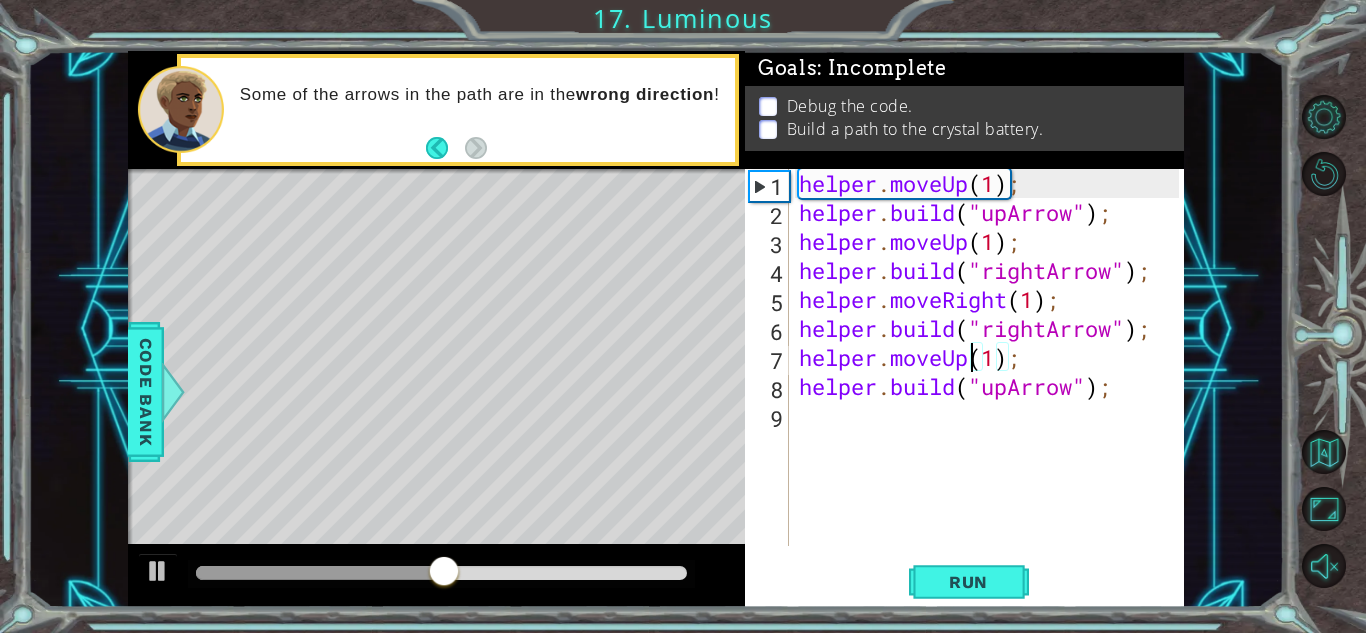 click on "helper . moveUp ( 1 ) ; helper . build ( "upArrow" ) ; helper . moveUp ( 1 ) ; helper . build ( "rightArrow" ) ; helper . moveRight ( 1 ) ; helper . build ( "rightArrow" ) ; helper . moveUp ( 1 ) ; helper . build ( "upArrow" ) ;" at bounding box center (992, 386) 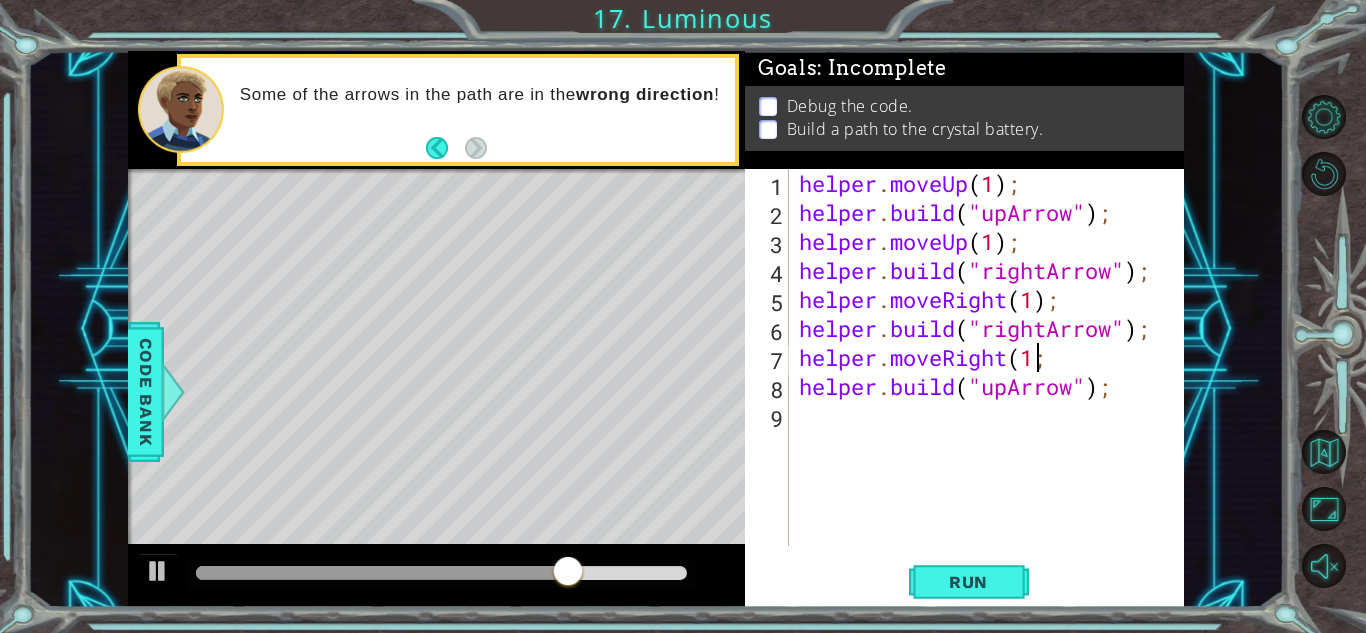 scroll, scrollTop: 0, scrollLeft: 11, axis: horizontal 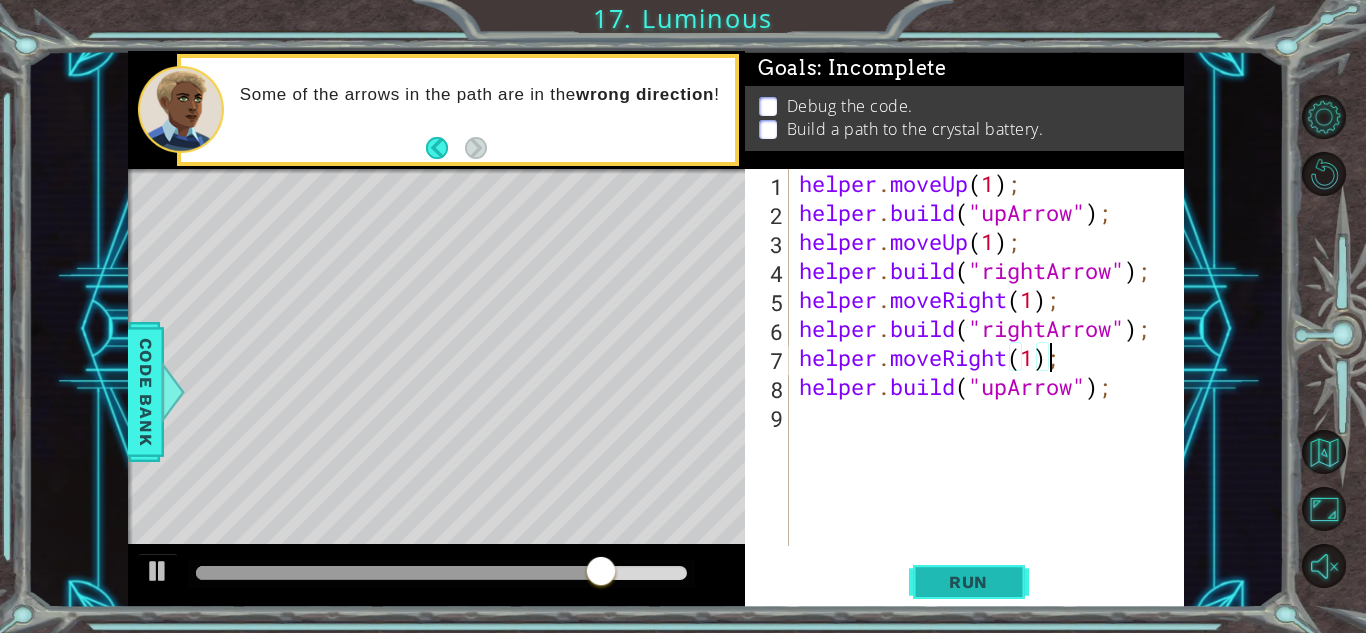 type on "helper.moveRight(1);" 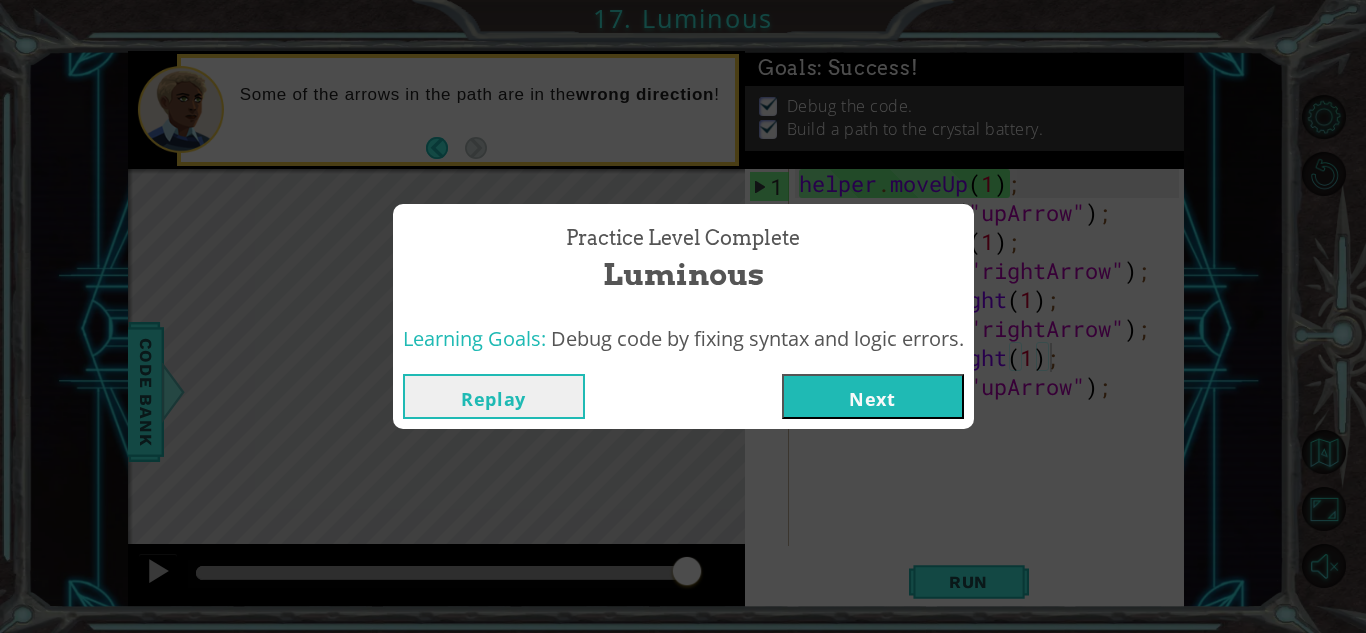 click on "Next" at bounding box center (873, 396) 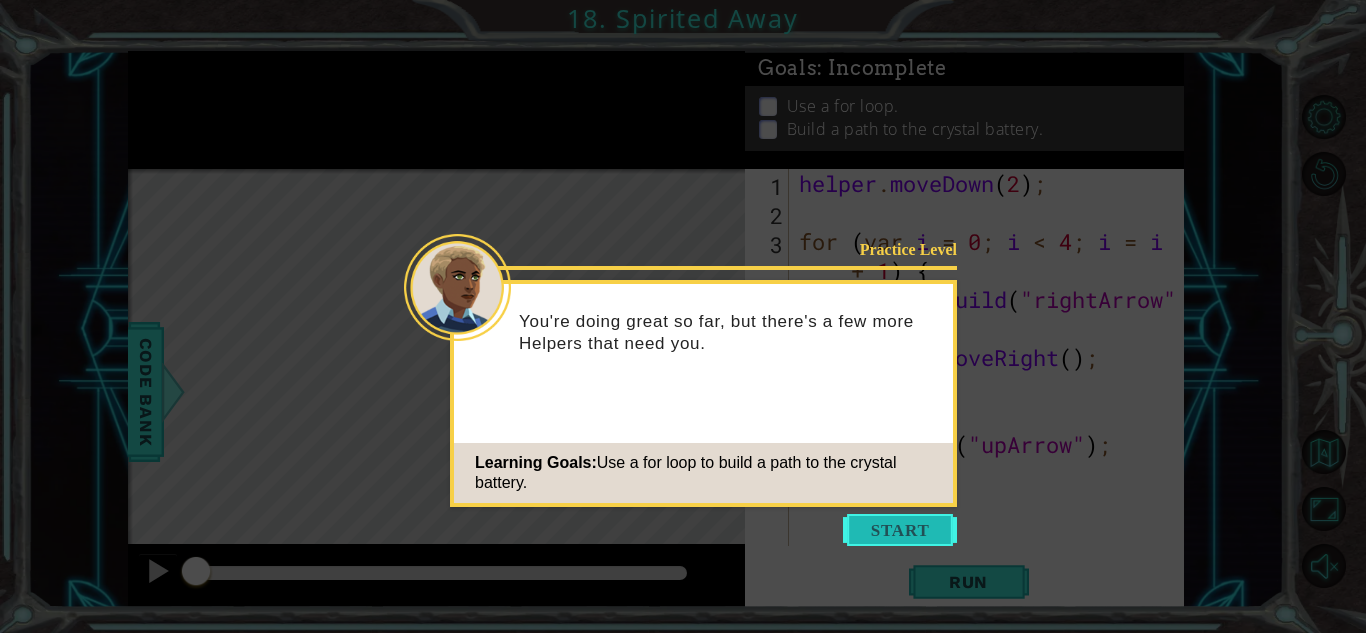 click at bounding box center [900, 530] 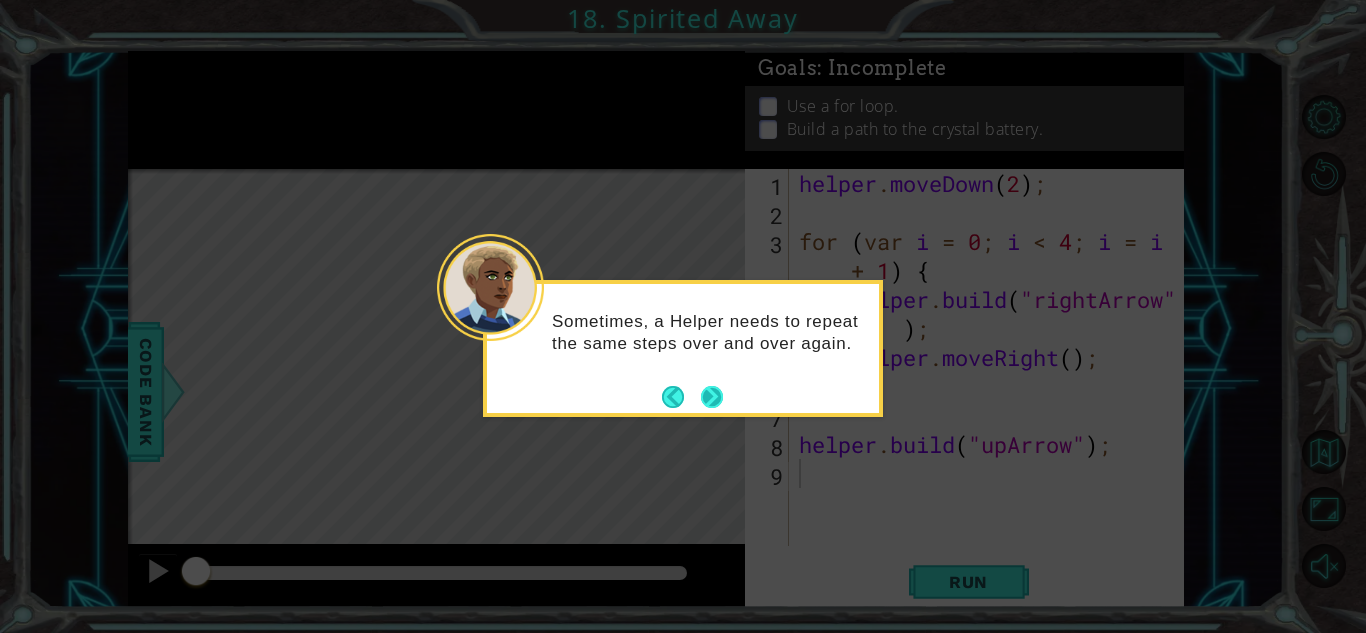 click at bounding box center (712, 397) 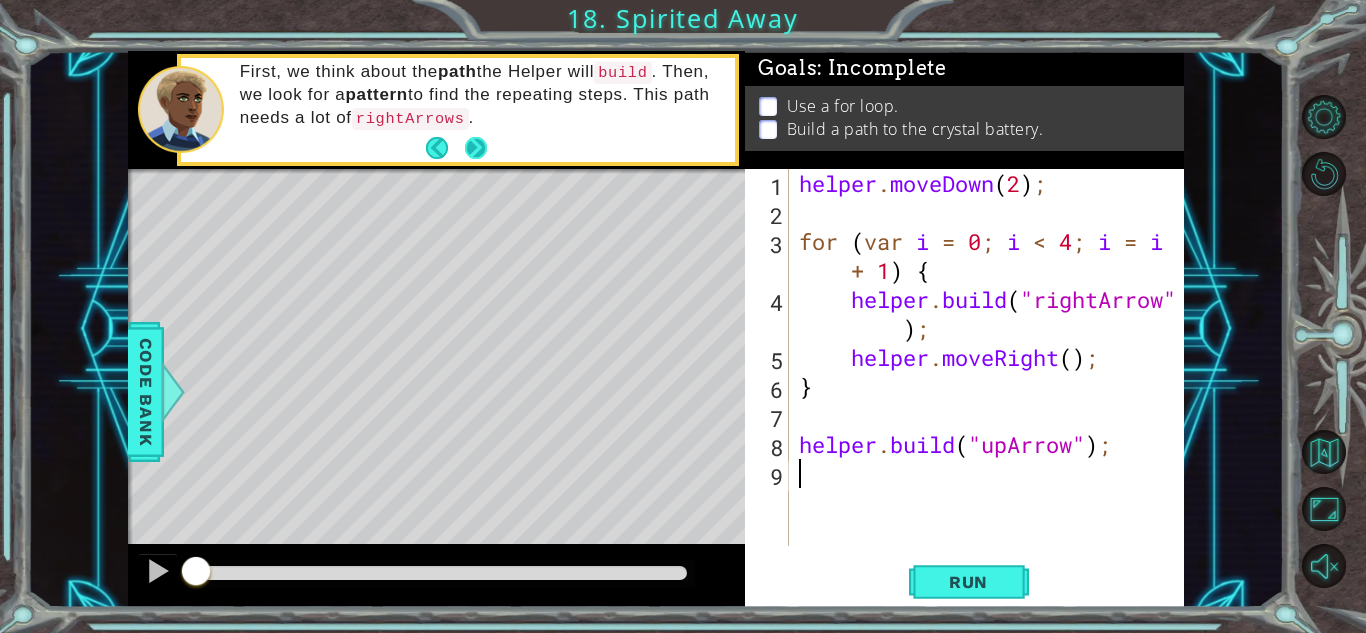 click at bounding box center (476, 148) 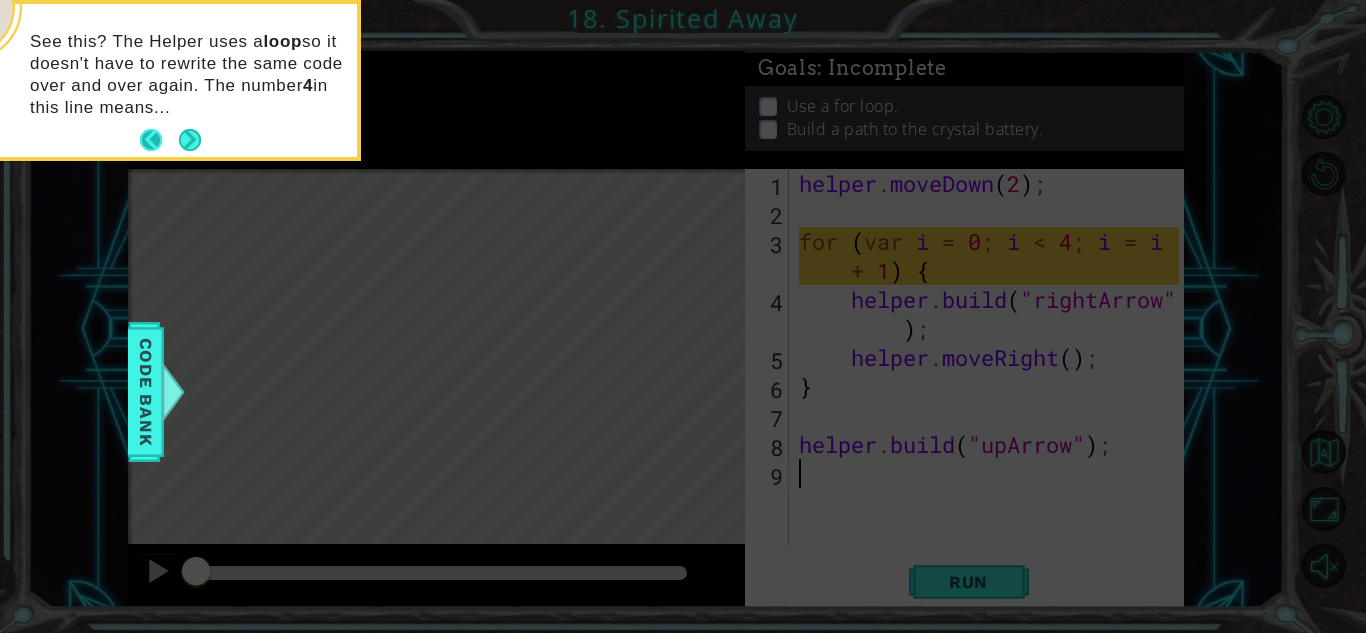 click at bounding box center (159, 140) 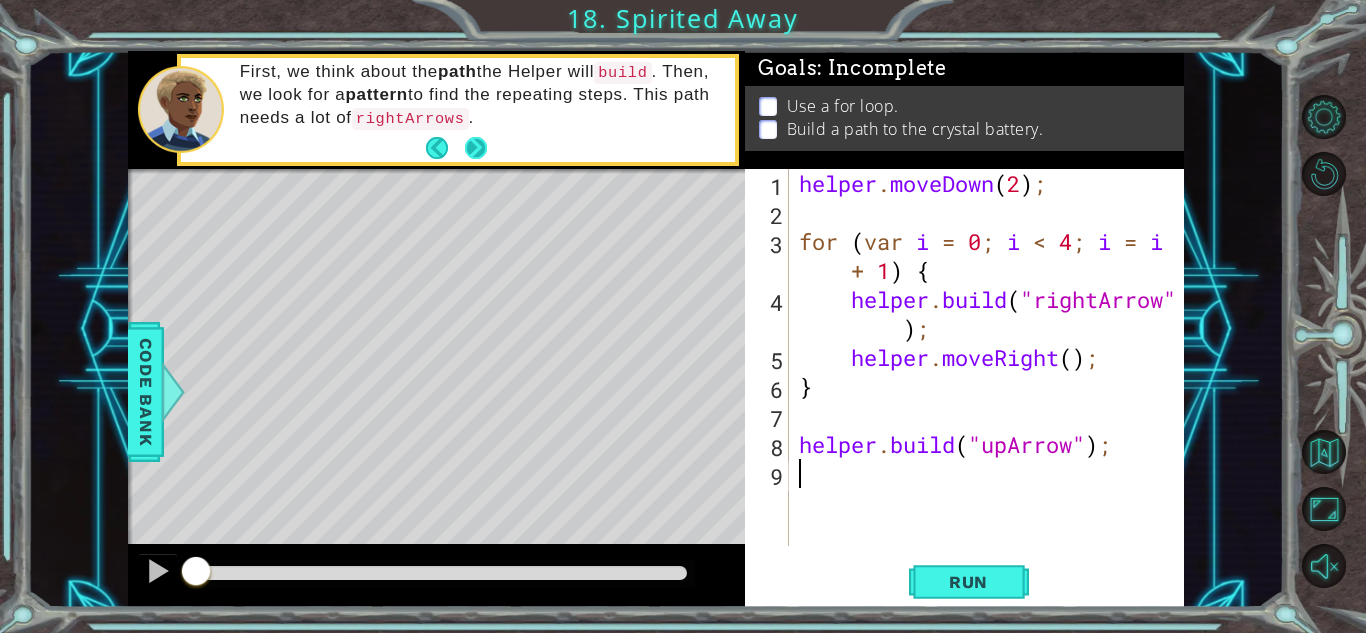 click at bounding box center (476, 148) 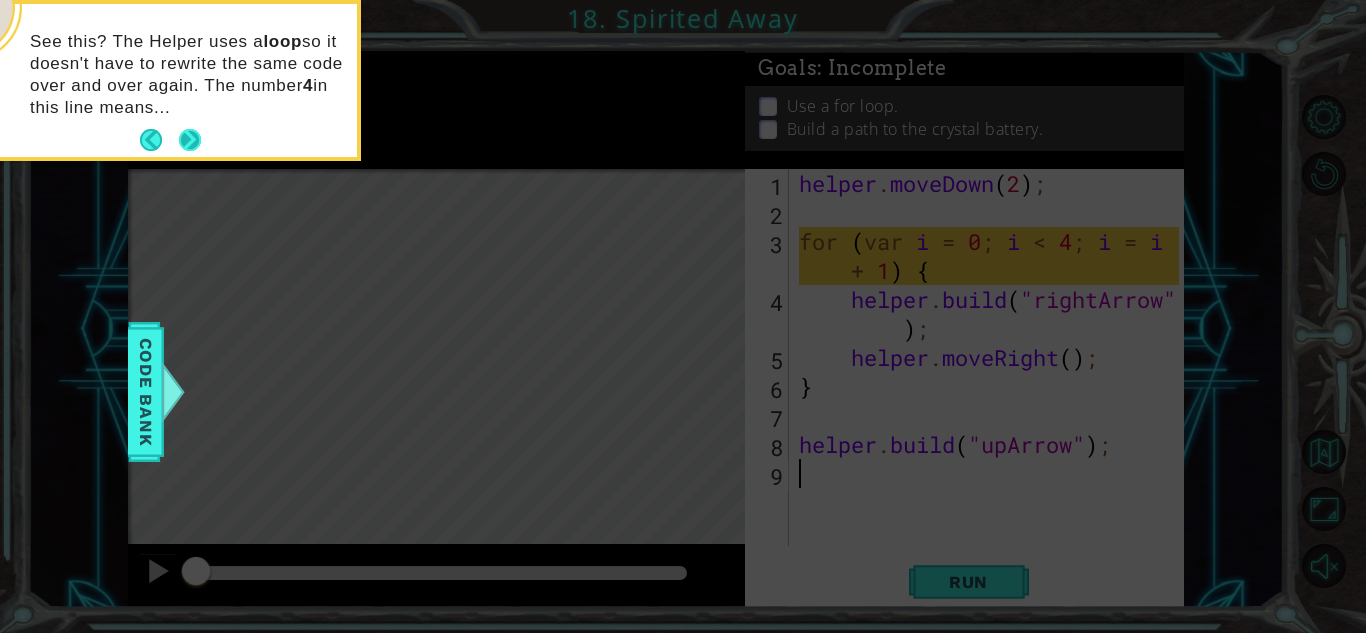 click at bounding box center (190, 140) 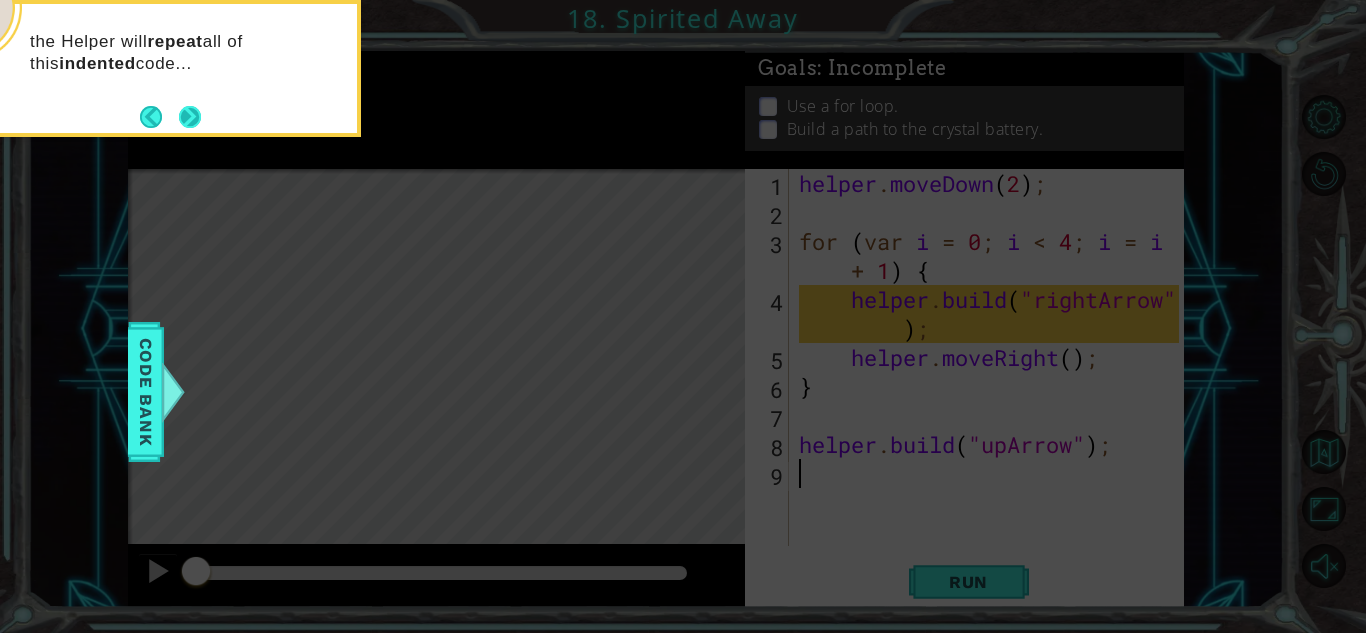 click at bounding box center (190, 117) 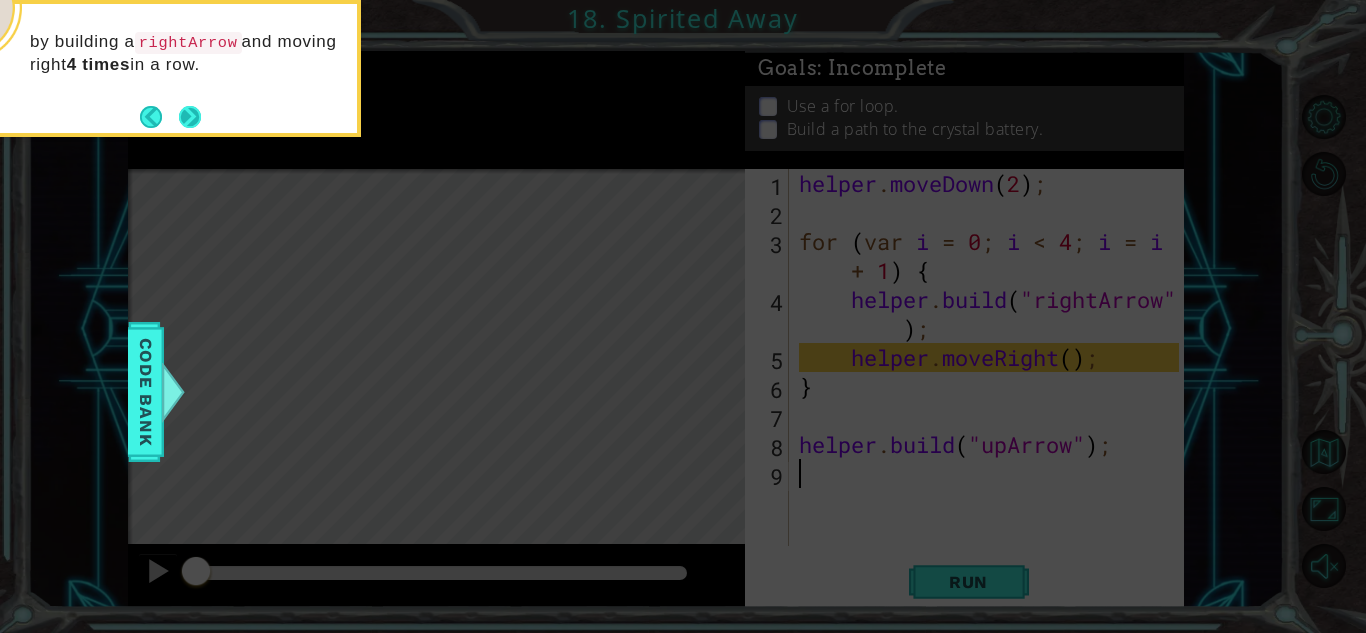click at bounding box center (190, 117) 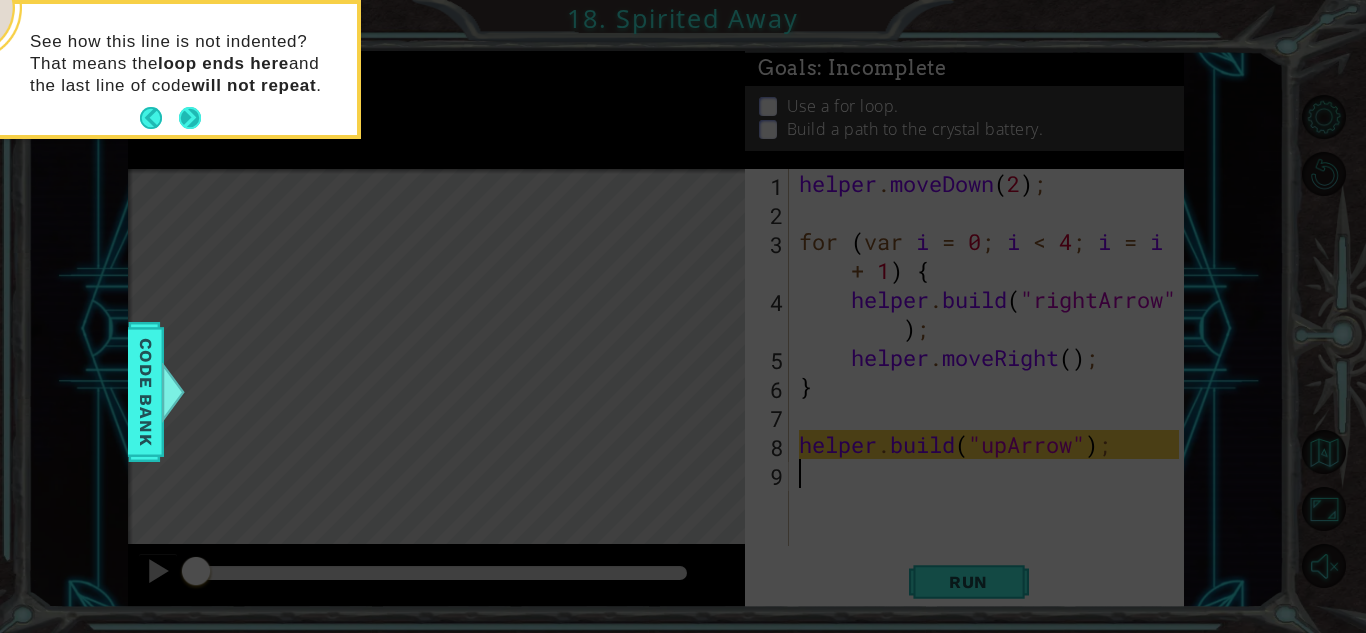 click at bounding box center (190, 118) 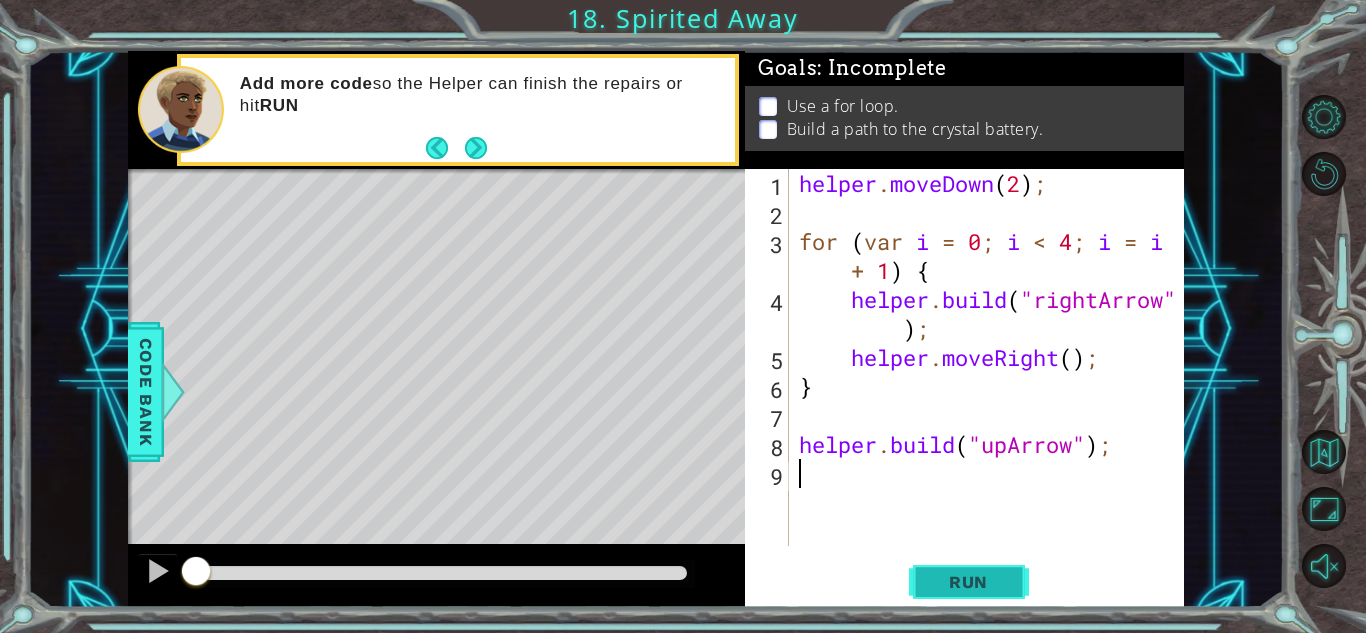 click on "Run" at bounding box center [968, 582] 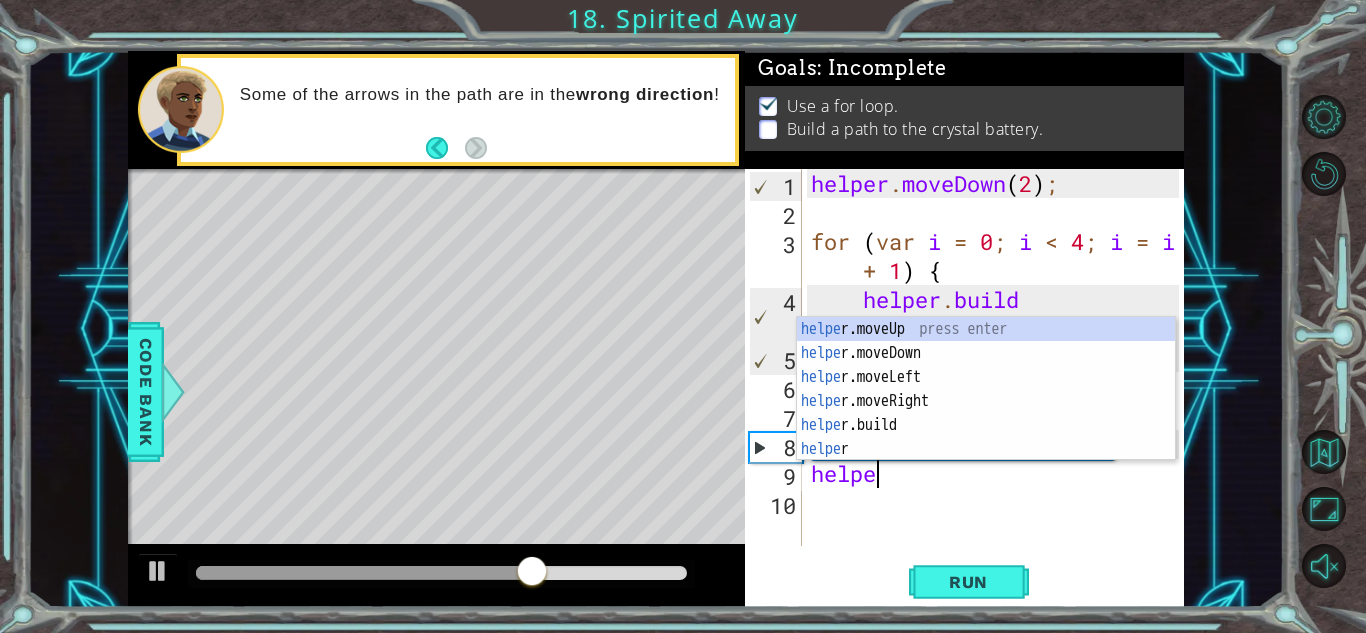 scroll, scrollTop: 0, scrollLeft: 2, axis: horizontal 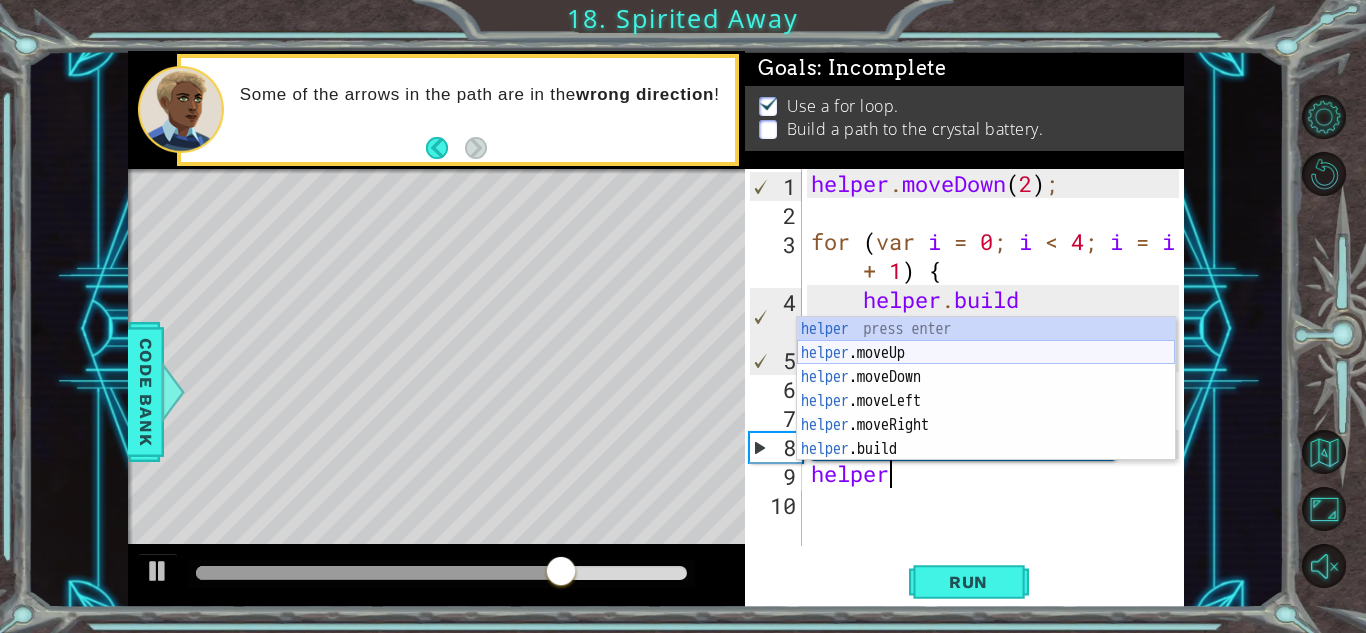 click on "helper press enter helper .moveUp press enter helper .moveDown press enter helper .moveLeft press enter helper .moveRight press enter helper .build press enter" at bounding box center [986, 413] 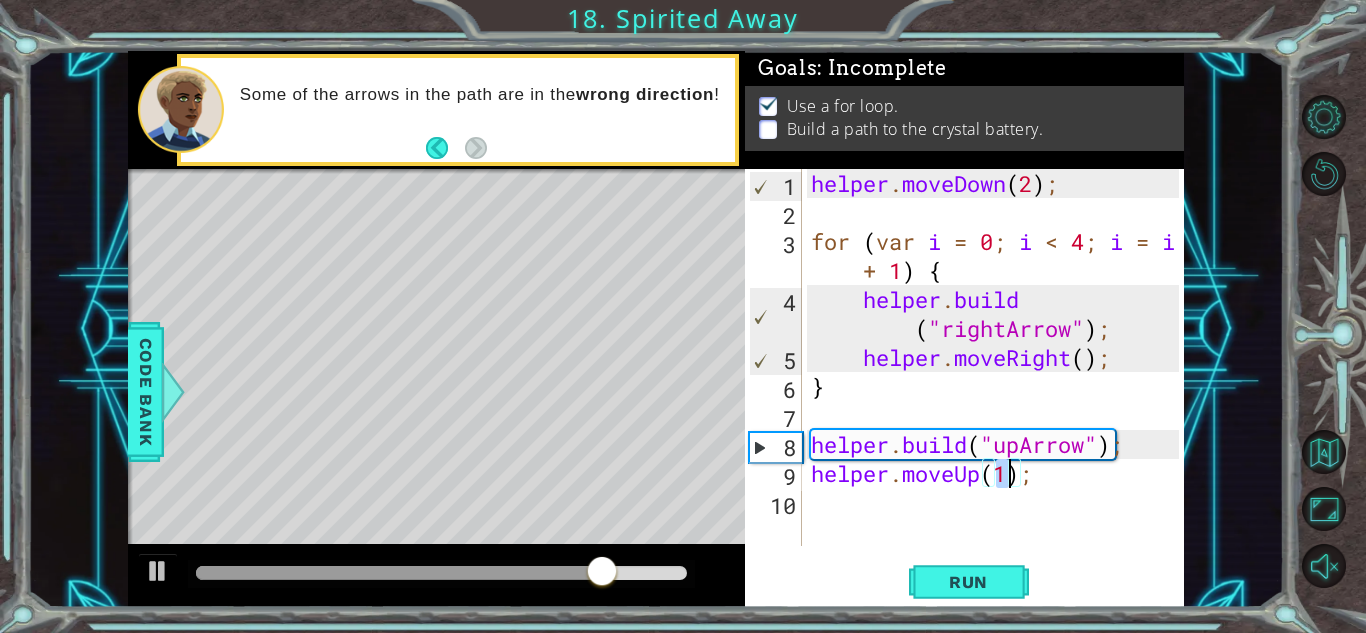 click on "helper . moveDown ( 2 ) ; for   ( var   i   =   0 ;   i   <   4 ;   i   =   i        +   1 )   {      helper . build          ( "rightArrow" ) ;      helper . moveRight ( ) ; } helper . build ( "upArrow" ) ; helper . moveUp ( 1 ) ;" at bounding box center [998, 386] 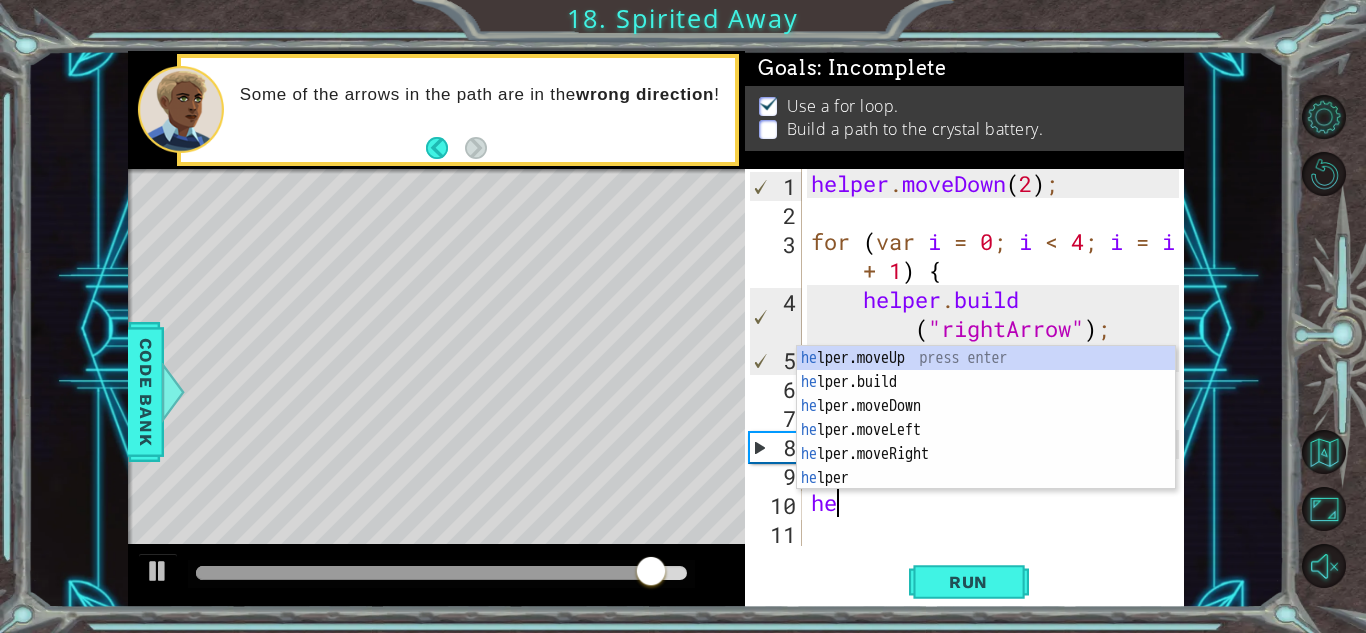 scroll, scrollTop: 0, scrollLeft: 0, axis: both 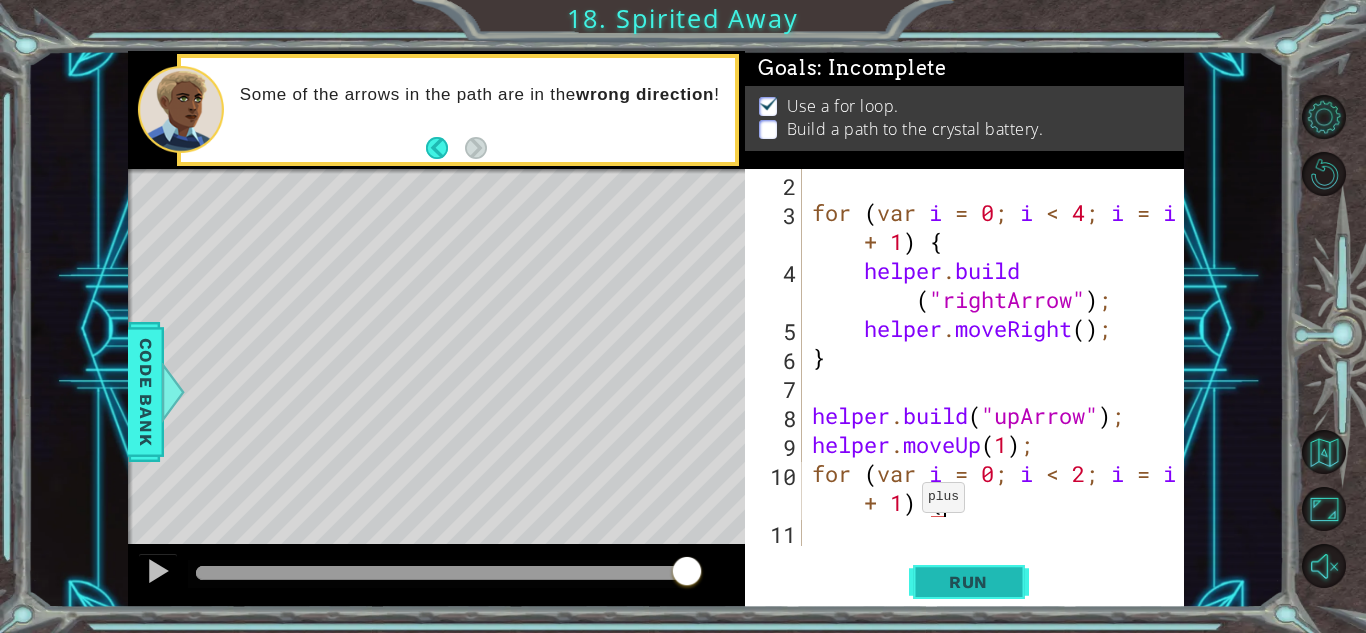 click on "Run" at bounding box center (968, 582) 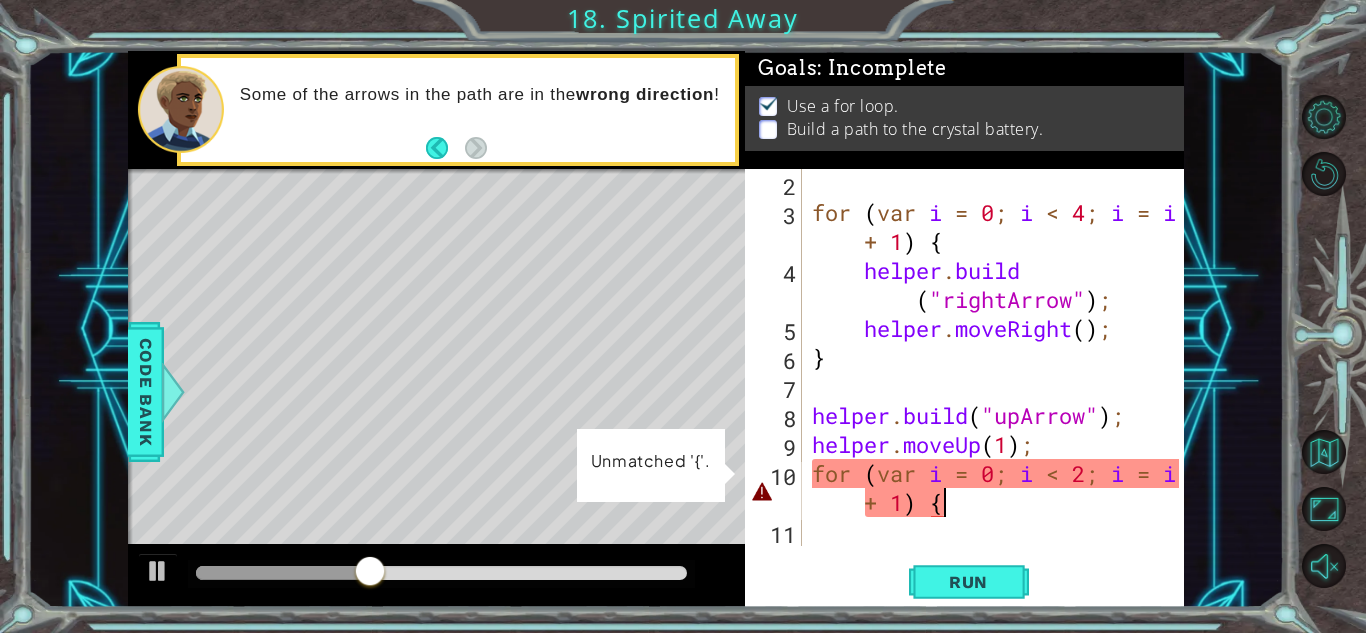 click on "for   ( var   i   =   0 ;   i   <   4 ;   i   =   i        +   1 )   {      helper . build          ( "rightArrow" ) ;      helper . moveRight ( ) ; } helper . build ( "upArrow" ) ; helper . moveUp ( 1 ) ; for   ( var   i   =   0 ;   i   <   2 ;   i   =   i      +   1 )   {" at bounding box center (998, 386) 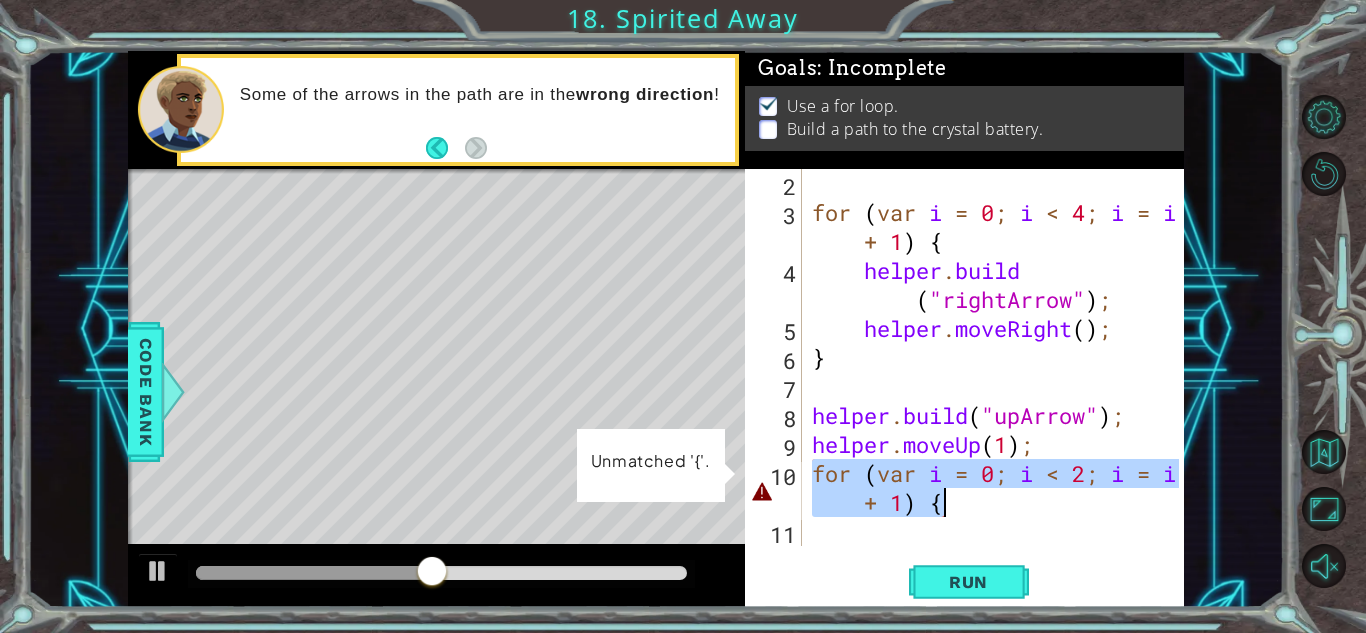 drag, startPoint x: 817, startPoint y: 470, endPoint x: 964, endPoint y: 507, distance: 151.58496 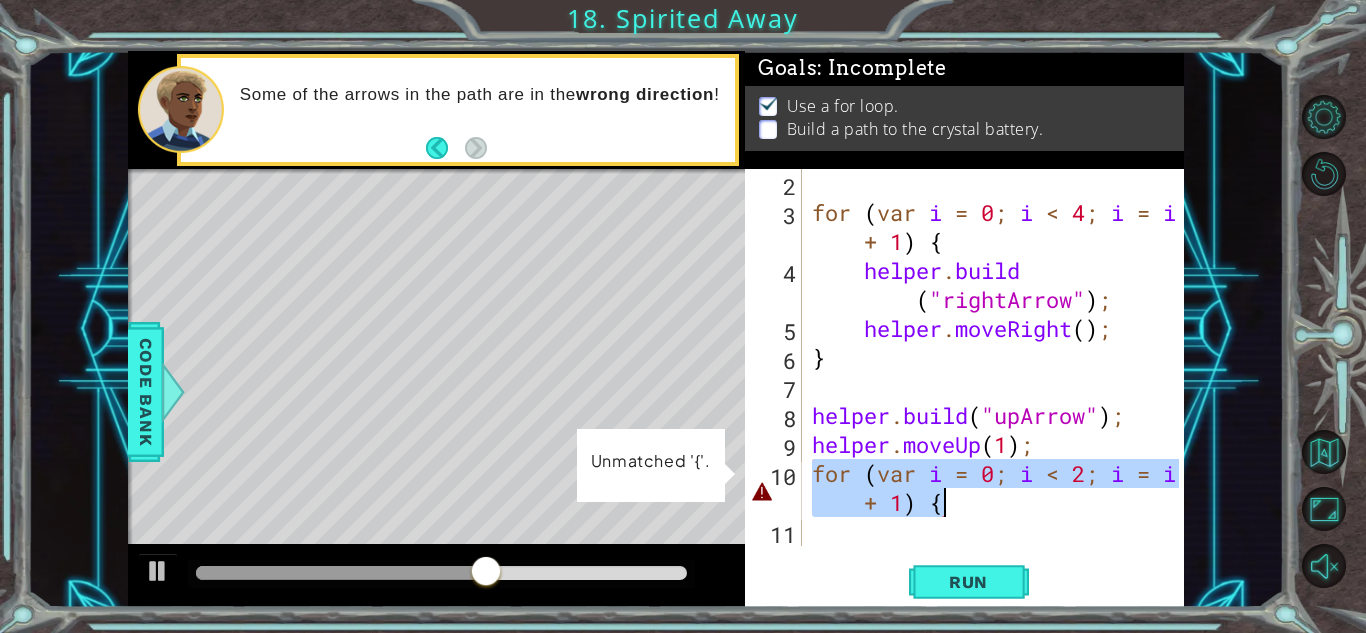 click on "for   ( var   i   =   0 ;   i   <   4 ;   i   =   i        +   1 )   {      helper . build          ( "rightArrow" ) ;      helper . moveRight ( ) ; } helper . build ( "upArrow" ) ; helper . moveUp ( 1 ) ; for   ( var   i   =   0 ;   i   <   2 ;   i   =   i      +   1 )   {" at bounding box center (998, 386) 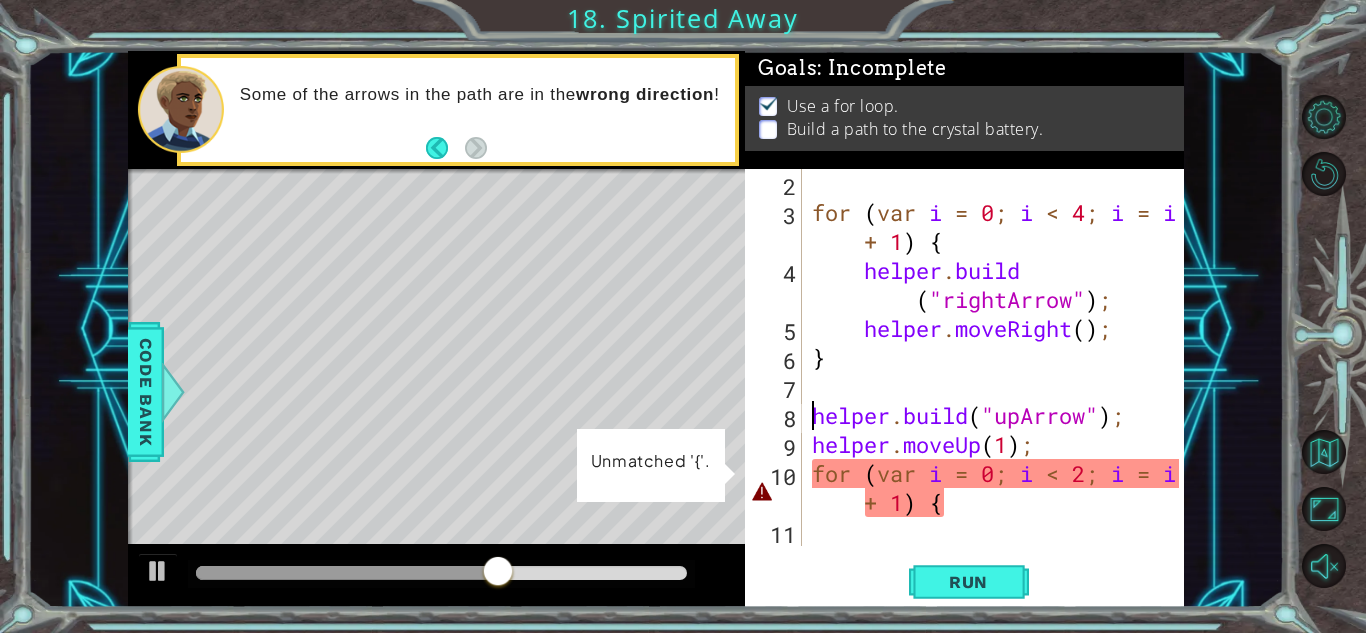 paste on "for (var i = 0; i < 2; i = i+ 1) {" 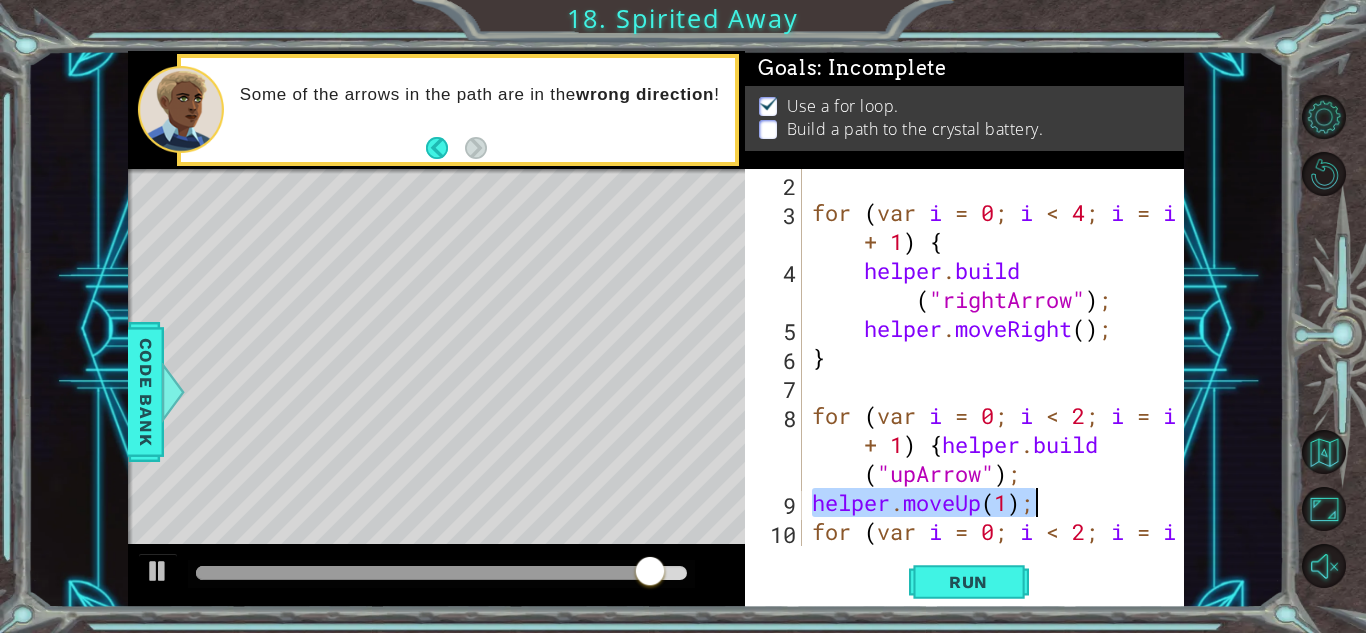 drag, startPoint x: 816, startPoint y: 504, endPoint x: 1035, endPoint y: 506, distance: 219.00912 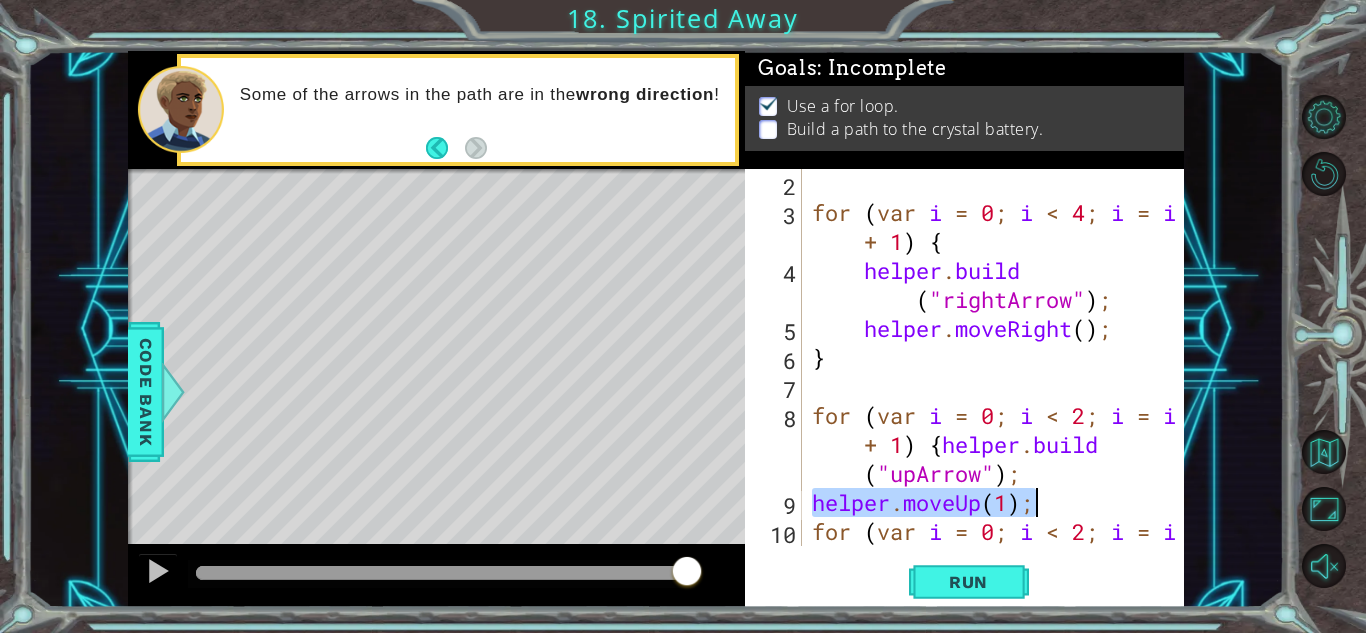 click on "for   ( var   i   =   0 ;   i   <   4 ;   i   =   i        +   1 )   {      helper . build          ( "rightArrow" ) ;      helper . moveRight ( ) ; } for   ( var   i   =   0 ;   i   <   2 ;   i   =   i      +   1 )   { helper . build      ( "upArrow" ) ; helper . moveUp ( 1 ) ; for   ( var   i   =   0 ;   i   <   2 ;   i   =   i      +   1 )   {" at bounding box center [998, 401] 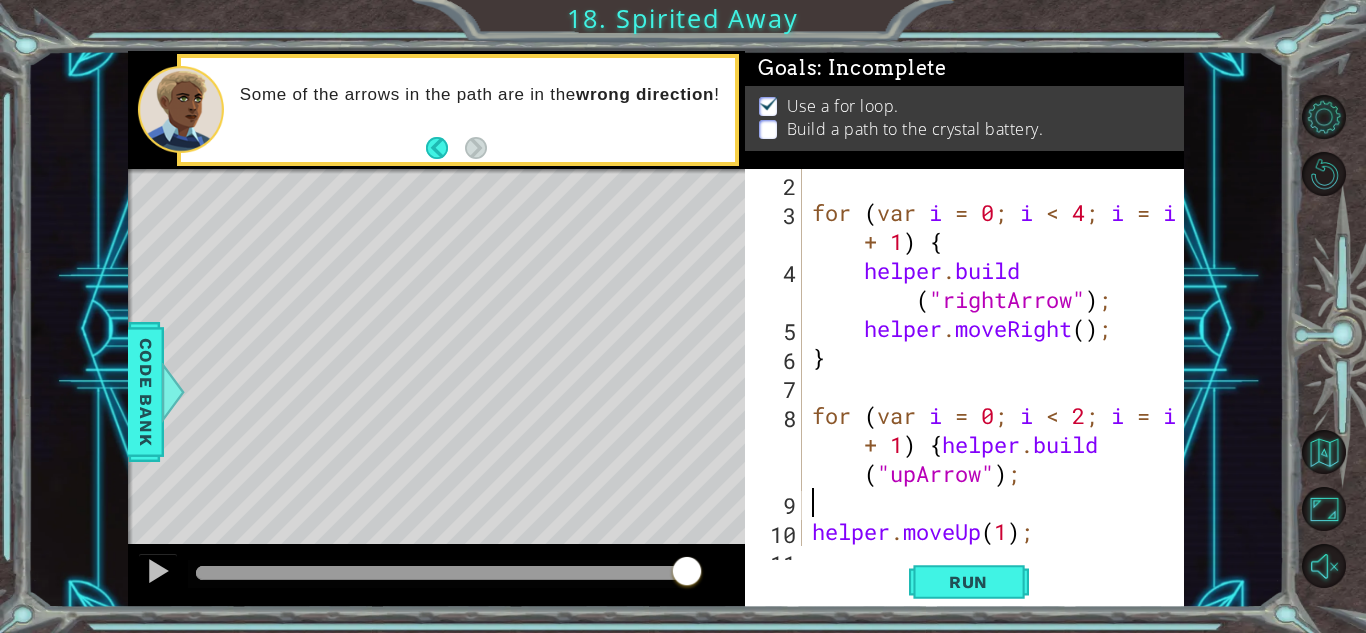 scroll, scrollTop: 0, scrollLeft: 0, axis: both 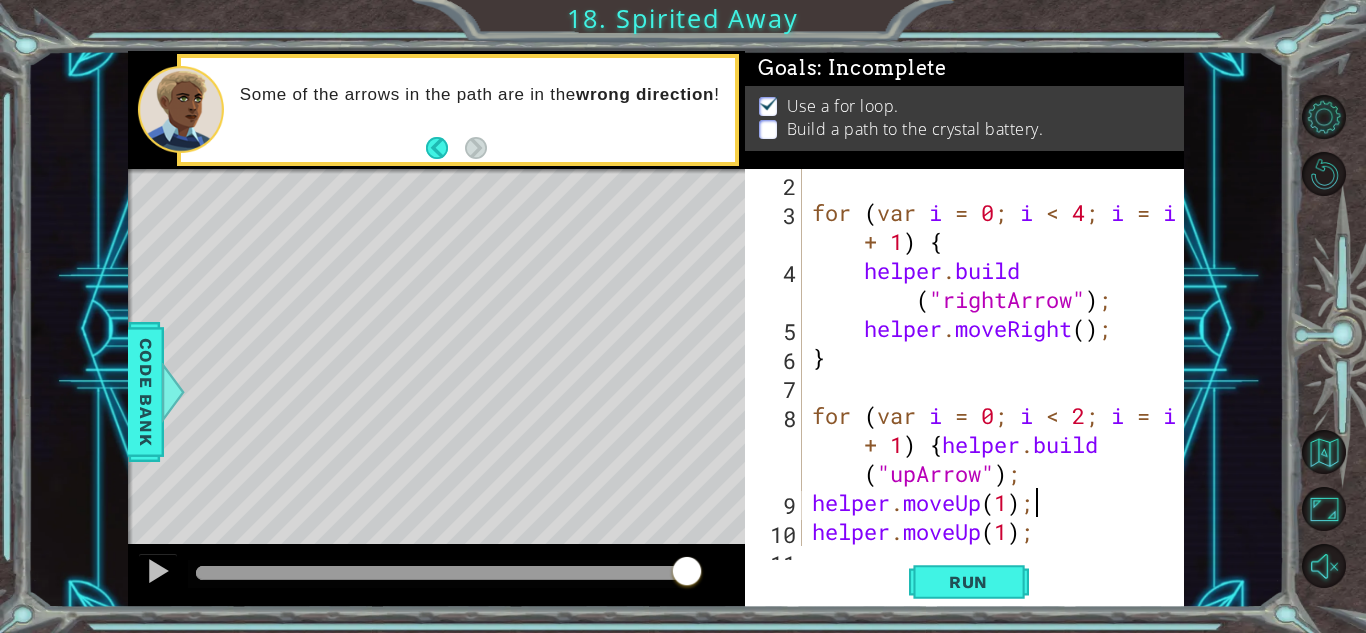 click on "for   ( var   i   =   0 ;   i   <   4 ;   i   =   i        +   1 )   {      helper . build          ( "rightArrow" ) ;      helper . moveRight ( ) ; } for   ( var   i   =   0 ;   i   <   2 ;   i   =   i      +   1 )   { helper . build      ( "upArrow" ) ; helper . moveUp ( 1 ) ; helper . moveUp ( 1 ) ; for   ( var   i   =   0 ;   i   <   2 ;   i   =   i      +   1 )   {" at bounding box center [998, 401] 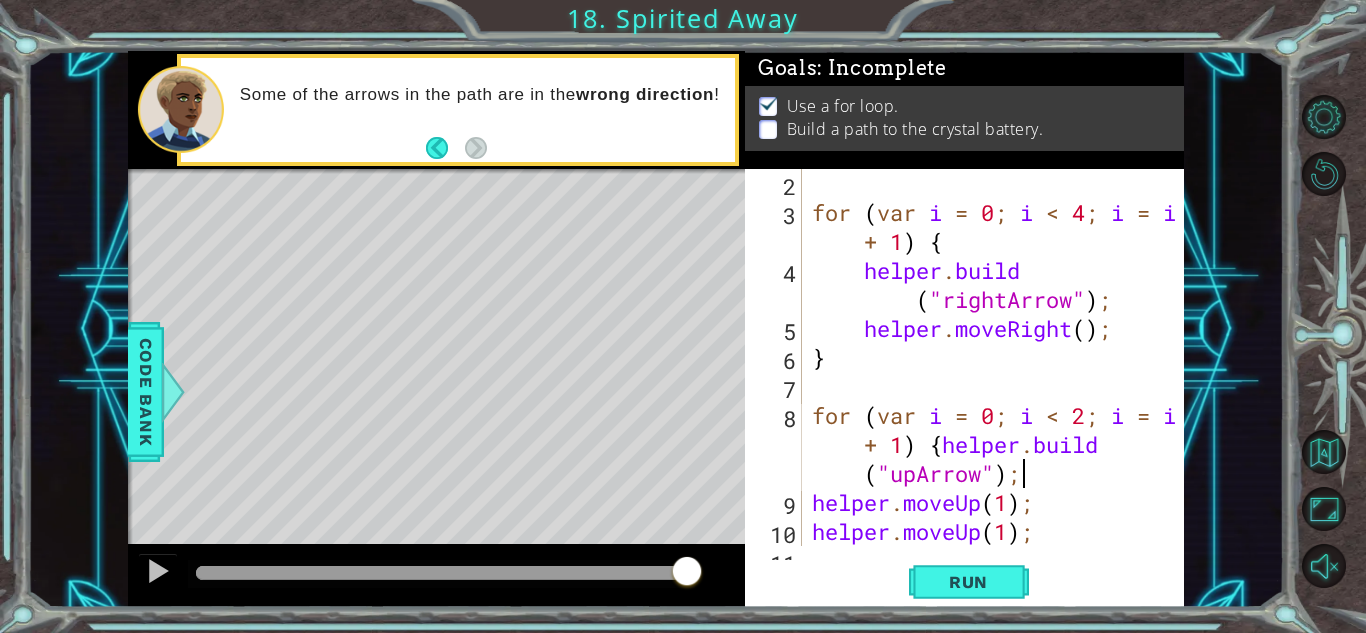 paste on "helper.moveUp(1);" 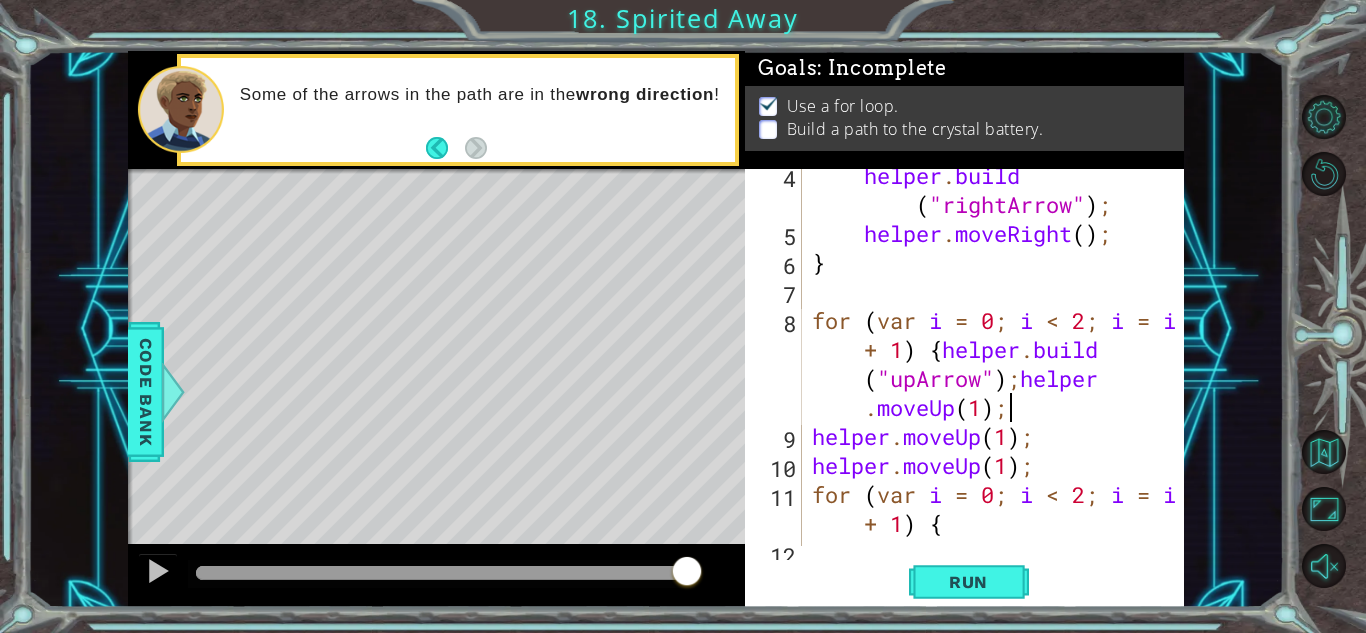 scroll, scrollTop: 132, scrollLeft: 0, axis: vertical 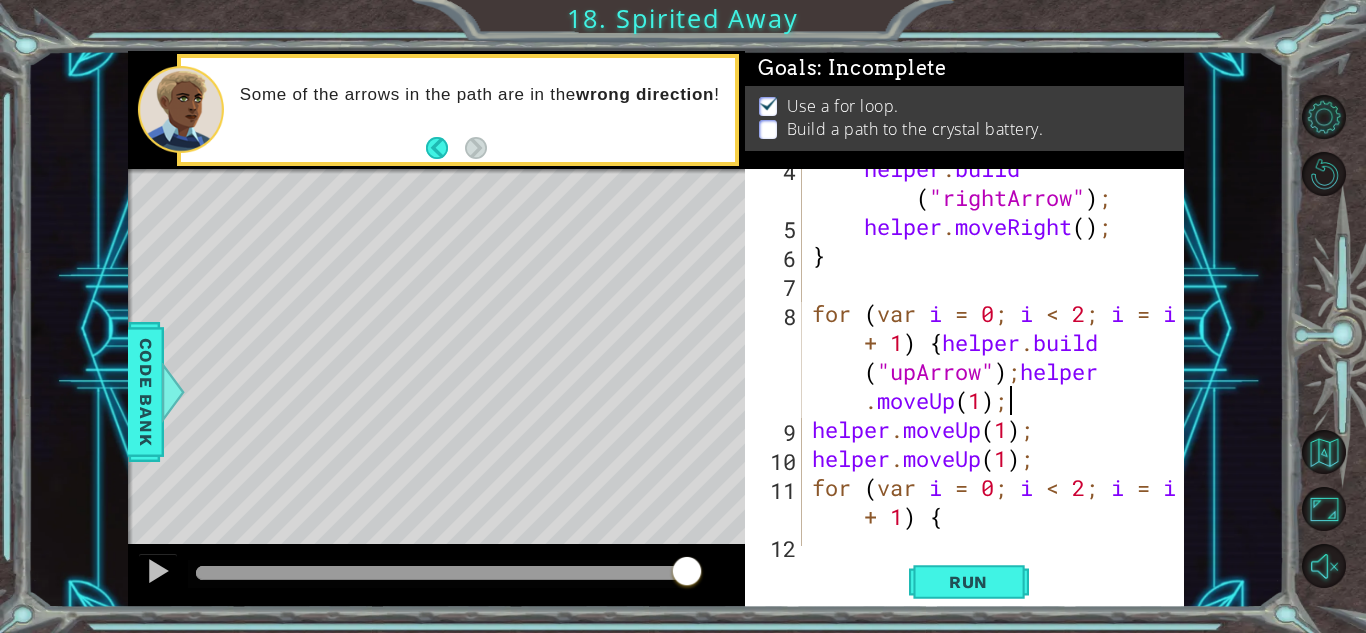 click on "helper . build          ( "rightArrow" ) ;      helper . moveRight ( ) ; } for   ( var   i   =   0 ;   i   <   2 ;   i   =   i      +   1 )   { helper . build      ( "upArrow" ) ; helper      . moveUp ( 1 ) ; helper . moveUp ( 1 ) ; helper . moveUp ( 1 ) ; for   ( var   i   =   0 ;   i   <   2 ;   i   =   i      +   1 )   {" at bounding box center [998, 386] 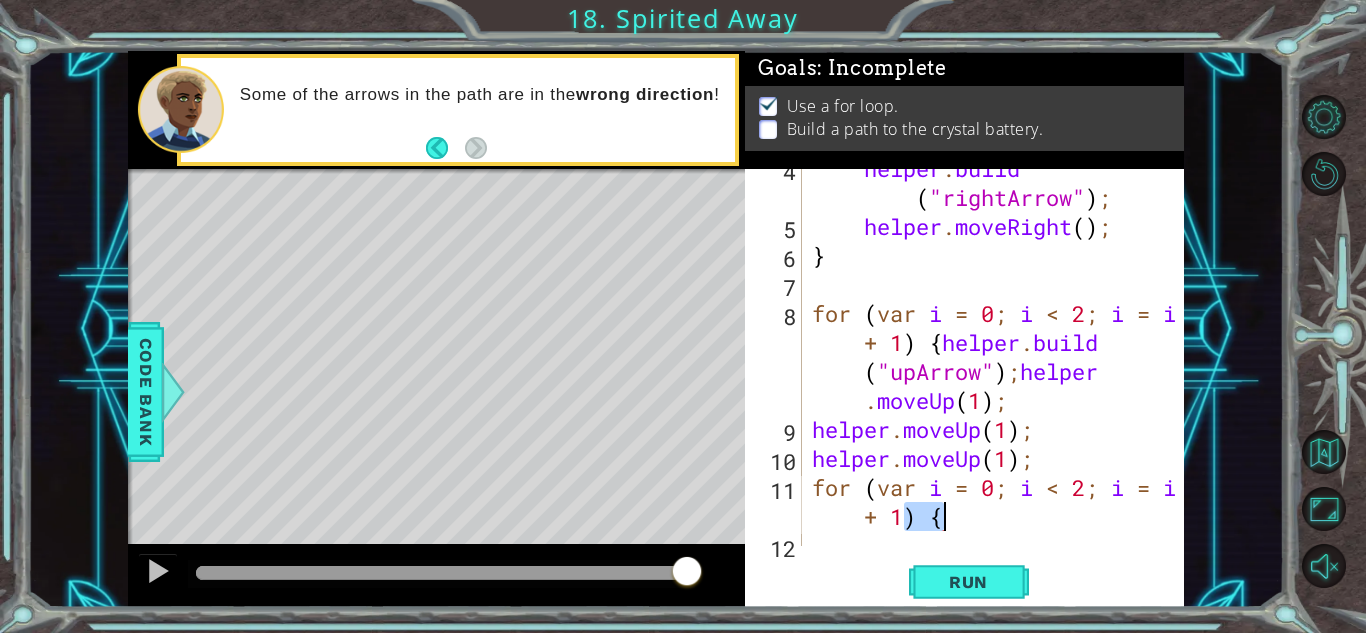 click on "helper . build          ( "rightArrow" ) ;      helper . moveRight ( ) ; } for   ( var   i   =   0 ;   i   <   2 ;   i   =   i      +   1 )   { helper . build      ( "upArrow" ) ; helper      . moveUp ( 1 ) ; helper . moveUp ( 1 ) ; helper . moveUp ( 1 ) ; for   ( var   i   =   0 ;   i   <   2 ;   i   =   i      +   1 )   {" at bounding box center [998, 386] 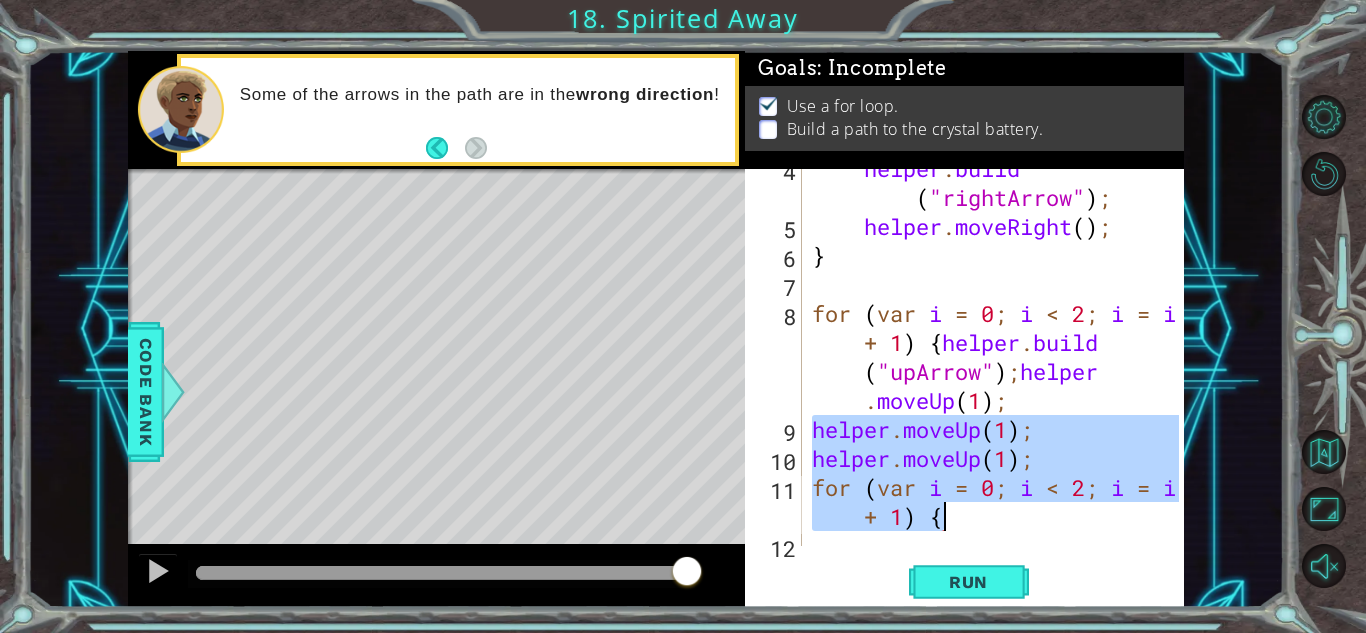 drag, startPoint x: 818, startPoint y: 435, endPoint x: 948, endPoint y: 517, distance: 153.701 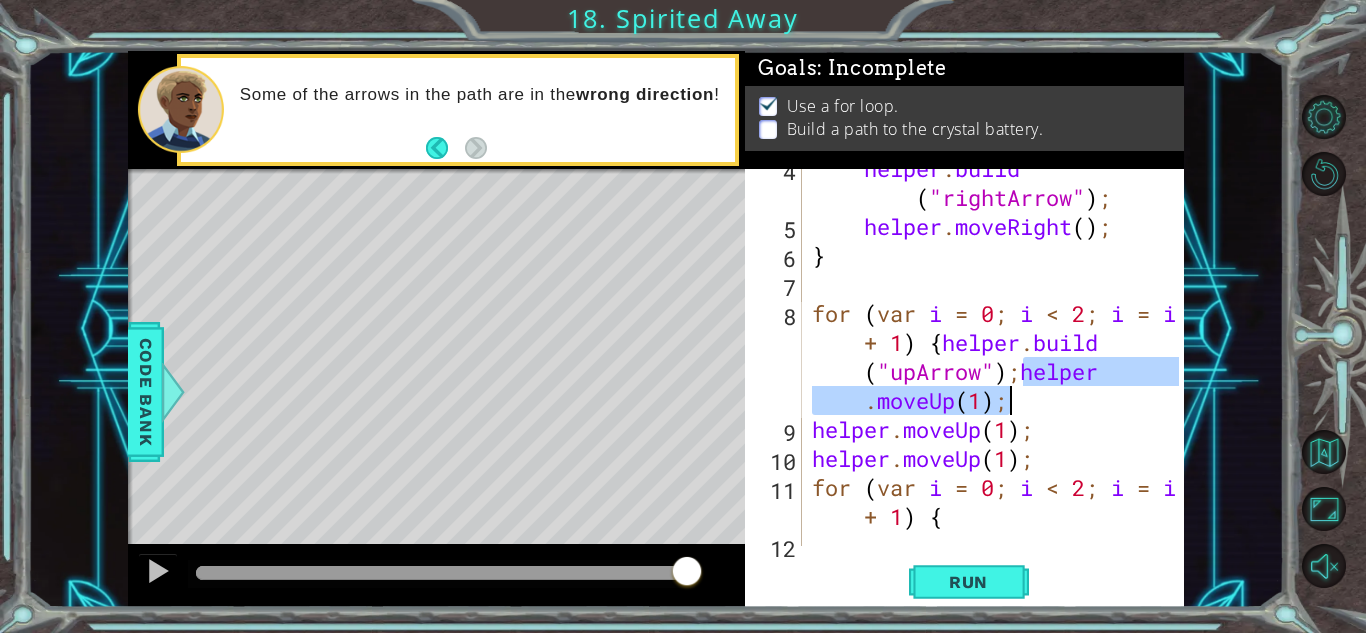 drag, startPoint x: 1024, startPoint y: 368, endPoint x: 1012, endPoint y: 401, distance: 35.1141 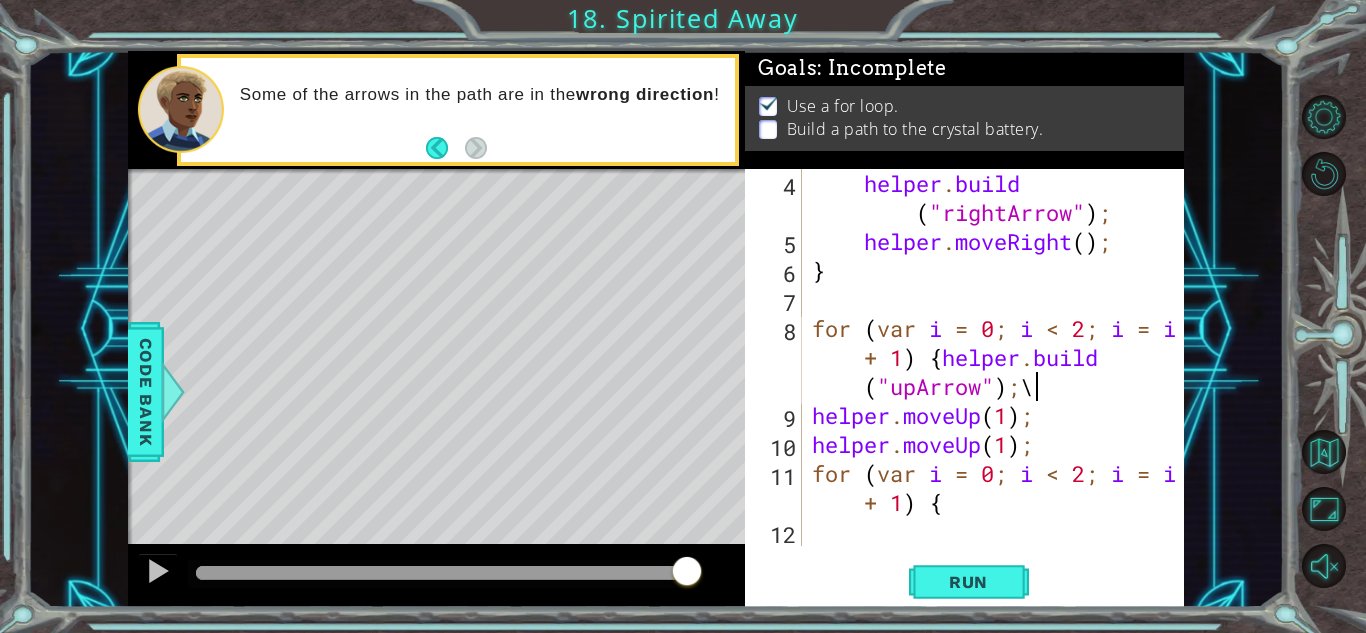 scroll, scrollTop: 0, scrollLeft: 34, axis: horizontal 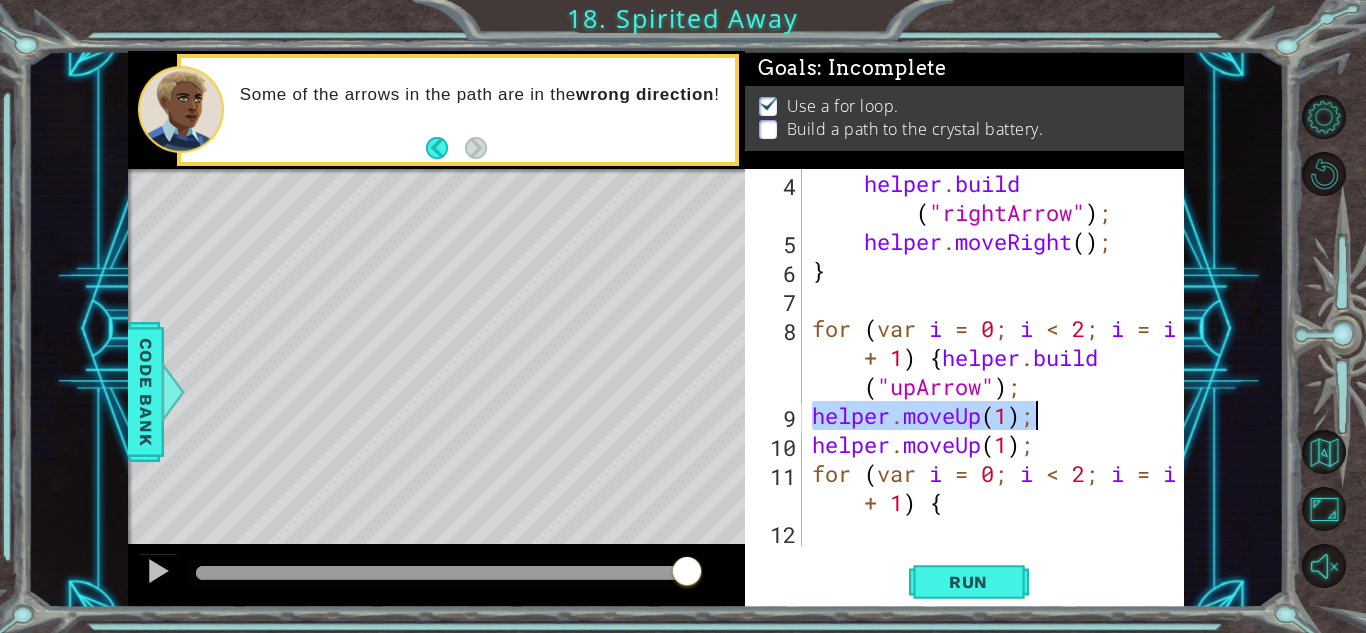drag, startPoint x: 815, startPoint y: 421, endPoint x: 1033, endPoint y: 423, distance: 218.00917 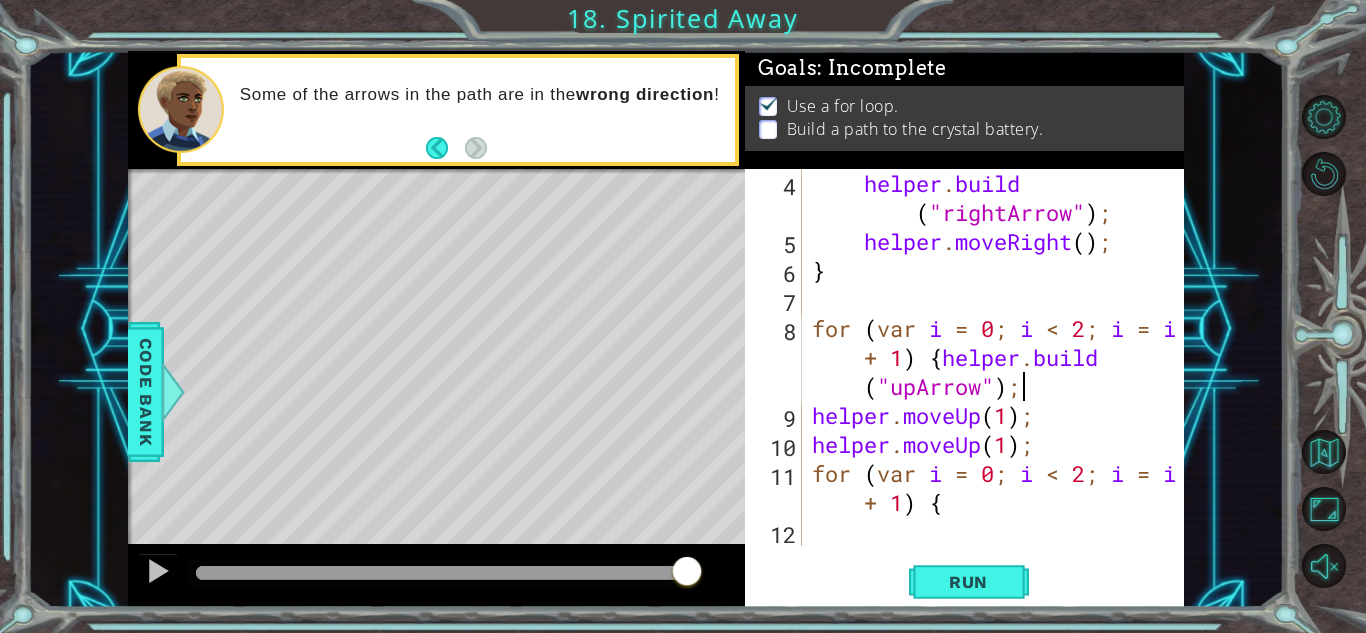 click on "helper . build          ( "rightArrow" ) ;      helper . moveRight ( ) ; } for   ( var   i   =   0 ;   i   <   2 ;   i   =   i      +   1 )   { helper . build      ( "upArrow" ) ; helper . moveUp ( 1 ) ; helper . moveUp ( 1 ) ; for   ( var   i   =   0 ;   i   <   2 ;   i   =   i      +   1 )   {" at bounding box center (998, 401) 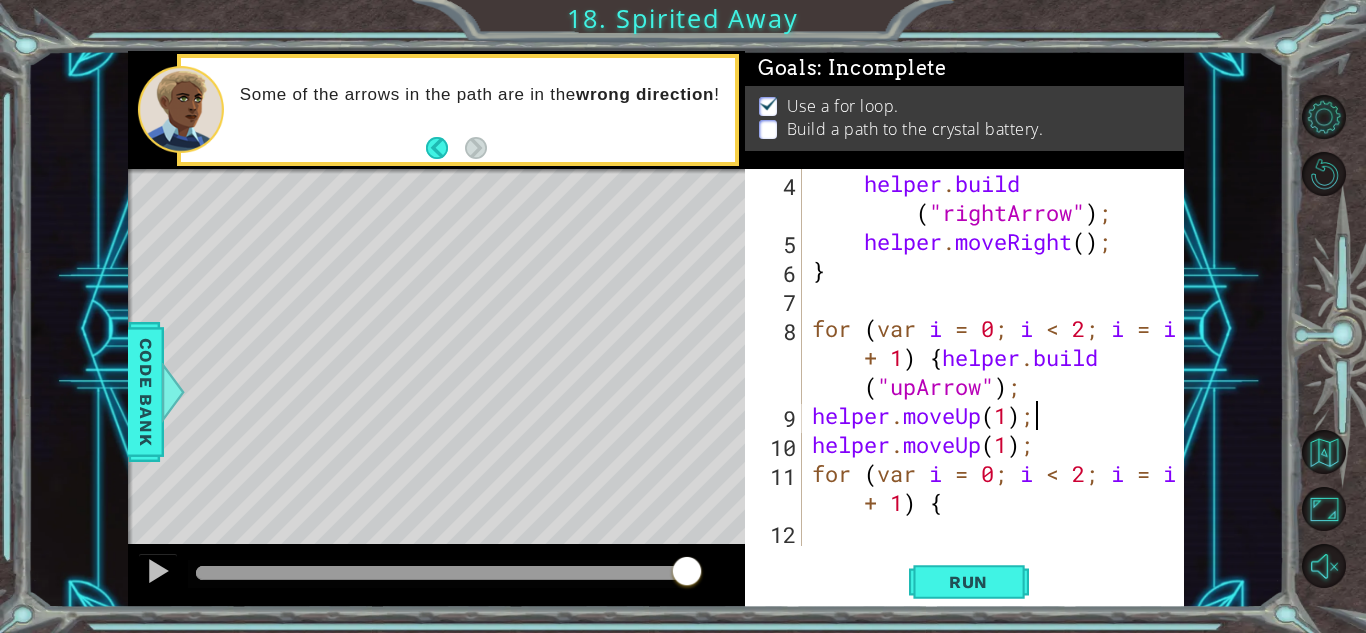 click on "helper . build          ( "rightArrow" ) ;      helper . moveRight ( ) ; } for   ( var   i   =   0 ;   i   <   2 ;   i   =   i      +   1 )   { helper . build      ( "upArrow" ) ; helper . moveUp ( 1 ) ; helper . moveUp ( 1 ) ; for   ( var   i   =   0 ;   i   <   2 ;   i   =   i      +   1 )   {" at bounding box center (998, 401) 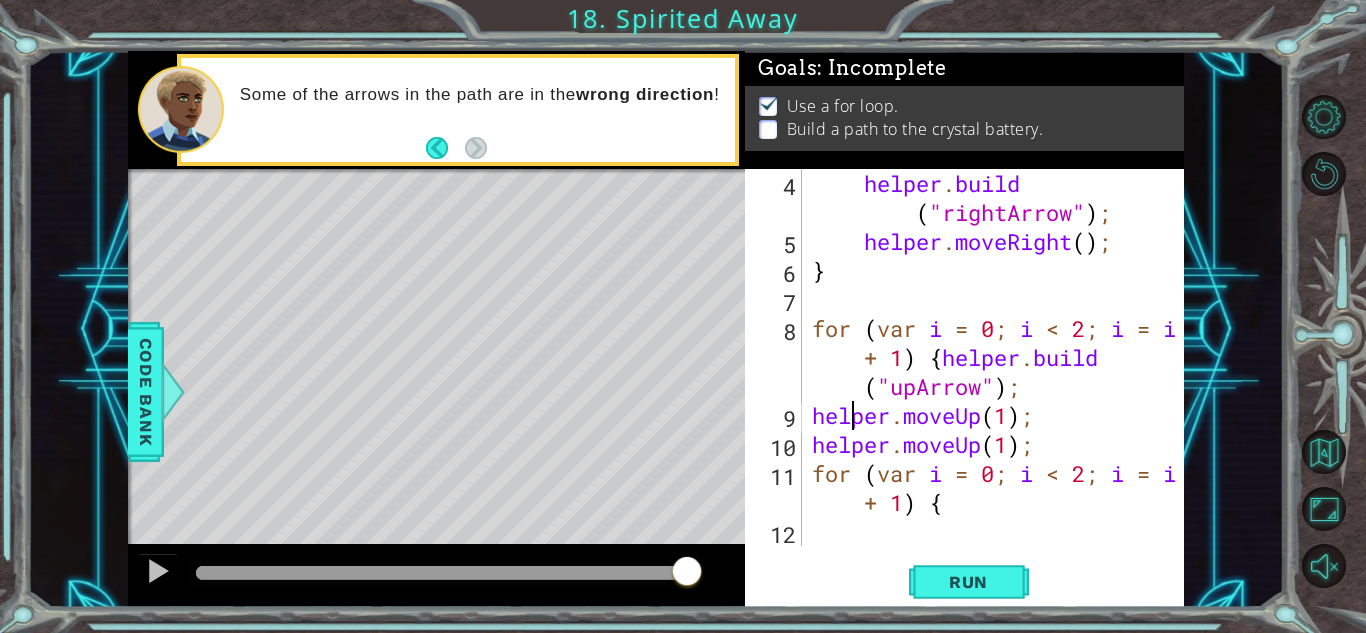 click on "helper . build          ( "rightArrow" ) ;      helper . moveRight ( ) ; } for   ( var   i   =   0 ;   i   <   2 ;   i   =   i      +   1 )   { helper . build      ( "upArrow" ) ; helper . moveUp ( 1 ) ; helper . moveUp ( 1 ) ; for   ( var   i   =   0 ;   i   <   2 ;   i   =   i      +   1 )   {" at bounding box center (998, 401) 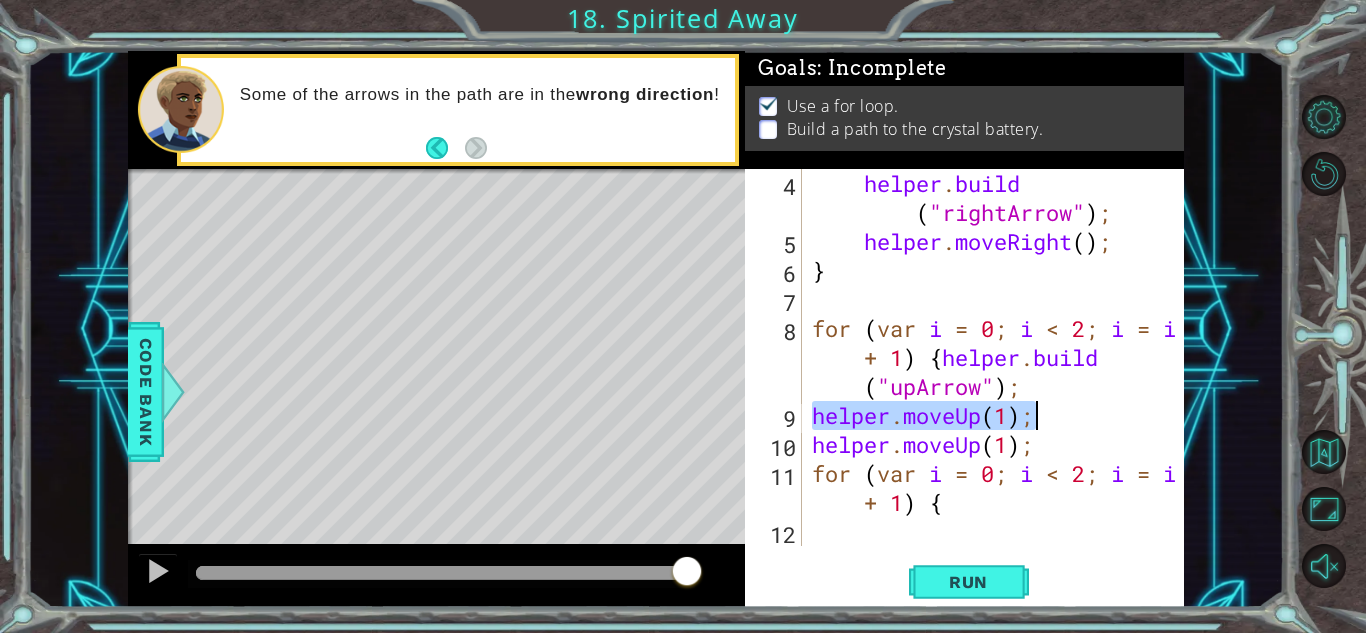 drag, startPoint x: 815, startPoint y: 417, endPoint x: 1063, endPoint y: 426, distance: 248.16325 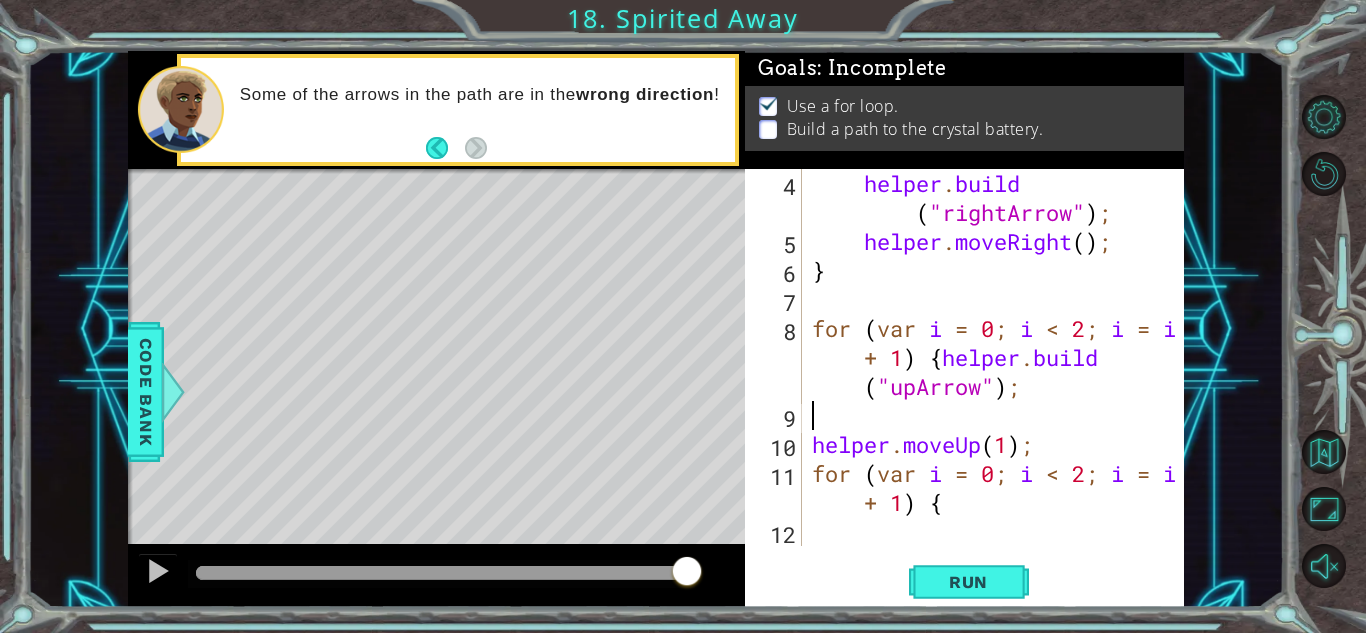 click on "helper . build          ( "rightArrow" ) ;      helper . moveRight ( ) ; } for   ( var   i   =   0 ;   i   <   2 ;   i   =   i      +   1 )   { helper . build      ( "upArrow" ) ; helper . moveUp ( 1 ) ; for   ( var   i   =   0 ;   i   <   2 ;   i   =   i      +   1 )   {" at bounding box center (998, 401) 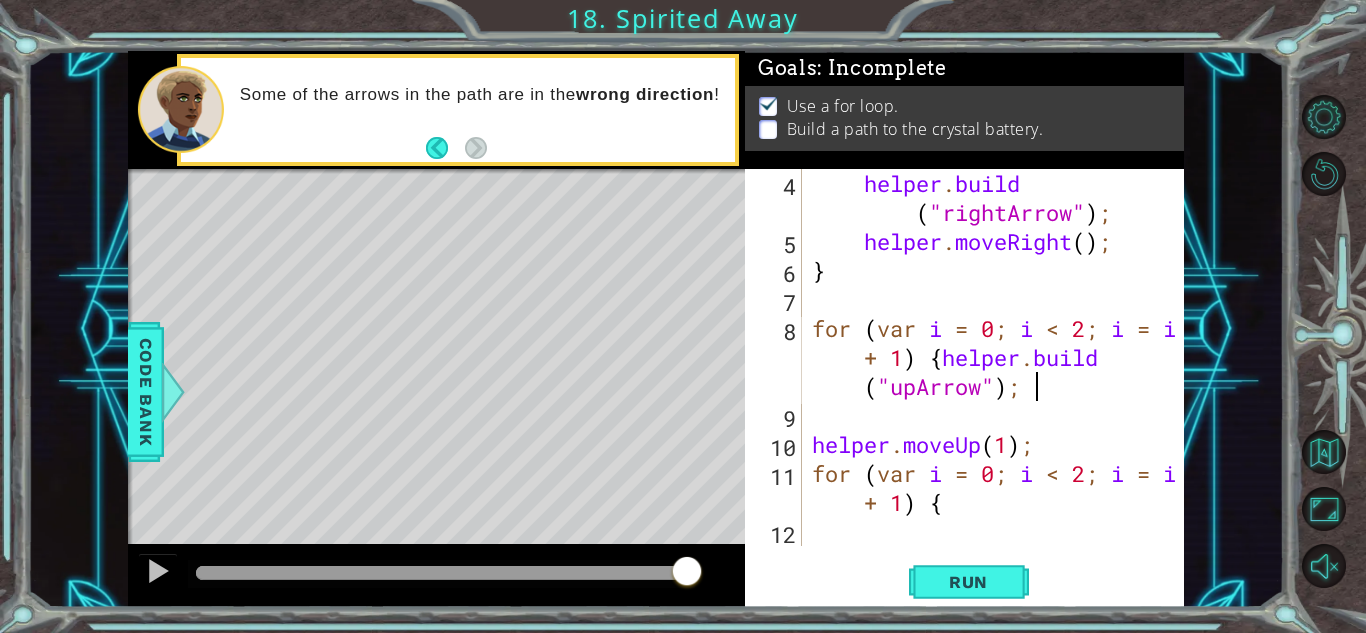 paste on "helper.moveUp(1);" 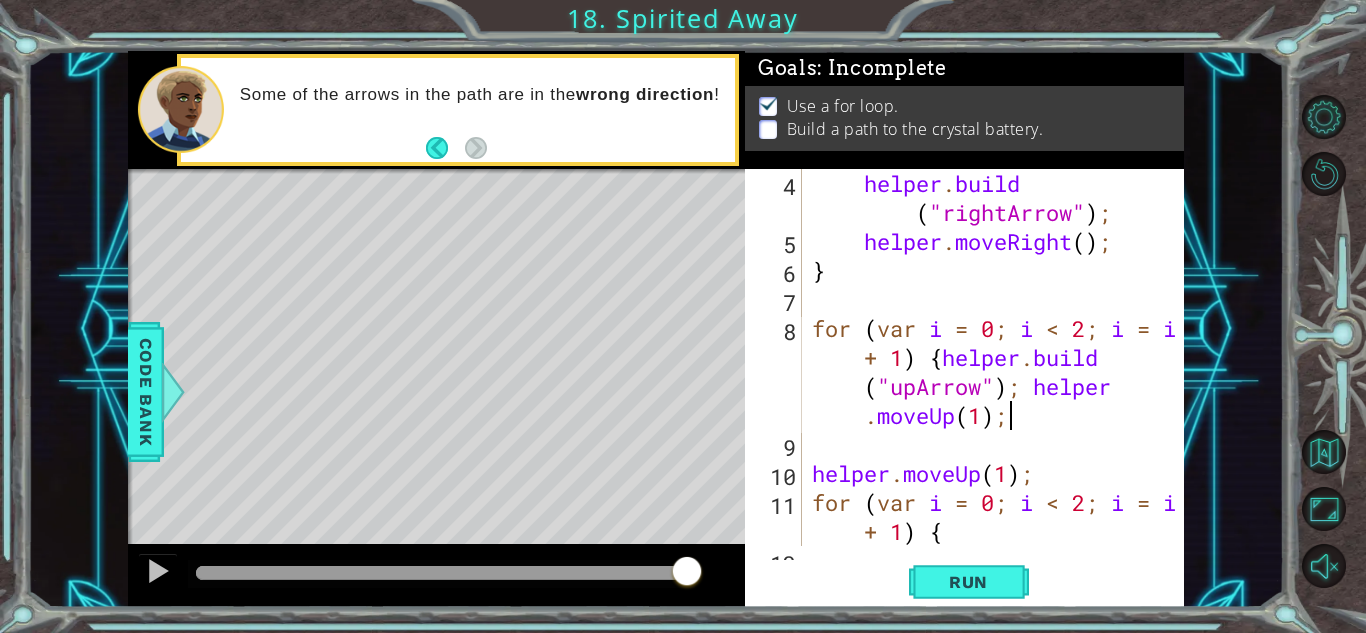 click on "helper . build          ( "rightArrow" ) ;      helper . moveRight ( ) ; } for   ( var   i   =   0 ;   i   <   2 ;   i   =   i      +   1 )   { helper . build      ( "upArrow" ) ;   helper      . moveUp ( 1 ) ; helper . moveUp ( 1 ) ; for   ( var   i   =   0 ;   i   <   2 ;   i   =   i      +   1 )   {" at bounding box center (998, 401) 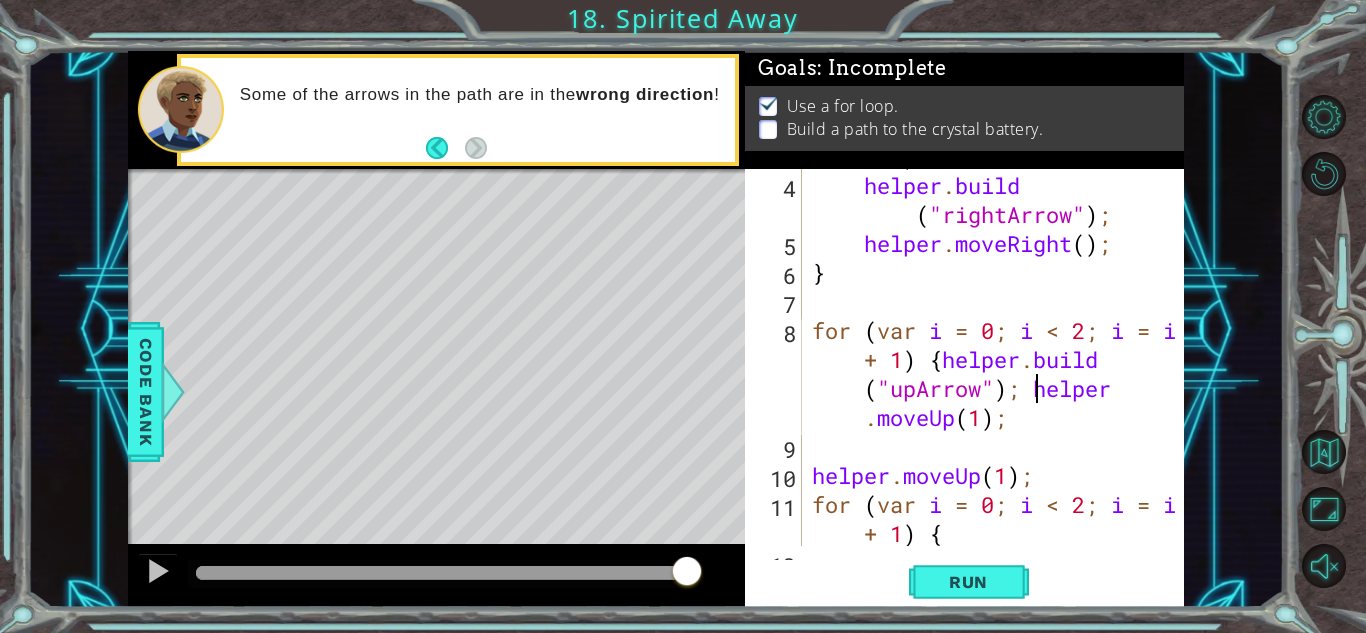 scroll, scrollTop: 145, scrollLeft: 0, axis: vertical 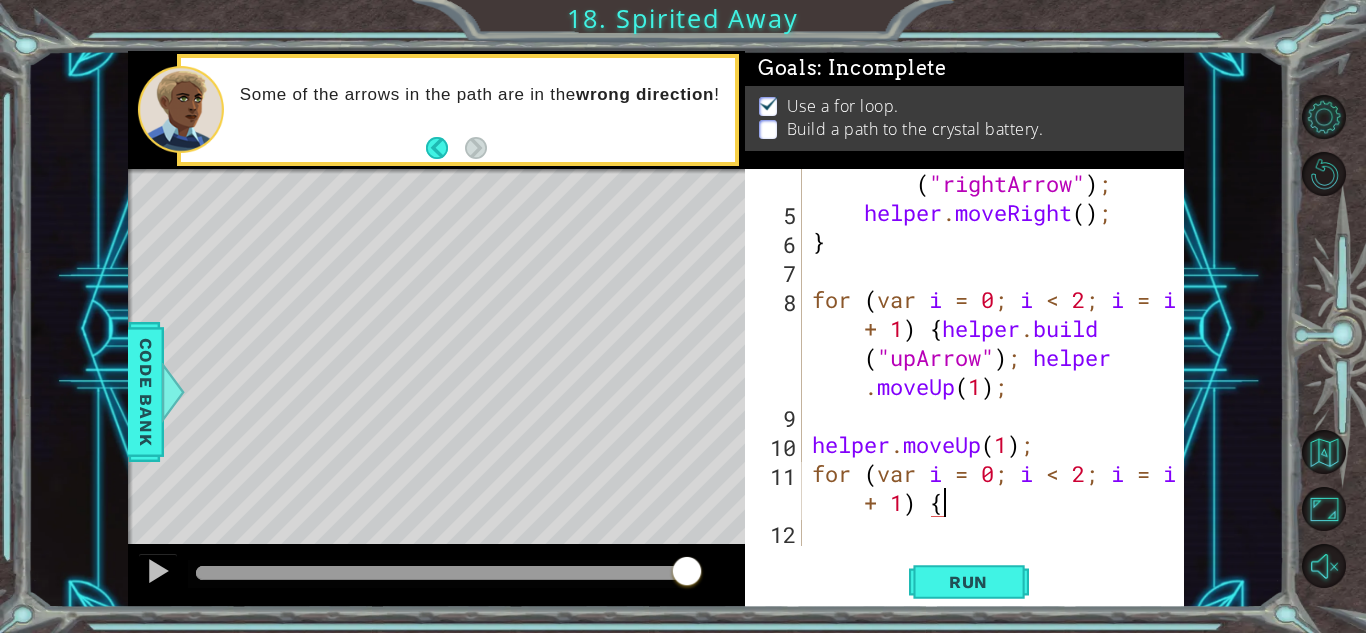 click on "helper . build          ( "rightArrow" ) ;      helper . moveRight ( ) ; } for   ( var   i   =   0 ;   i   <   2 ;   i   =   i      +   1 )   { helper . build      ( "upArrow" ) ;   helper      . moveUp ( 1 ) ; helper . moveUp ( 1 ) ; for   ( var   i   =   0 ;   i   <   2 ;   i   =   i      +   1 )   {" at bounding box center (998, 372) 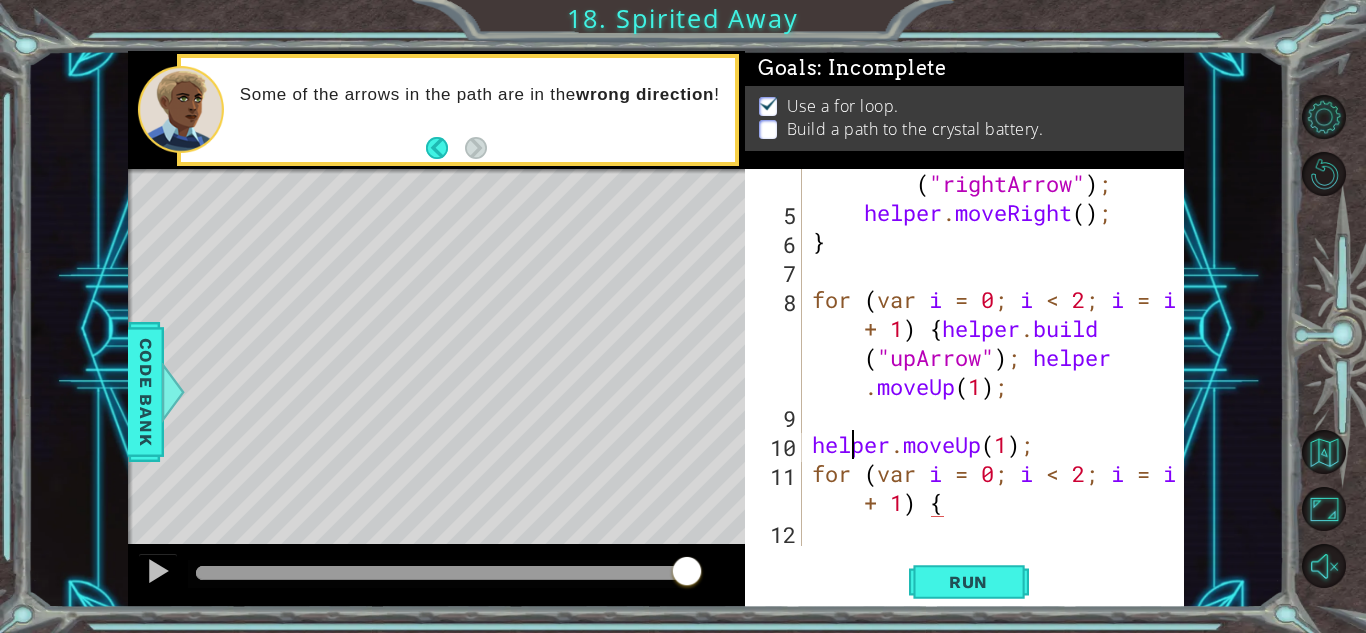 click on "helper . build          ( "rightArrow" ) ;      helper . moveRight ( ) ; } for   ( var   i   =   0 ;   i   <   2 ;   i   =   i      +   1 )   { helper . build      ( "upArrow" ) ;   helper      . moveUp ( 1 ) ; helper . moveUp ( 1 ) ; for   ( var   i   =   0 ;   i   <   2 ;   i   =   i      +   1 )   {" at bounding box center [998, 372] 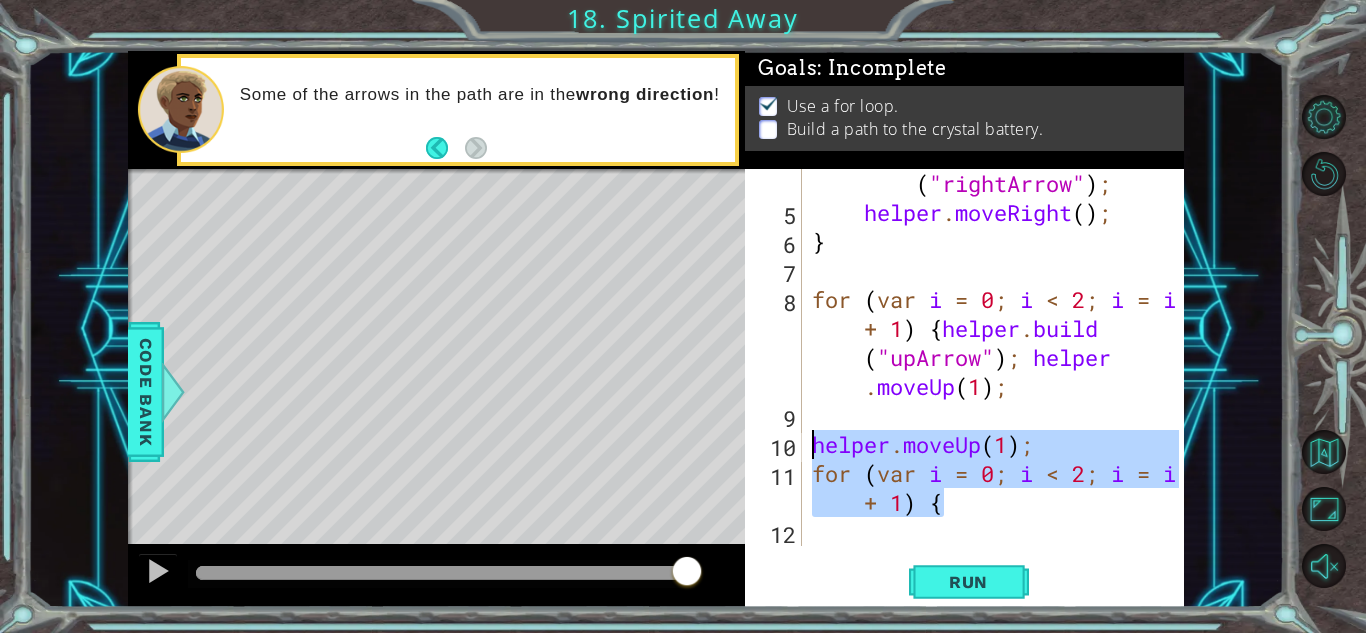 drag, startPoint x: 958, startPoint y: 509, endPoint x: 811, endPoint y: 447, distance: 159.53996 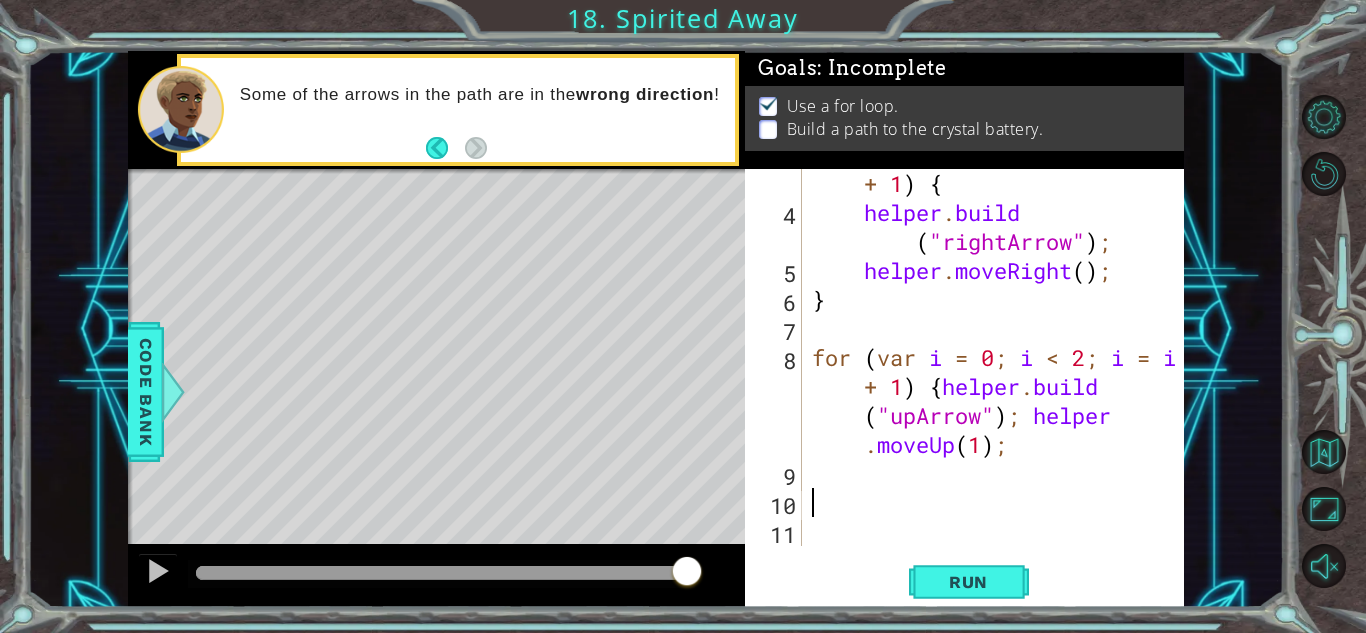scroll, scrollTop: 87, scrollLeft: 0, axis: vertical 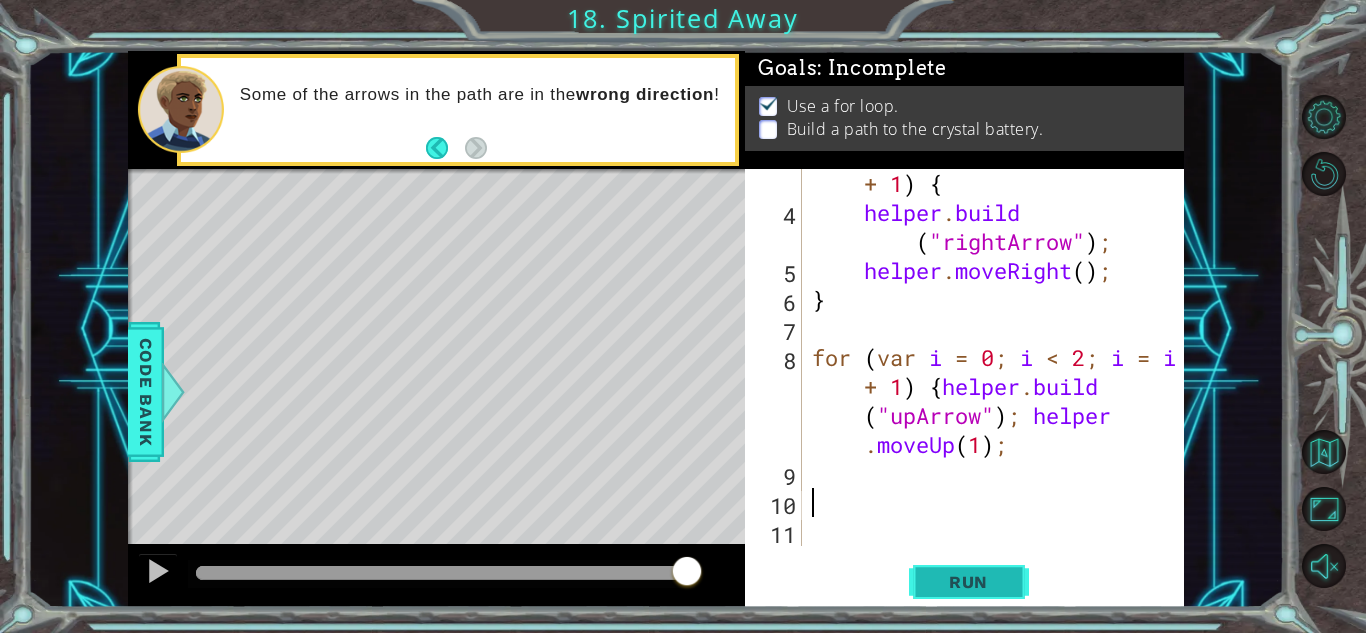 click on "Run" at bounding box center [968, 582] 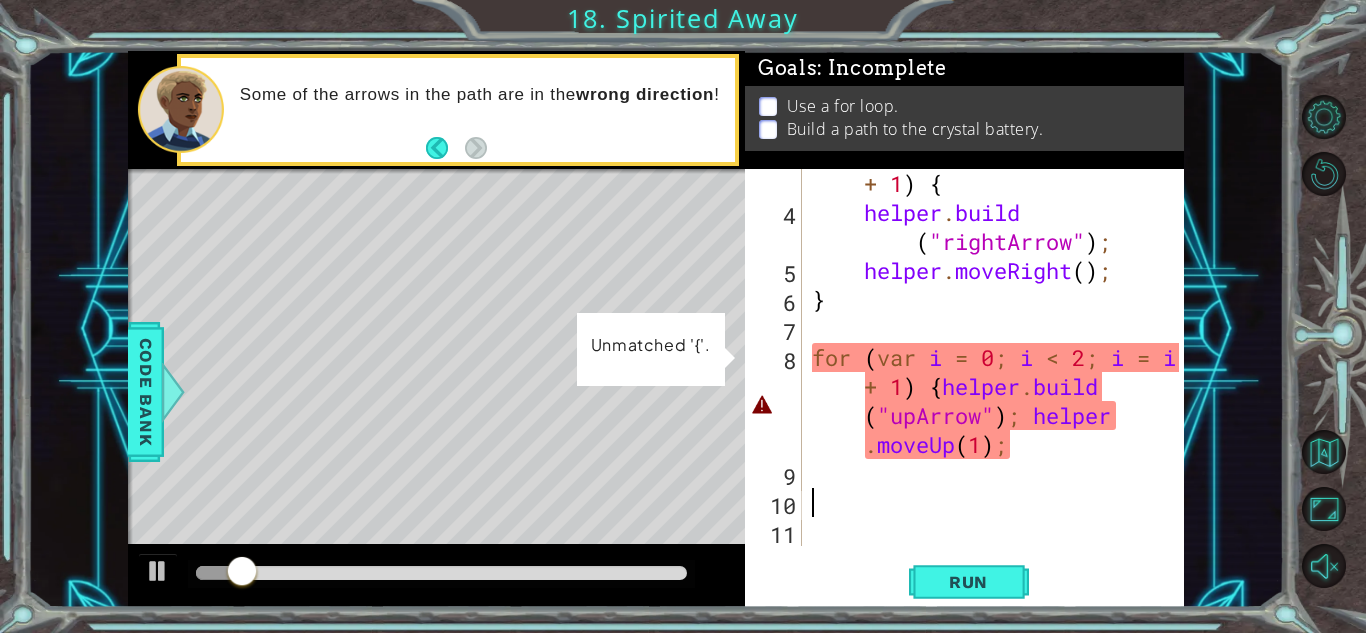 click on "for   ( var   i   =   0 ;   i   <   4 ;   i   =   i        +   1 )   {      helper . build          ( "rightArrow" ) ;      helper . moveRight ( ) ; } for   ( var   i   =   0 ;   i   <   2 ;   i   =   i      +   1 )   { helper . build      ( "upArrow" ) ;   helper      . moveUp ( 1 ) ;" at bounding box center [998, 372] 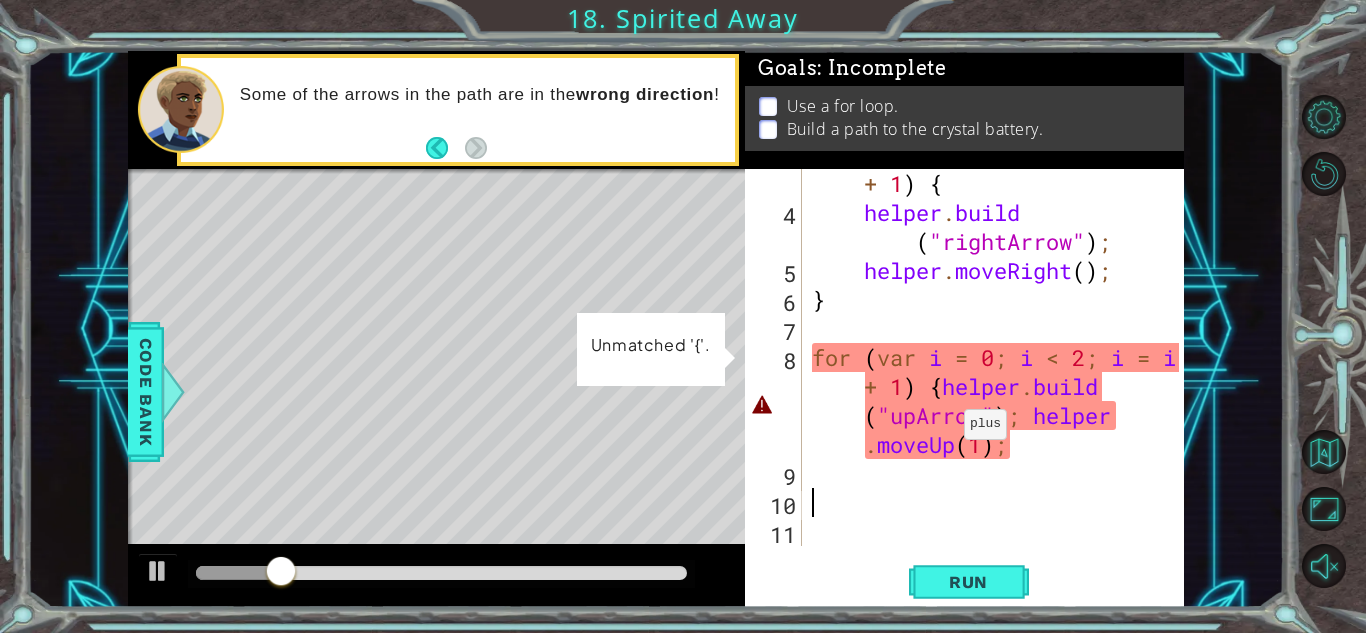 click on "for   ( var   i   =   0 ;   i   <   4 ;   i   =   i        +   1 )   {      helper . build          ( "rightArrow" ) ;      helper . moveRight ( ) ; } for   ( var   i   =   0 ;   i   <   2 ;   i   =   i      +   1 )   { helper . build      ( "upArrow" ) ;   helper      . moveUp ( 1 ) ;" at bounding box center [998, 372] 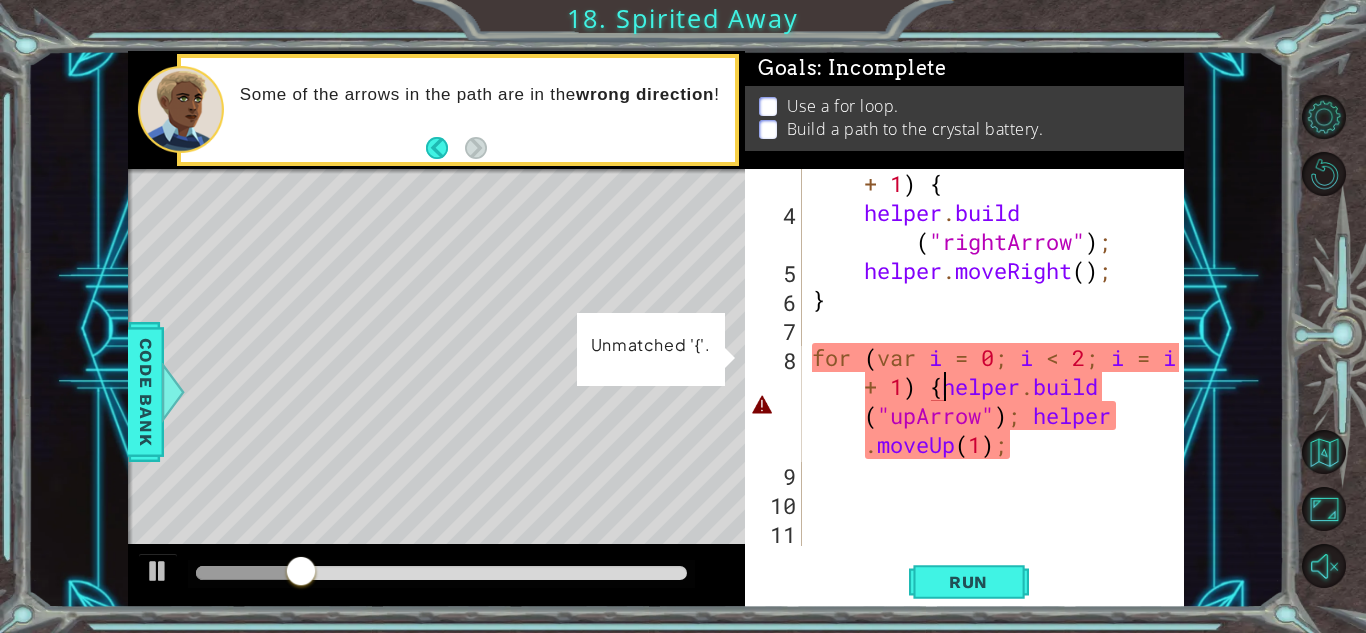 click on "for   ( var   i   =   0 ;   i   <   4 ;   i   =   i        +   1 )   {      helper . build          ( "rightArrow" ) ;      helper . moveRight ( ) ; } for   ( var   i   =   0 ;   i   <   2 ;   i   =   i      +   1 )   { helper . build      ( "upArrow" ) ;   helper      . moveUp ( 1 ) ;" at bounding box center [998, 372] 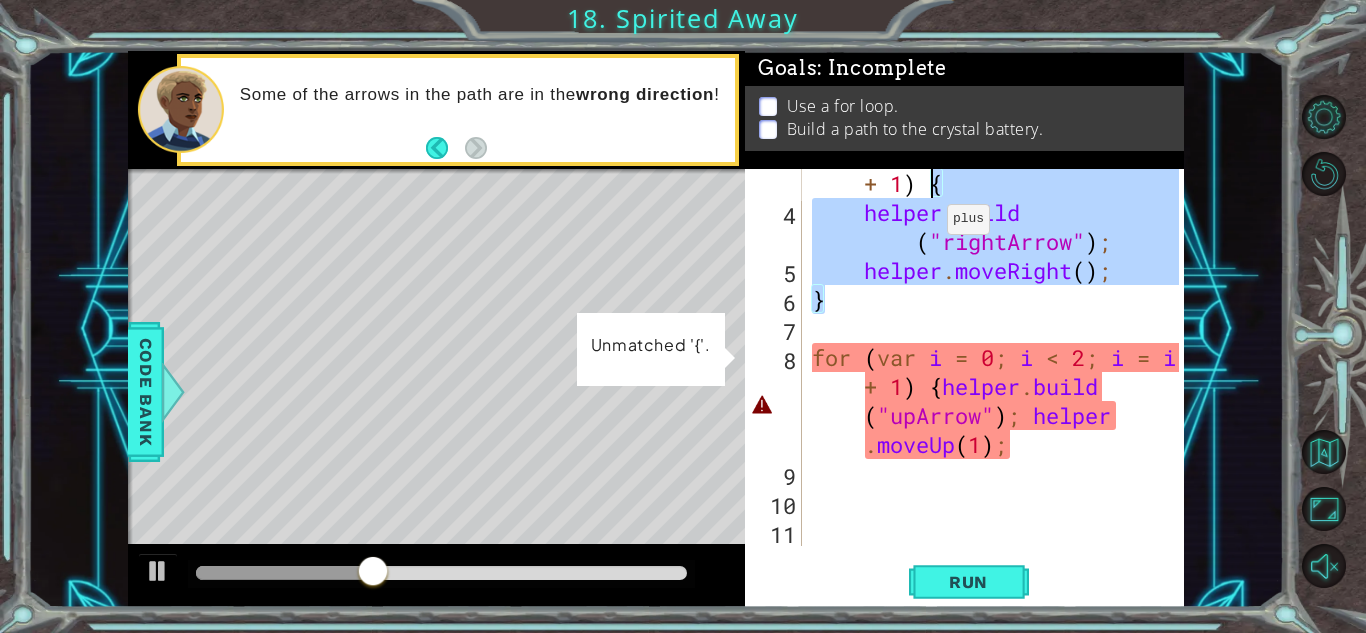 drag, startPoint x: 840, startPoint y: 306, endPoint x: 929, endPoint y: 195, distance: 142.27438 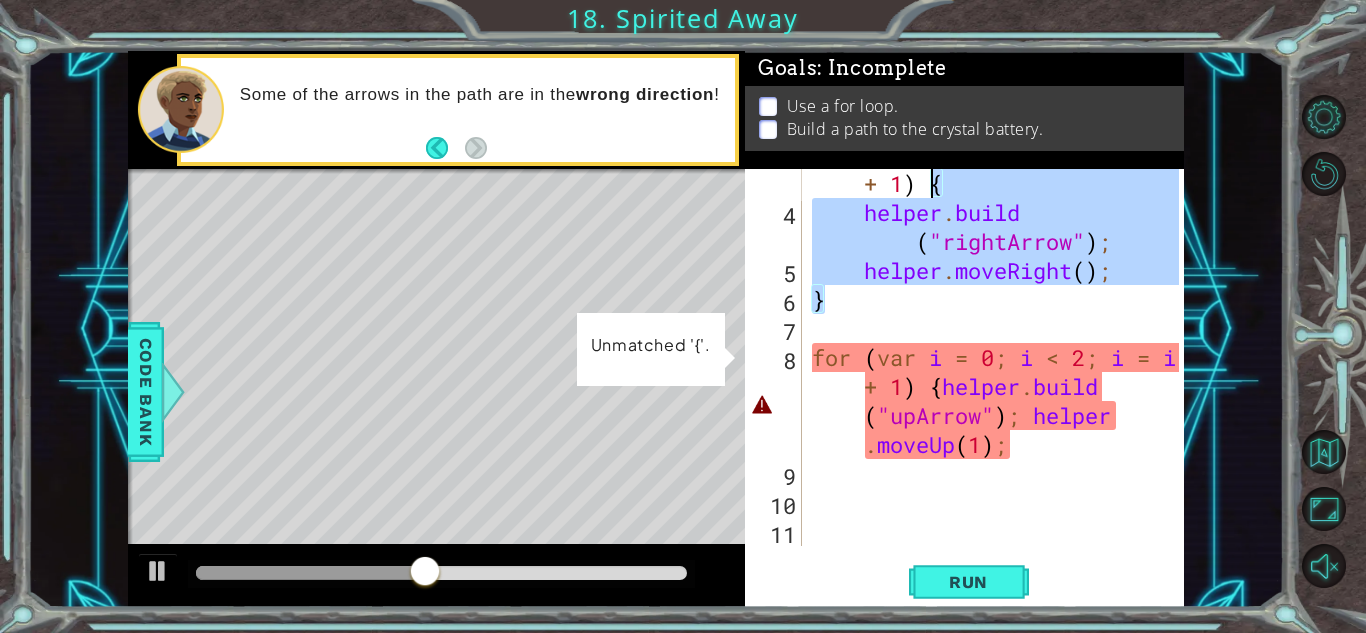click on "for   ( var   i   =   0 ;   i   <   4 ;   i   =   i        +   1 )   {      helper . build          ( "rightArrow" ) ;      helper . moveRight ( ) ; } for   ( var   i   =   0 ;   i   <   2 ;   i   =   i      +   1 )   { helper . build      ( "upArrow" ) ;   helper      . moveUp ( 1 ) ;" at bounding box center (998, 372) 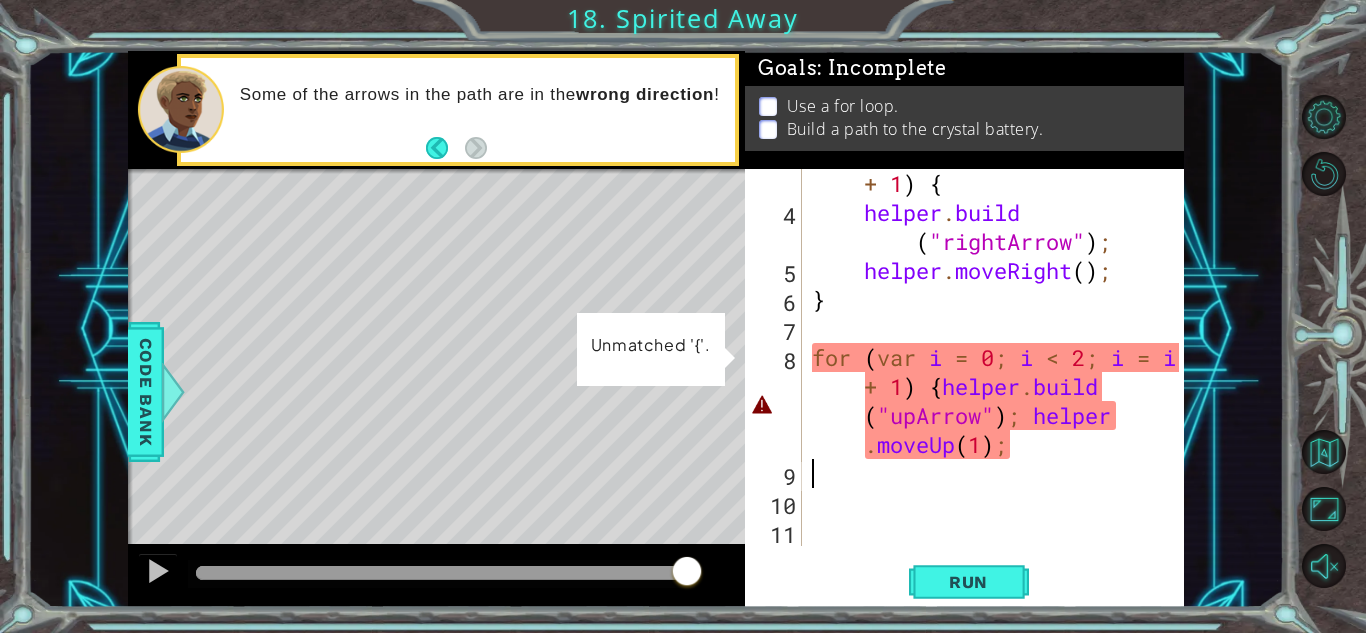 drag, startPoint x: 543, startPoint y: 567, endPoint x: 711, endPoint y: 593, distance: 170 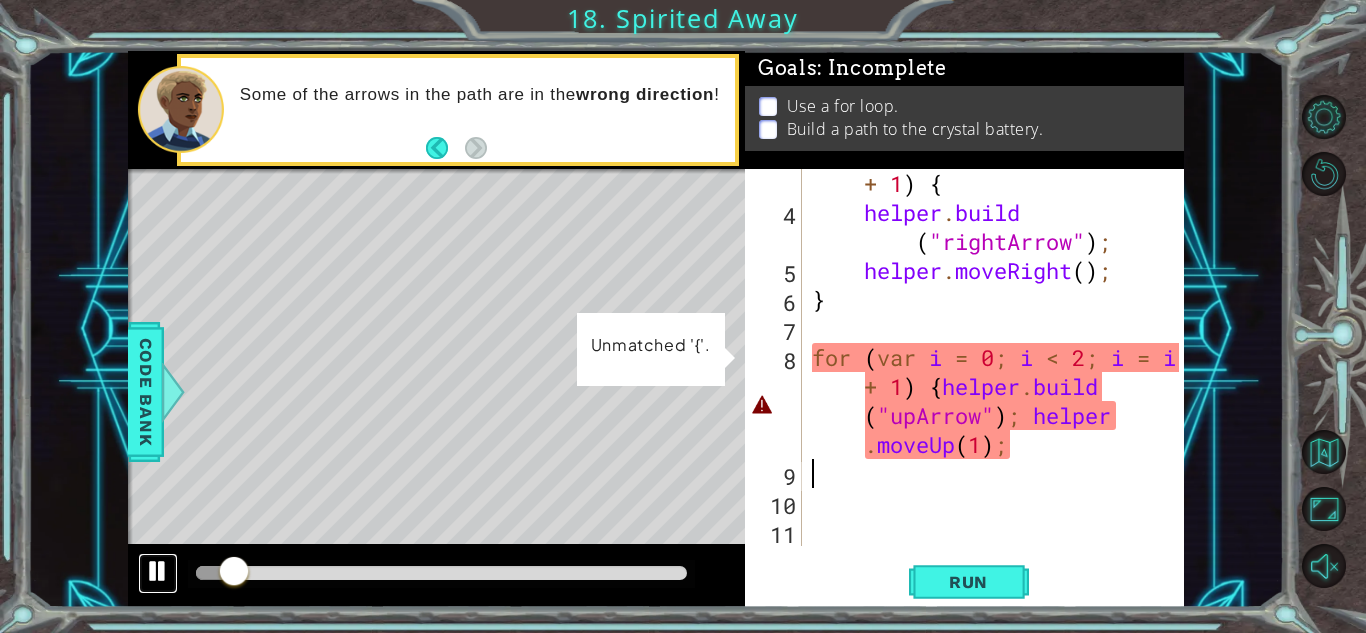 click at bounding box center (158, 571) 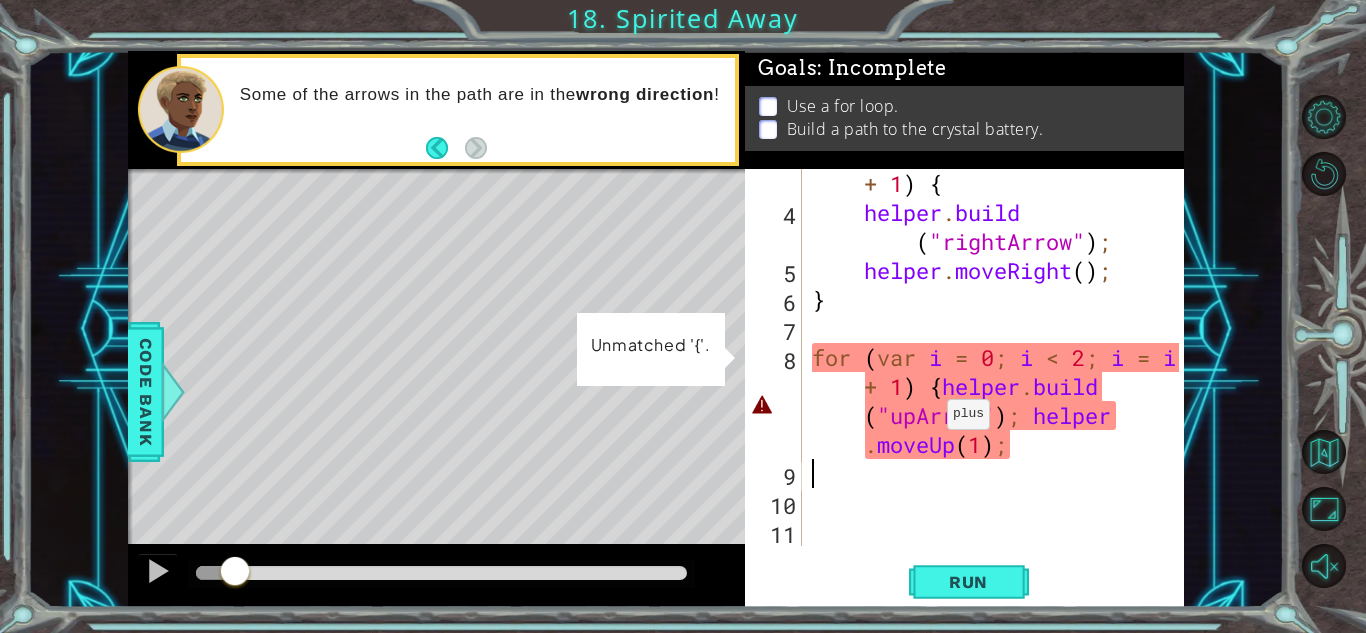 click on "for   ( var   i   =   0 ;   i   <   4 ;   i   =   i        +   1 )   {      helper . build          ( "rightArrow" ) ;      helper . moveRight ( ) ; } for   ( var   i   =   0 ;   i   <   2 ;   i   =   i      +   1 )   { helper . build      ( "upArrow" ) ;   helper      . moveUp ( 1 ) ;" at bounding box center (998, 372) 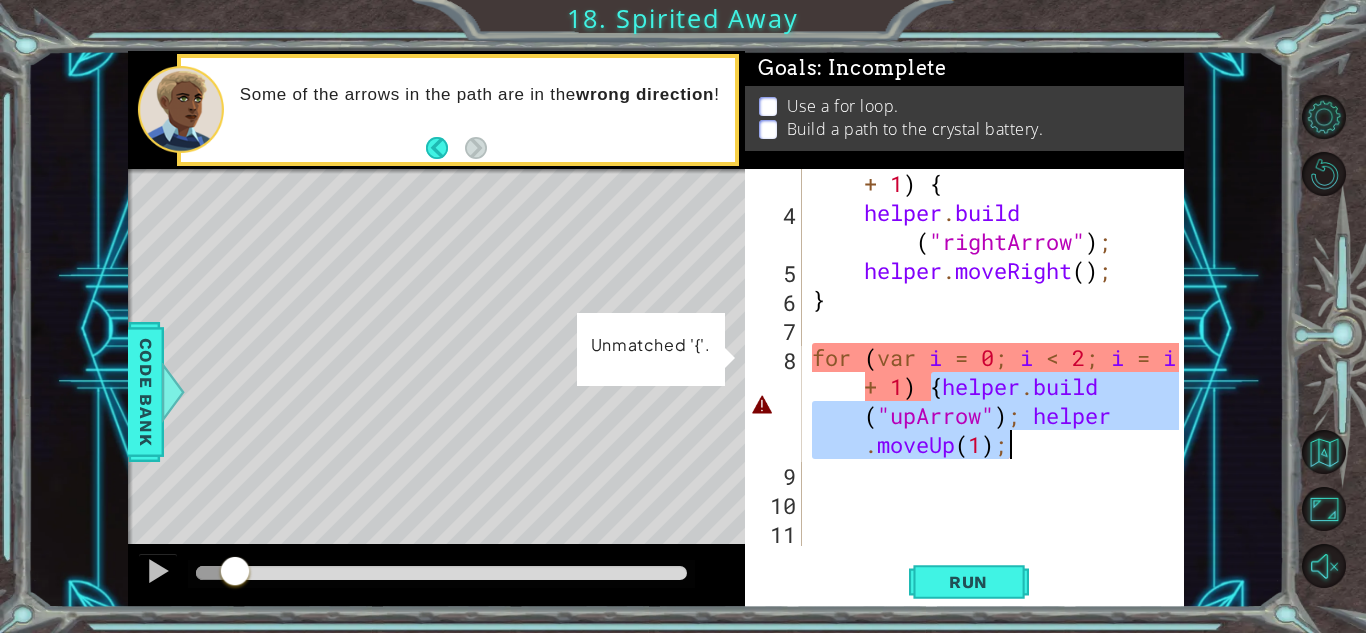 drag, startPoint x: 930, startPoint y: 390, endPoint x: 1017, endPoint y: 449, distance: 105.11898 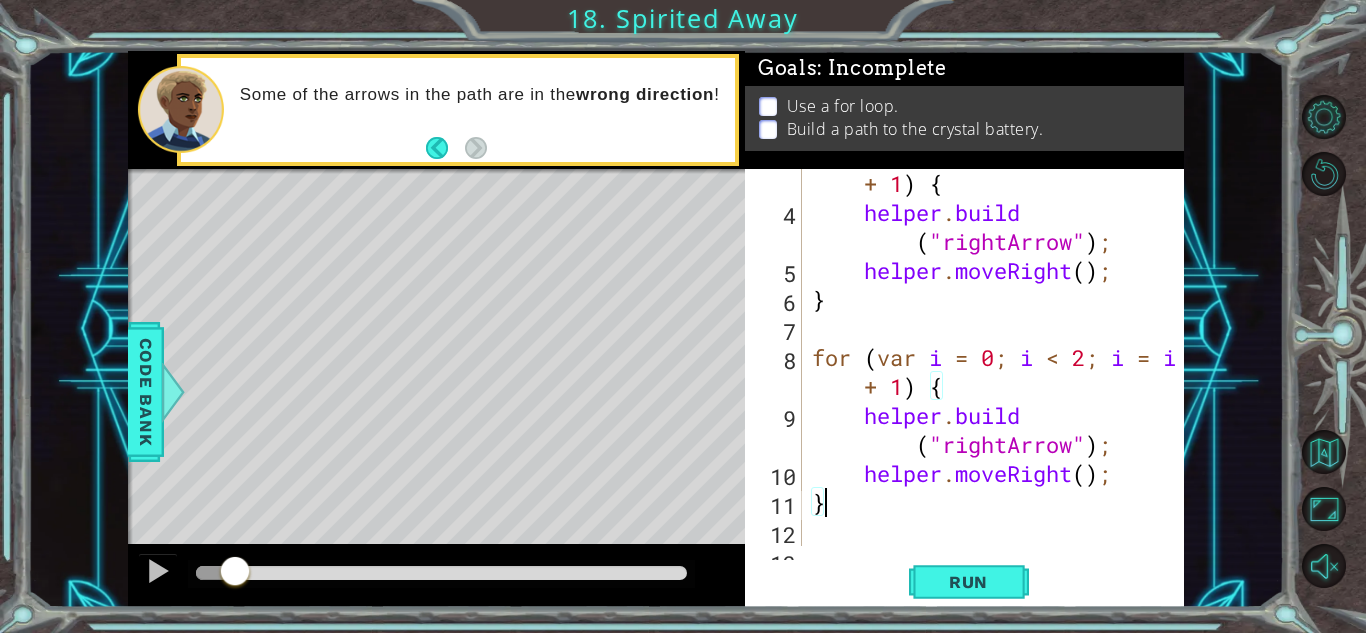 click on "for   ( var   i   =   0 ;   i   <   4 ;   i   =   i        +   1 )   {      helper . build          ( "rightArrow" ) ;      helper . moveRight ( ) ; } for   ( var   i   =   0 ;   i   <   2 ;   i   =   i      +   1 )   {      helper . build          ( "rightArrow" ) ;      helper . moveRight ( ) ; }" at bounding box center (998, 372) 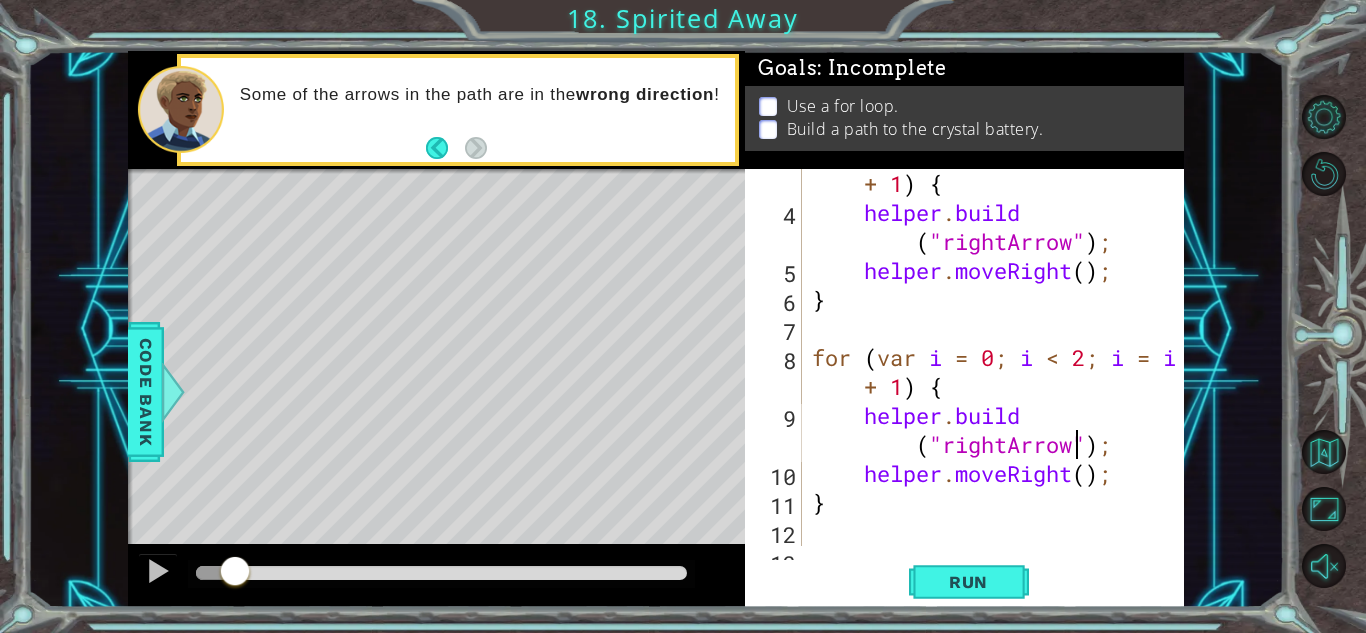 click on "for   ( var   i   =   0 ;   i   <   4 ;   i   =   i        +   1 )   {      helper . build          ( "rightArrow" ) ;      helper . moveRight ( ) ; } for   ( var   i   =   0 ;   i   <   2 ;   i   =   i      +   1 )   {      helper . build          ( "rightArrow" ) ;      helper . moveRight ( ) ; }" at bounding box center (998, 372) 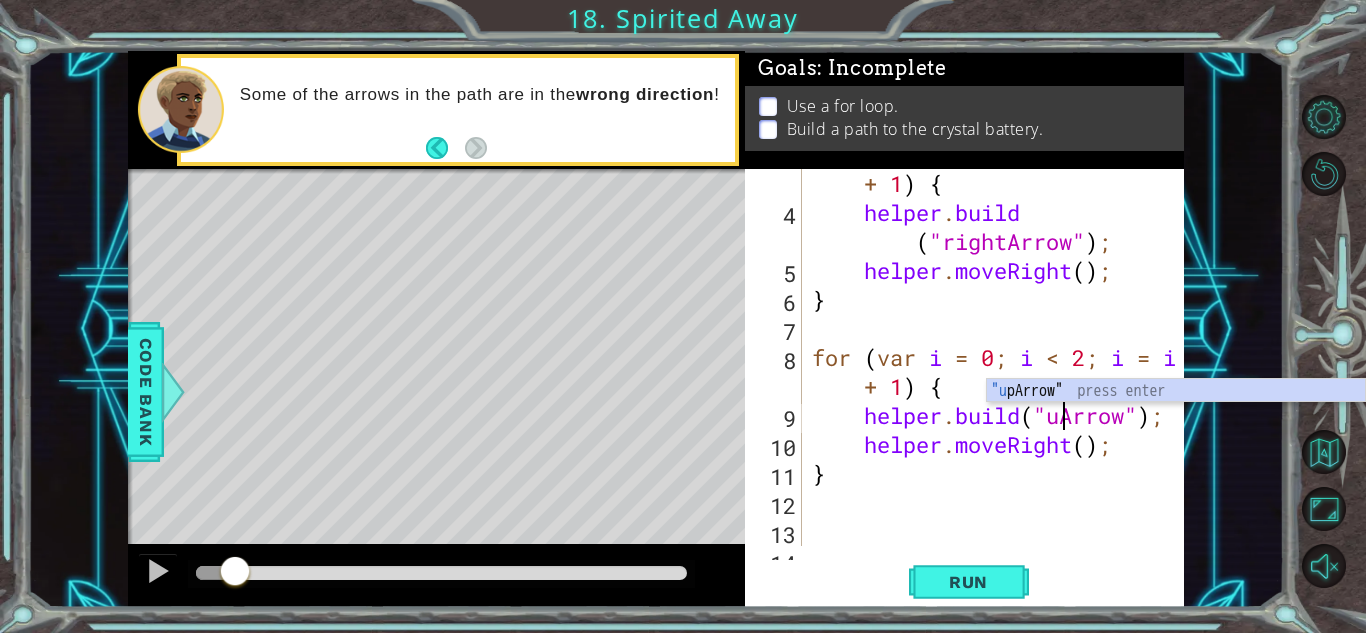 scroll, scrollTop: 0, scrollLeft: 12, axis: horizontal 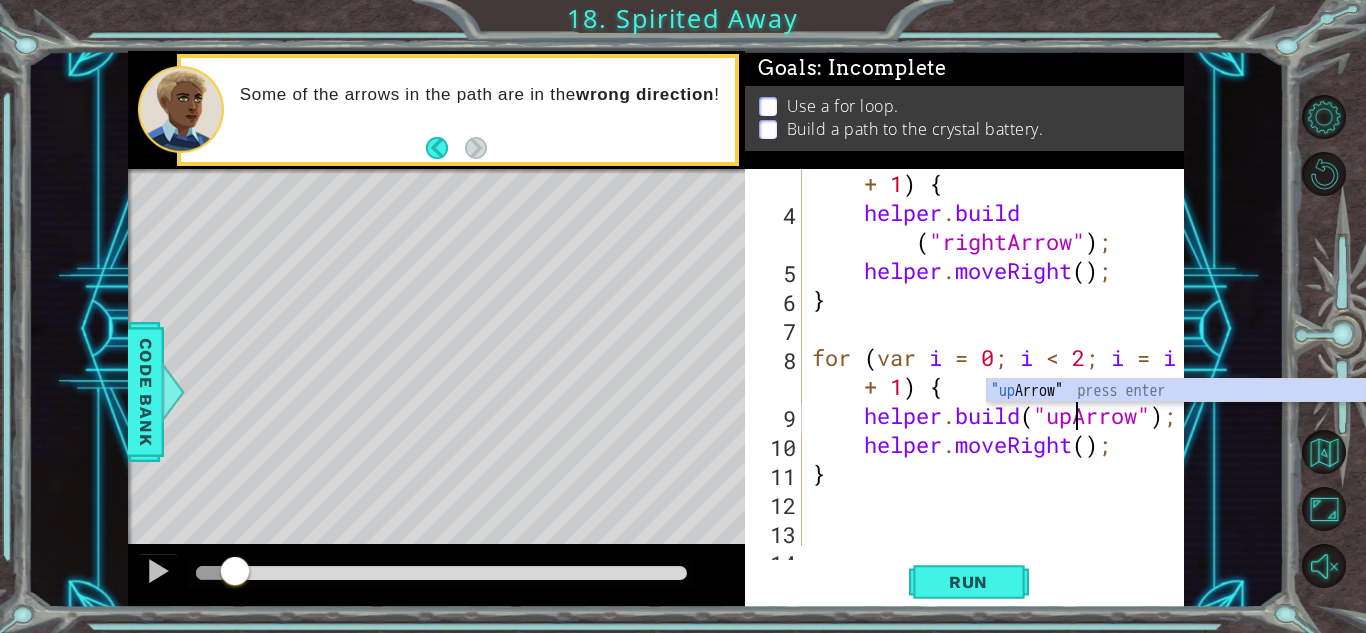 click on "for   ( var   i   =   0 ;   i   <   4 ;   i   =   i        +   1 )   {      helper . build          ( "rightArrow" ) ;      helper . moveRight ( ) ; } for   ( var   i   =   0 ;   i   <   2 ;   i   =   i      +   1 )   {      helper . build ( "upArrow" ) ;      helper . moveRight ( ) ; }" at bounding box center [998, 372] 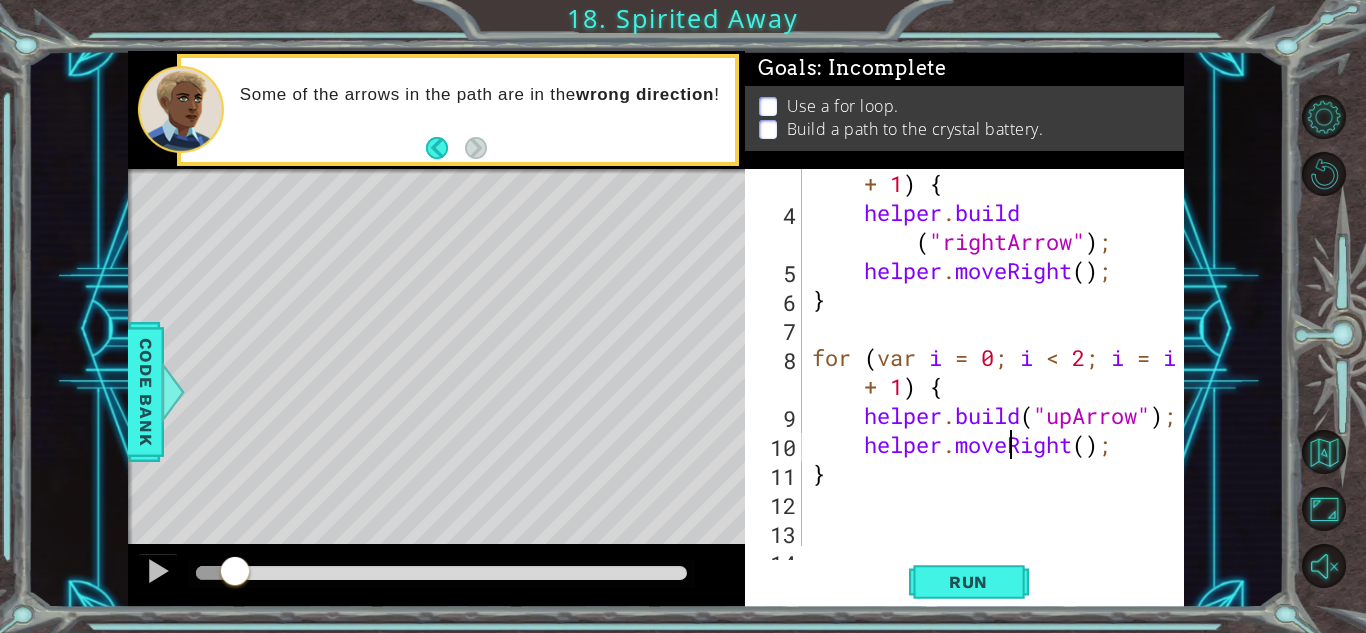 click on "for   ( var   i   =   0 ;   i   <   4 ;   i   =   i        +   1 )   {      helper . build          ( "rightArrow" ) ;      helper . moveRight ( ) ; } for   ( var   i   =   0 ;   i   <   2 ;   i   =   i      +   1 )   {      helper . build ( "upArrow" ) ;      helper . moveRight ( ) ; }" at bounding box center [998, 372] 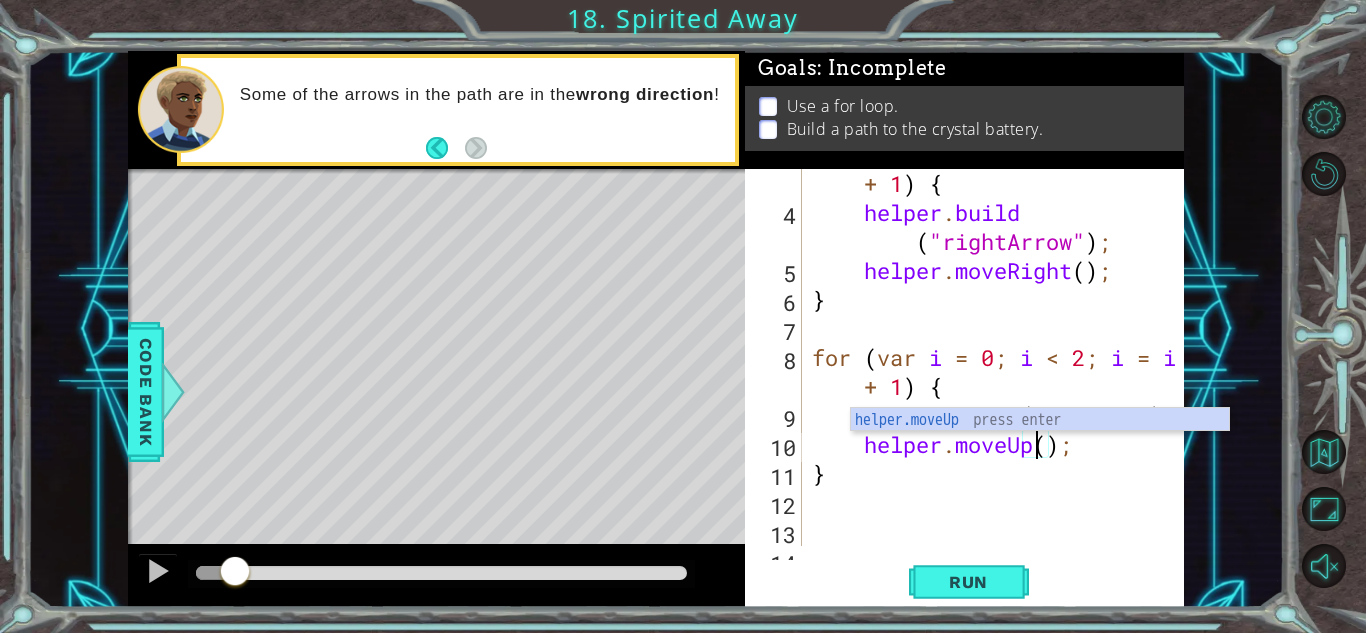 scroll, scrollTop: 0, scrollLeft: 10, axis: horizontal 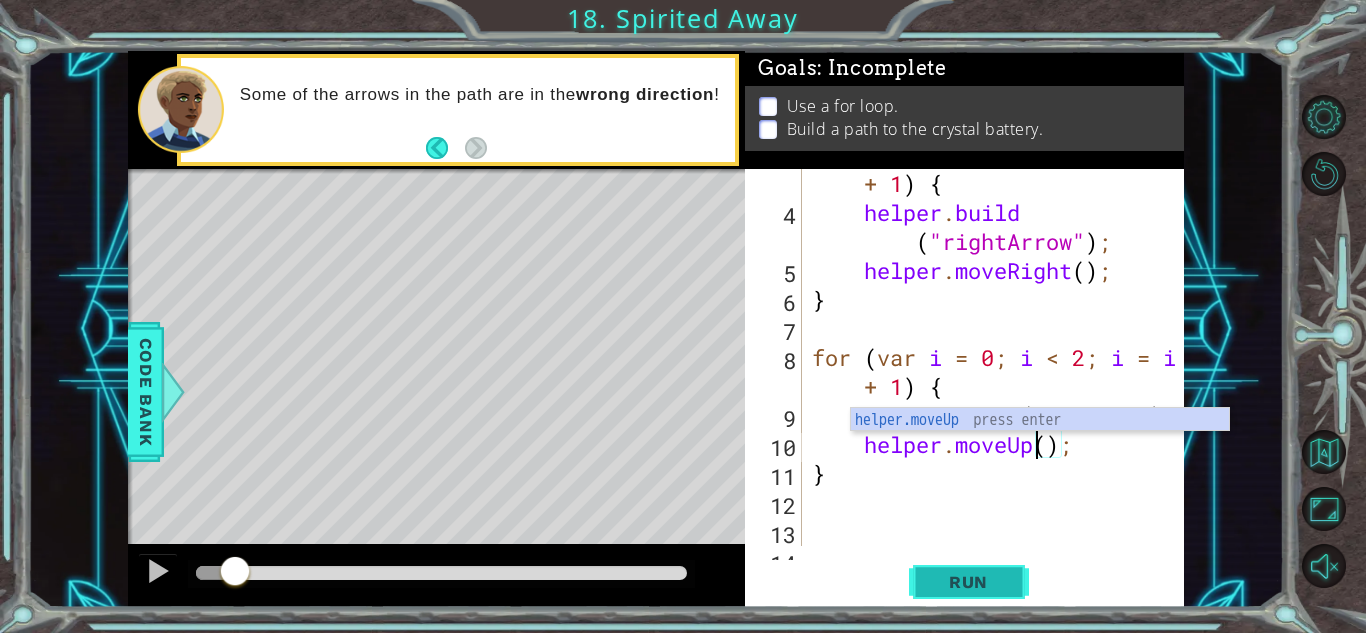 type on "helper.moveUp();" 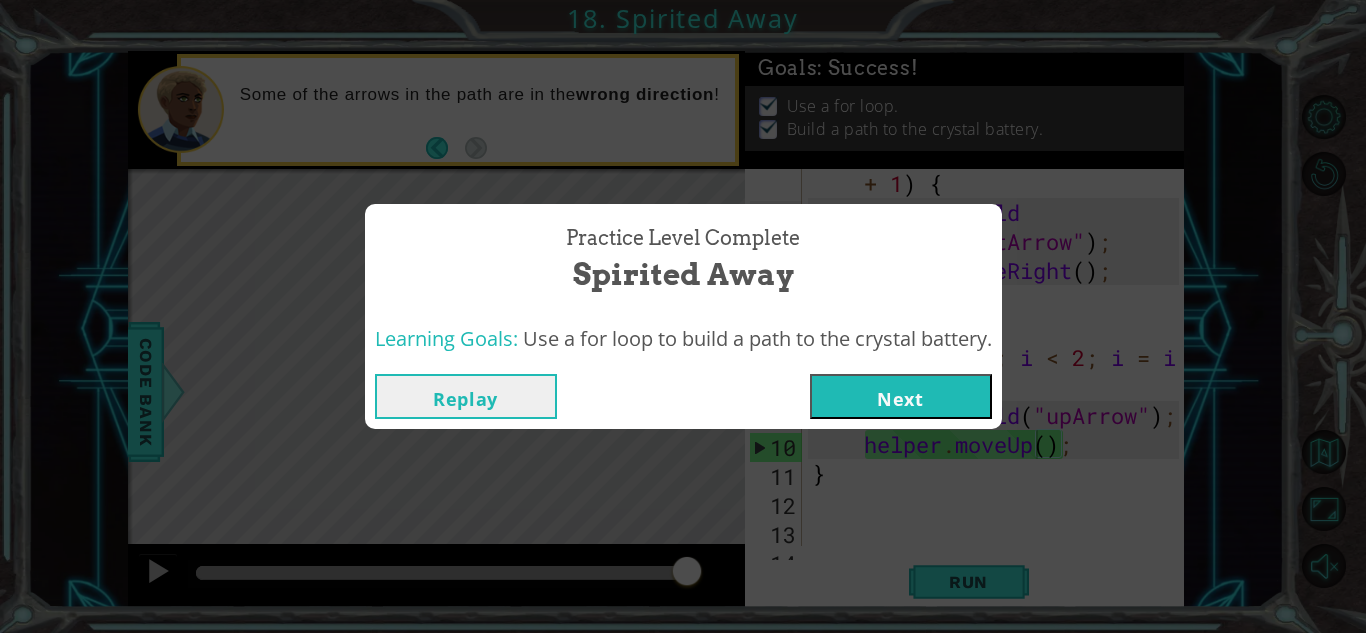 click on "Next" at bounding box center (901, 396) 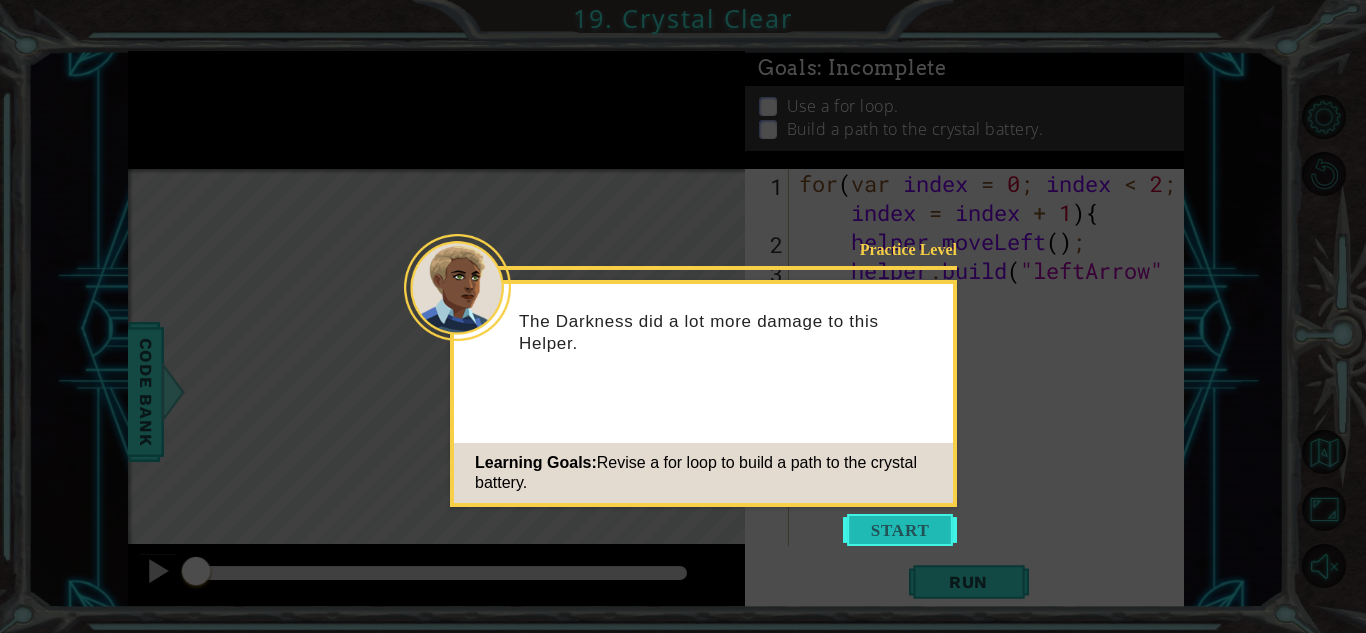 click at bounding box center (900, 530) 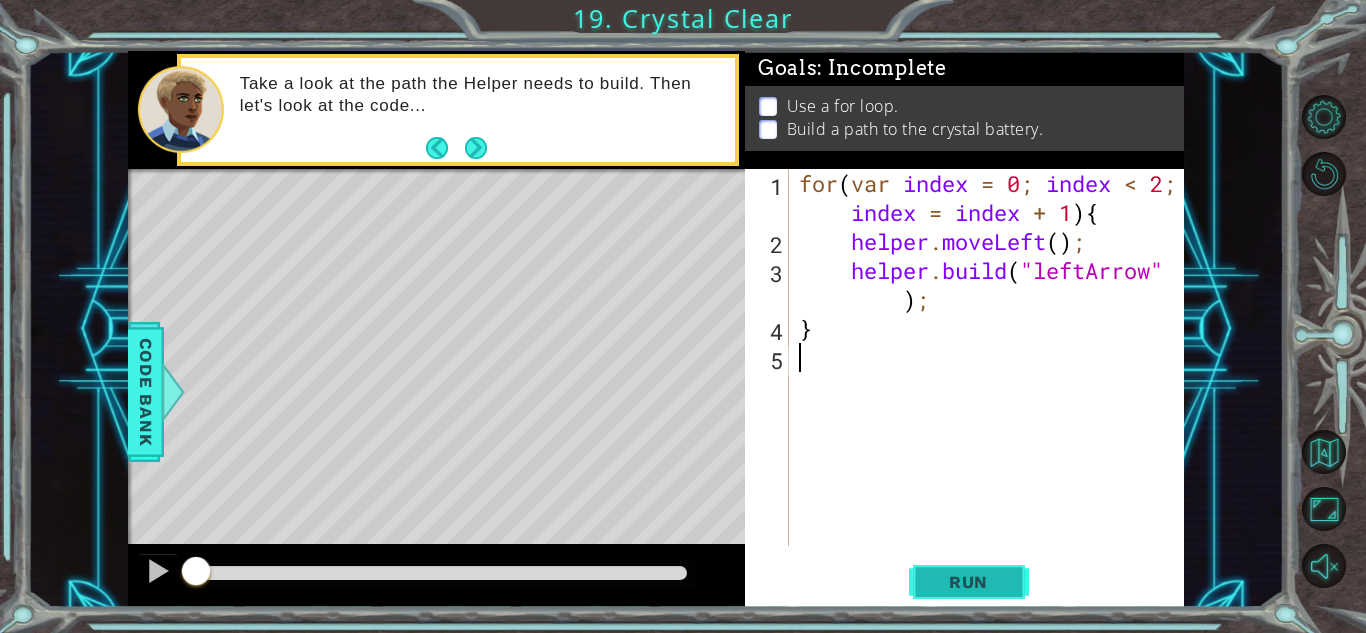 click on "Run" at bounding box center (969, 582) 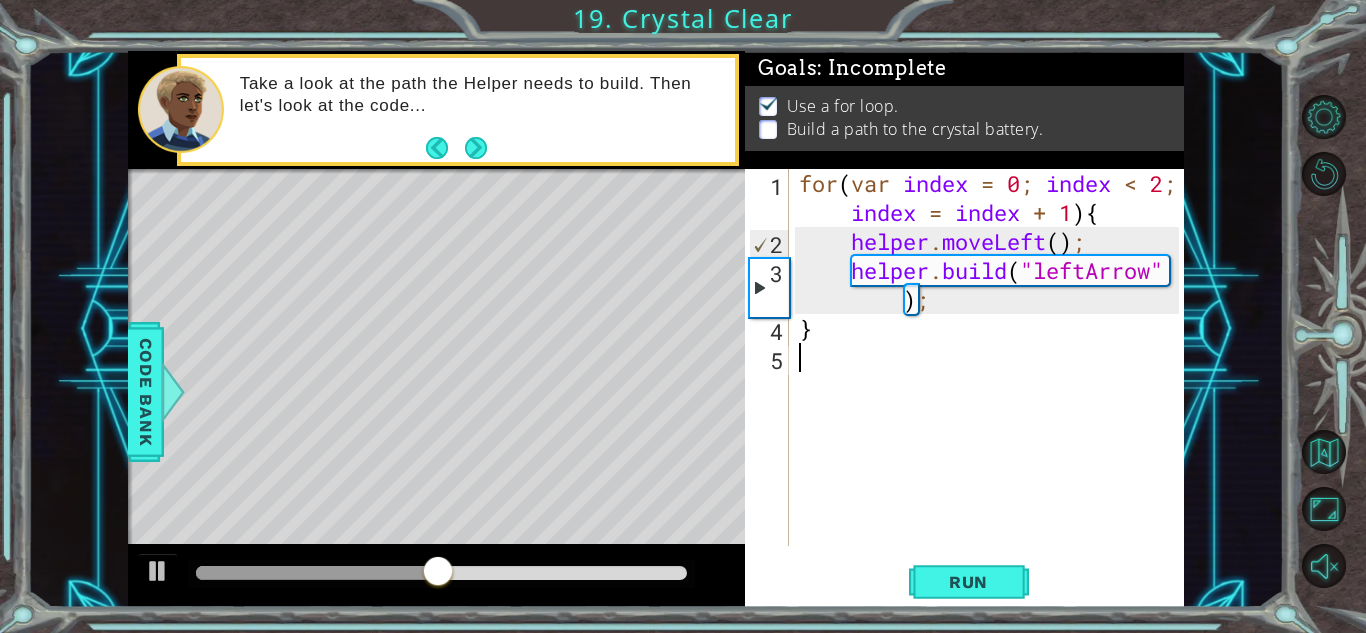 click on "for ( var   index   =   0 ;   index   <   2 ;        index   =   index   +   1 ) {      helper . moveLeft ( ) ;      helper . build ( "leftArrow"          ) ; }" at bounding box center (992, 401) 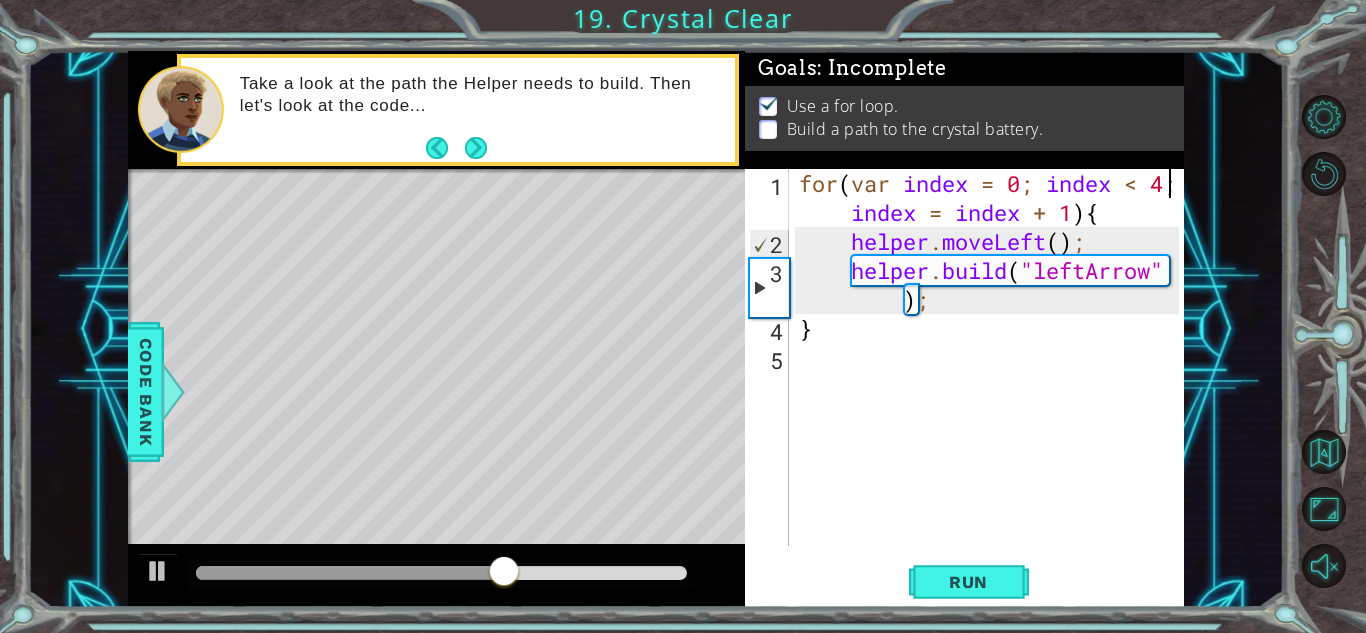 scroll, scrollTop: 0, scrollLeft: 16, axis: horizontal 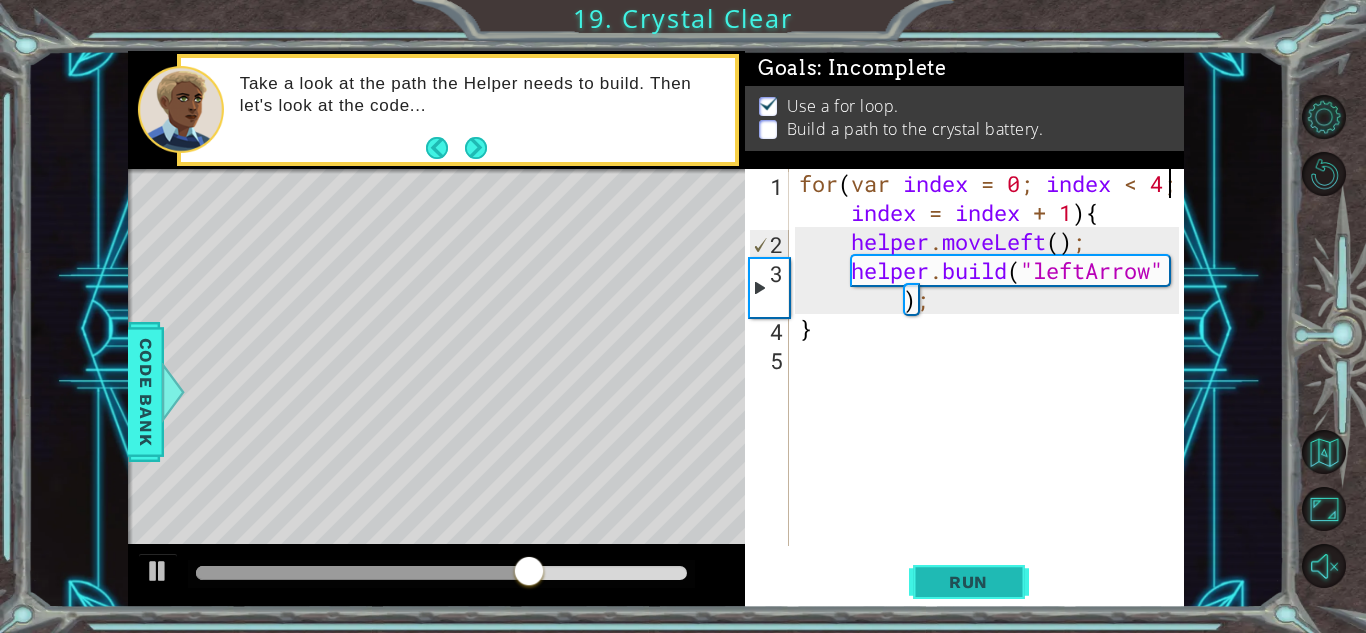 type on "for(var index = 0; index < 4; index = index + 1){" 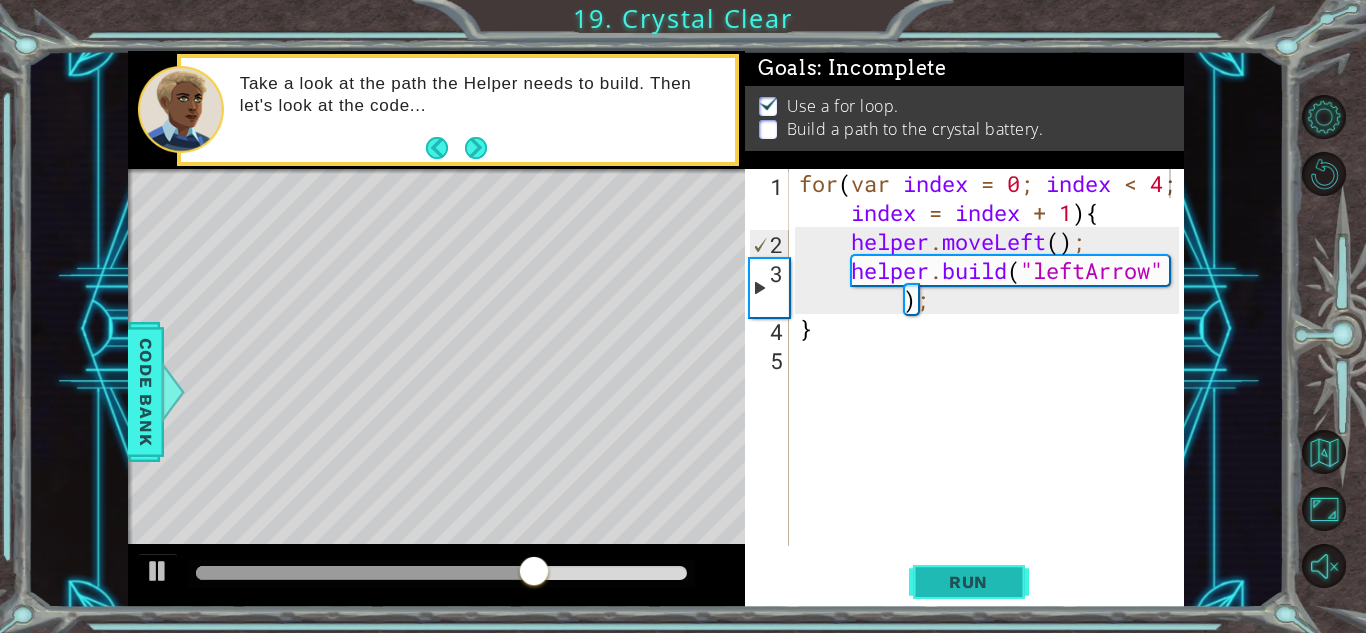 click on "Run" at bounding box center [968, 582] 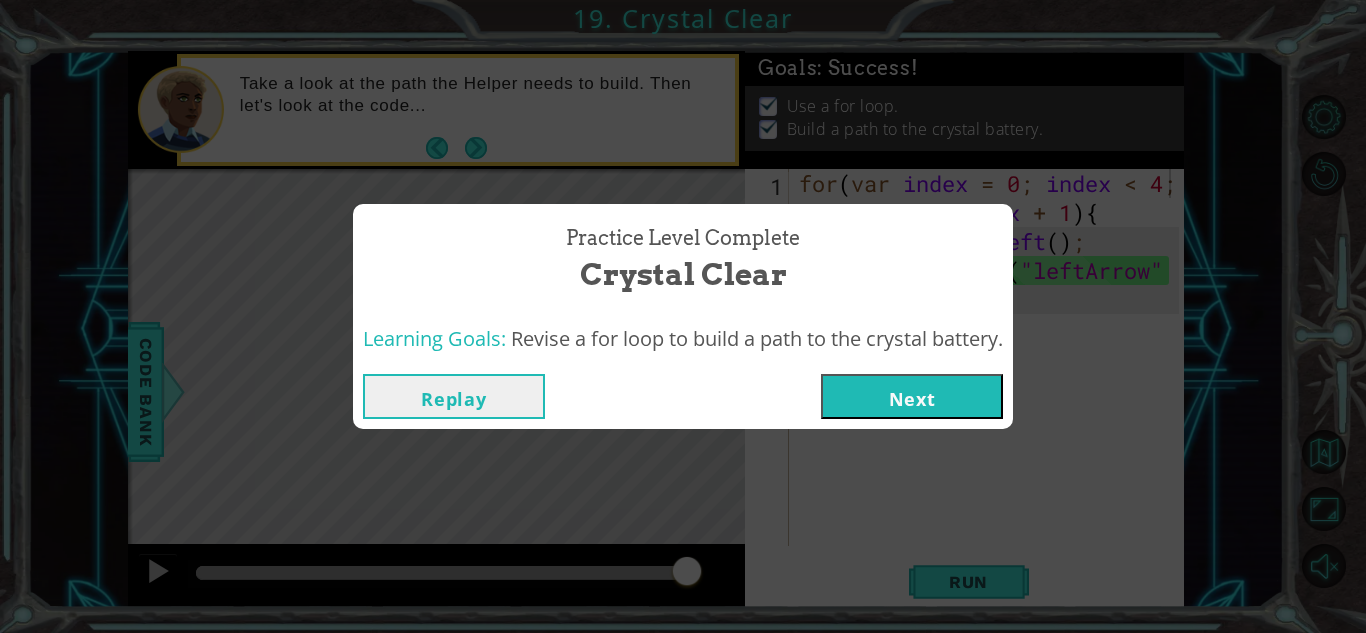 click on "Next" at bounding box center [912, 396] 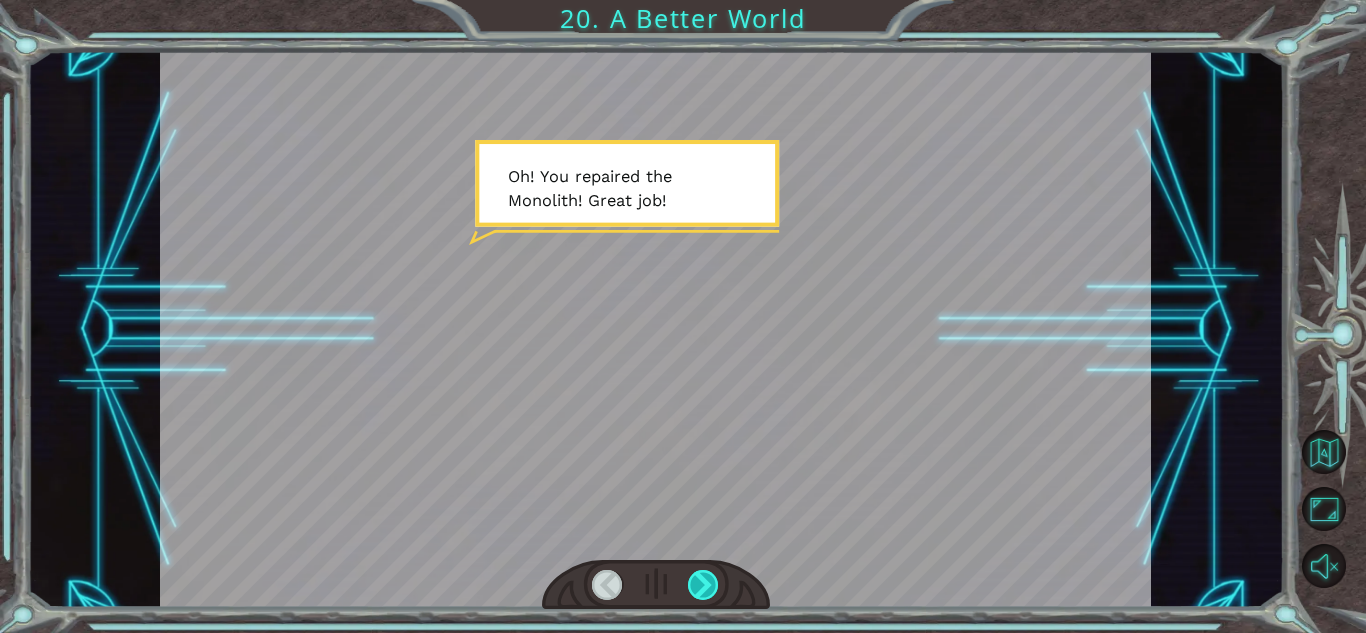 click at bounding box center (703, 585) 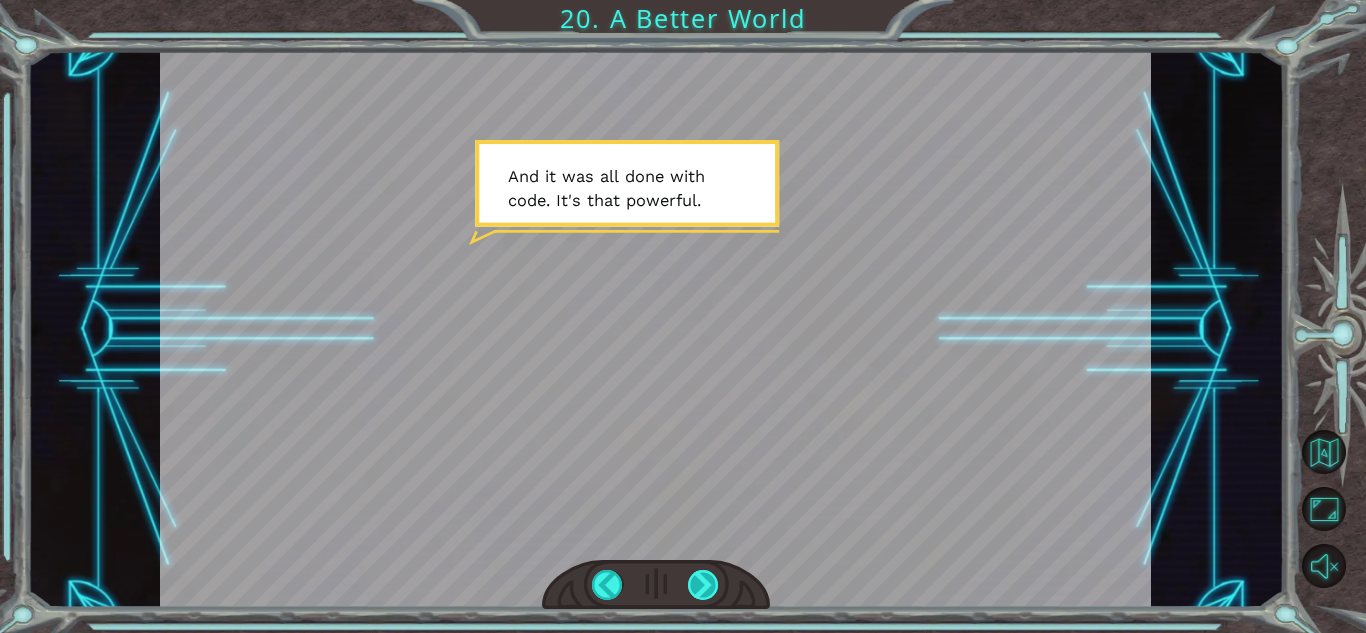 click at bounding box center [703, 585] 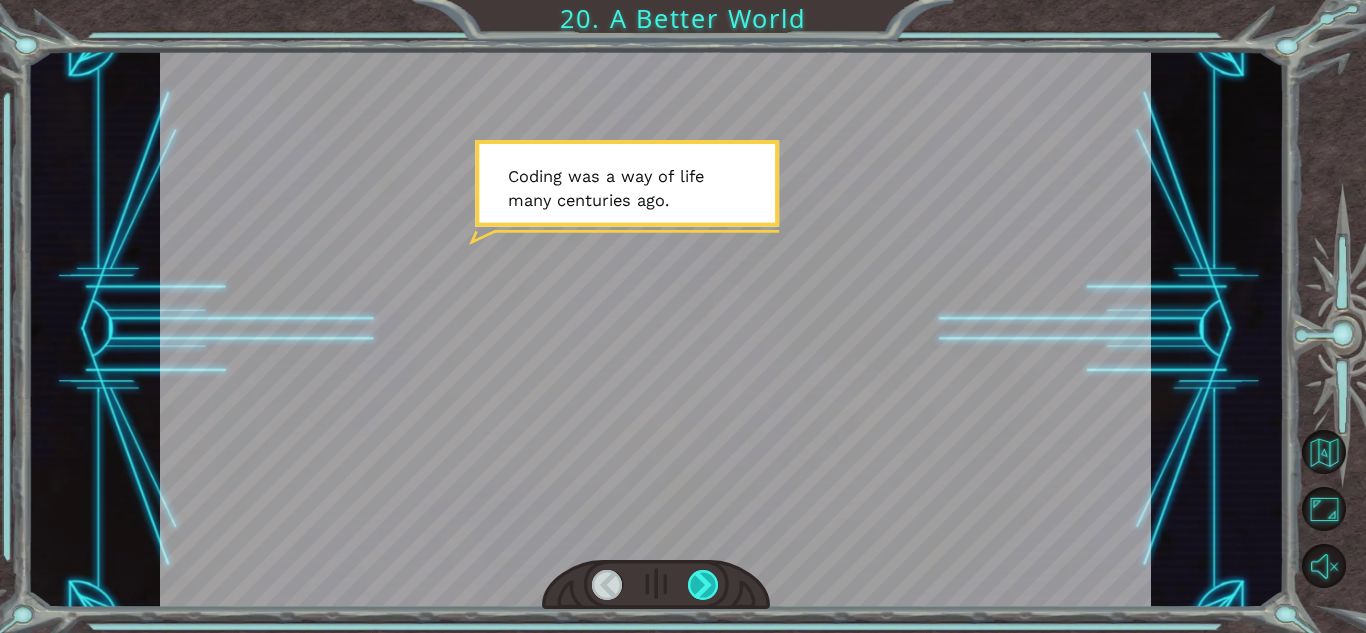click at bounding box center (703, 585) 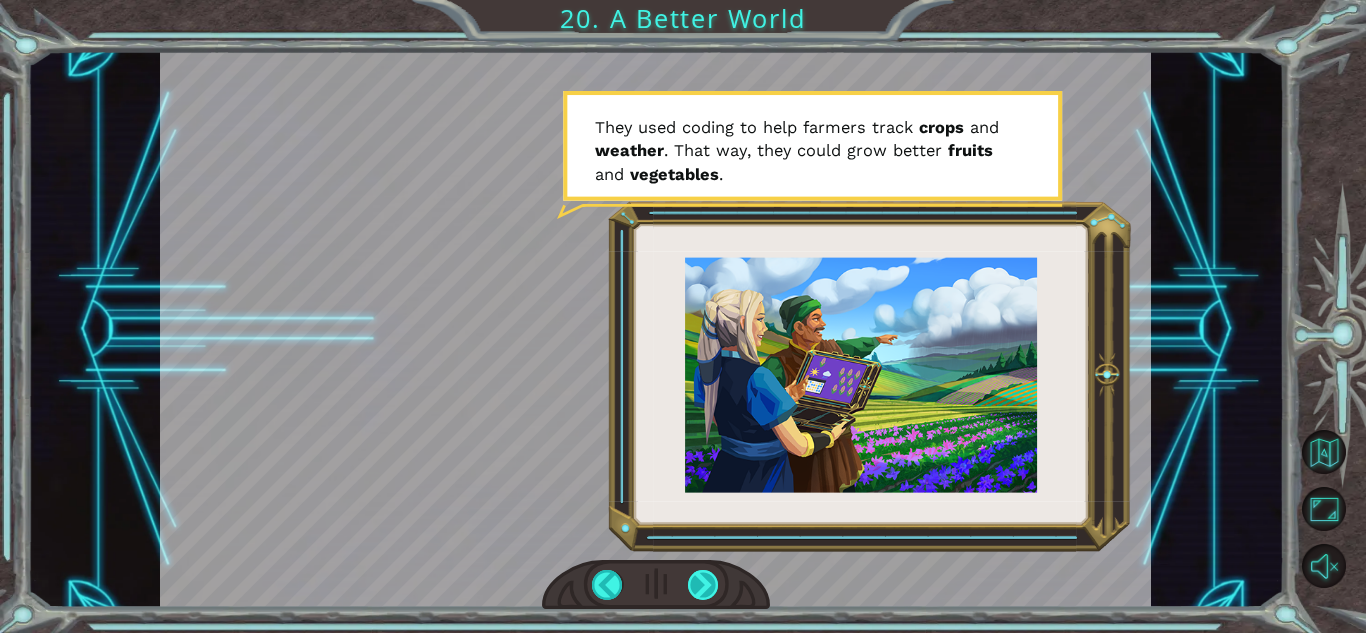 click at bounding box center (703, 585) 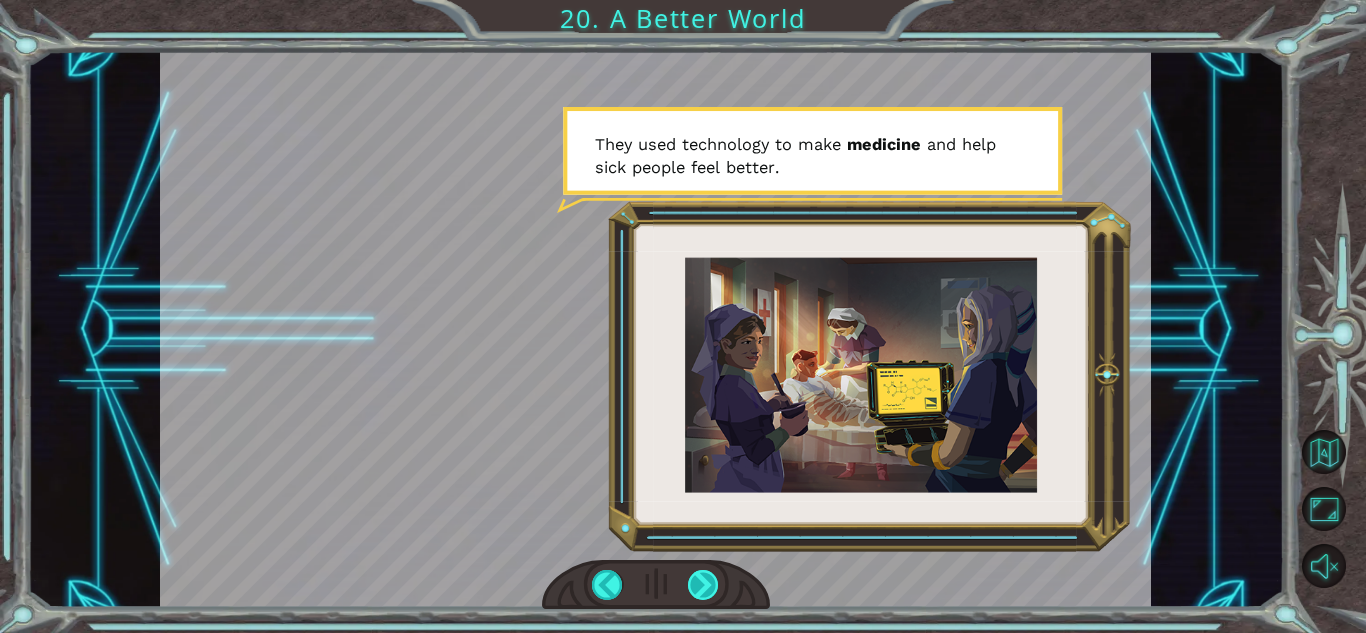 click at bounding box center (703, 585) 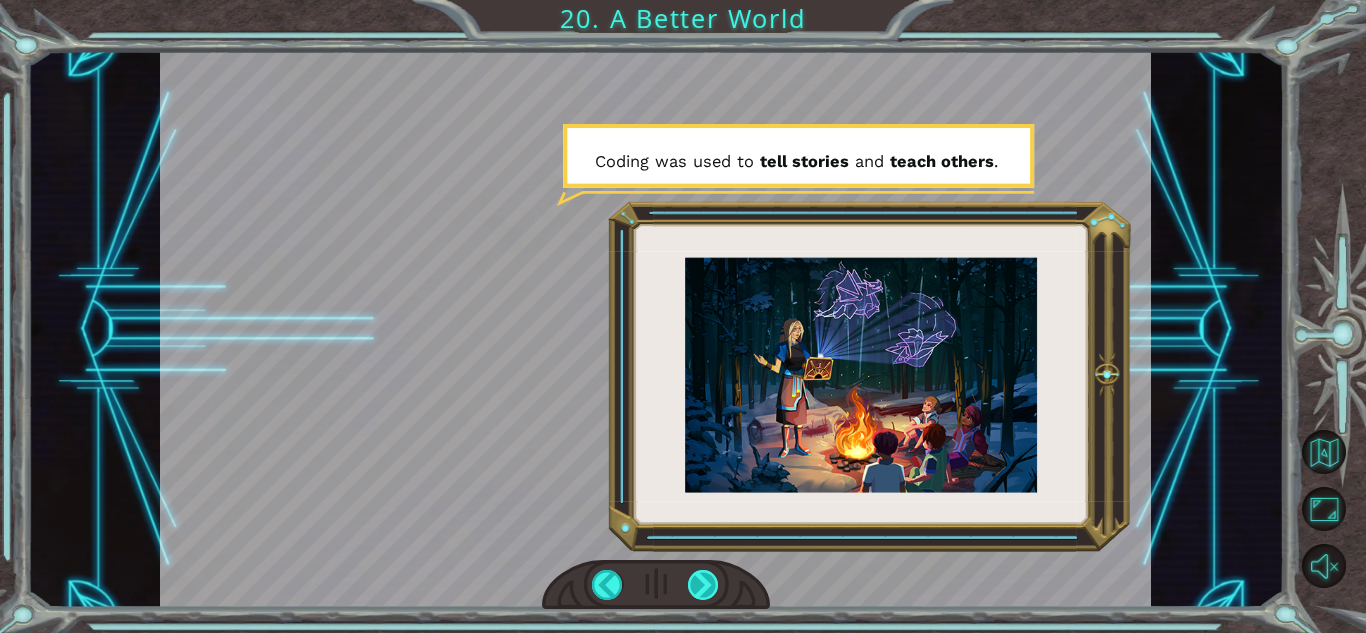 click at bounding box center [703, 585] 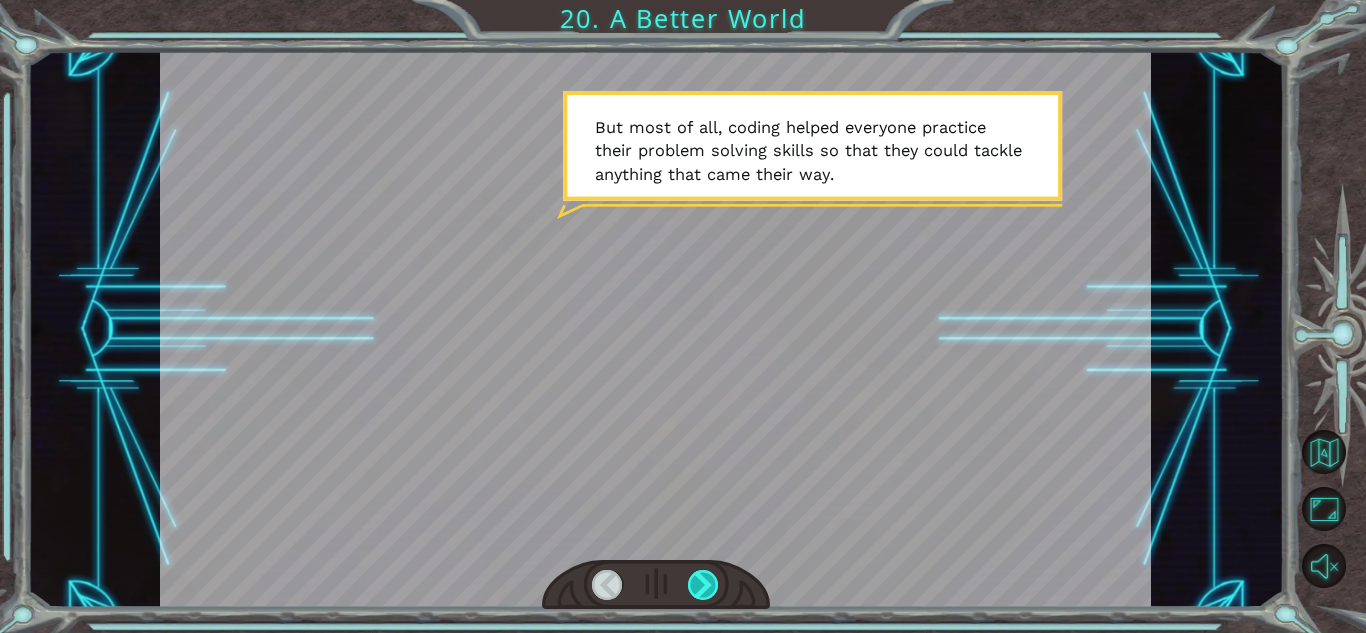 click at bounding box center [703, 585] 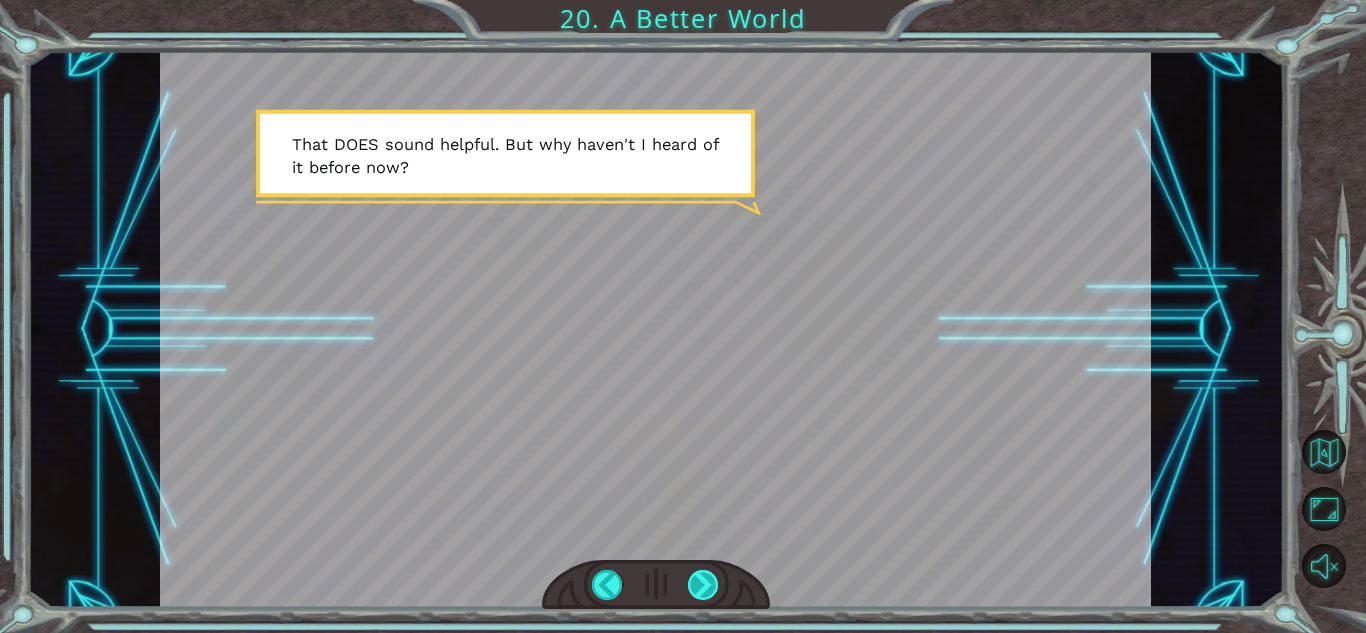 click at bounding box center (703, 585) 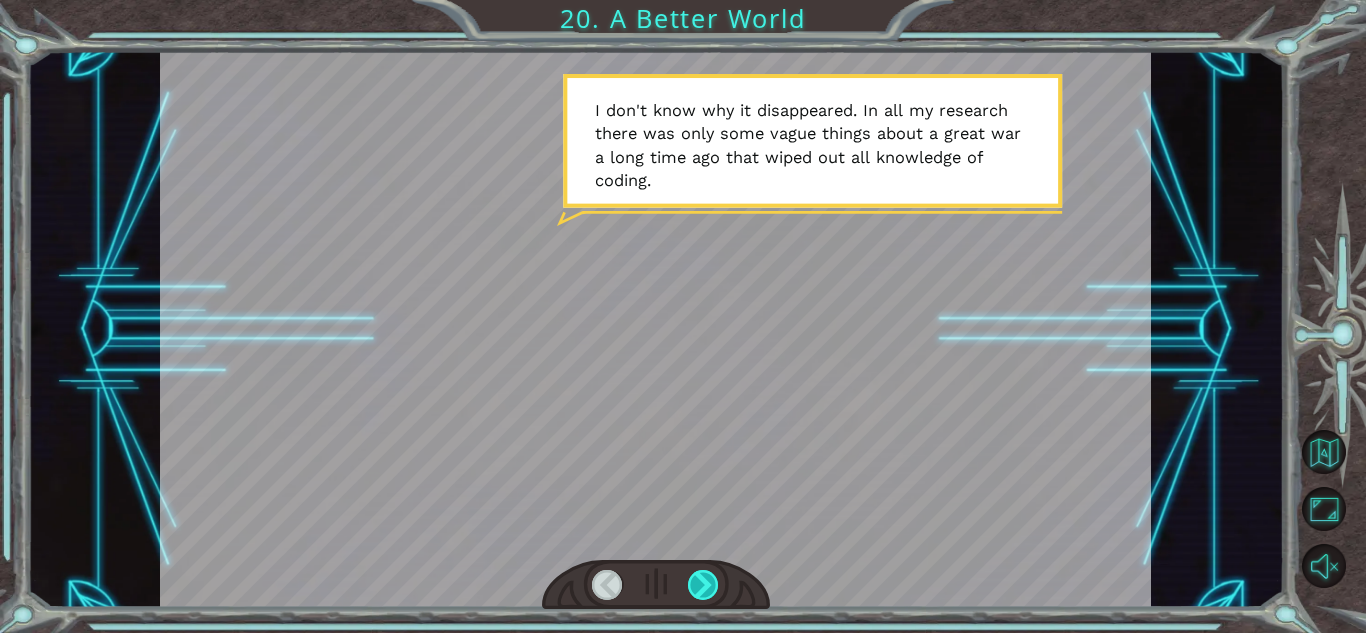 click at bounding box center [703, 585] 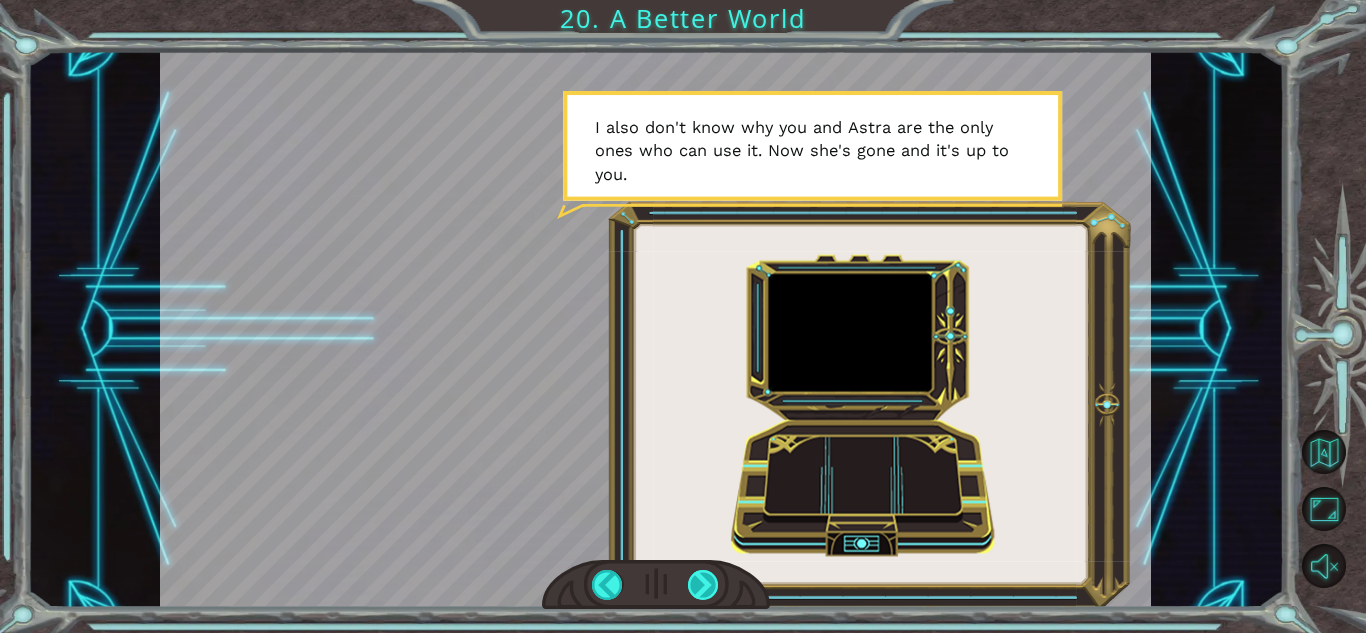 click at bounding box center (703, 585) 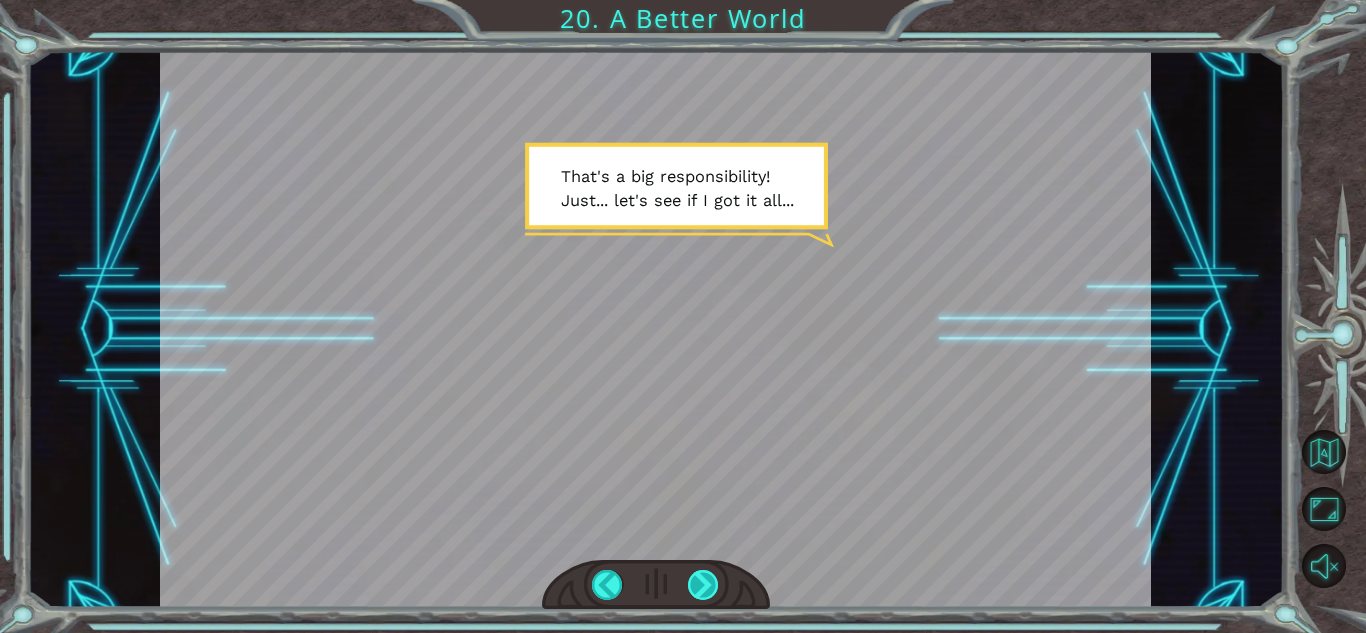 click at bounding box center (703, 585) 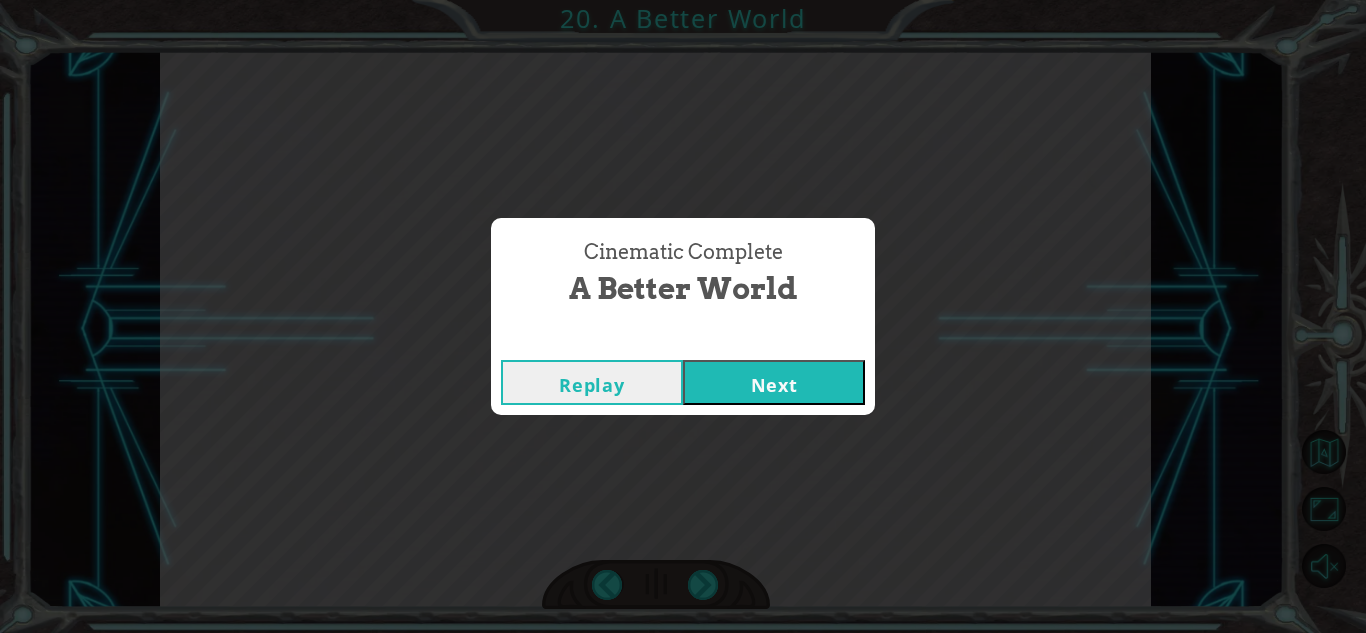 click on "Next" at bounding box center (774, 382) 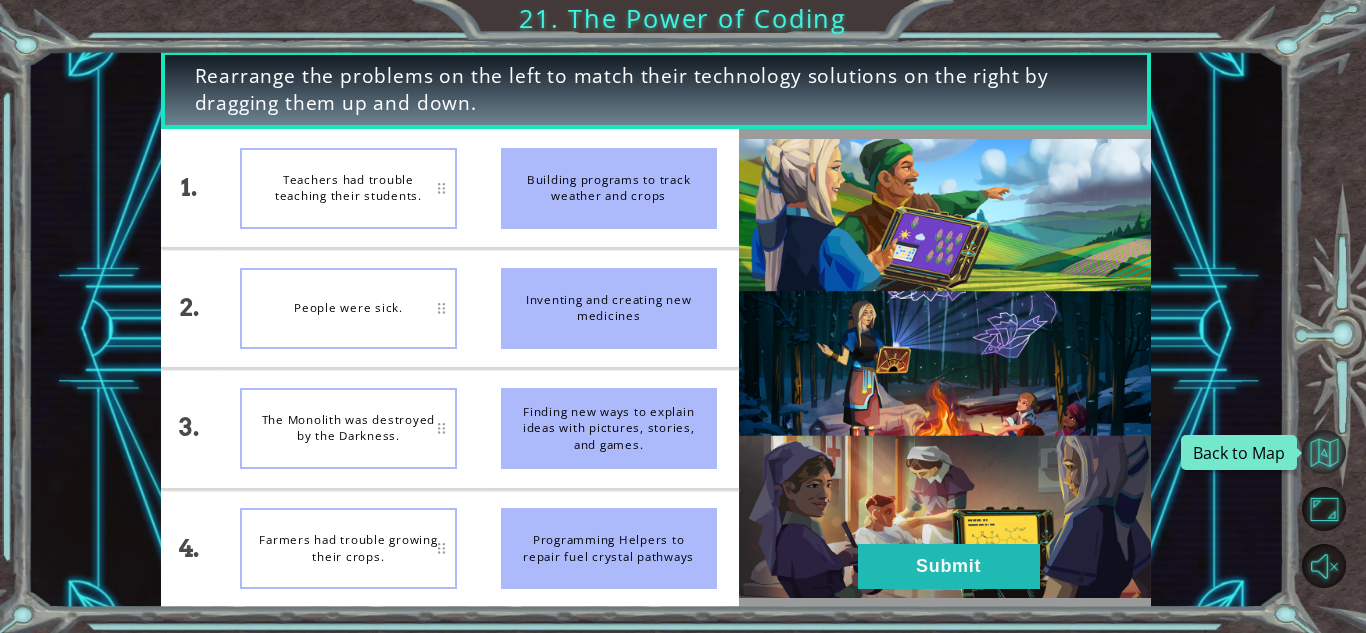 click at bounding box center (1324, 452) 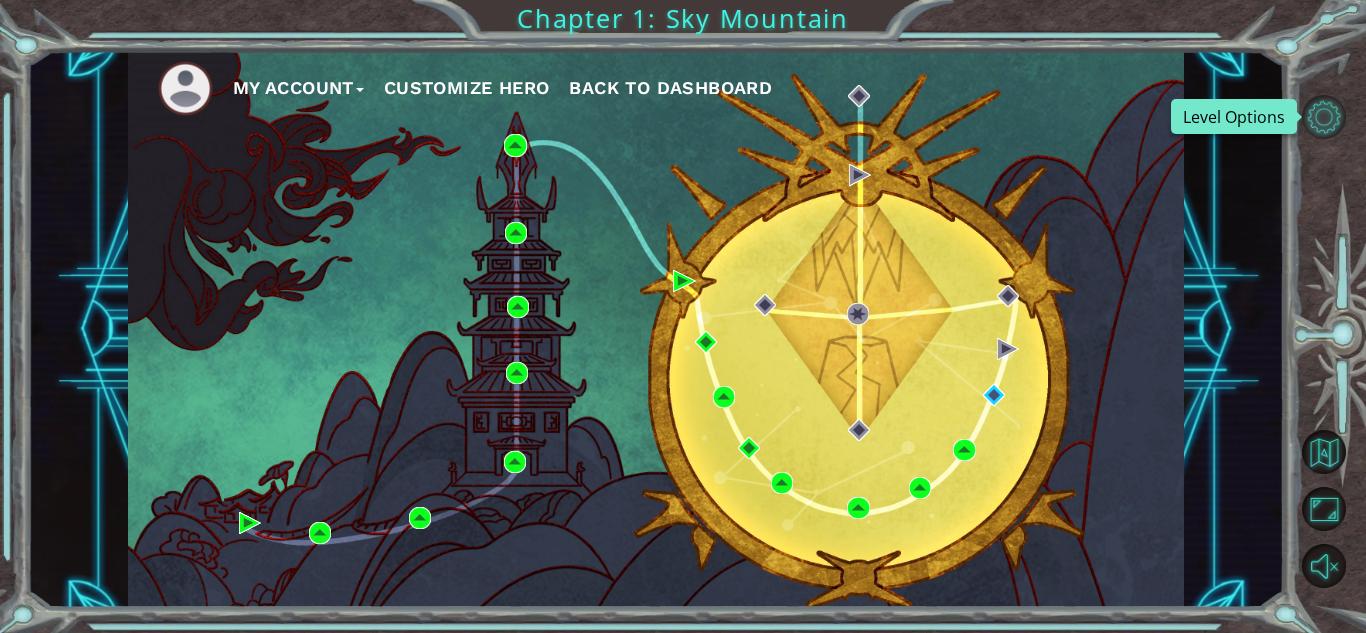 click at bounding box center [1324, 117] 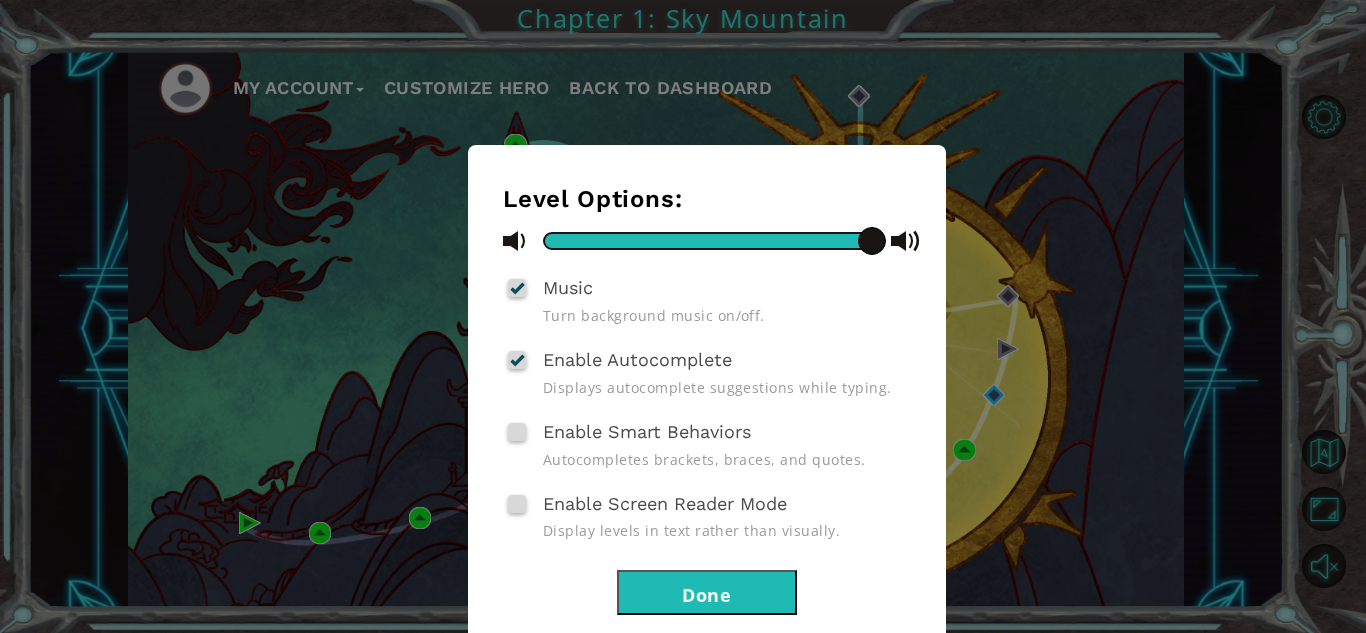 click on "Done" at bounding box center [707, 592] 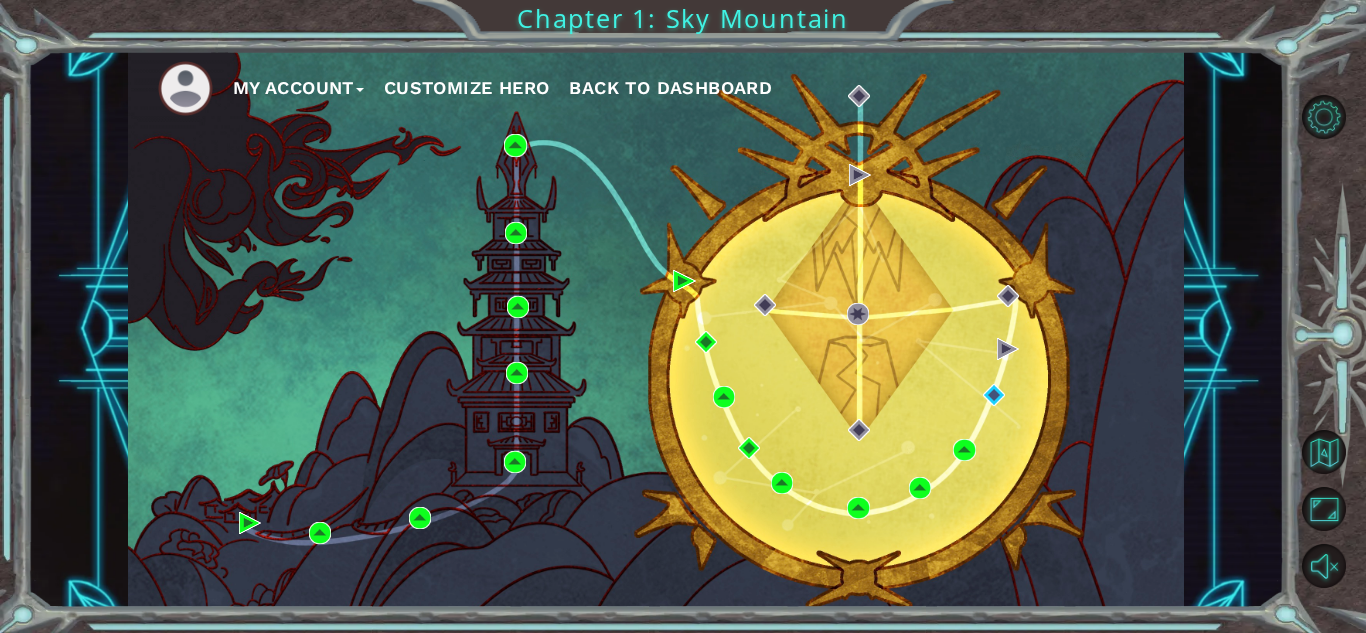 click on "My Account" at bounding box center (298, 88) 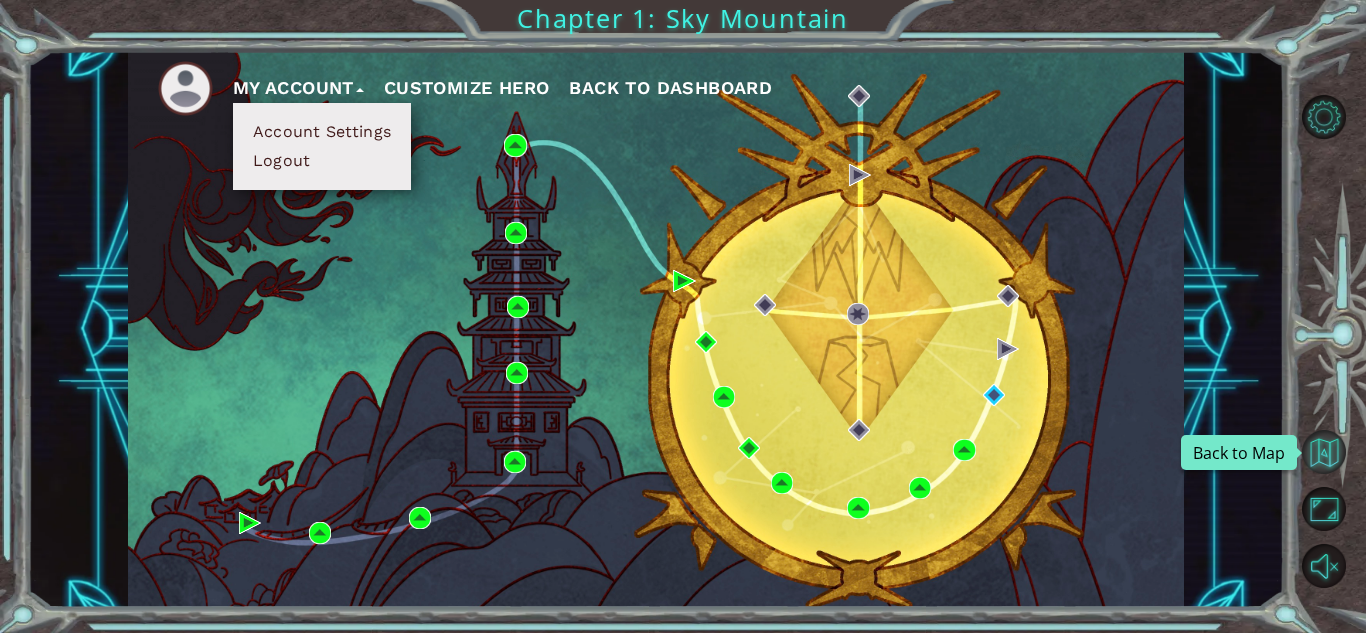 click at bounding box center (1324, 452) 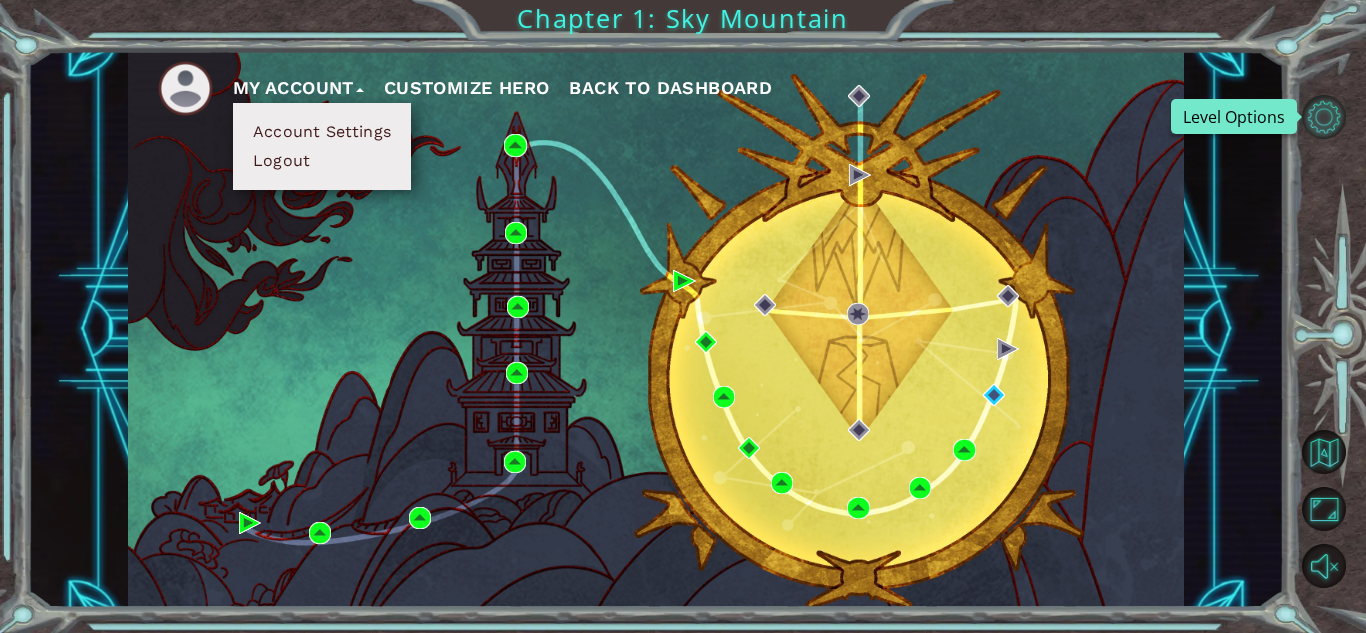 click at bounding box center [1324, 117] 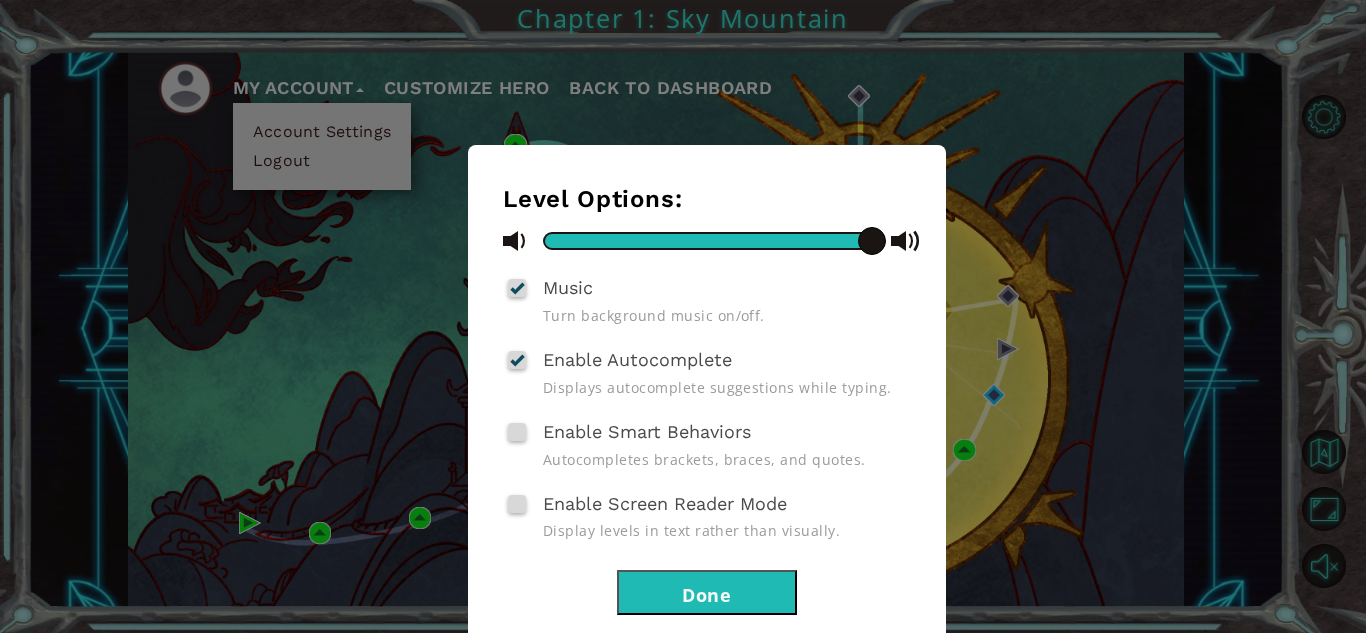 click on "Done" at bounding box center [707, 592] 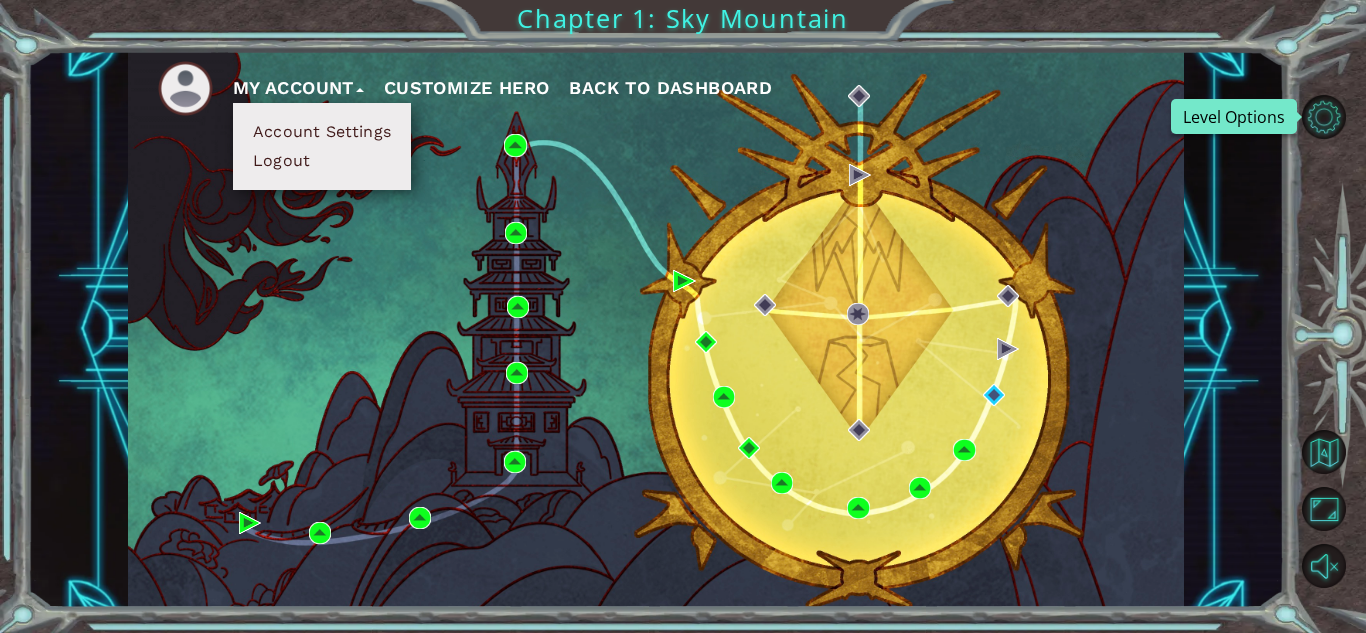 click on "My Account
Account Settings
Logout
Customize Hero
Back to Dashboard" at bounding box center (656, 329) 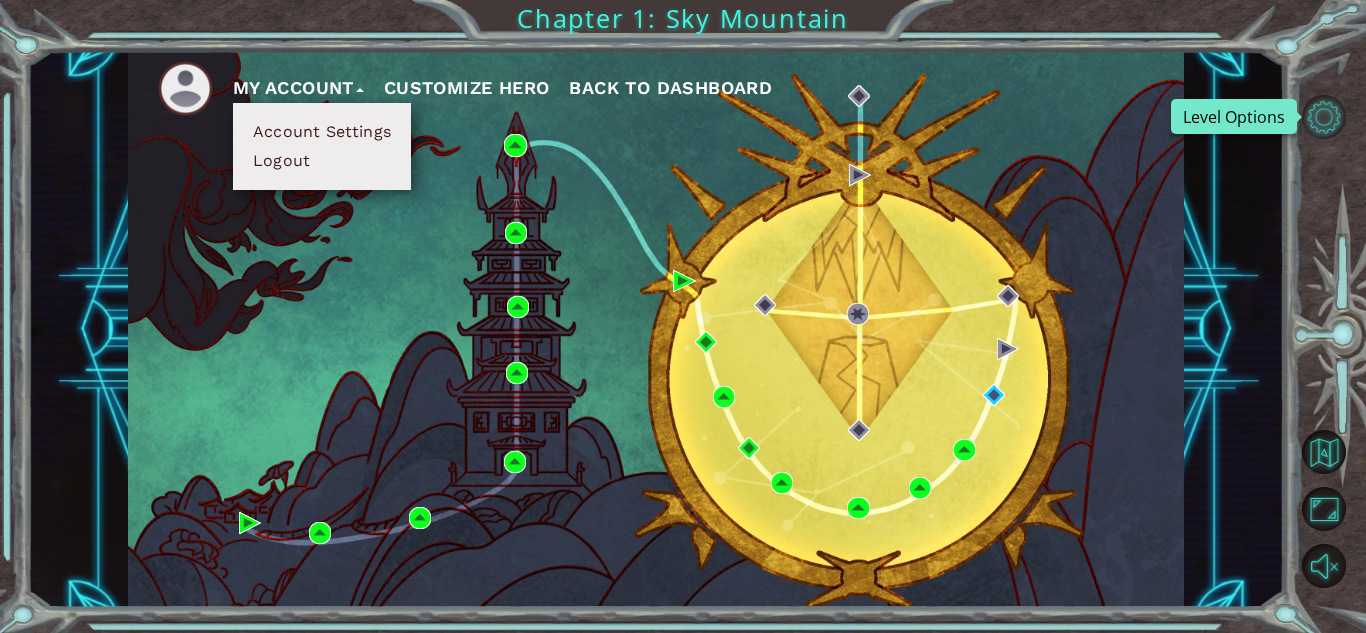 click at bounding box center [1324, 117] 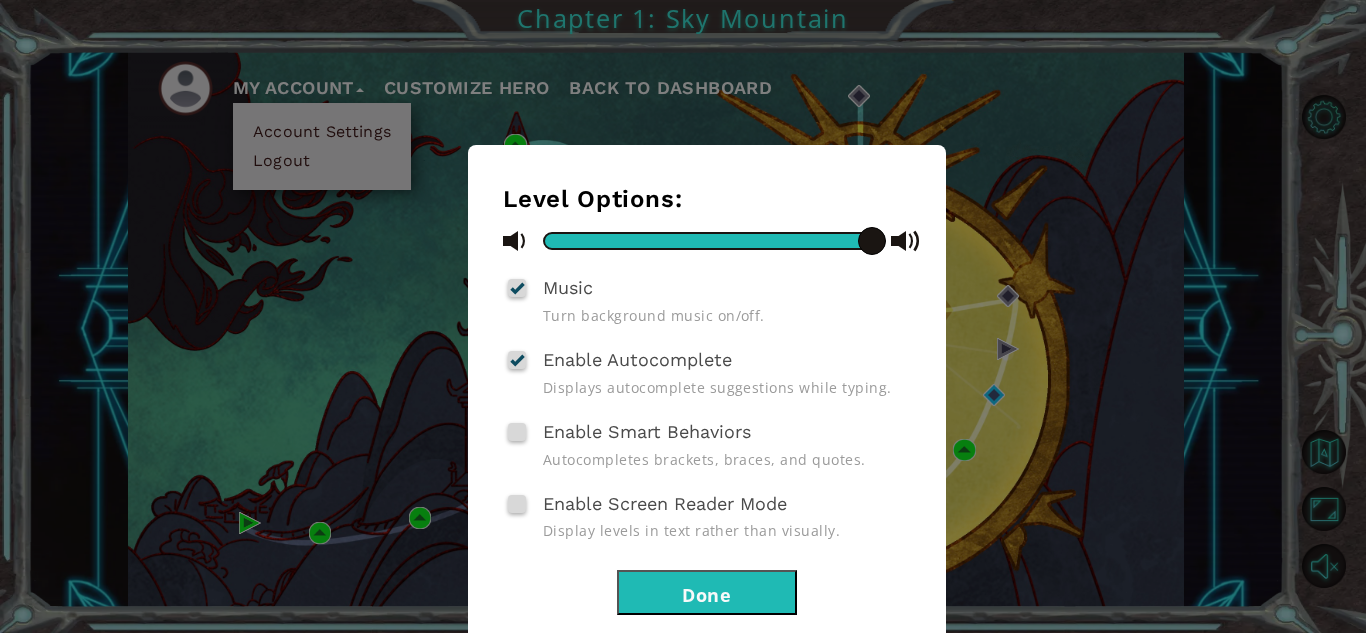 click on "Done" at bounding box center [707, 592] 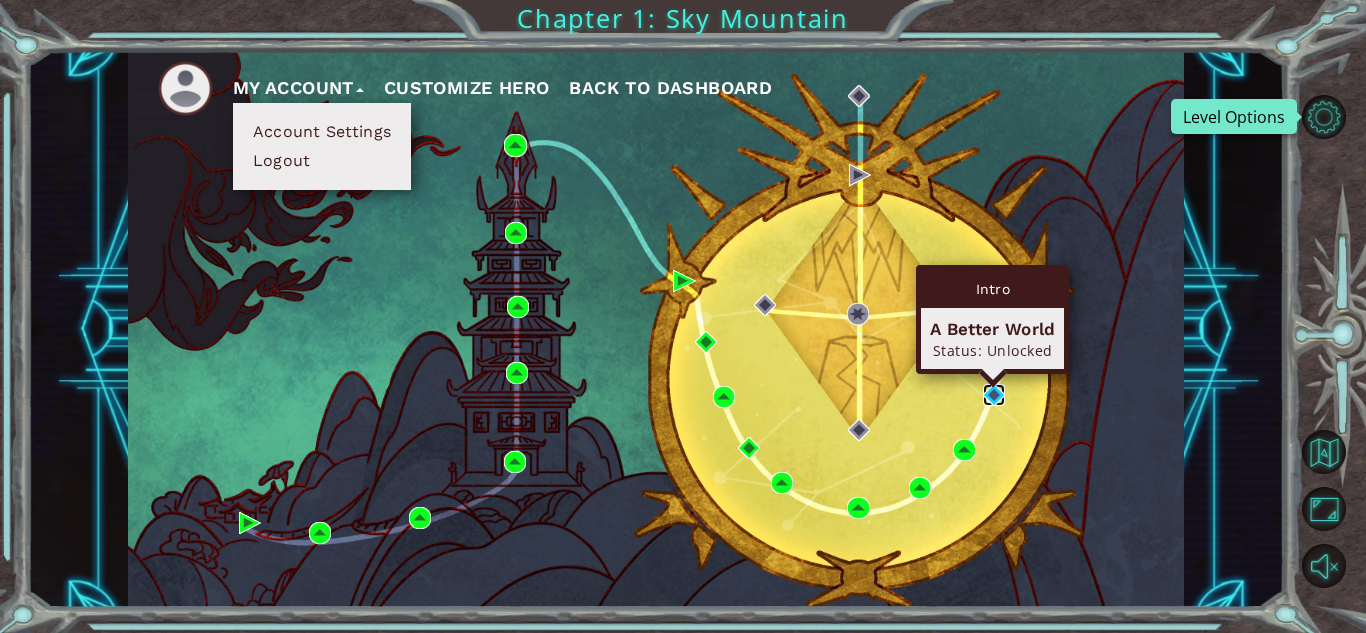 click at bounding box center (994, 395) 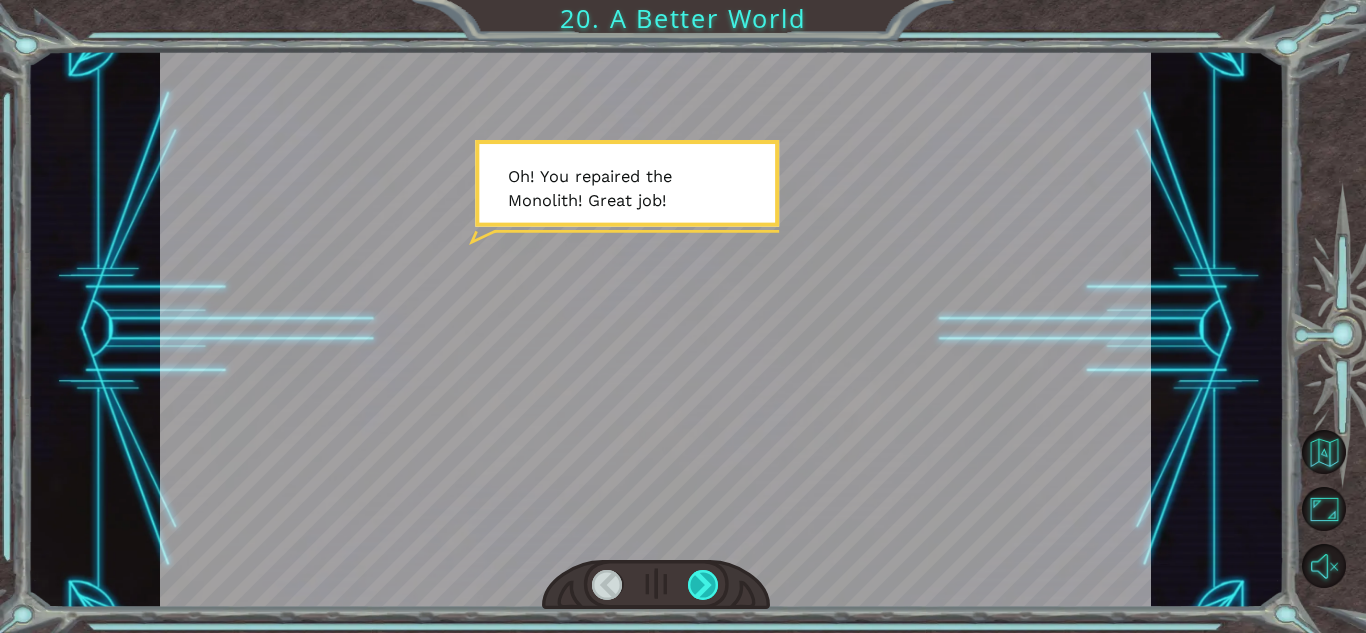 click at bounding box center (703, 585) 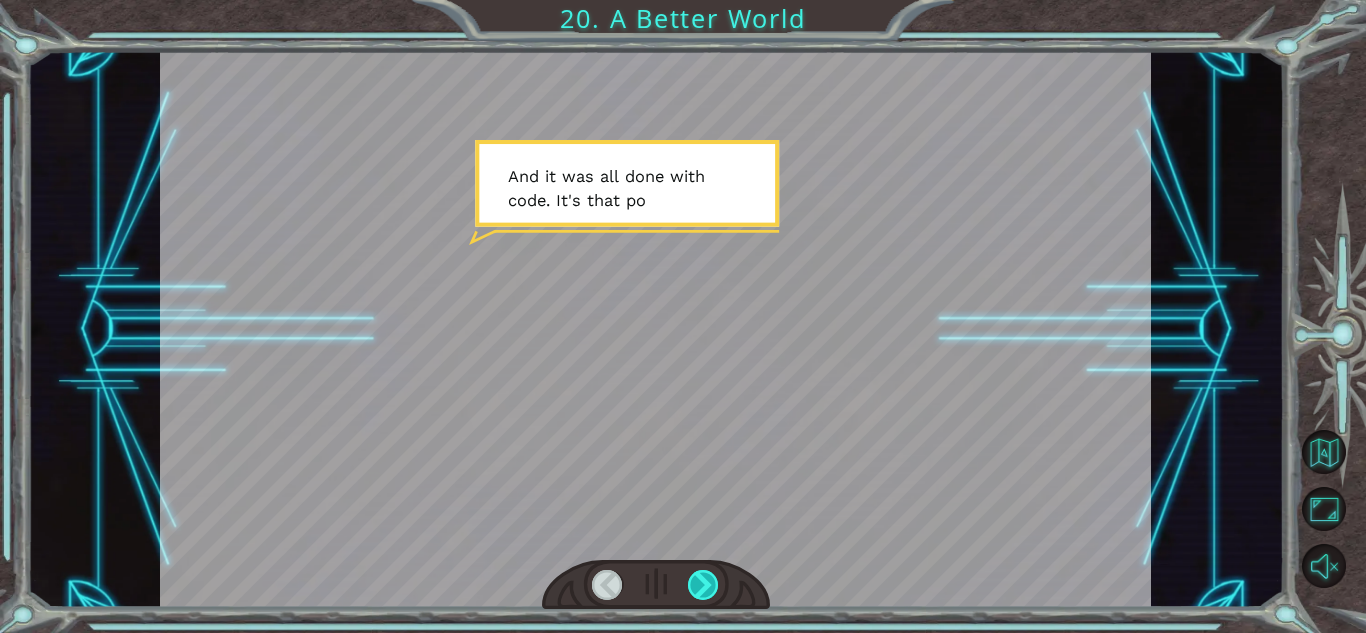 click at bounding box center [703, 585] 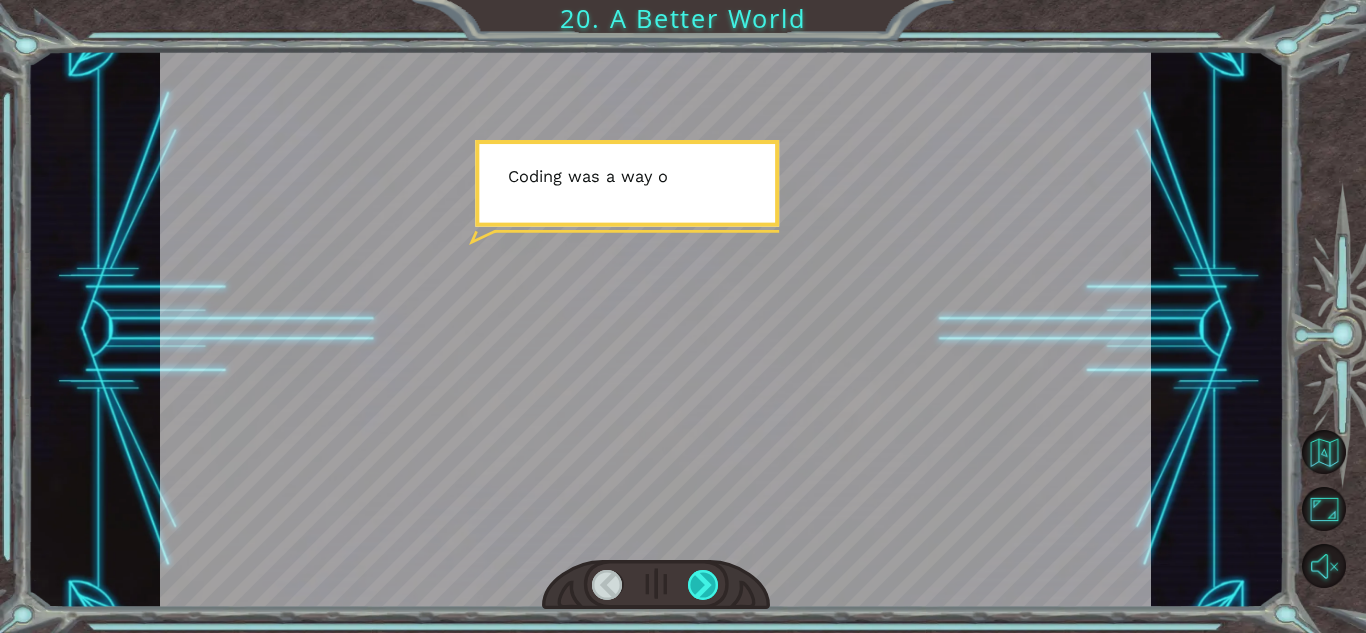 click at bounding box center (703, 585) 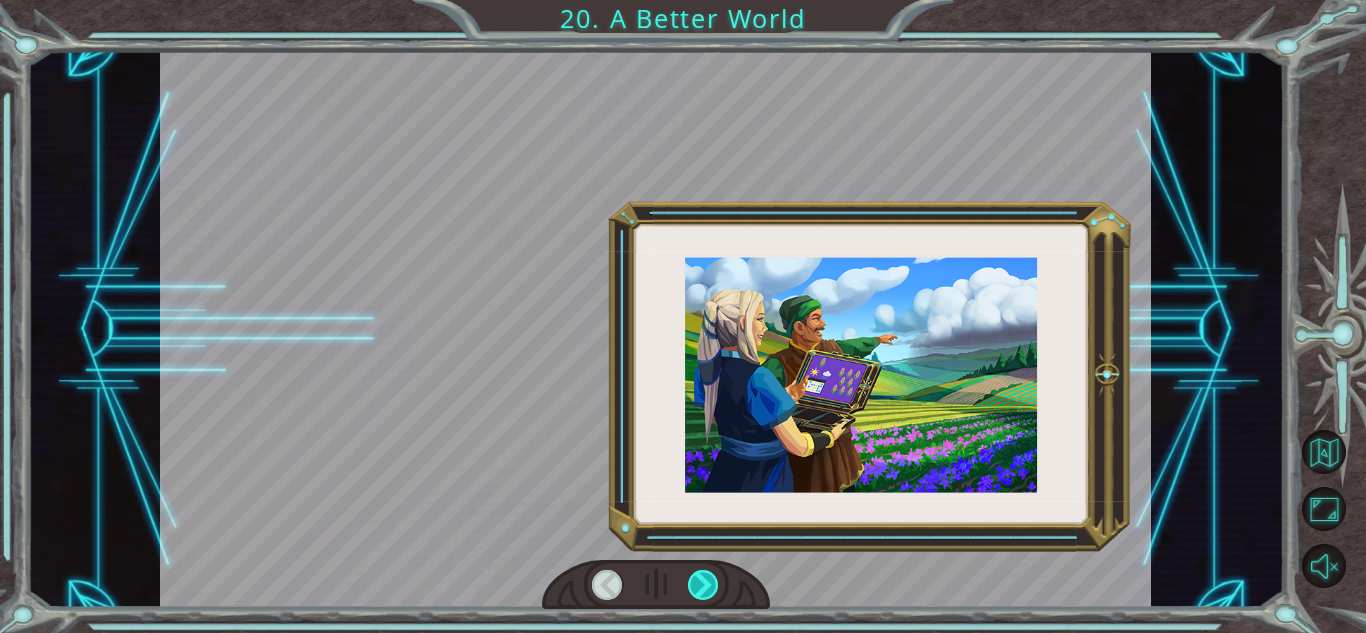 click at bounding box center [703, 585] 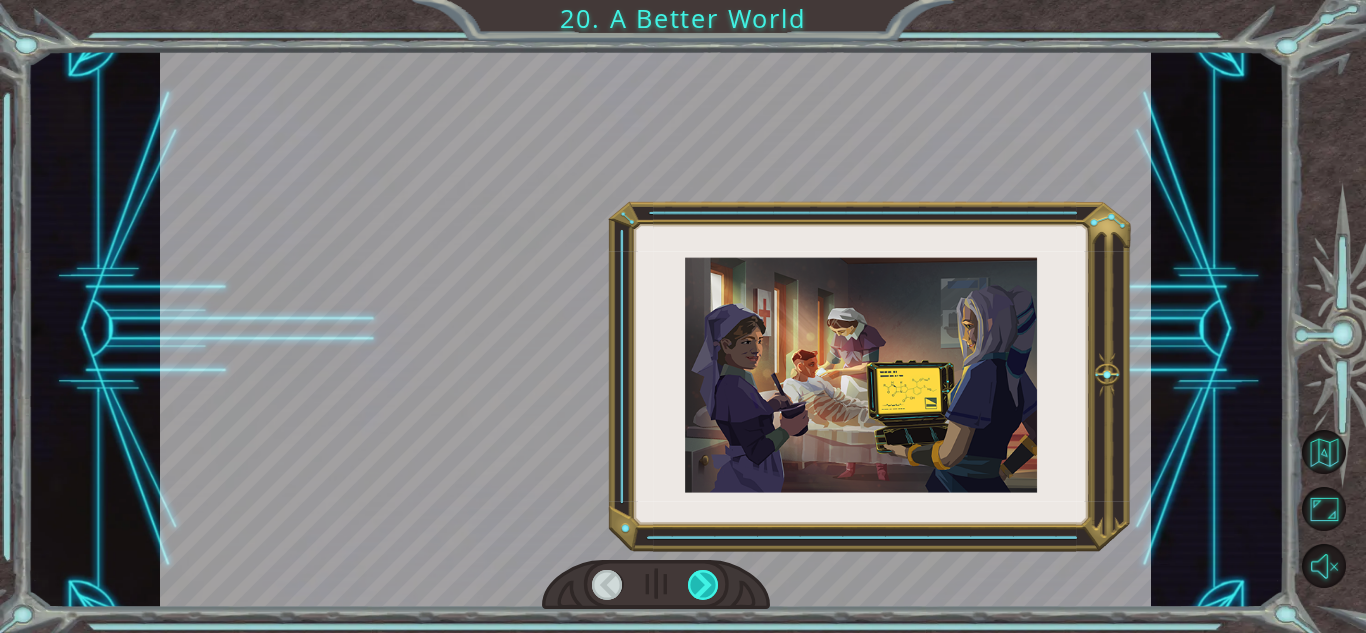 click at bounding box center [703, 585] 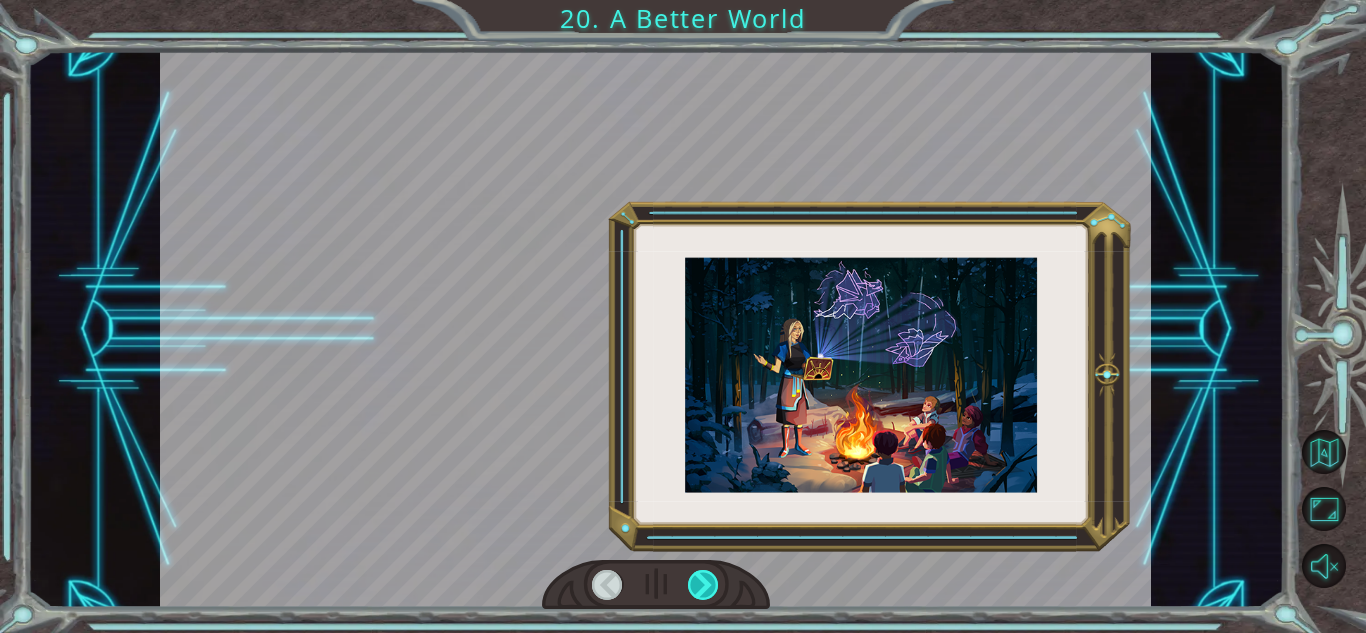 click at bounding box center [703, 585] 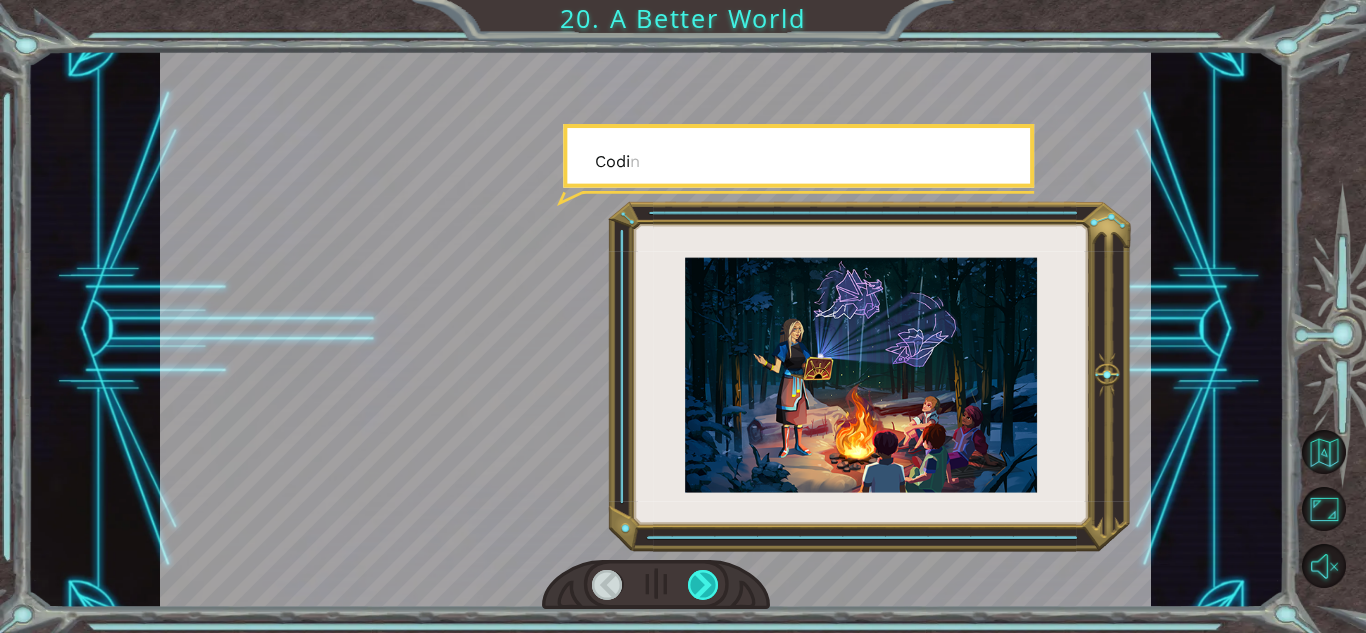 click at bounding box center [703, 585] 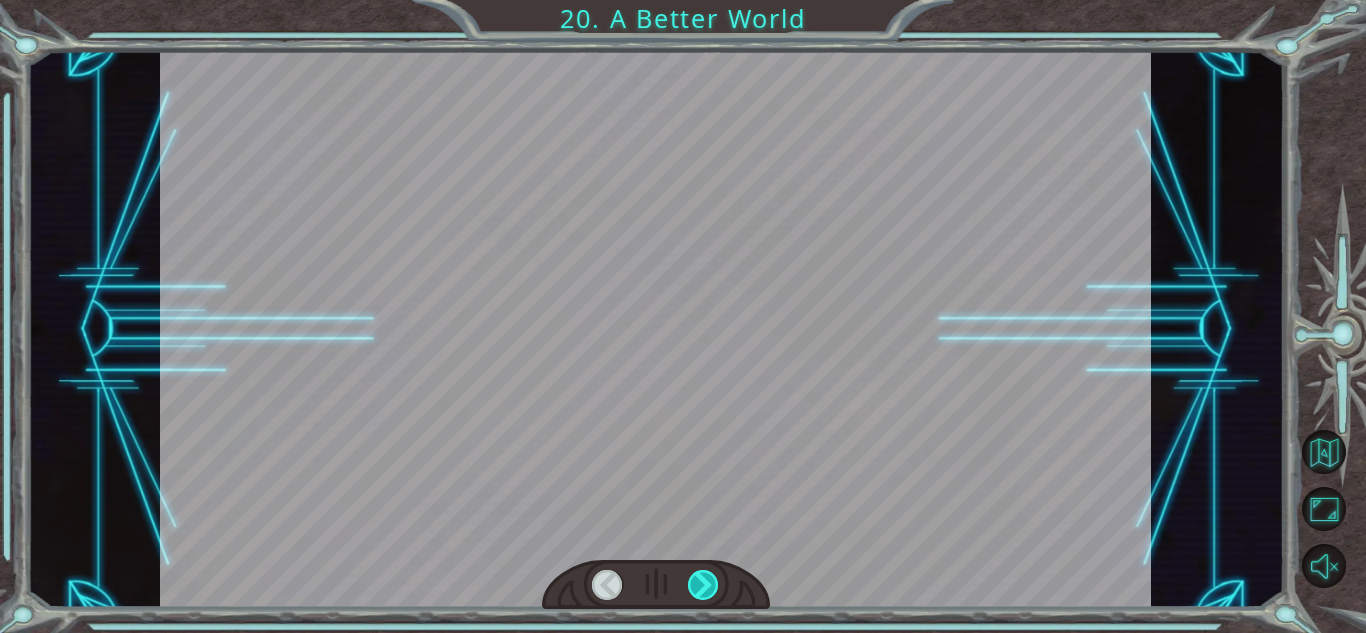 click at bounding box center (703, 585) 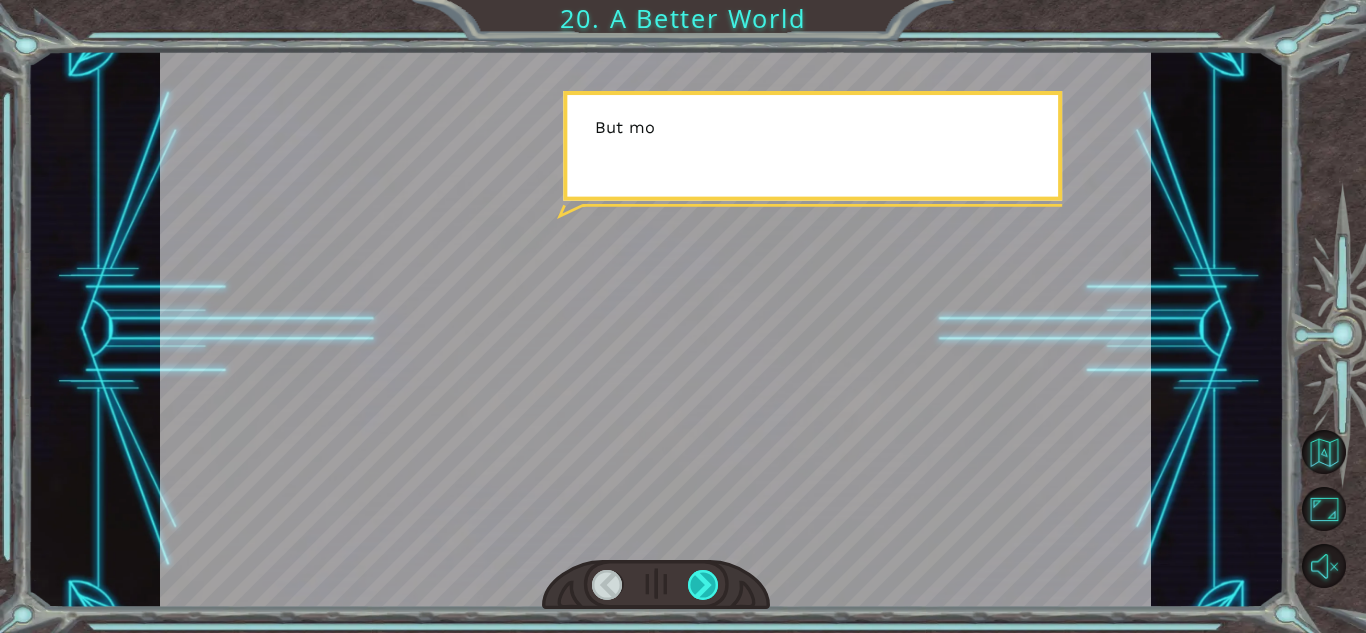 click at bounding box center (703, 585) 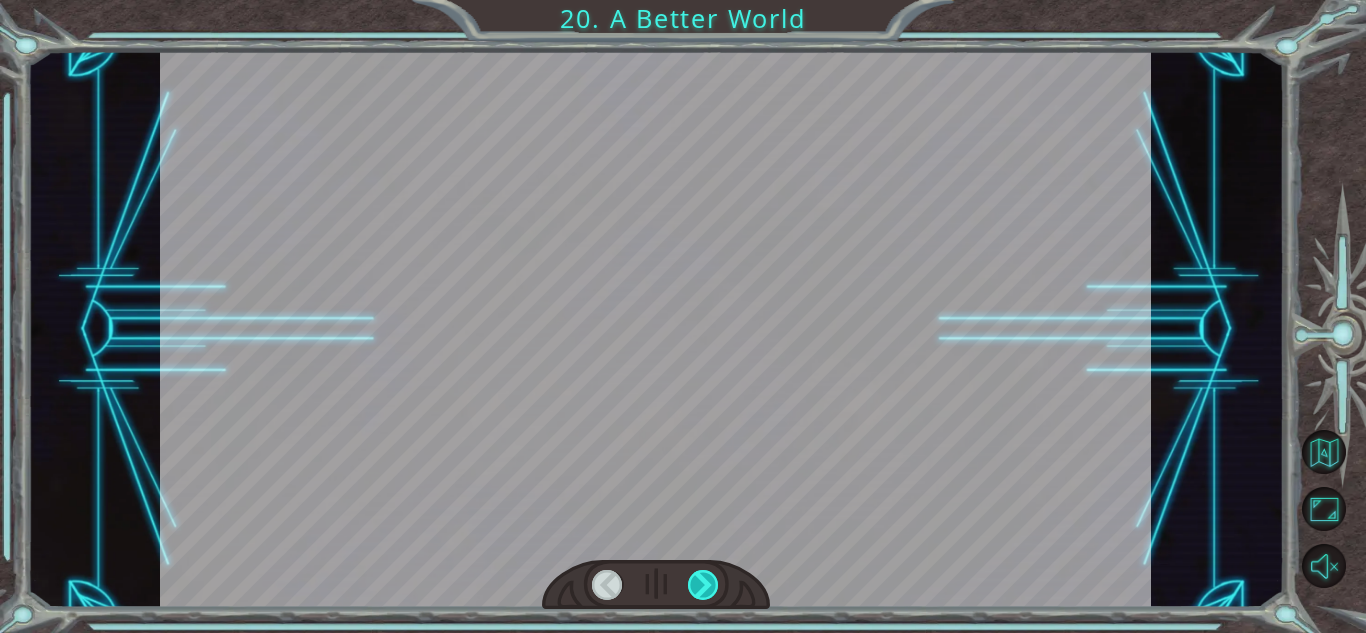 click at bounding box center (703, 585) 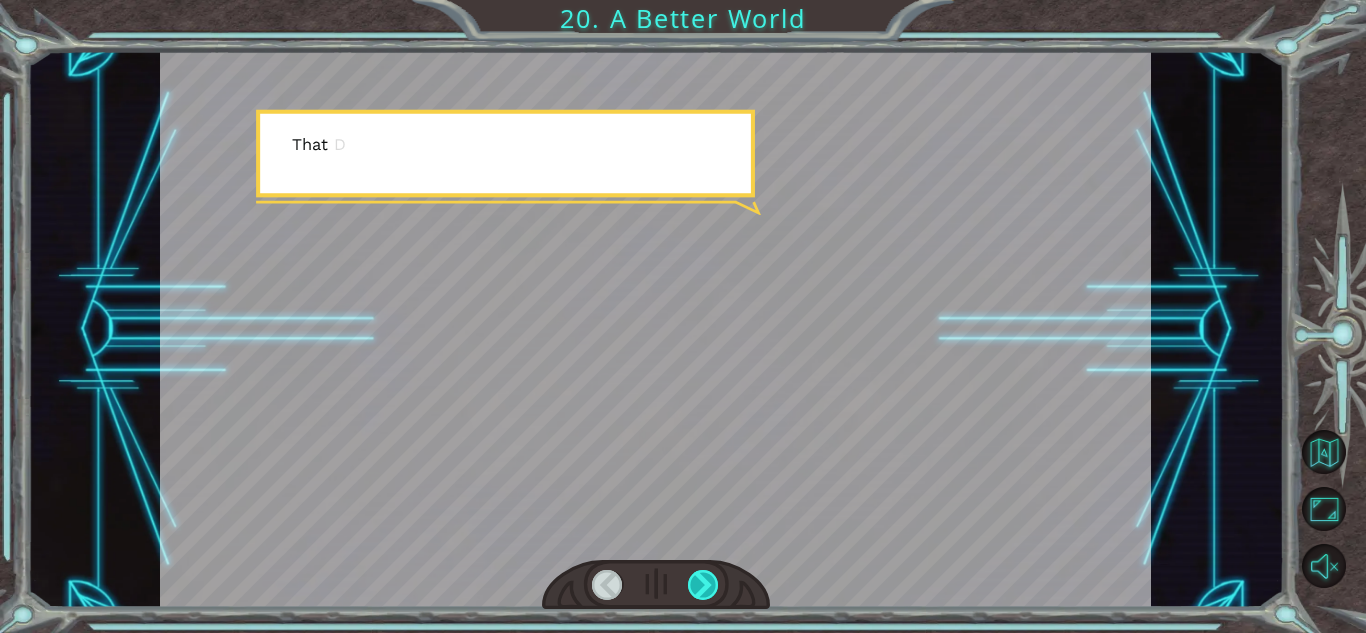 click at bounding box center (703, 585) 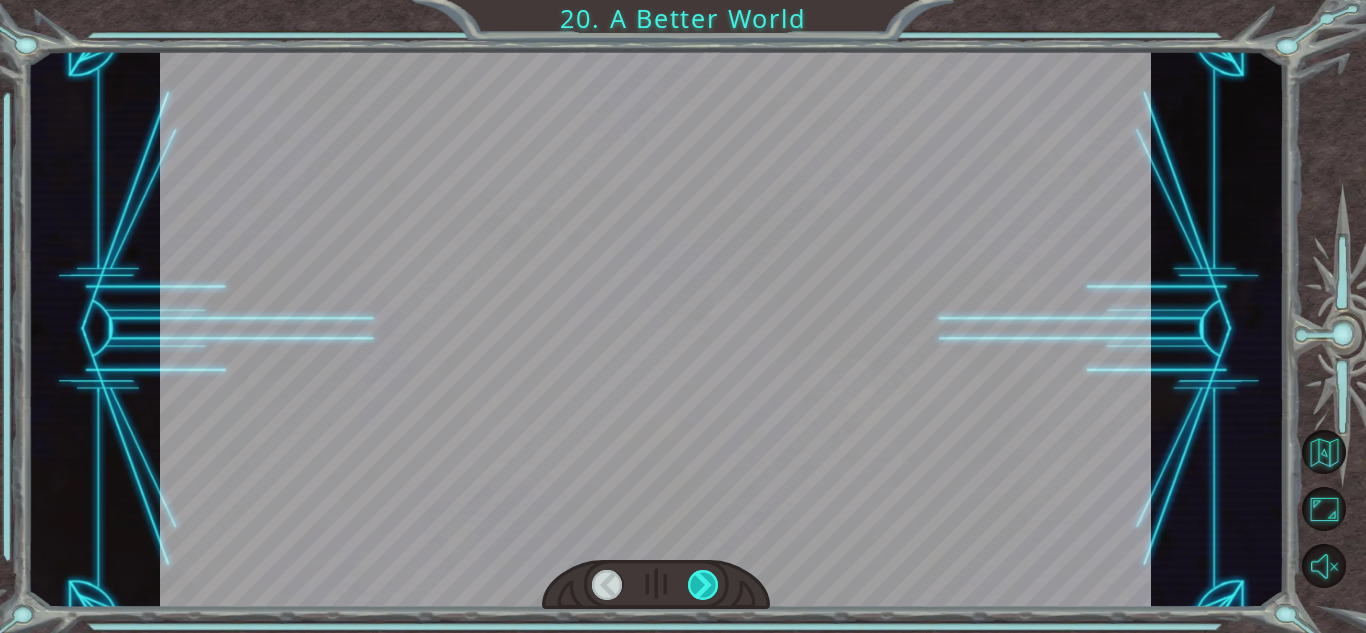 click at bounding box center (703, 585) 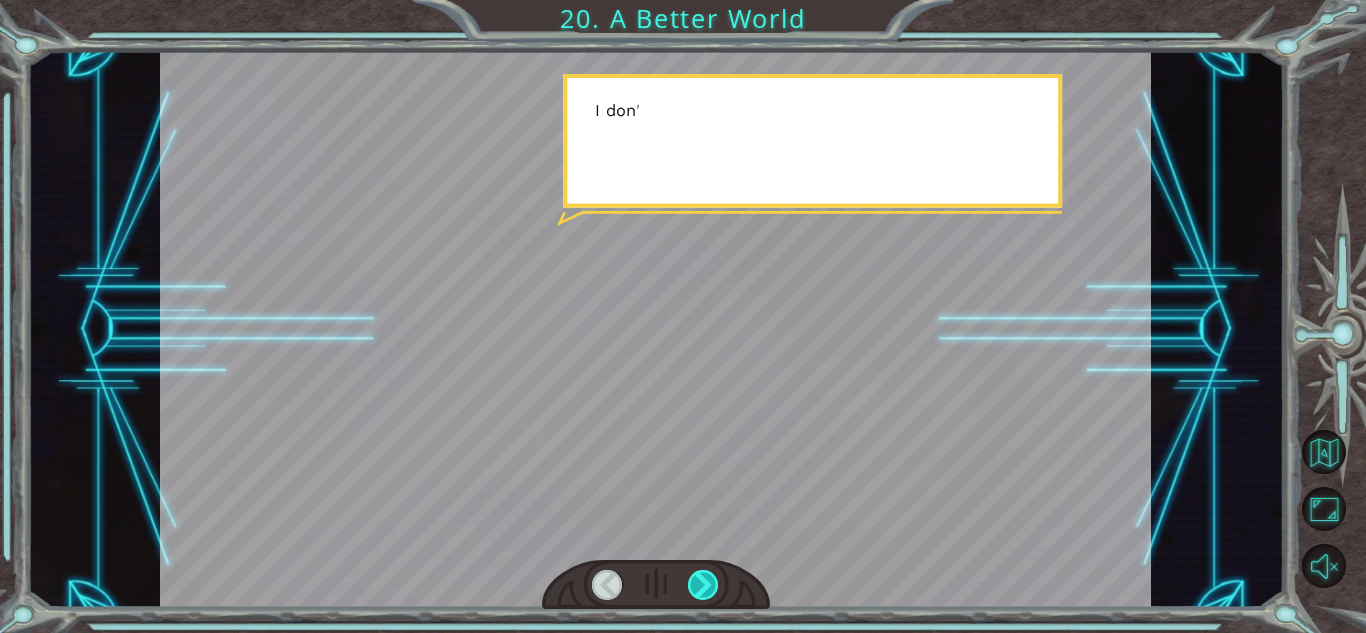 click at bounding box center [703, 585] 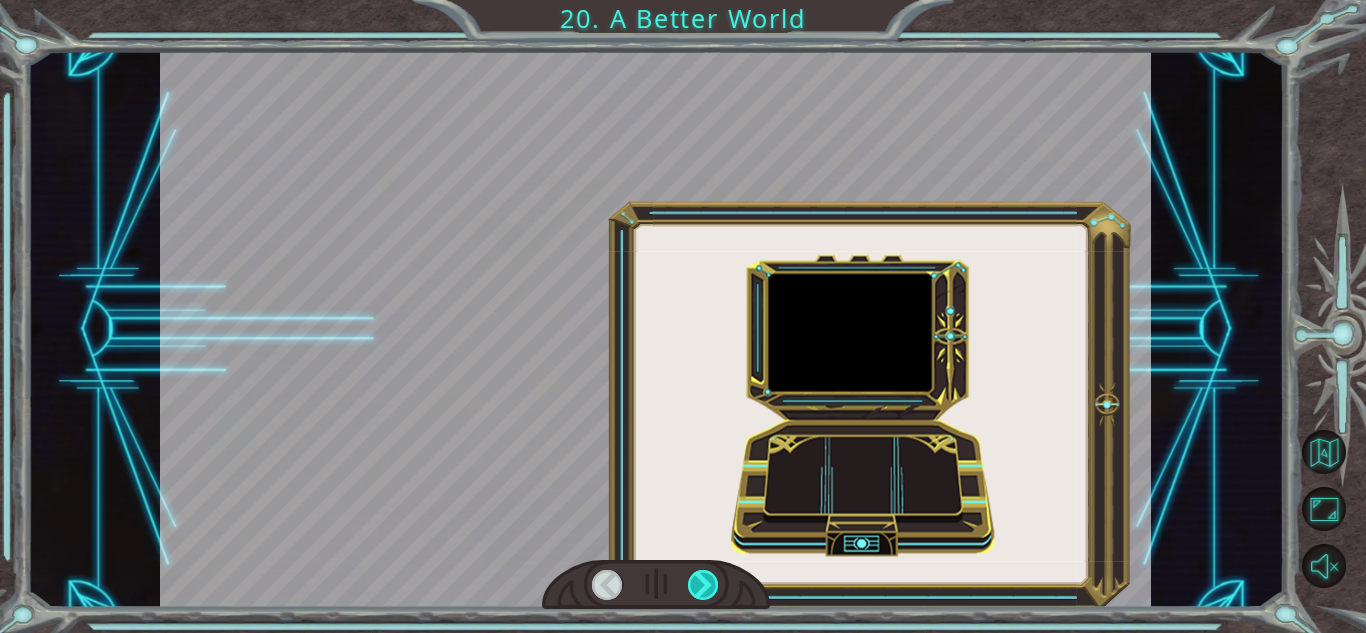 click at bounding box center (703, 585) 